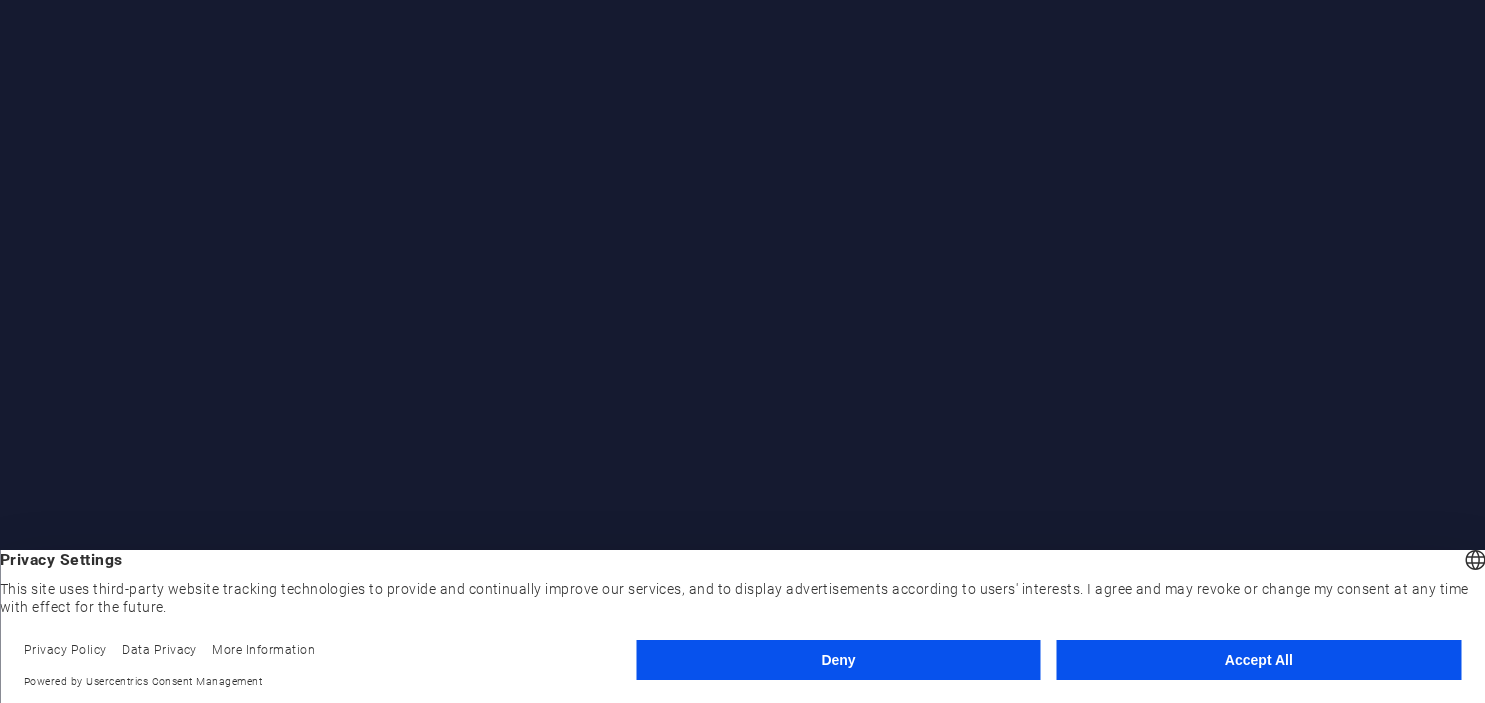 scroll, scrollTop: 0, scrollLeft: 0, axis: both 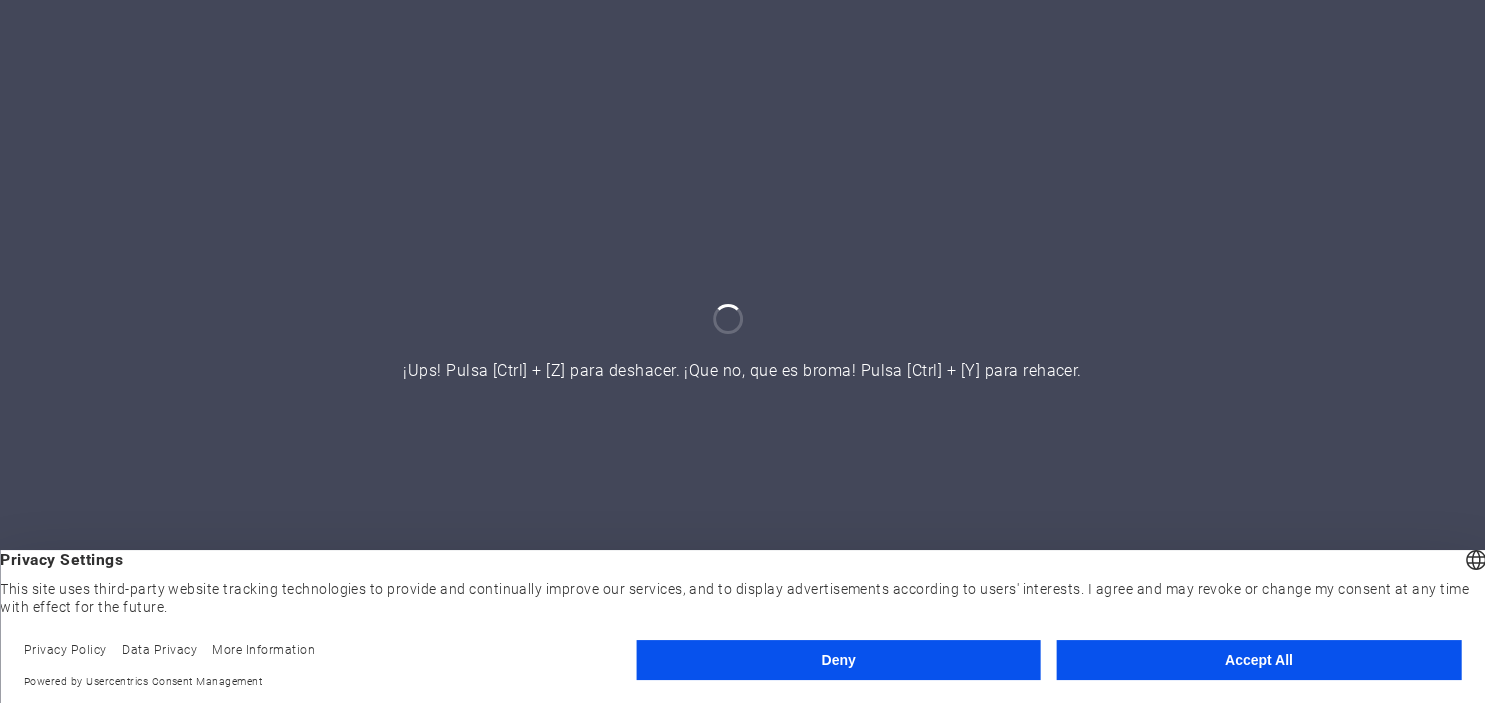 click on "Accept All" at bounding box center [1259, 660] 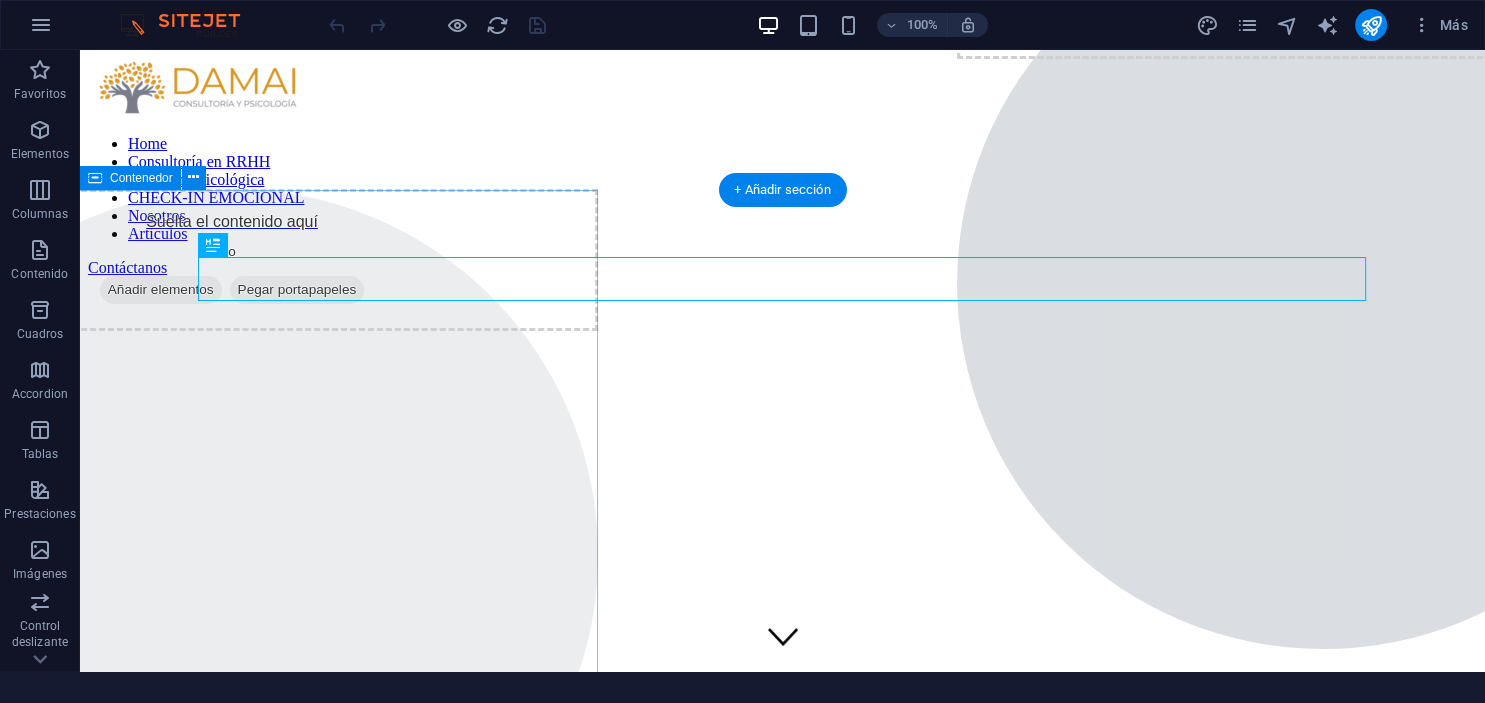 scroll, scrollTop: 0, scrollLeft: 0, axis: both 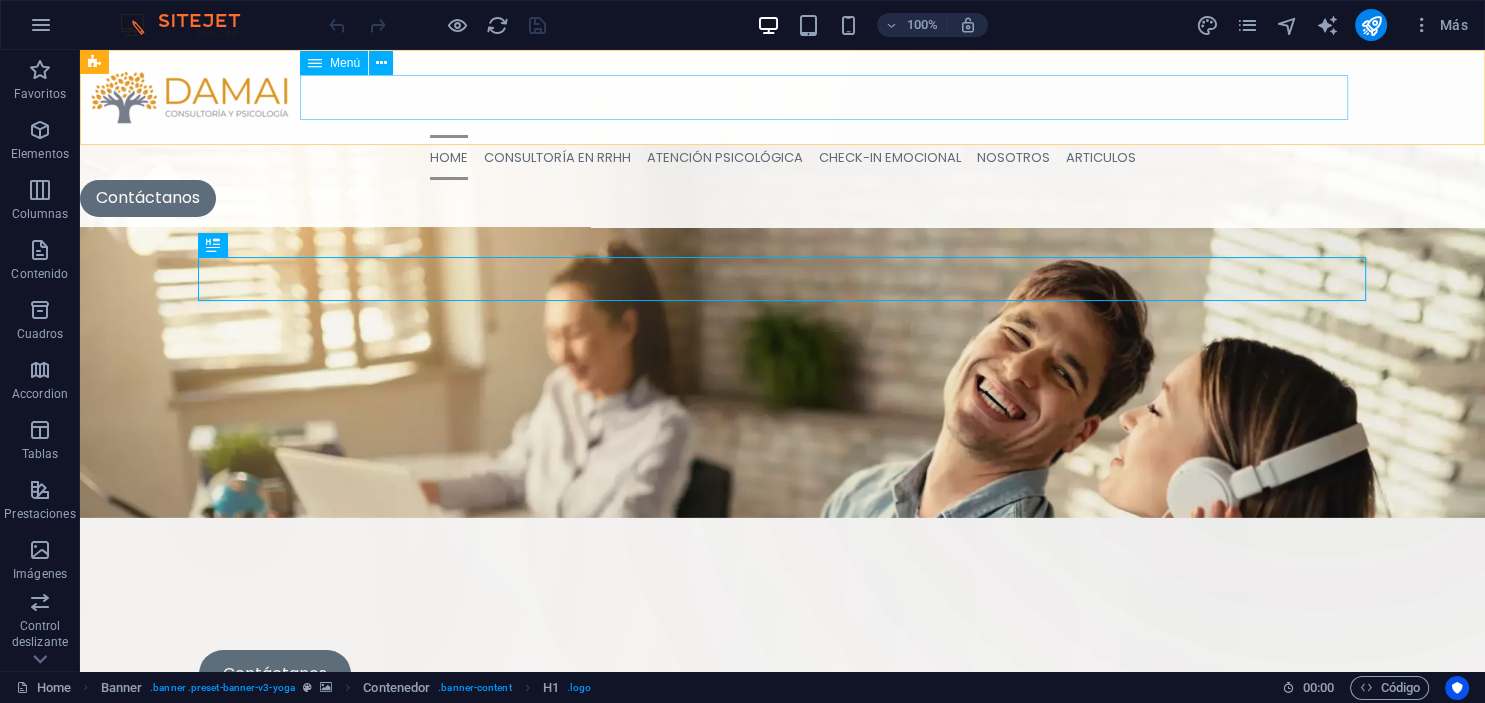 click on "Home Consultoría en RRHH Atención Psicológica CHECK-IN EMOCIONAL Nosotros Articulos" at bounding box center [782, 157] 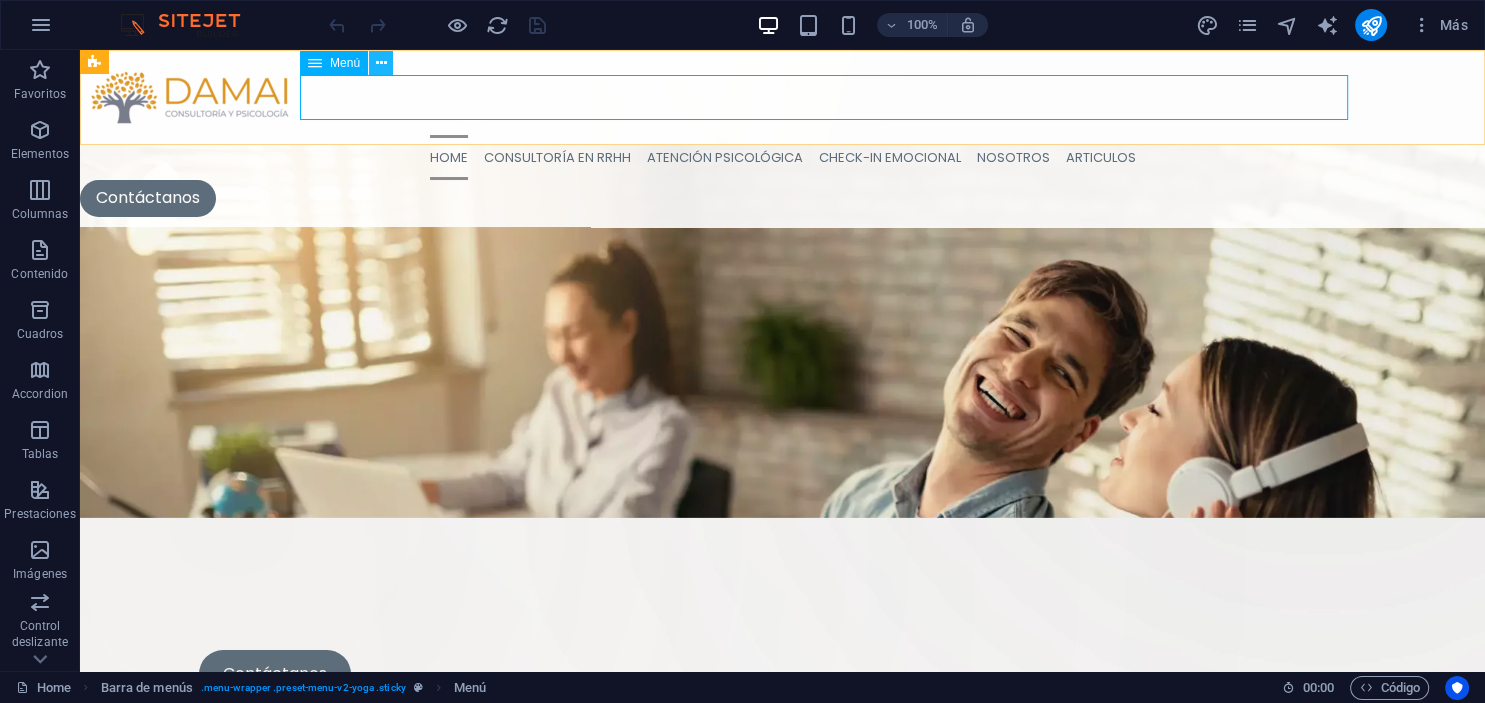 click at bounding box center (381, 63) 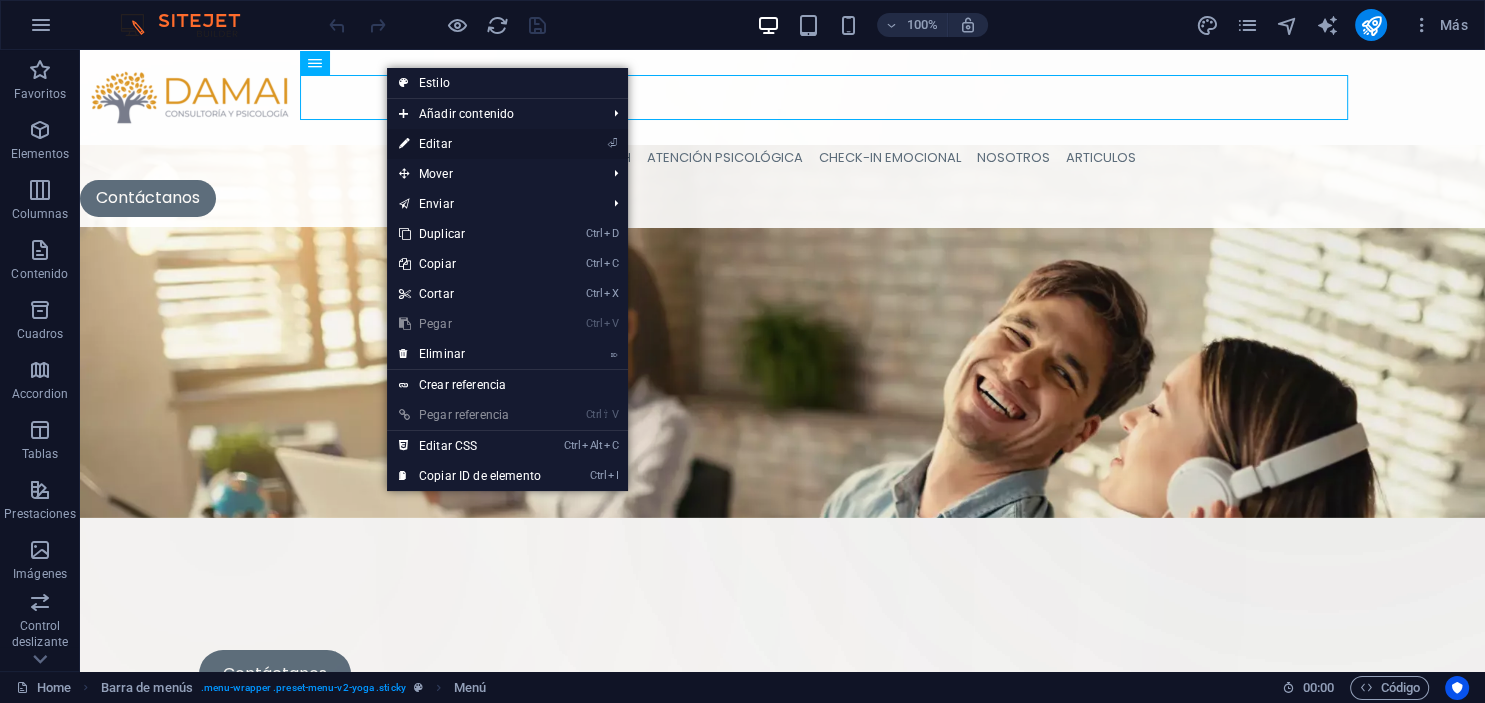 click on "⏎  Editar" at bounding box center [470, 144] 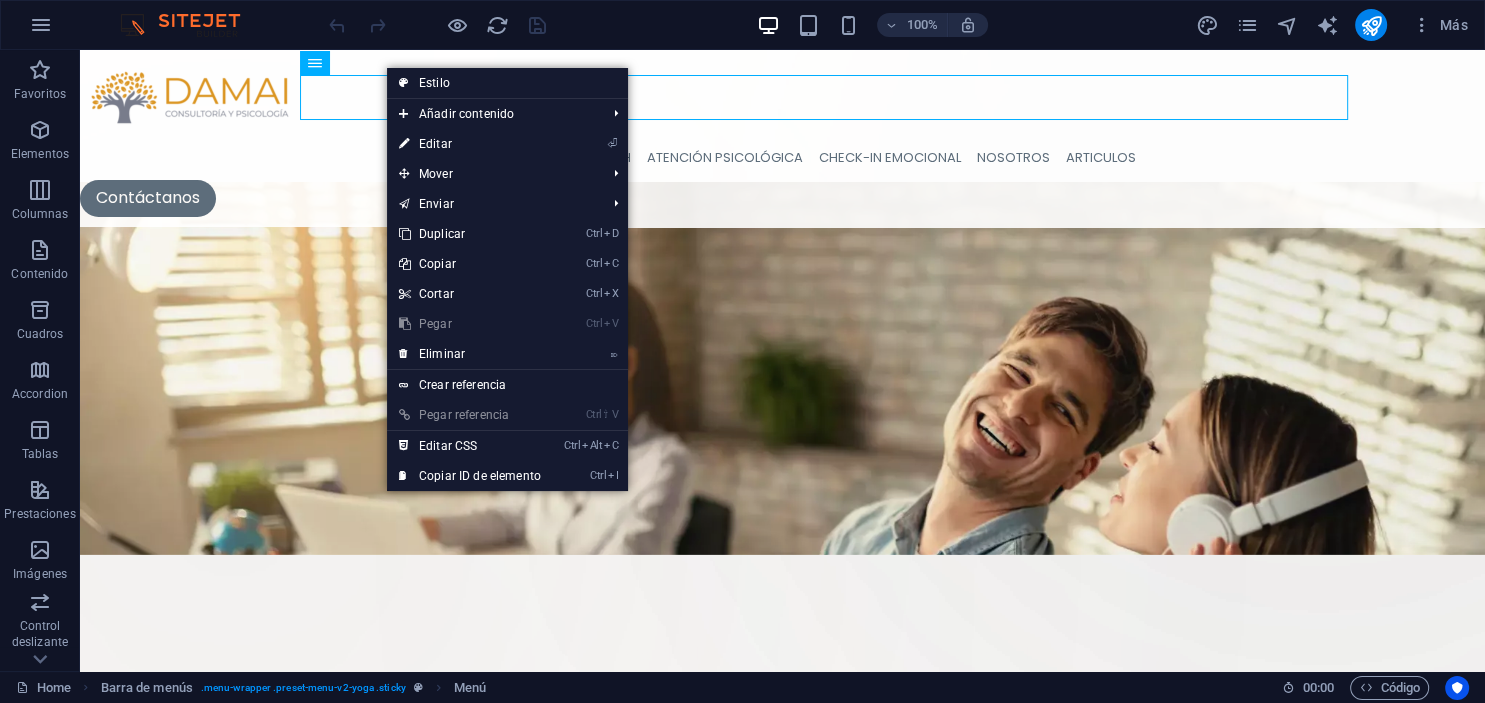 select on "1" 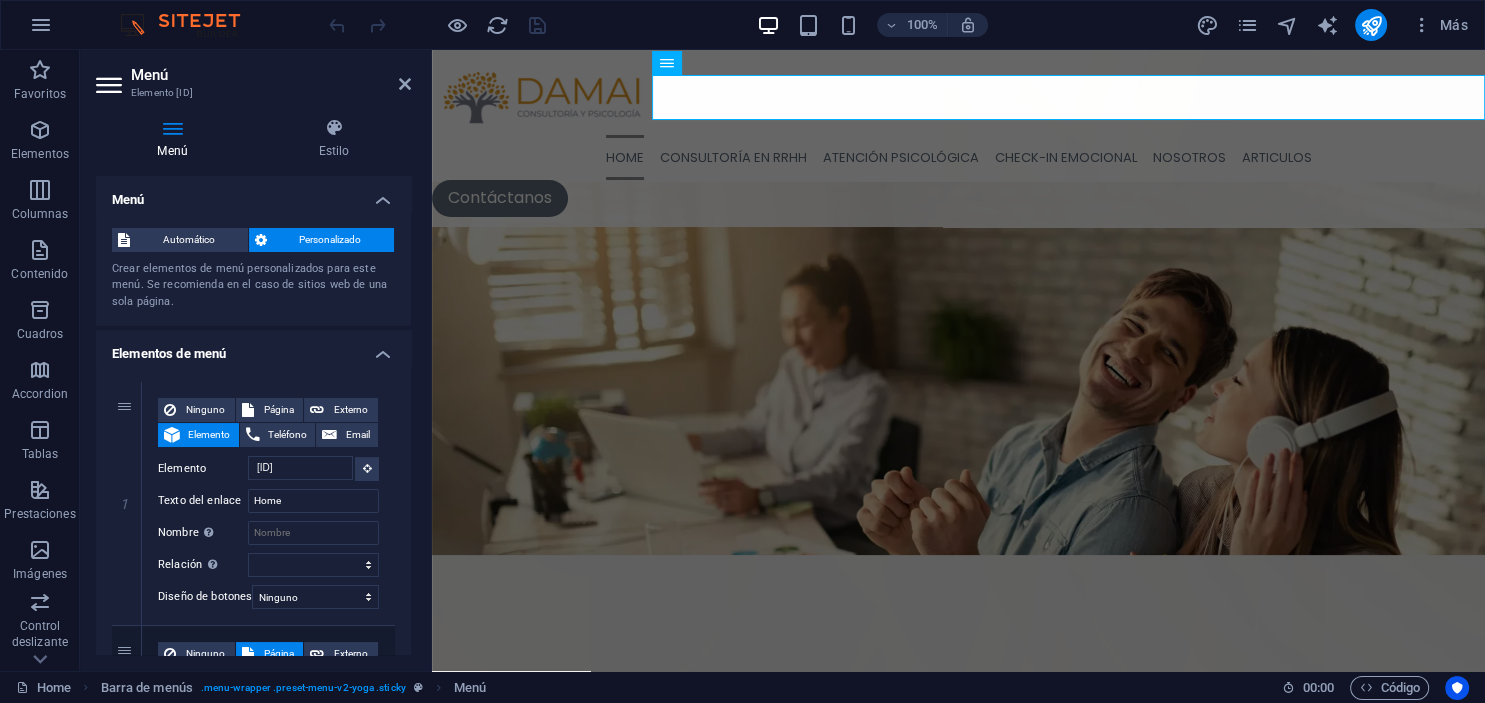 click on "Elementos de menú" at bounding box center [253, 348] 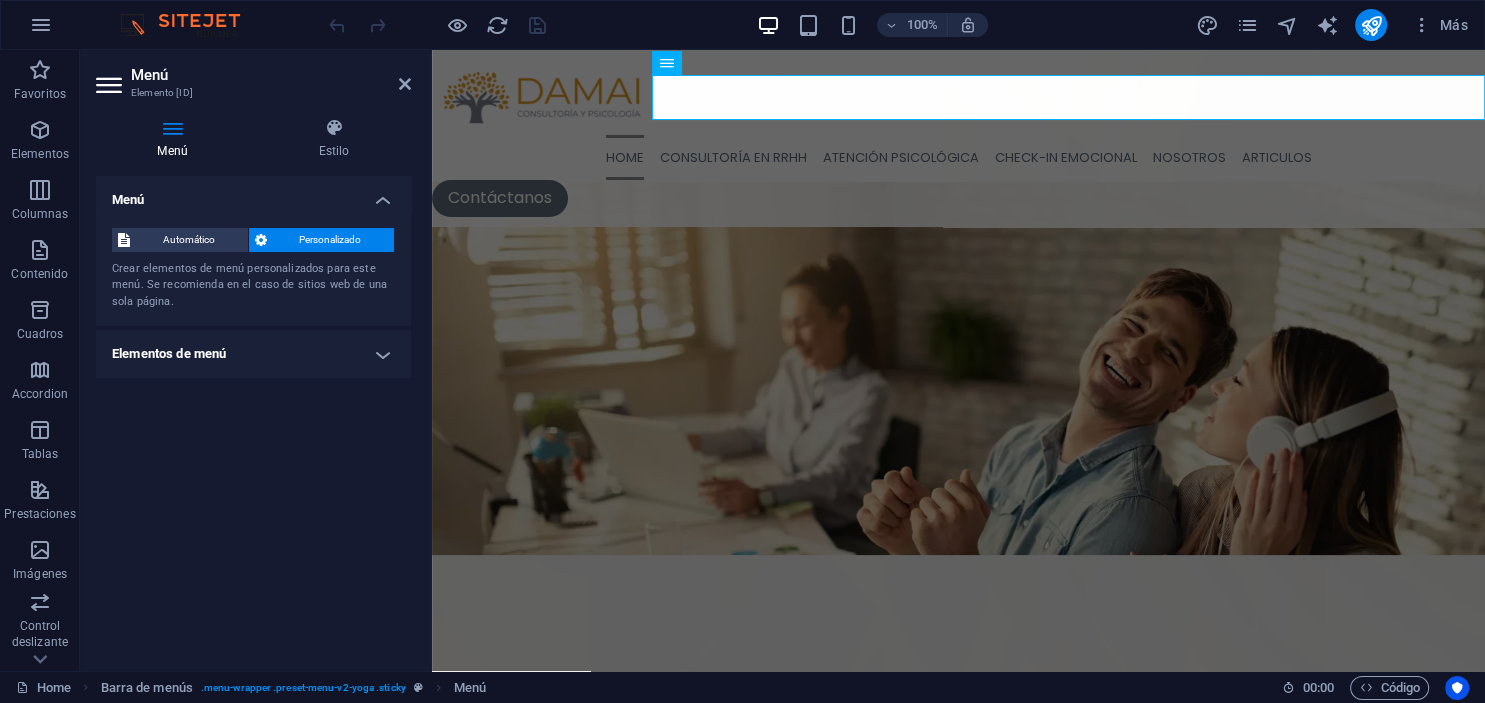 click on "Elementos de menú" at bounding box center (253, 354) 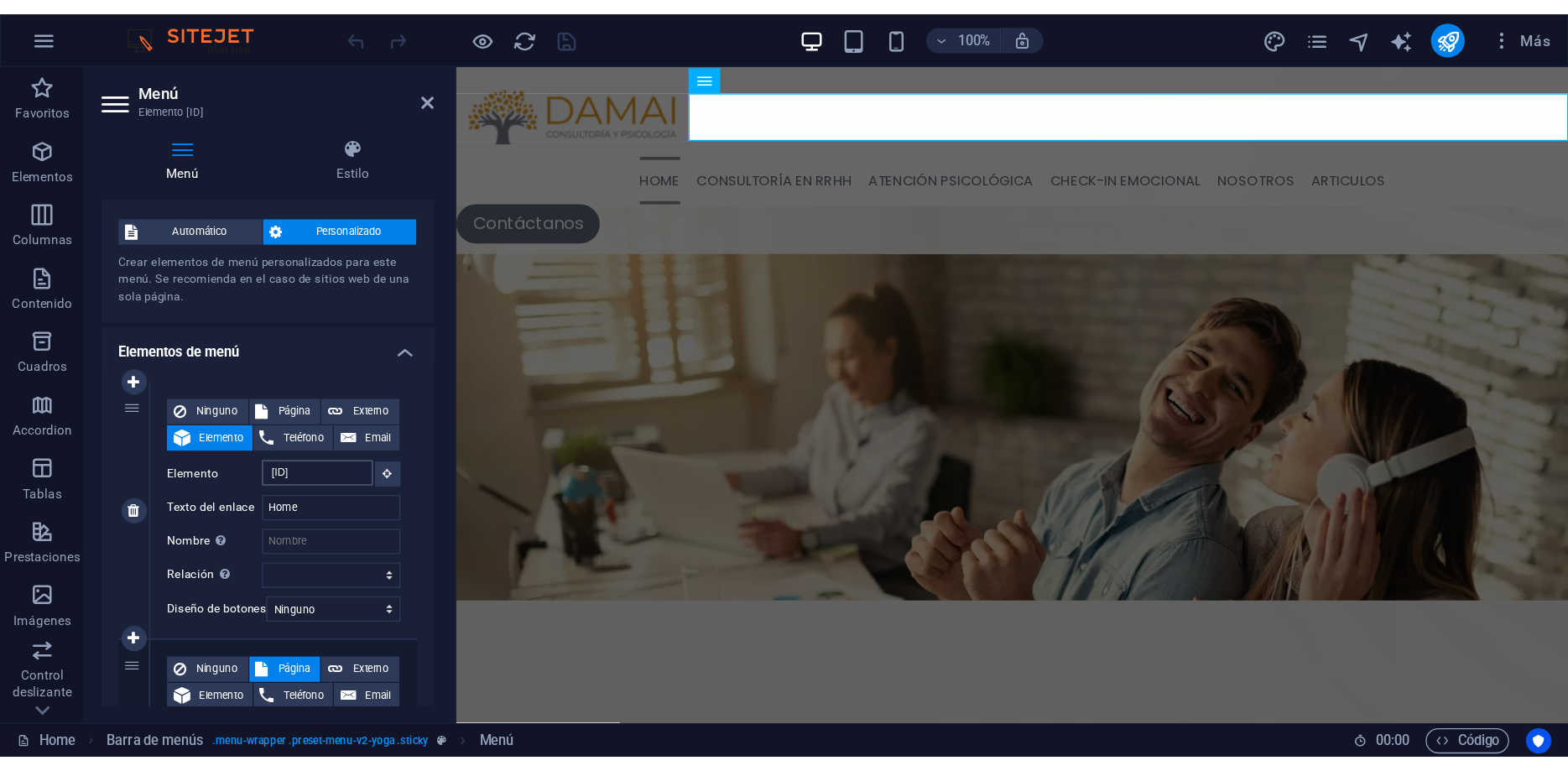 scroll, scrollTop: 0, scrollLeft: 0, axis: both 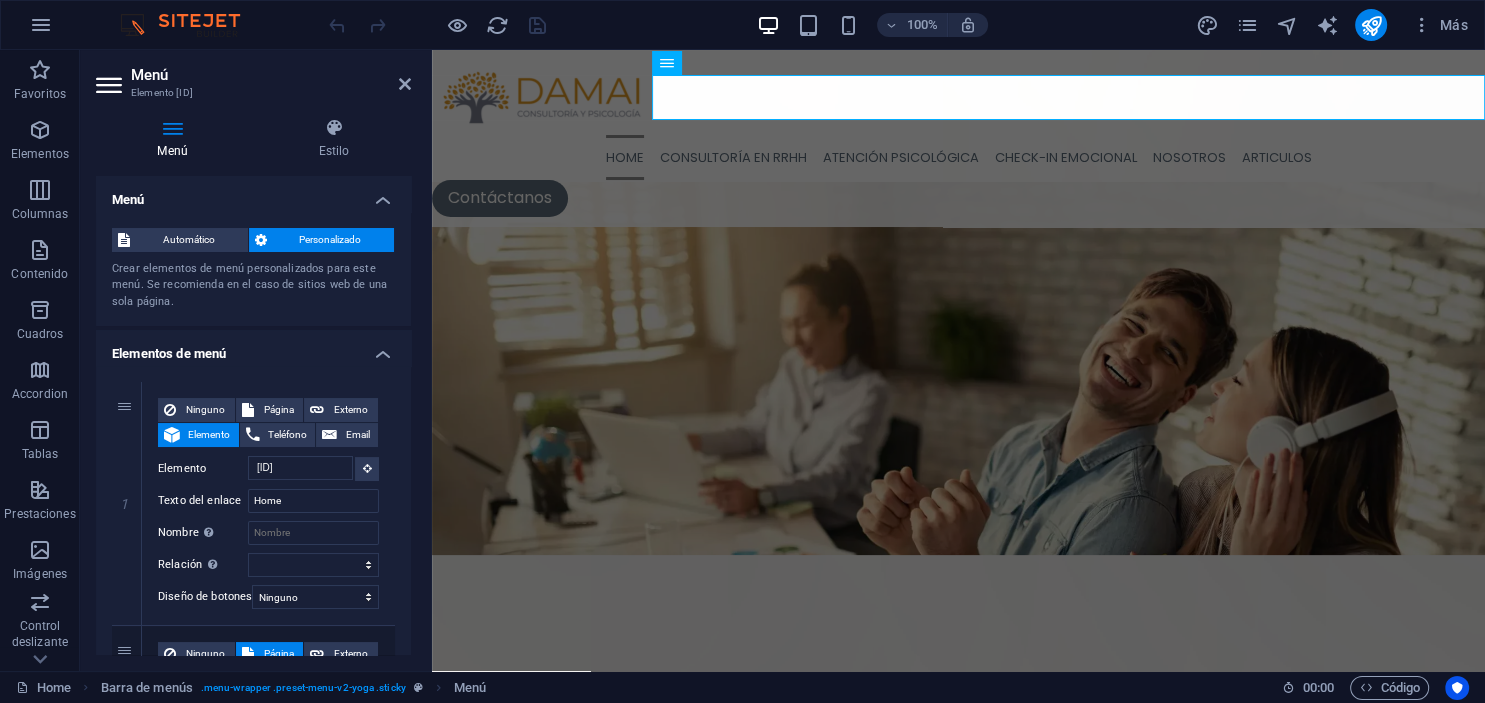 click on "Elementos de menú" at bounding box center (253, 348) 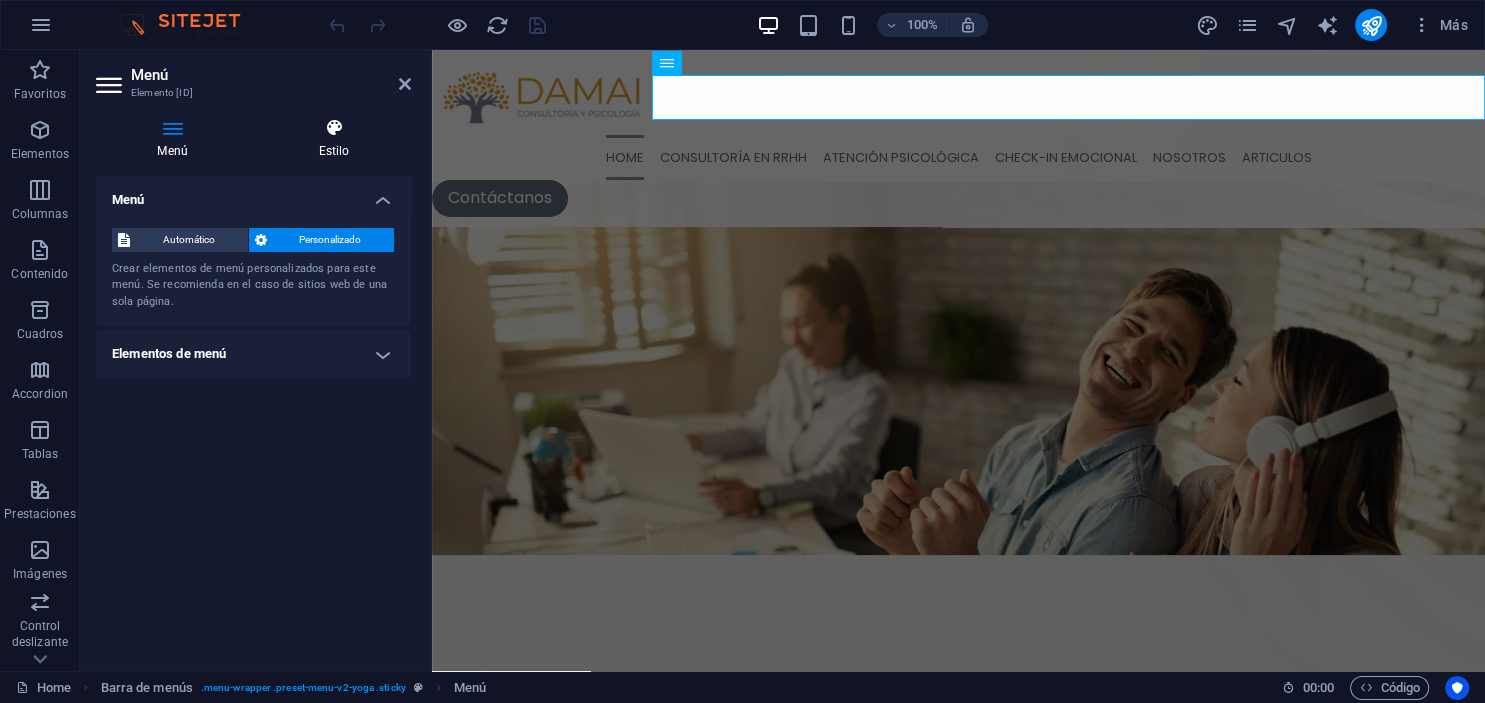 click at bounding box center (334, 128) 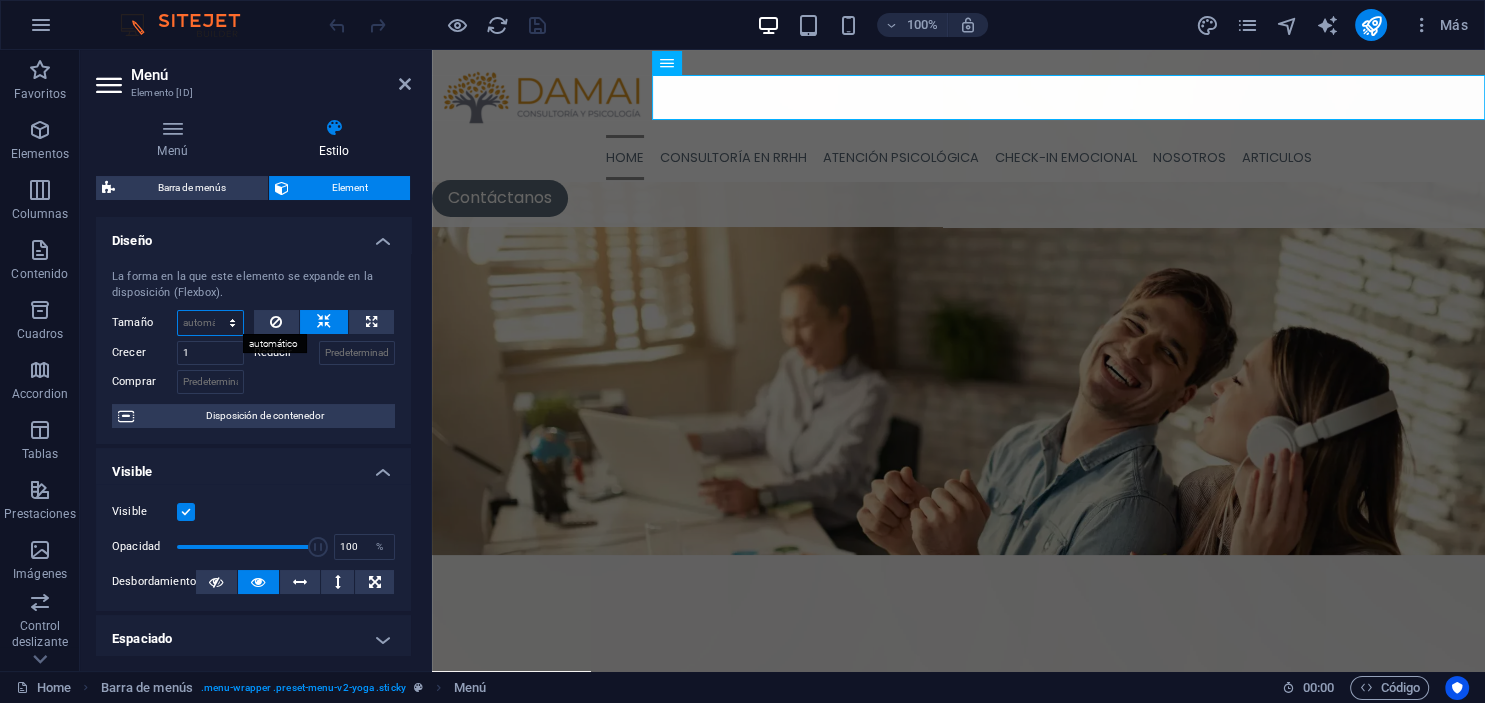 click on "Predeterminado" at bounding box center [0, 0] 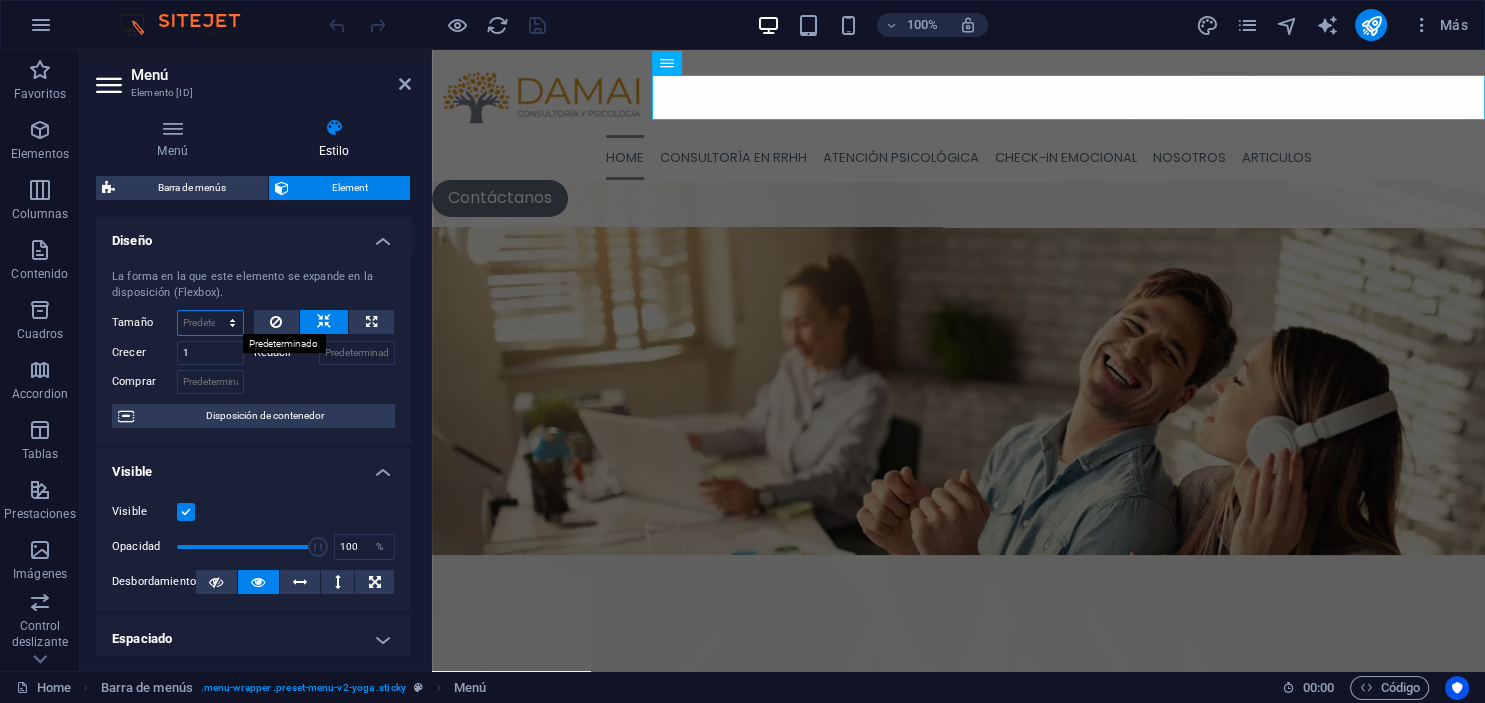 click on "Predeterminado automático px % 1/1 1/2 1/3 1/4 1/5 1/6 1/7 1/8 1/9 1/10" at bounding box center (210, 323) 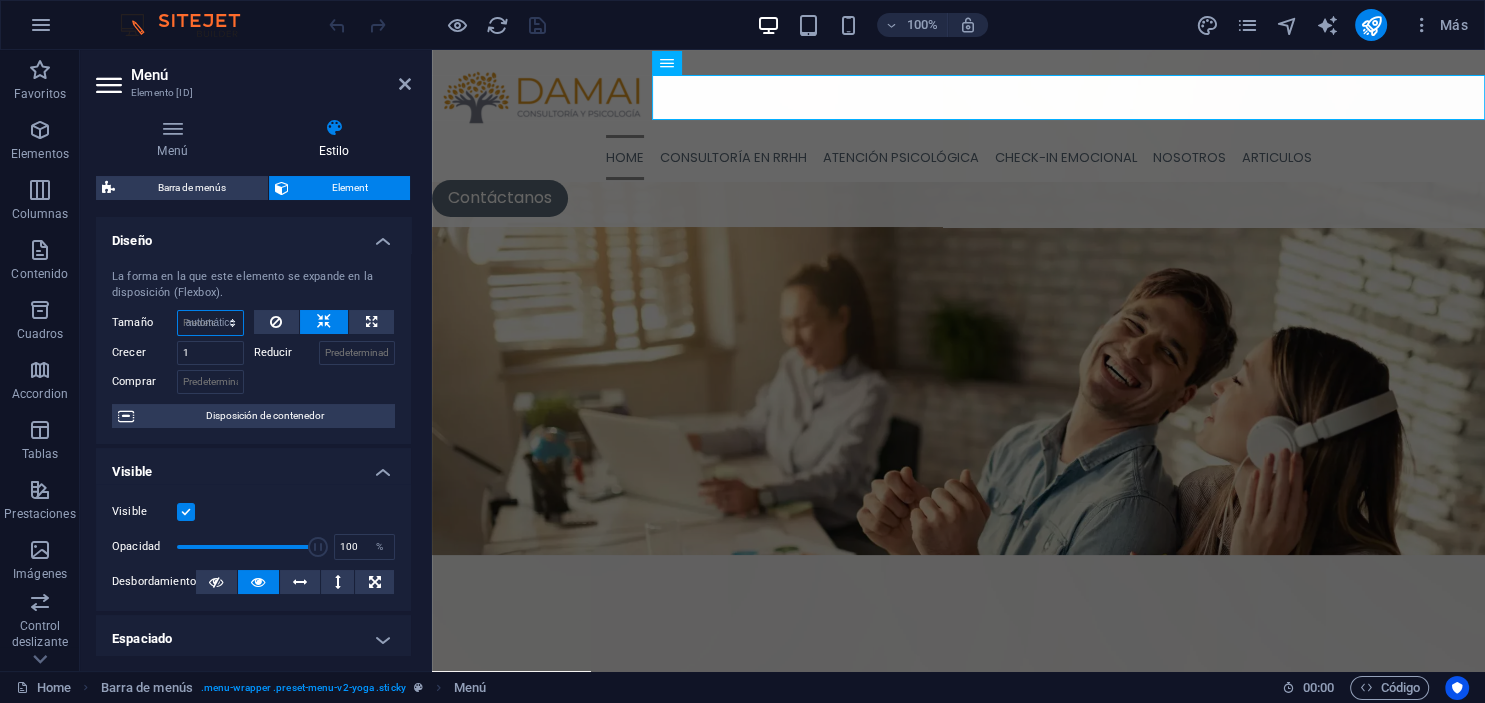 click on "automático" at bounding box center [0, 0] 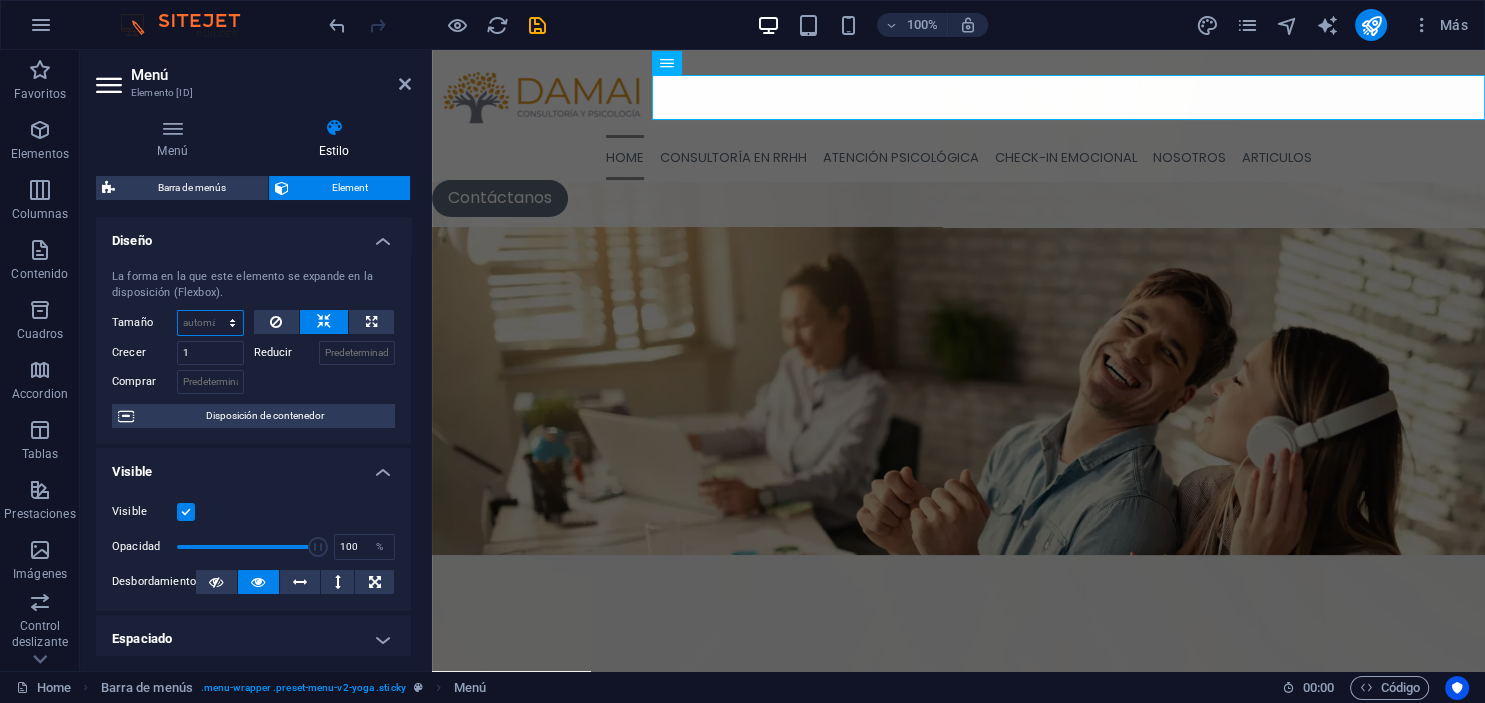 click on "Predeterminado automático px % 1/1 1/2 1/3 1/4 1/5 1/6 1/7 1/8 1/9 1/10" at bounding box center (210, 323) 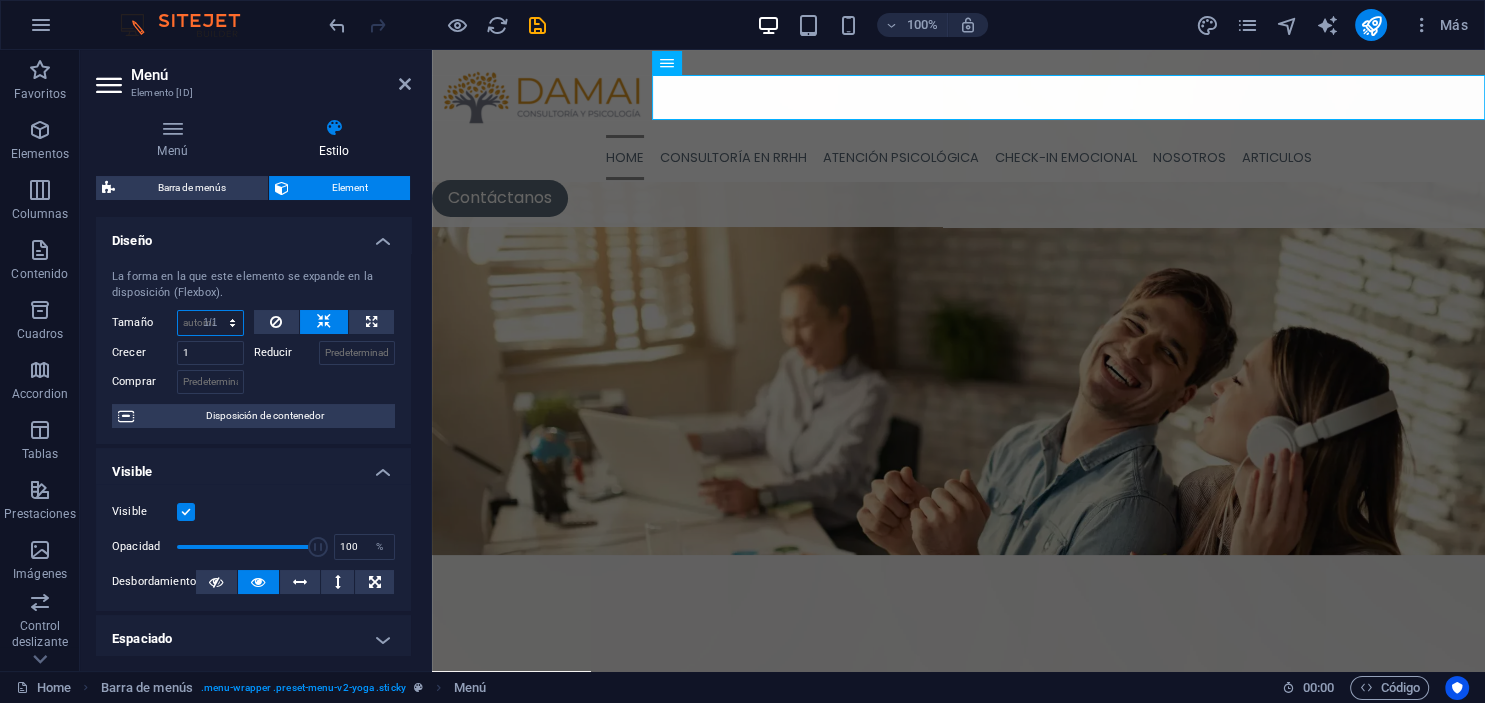 click on "1/1" at bounding box center (0, 0) 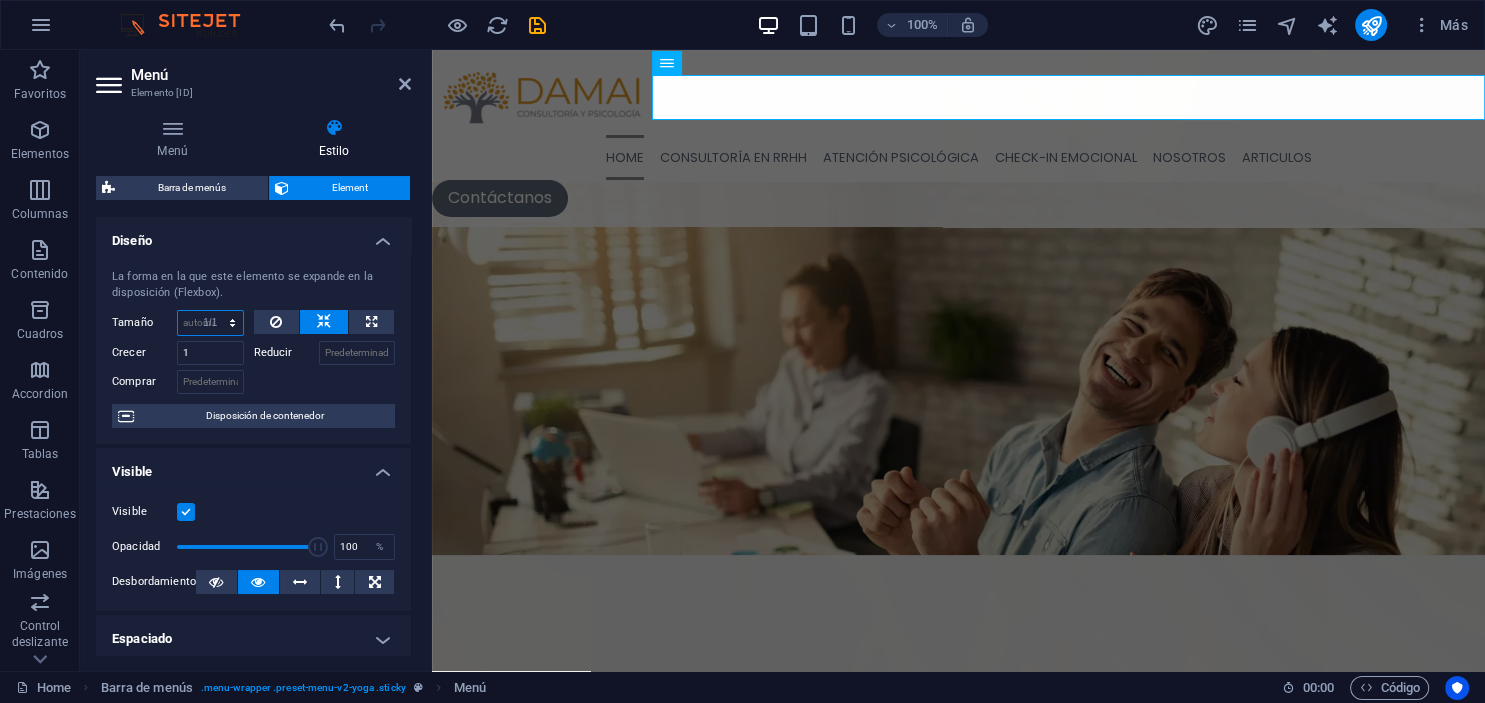 type on "100" 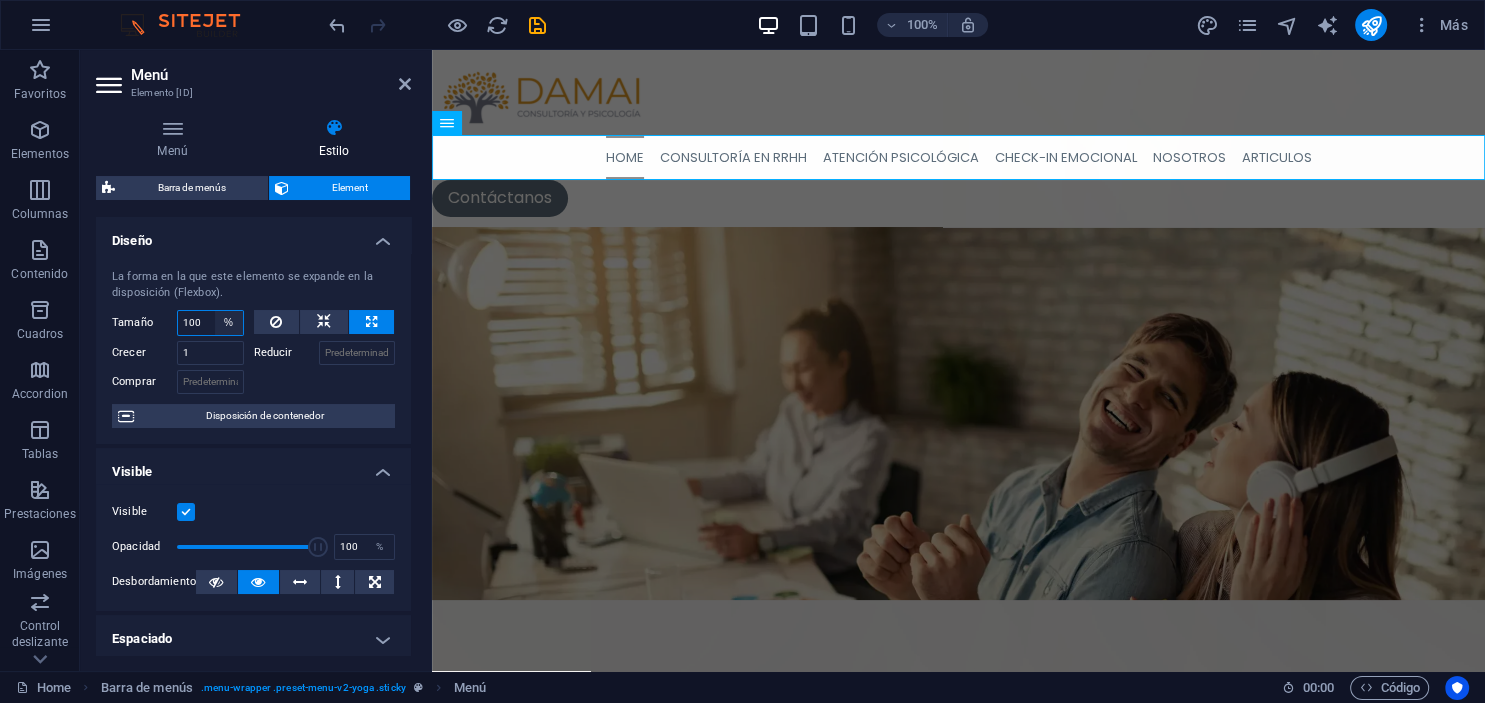 click on "Predeterminado automático px % 1/1 1/2 1/3 1/4 1/5 1/6 1/7 1/8 1/9 1/10" at bounding box center [229, 323] 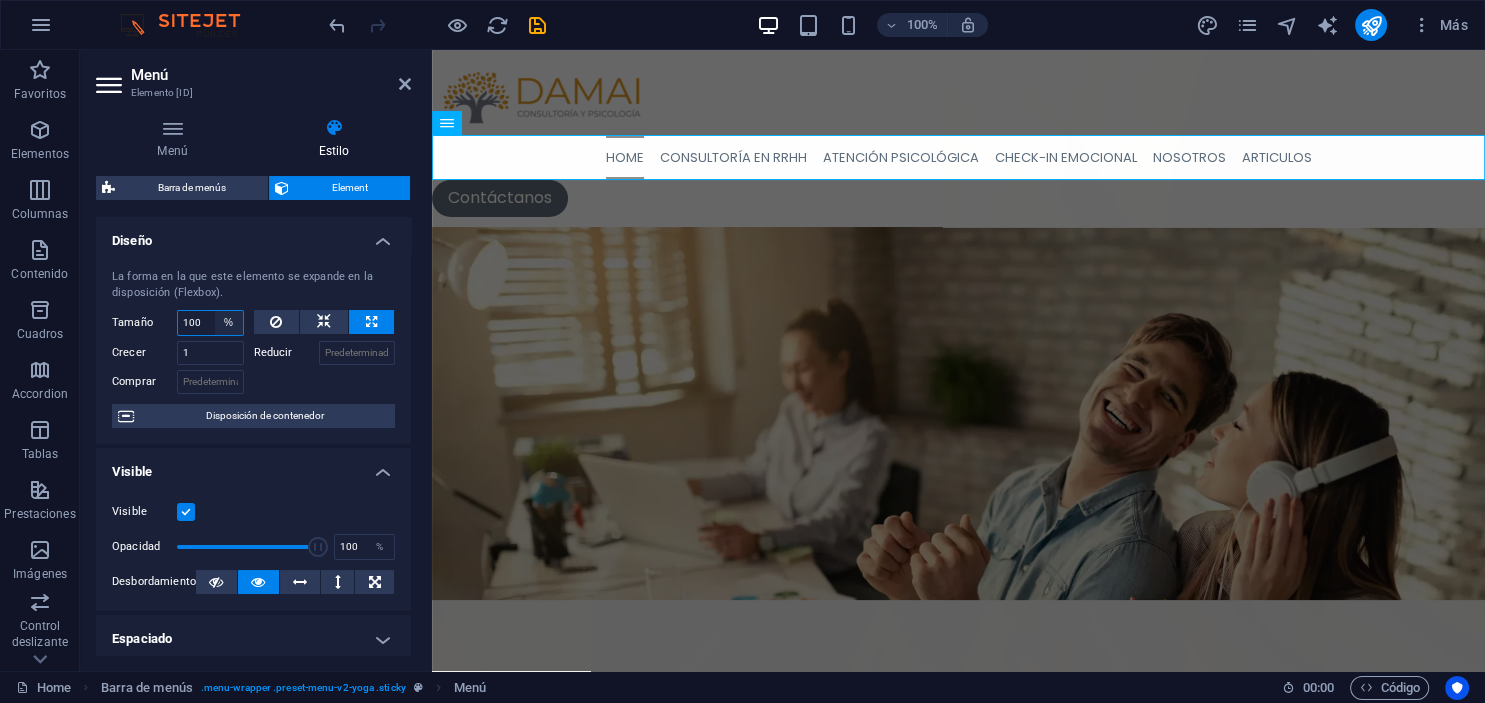 select on "1/1" 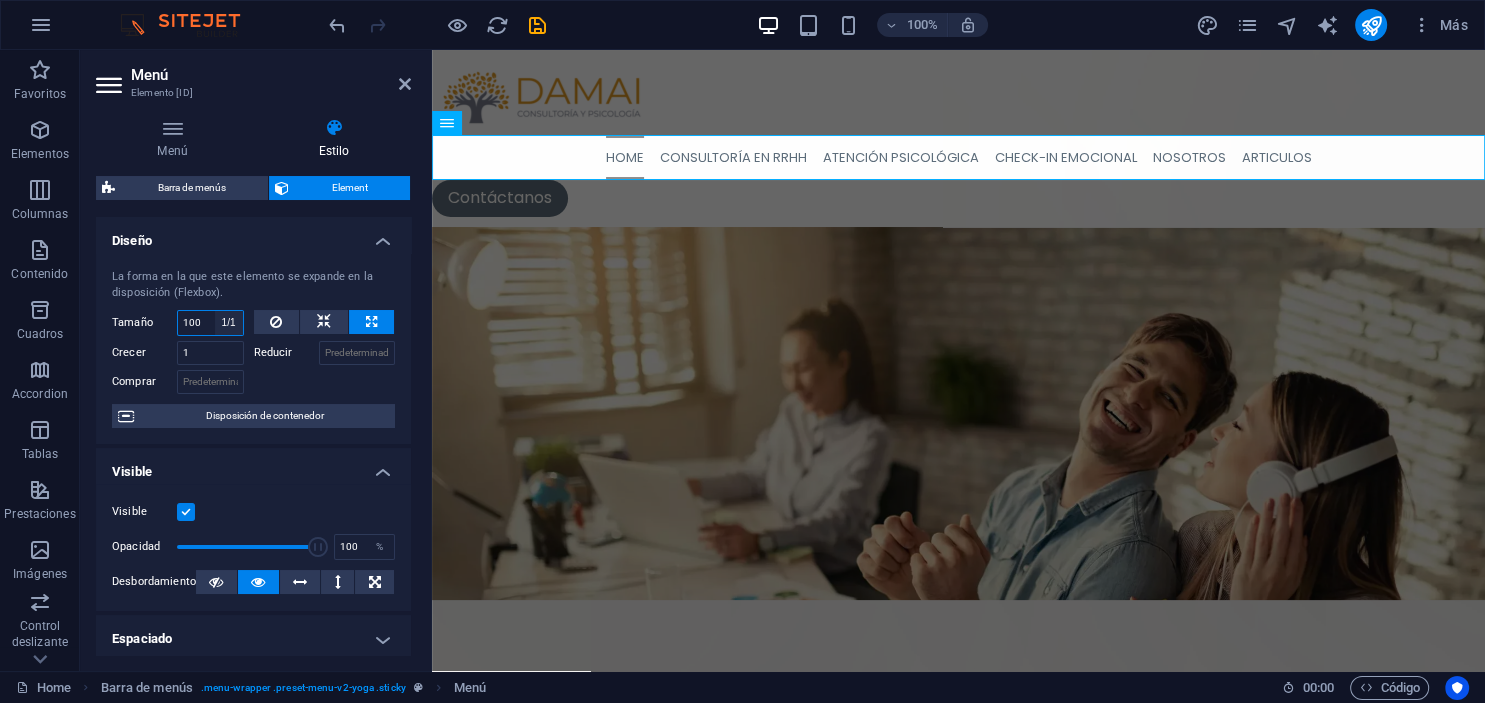 click on "1/1" at bounding box center [0, 0] 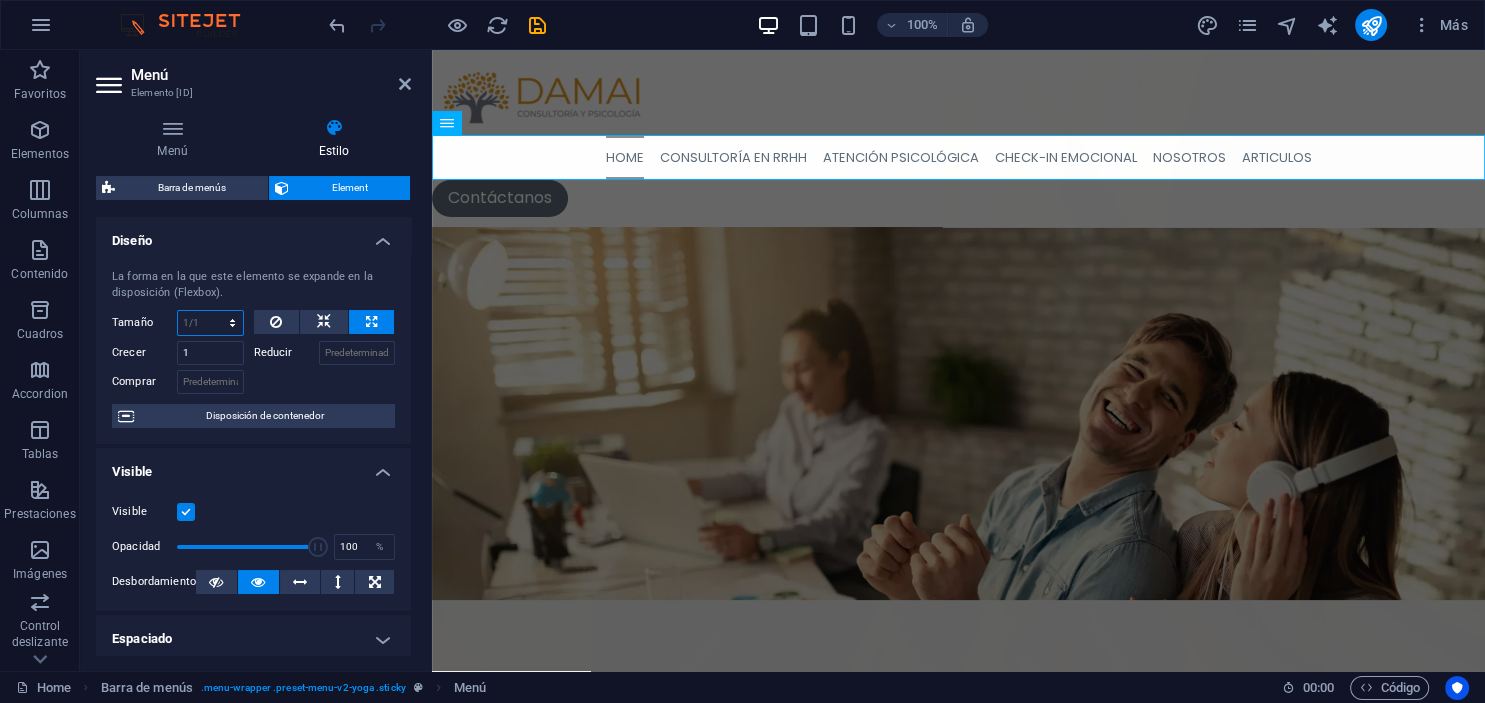 click on "Predeterminado automático px % 1/1 1/2 1/3 1/4 1/5 1/6 1/7 1/8 1/9 1/10" at bounding box center [210, 323] 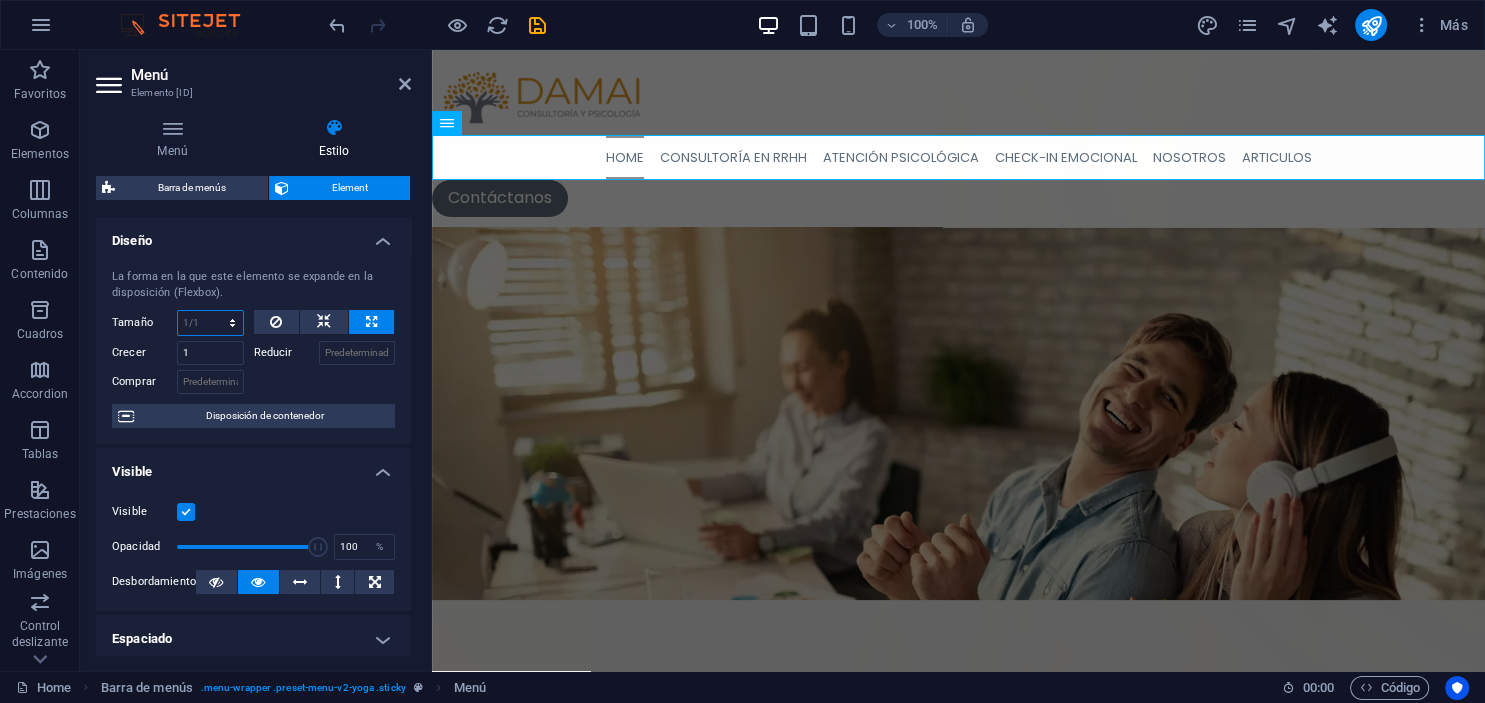 select on "1/2" 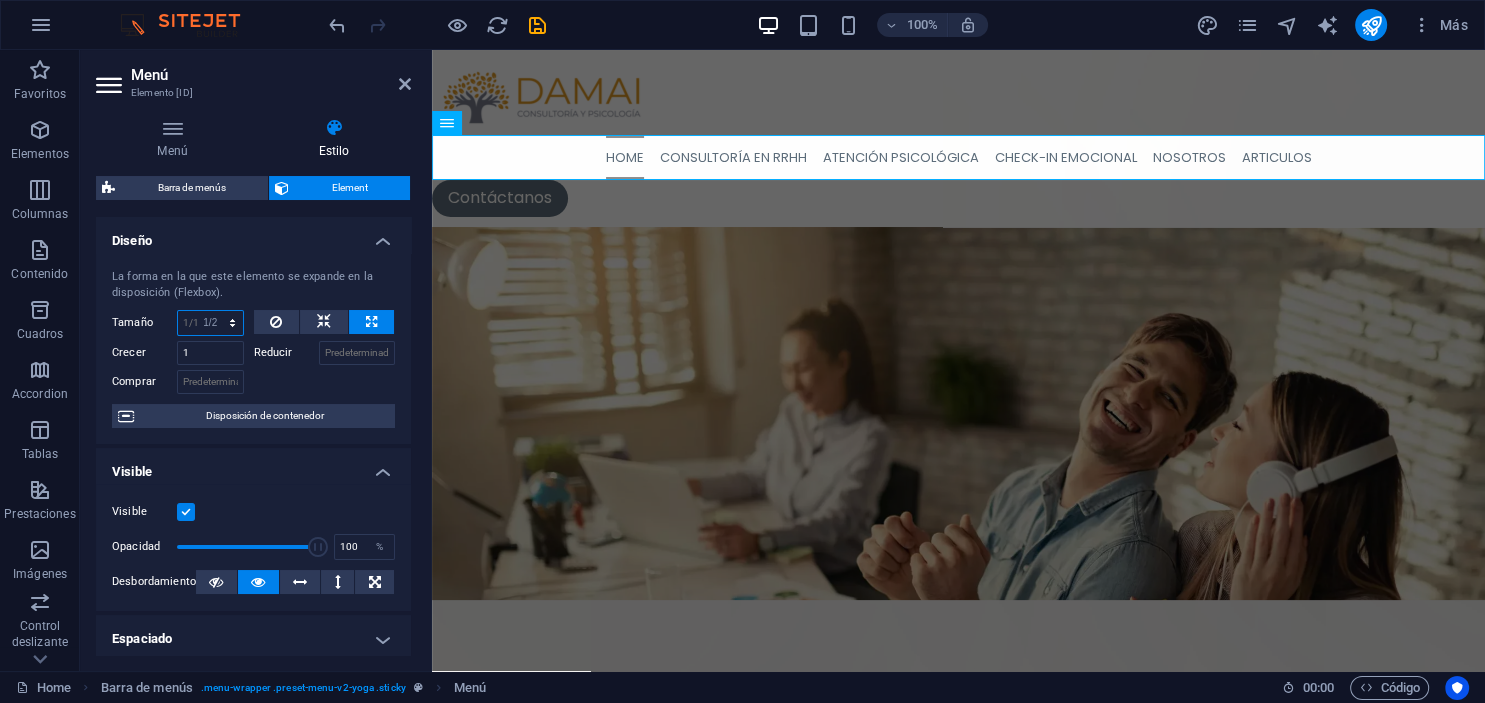 click on "1/2" at bounding box center [0, 0] 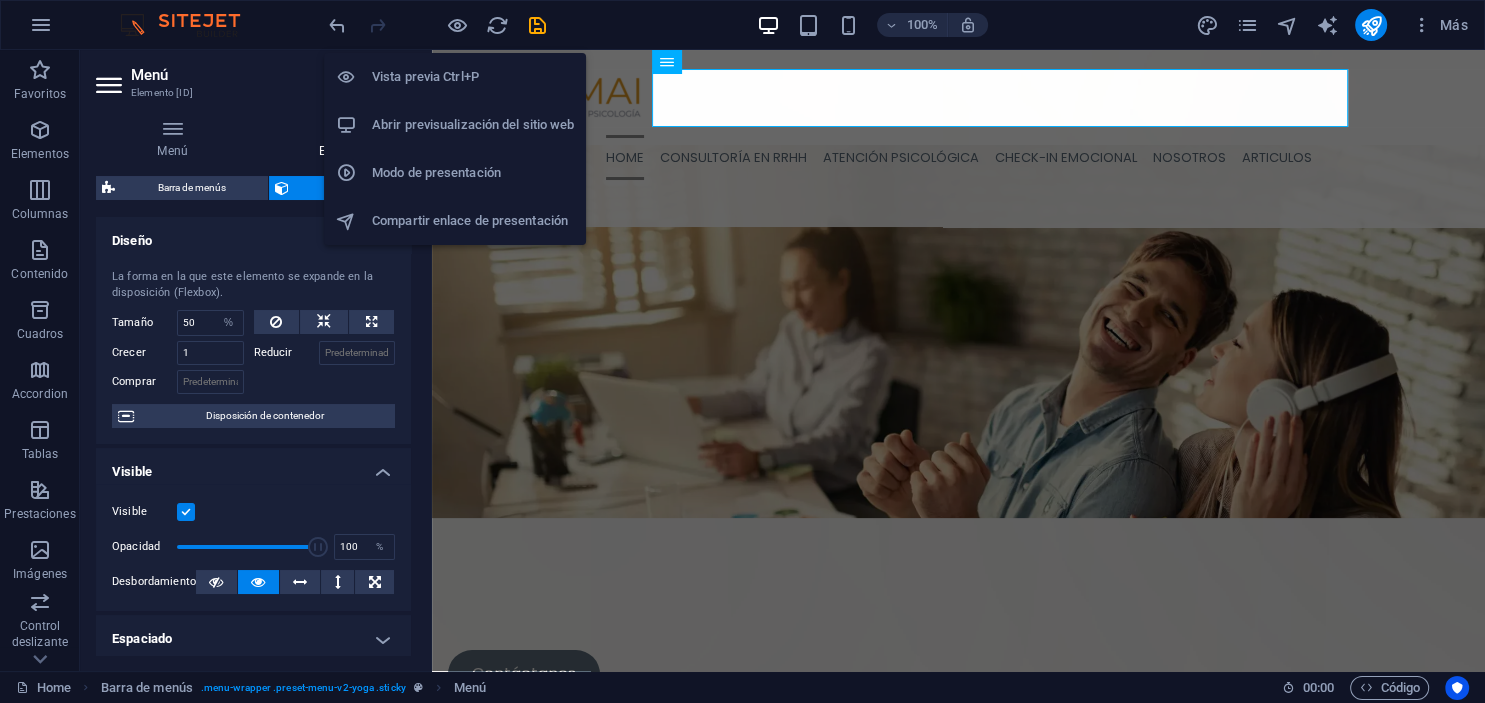 click on "Abrir previsualización del sitio web" at bounding box center (473, 125) 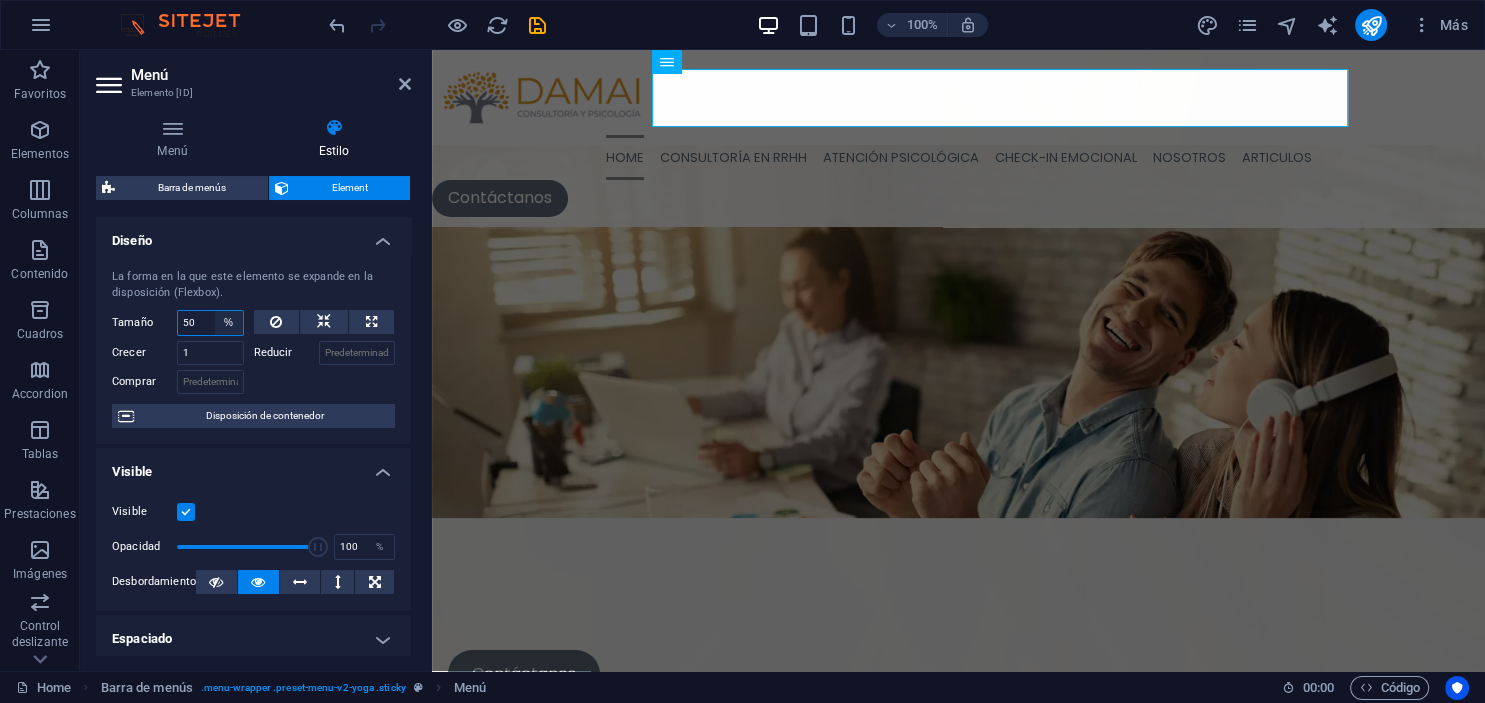 select on "1/2" 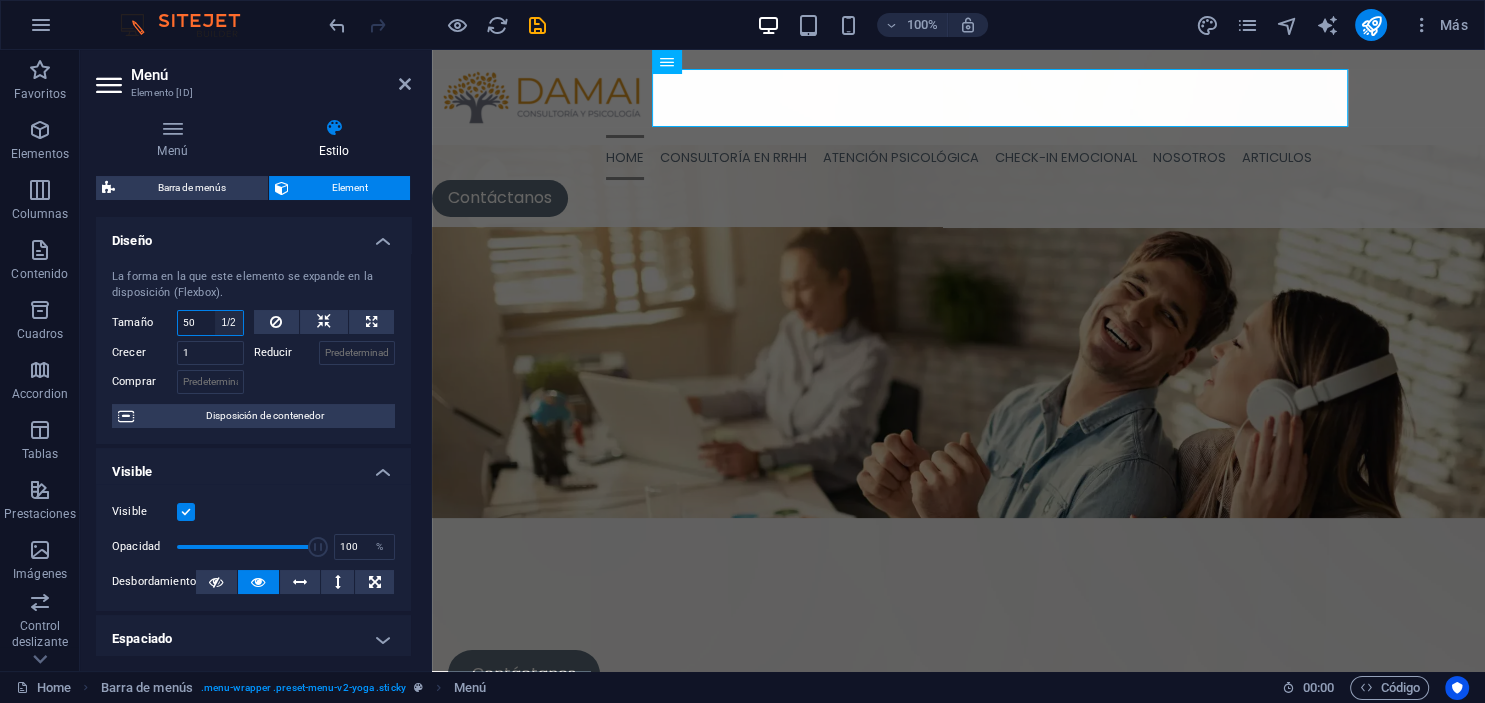 click on "1/2" at bounding box center [0, 0] 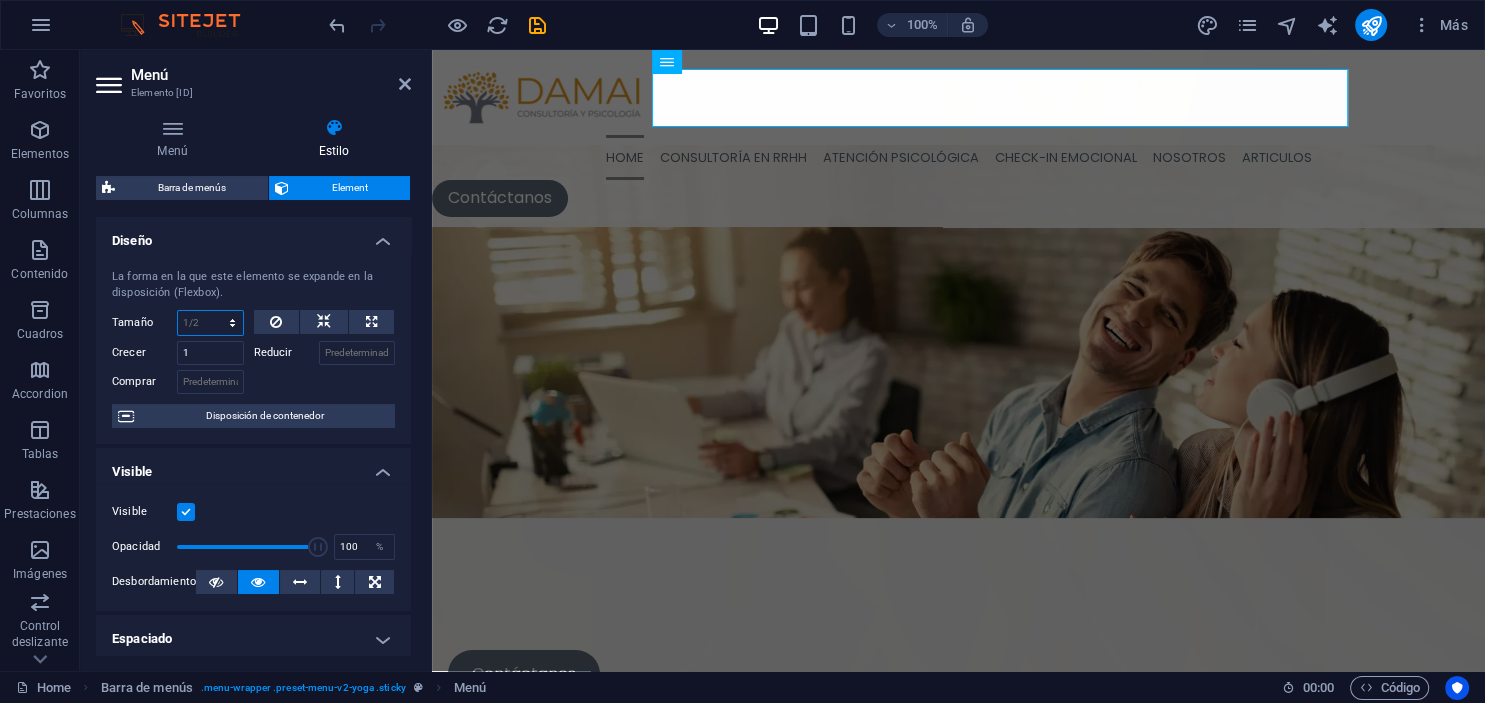 click on "Predeterminado automático px % 1/1 1/2 1/3 1/4 1/5 1/6 1/7 1/8 1/9 1/10" at bounding box center (210, 323) 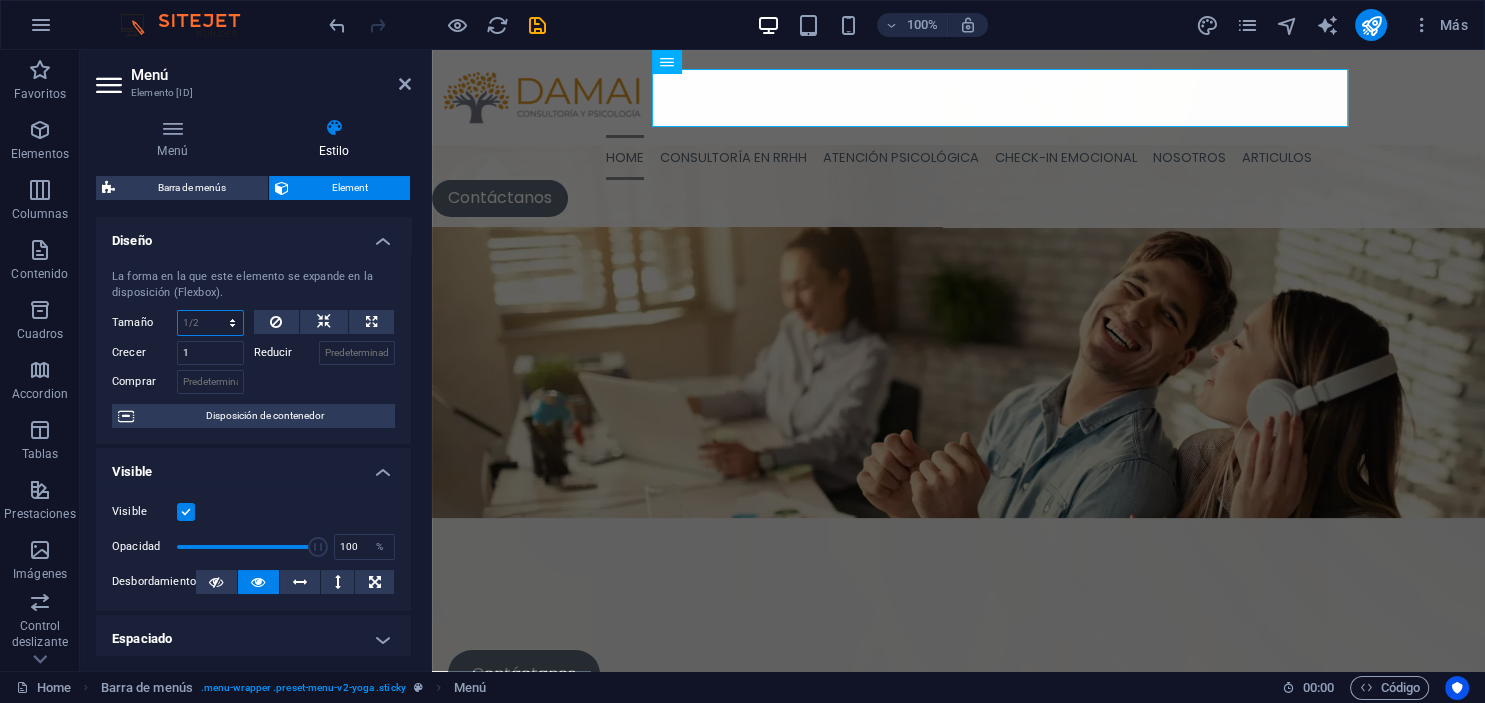 select on "1/3" 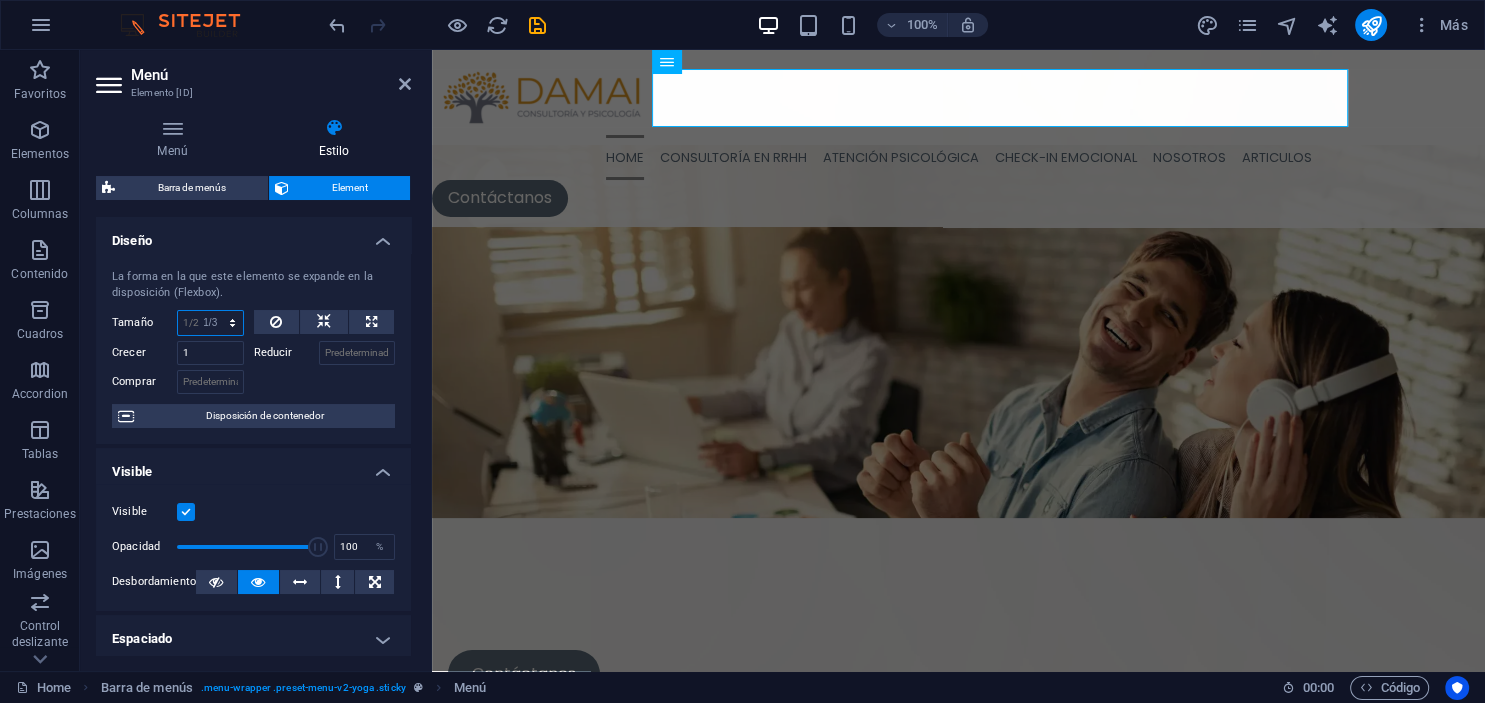 click on "1/3" at bounding box center [0, 0] 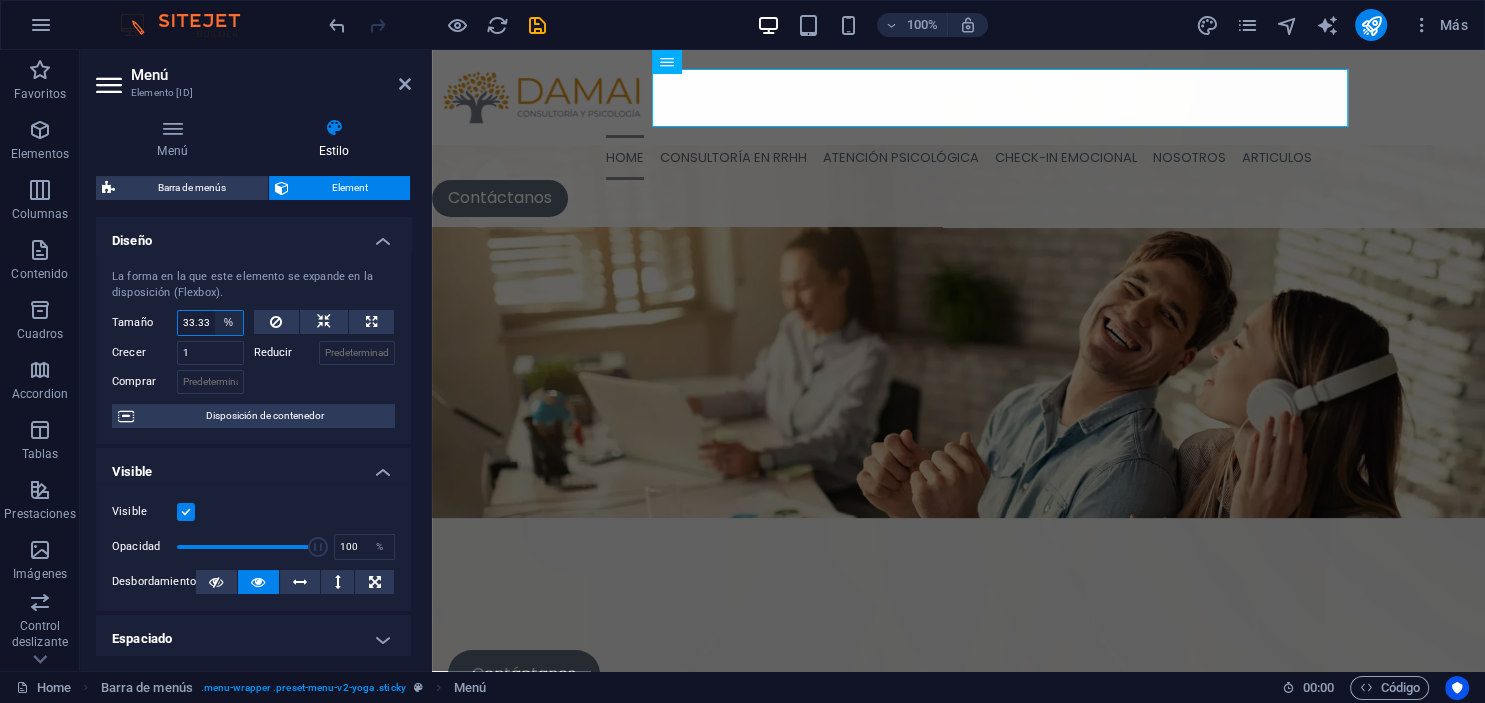 click on "Predeterminado automático px % 1/1 1/2 1/3 1/4 1/5 1/6 1/7 1/8 1/9 1/10" at bounding box center [229, 323] 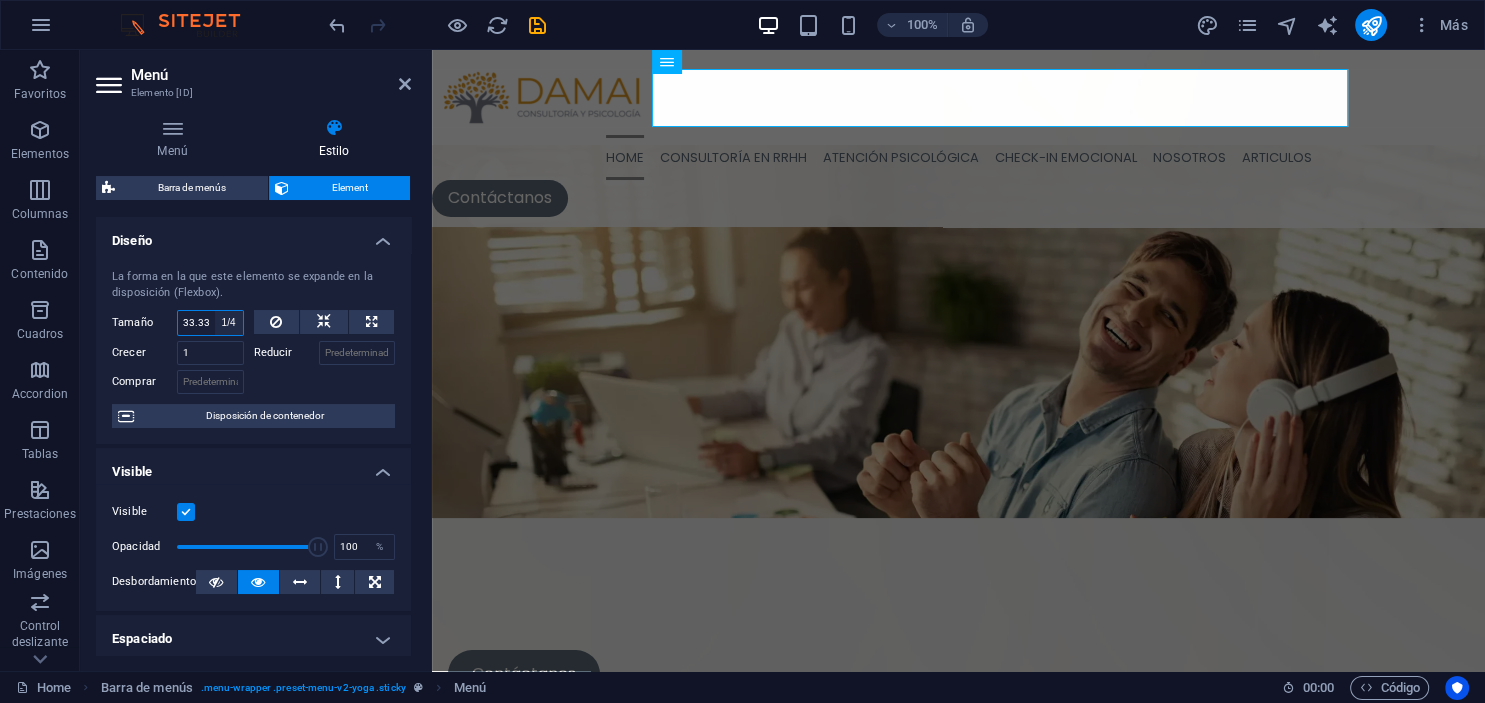 click on "1/4" at bounding box center [0, 0] 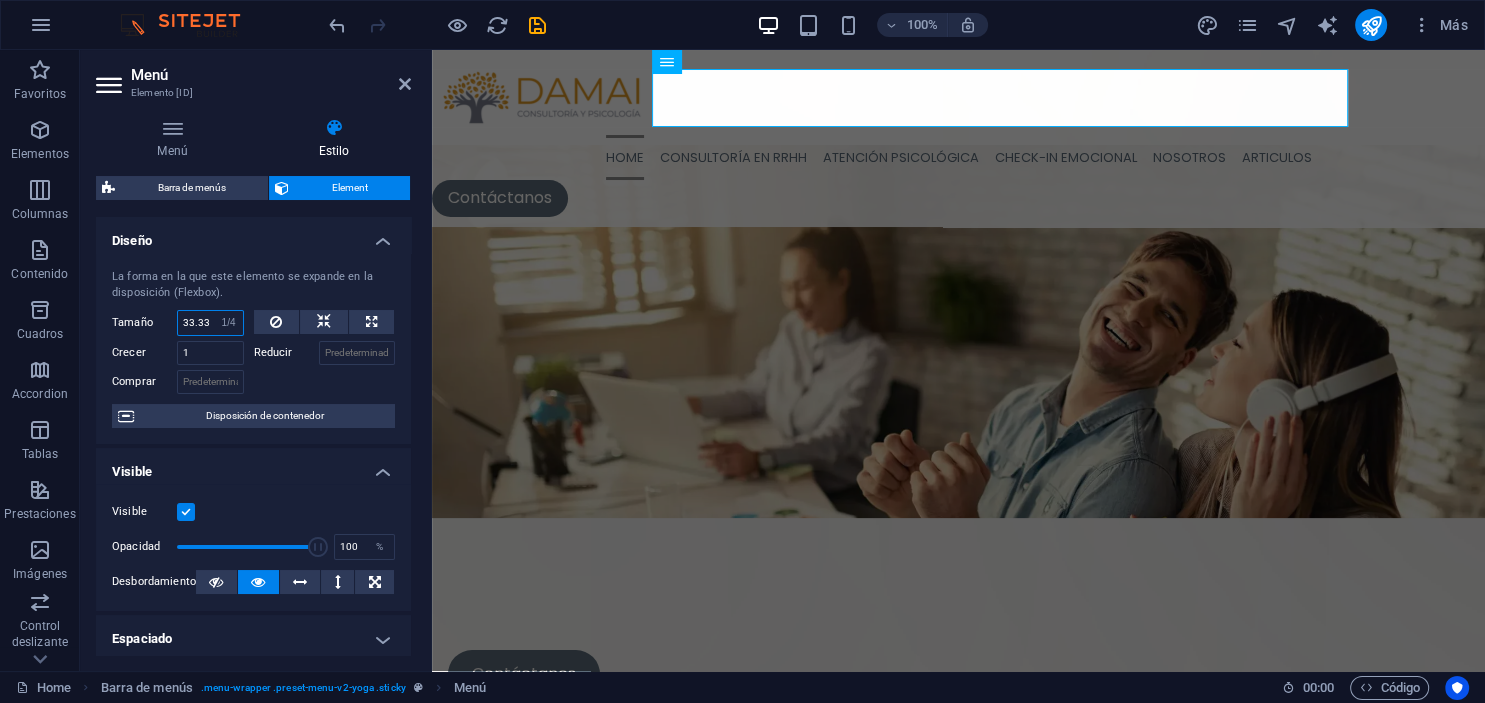 type on "25" 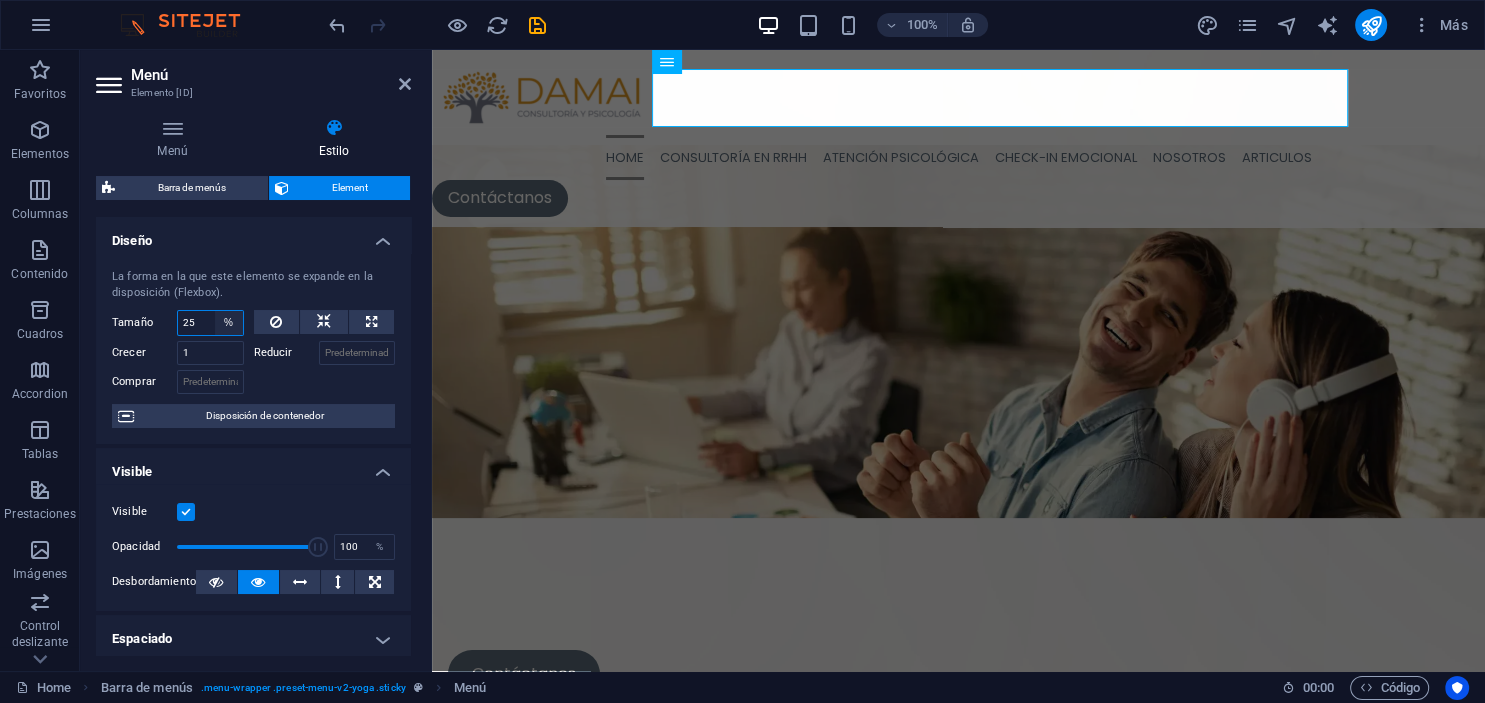 click on "Predeterminado automático px % 1/1 1/2 1/3 1/4 1/5 1/6 1/7 1/8 1/9 1/10" at bounding box center (229, 323) 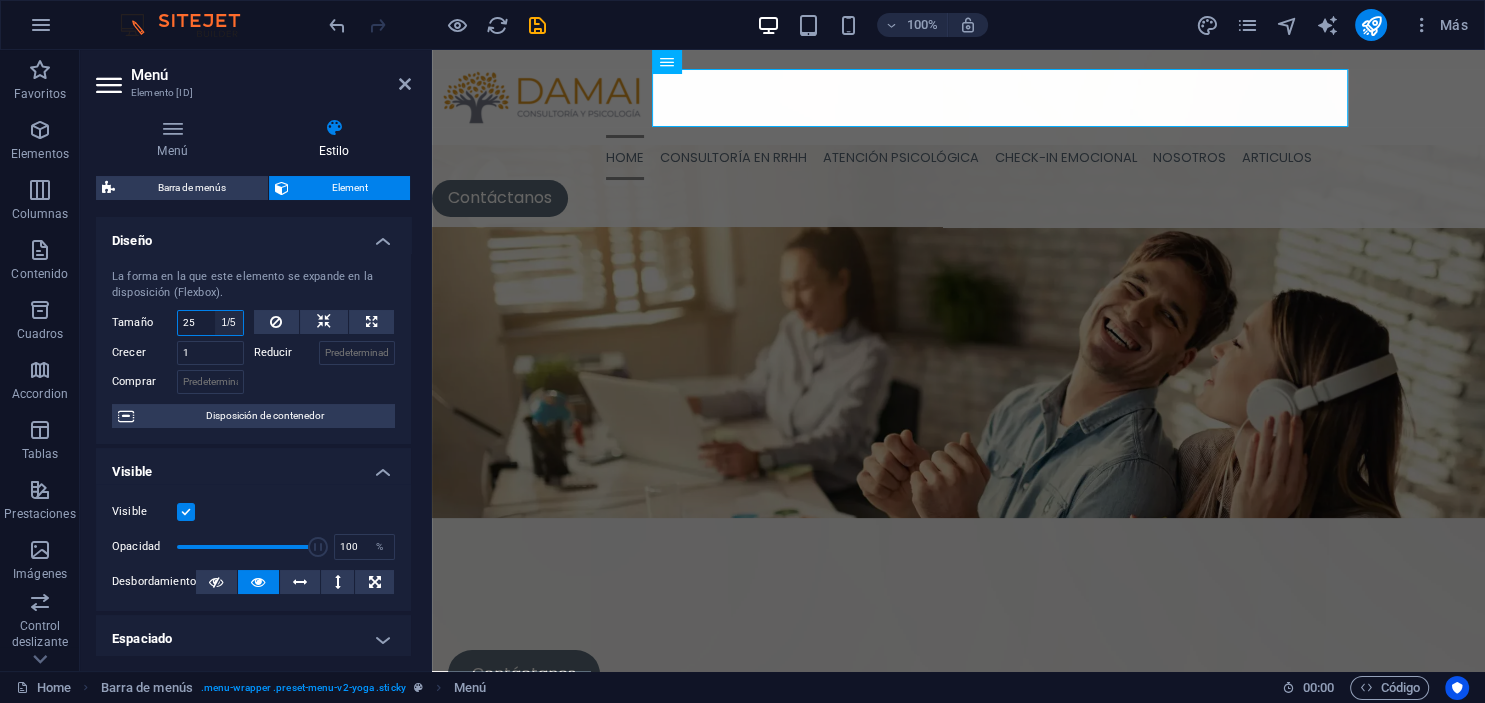 click on "1/5" at bounding box center [0, 0] 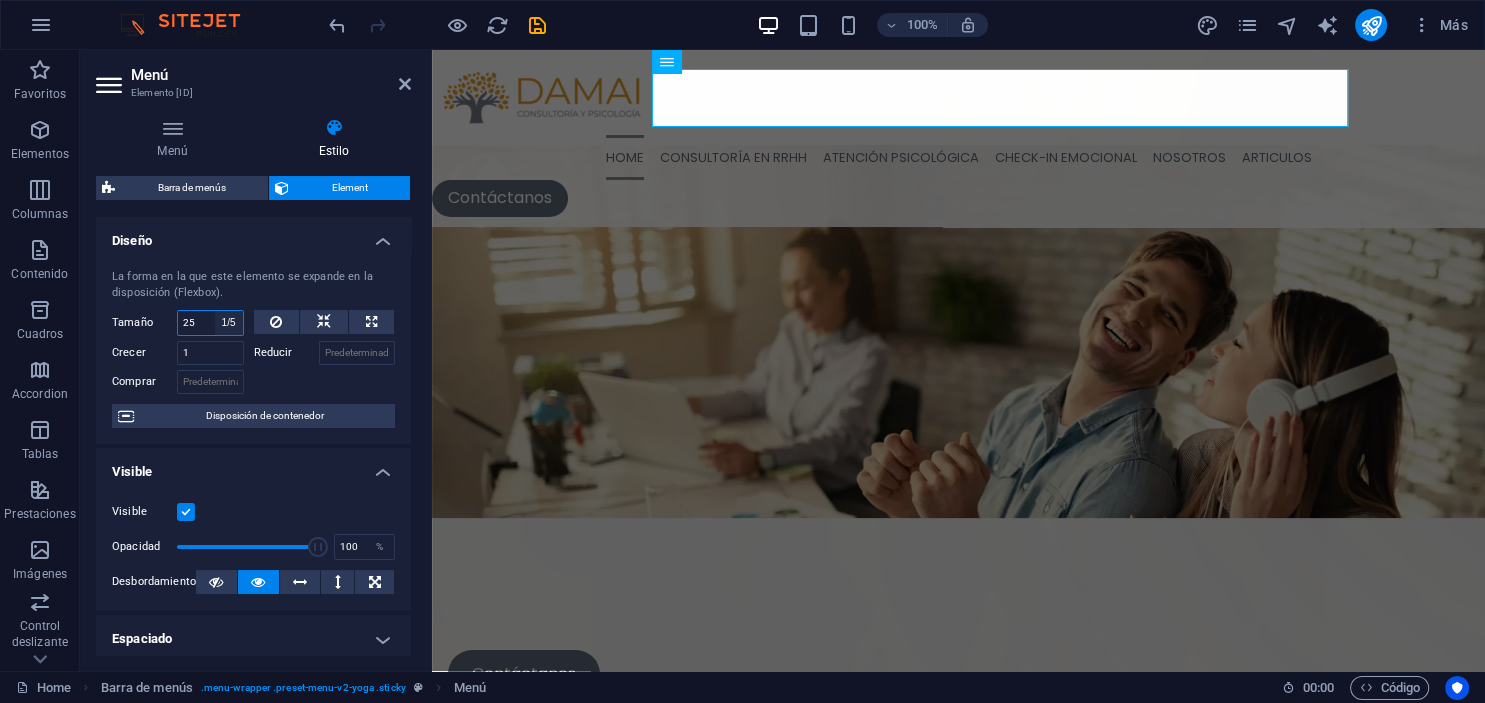 type on "20" 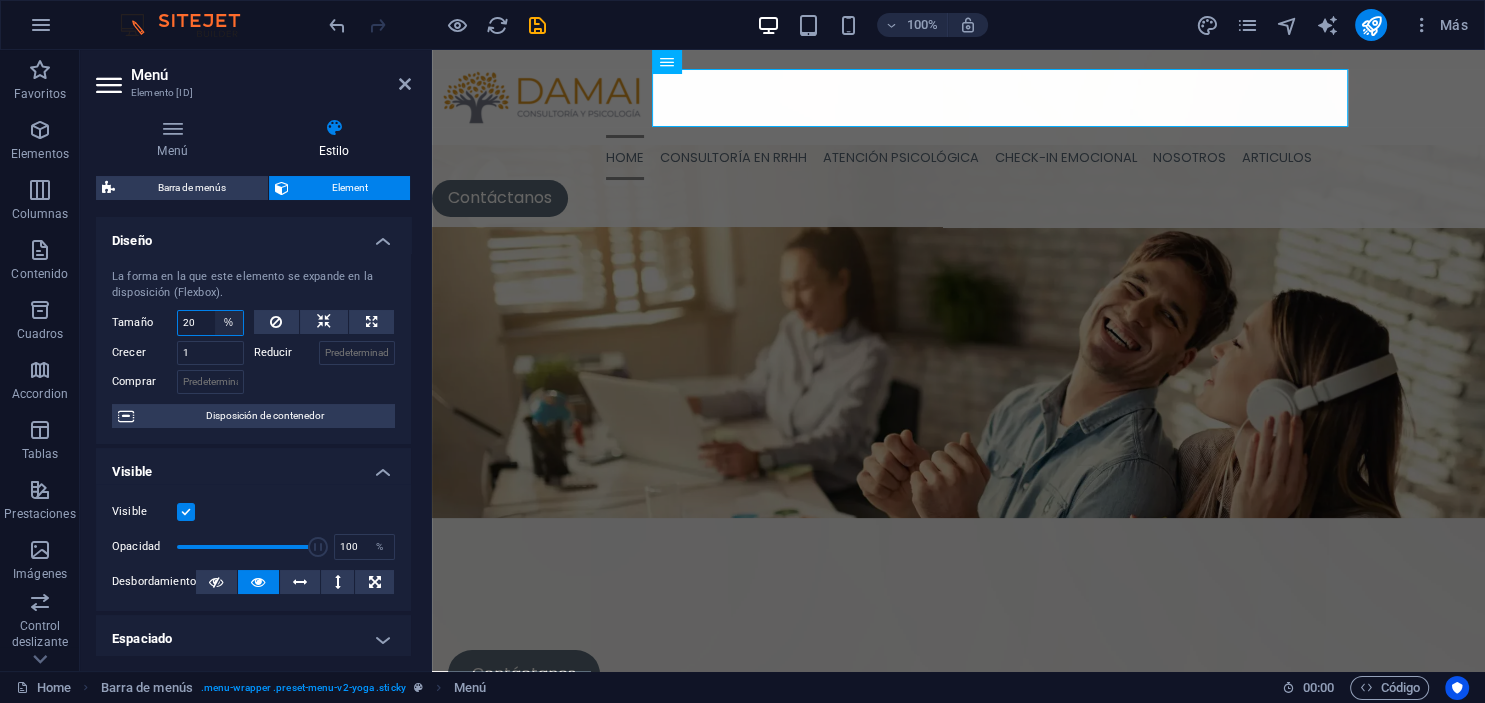 click on "Predeterminado automático px % 1/1 1/2 1/3 1/4 1/5 1/6 1/7 1/8 1/9 1/10" at bounding box center (229, 323) 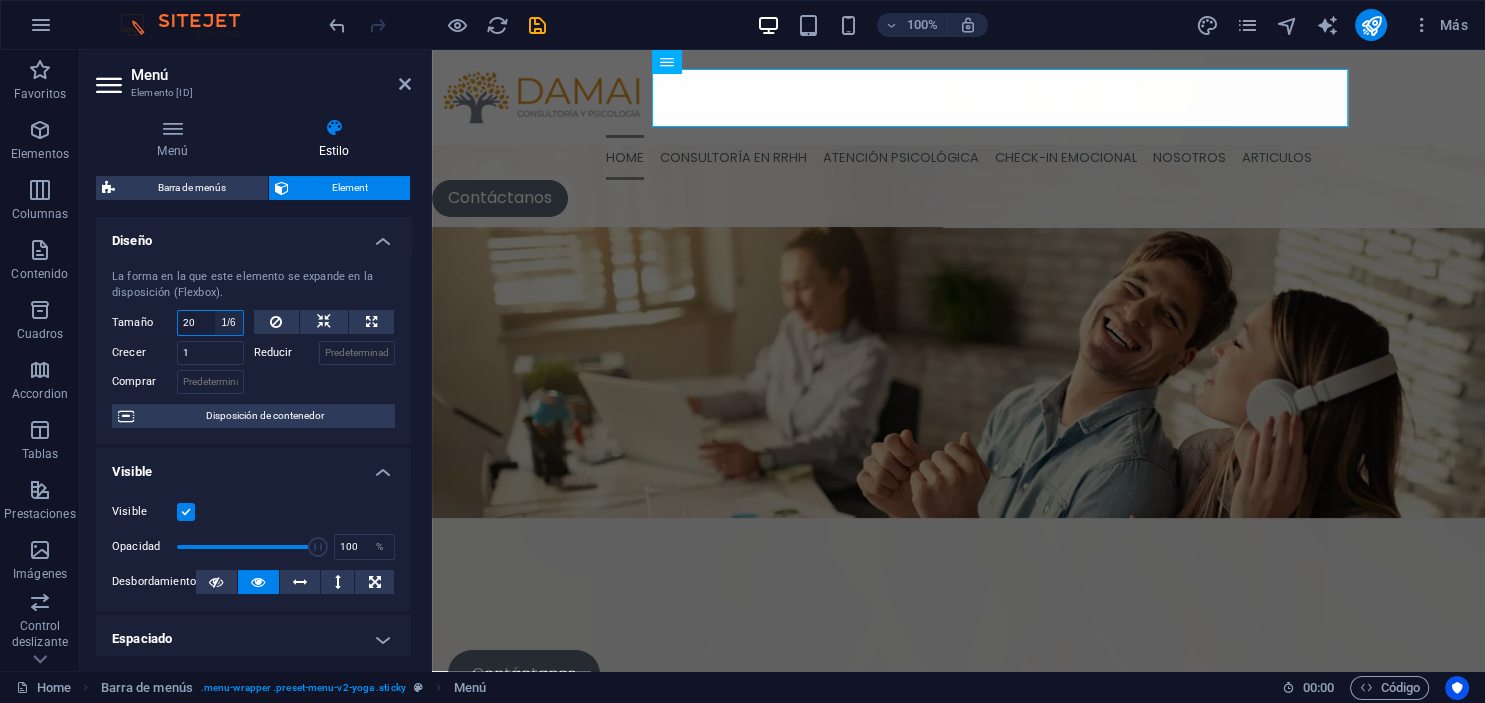 click on "1/6" at bounding box center [0, 0] 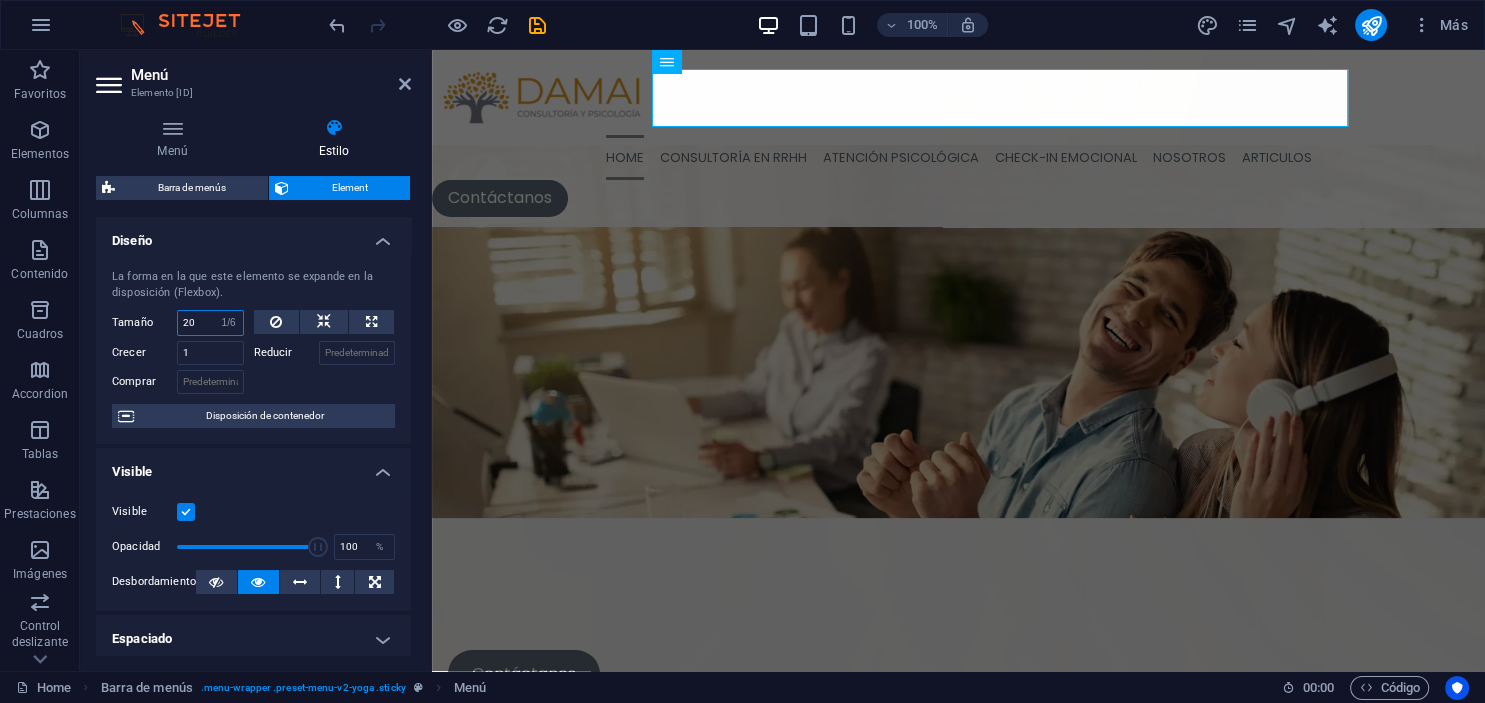 type on "16.66" 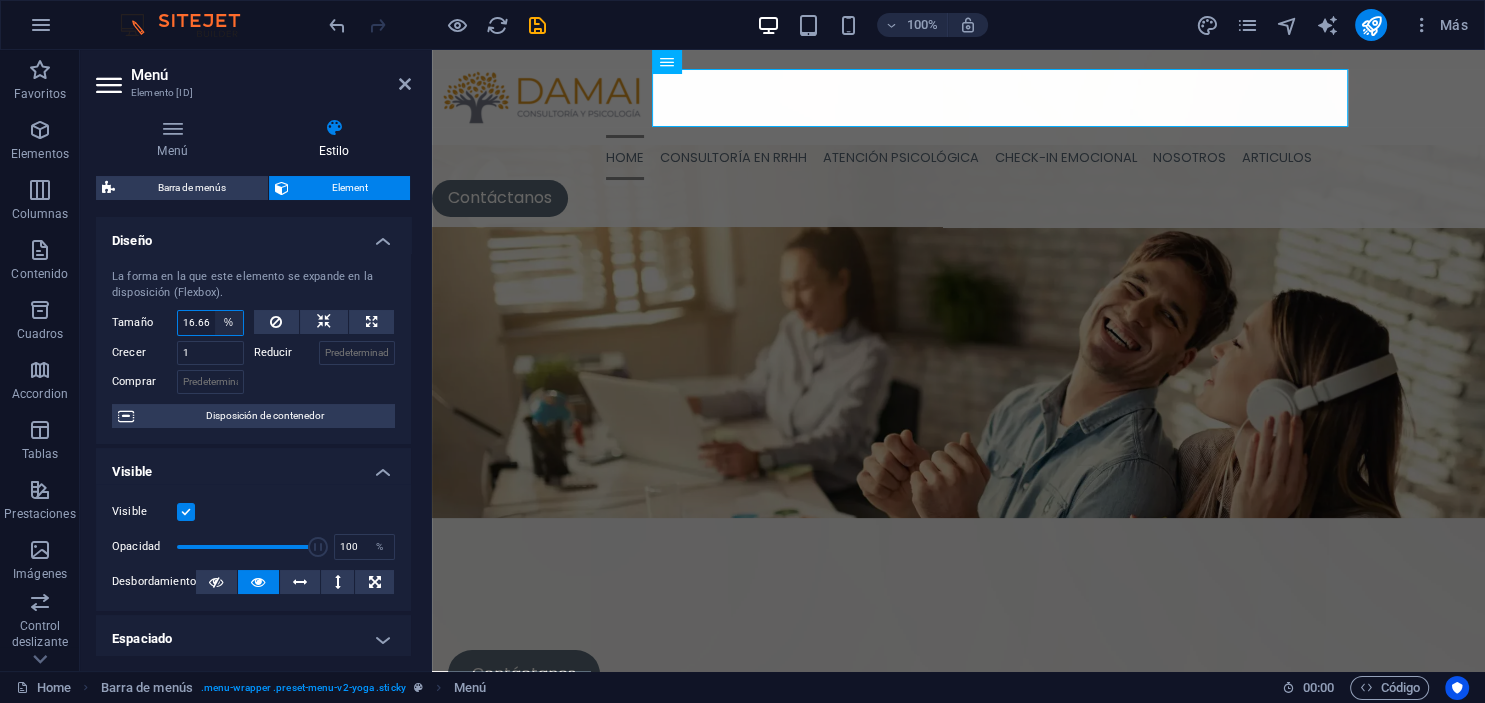 click on "Predeterminado automático px % 1/1 1/2 1/3 1/4 1/5 1/6 1/7 1/8 1/9 1/10" at bounding box center (229, 323) 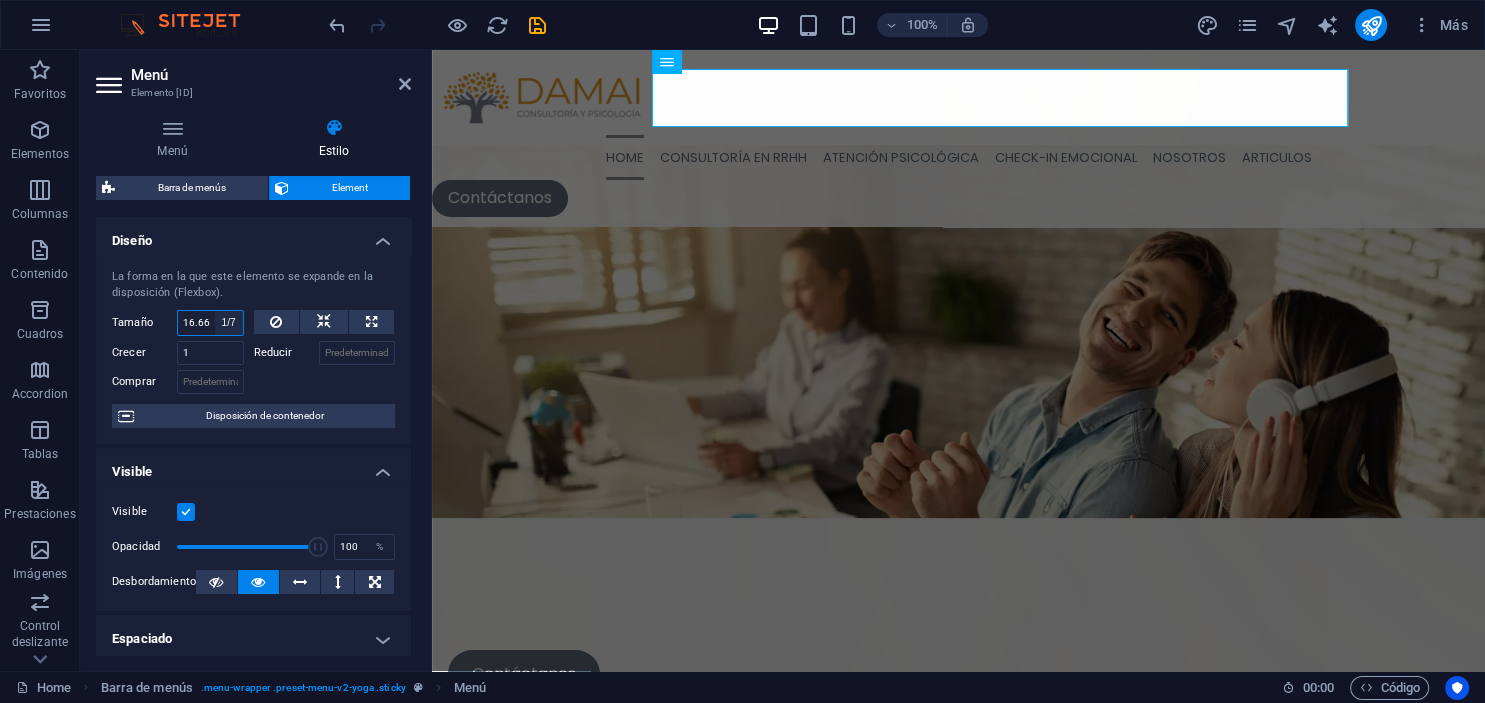 click on "1/7" at bounding box center [0, 0] 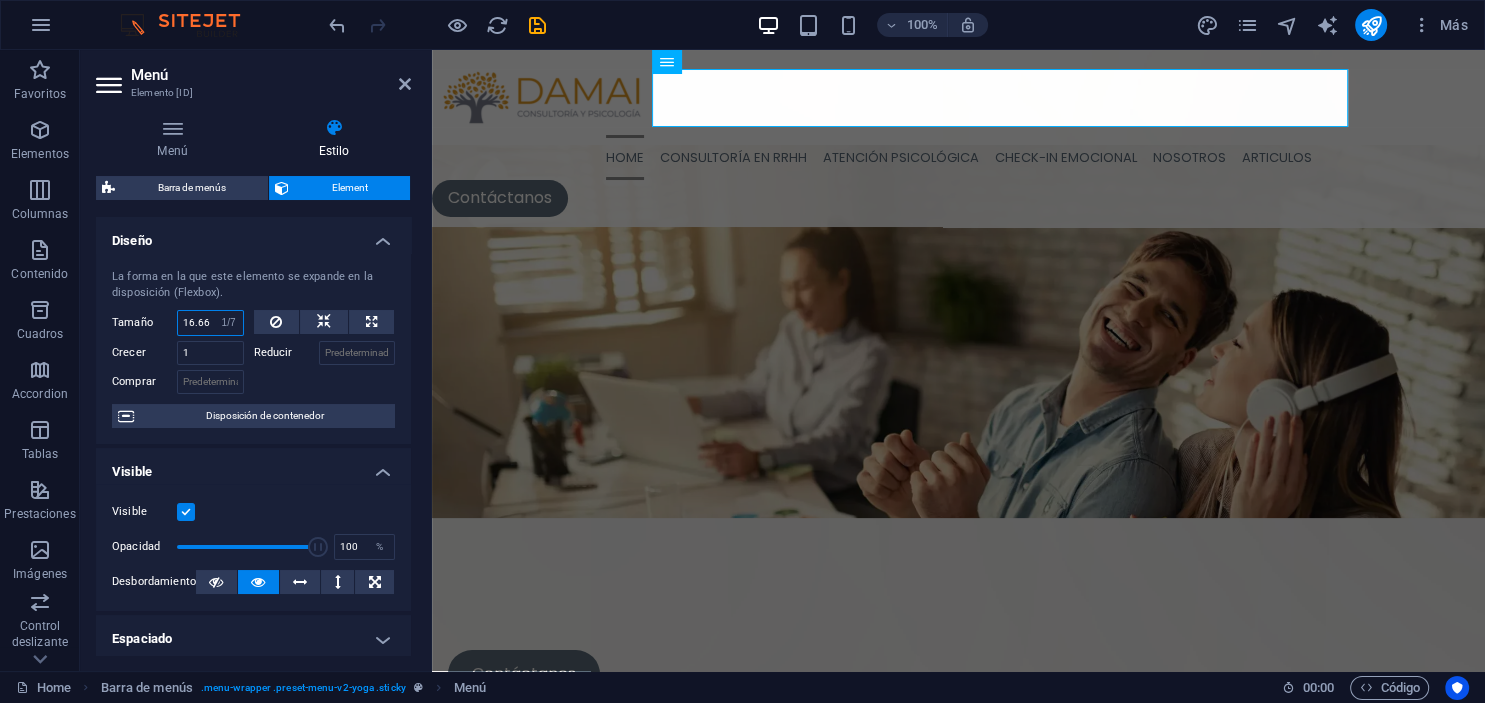 type on "14.28" 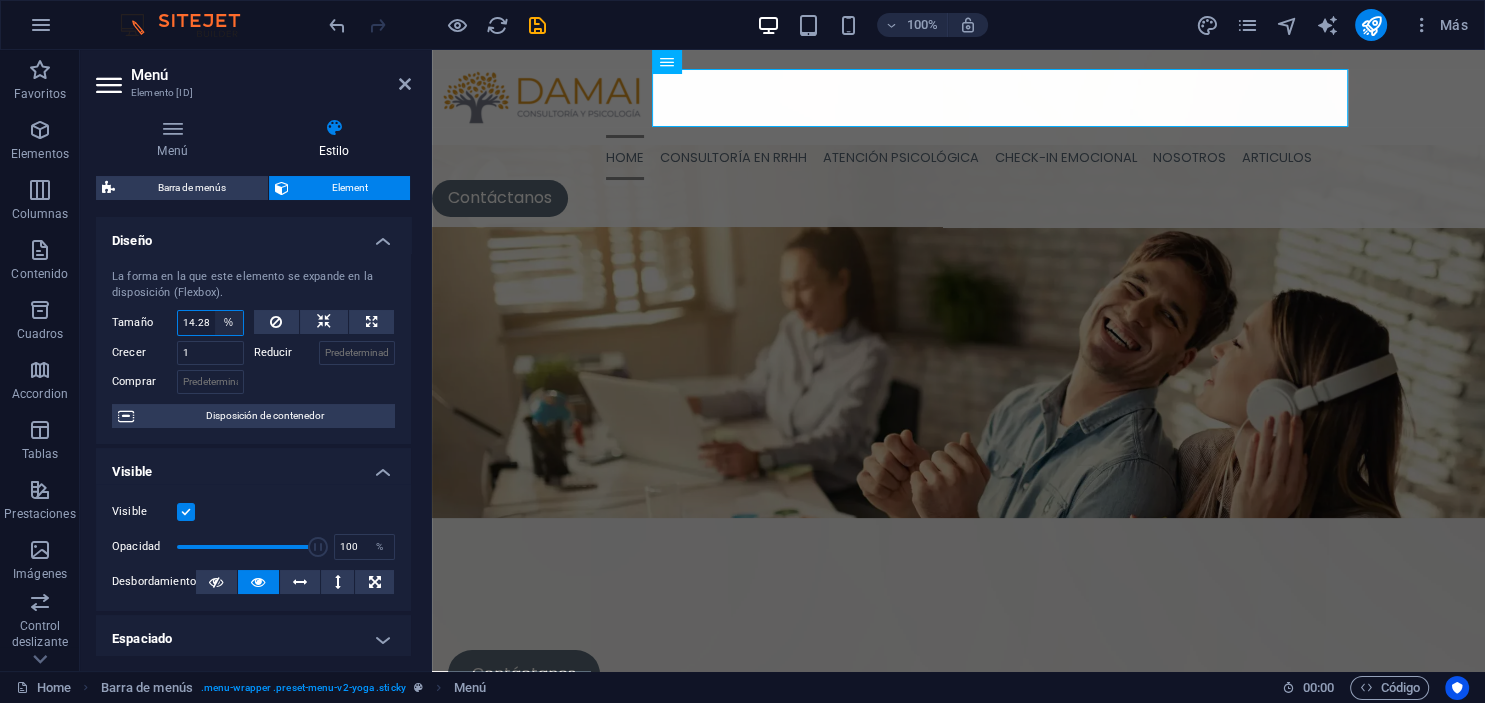 click on "Predeterminado automático px % 1/1 1/2 1/3 1/4 1/5 1/6 1/7 1/8 1/9 1/10" at bounding box center [229, 323] 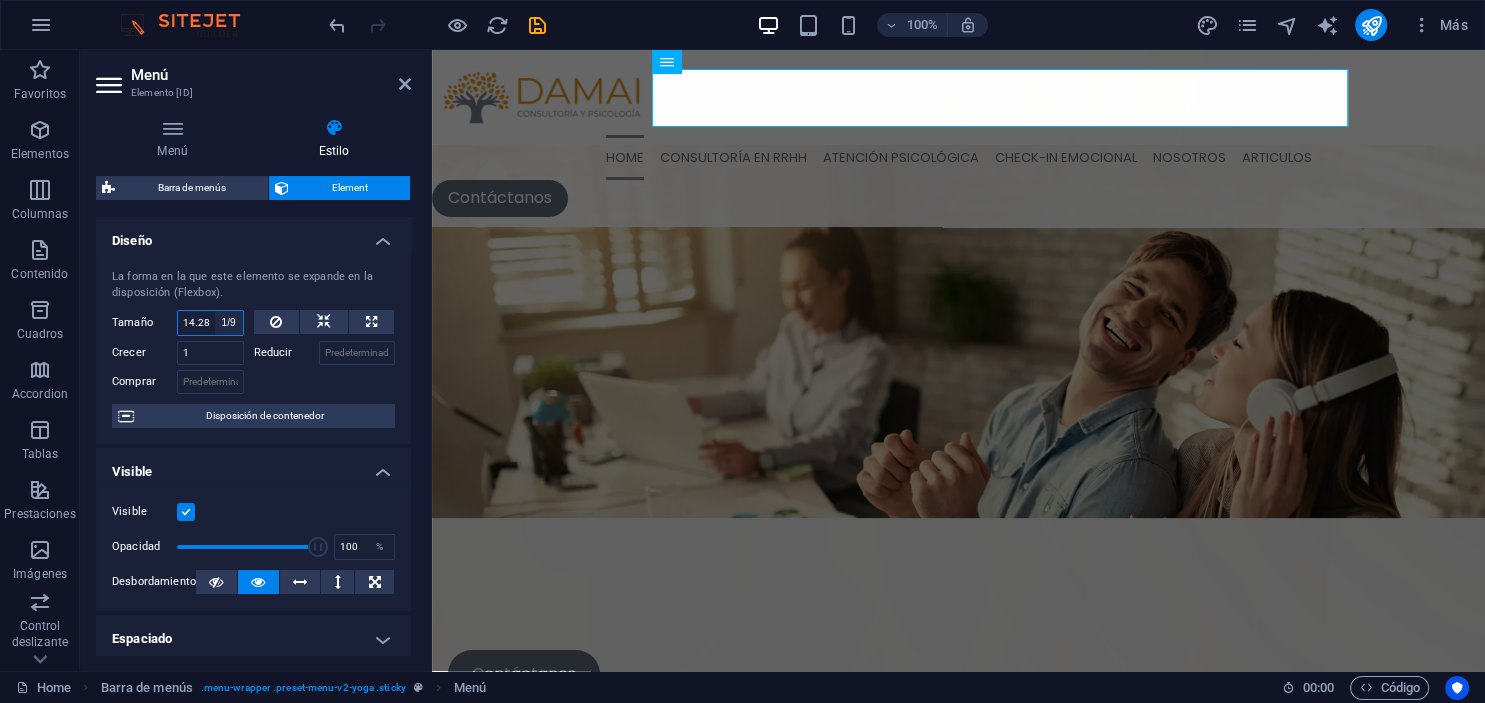 click on "1/9" at bounding box center [0, 0] 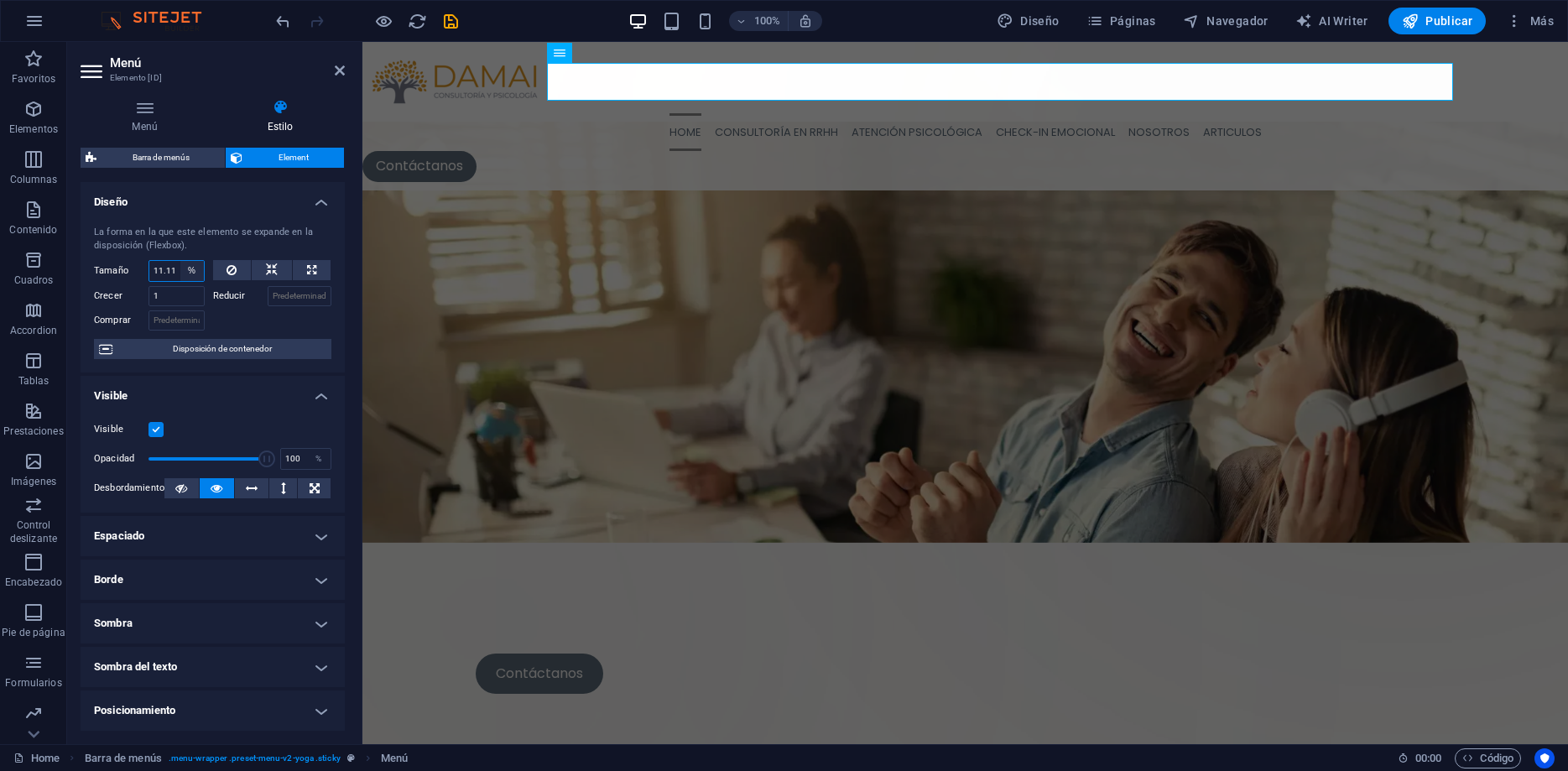 click on "Predeterminado automático px % 1/1 1/2 1/3 1/4 1/5 1/6 1/7 1/8 1/9 1/10" at bounding box center (192, 271) 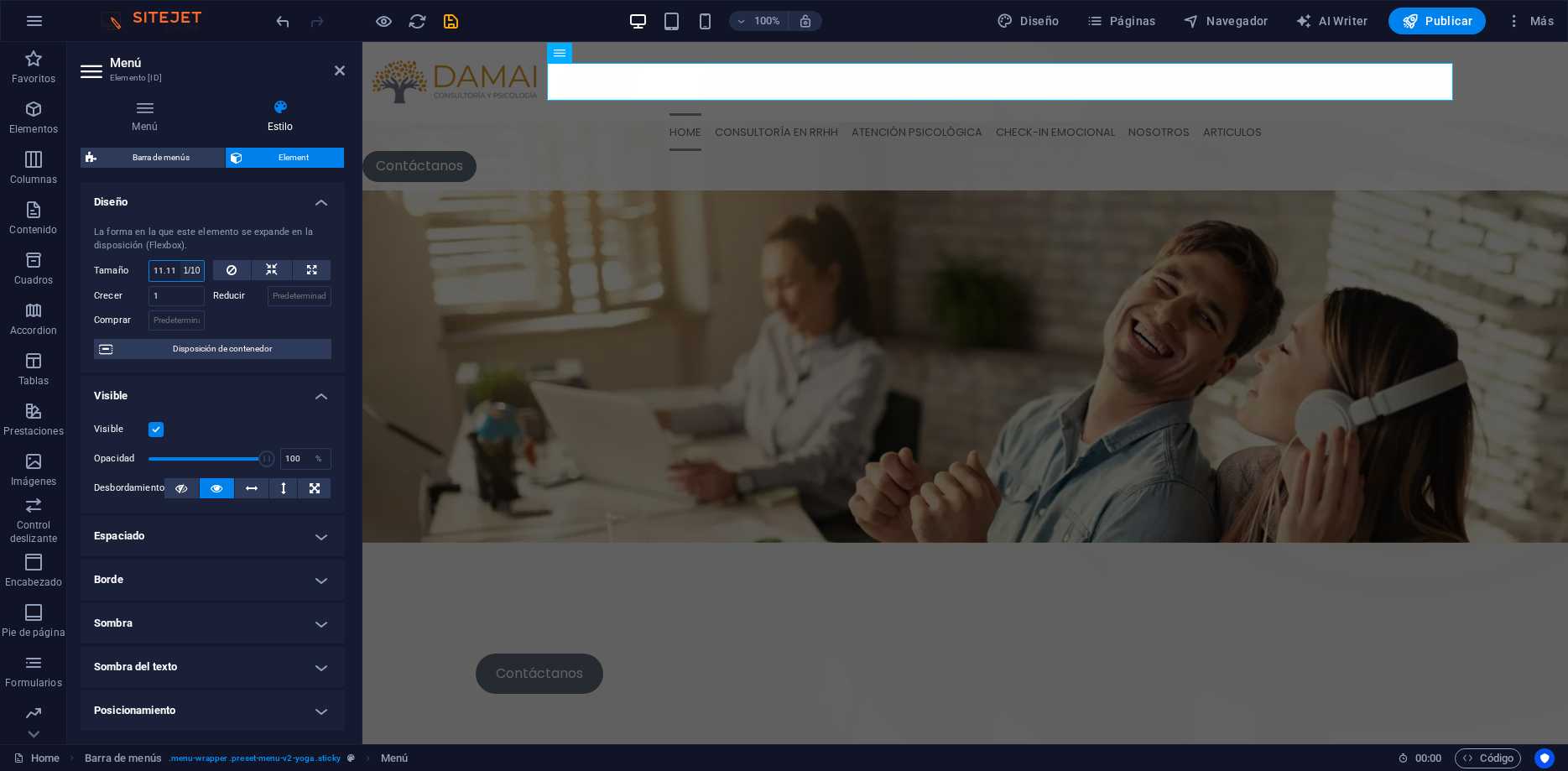 click on "1/10" at bounding box center [0, 0] 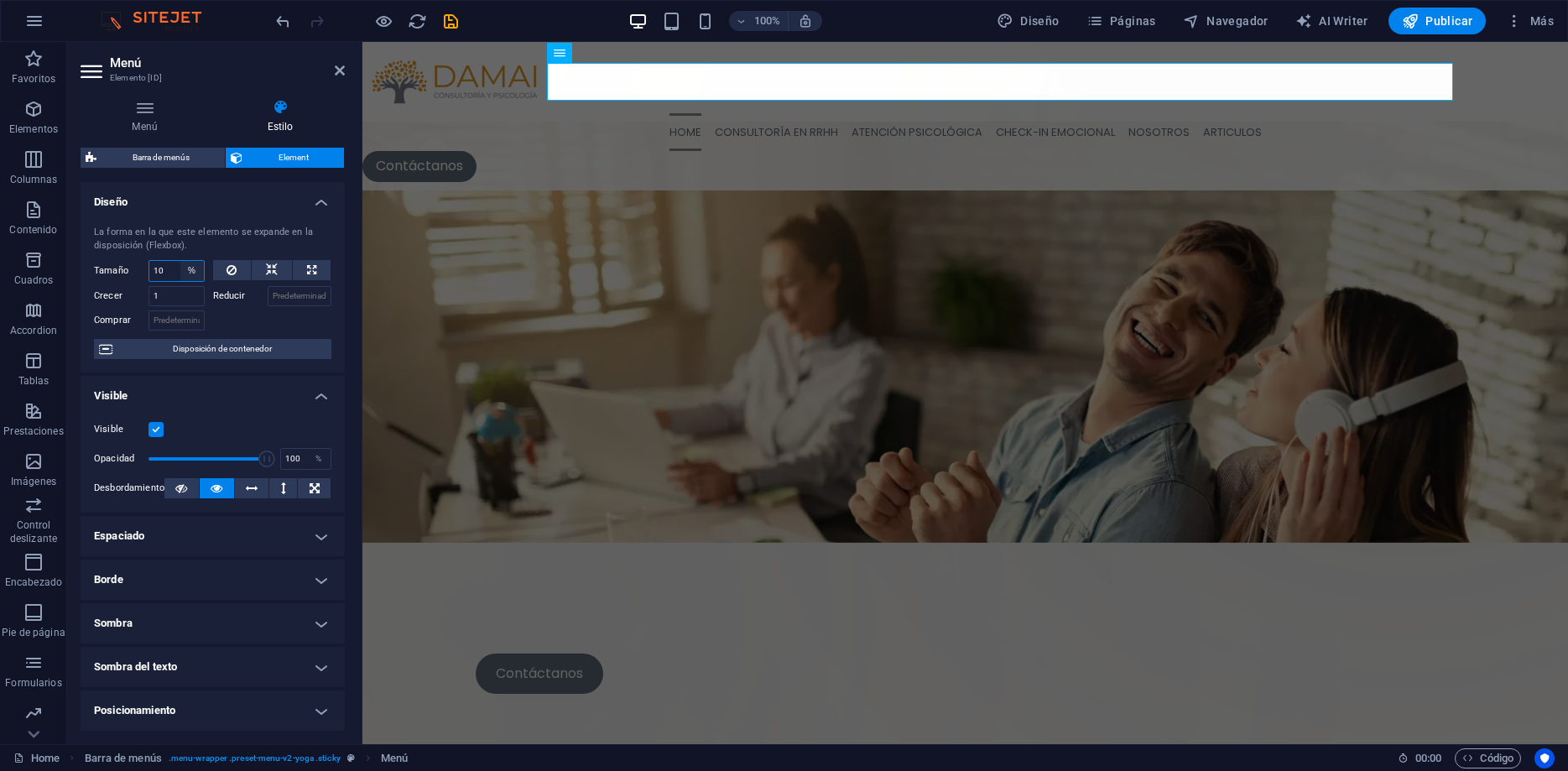 click on "Predeterminado automático px % 1/1 1/2 1/3 1/4 1/5 1/6 1/7 1/8 1/9 1/10" at bounding box center [192, 271] 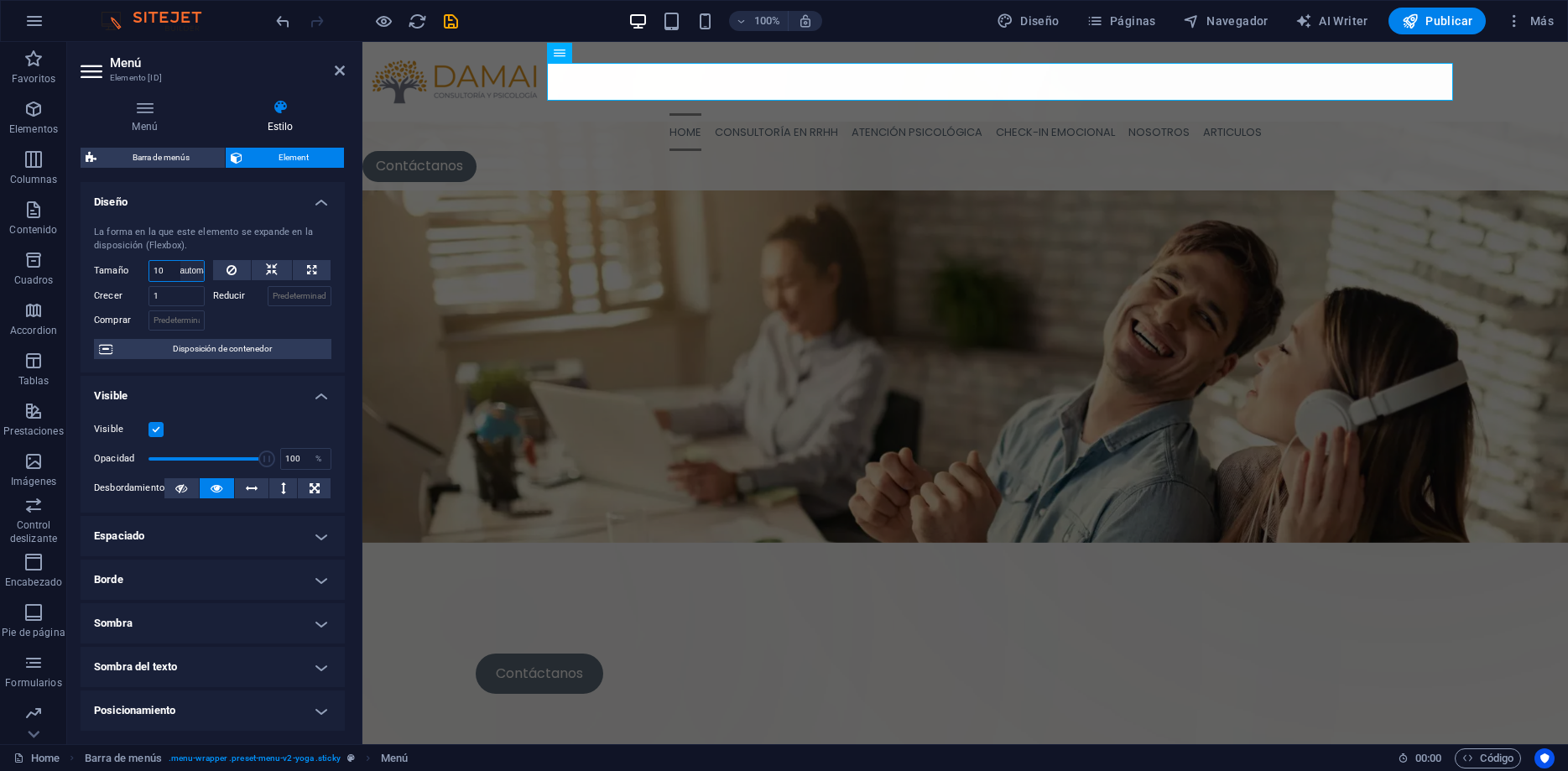 click on "automático" at bounding box center [0, 0] 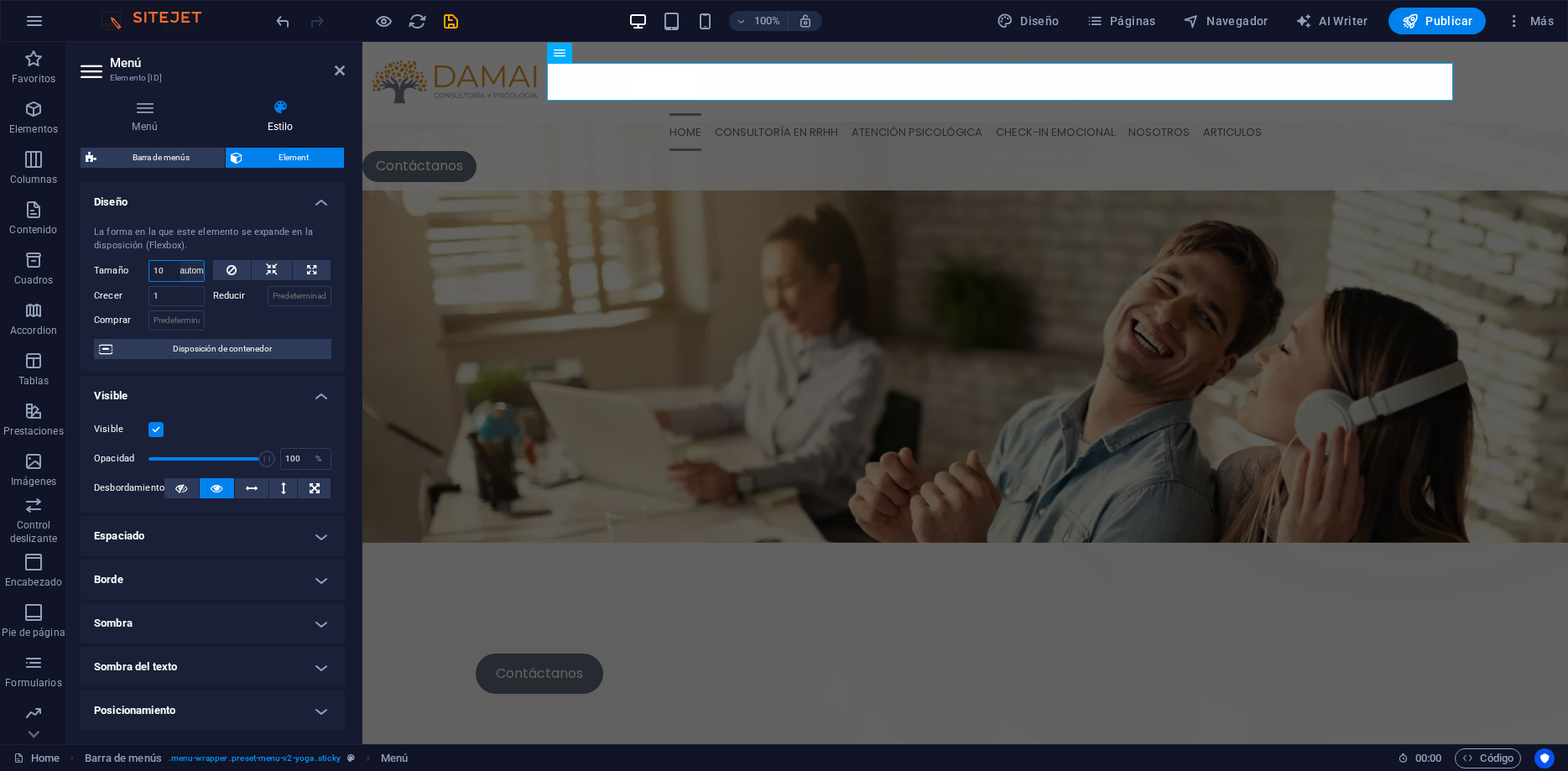 type 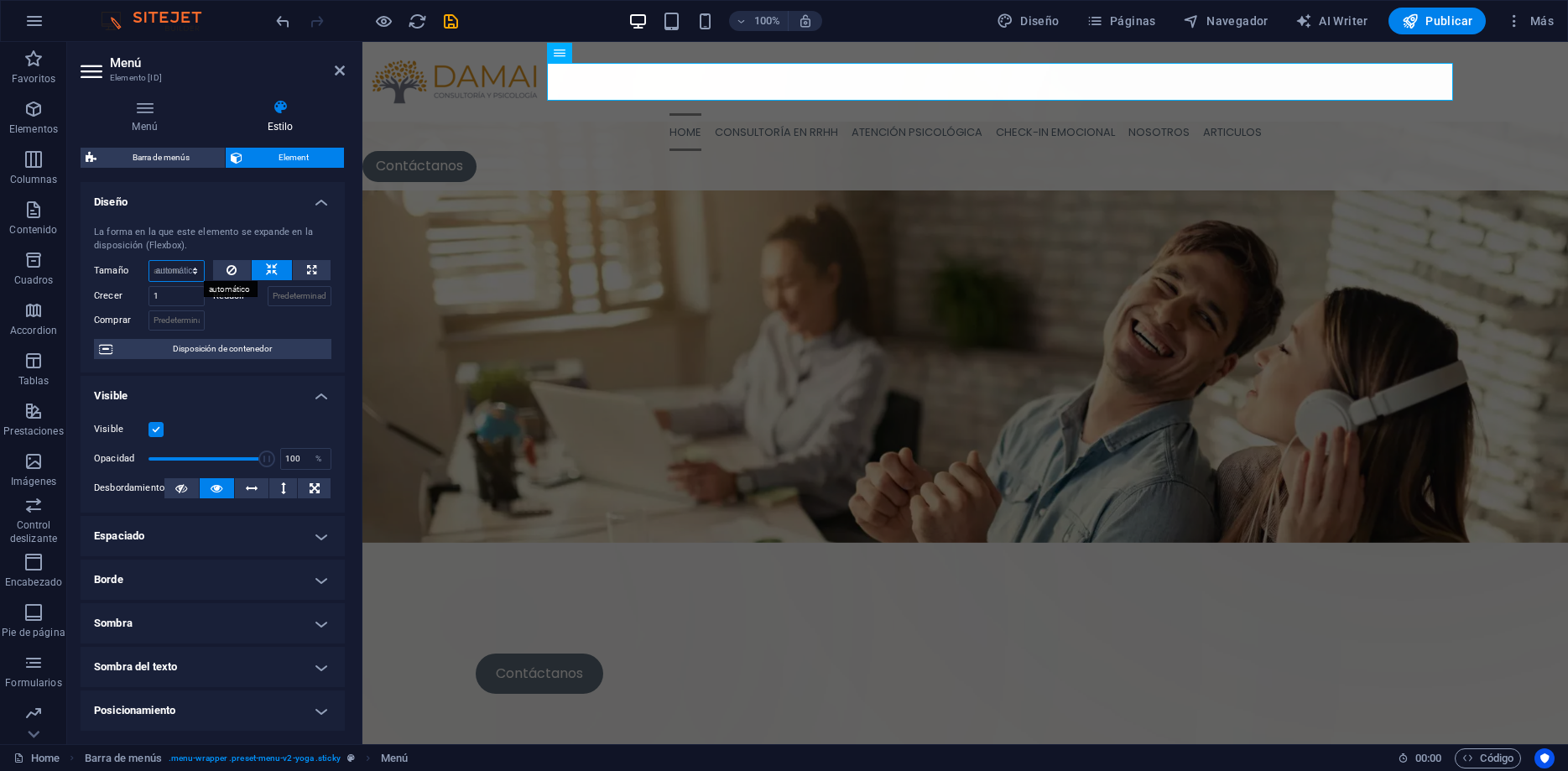 click on "Predeterminado" at bounding box center (0, 0) 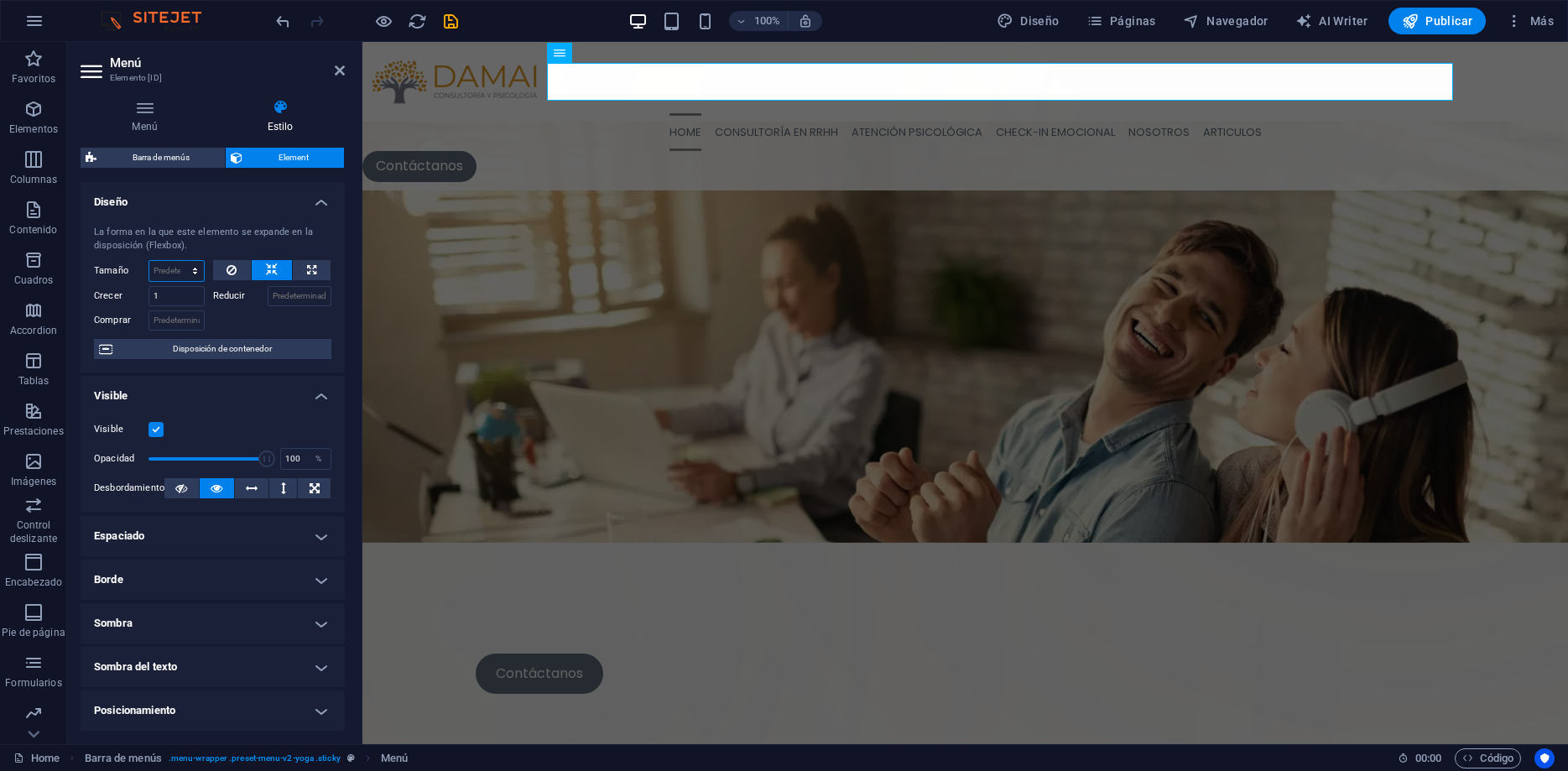 click on "Predeterminado automático px % 1/1 1/2 1/3 1/4 1/5 1/6 1/7 1/8 1/9 1/10" at bounding box center [176, 271] 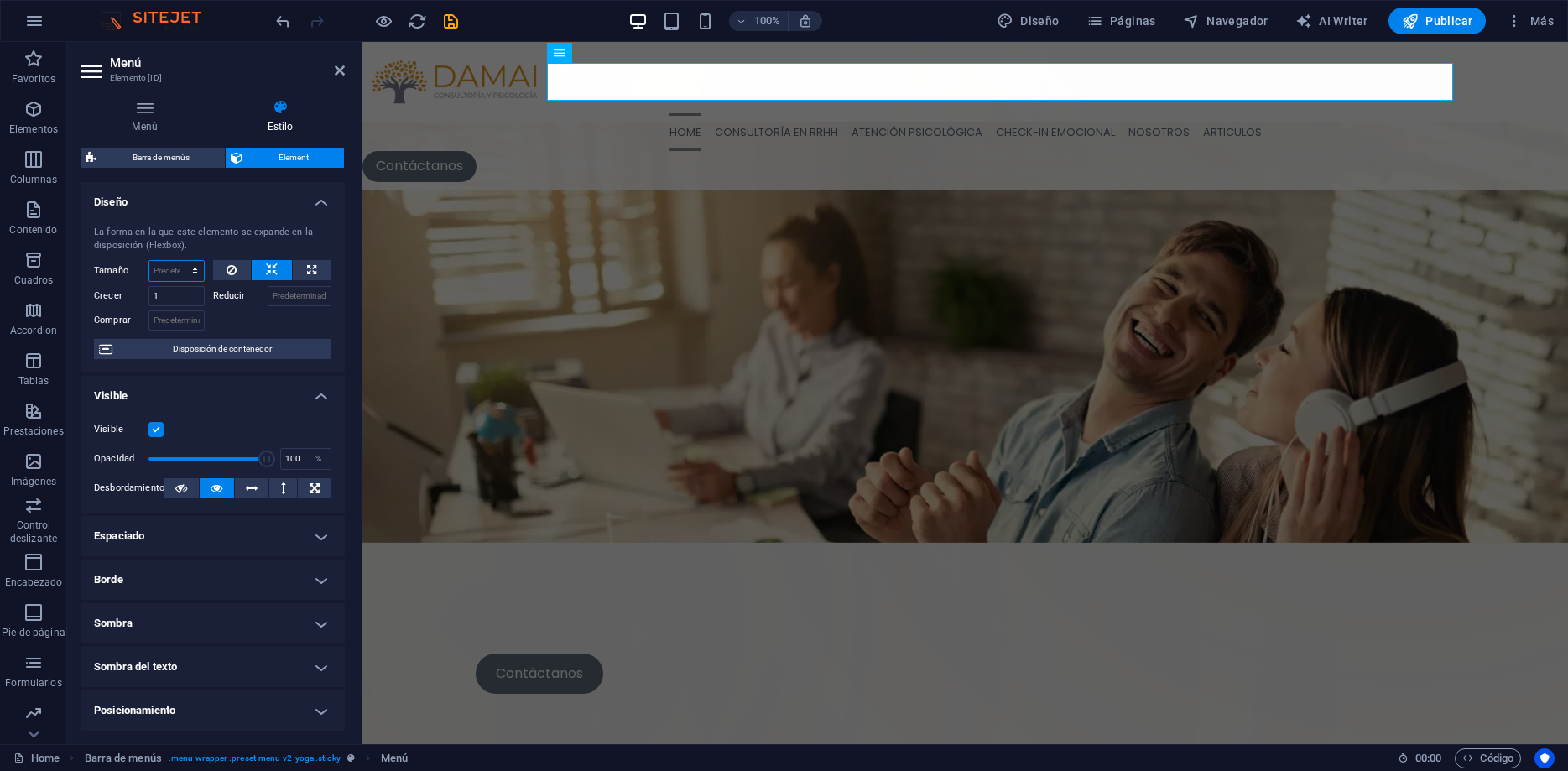 select on "1/1" 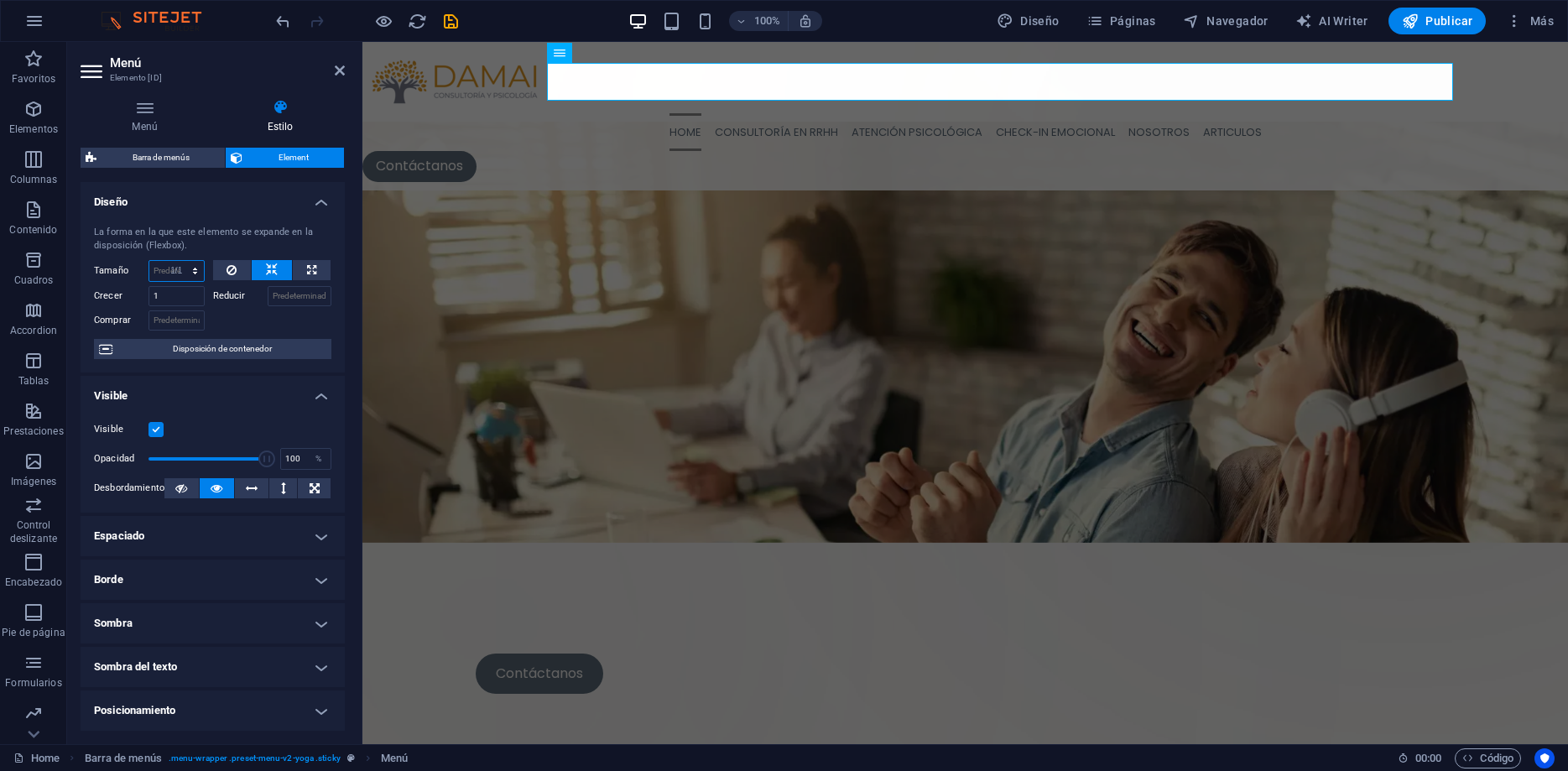 click on "1/1" at bounding box center [0, 0] 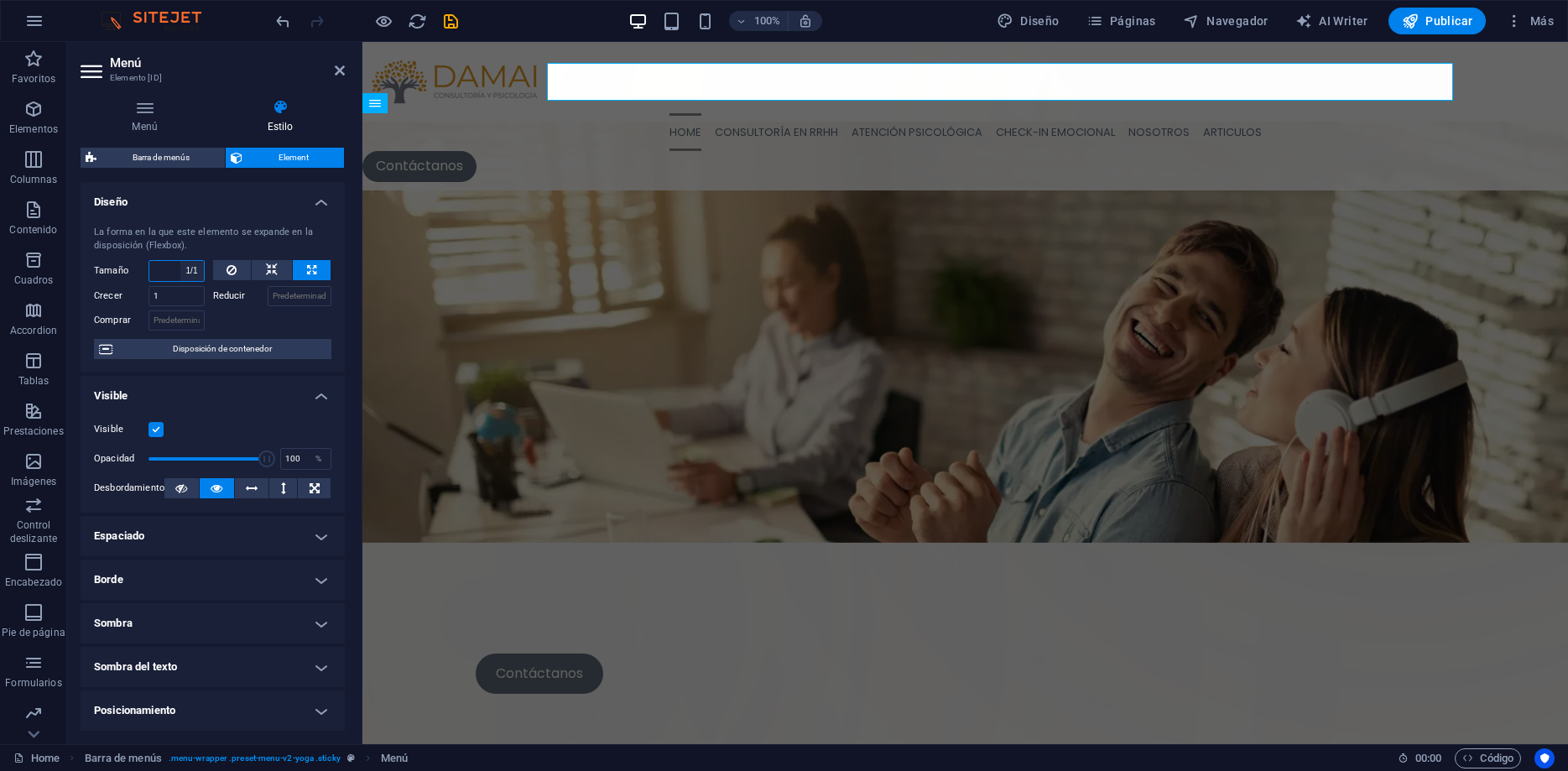 type on "100" 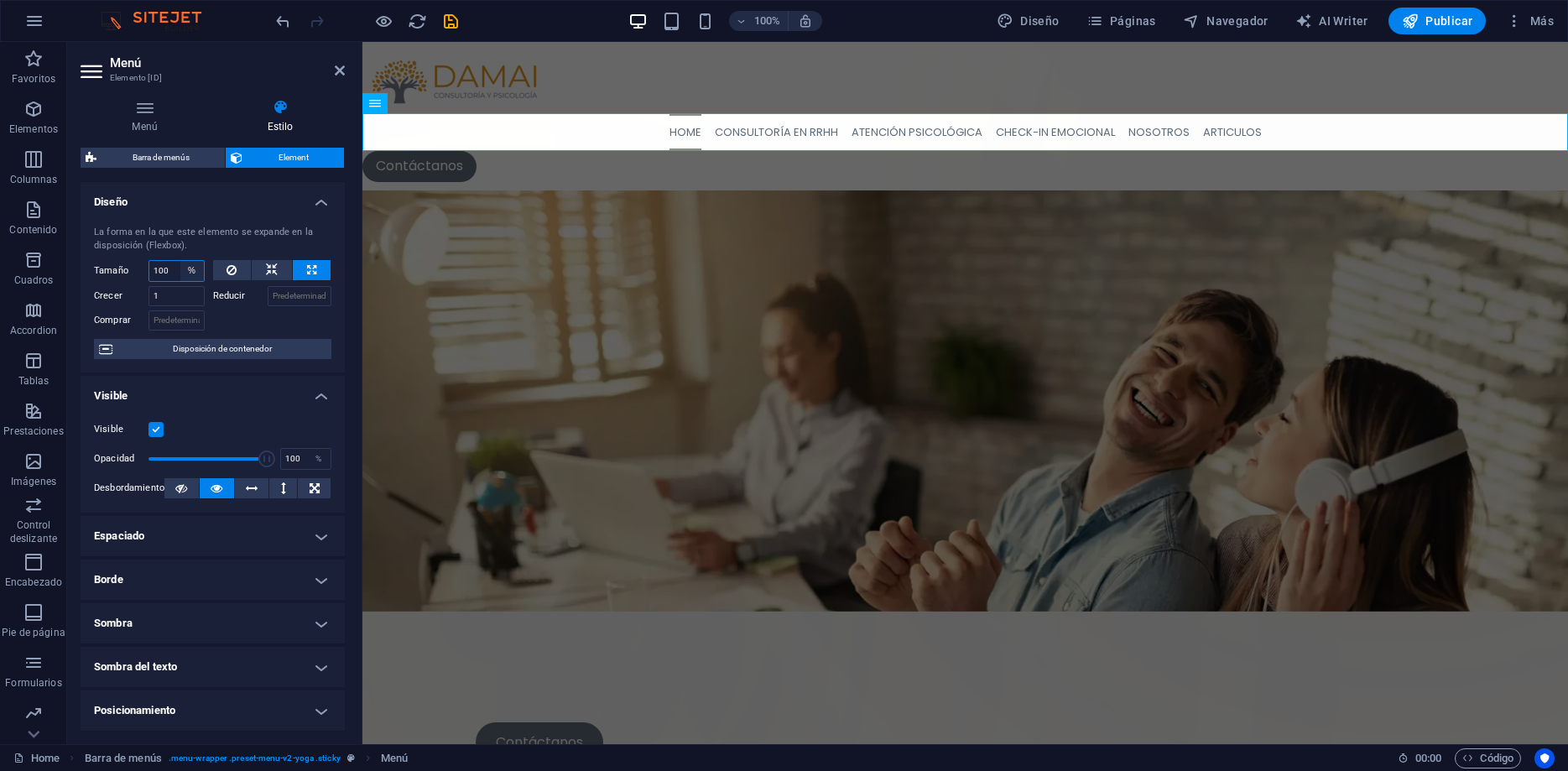 click on "Predeterminado automático px % 1/1 1/2 1/3 1/4 1/5 1/6 1/7 1/8 1/9 1/10" at bounding box center [192, 271] 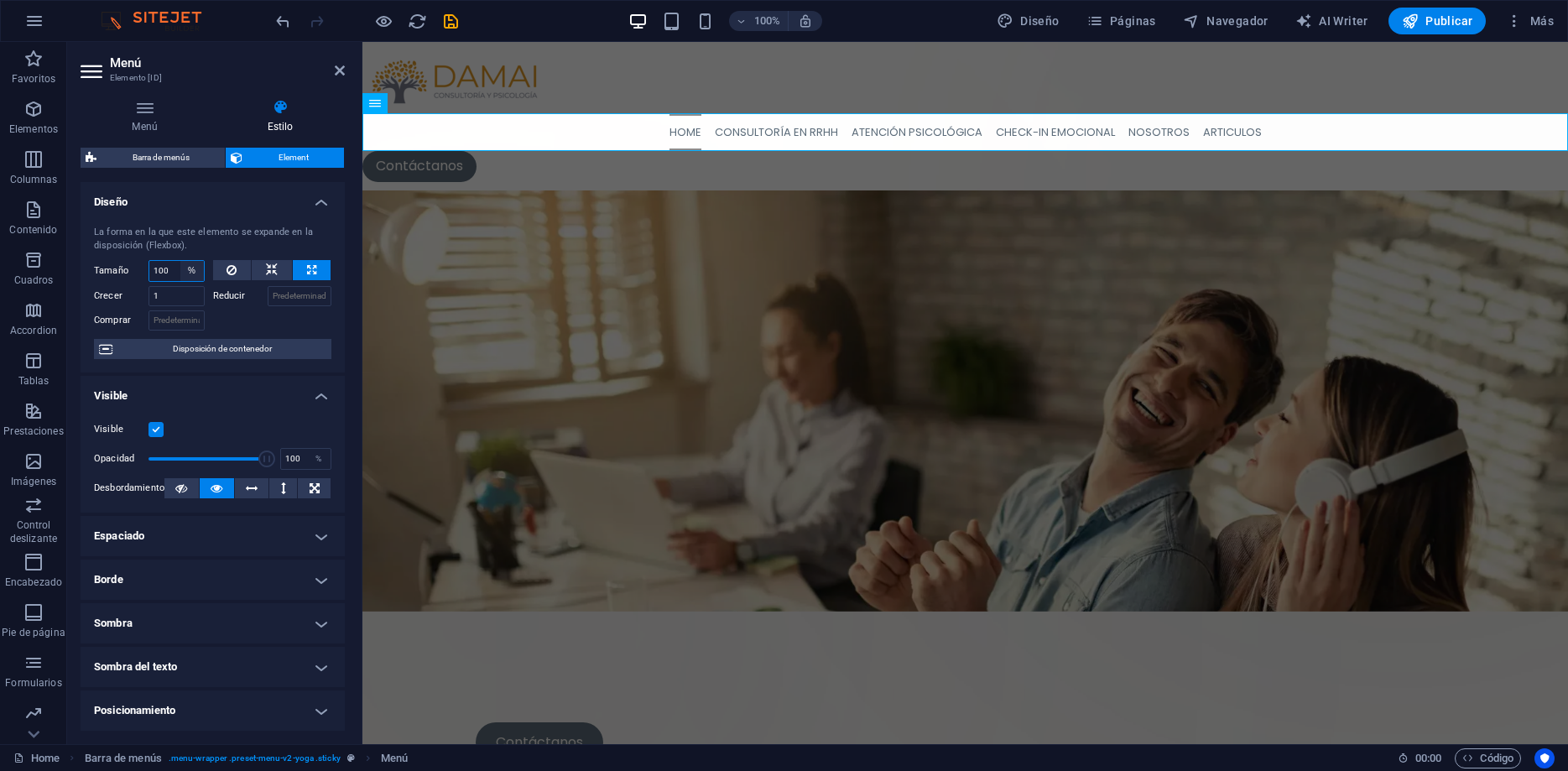 select on "1/2" 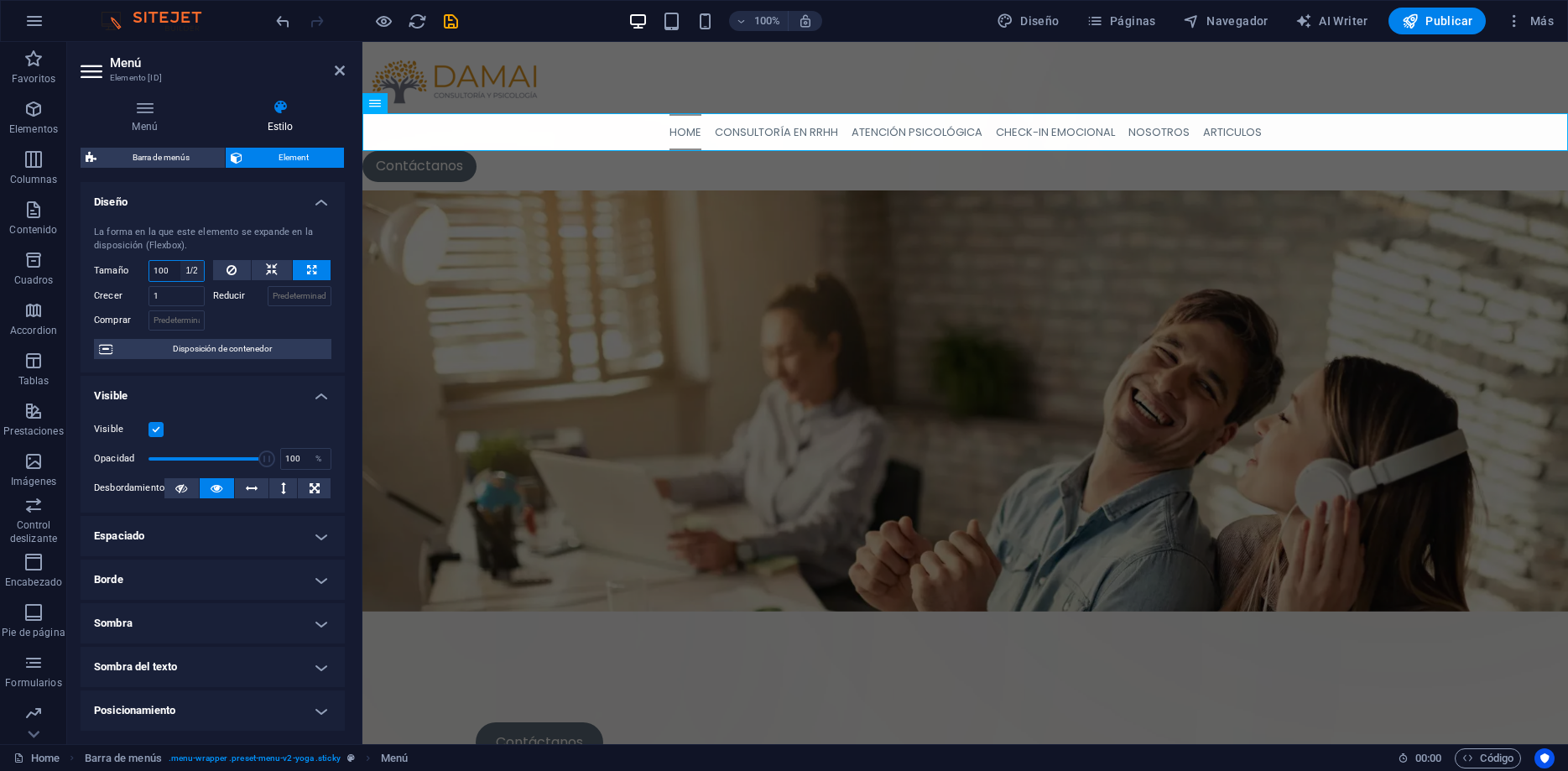 click on "1/2" at bounding box center (0, 0) 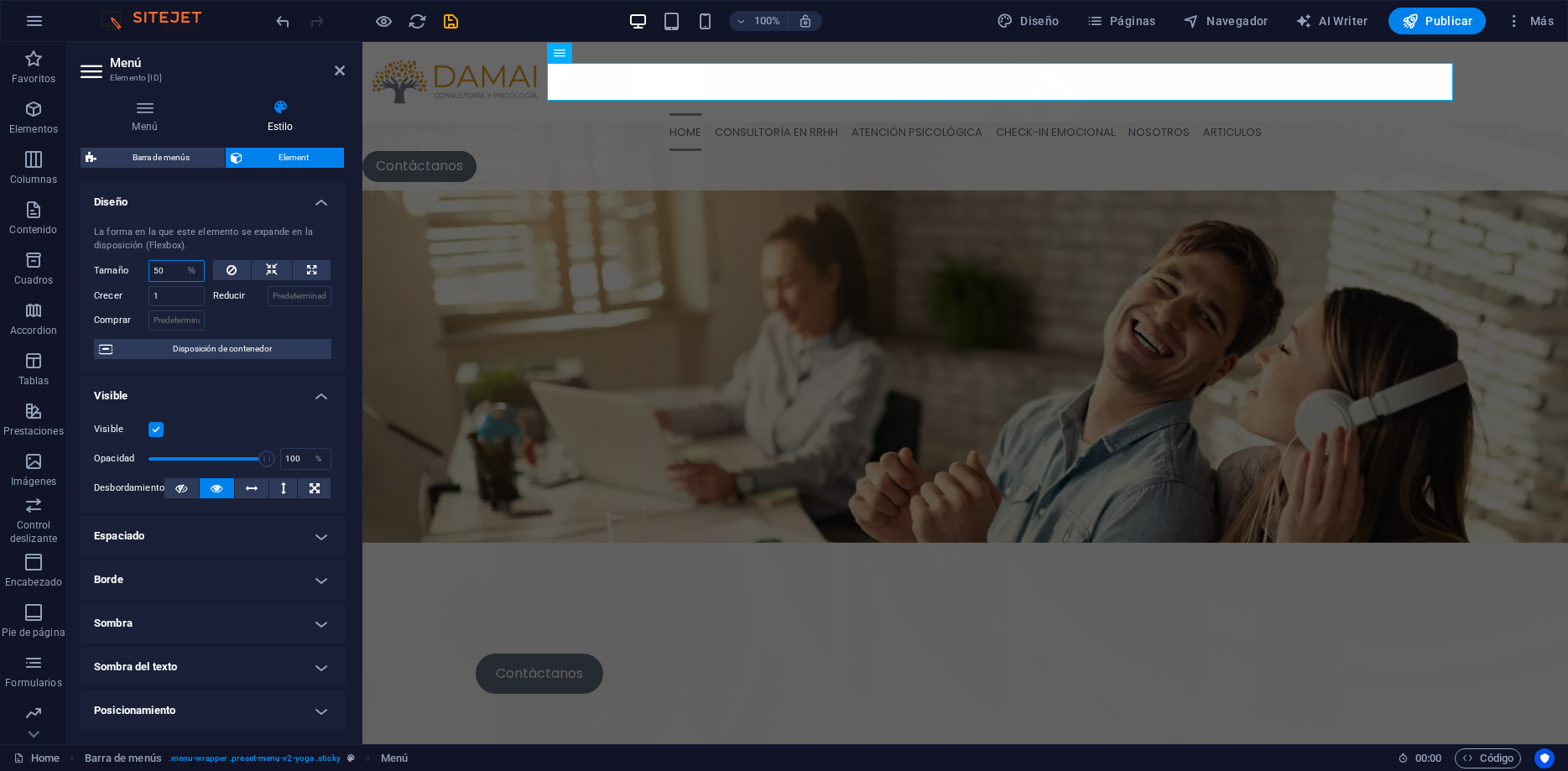 drag, startPoint x: 146, startPoint y: 271, endPoint x: 134, endPoint y: 271, distance: 12 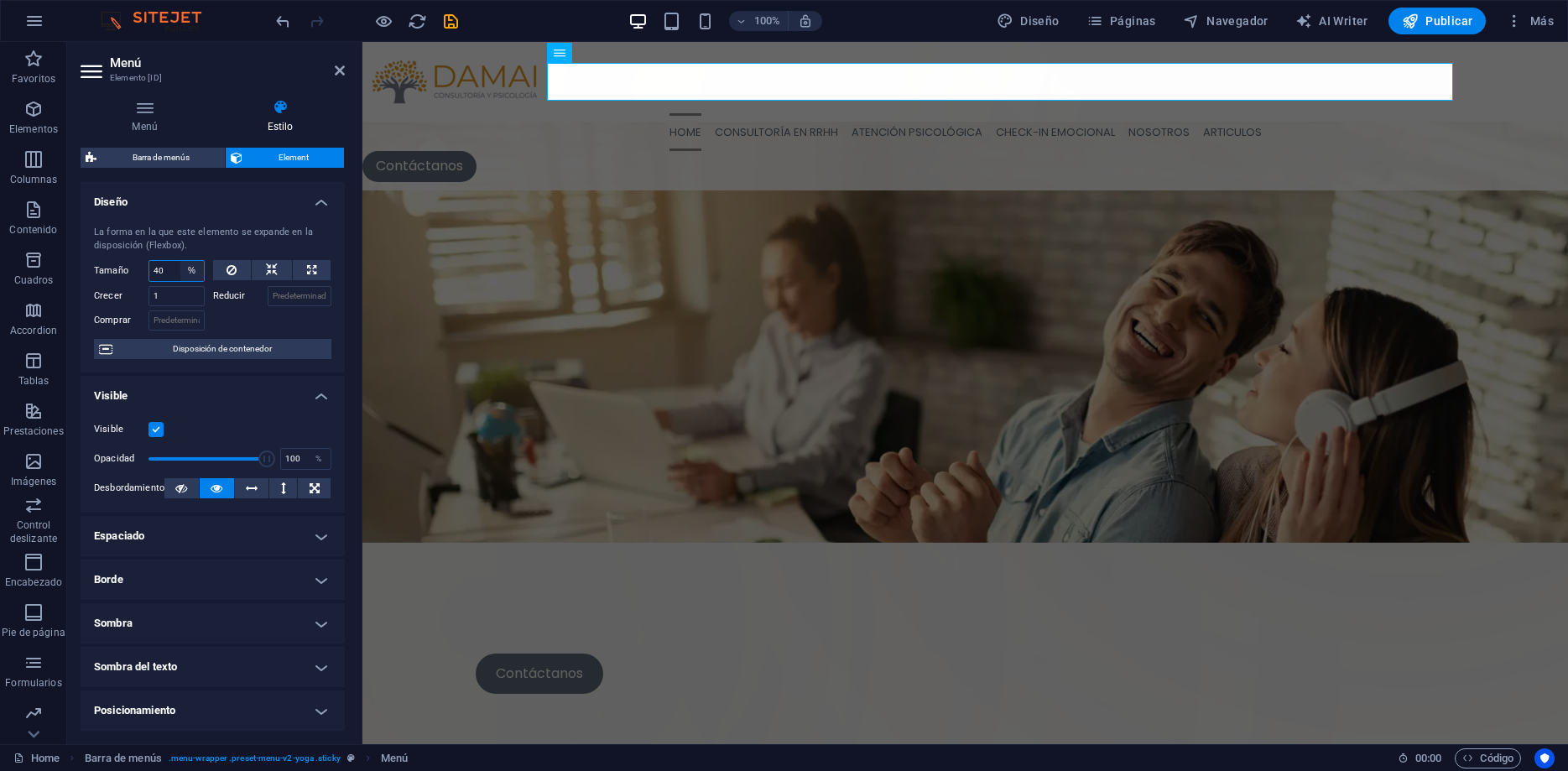 type on "40" 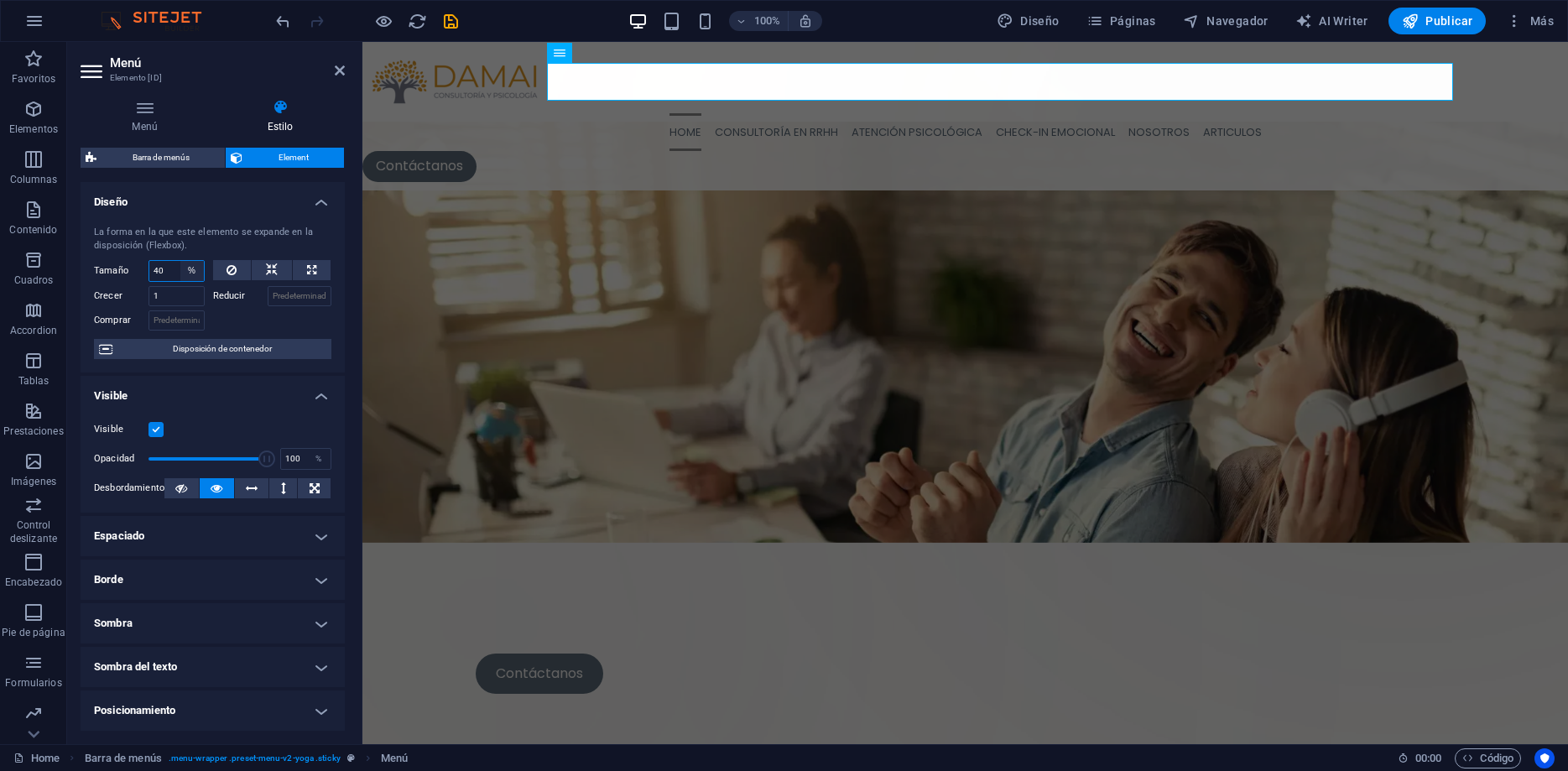 click on "Predeterminado automático px % 1/1 1/2 1/3 1/4 1/5 1/6 1/7 1/8 1/9 1/10" at bounding box center [192, 271] 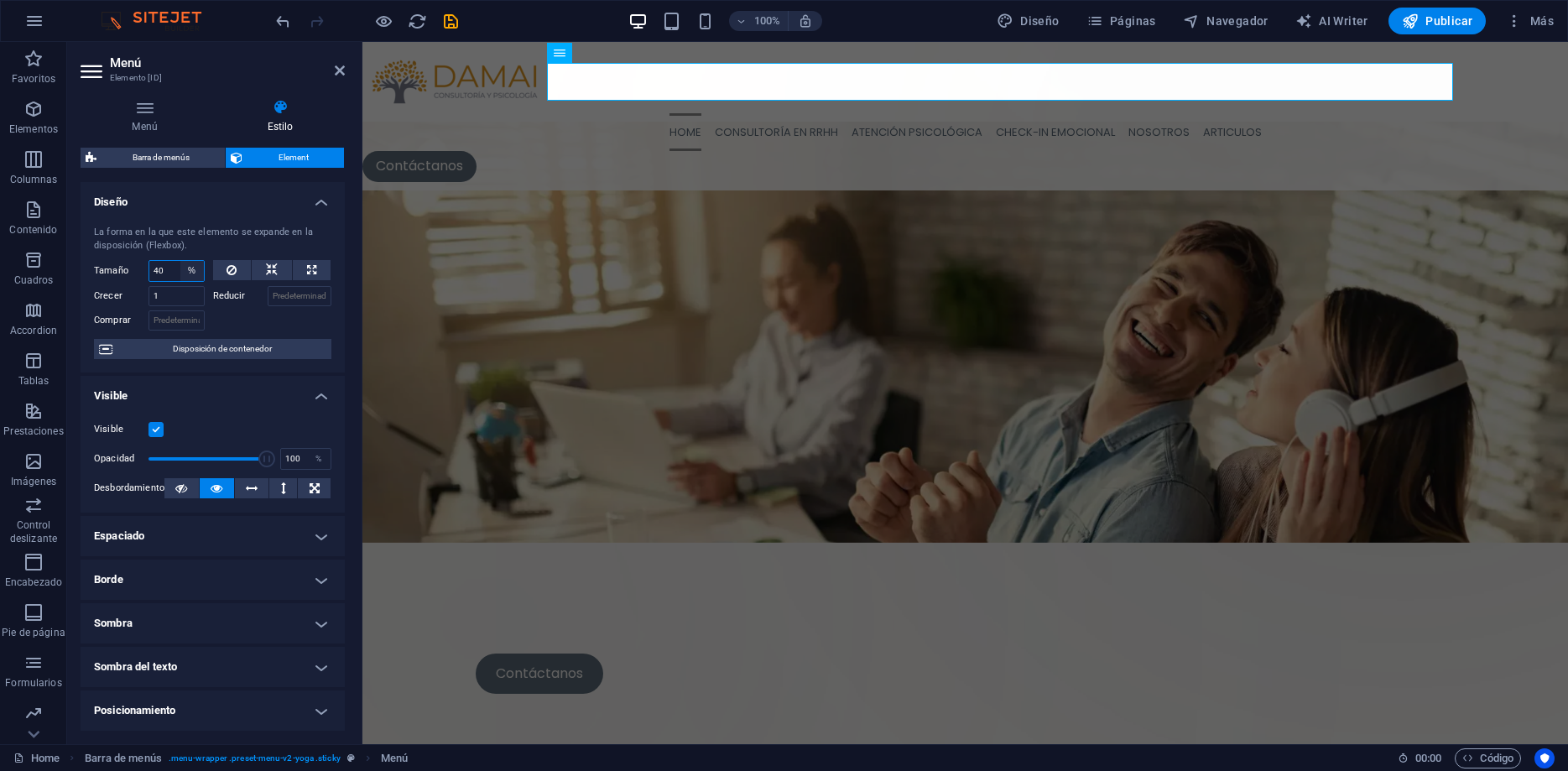 select on "auto" 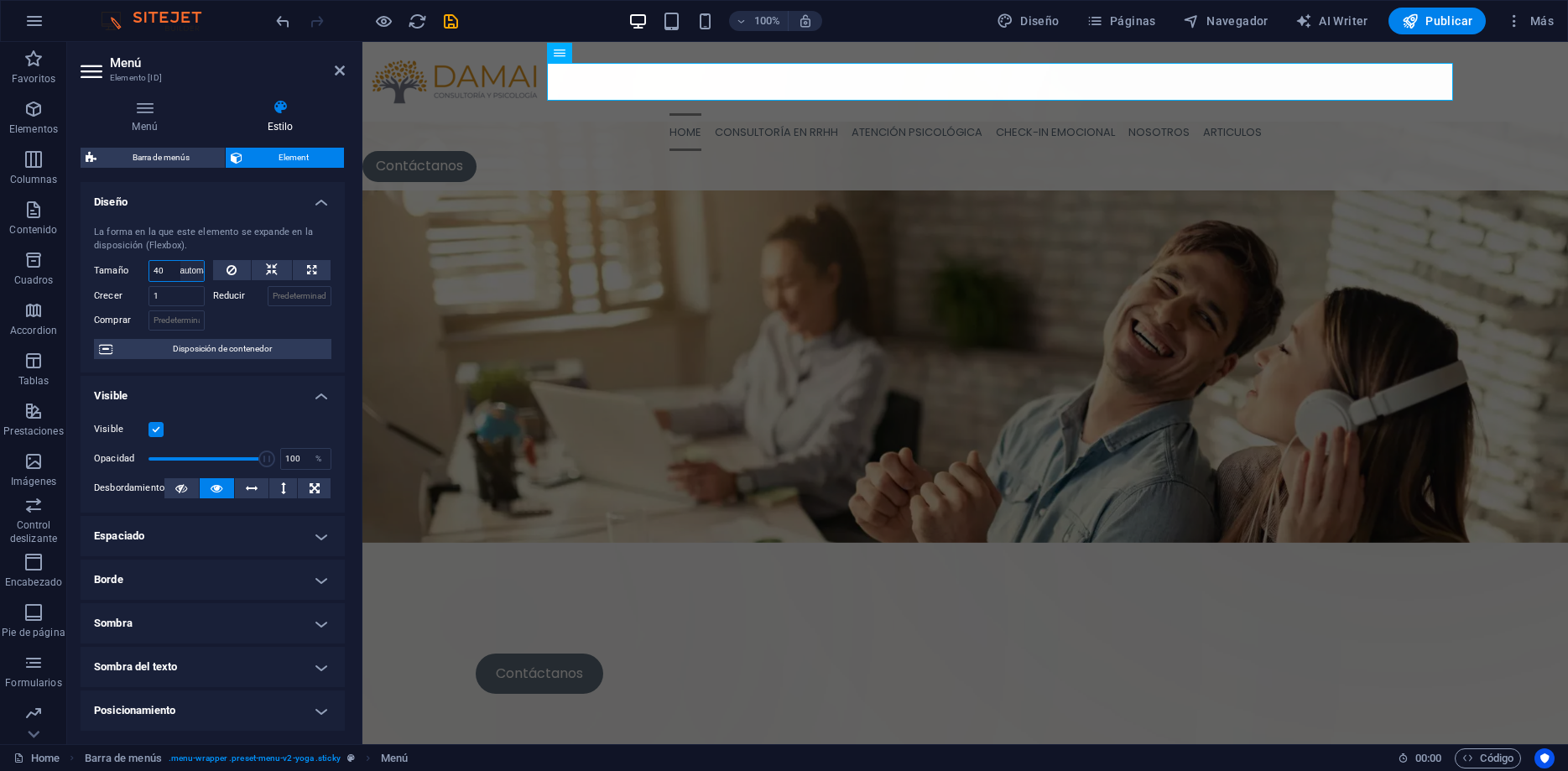 click on "automático" at bounding box center [0, 0] 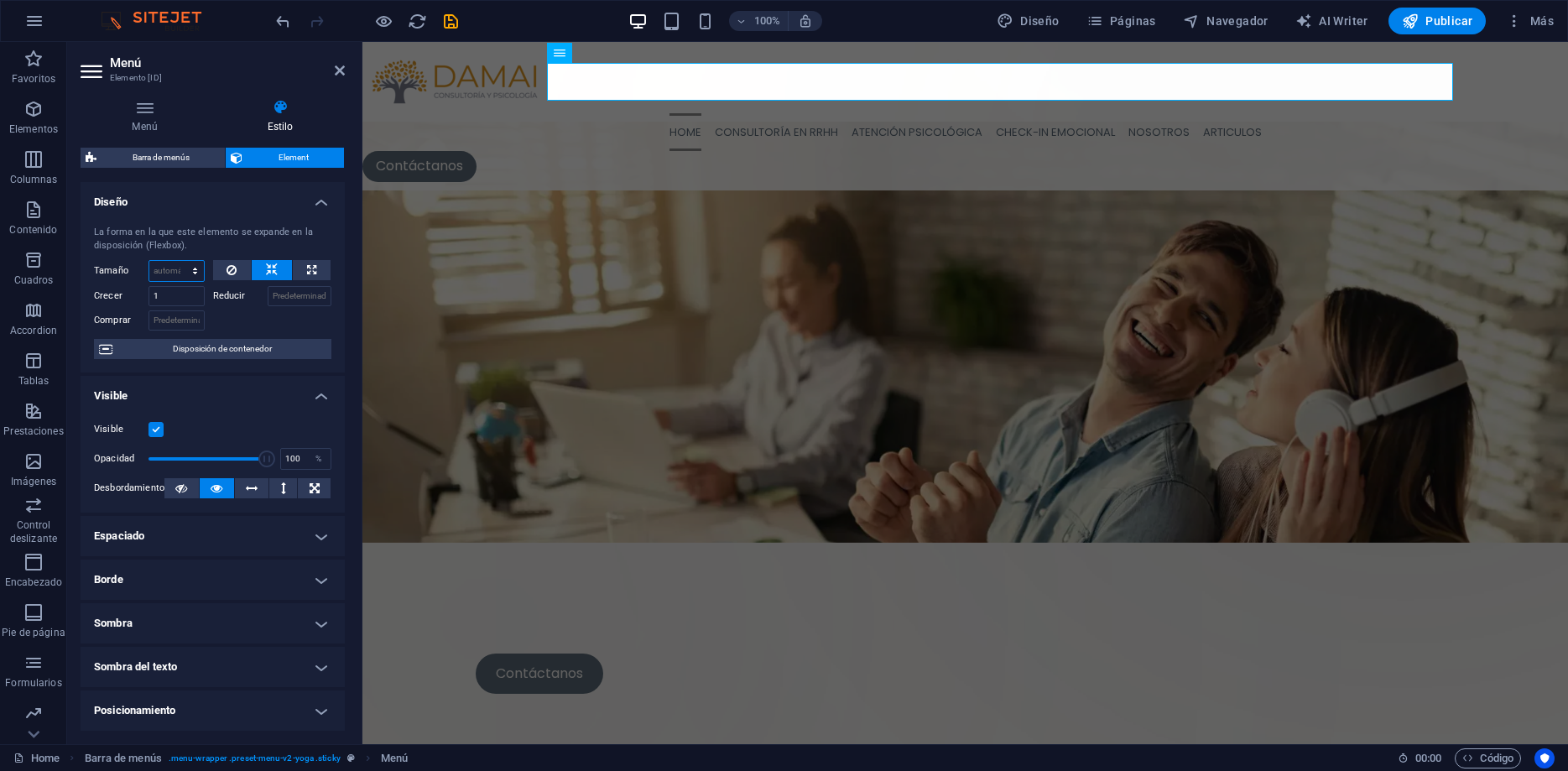click on "Predeterminado automático px % 1/1 1/2 1/3 1/4 1/5 1/6 1/7 1/8 1/9 1/10" at bounding box center (176, 271) 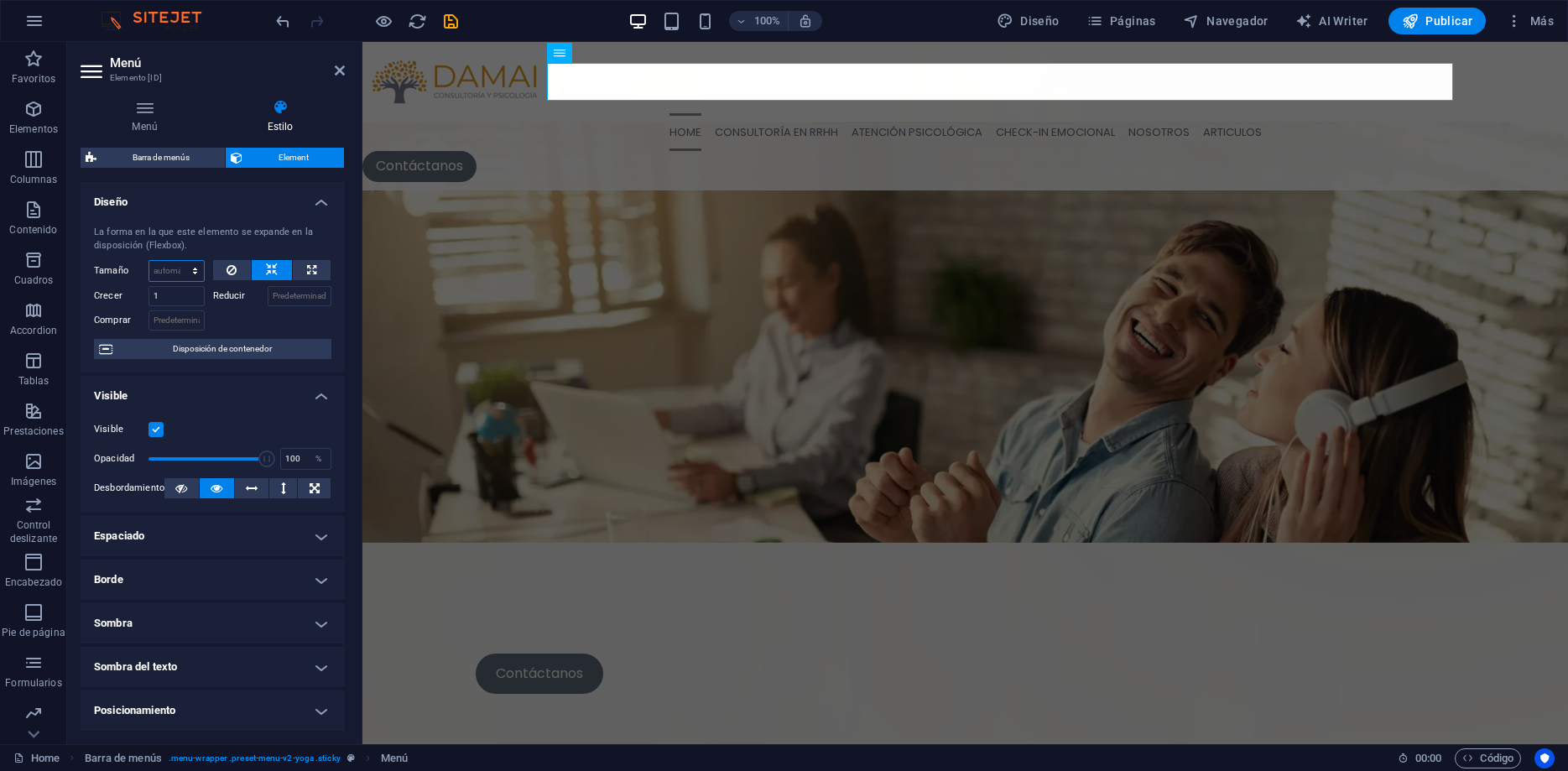 click on "Predeterminado" at bounding box center [0, 0] 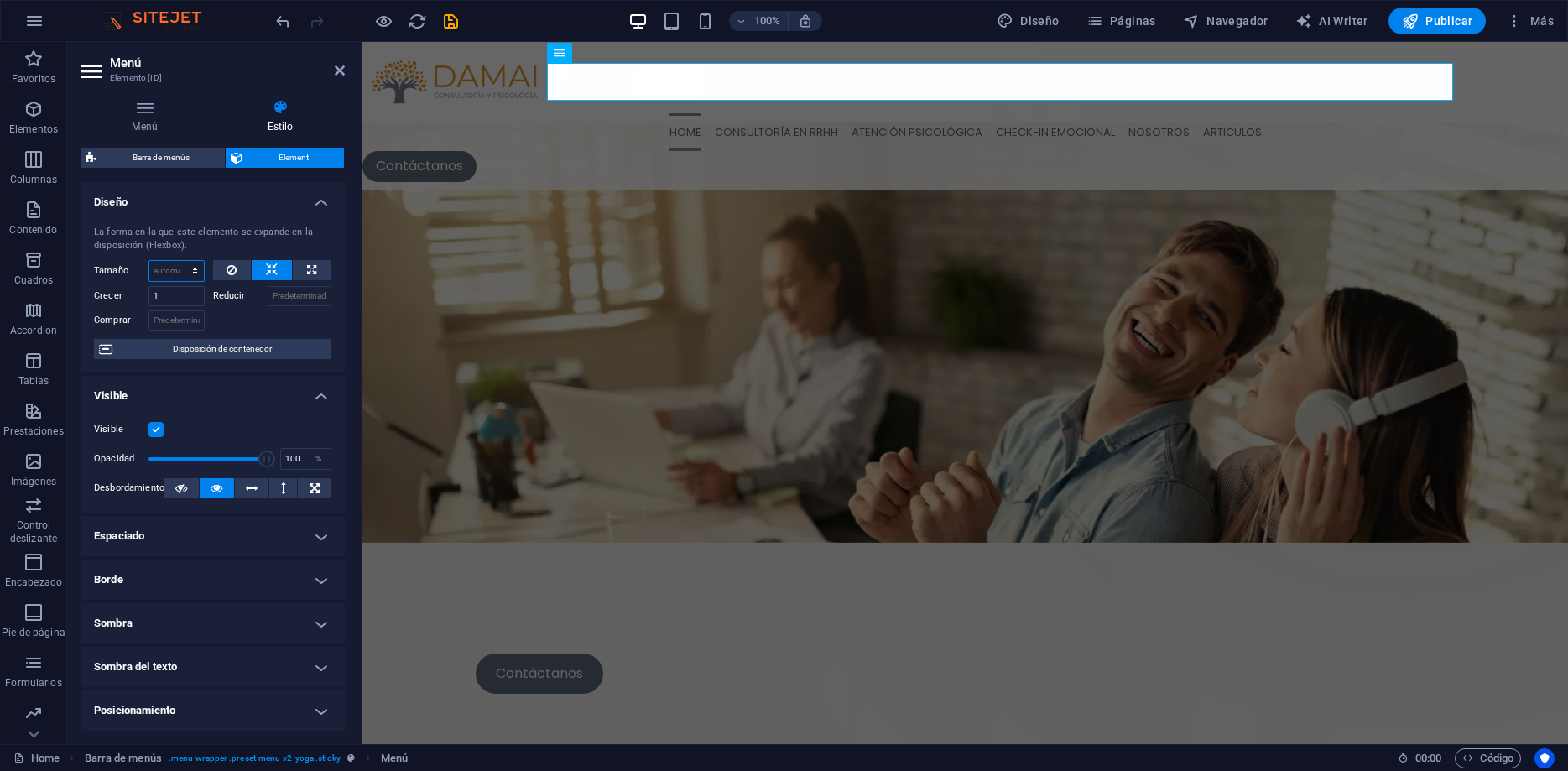 select on "DISABLED_OPTION_VALUE" 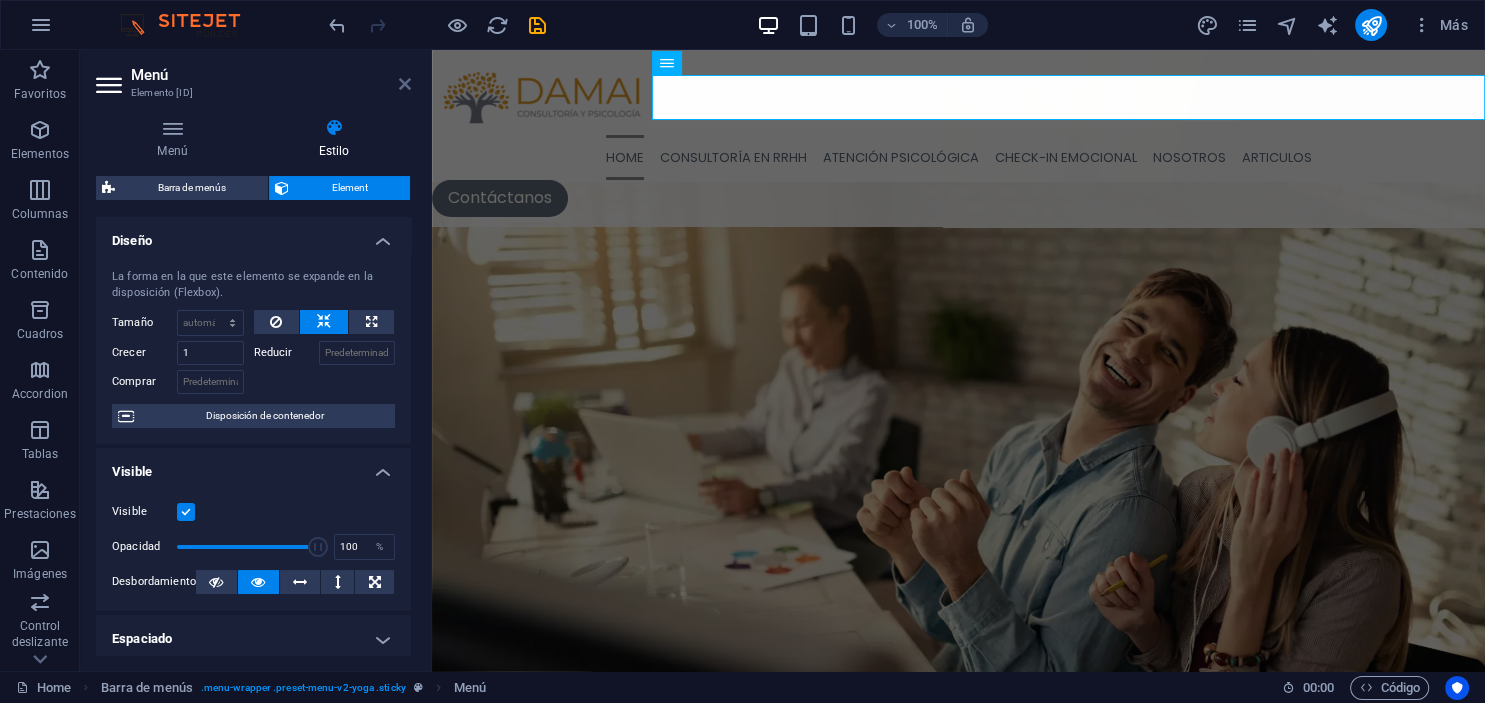 click at bounding box center (405, 84) 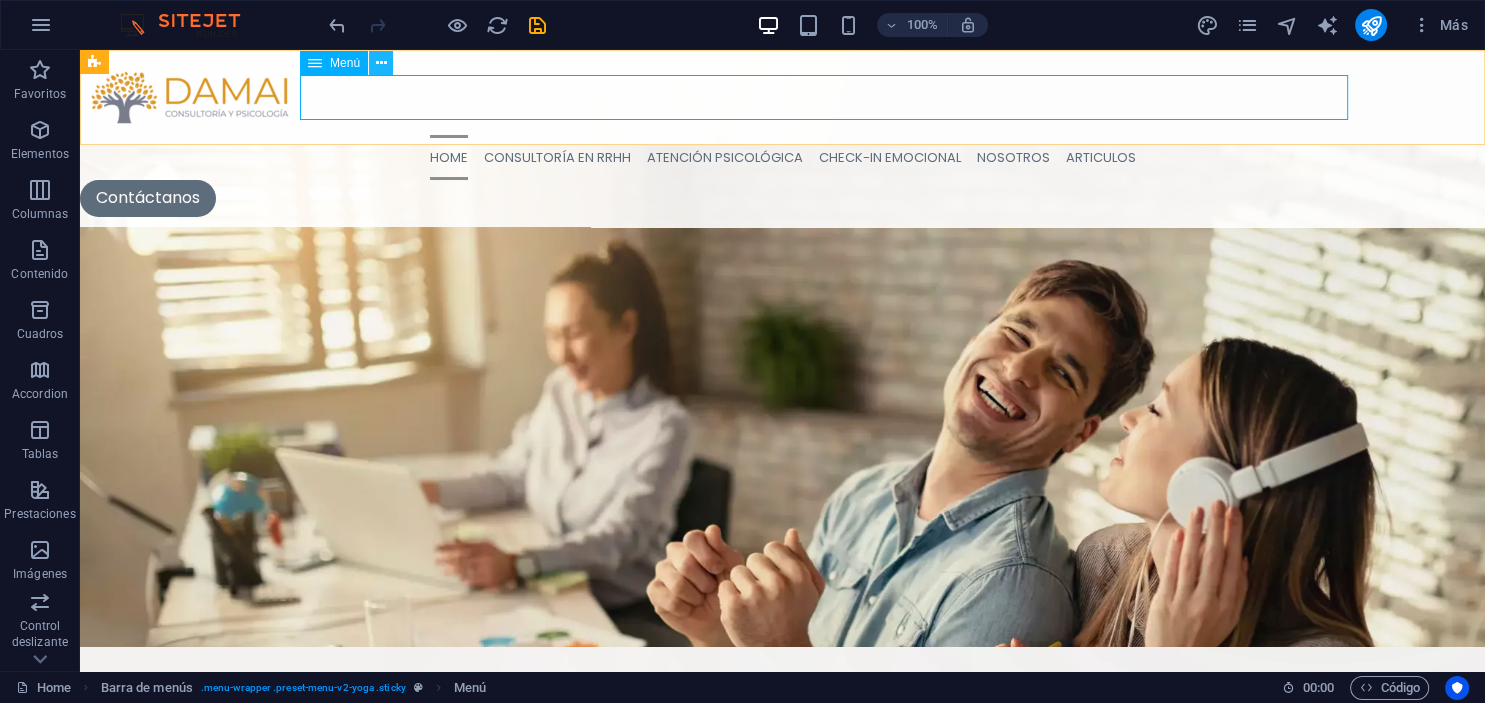 click at bounding box center [381, 63] 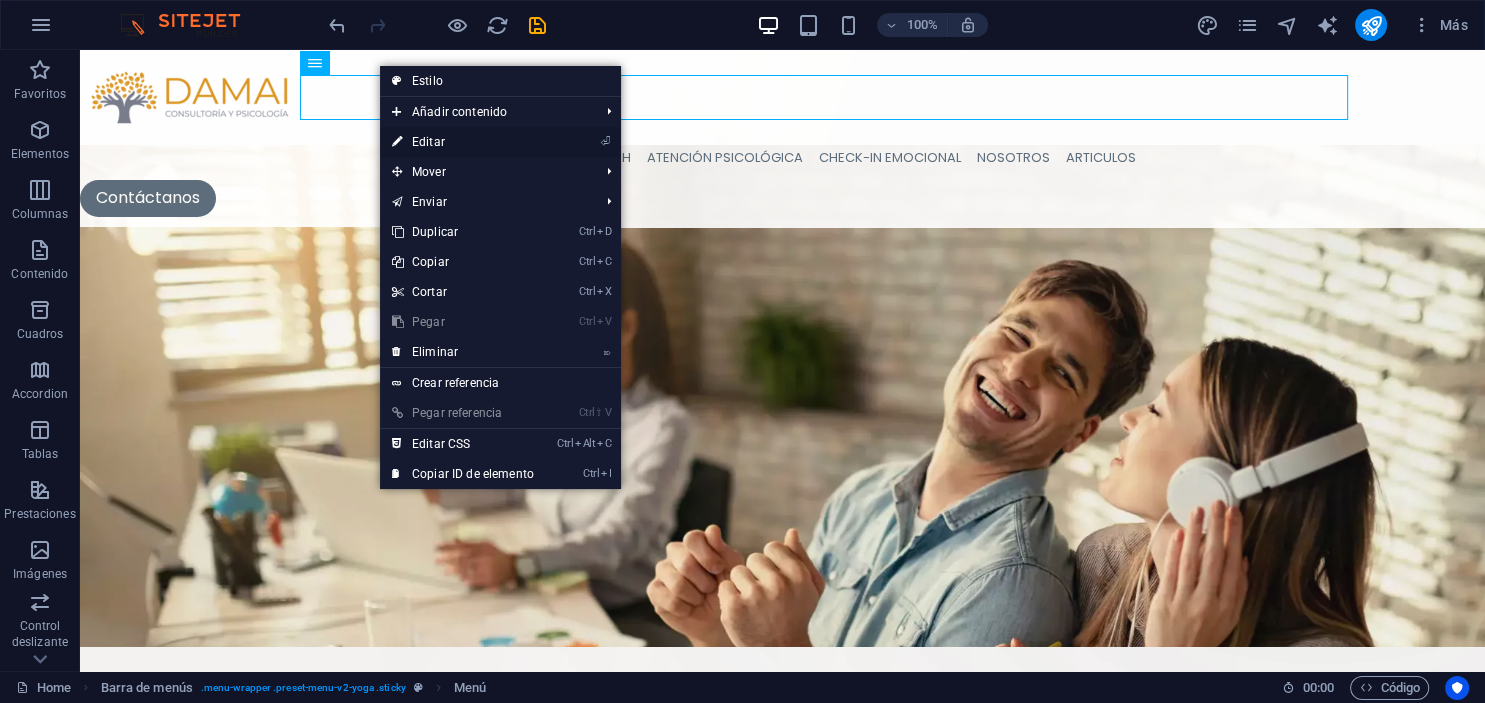click on "⏎  Editar" at bounding box center [463, 142] 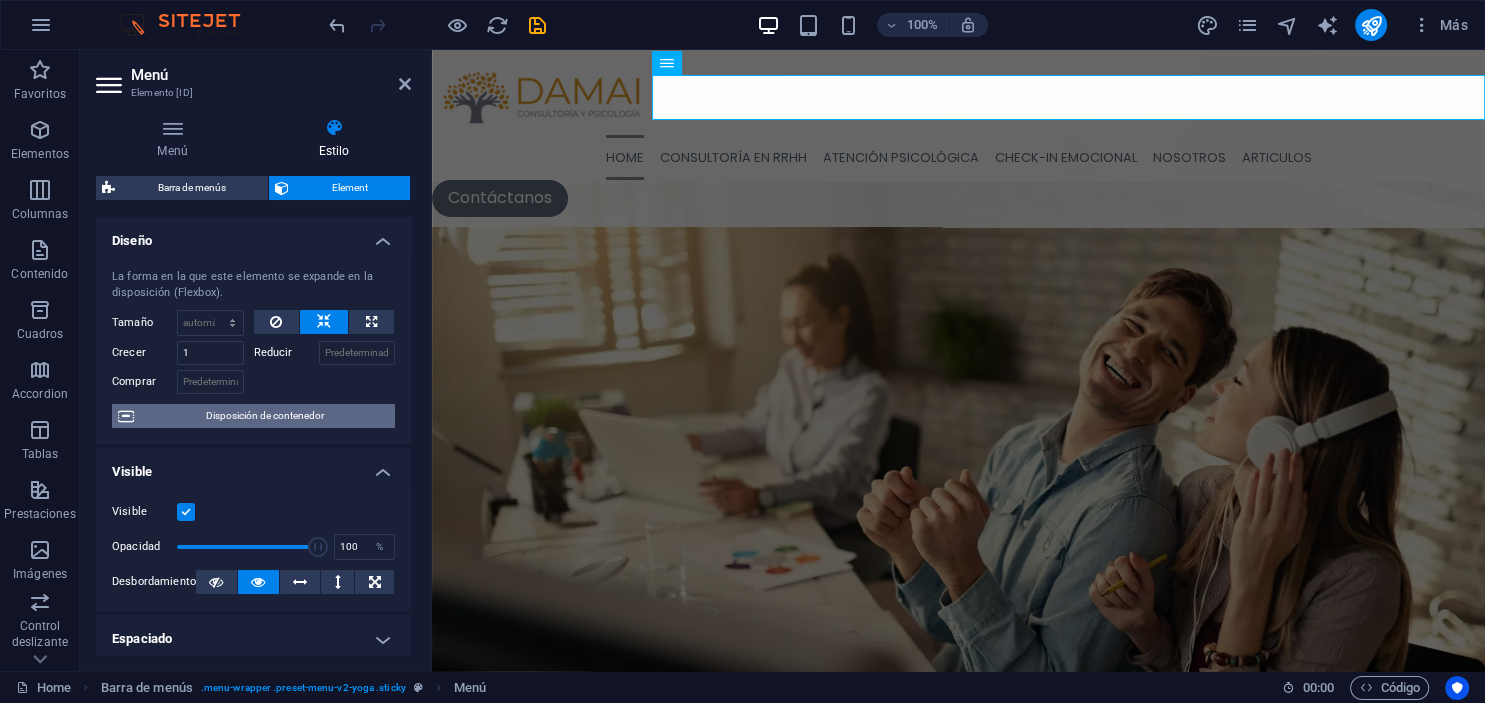 click on "Disposición de contenedor" at bounding box center (264, 416) 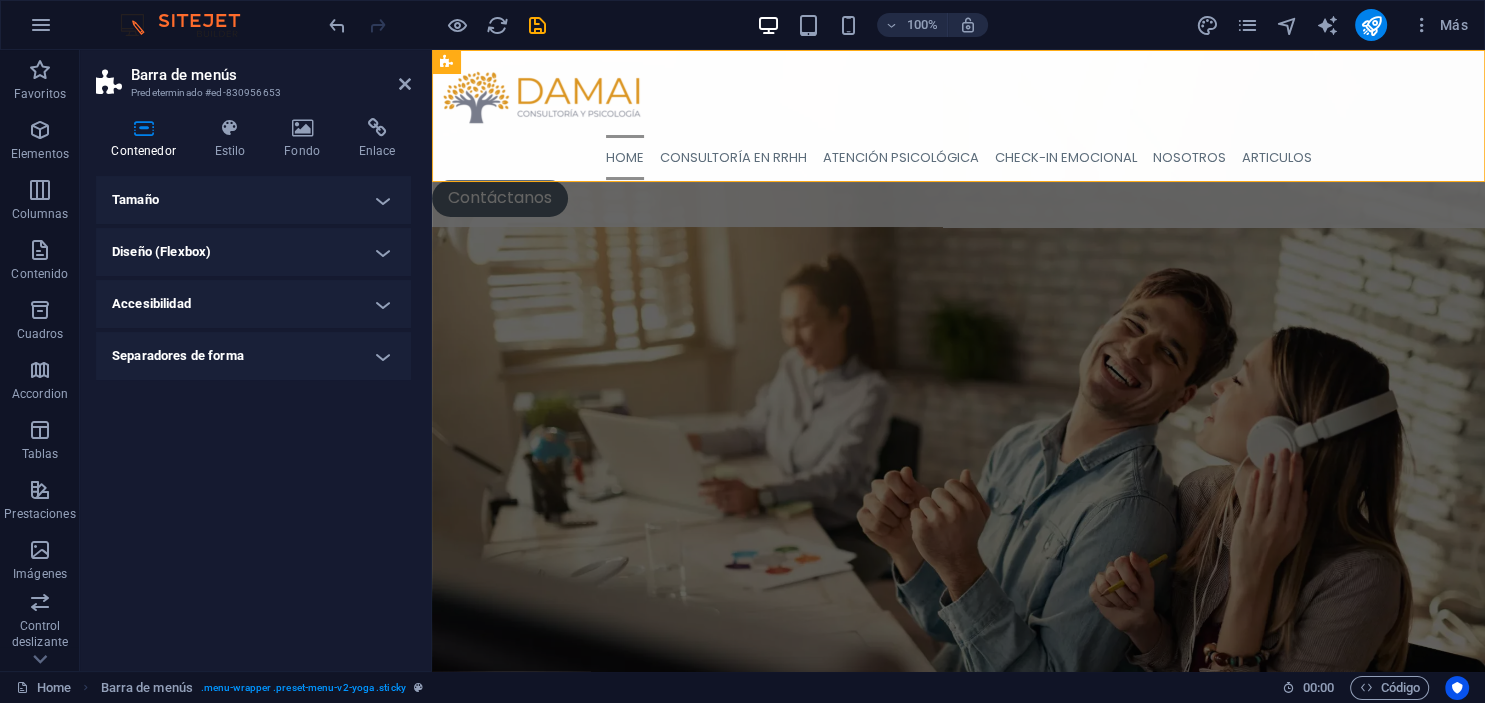 click on "Tamaño" at bounding box center (253, 200) 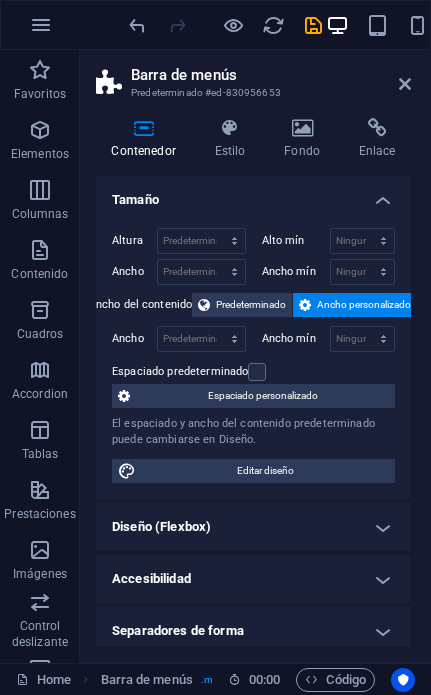 type on "100" 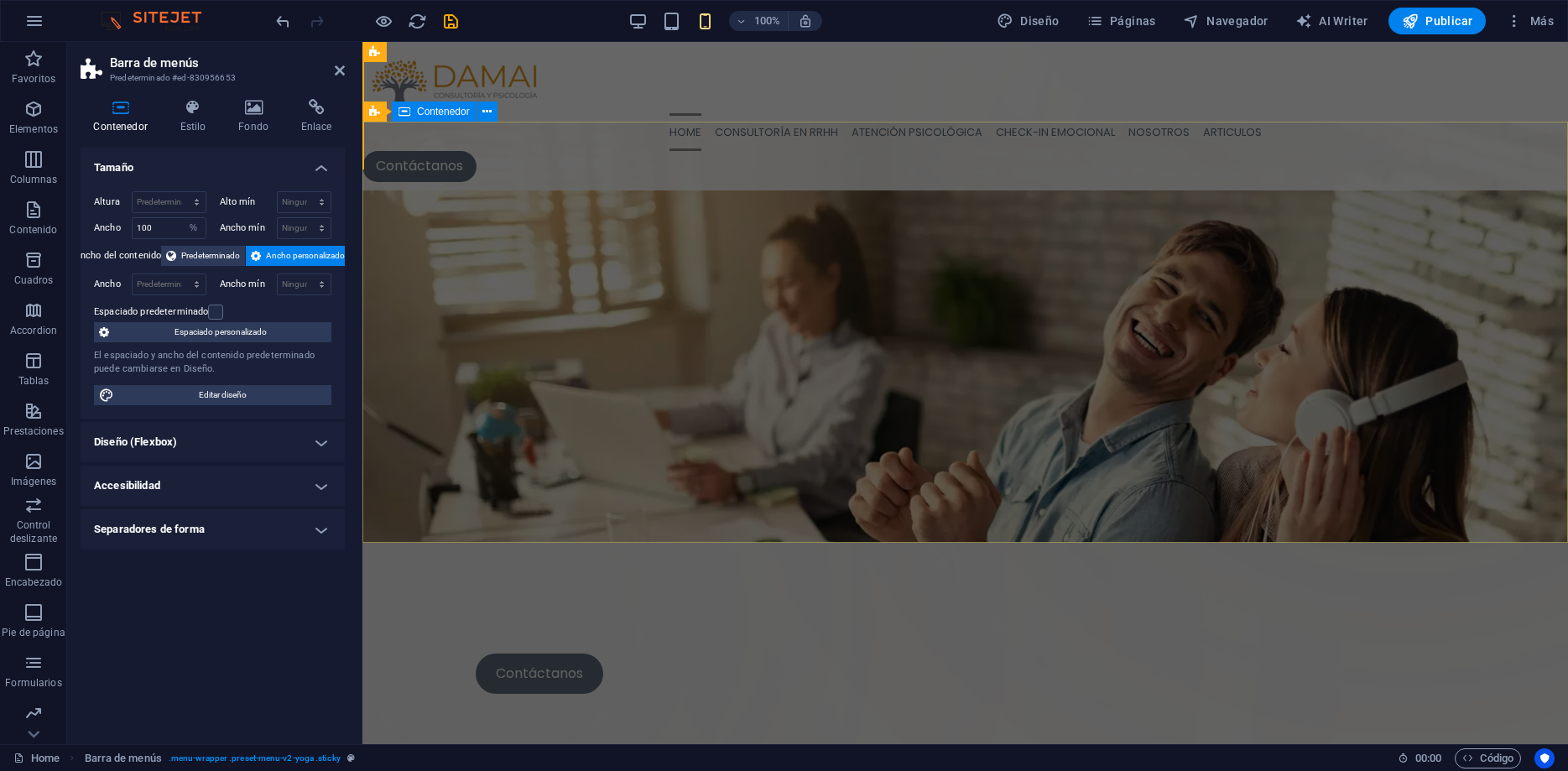 type 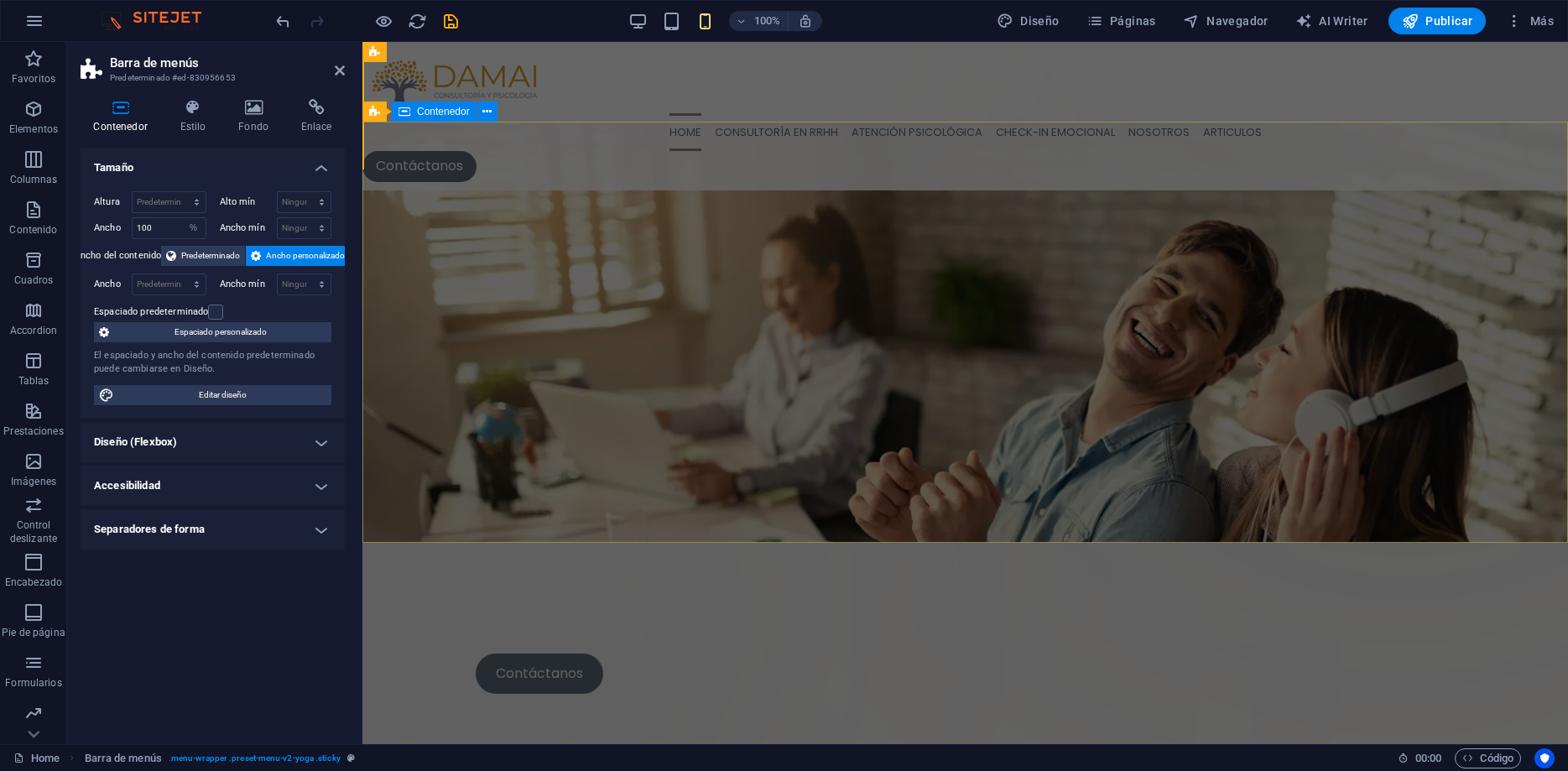 select on "DISABLED_OPTION_VALUE" 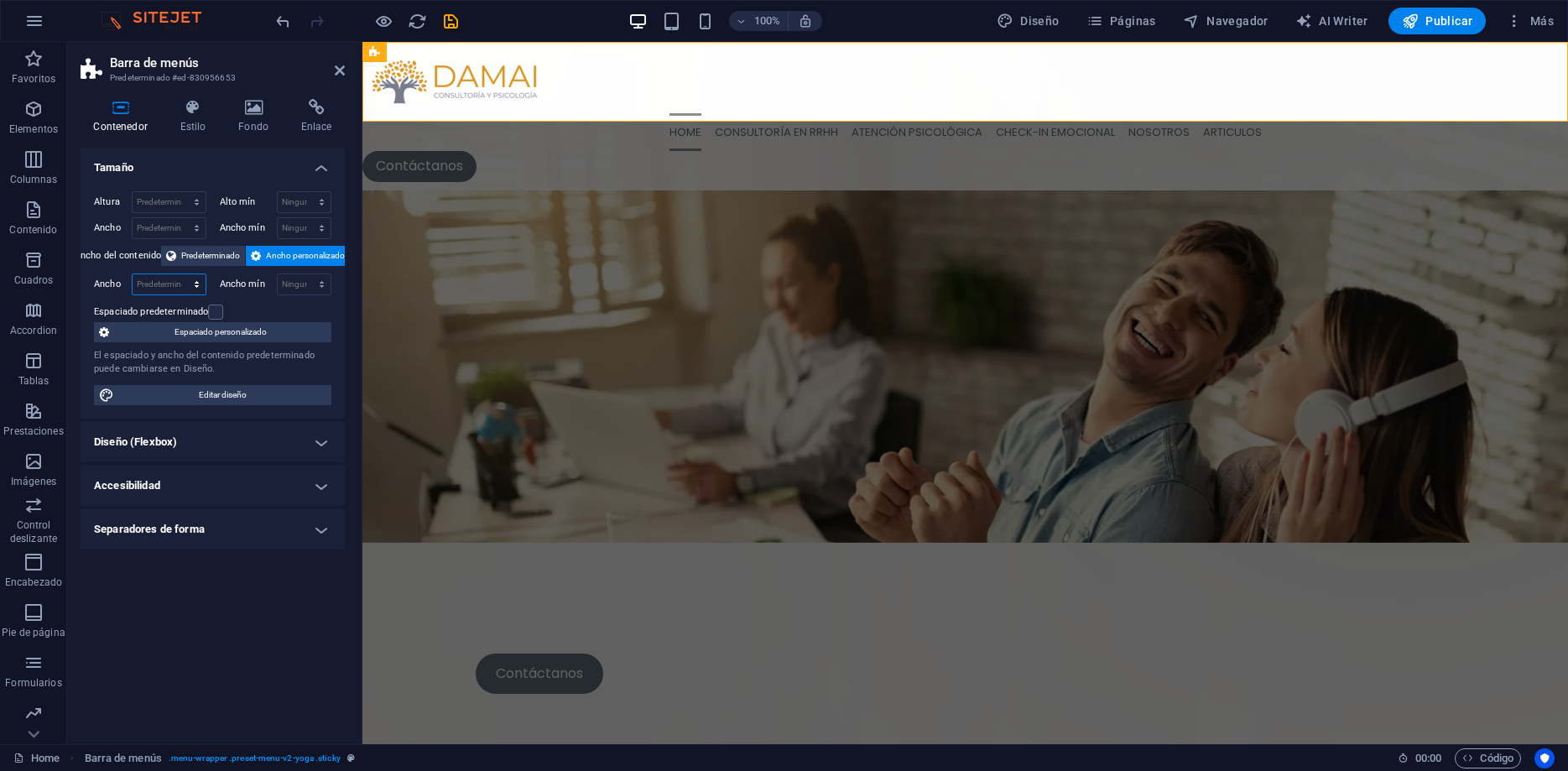 click on "Predeterminado px rem % em vh vw" at bounding box center (169, 284) 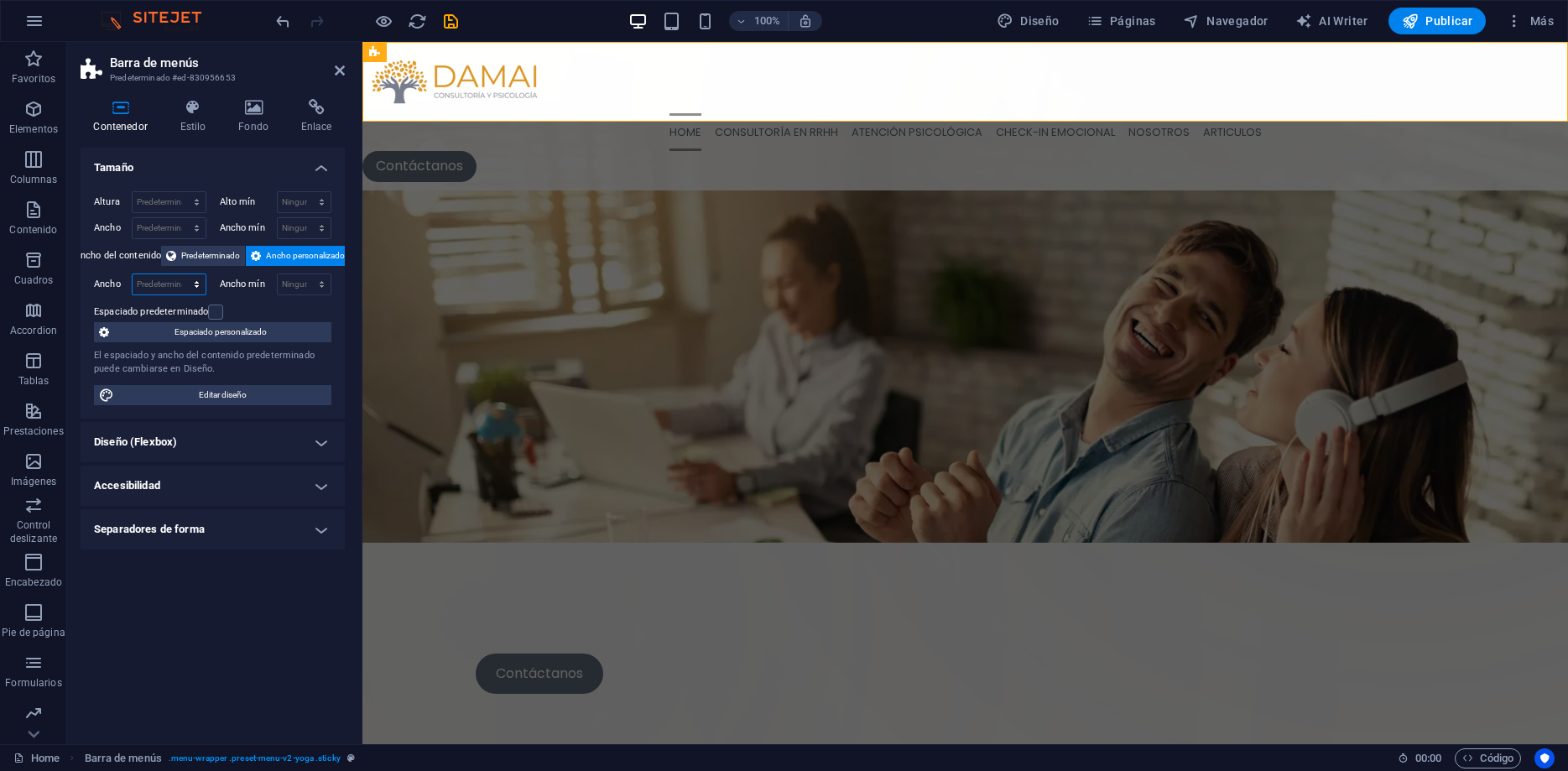 select on "px" 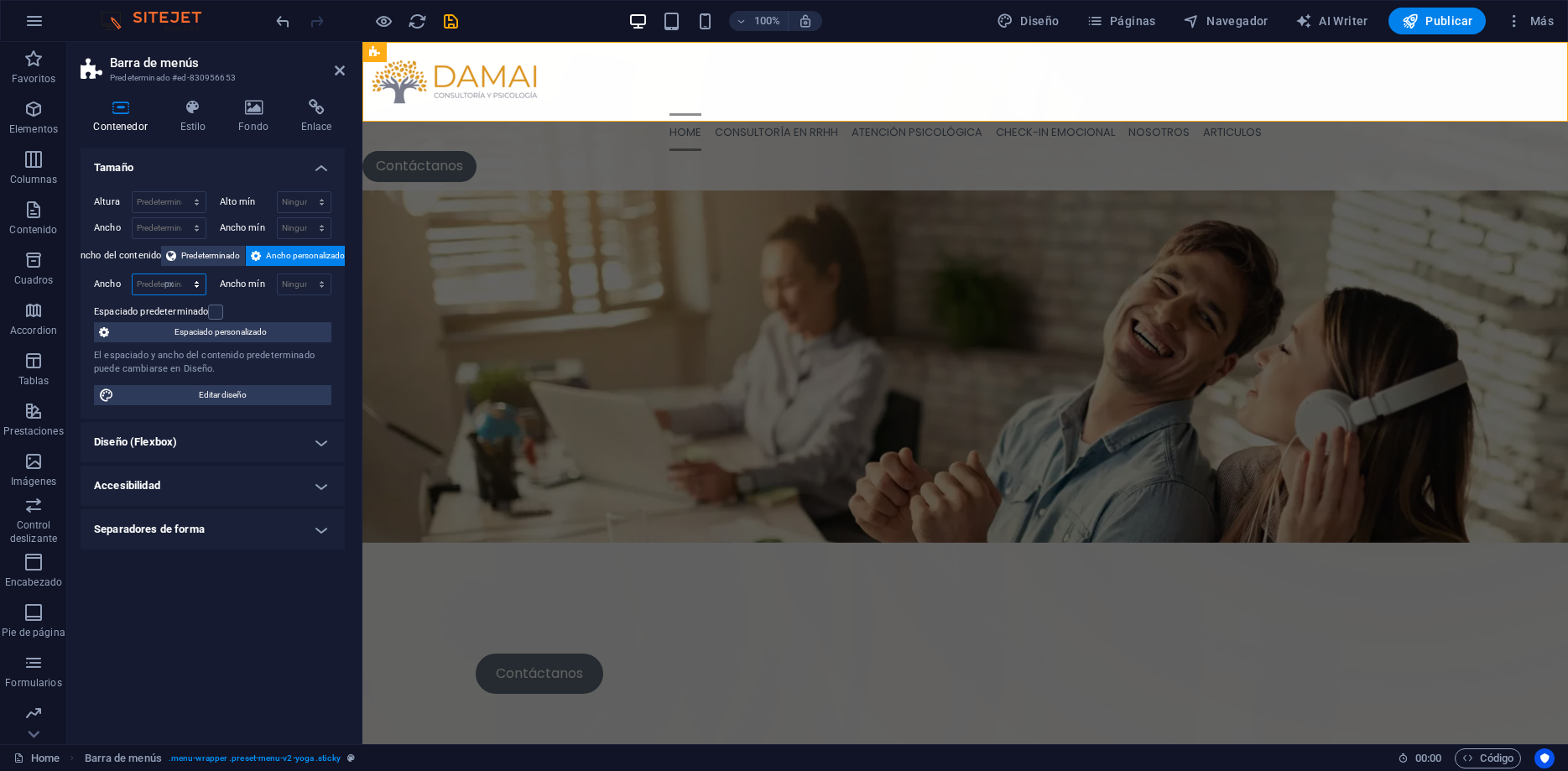 click on "px" at bounding box center [0, 0] 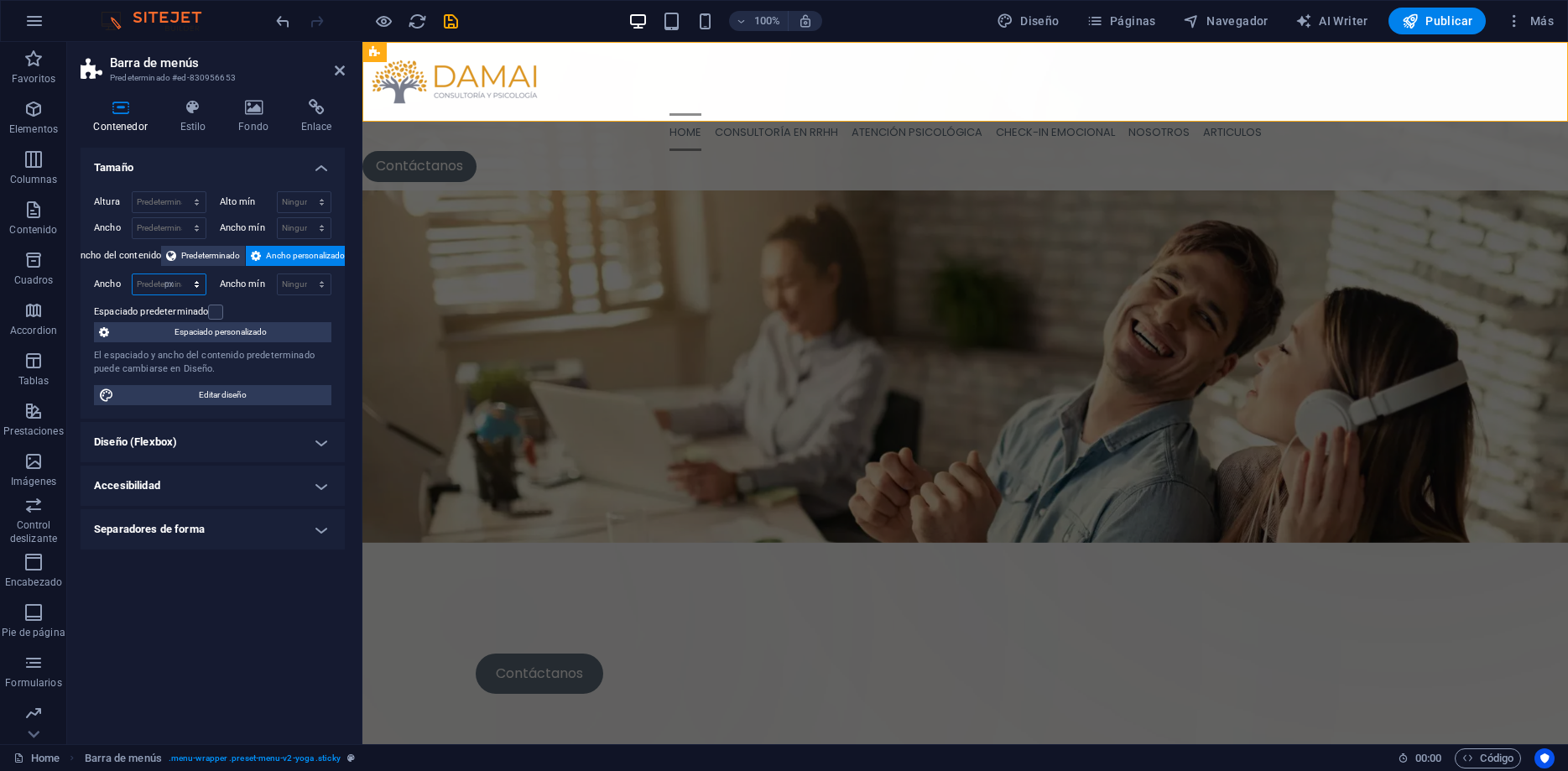 type on "1437" 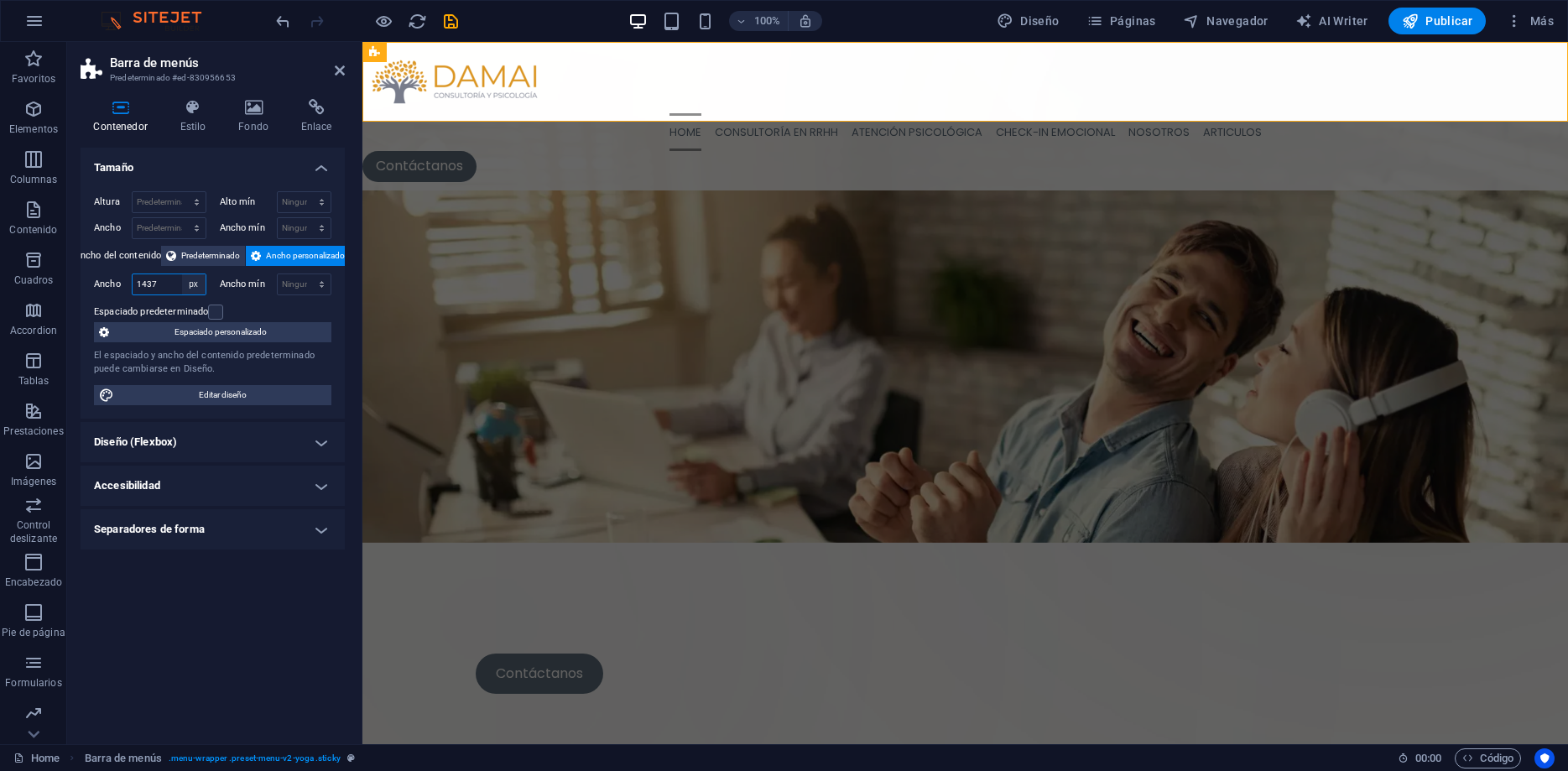 click on "Predeterminado px rem % em vh vw" at bounding box center [194, 284] 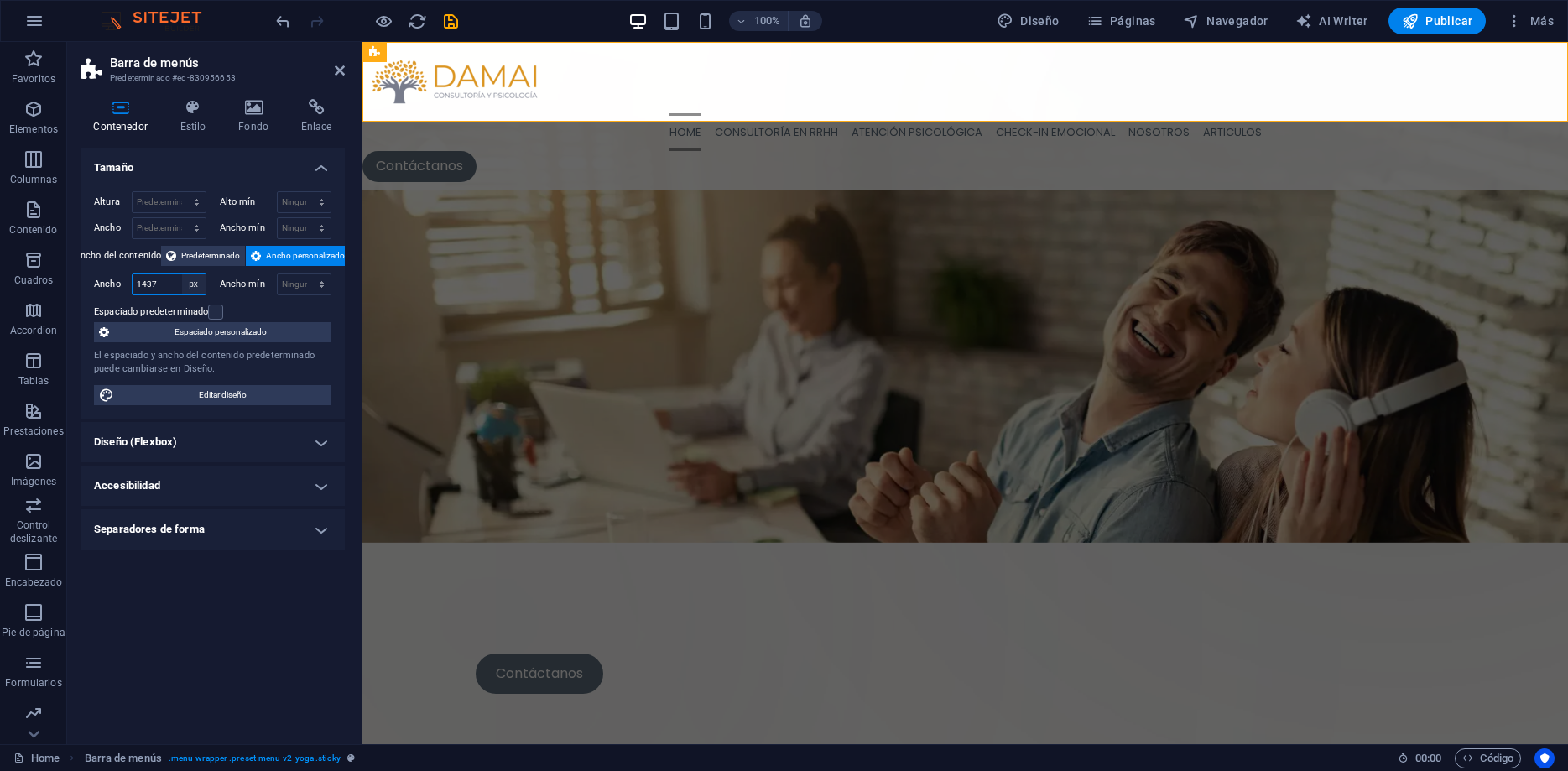 select on "j7oh3aef2uc" 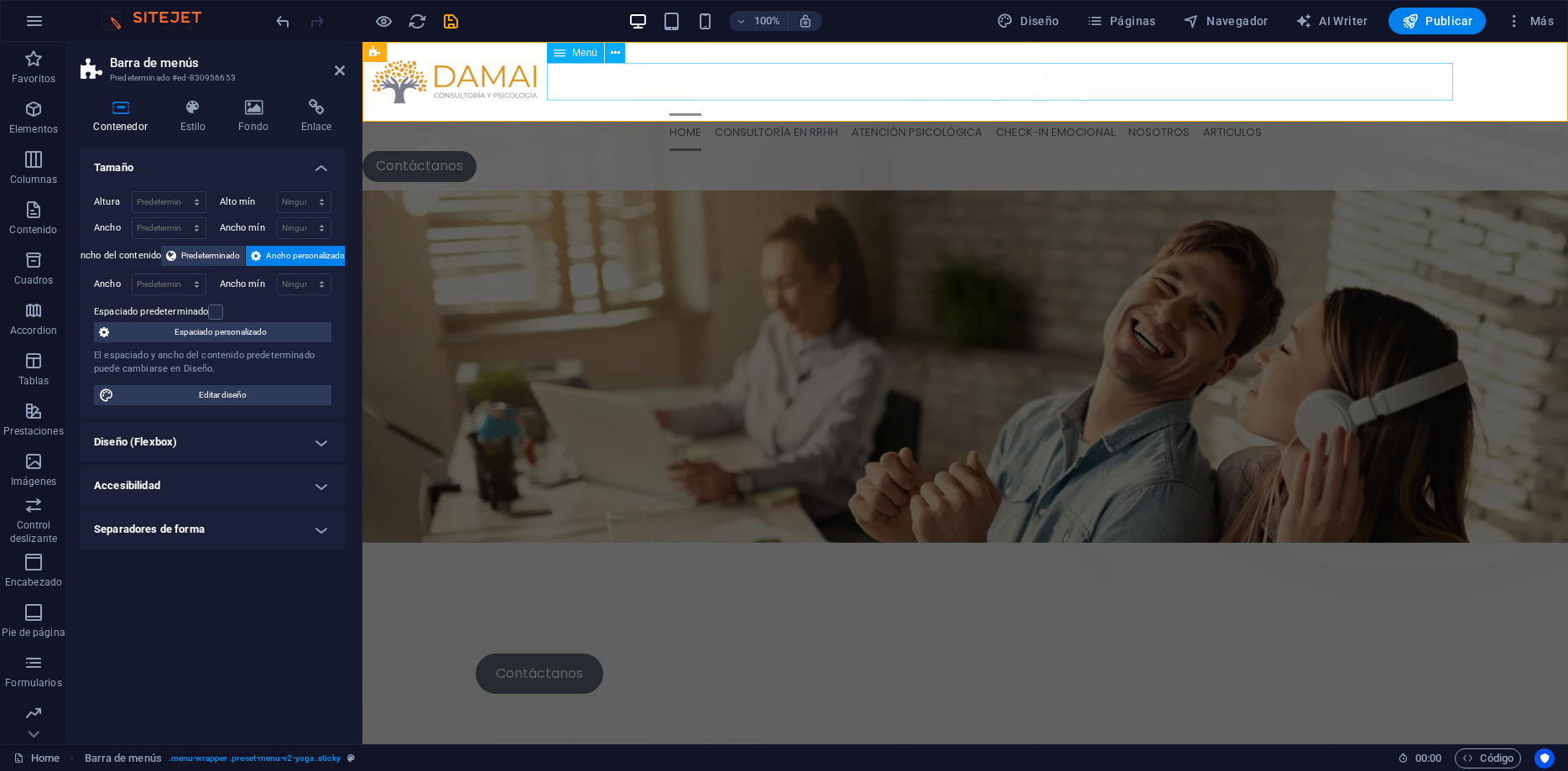 click on "Home Consultoría en RRHH Atención Psicológica CHECK-IN EMOCIONAL Nosotros Articulos" at bounding box center (965, 132) 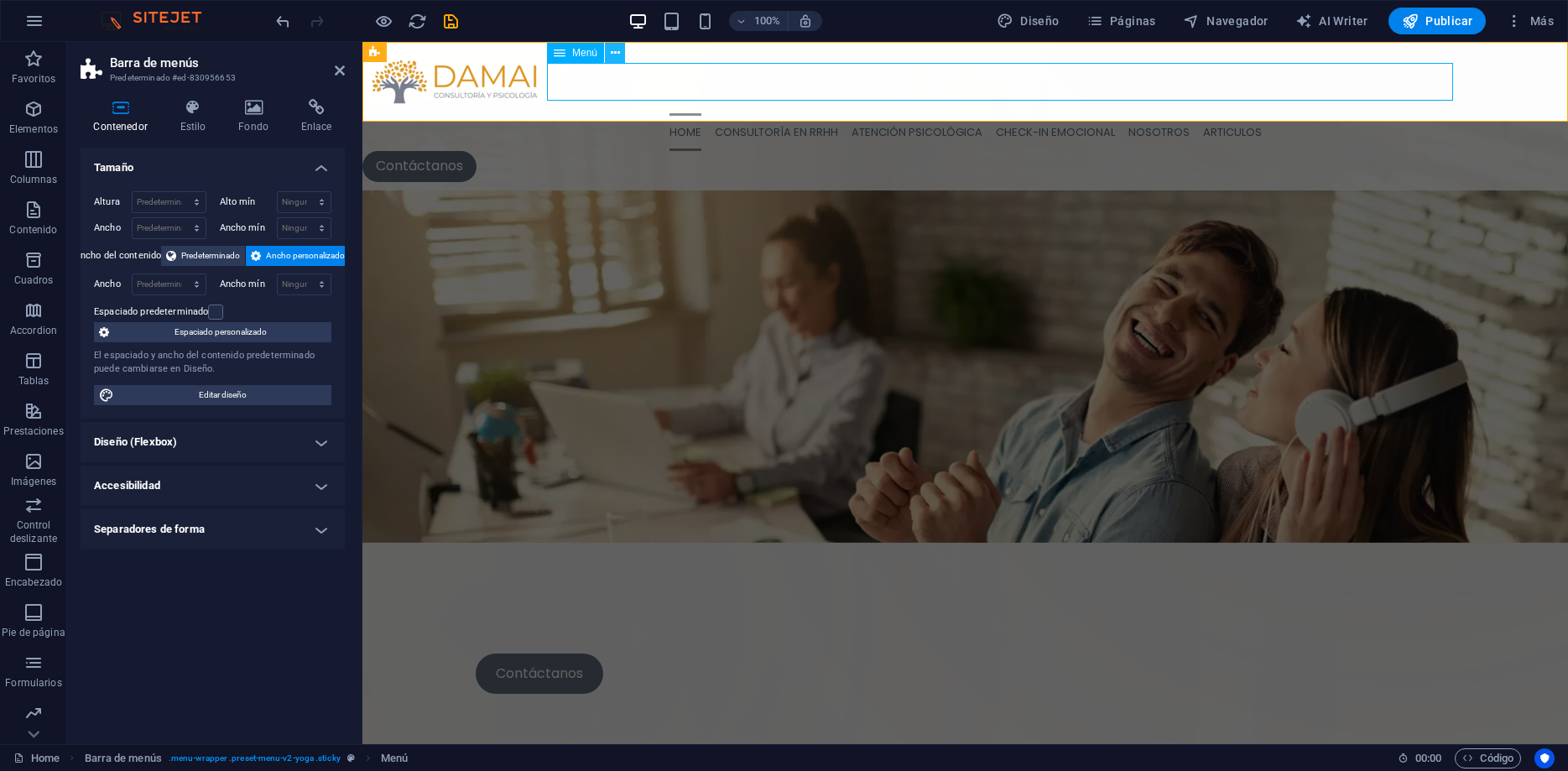click at bounding box center [615, 53] 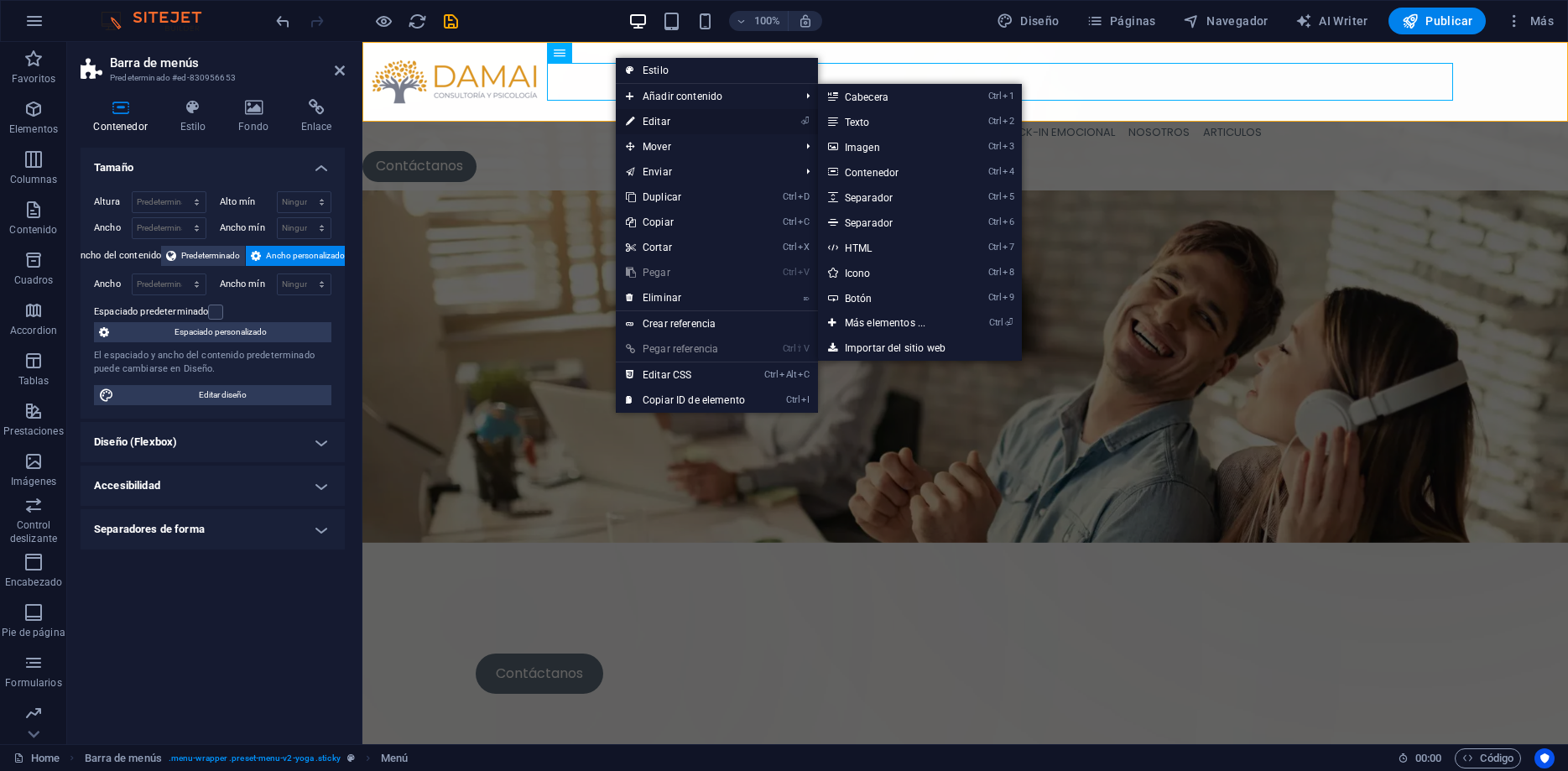 click on "⏎  Editar" at bounding box center [685, 122] 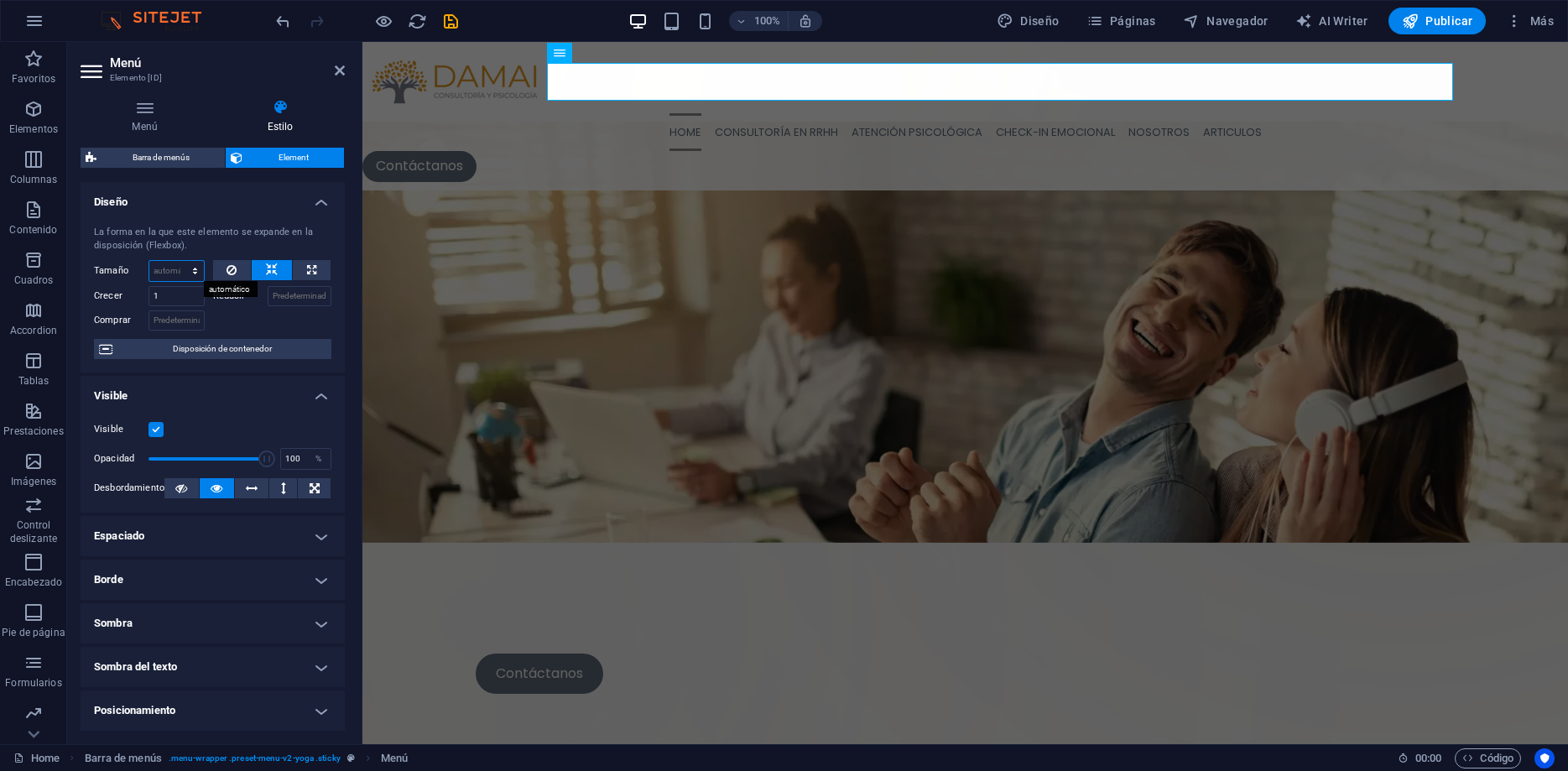 select on "px" 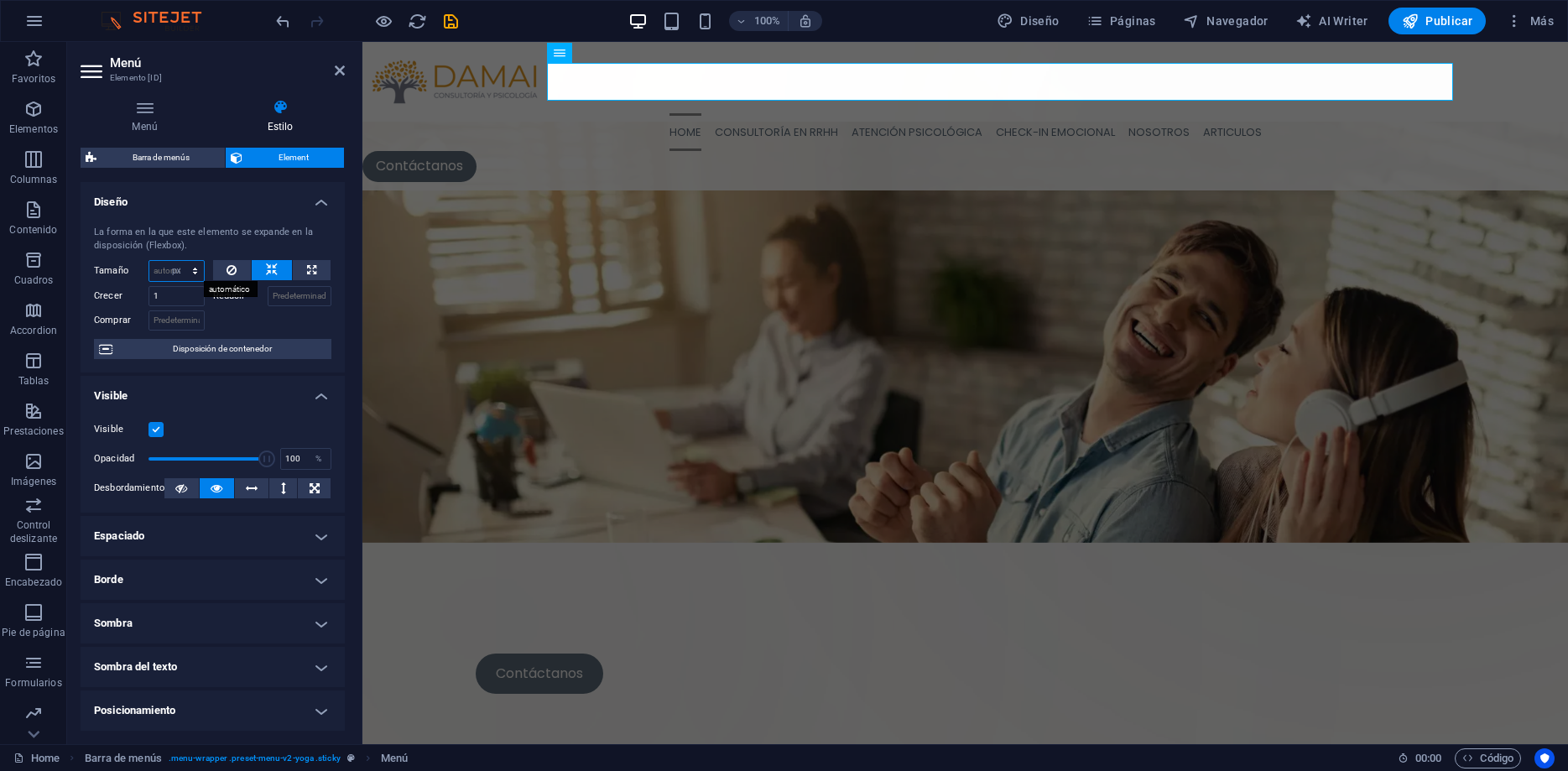 click on "px" at bounding box center [0, 0] 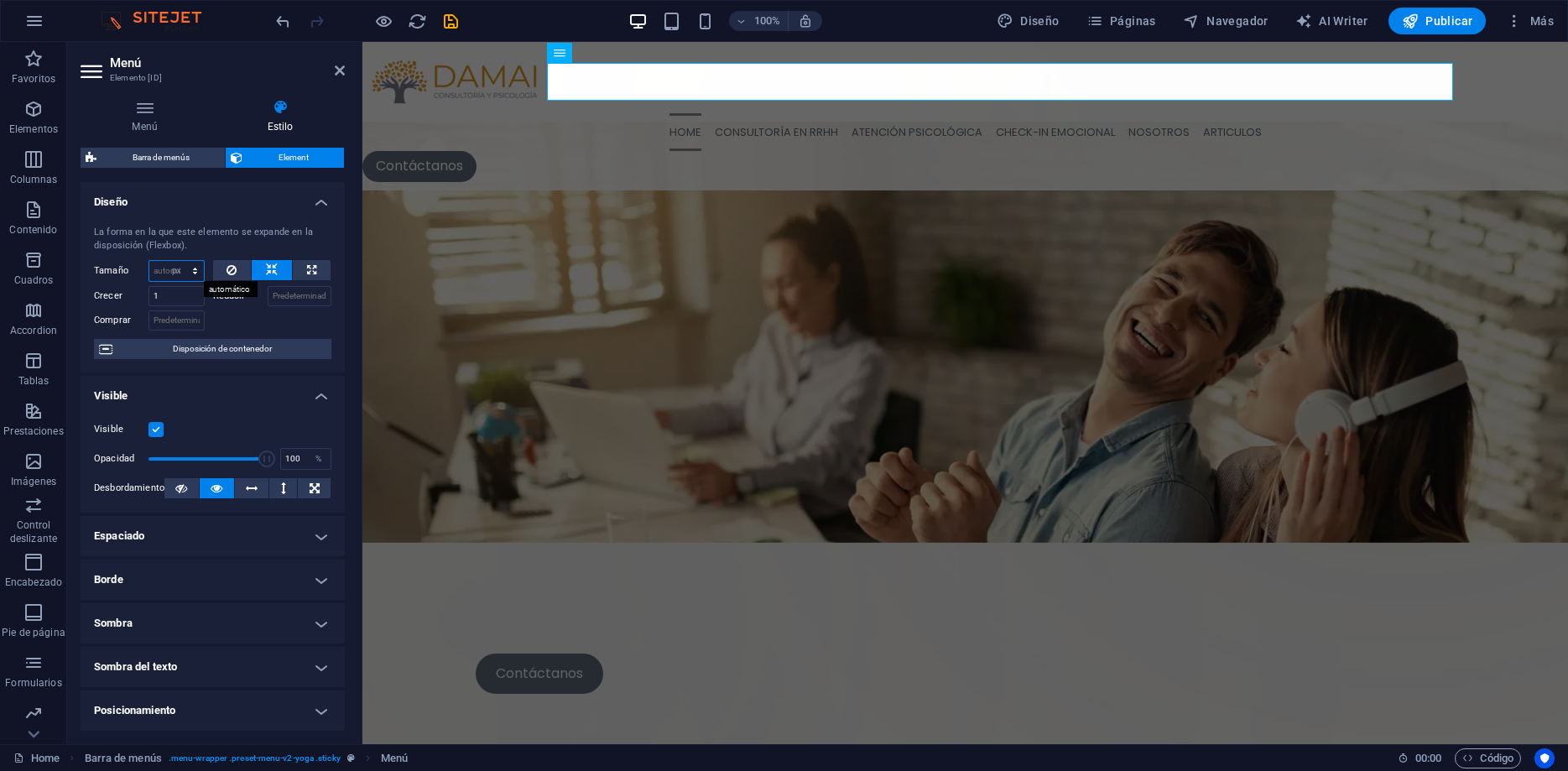 type on "0" 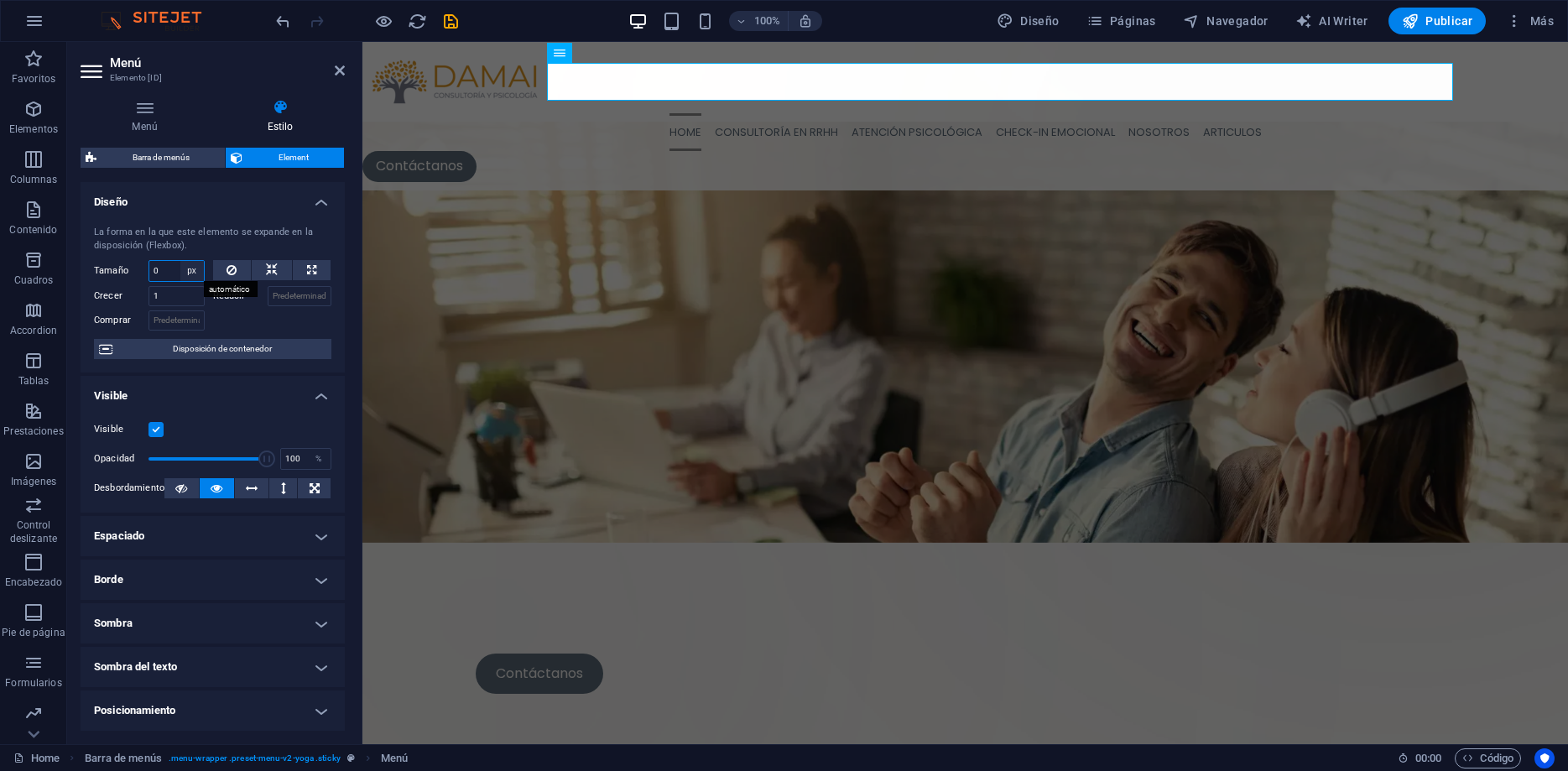 click on "Predeterminado automático px % 1/1 1/2 1/3 1/4 1/5 1/6 1/7 1/8 1/9 1/10" at bounding box center (192, 271) 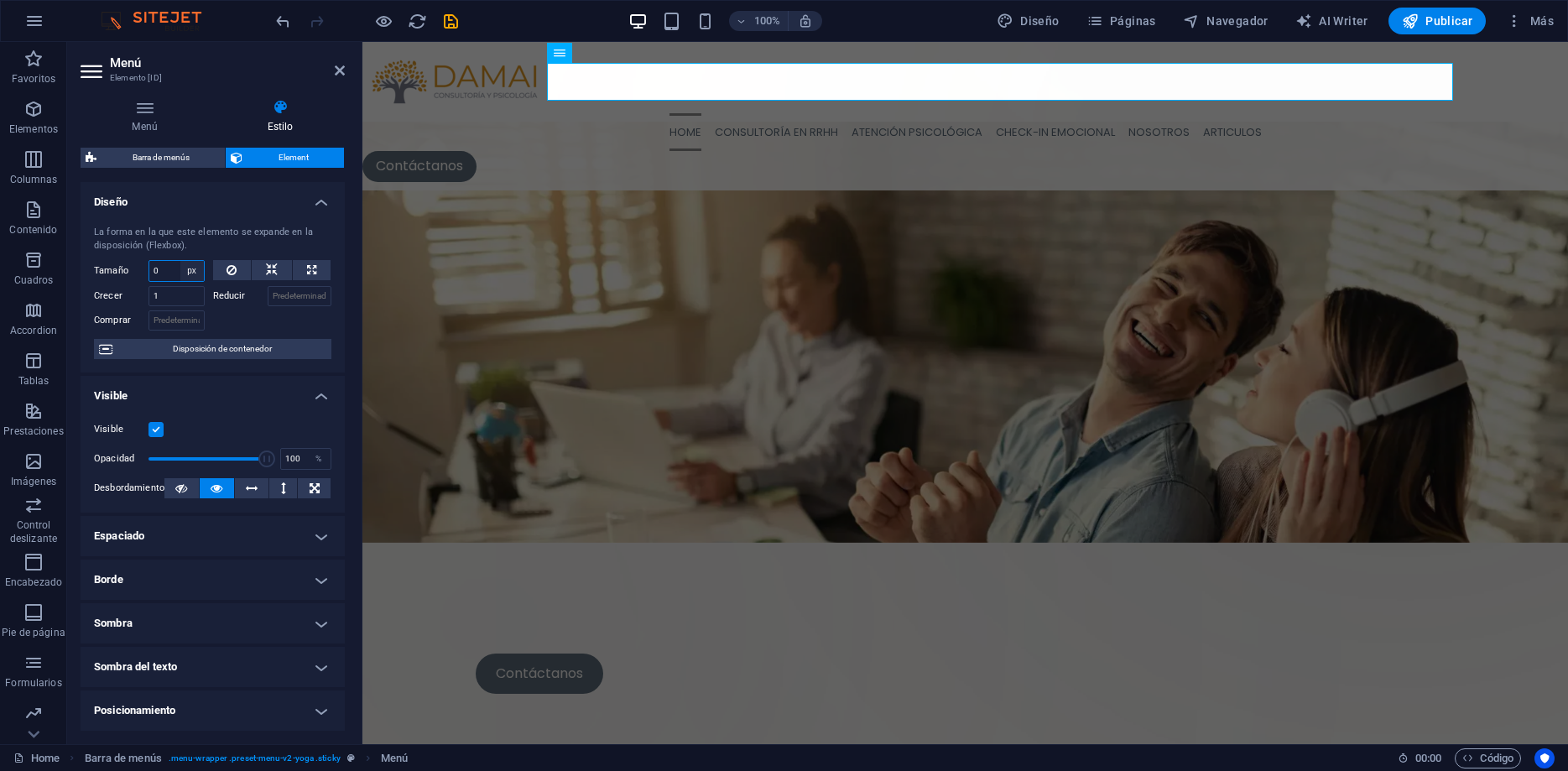 select on "1/1" 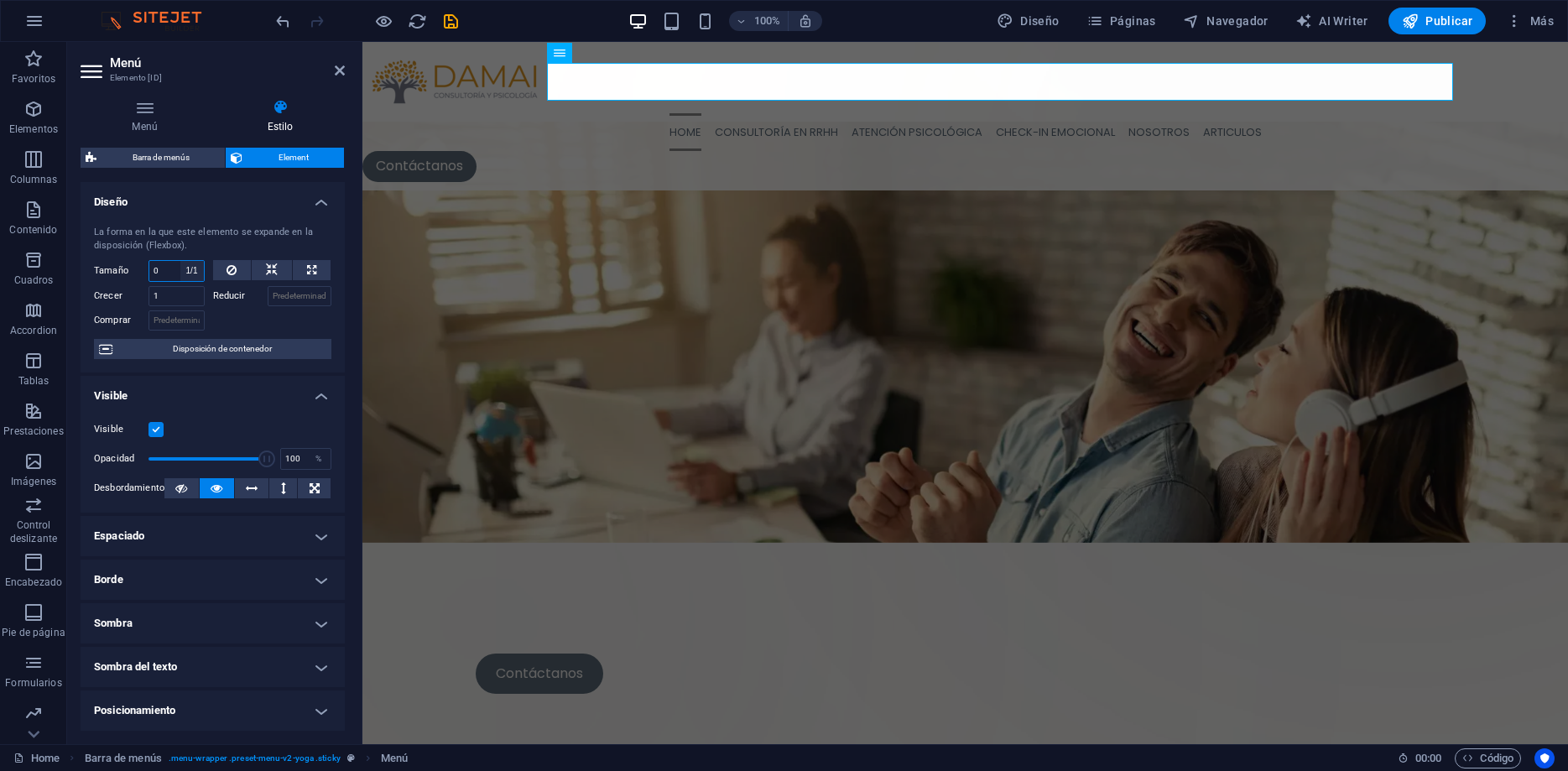 click on "1/1" at bounding box center [0, 0] 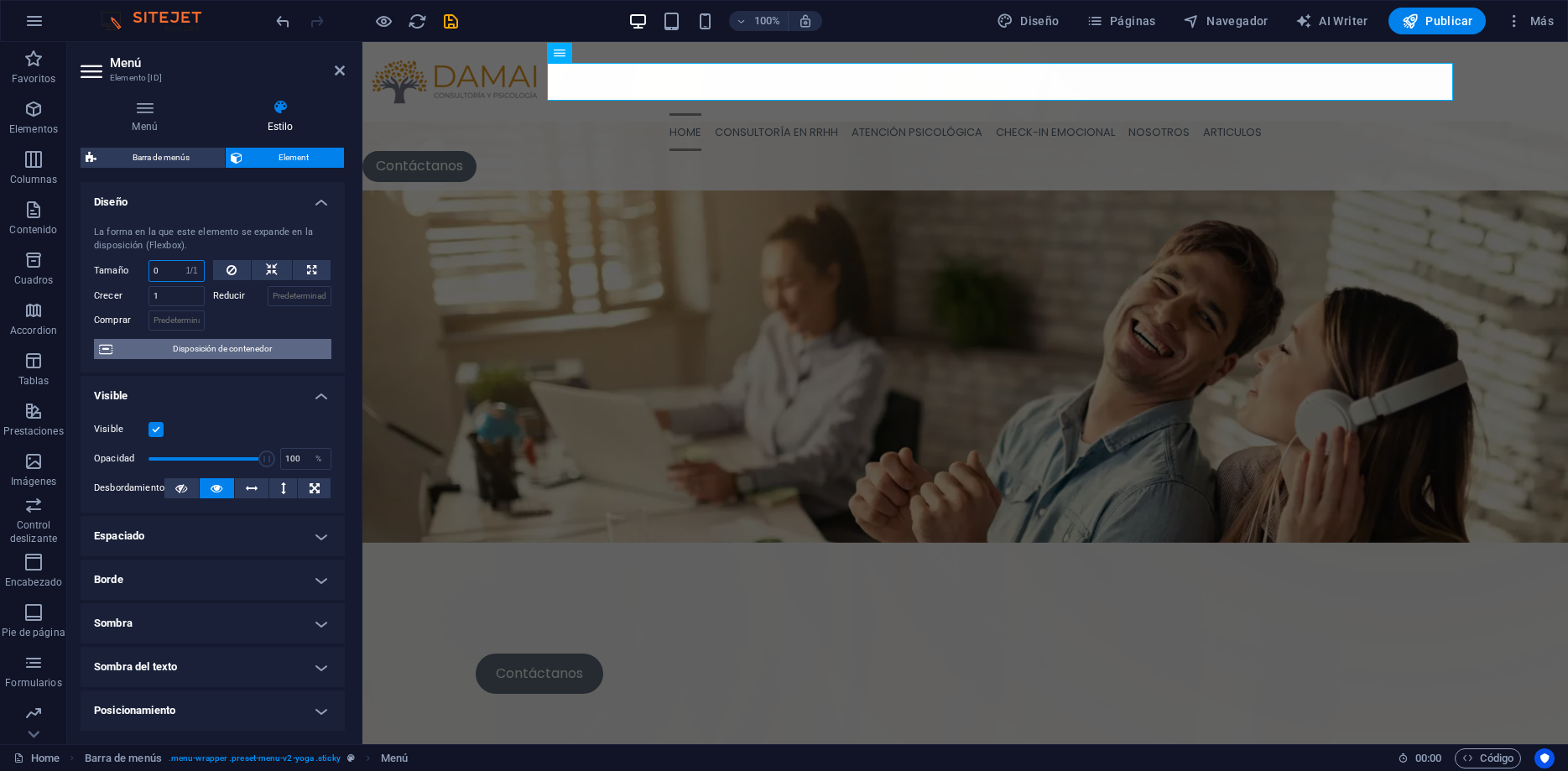 type on "100" 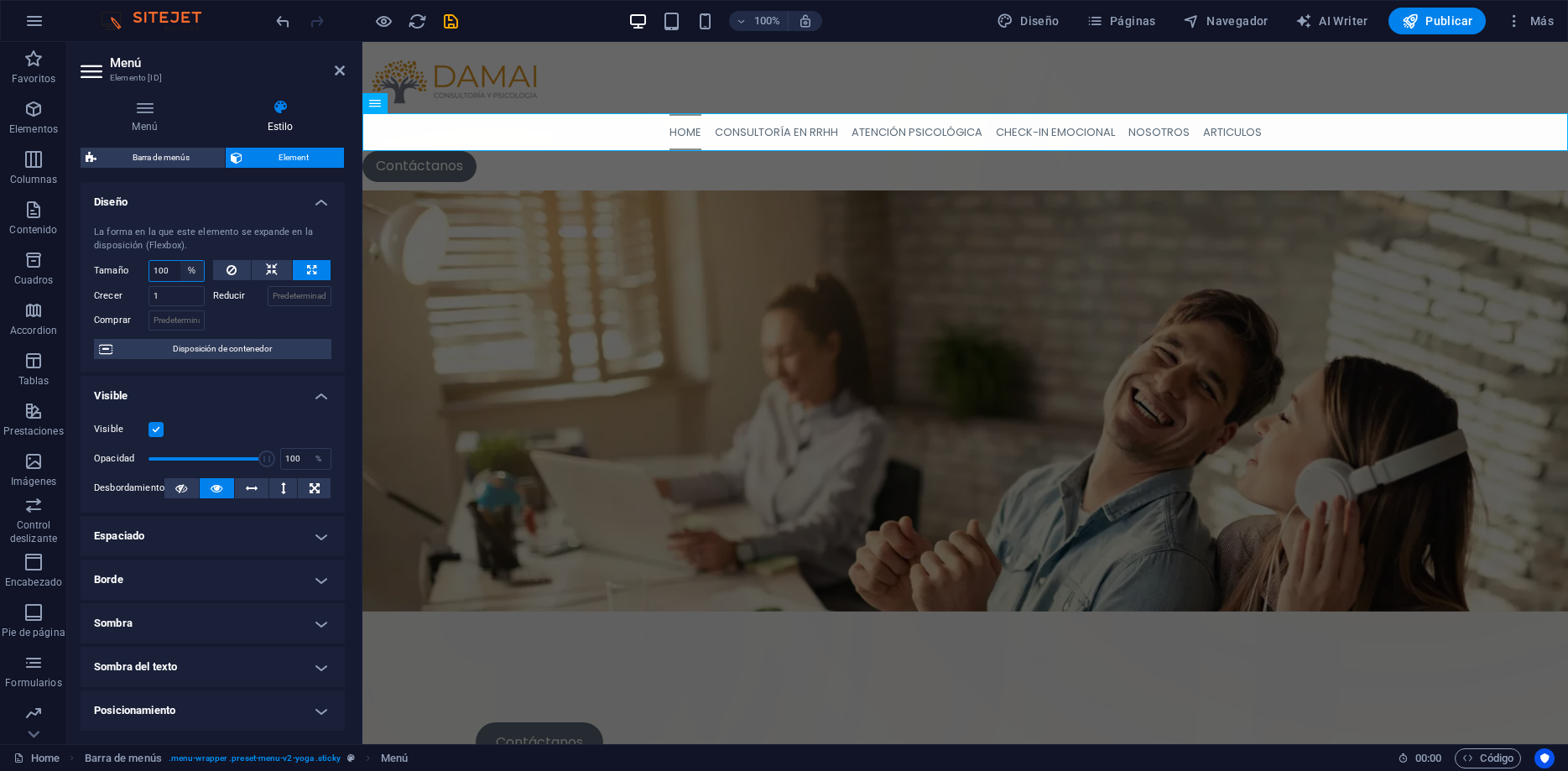 click on "Predeterminado automático px % 1/1 1/2 1/3 1/4 1/5 1/6 1/7 1/8 1/9 1/10" at bounding box center (192, 271) 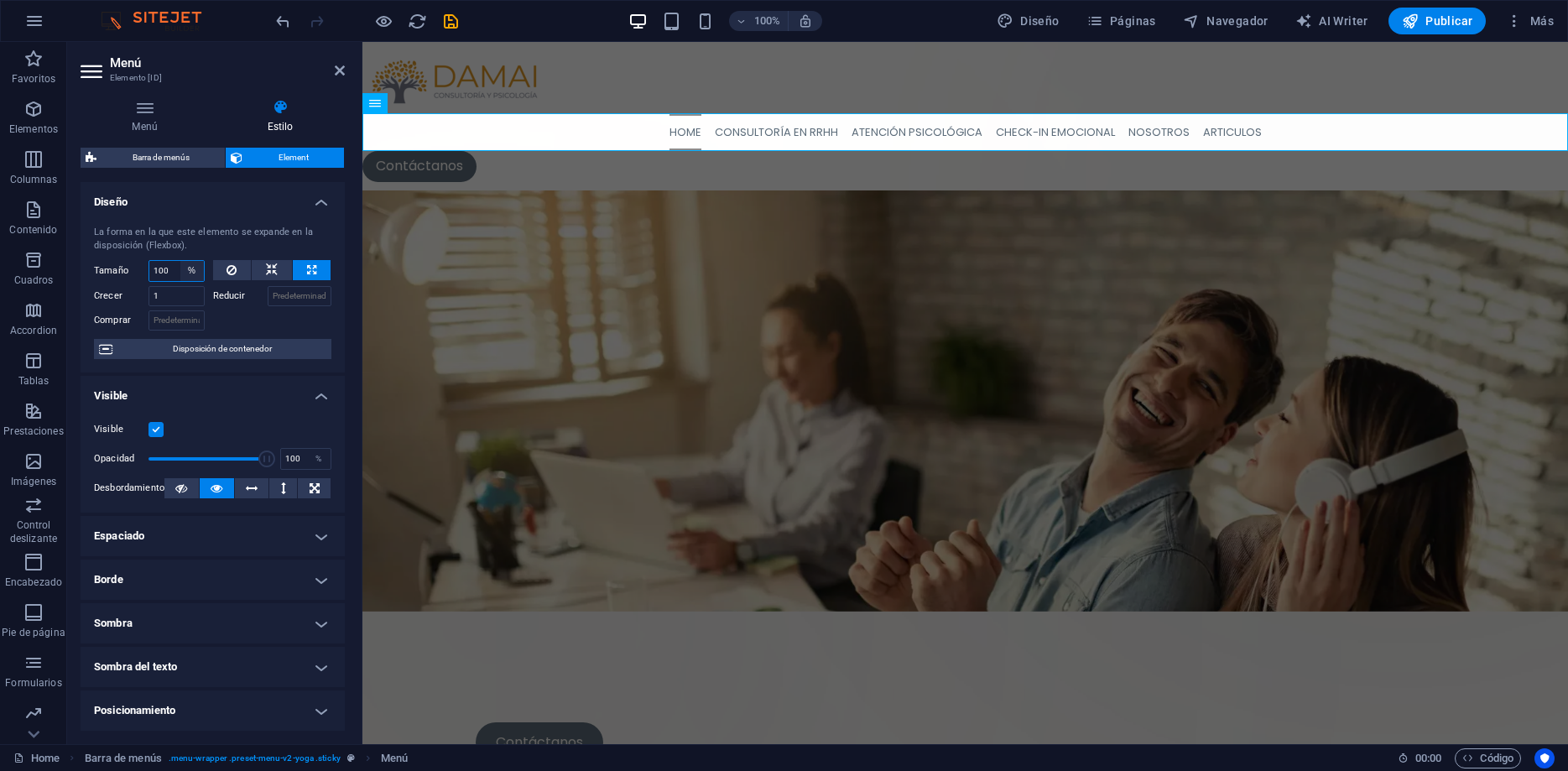 select on "1/1" 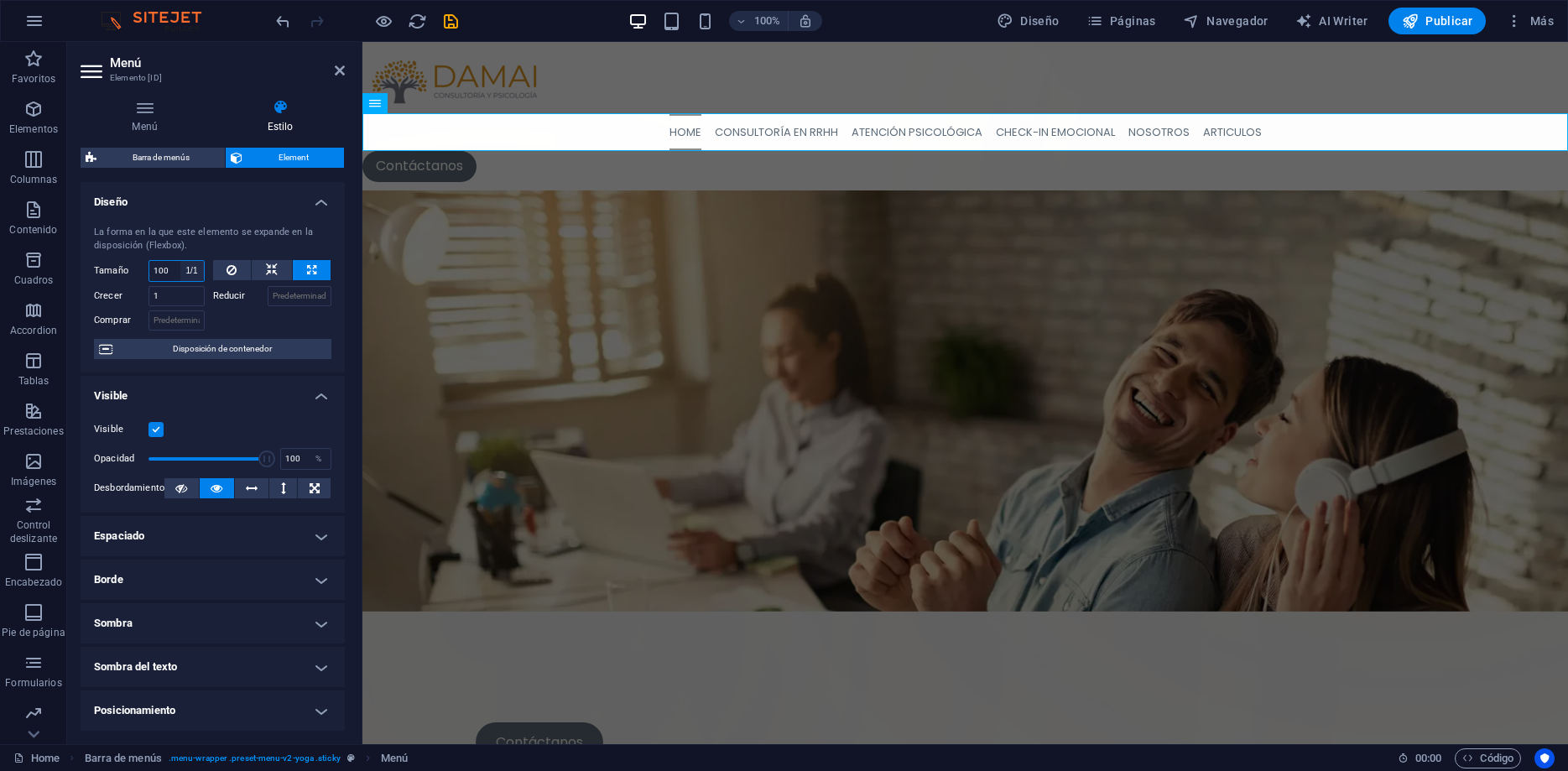 click on "1/1" at bounding box center [0, 0] 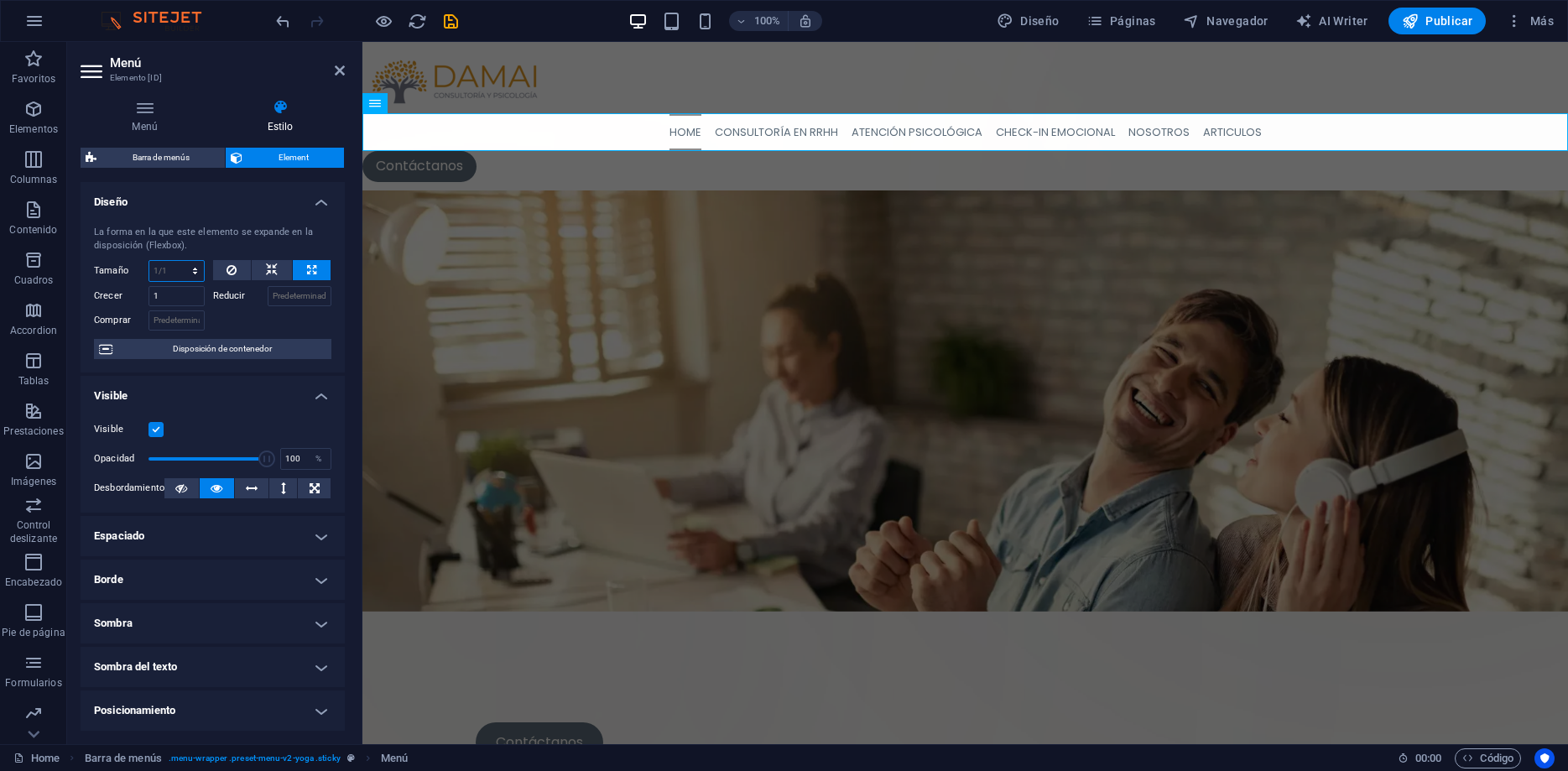 click on "Predeterminado automático px % 1/1 1/2 1/3 1/4 1/5 1/6 1/7 1/8 1/9 1/10" at bounding box center [176, 271] 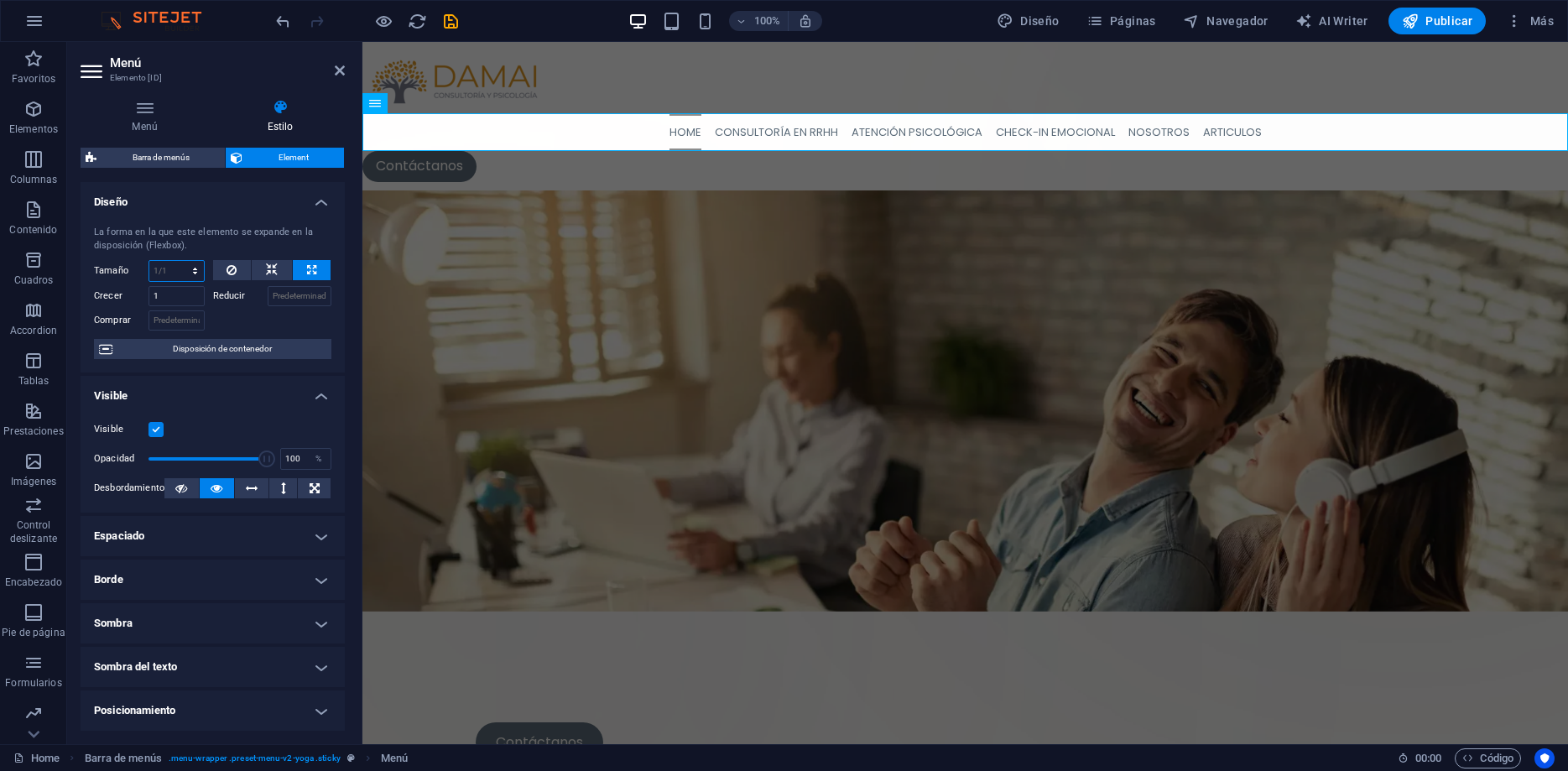 select on "1/2" 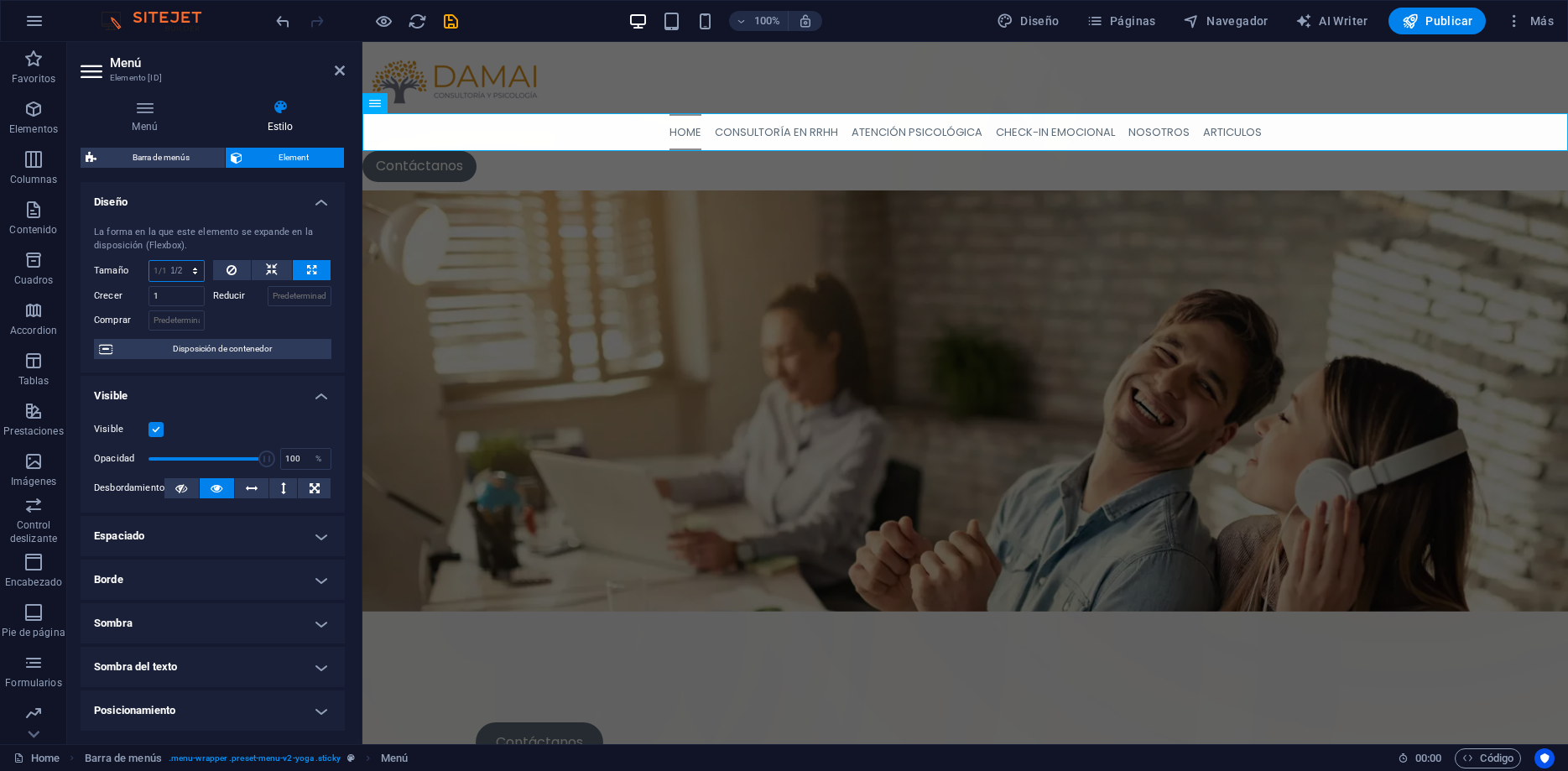 click on "1/2" at bounding box center [0, 0] 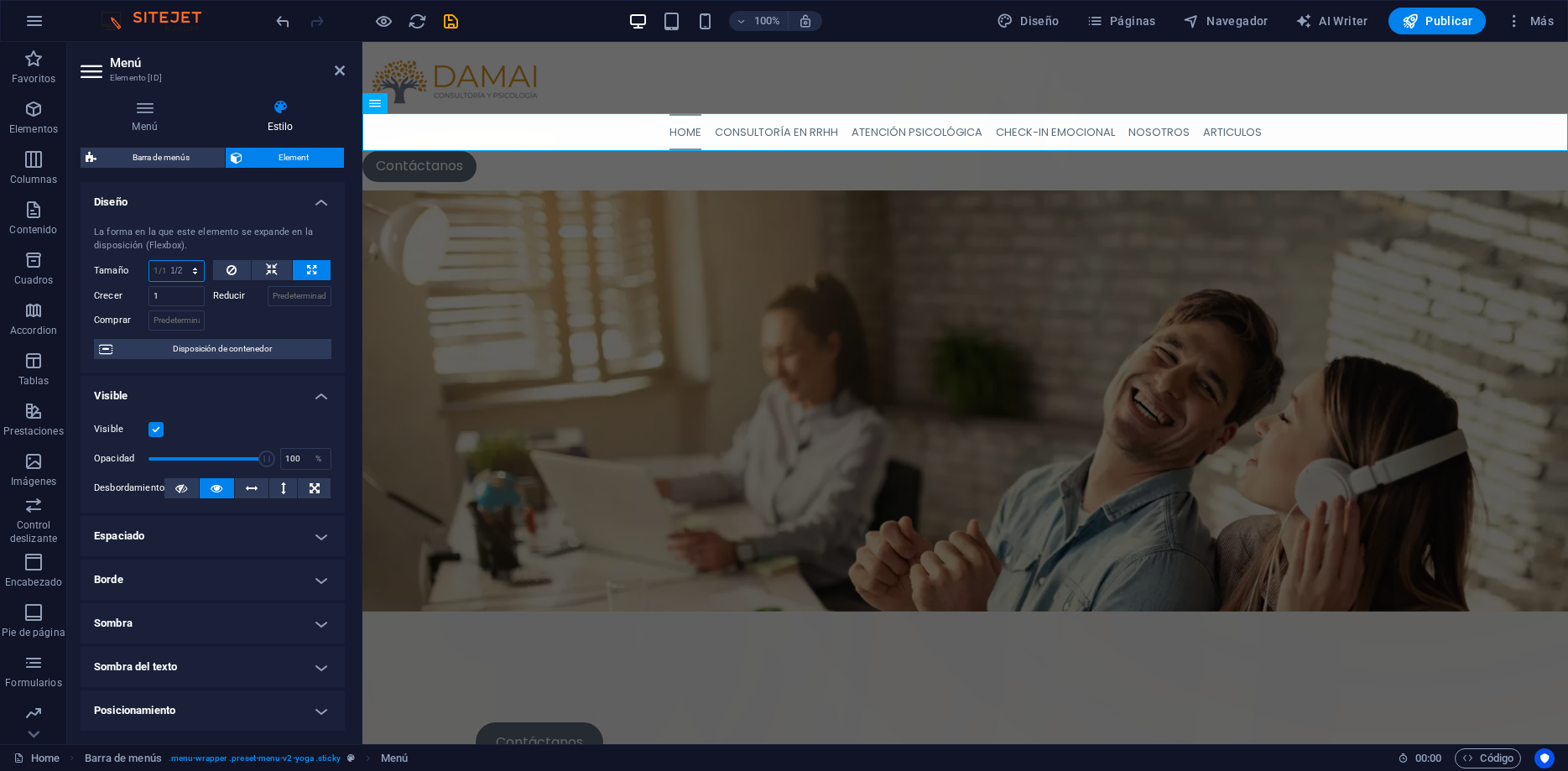 type on "50" 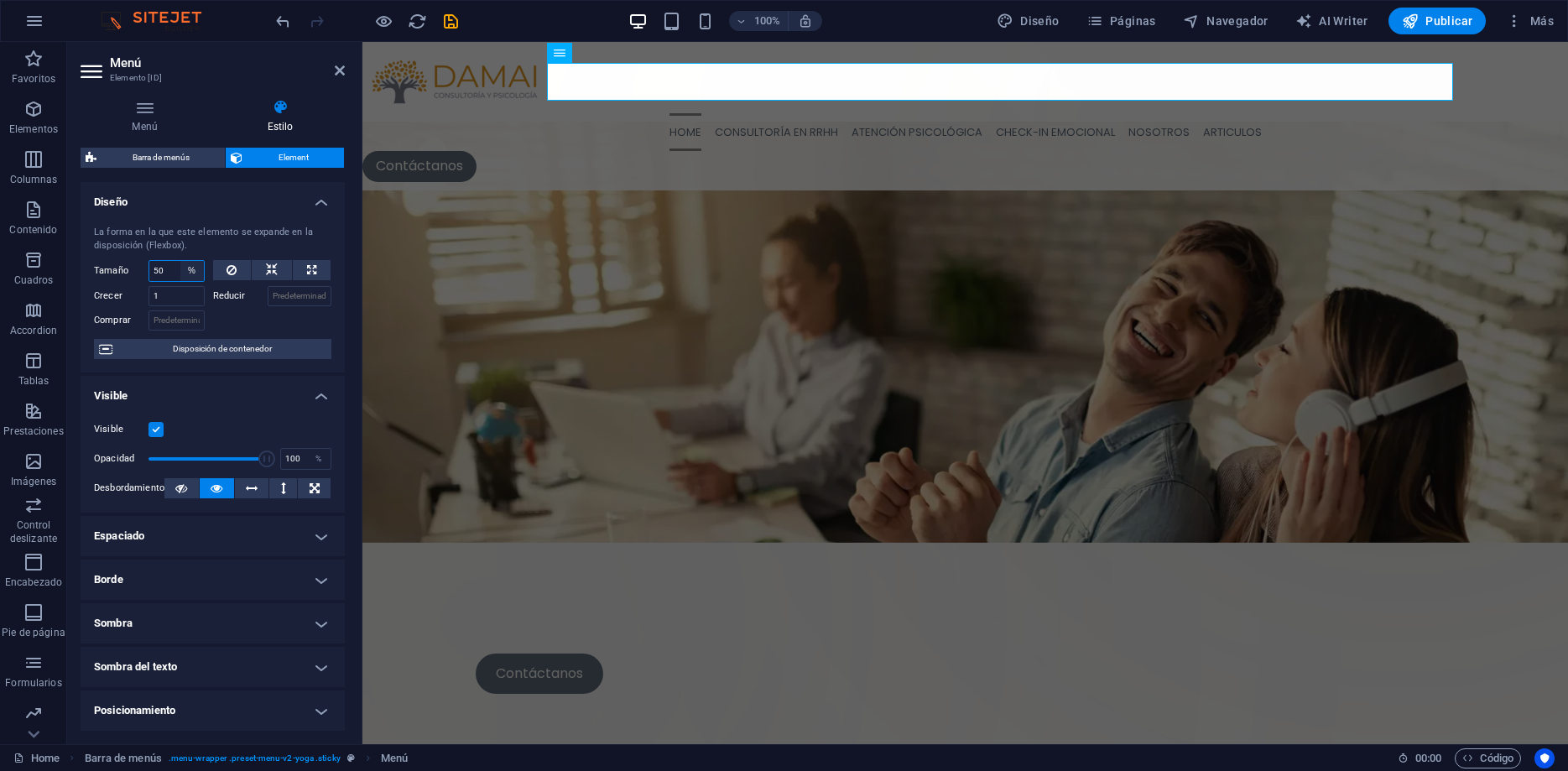 click on "Predeterminado automático px % 1/1 1/2 1/3 1/4 1/5 1/6 1/7 1/8 1/9 1/10" at bounding box center (192, 271) 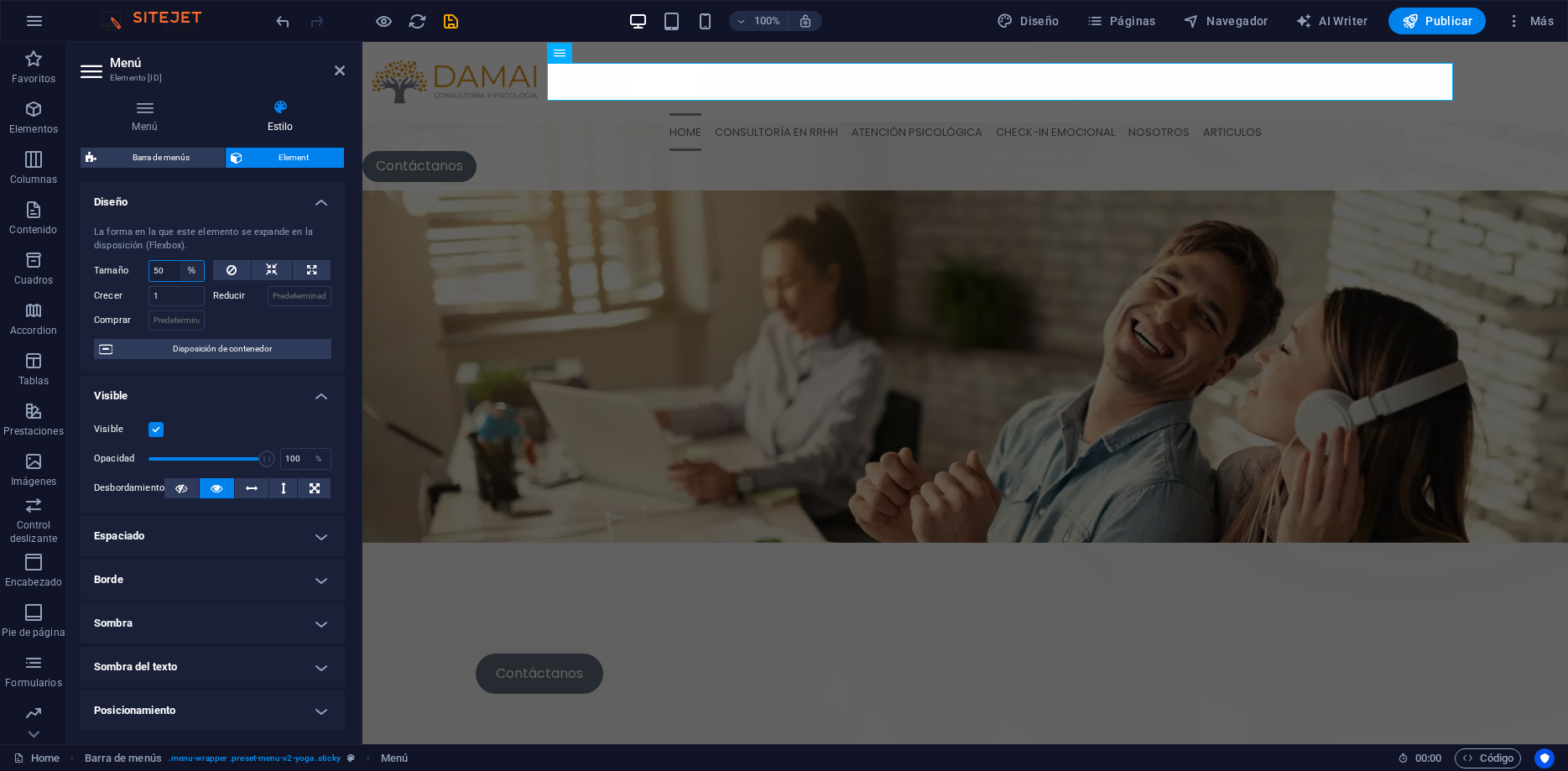 select on "1/3" 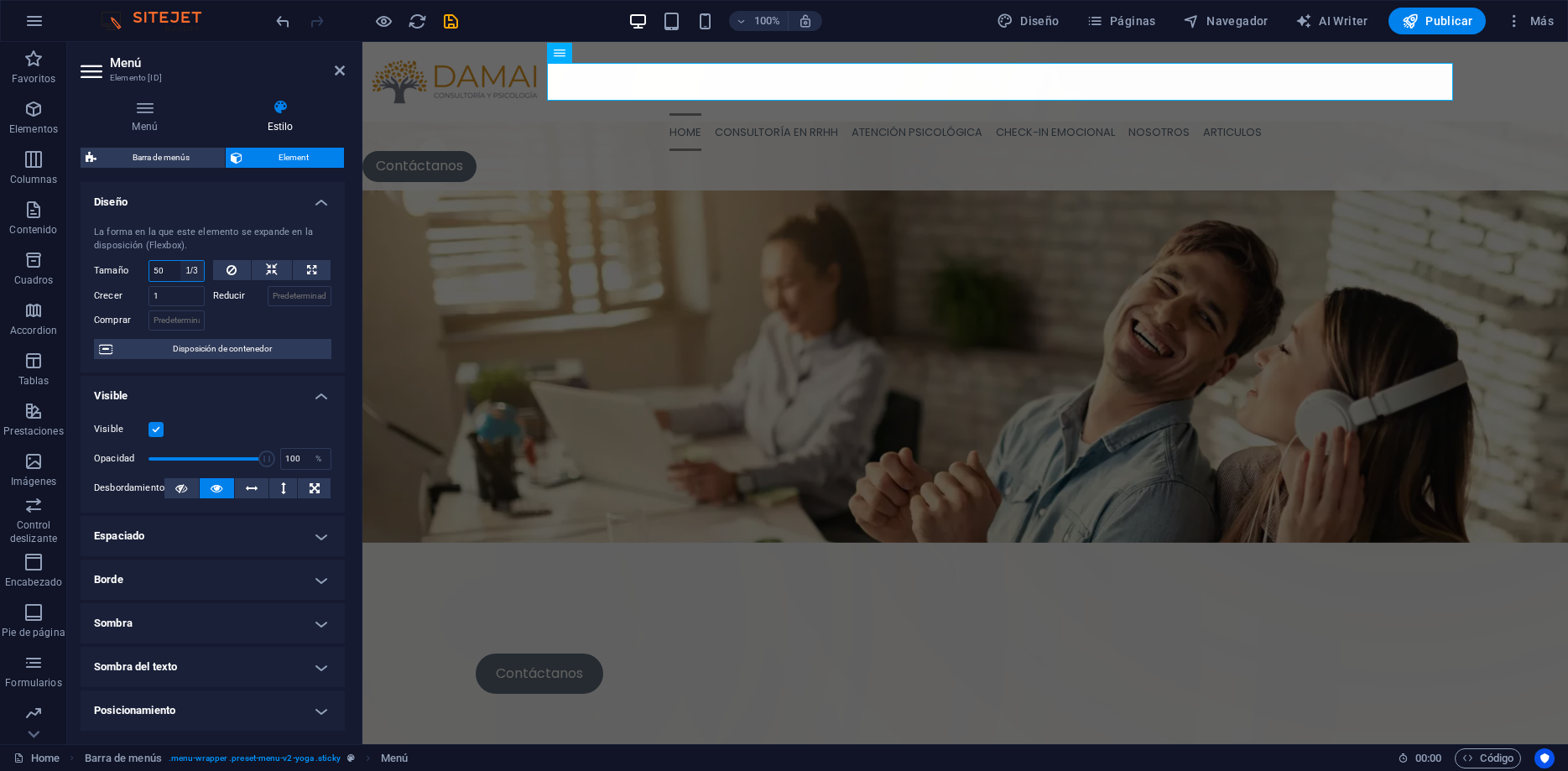 click on "1/3" at bounding box center (0, 0) 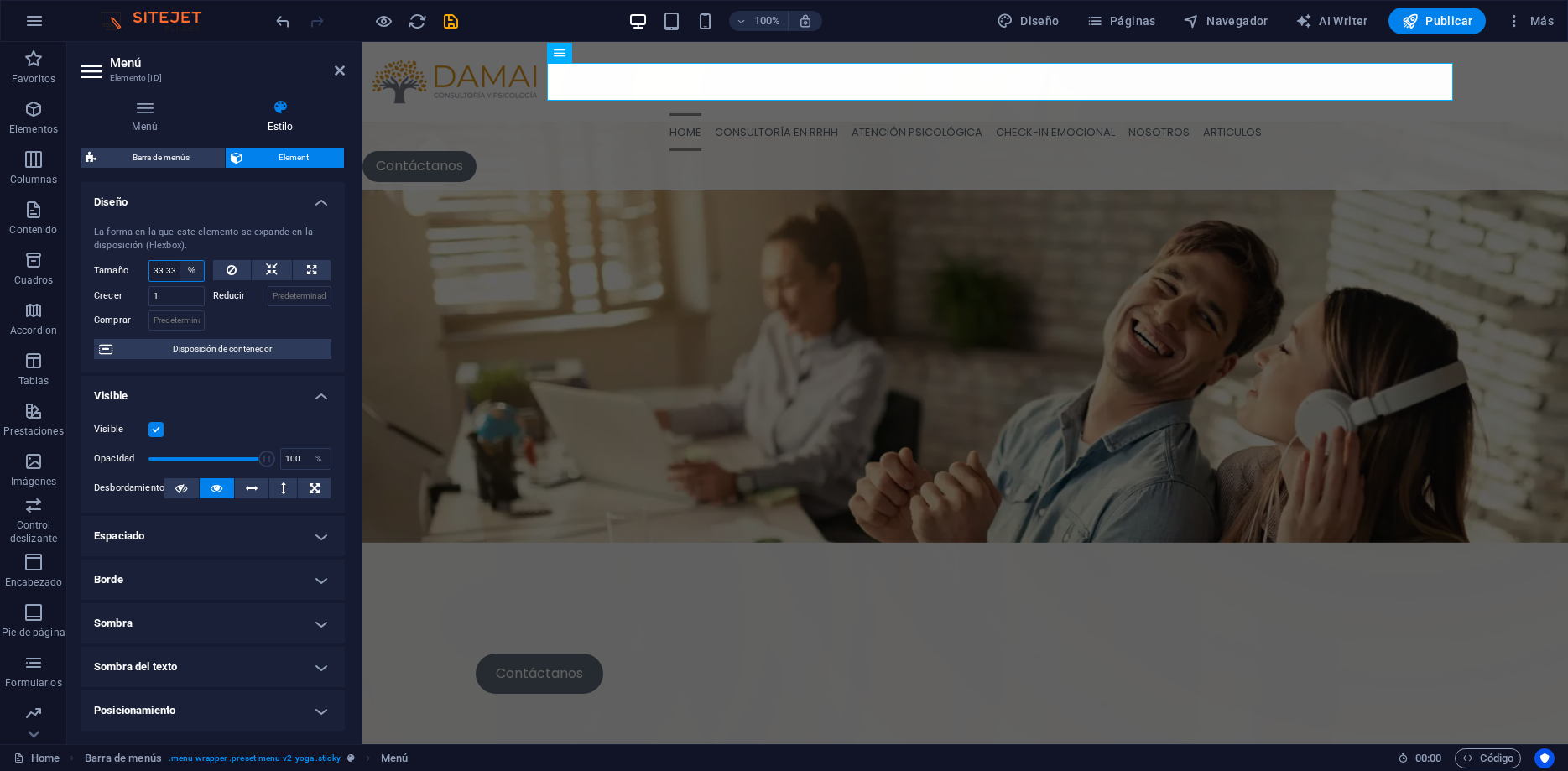 select on "1/5" 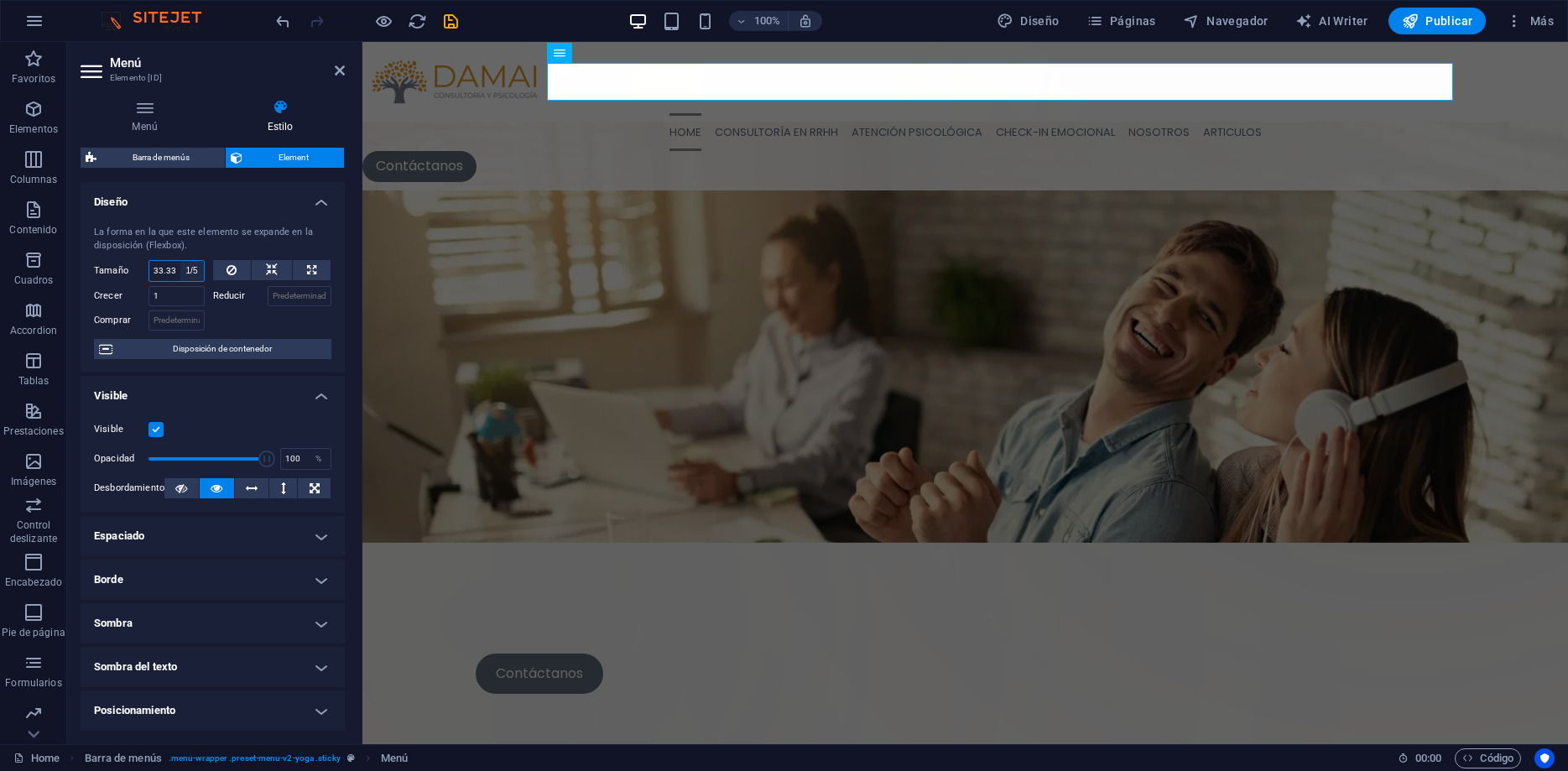 click on "1/5" at bounding box center [0, 0] 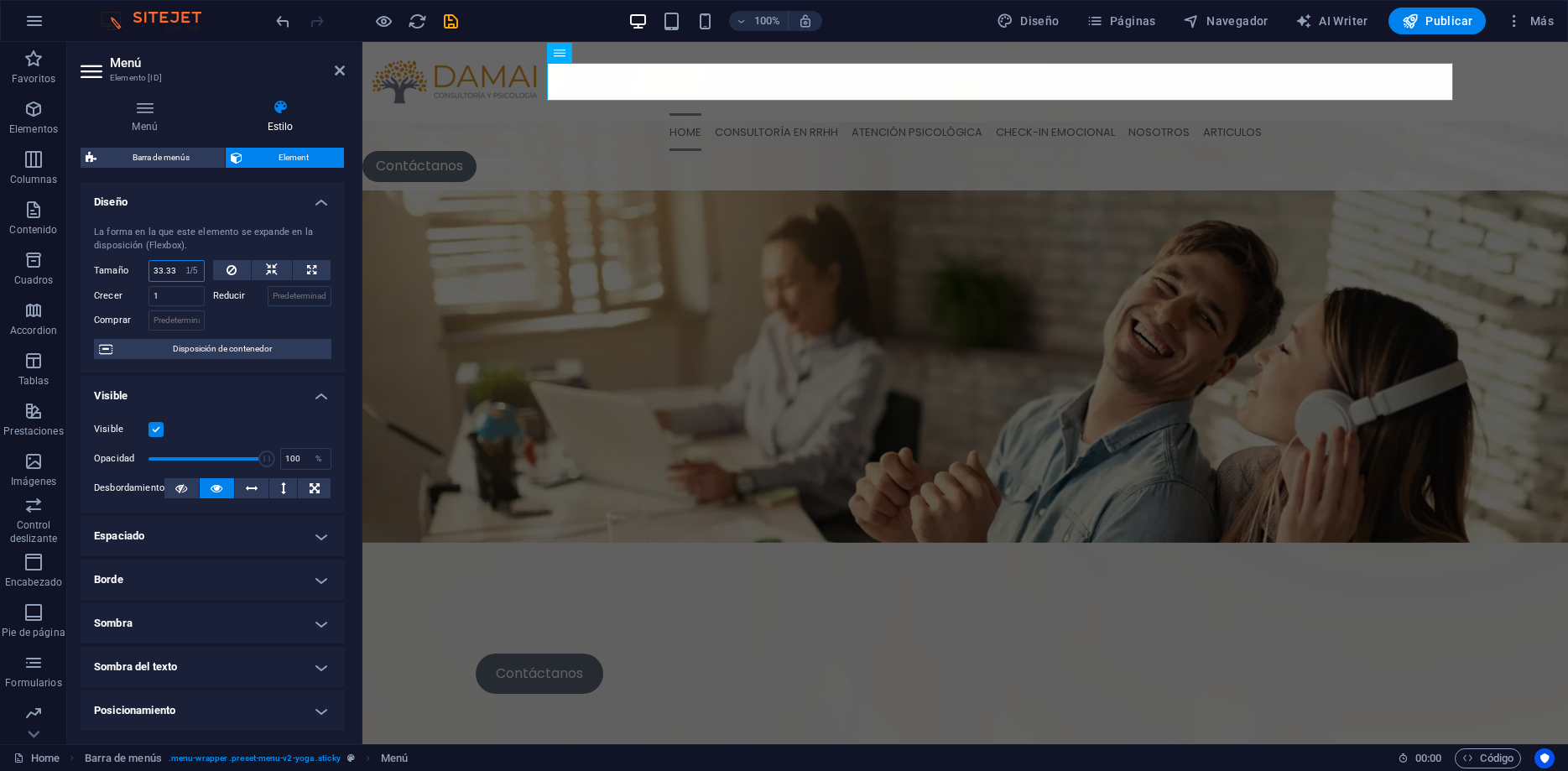 type on "20" 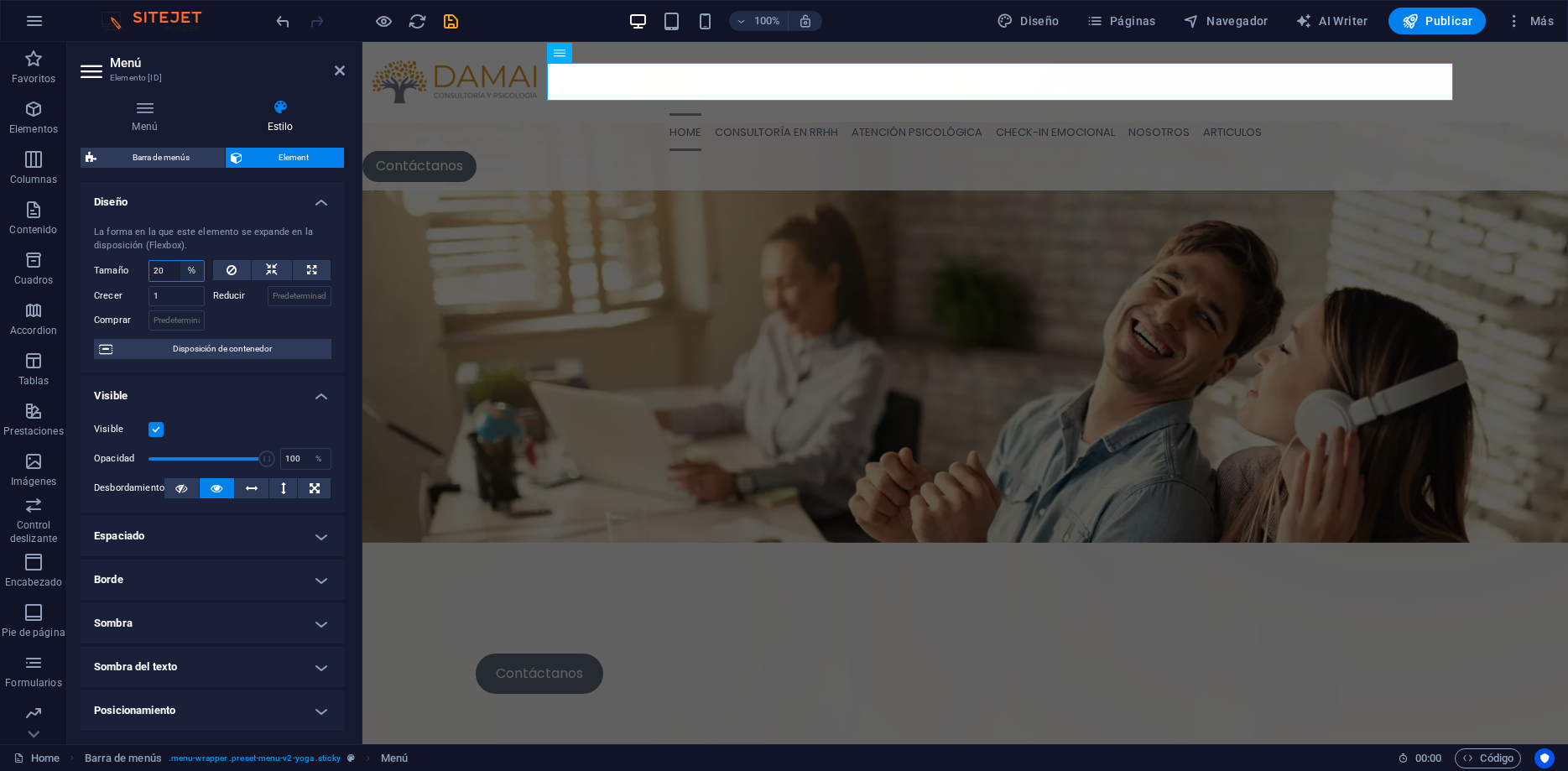 click on "Predeterminado automático px % 1/1 1/2 1/3 1/4 1/5 1/6 1/7 1/8 1/9 1/10" at bounding box center [192, 271] 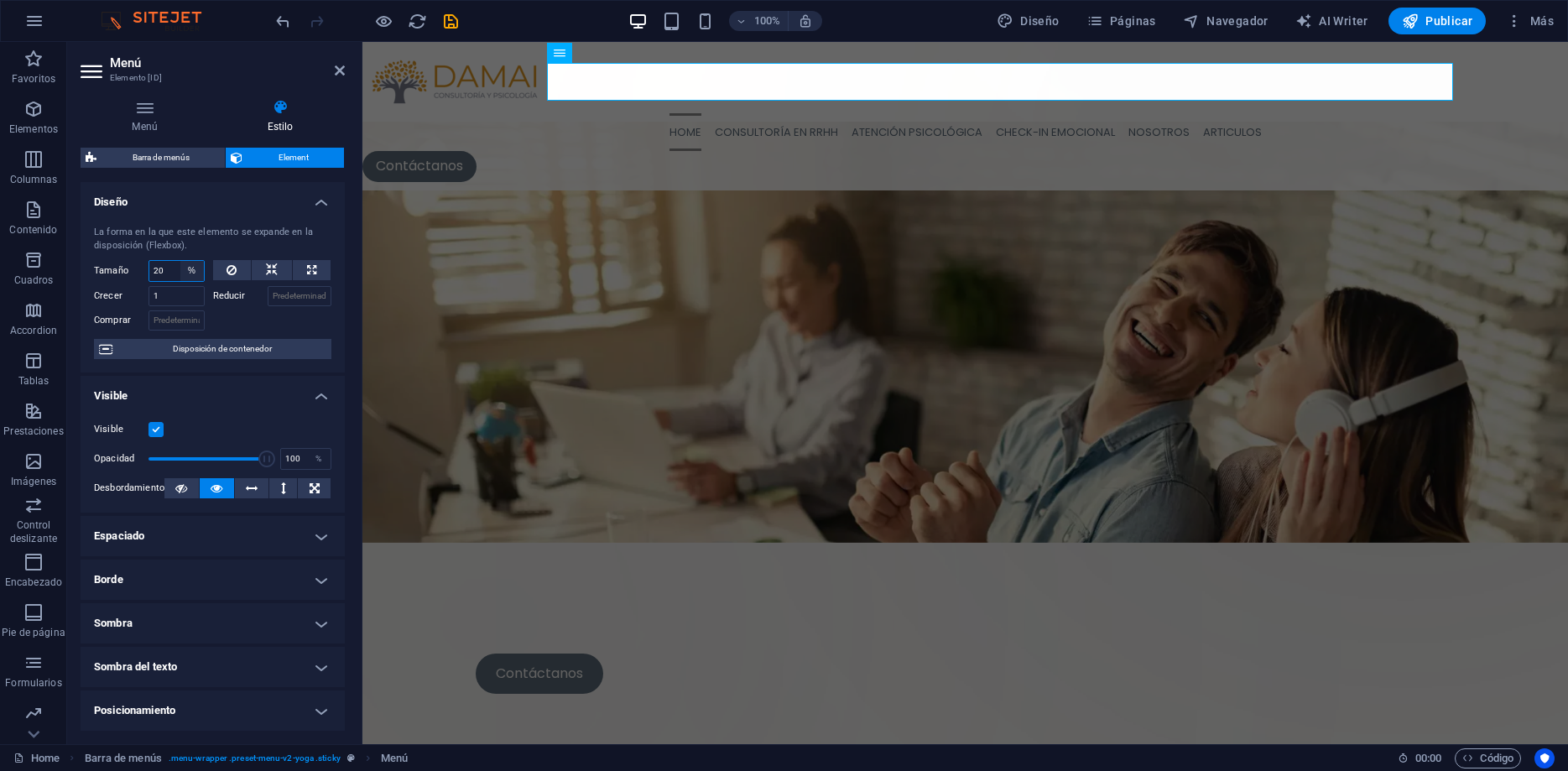 select on "auto" 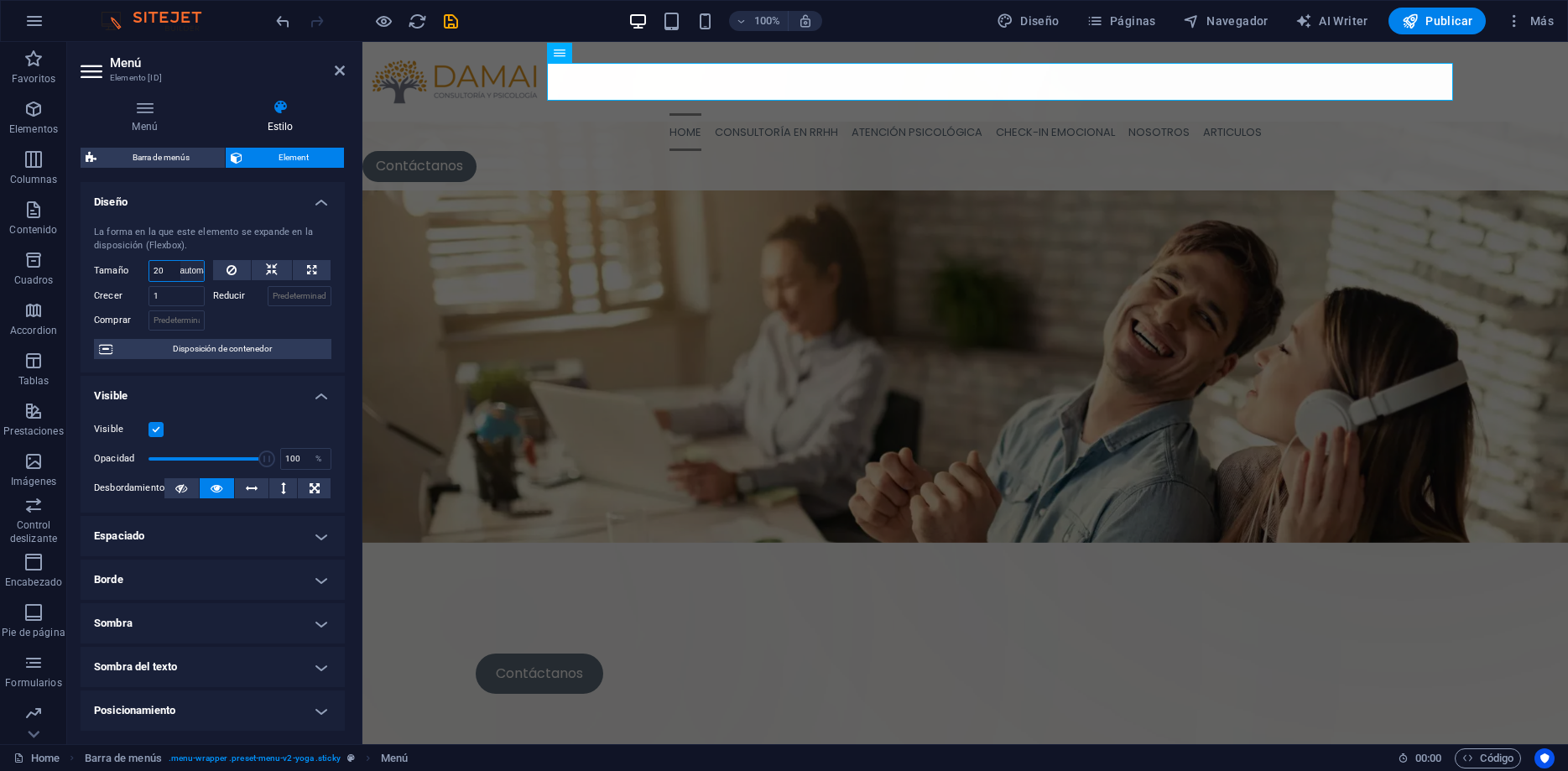 click on "automático" at bounding box center (0, 0) 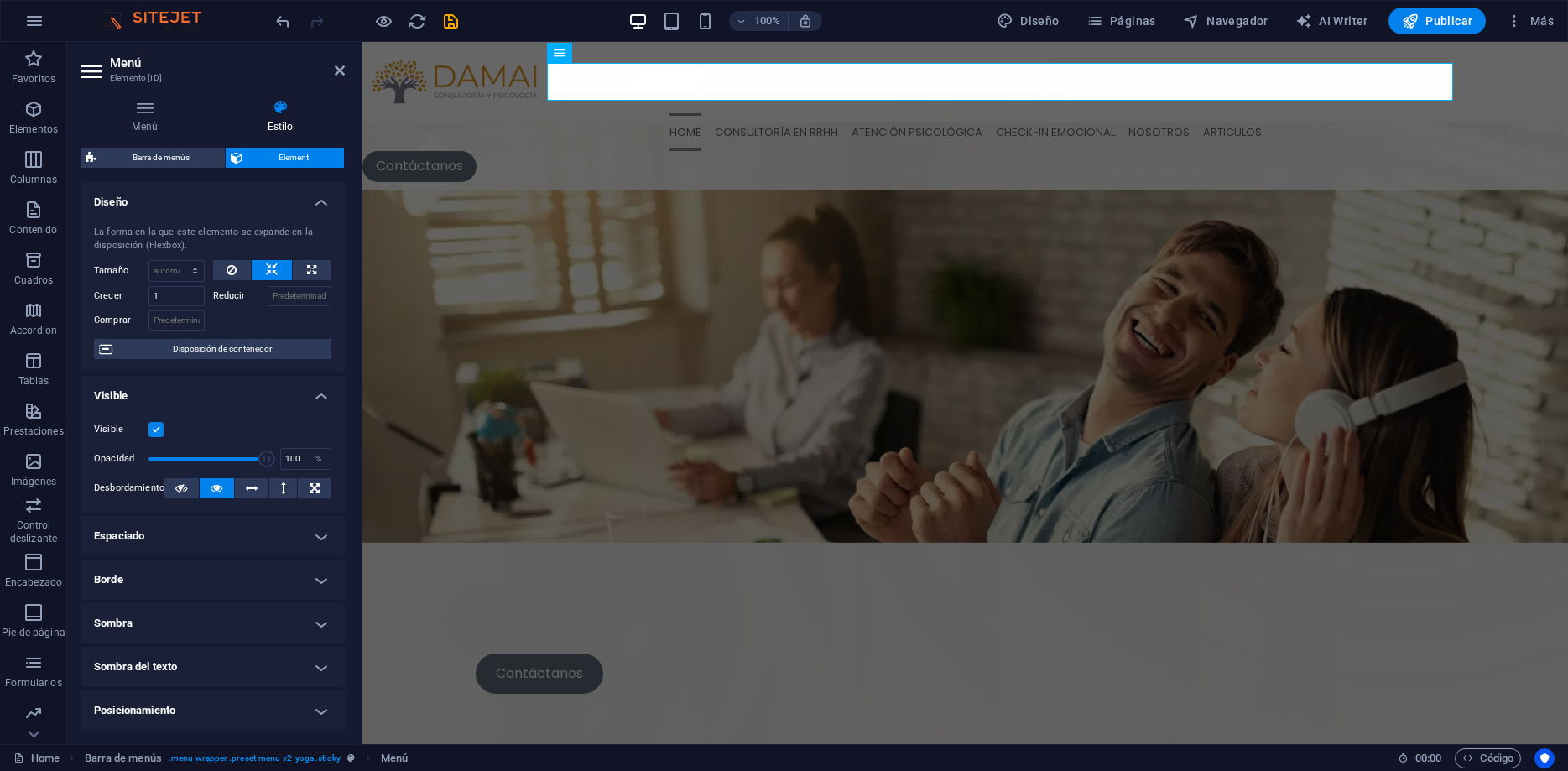 click at bounding box center (156, 430) 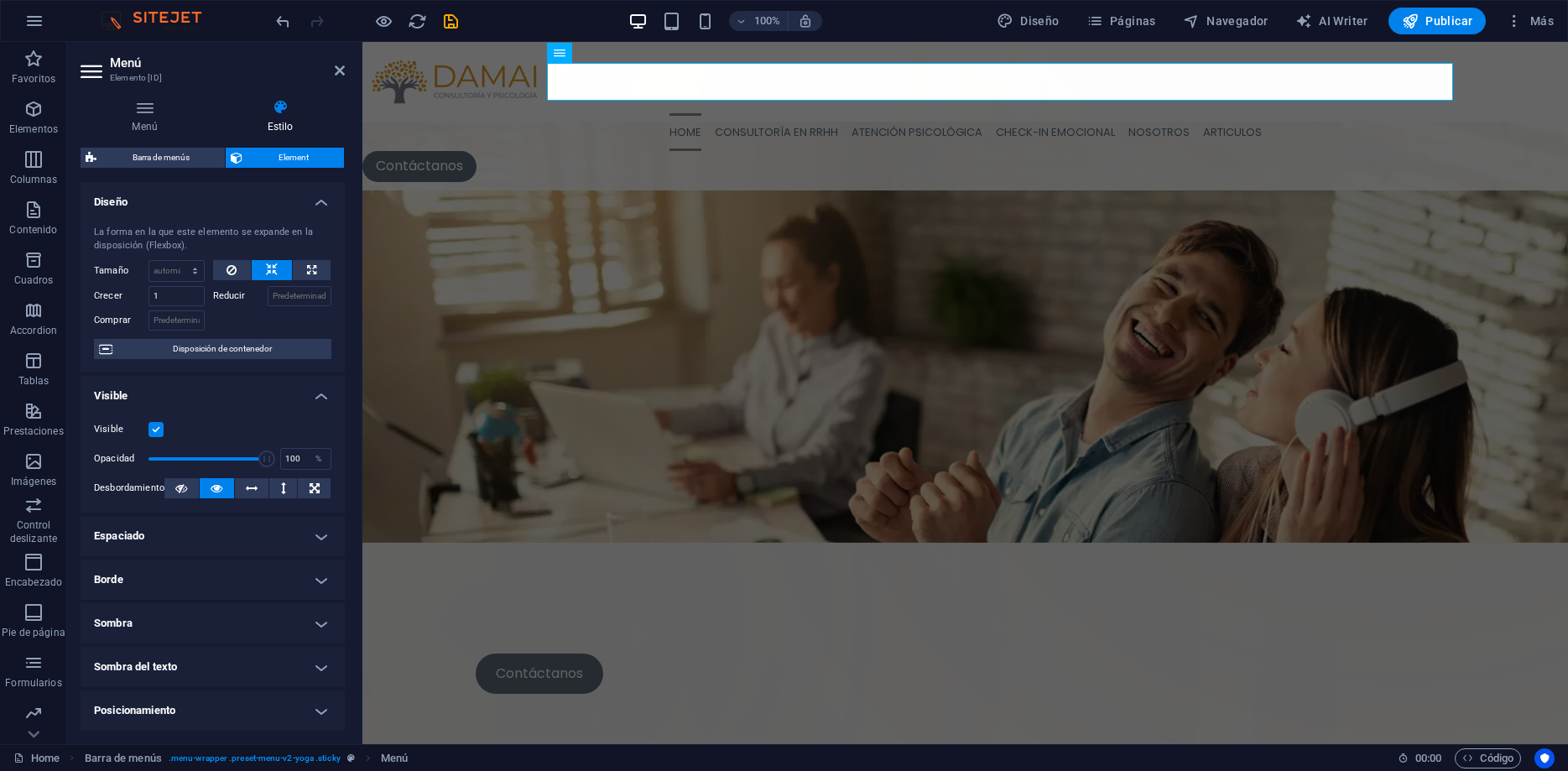 click on "Visible" at bounding box center [0, 0] 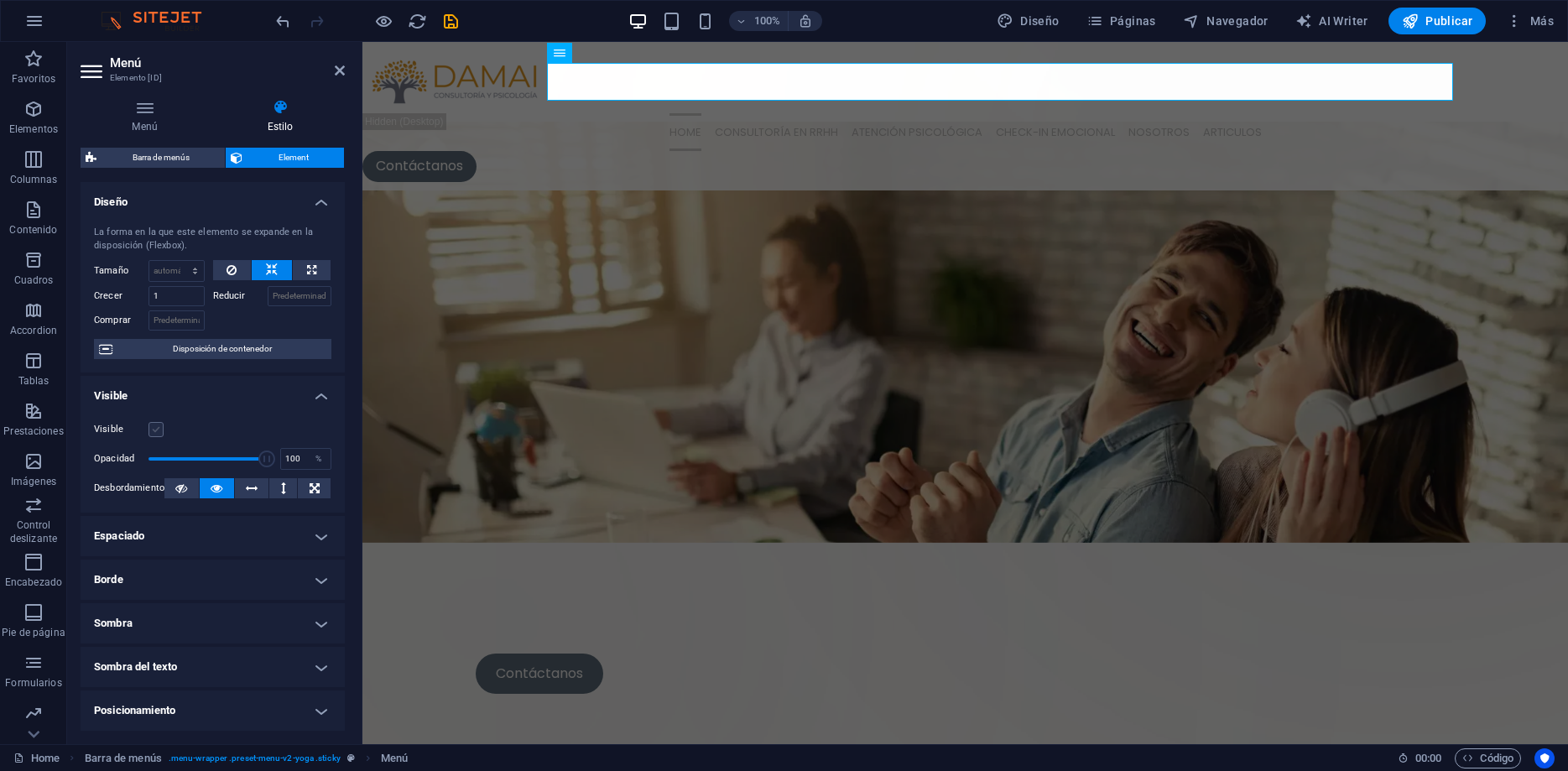 click at bounding box center [156, 430] 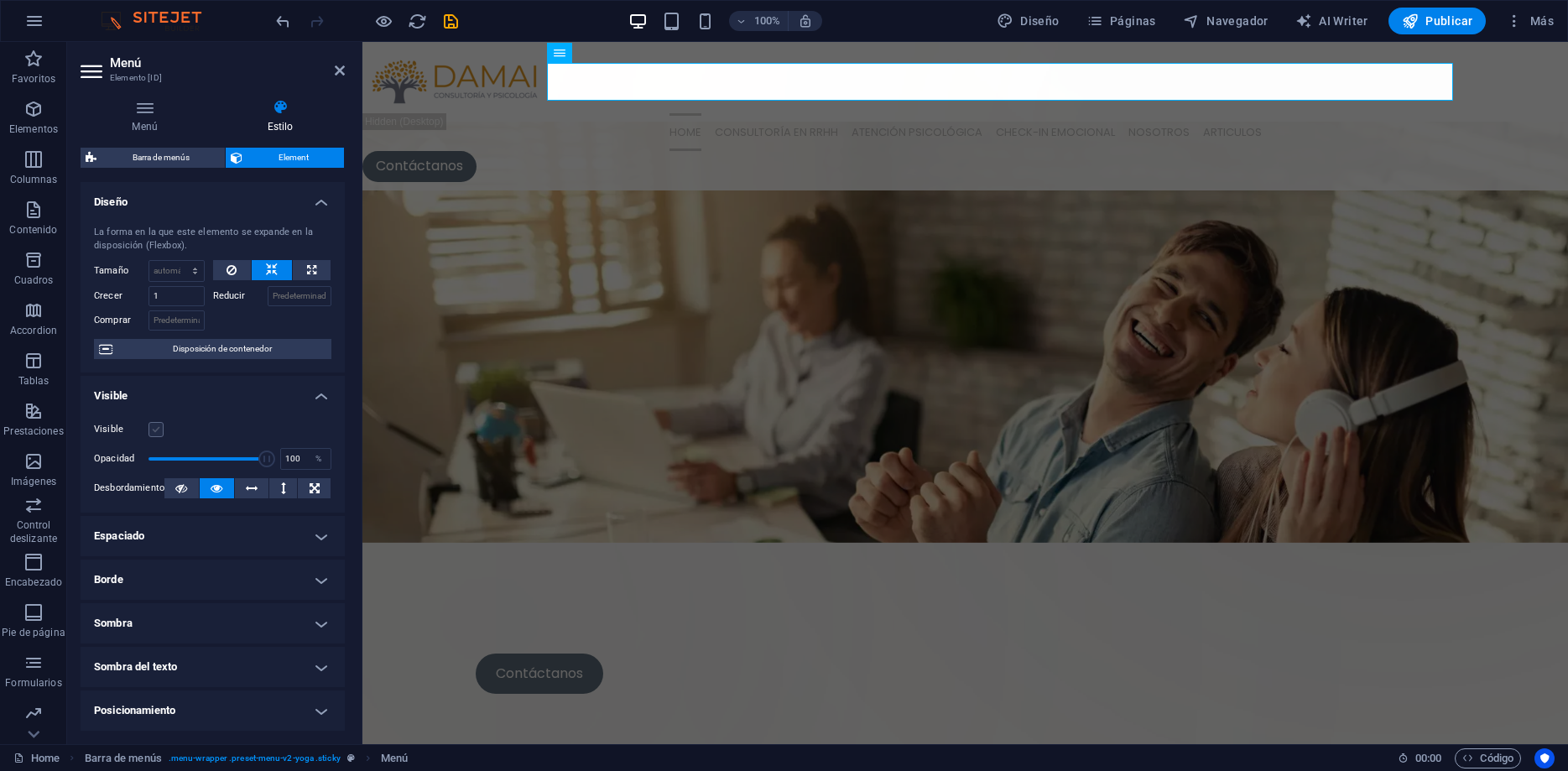 click on "Visible" at bounding box center [0, 0] 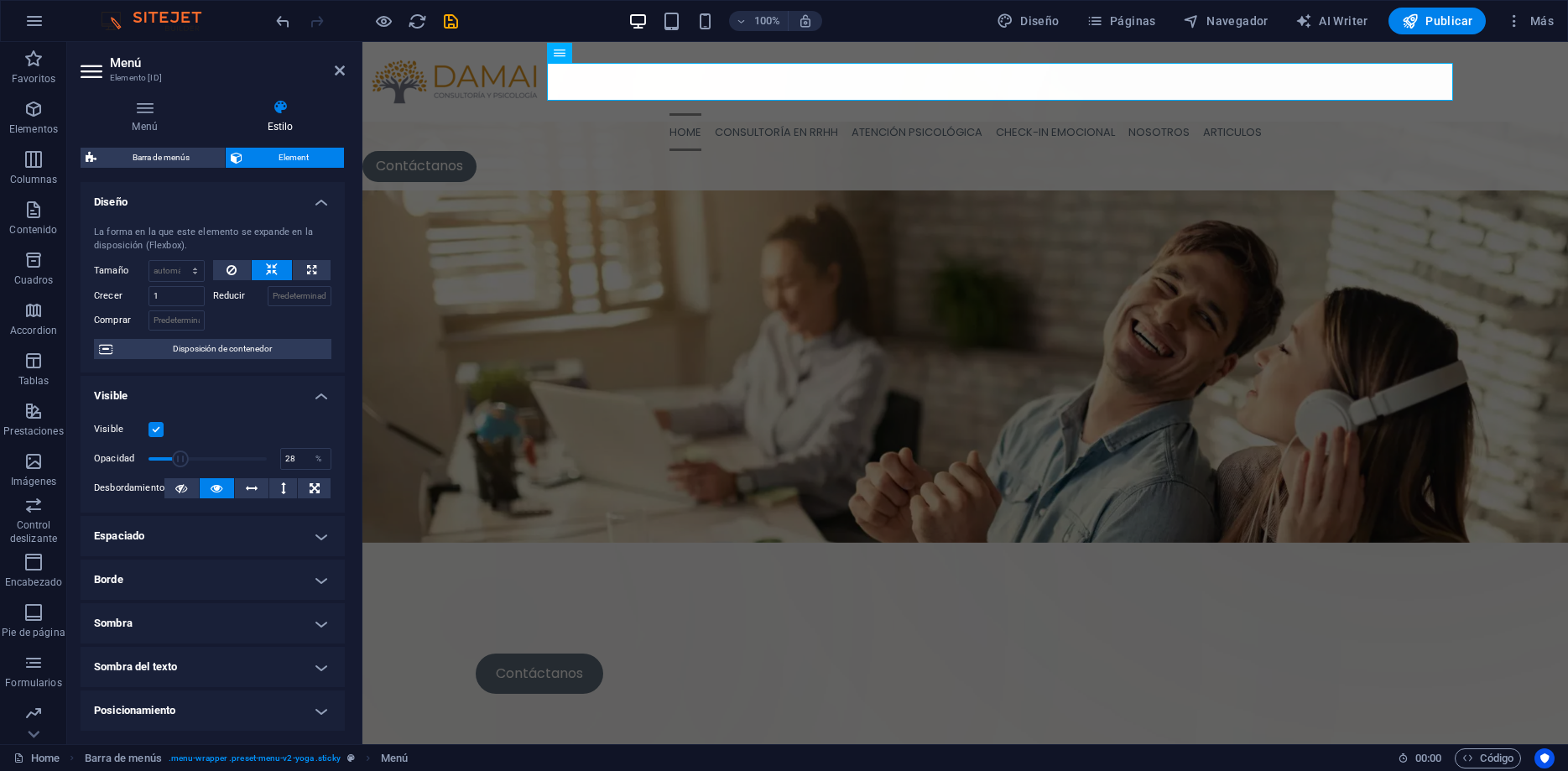 drag, startPoint x: 265, startPoint y: 461, endPoint x: 180, endPoint y: 462, distance: 85.0059 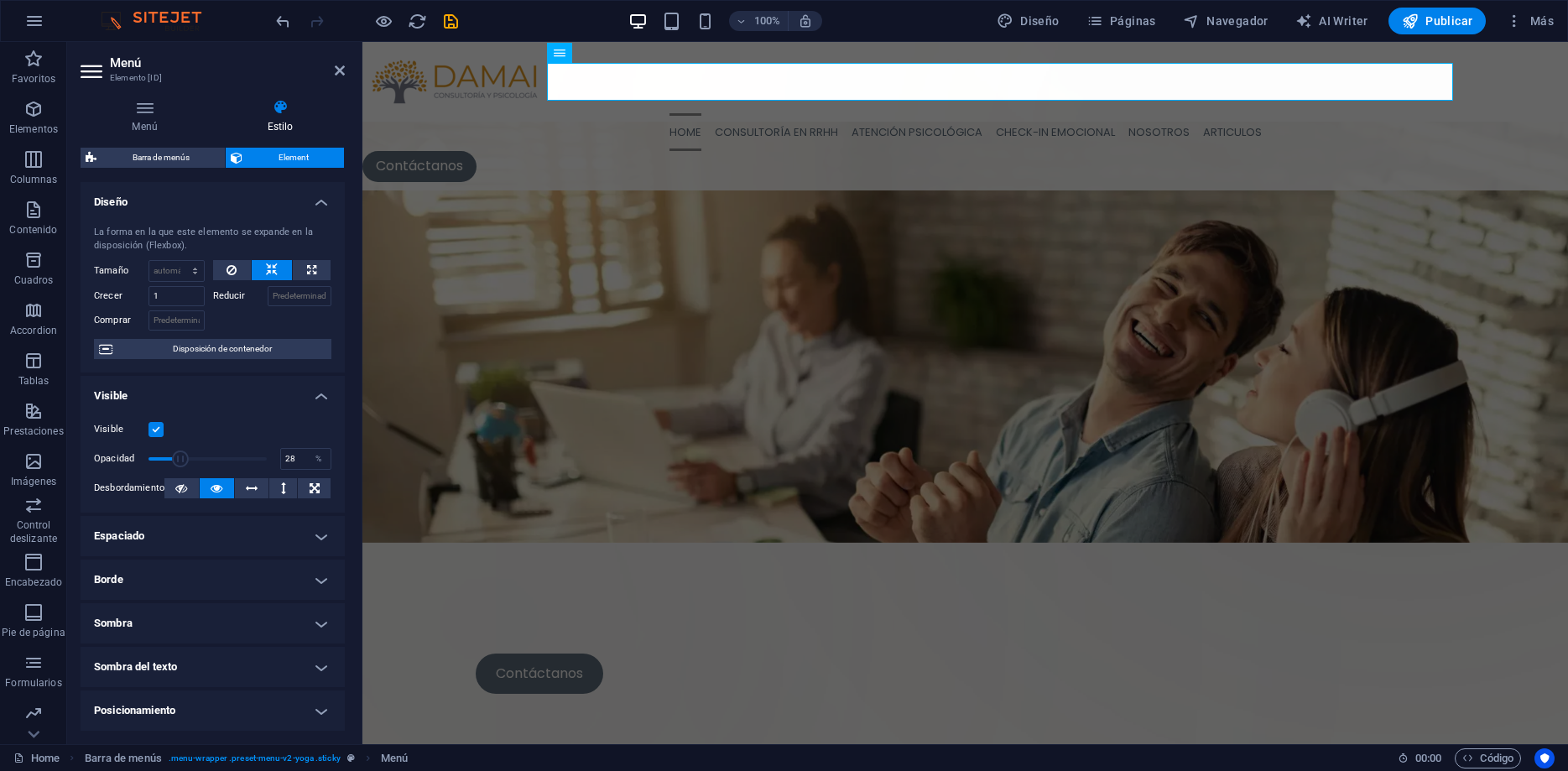 click at bounding box center (180, 459) 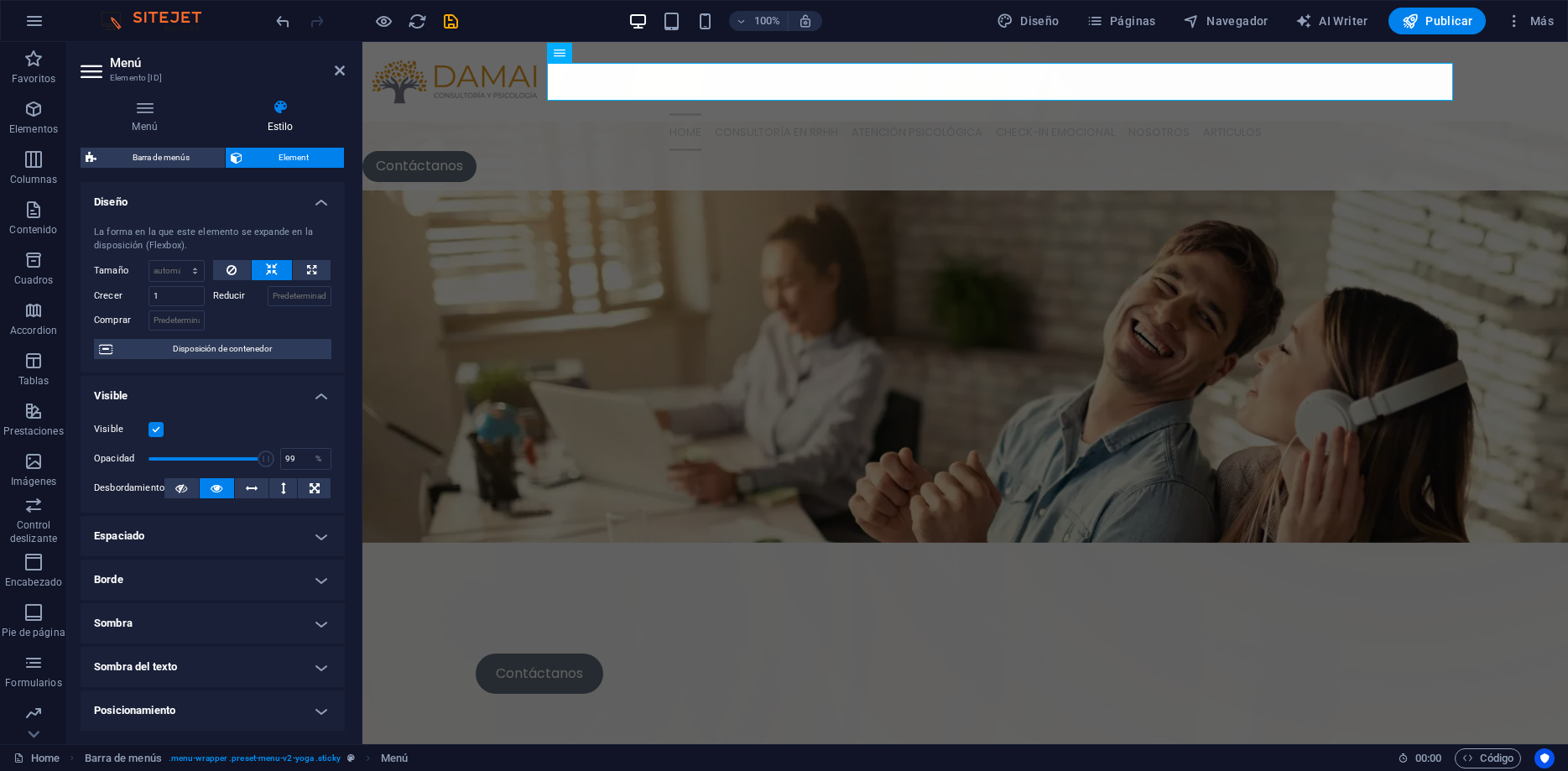 type on "100" 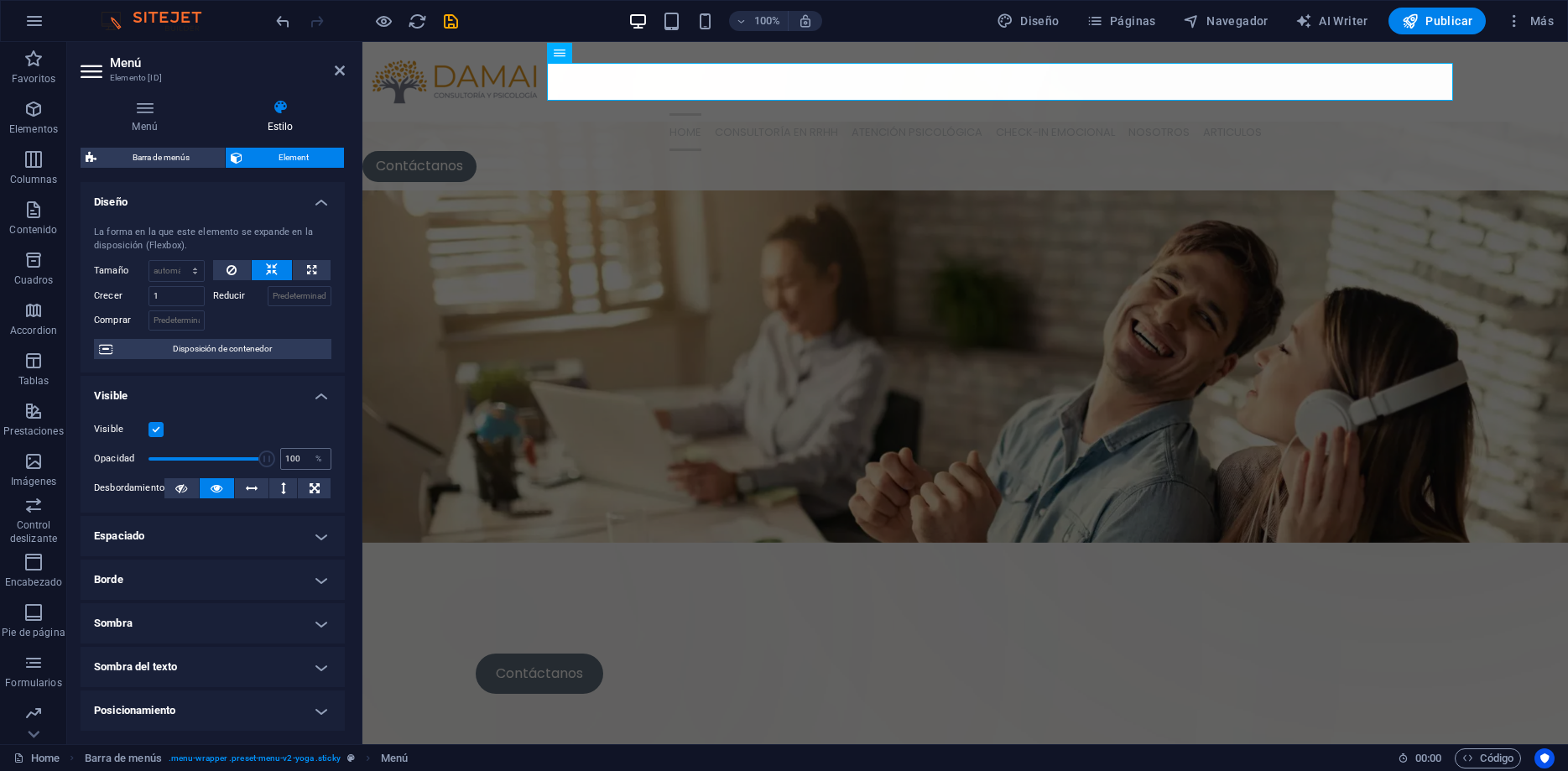 drag, startPoint x: 181, startPoint y: 457, endPoint x: 282, endPoint y: 458, distance: 101.00495 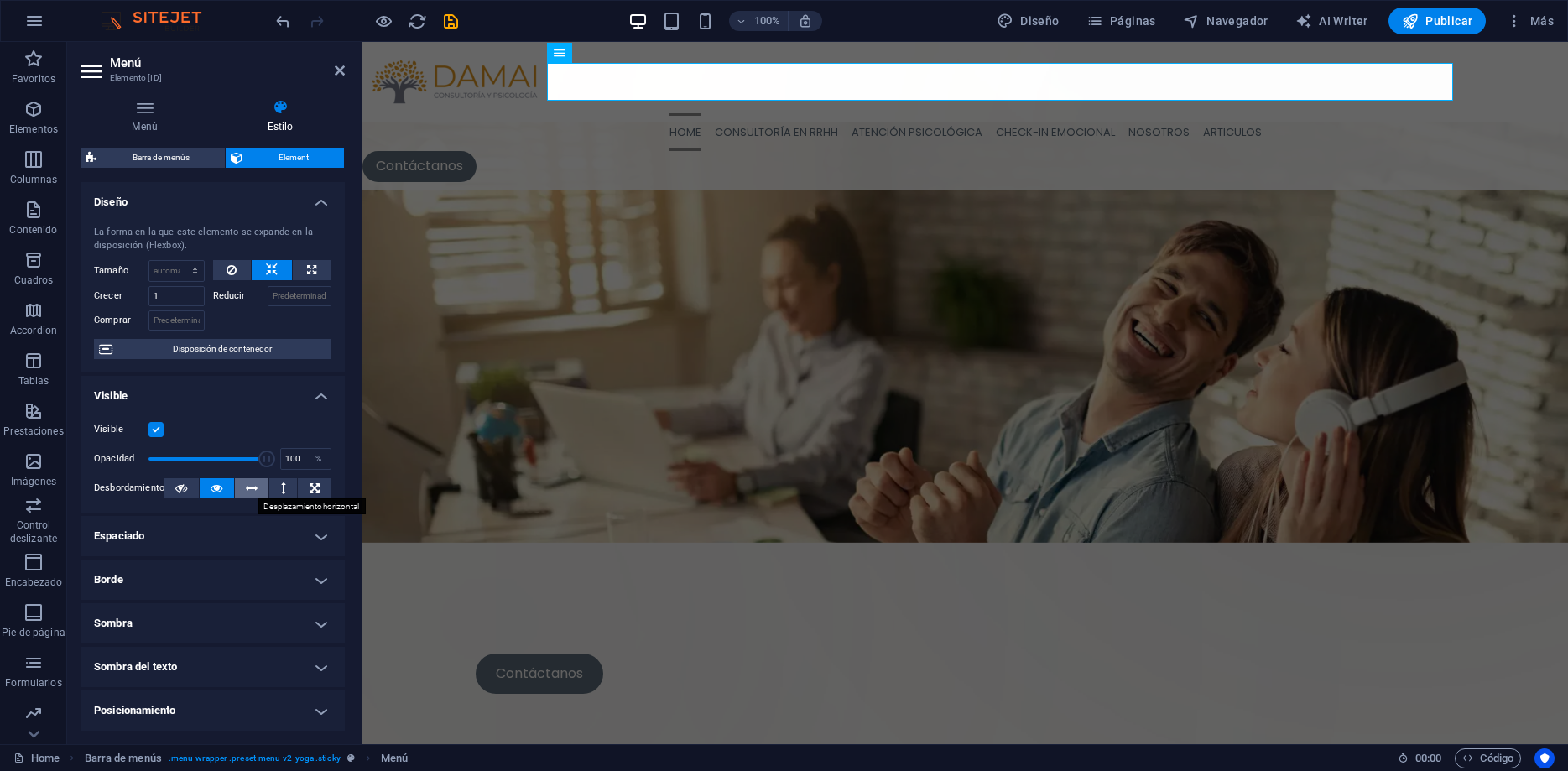 click at bounding box center [252, 488] 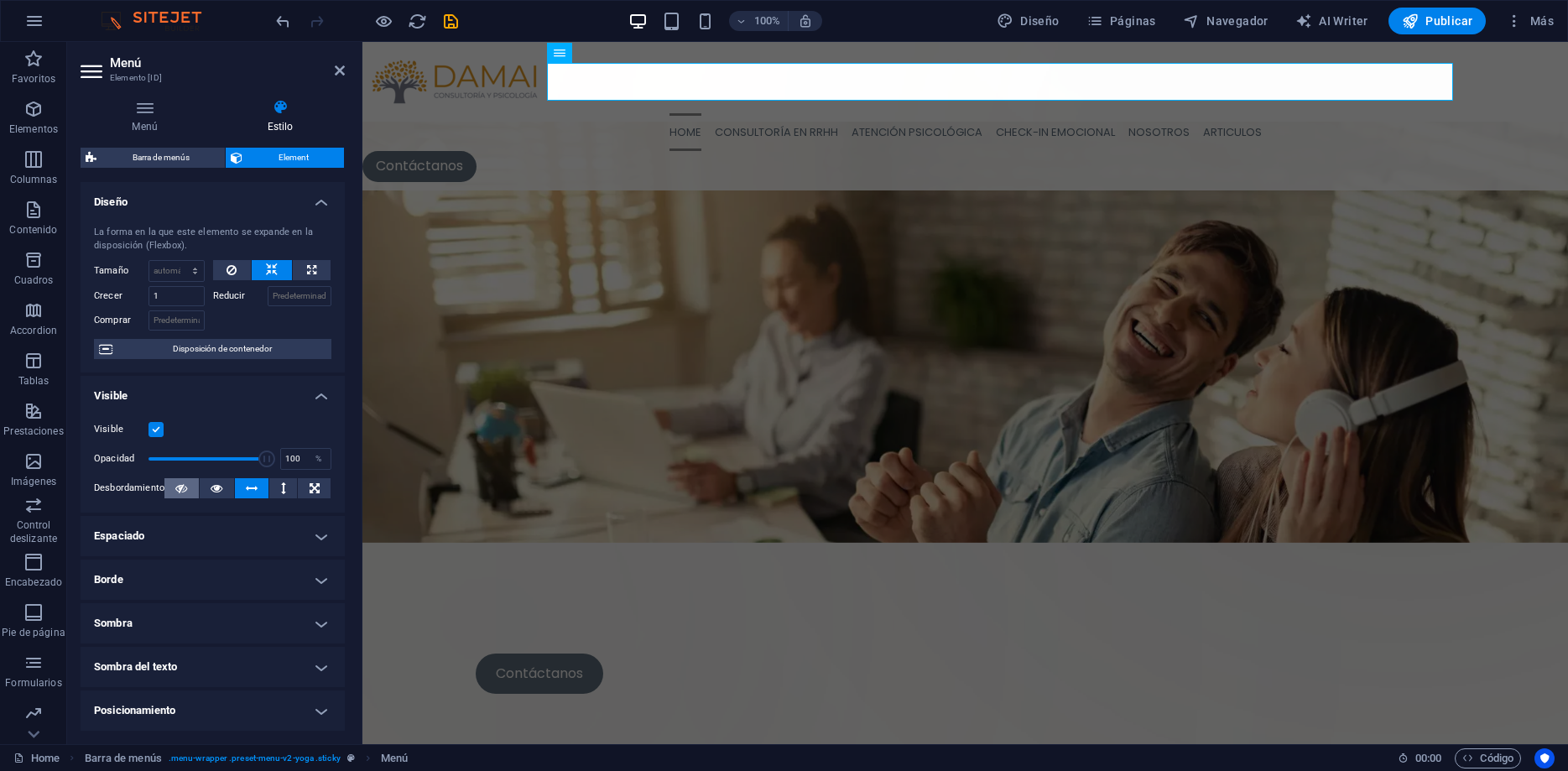 click at bounding box center [181, 488] 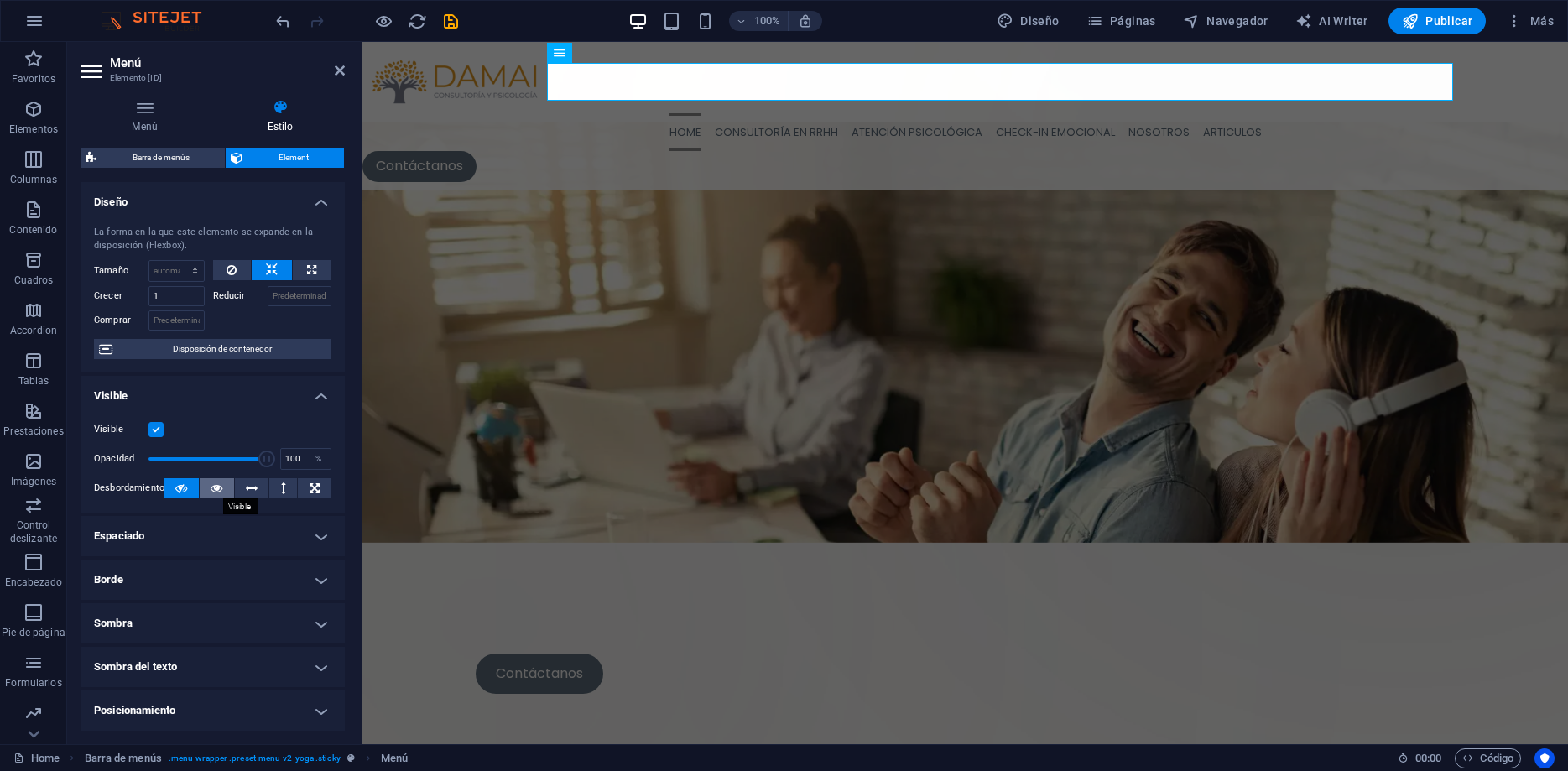 click at bounding box center [216, 488] 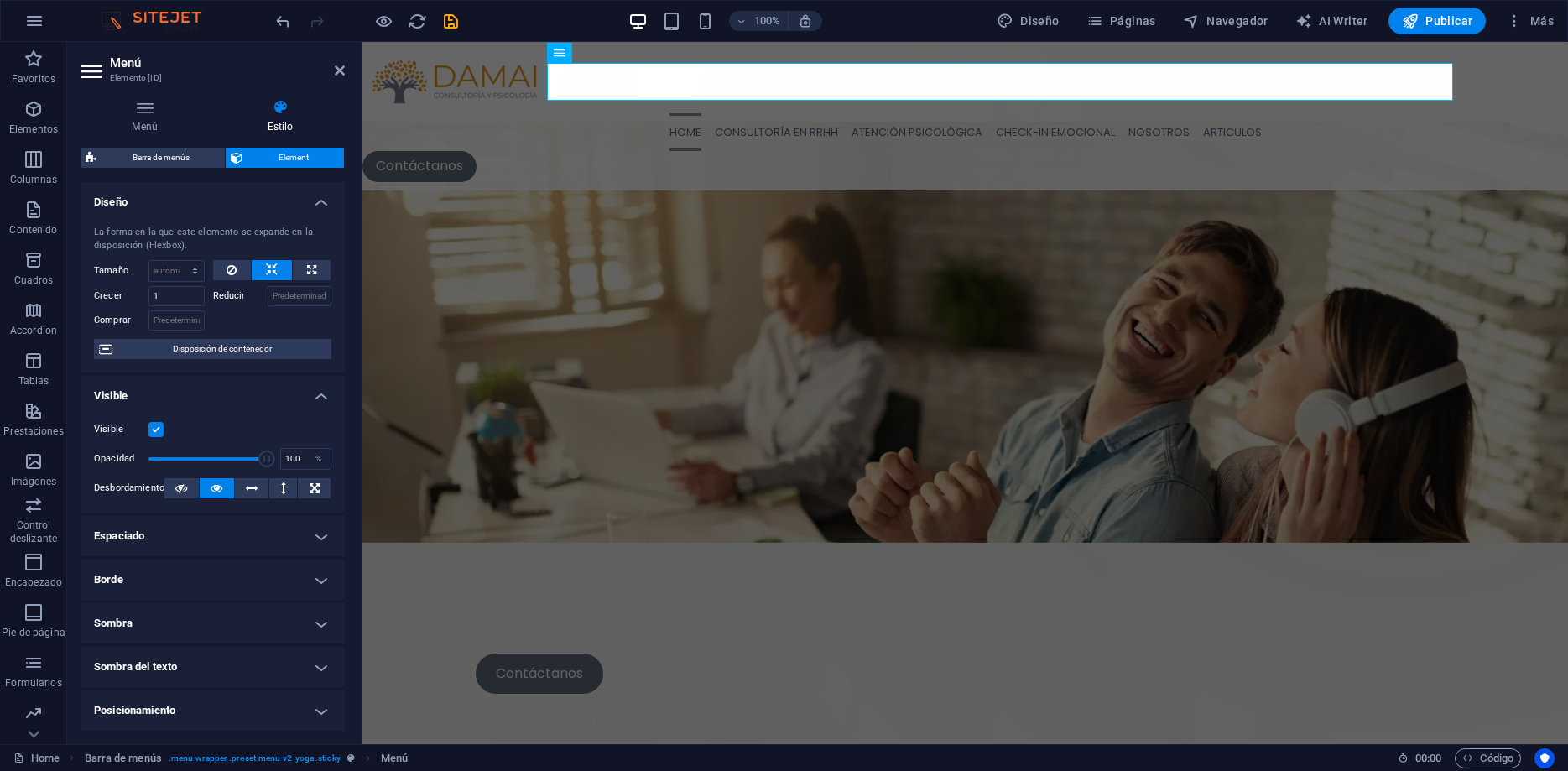 click on "Espaciado" at bounding box center (212, 536) 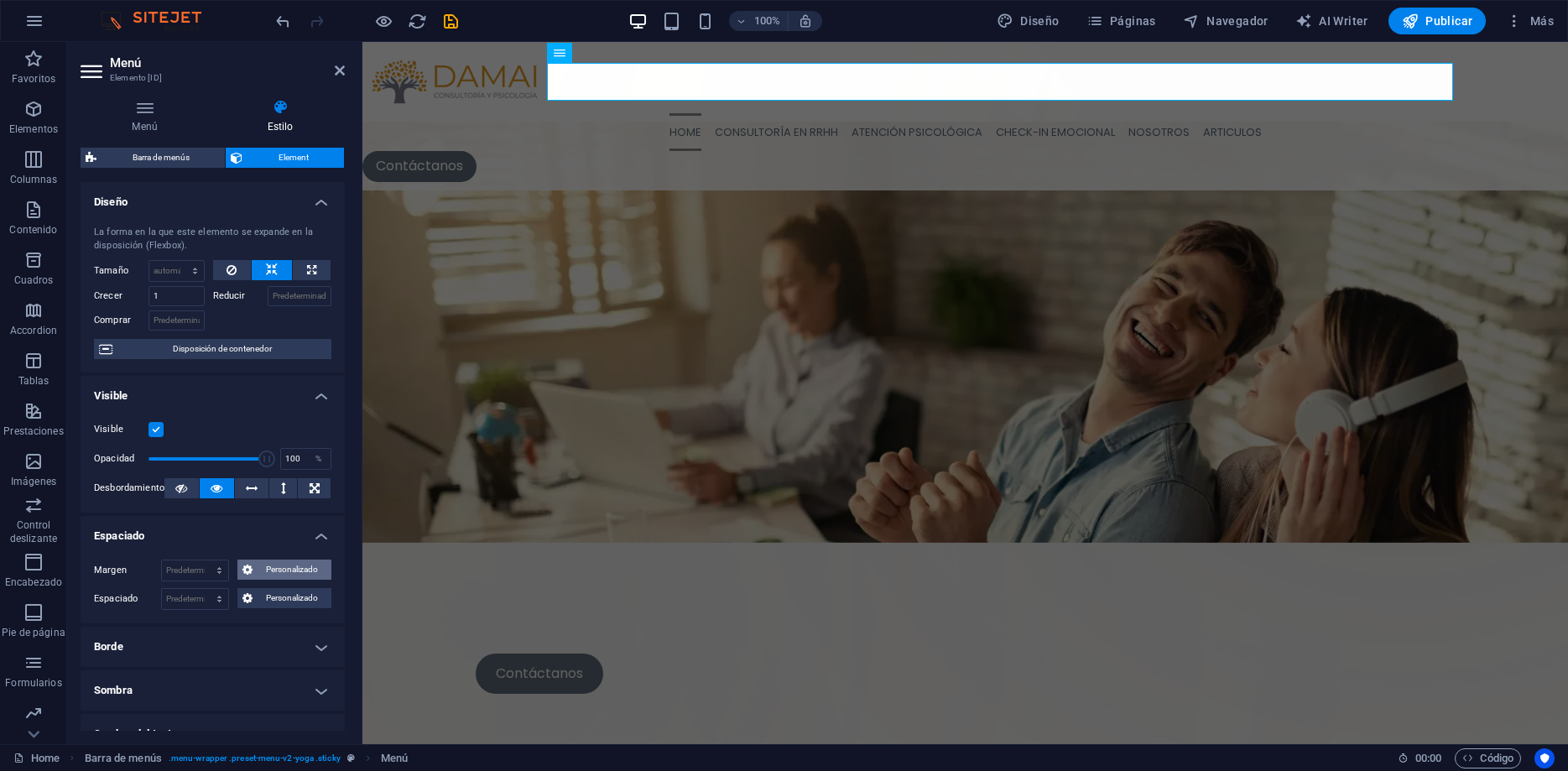 click on "Personalizado" at bounding box center (292, 570) 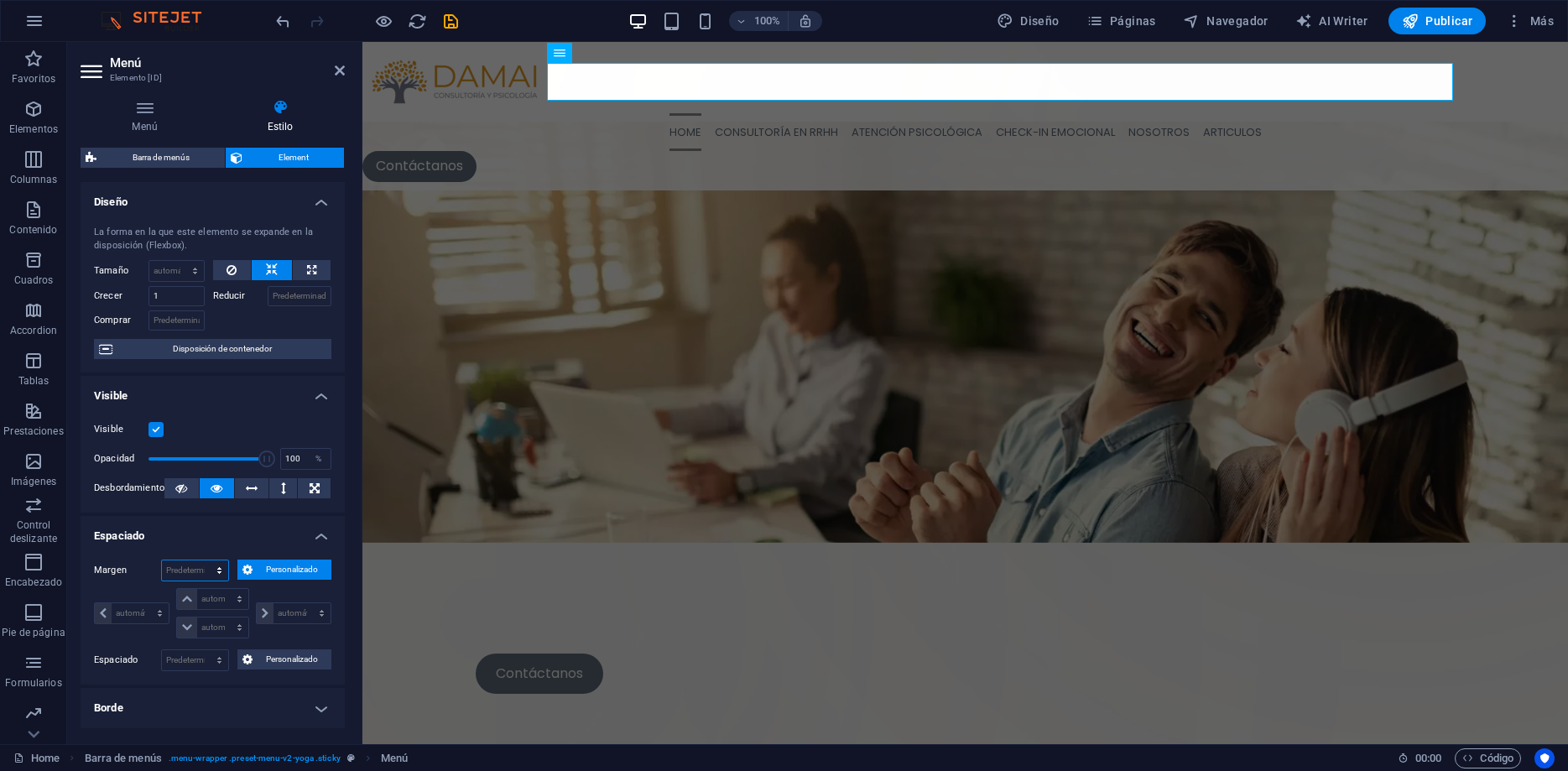 click on "Predeterminado automático px % rem vw vh Personalizado" at bounding box center (195, 570) 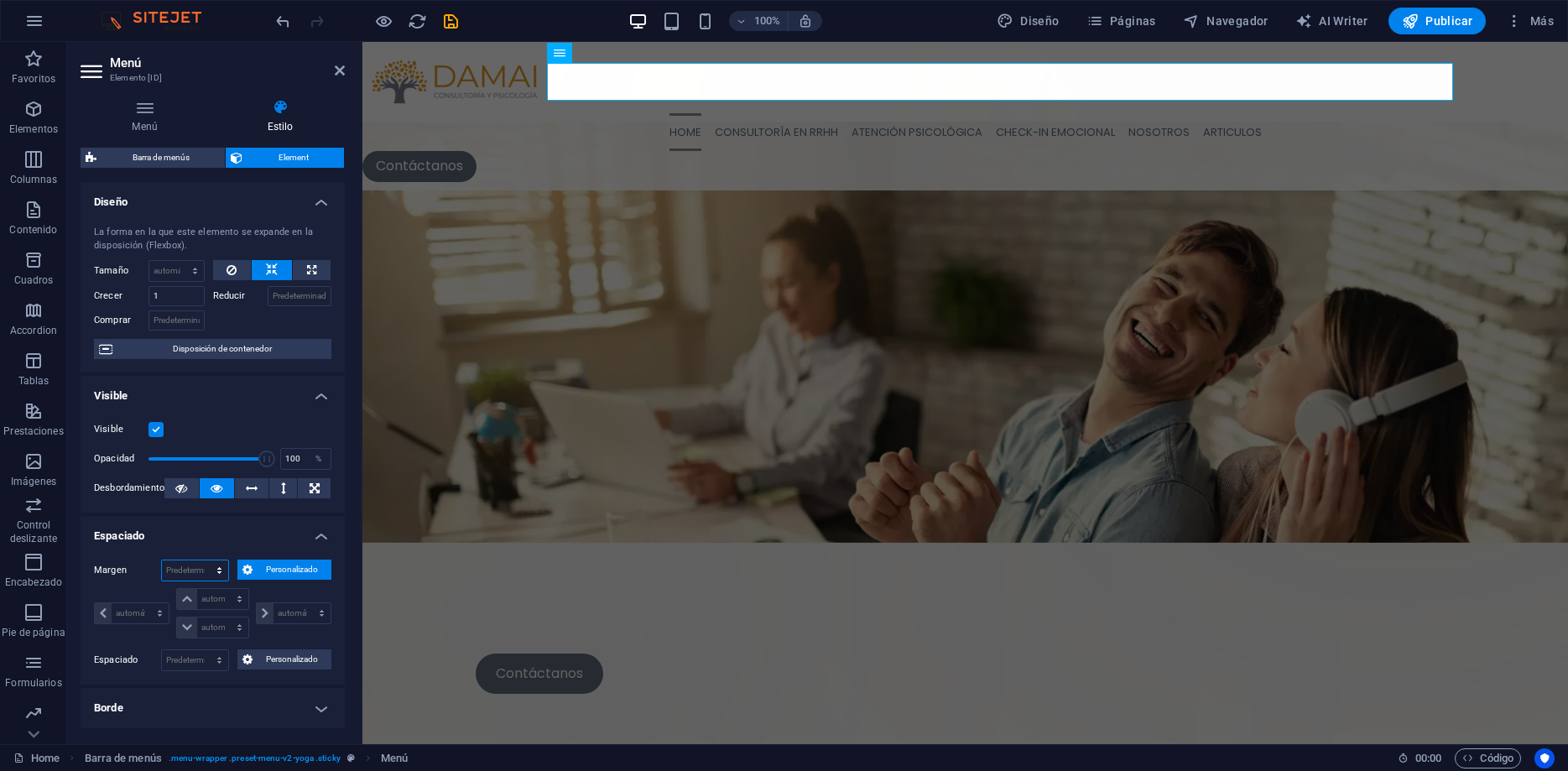 select on "px" 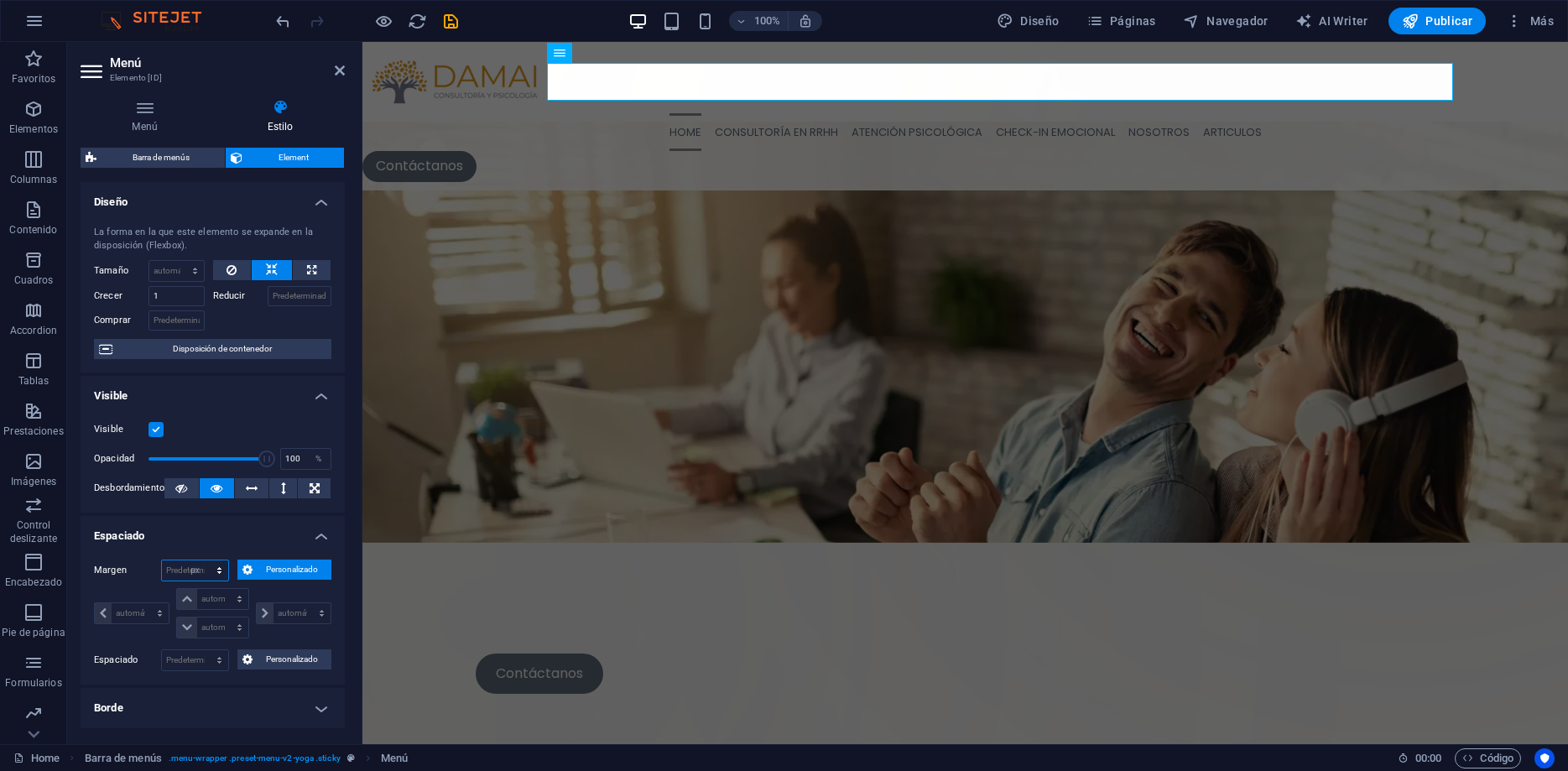 click on "px" at bounding box center [0, 0] 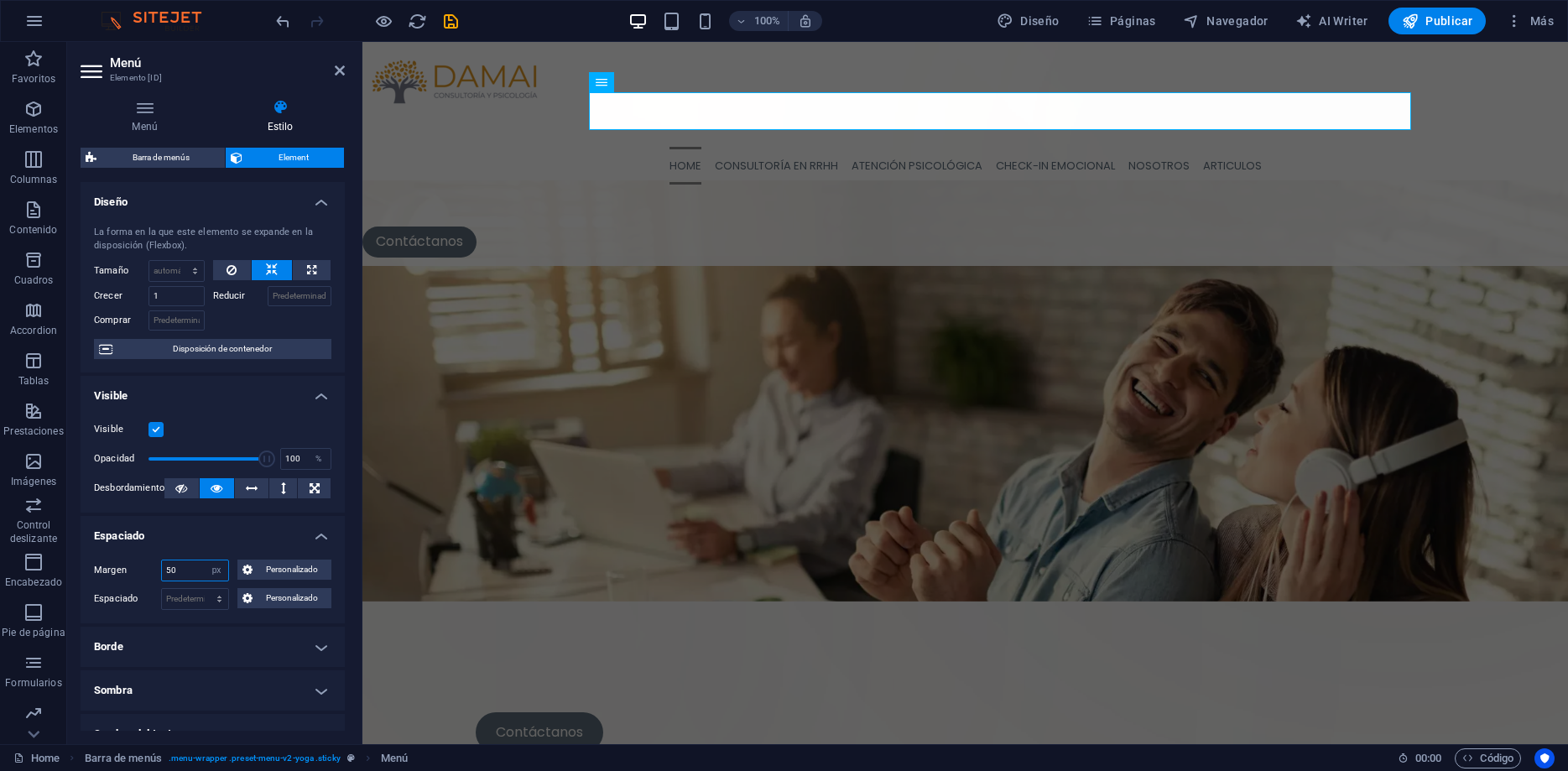 drag, startPoint x: 186, startPoint y: 576, endPoint x: 125, endPoint y: 576, distance: 61 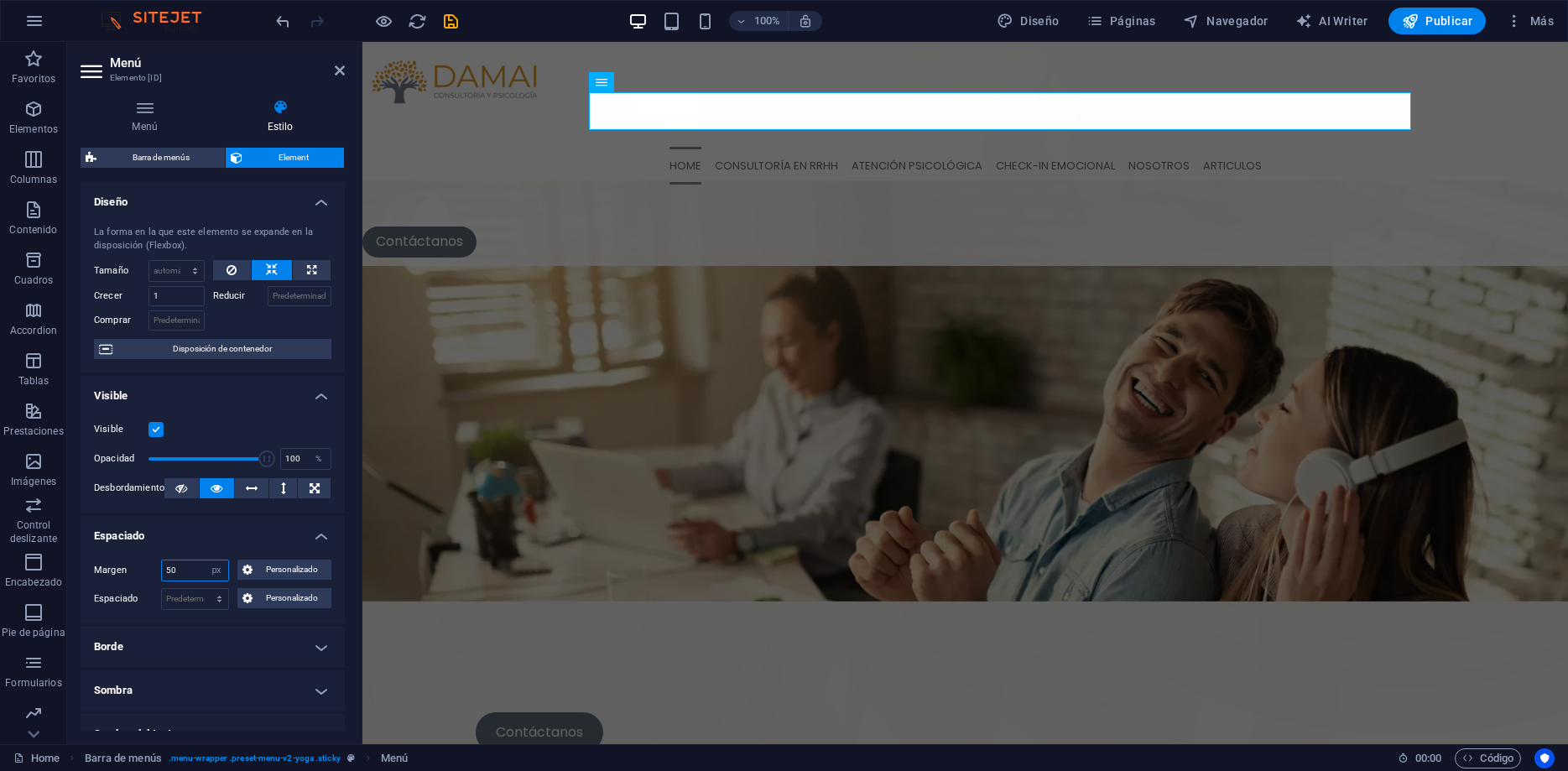 click on "50" at bounding box center (195, 570) 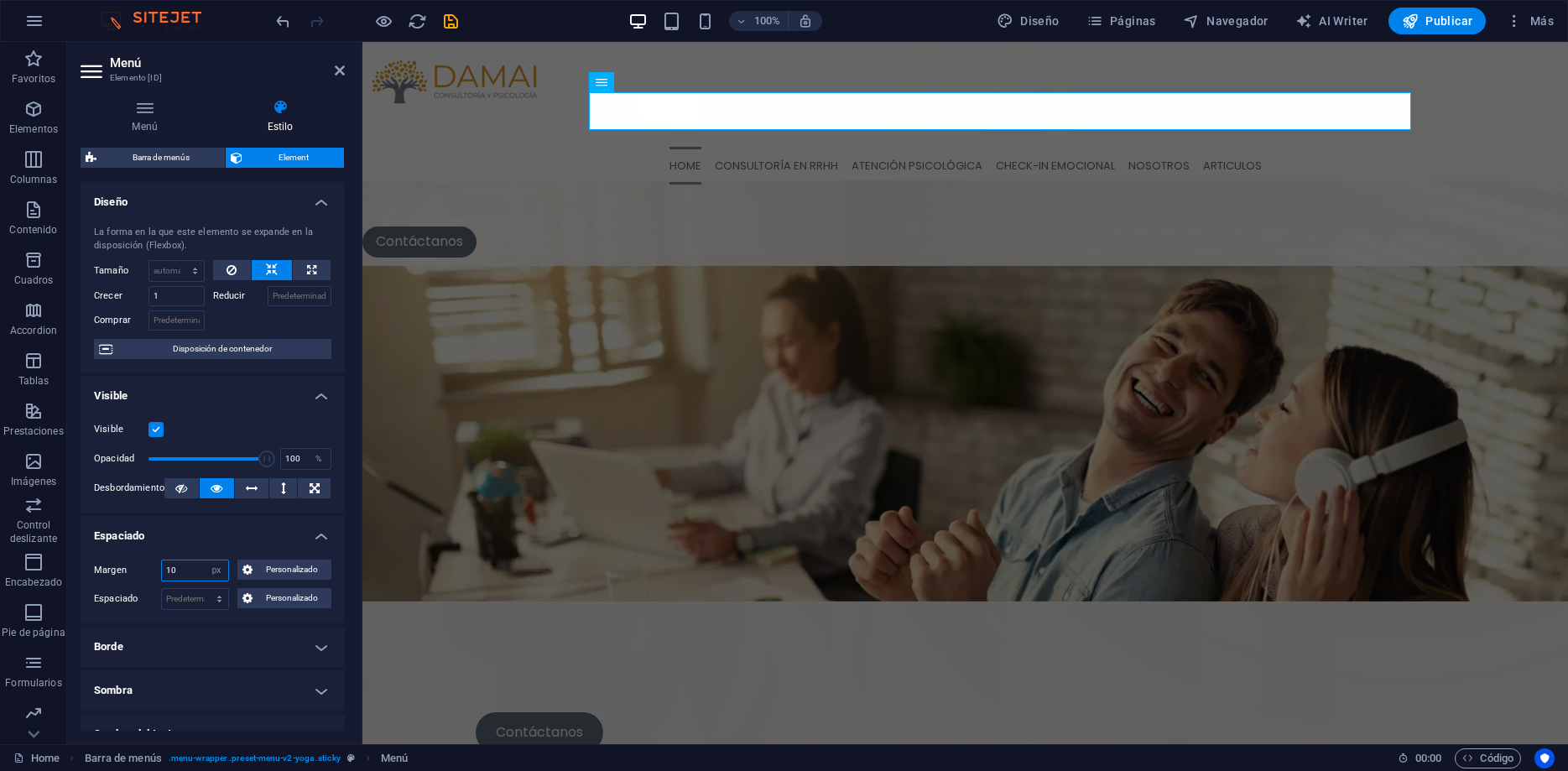 type on "100" 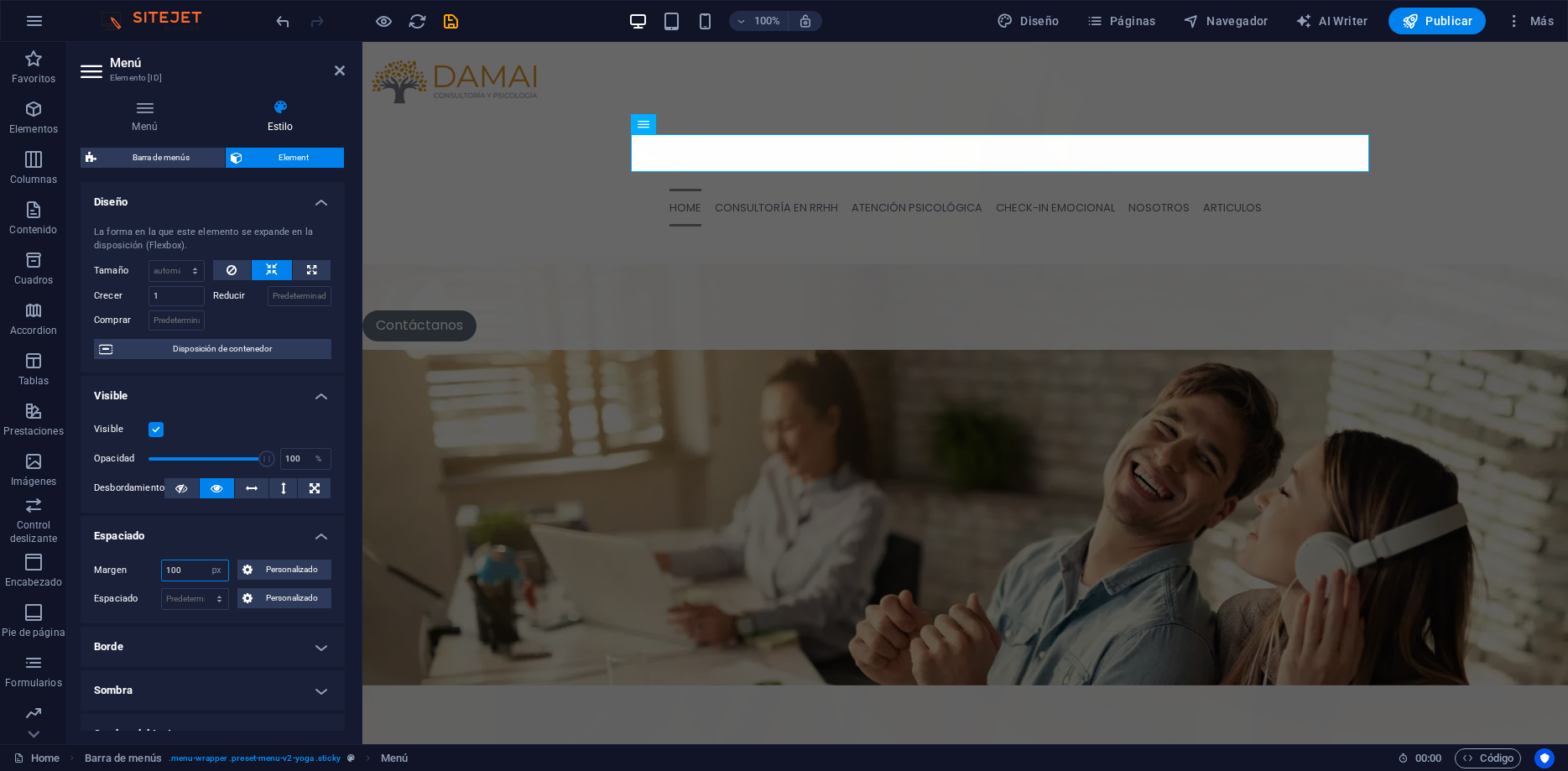 drag, startPoint x: 180, startPoint y: 570, endPoint x: 139, endPoint y: 571, distance: 41.012193 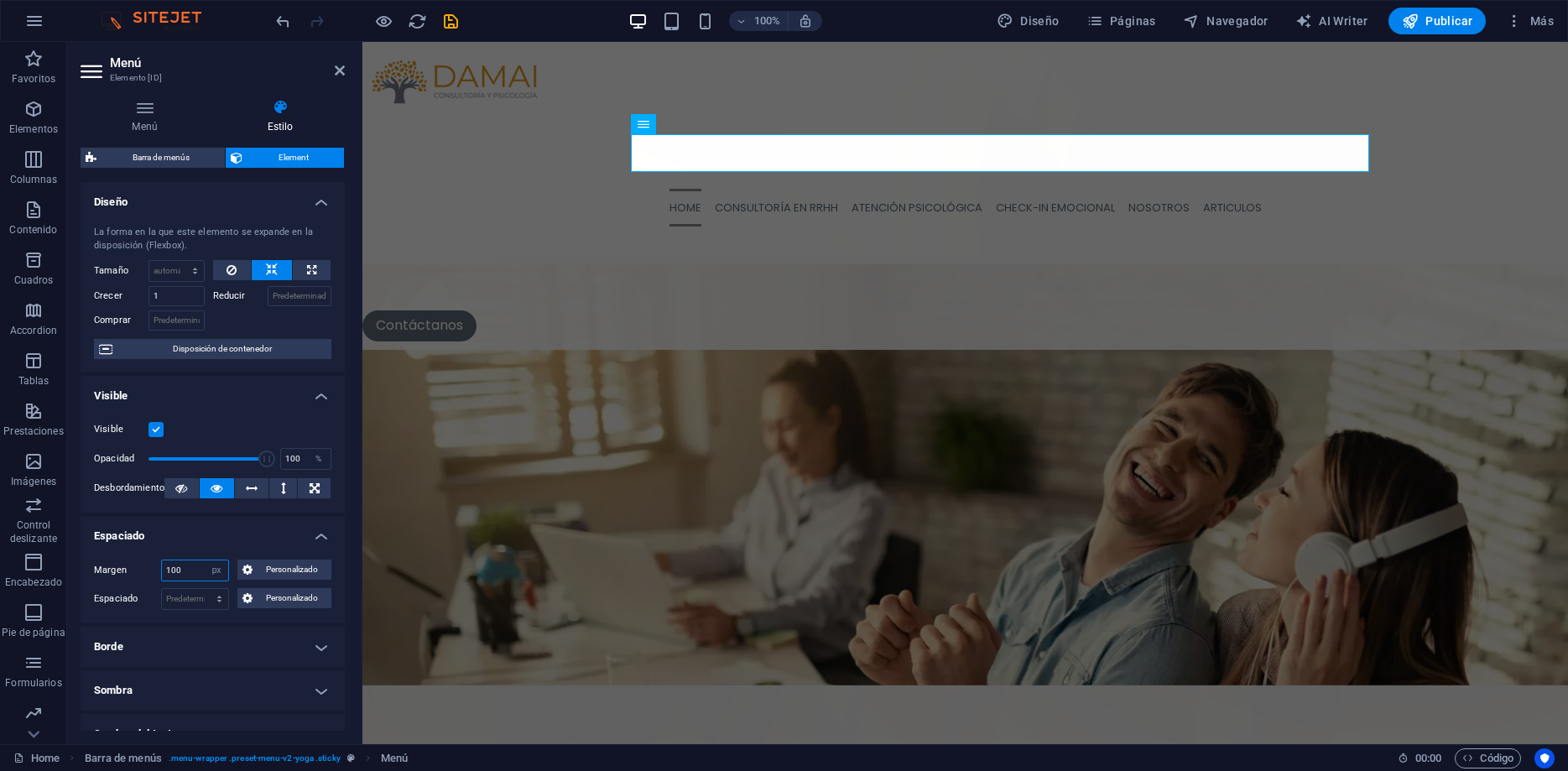 click on "100" at bounding box center (195, 570) 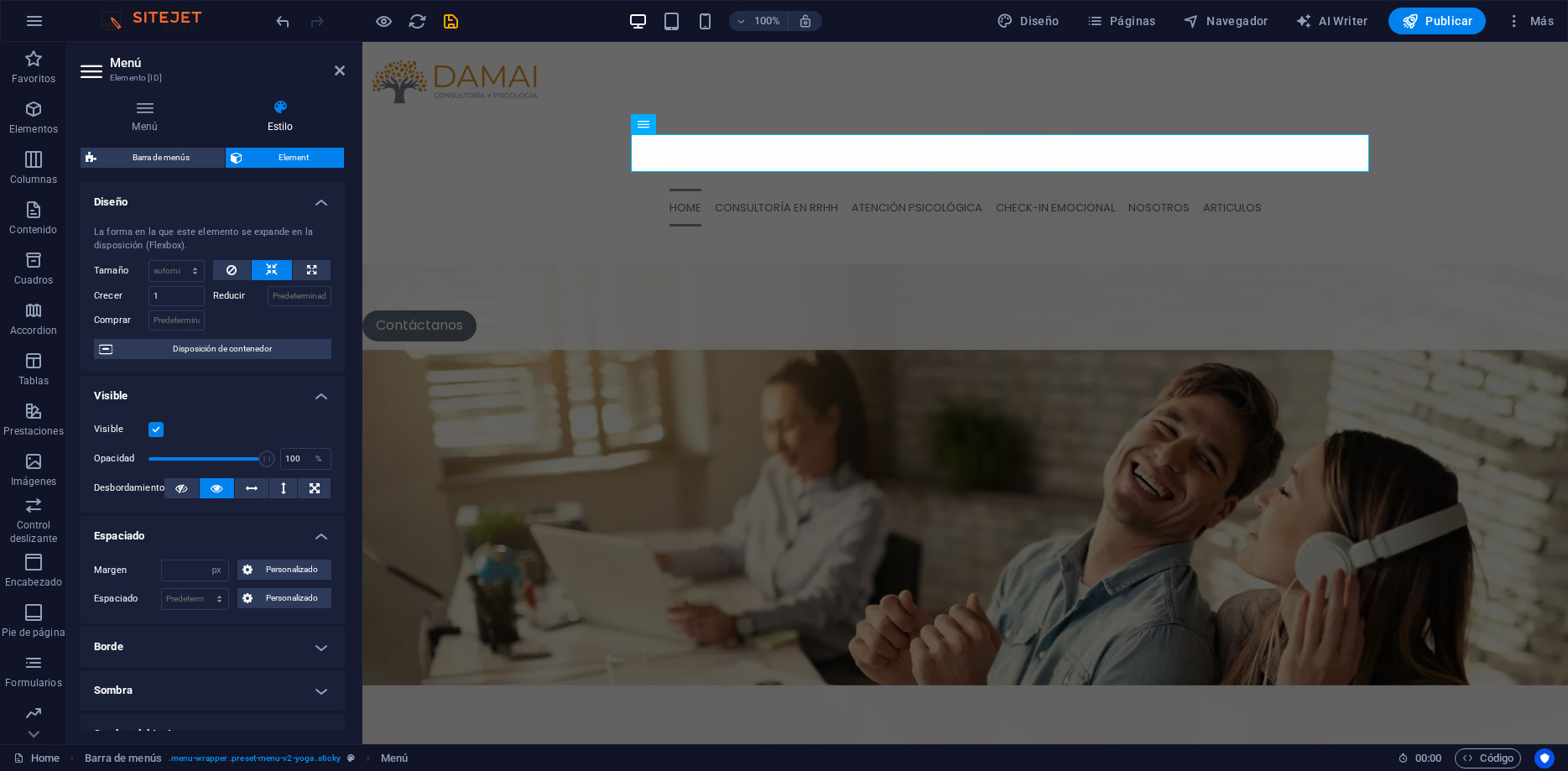 click on "Espaciado" at bounding box center (212, 531) 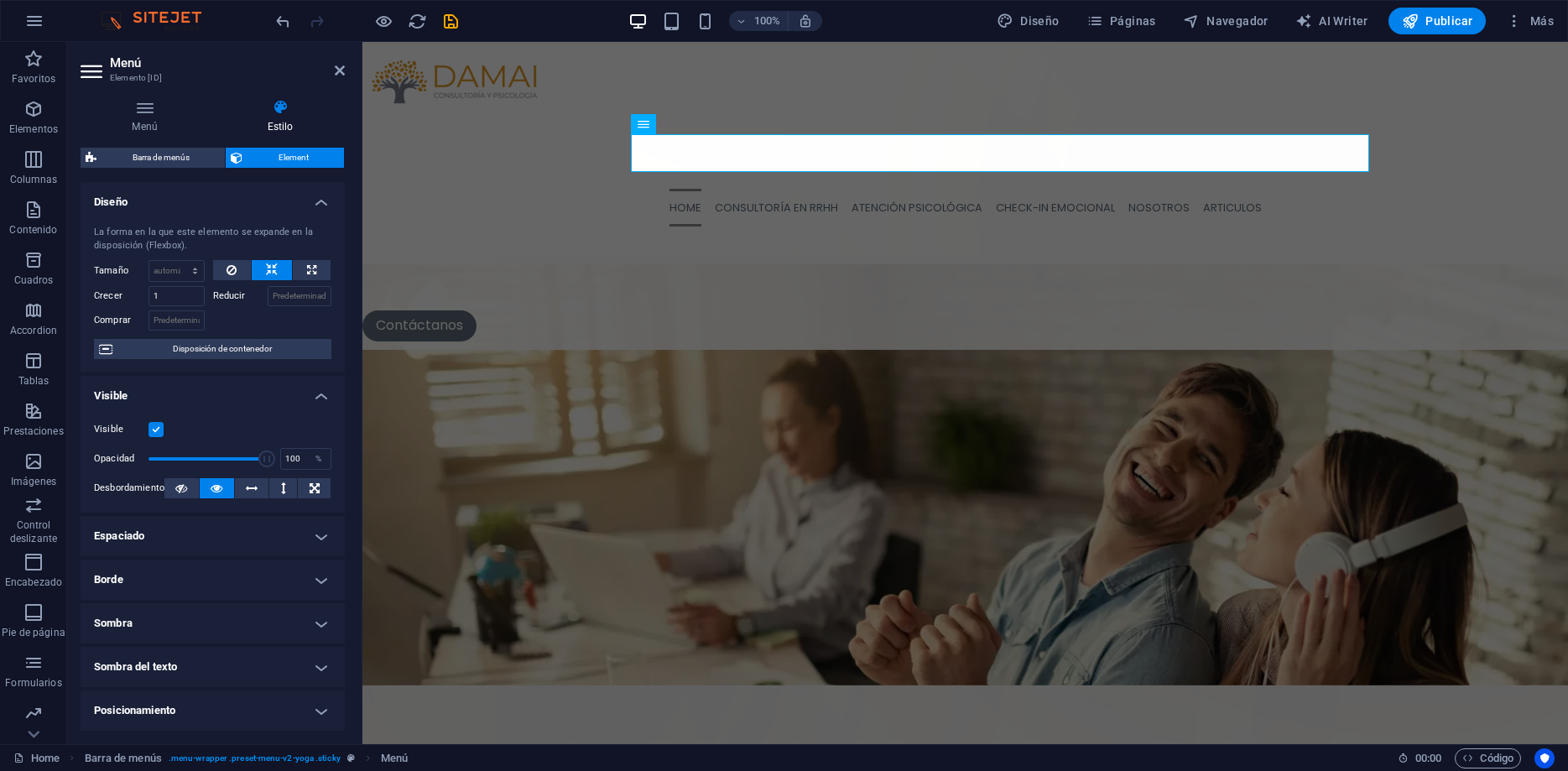 click on "Espaciado" at bounding box center (212, 536) 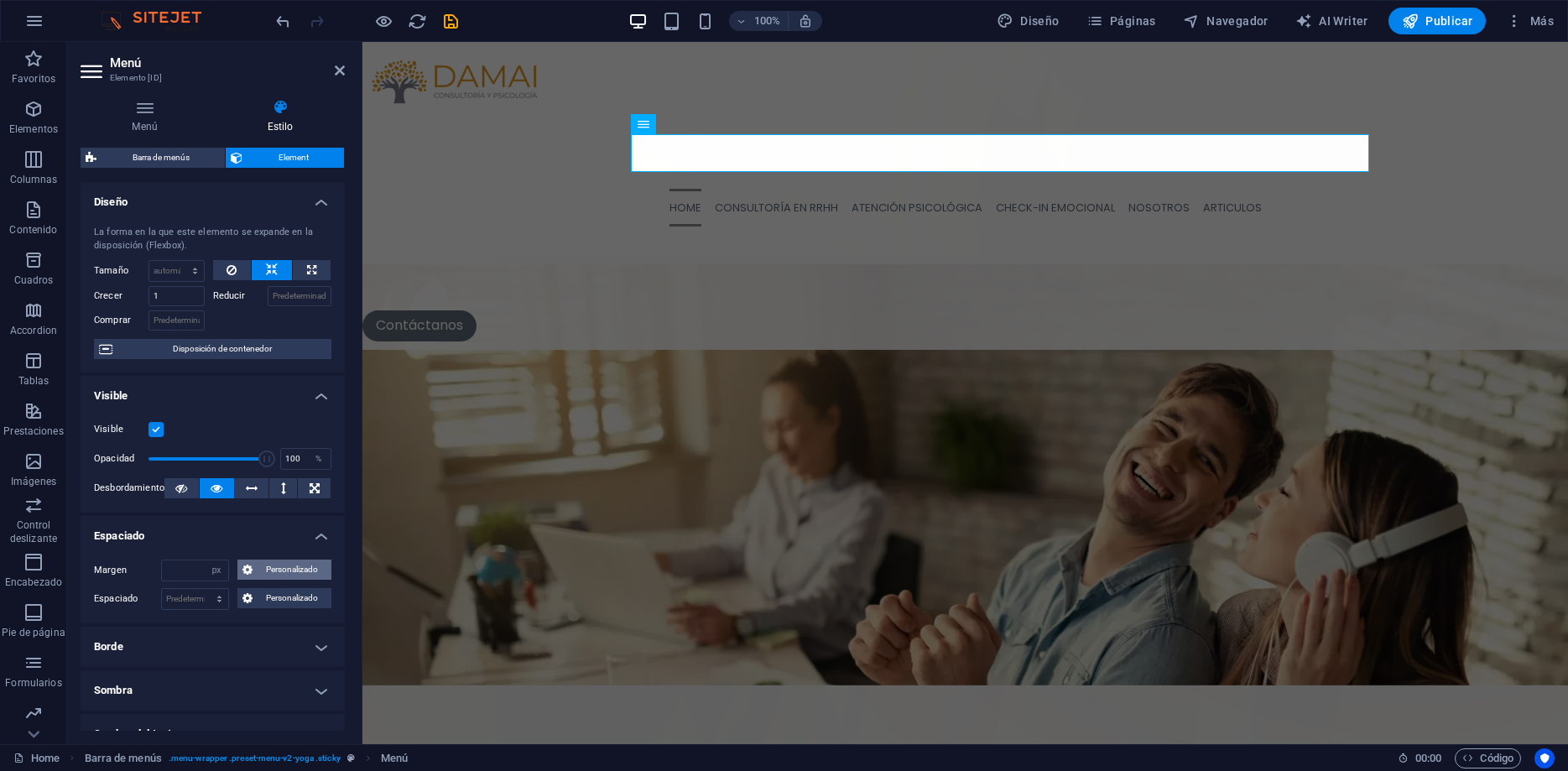 click on "Personalizado" at bounding box center [292, 570] 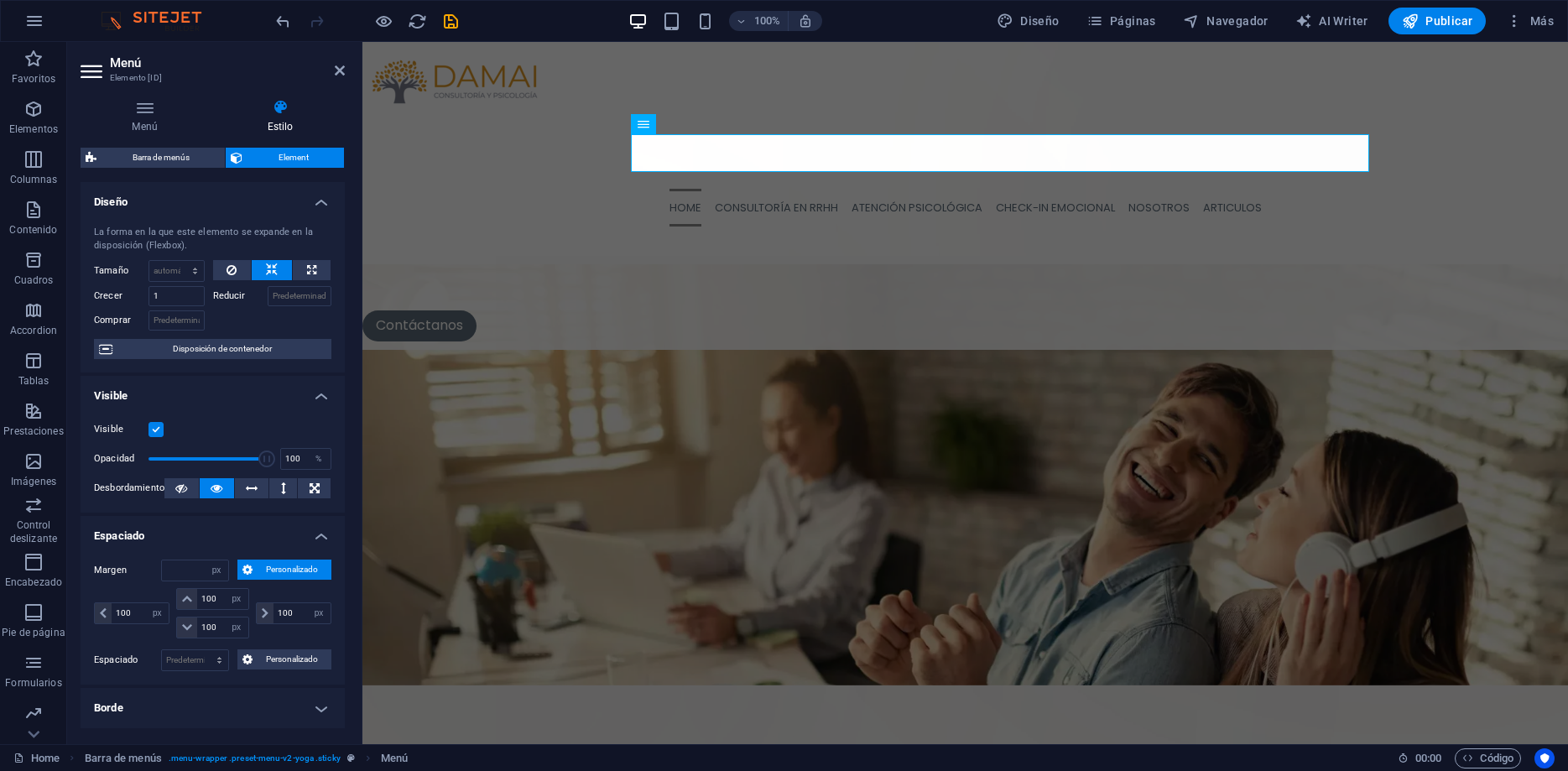 click on "Personalizado" at bounding box center [292, 570] 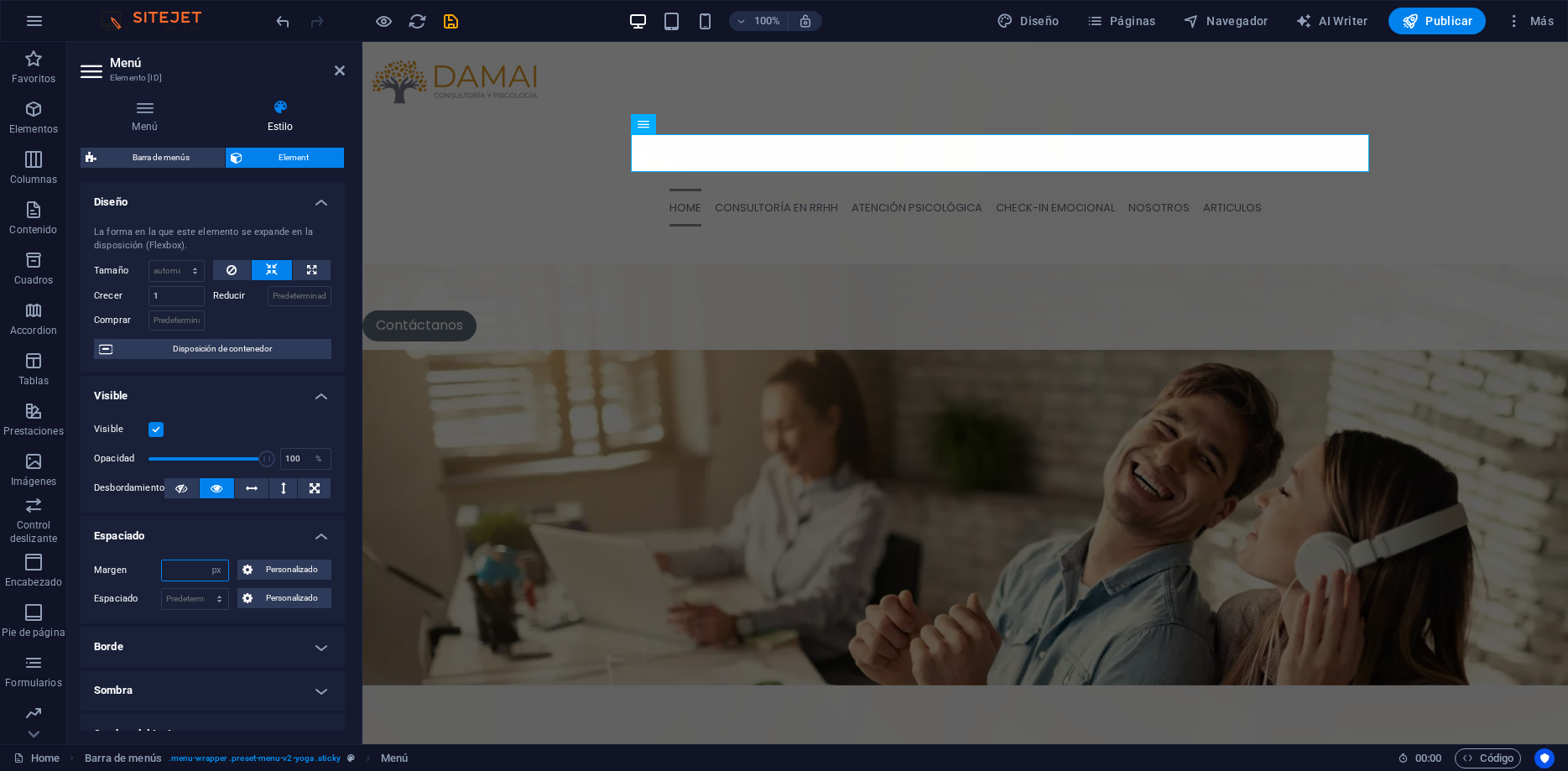 click at bounding box center [195, 570] 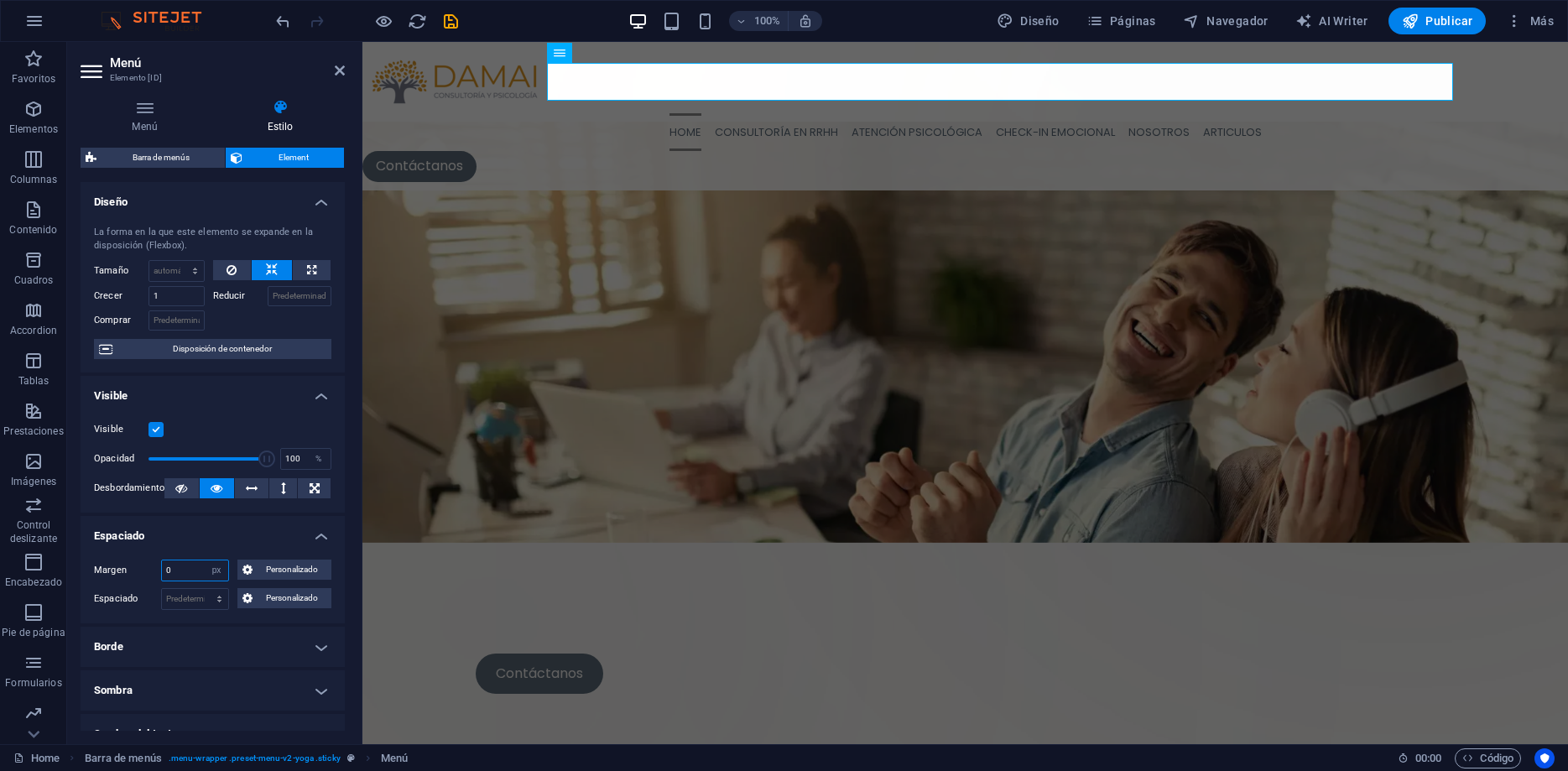 type on "0" 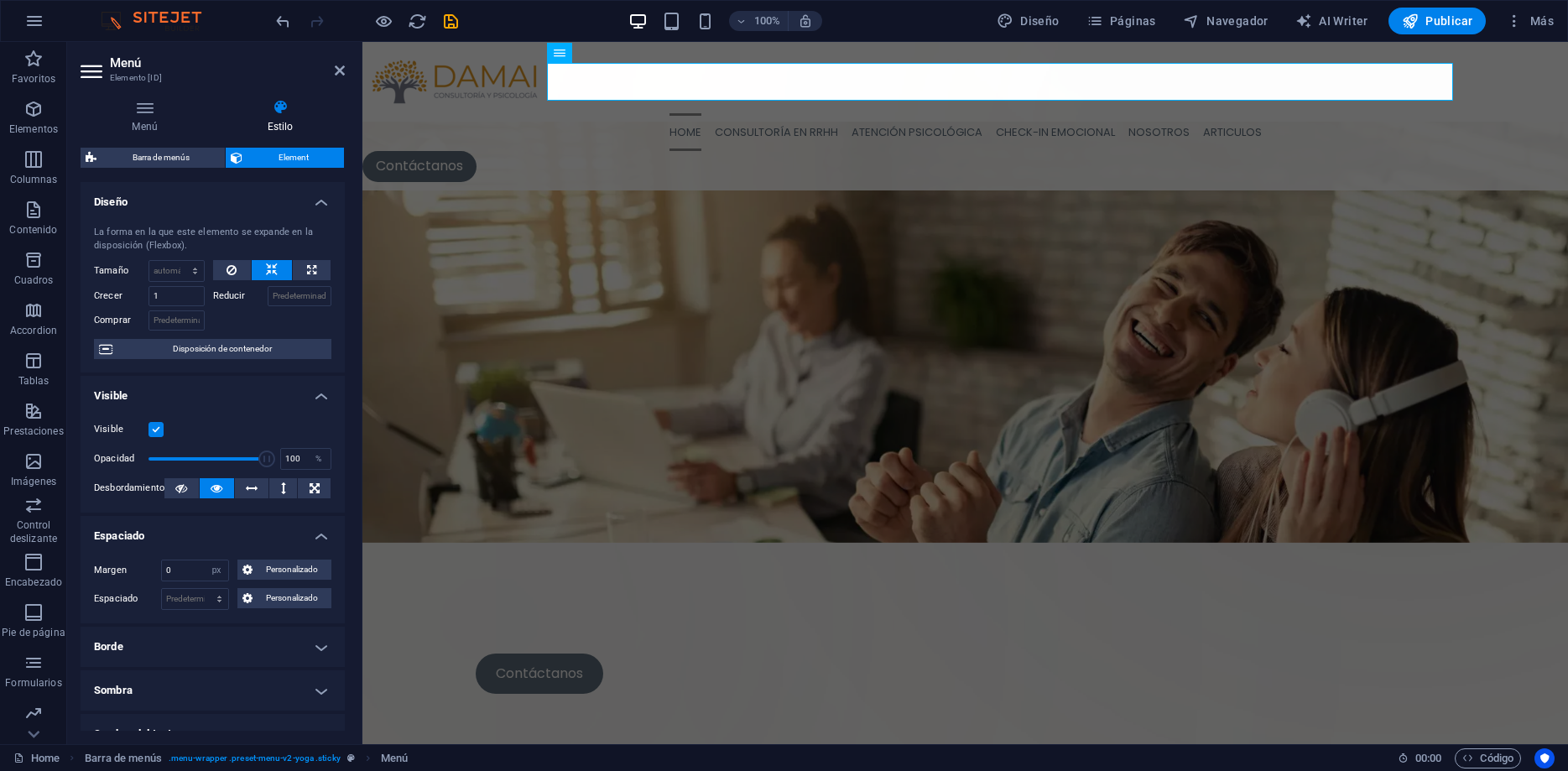 click on "Espaciado" at bounding box center [212, 531] 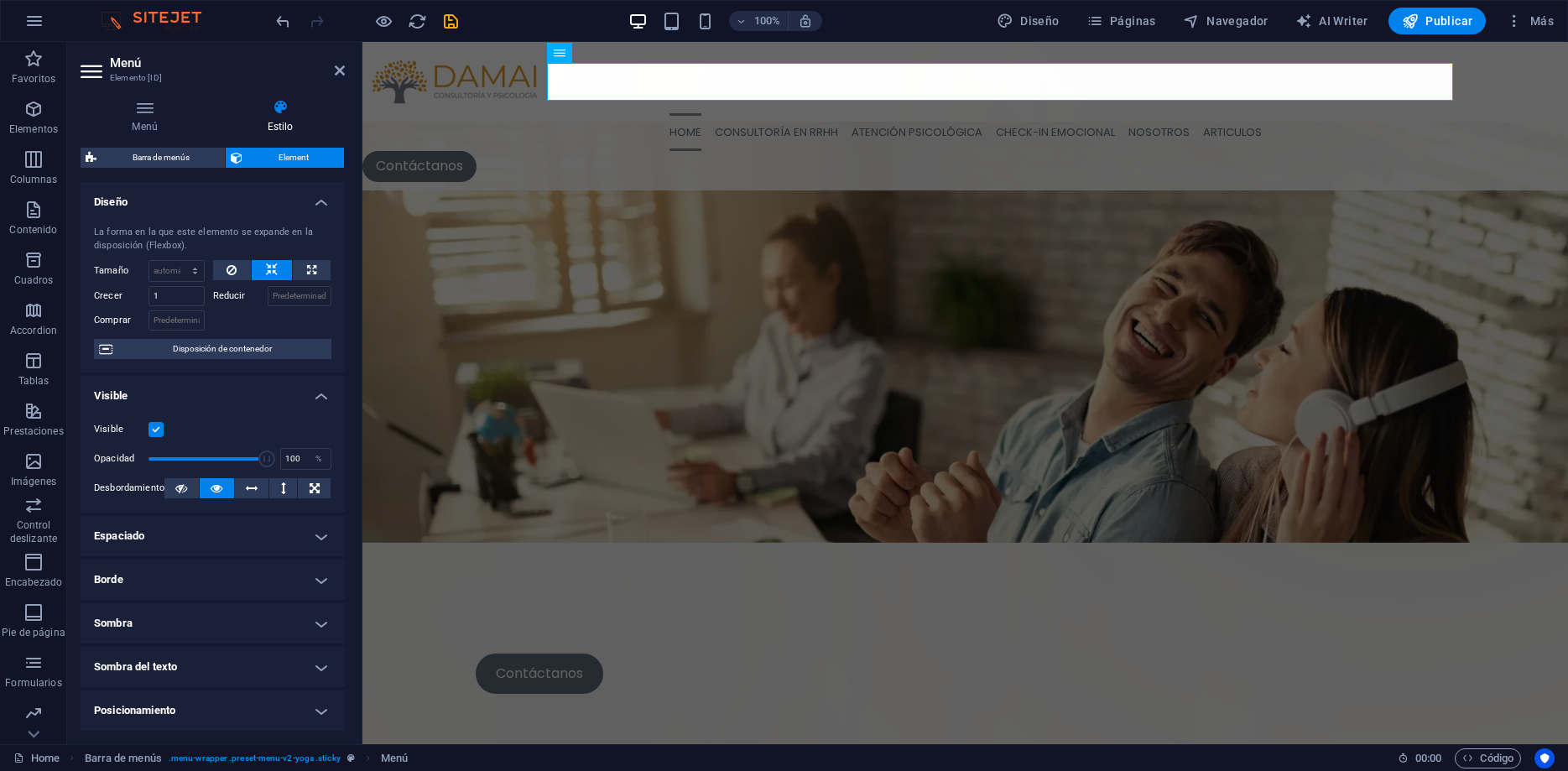 click on "Espaciado" at bounding box center (212, 536) 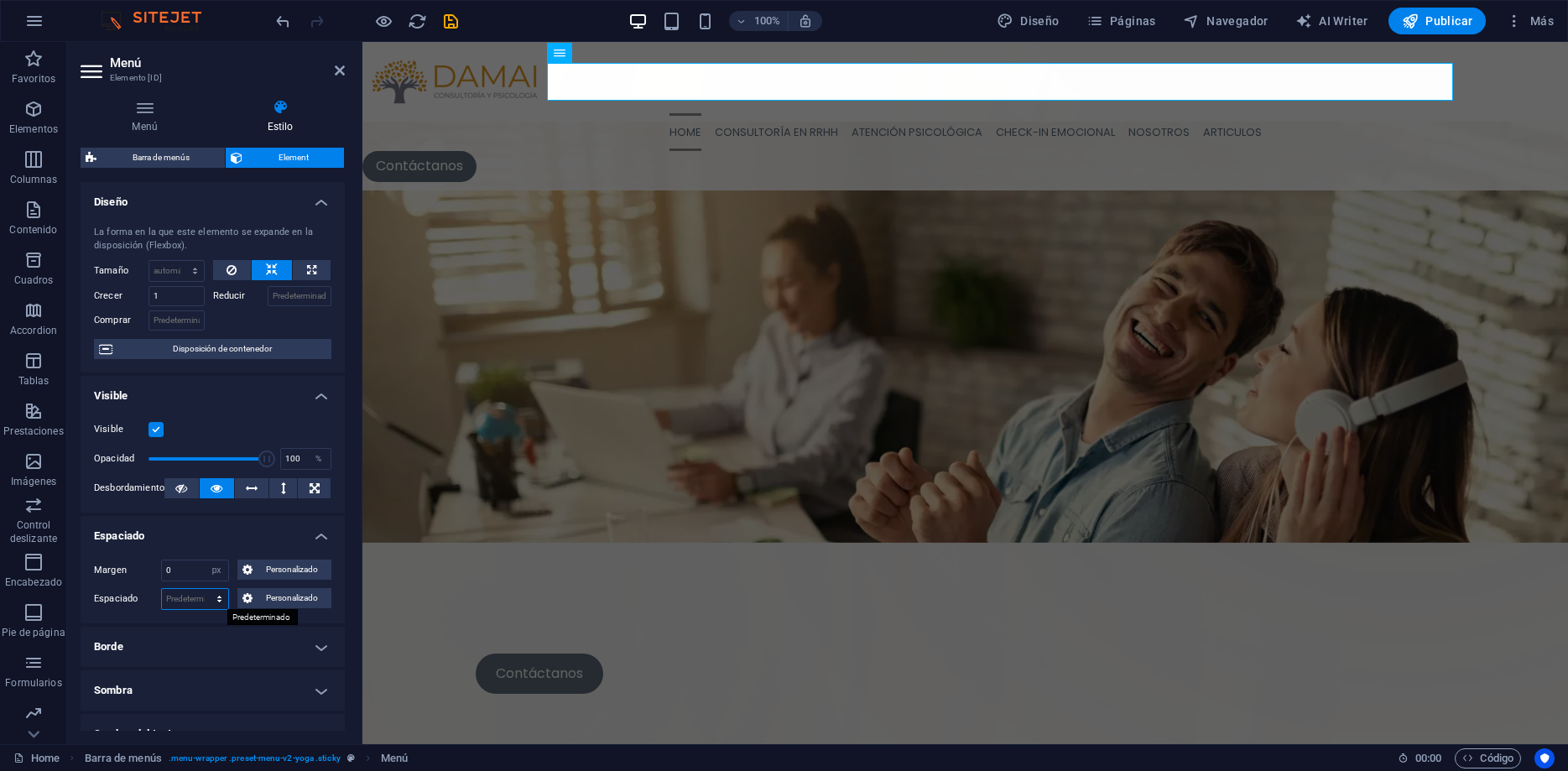 click on "Predeterminado px rem % vh vw Personalizado" at bounding box center [195, 599] 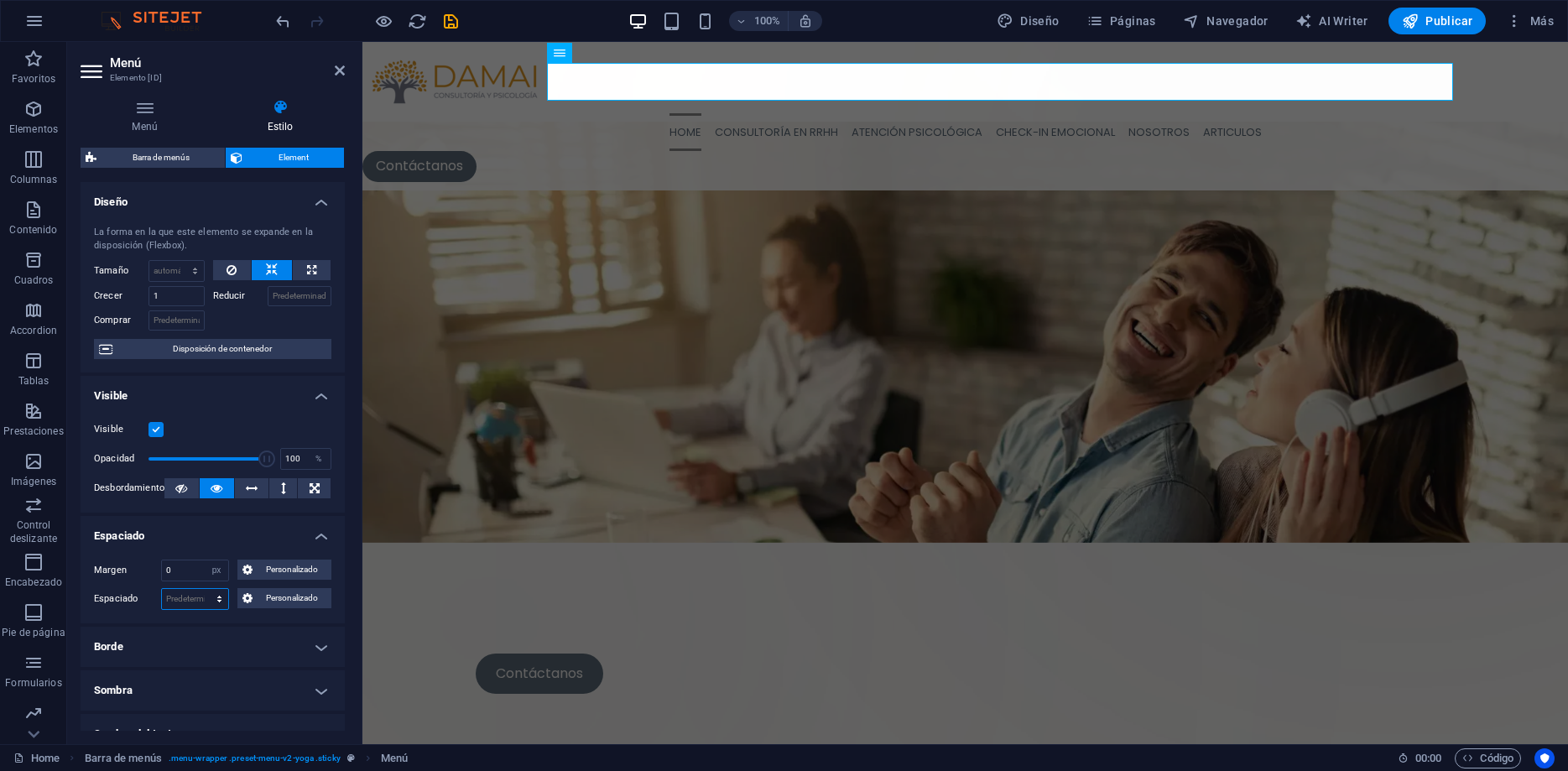 click on "Predeterminado px rem % vh vw Personalizado" at bounding box center [195, 599] 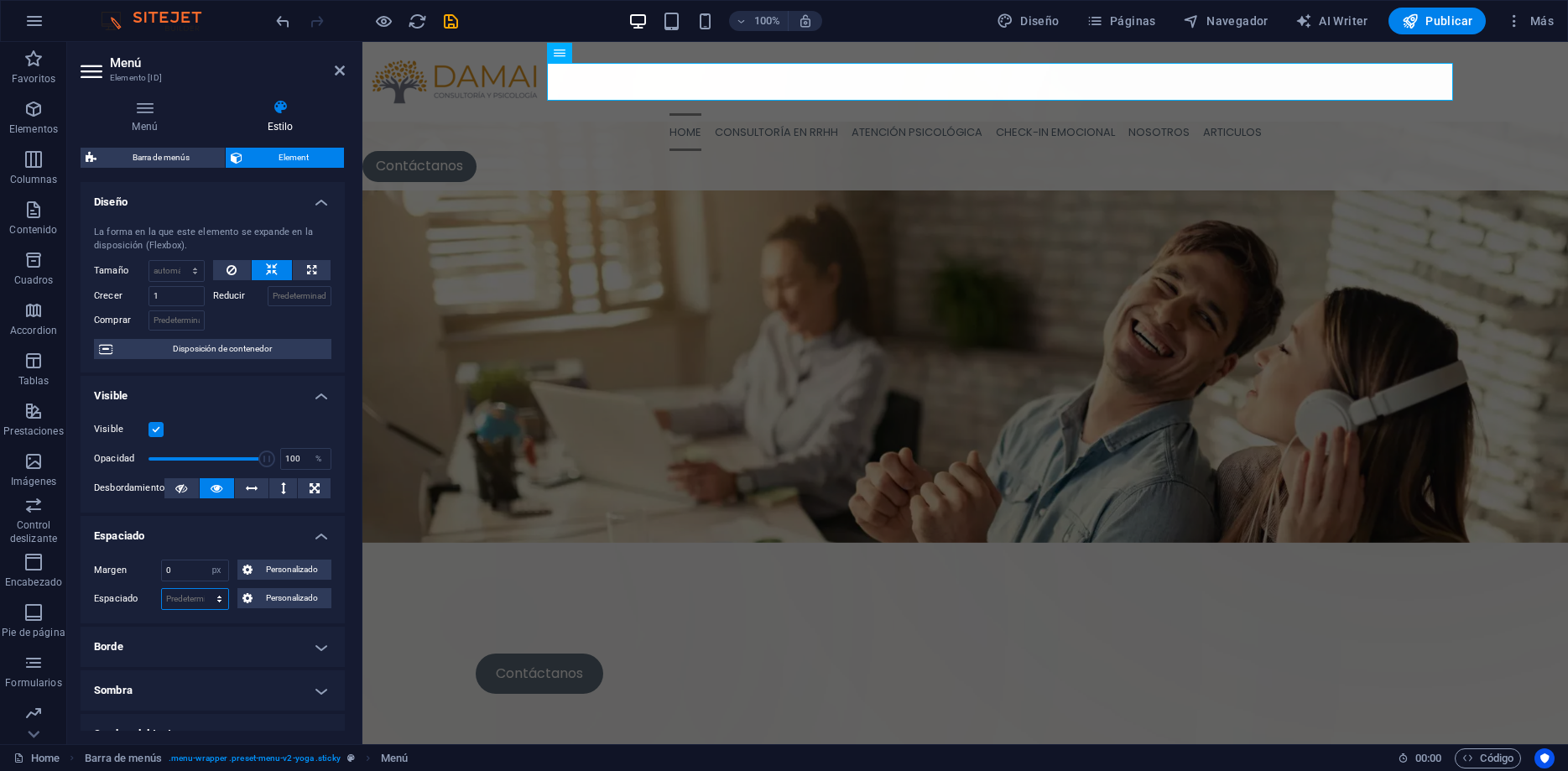 select on "%" 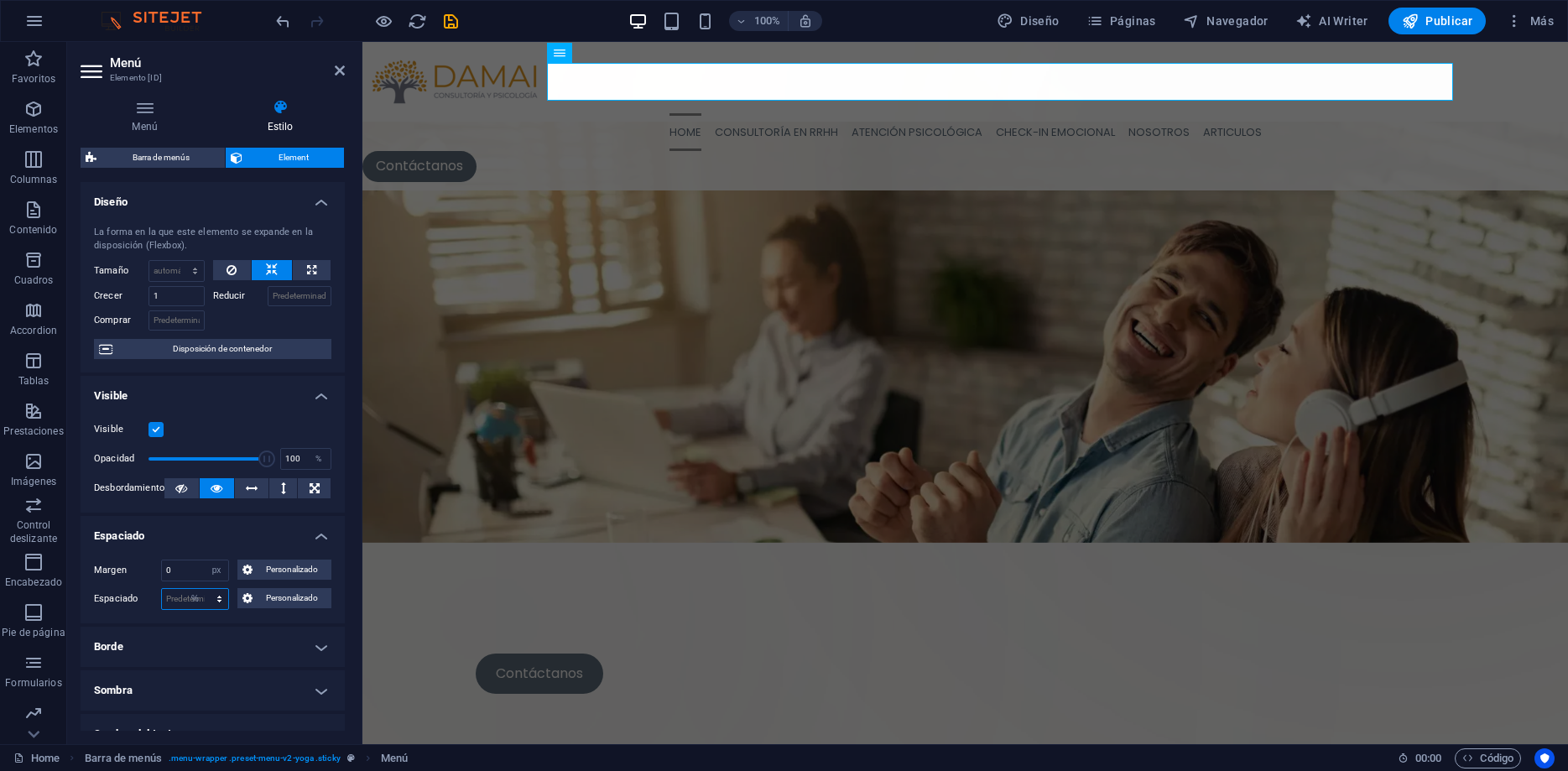 click on "%" at bounding box center (0, 0) 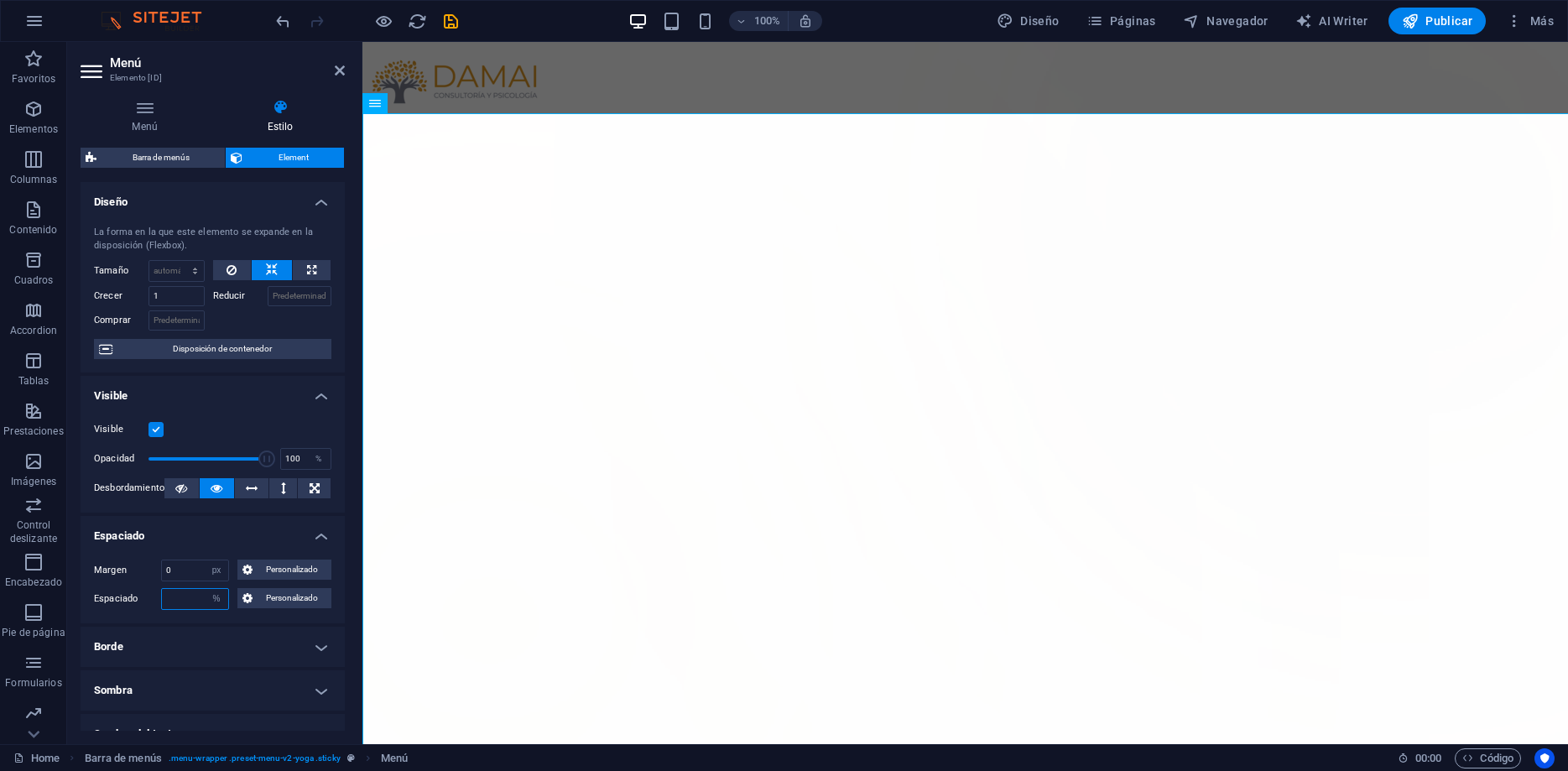 type 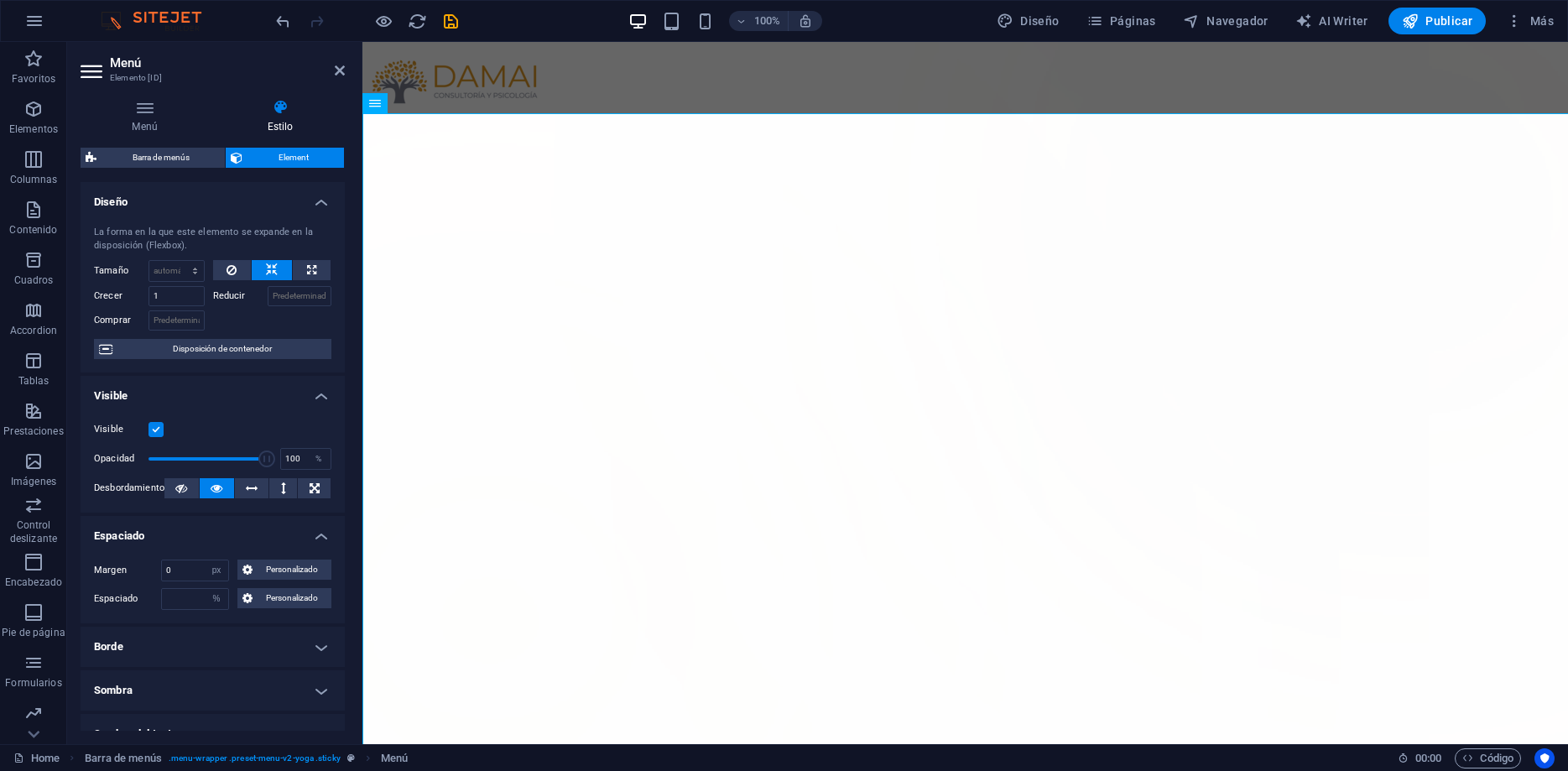 click on "Espaciado" at bounding box center (212, 531) 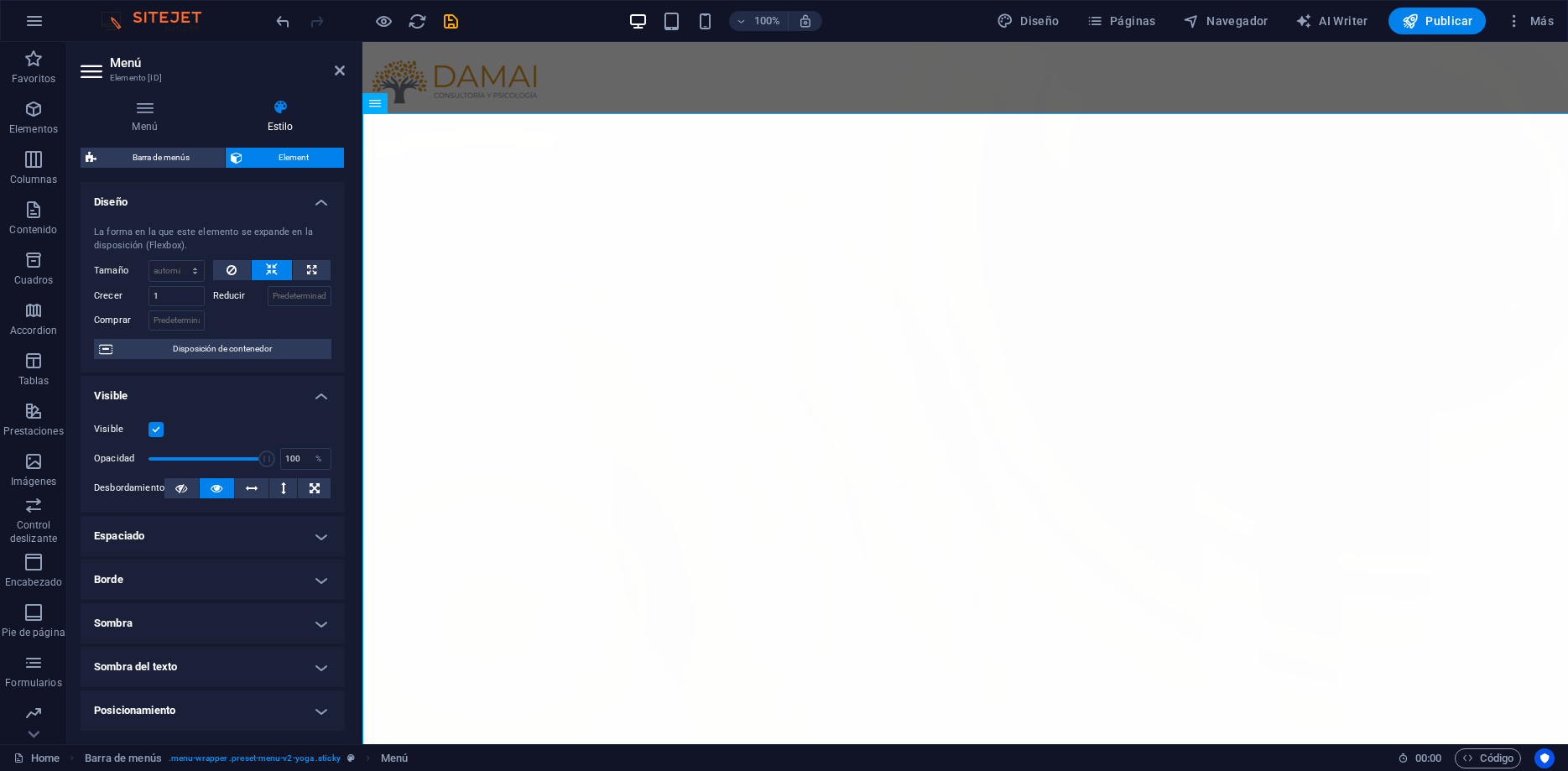 click on "Espaciado" at bounding box center [212, 536] 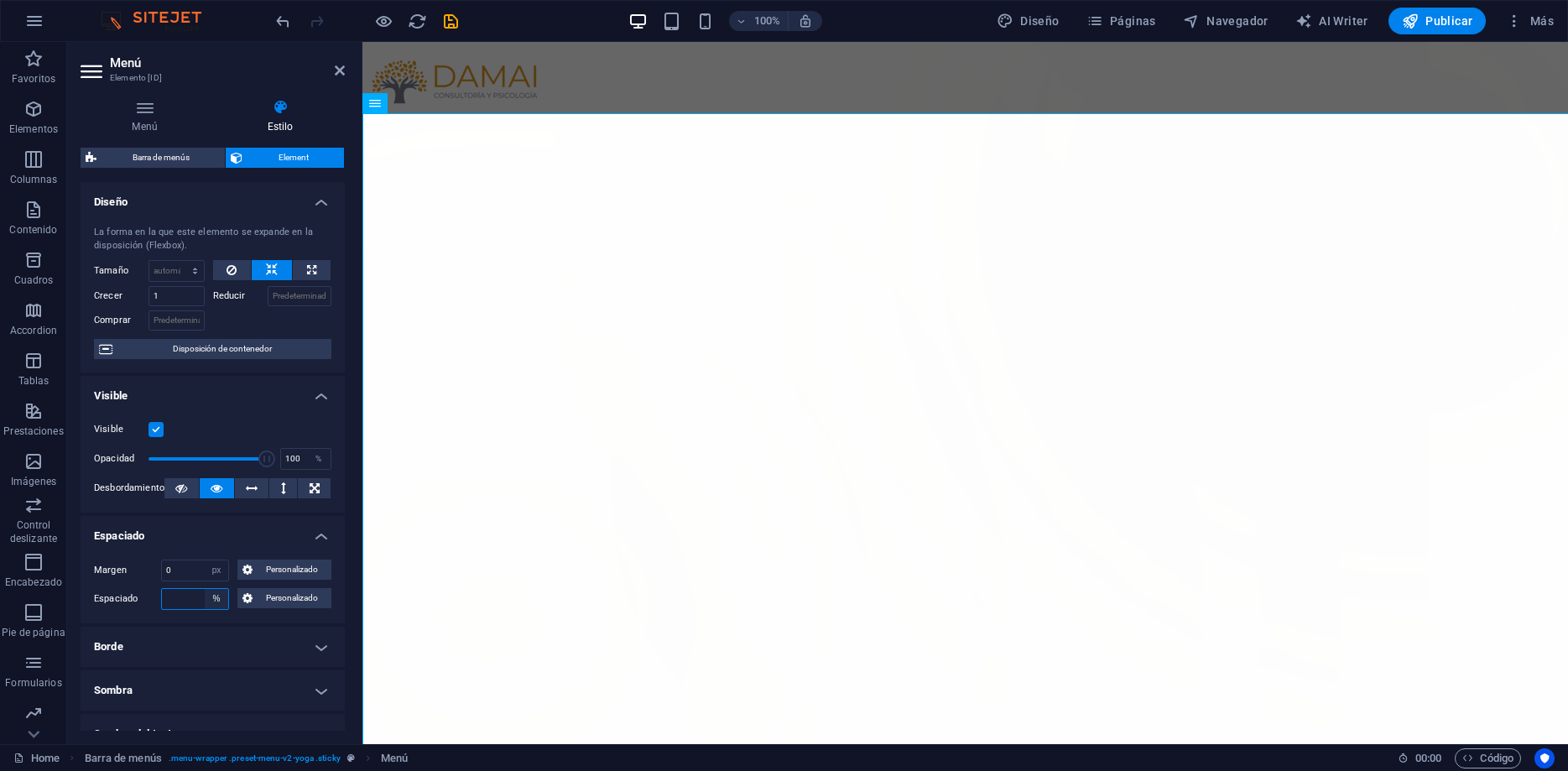 click on "Predeterminado px rem % vh vw Personalizado" at bounding box center [216, 599] 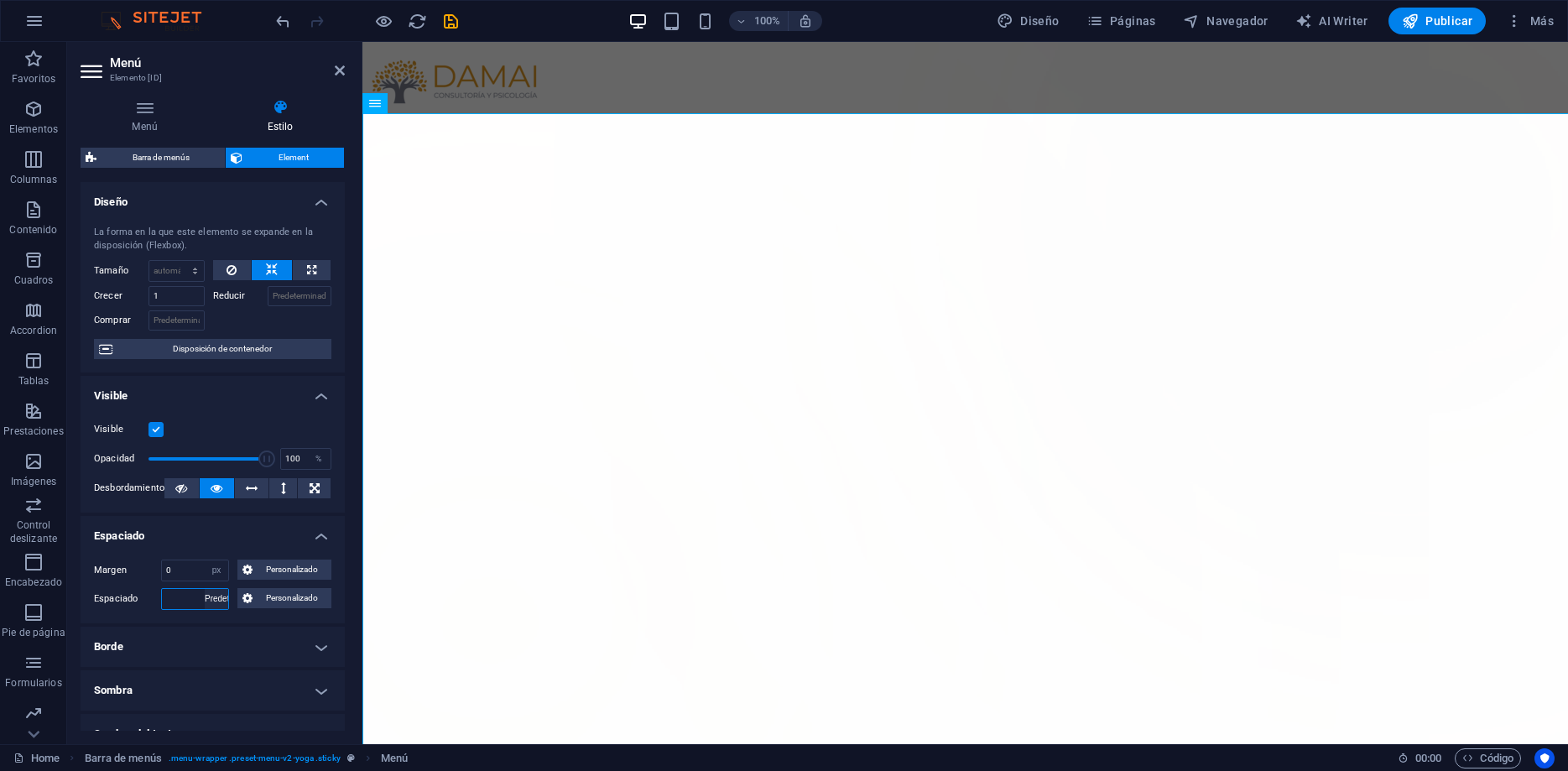 click on "Predeterminado" at bounding box center (0, 0) 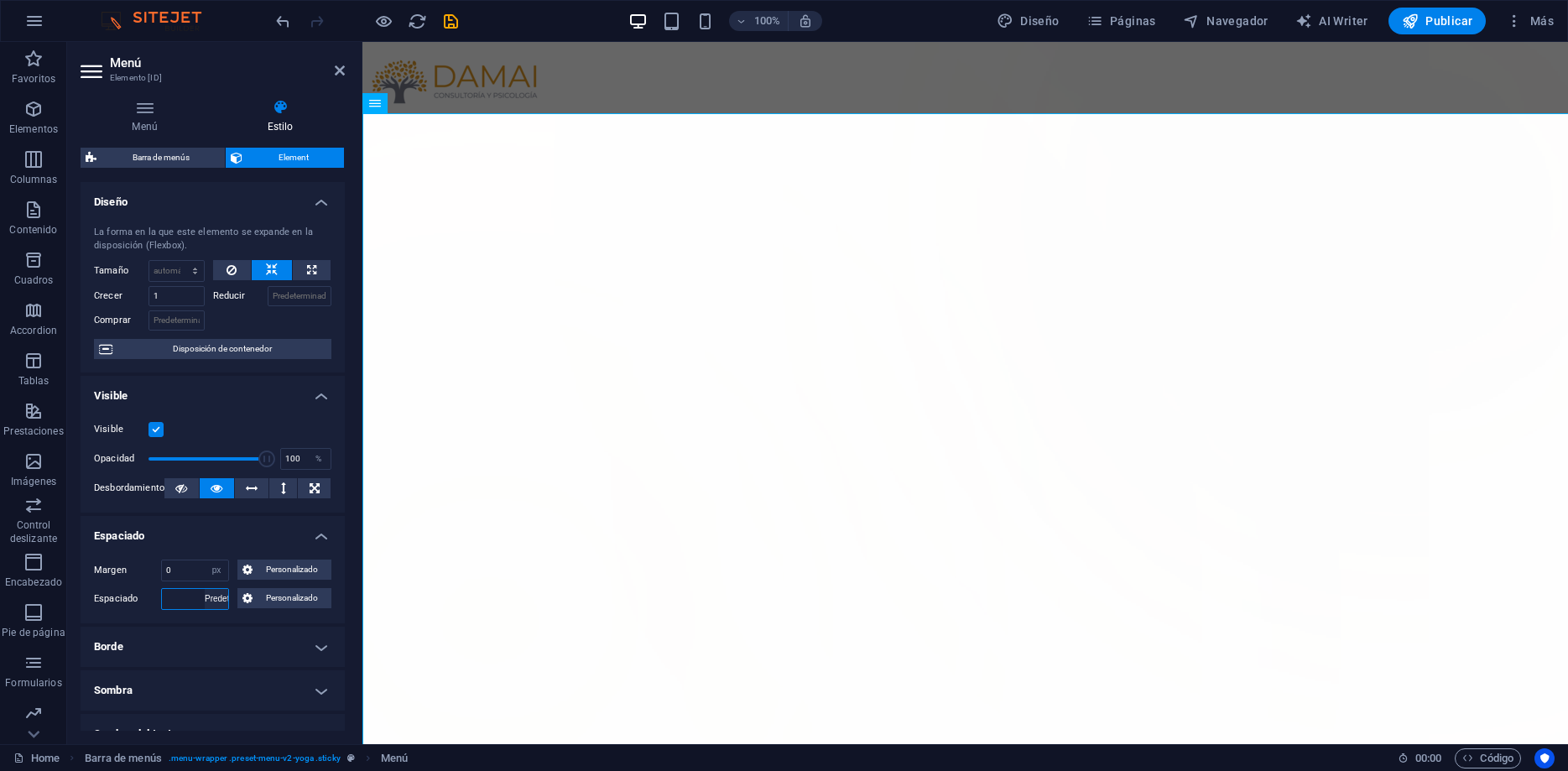 select on "DISABLED_OPTION_VALUE" 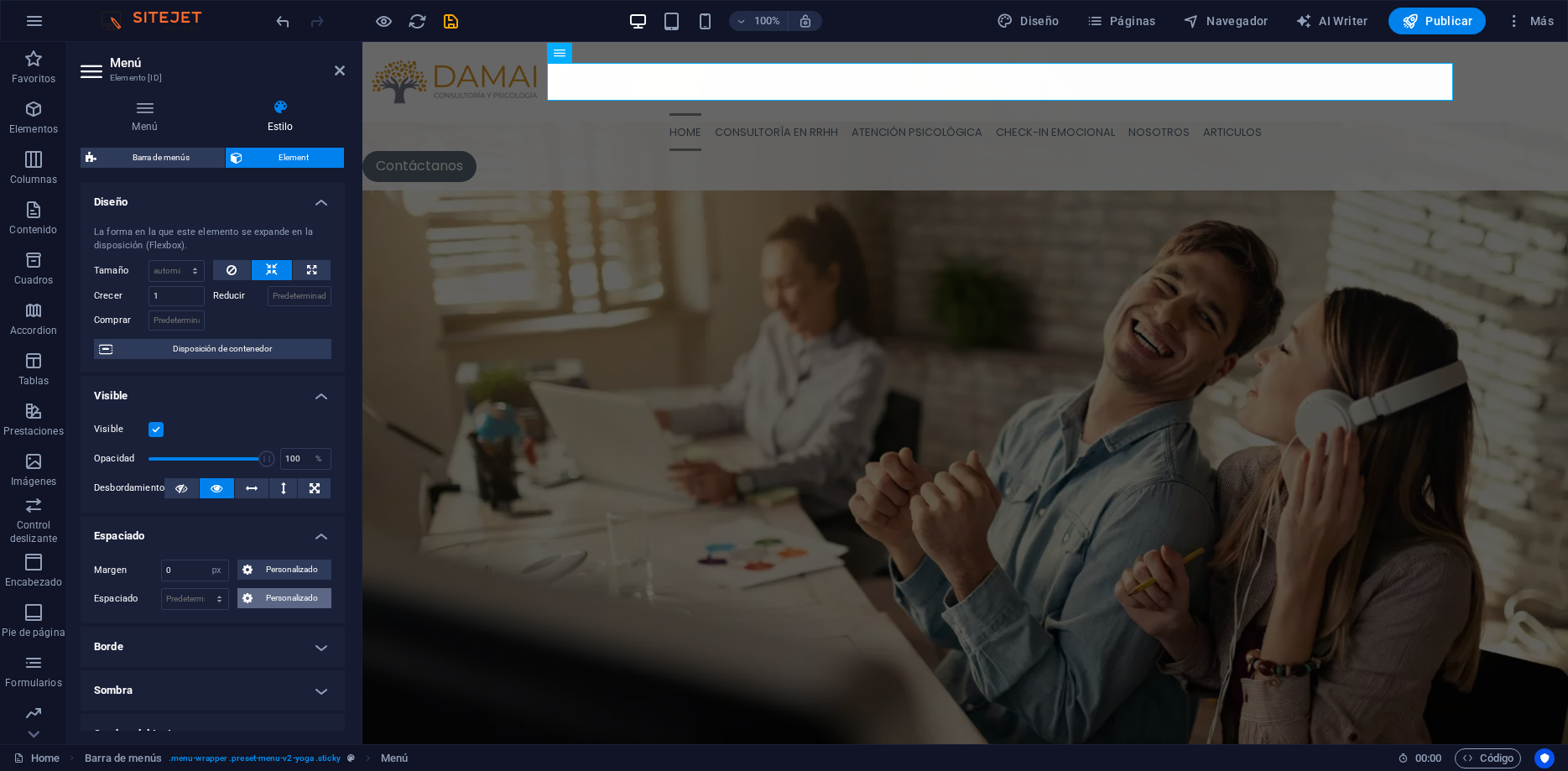 click on "Personalizado" at bounding box center [292, 598] 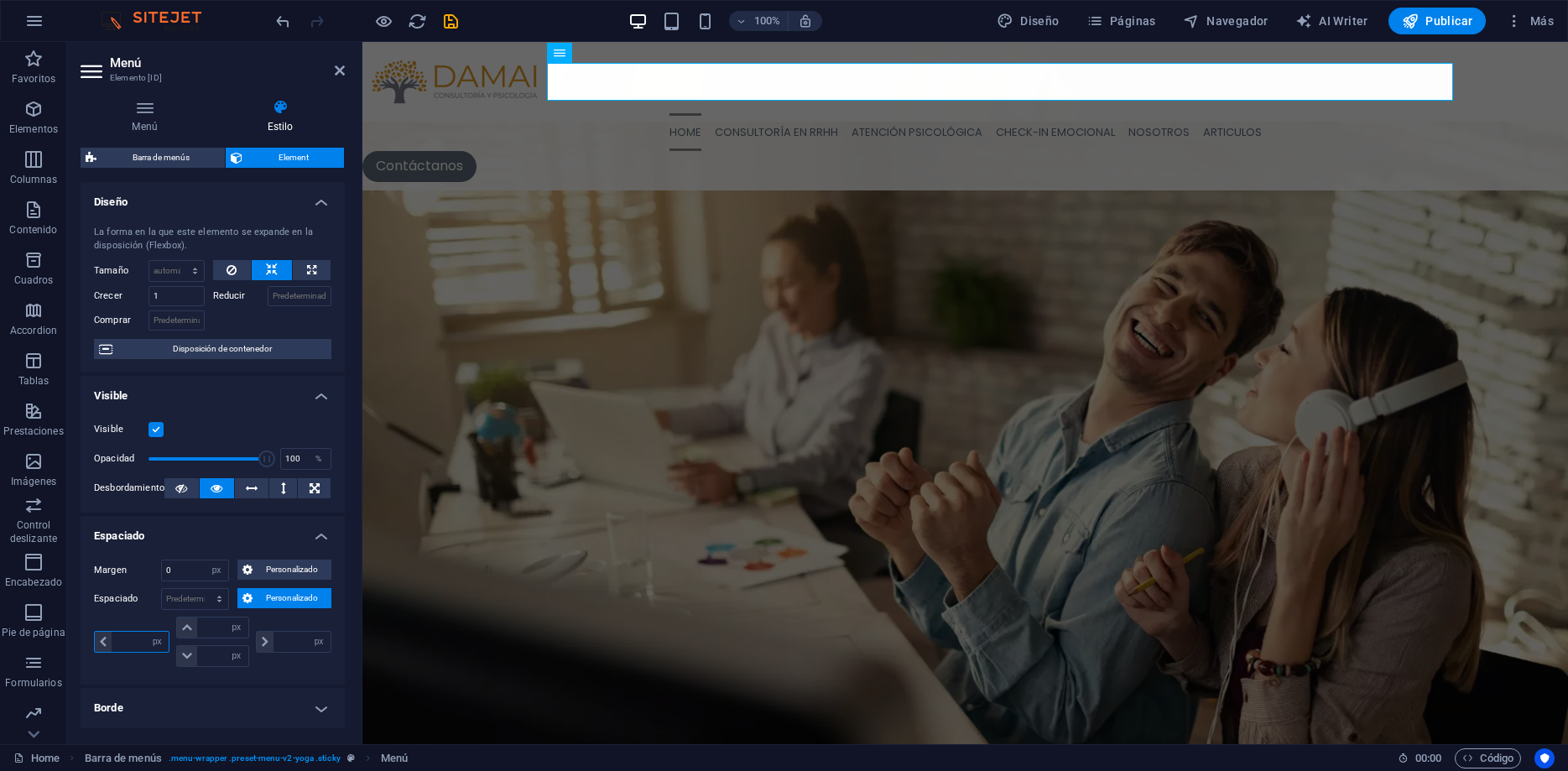 click at bounding box center (140, 642) 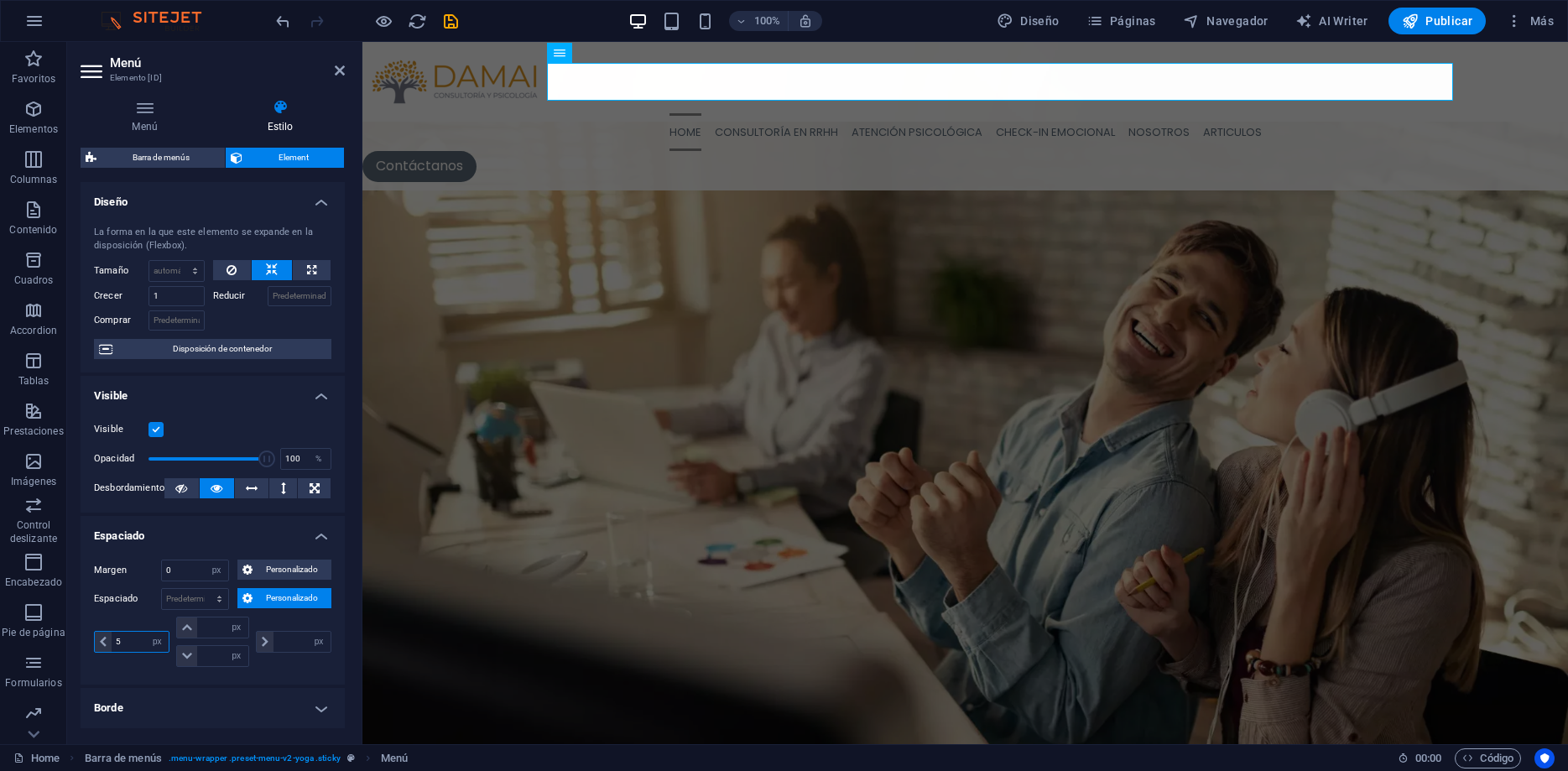 type on "50" 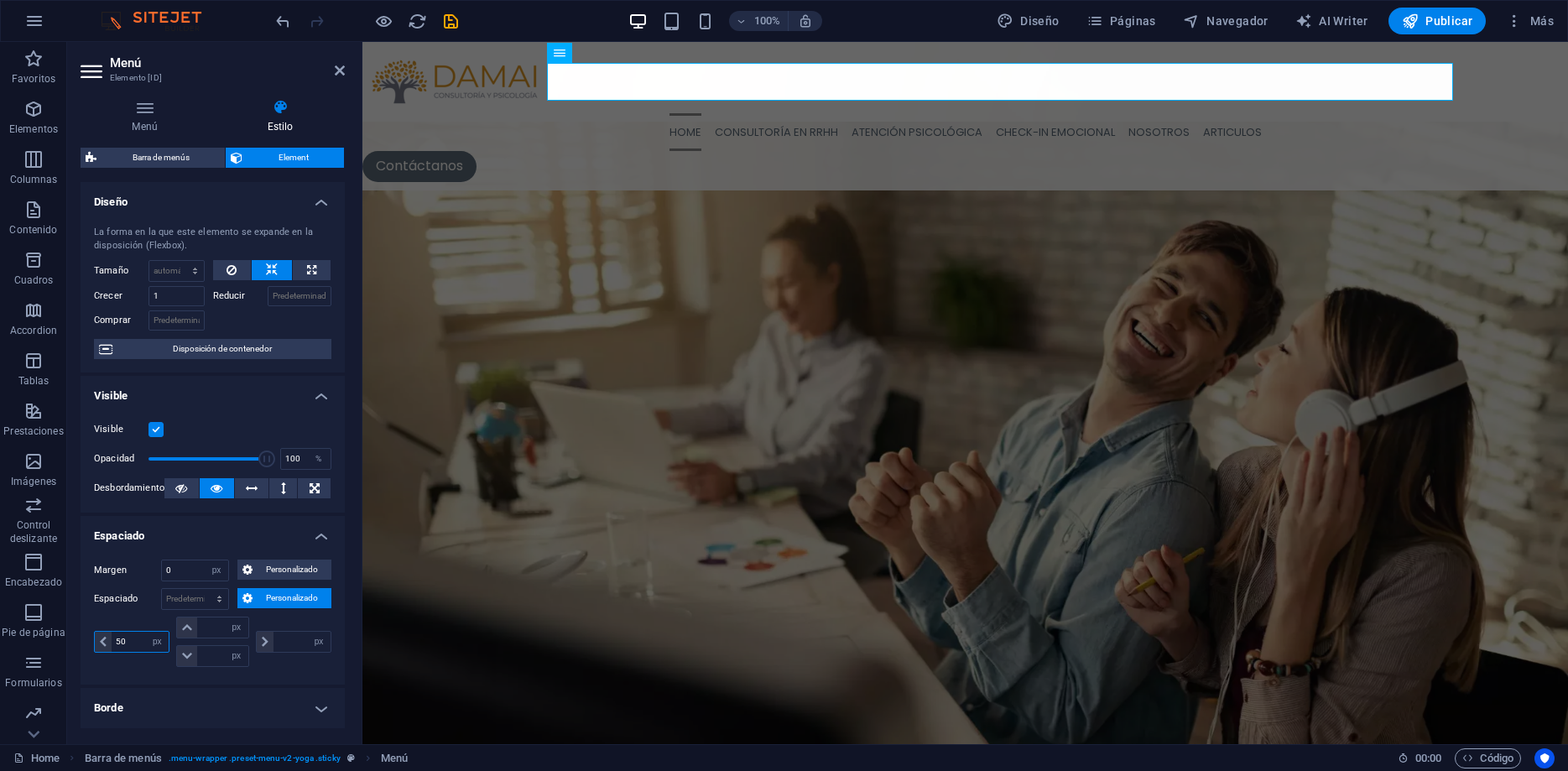 type on "0" 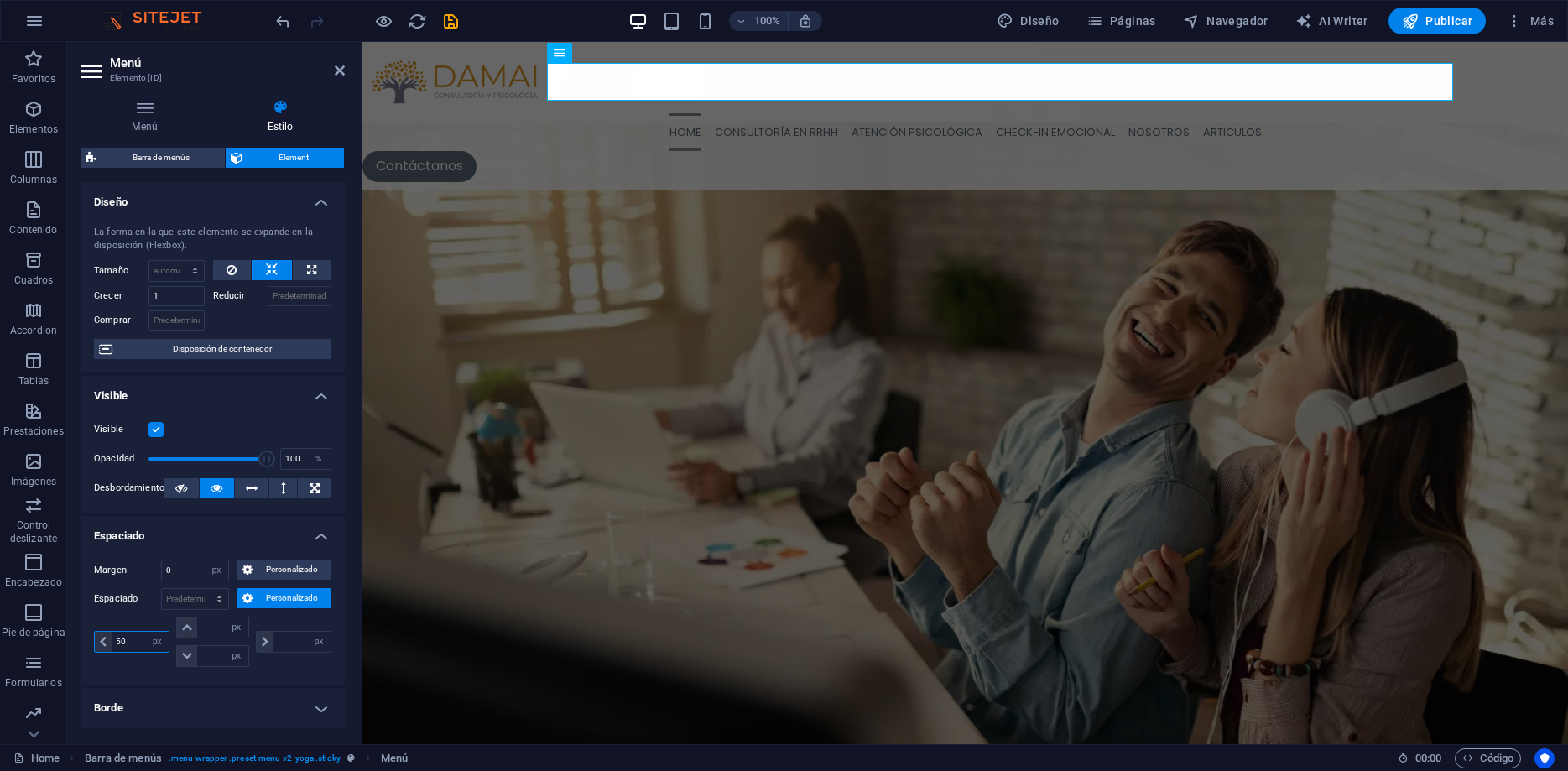 type on "0" 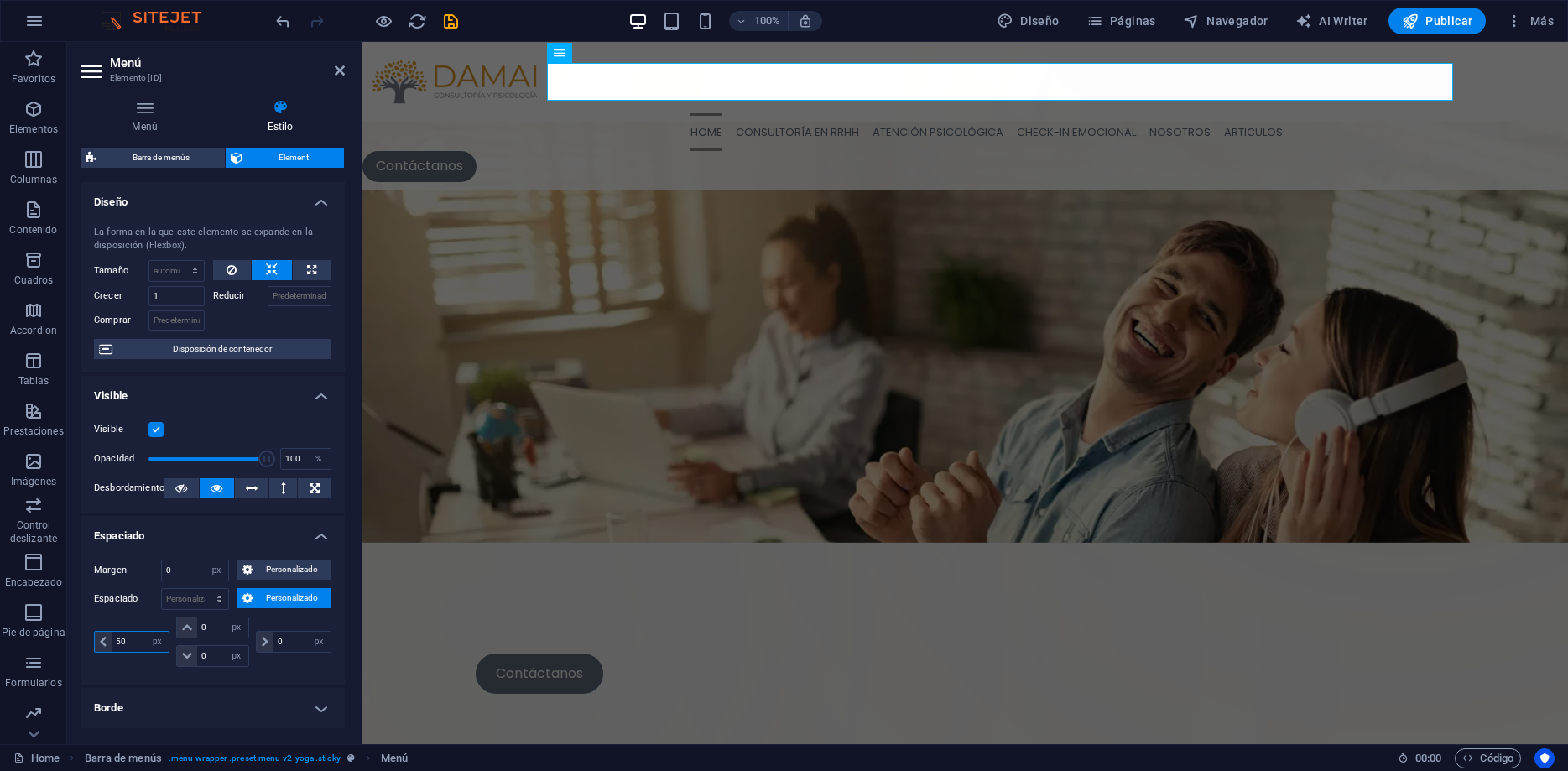 type on "50" 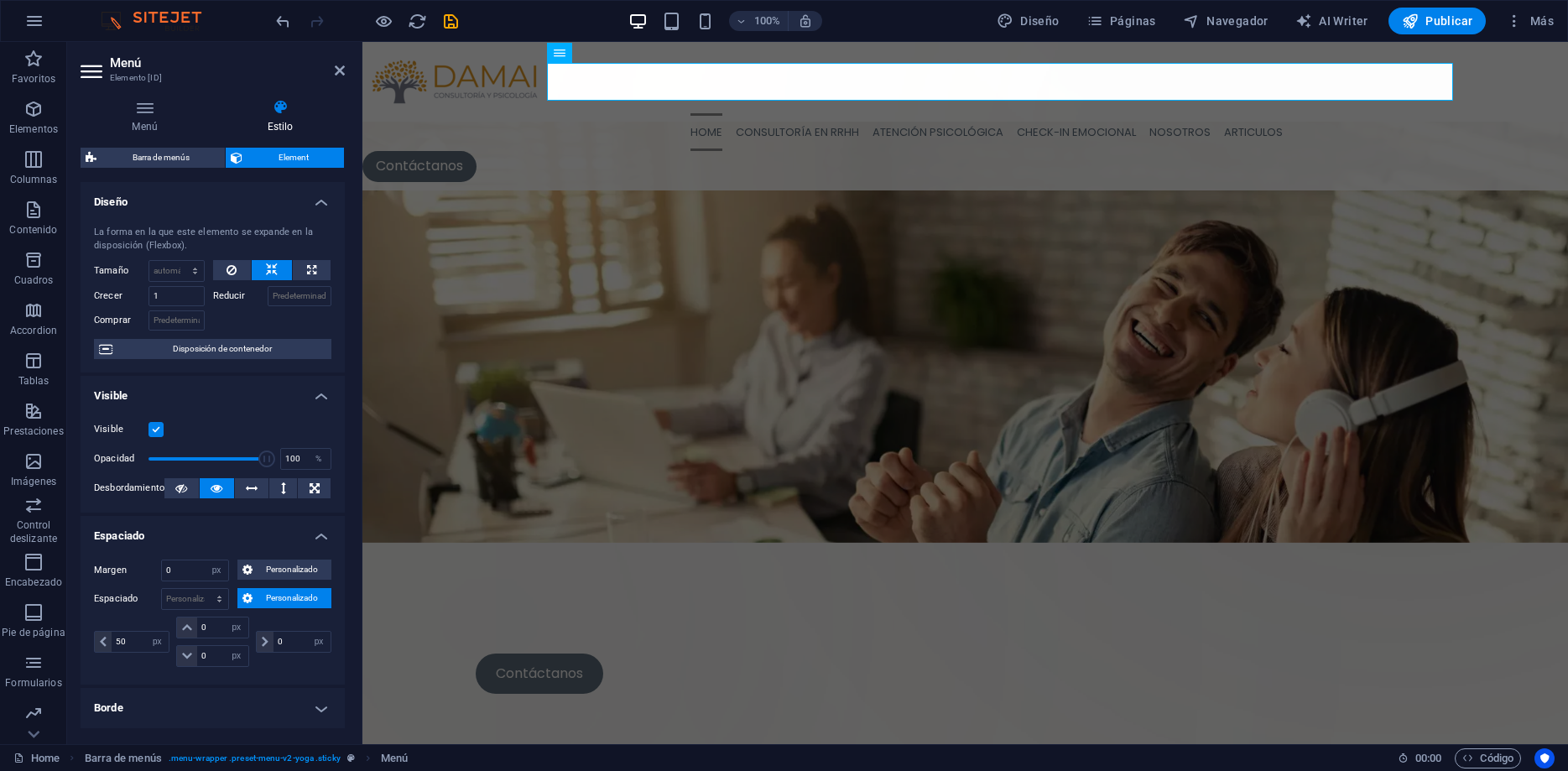 click on "Margen 0 Predeterminado automático px % rem vw vh Personalizado Personalizado 0 automático px % rem vw vh 0 automático px % rem vw vh 0 automático px % rem vw vh 0 automático px % rem vw vh Espaciado Predeterminado px rem % vh vw Personalizado Personalizado 50 px rem % vh vw 0 px rem % vh vw 0 px rem % vh vw 0 px rem % vh vw" at bounding box center (212, 615) 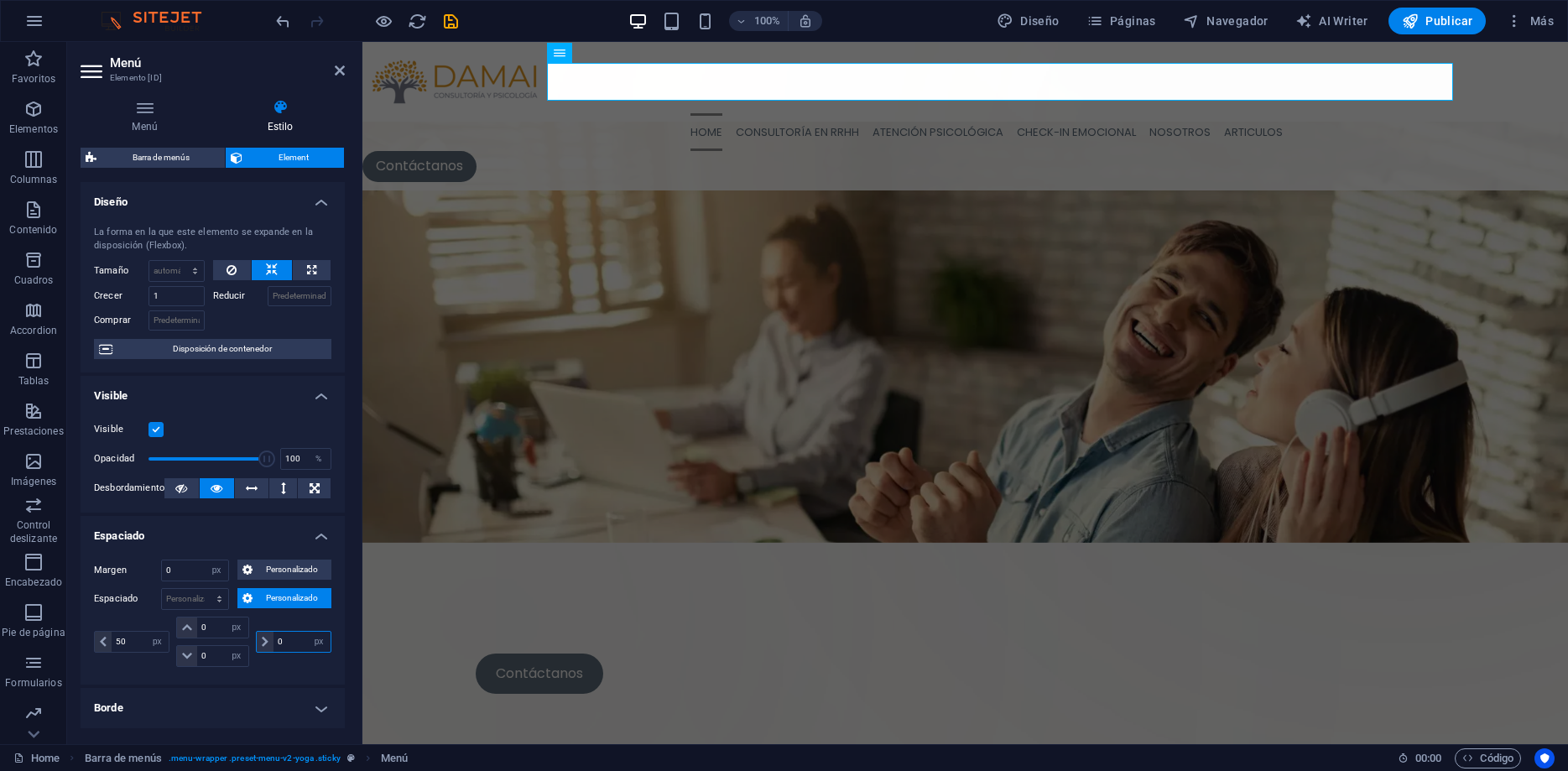 drag, startPoint x: 285, startPoint y: 642, endPoint x: 272, endPoint y: 645, distance: 13.341664 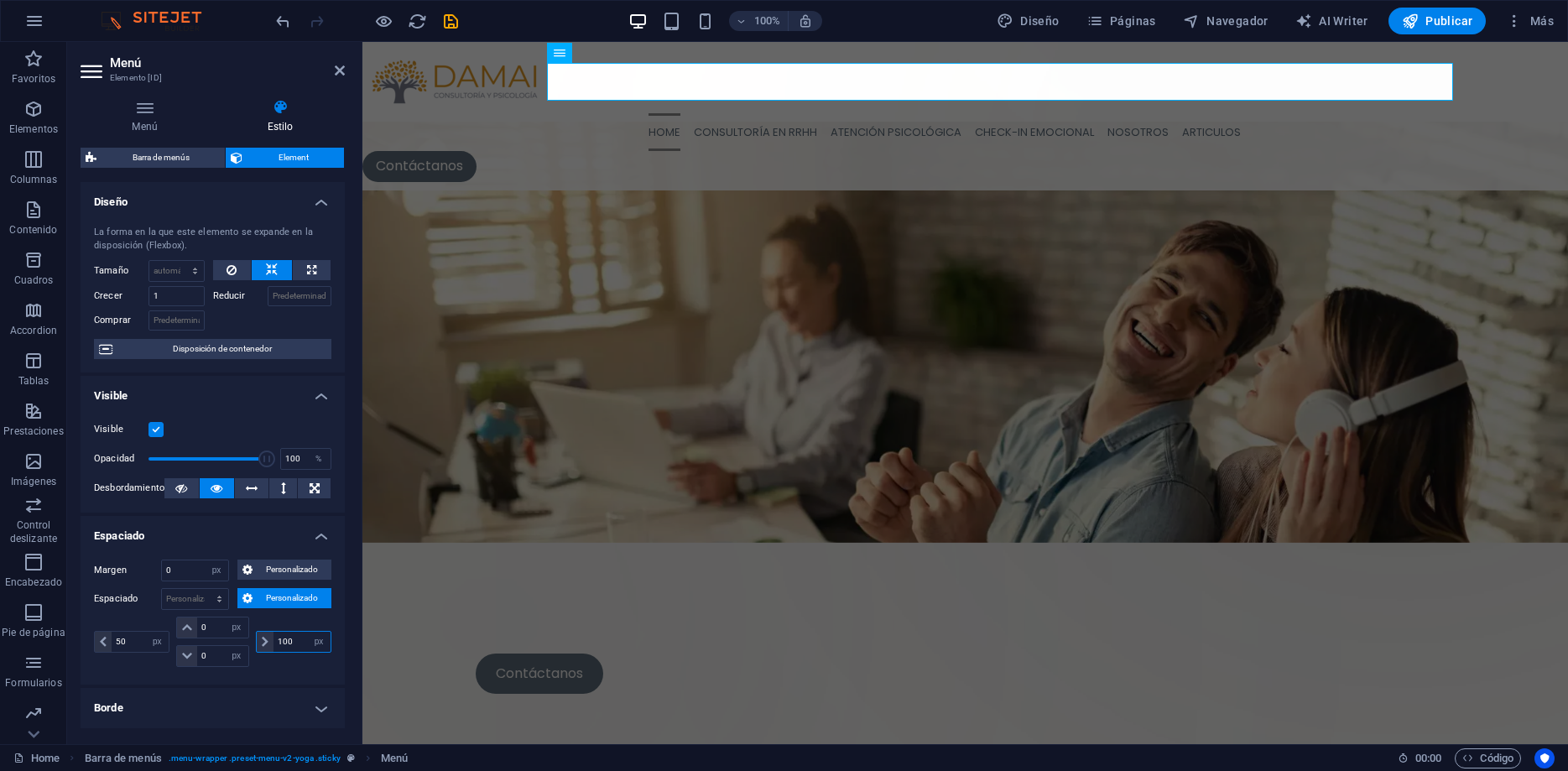 type on "100" 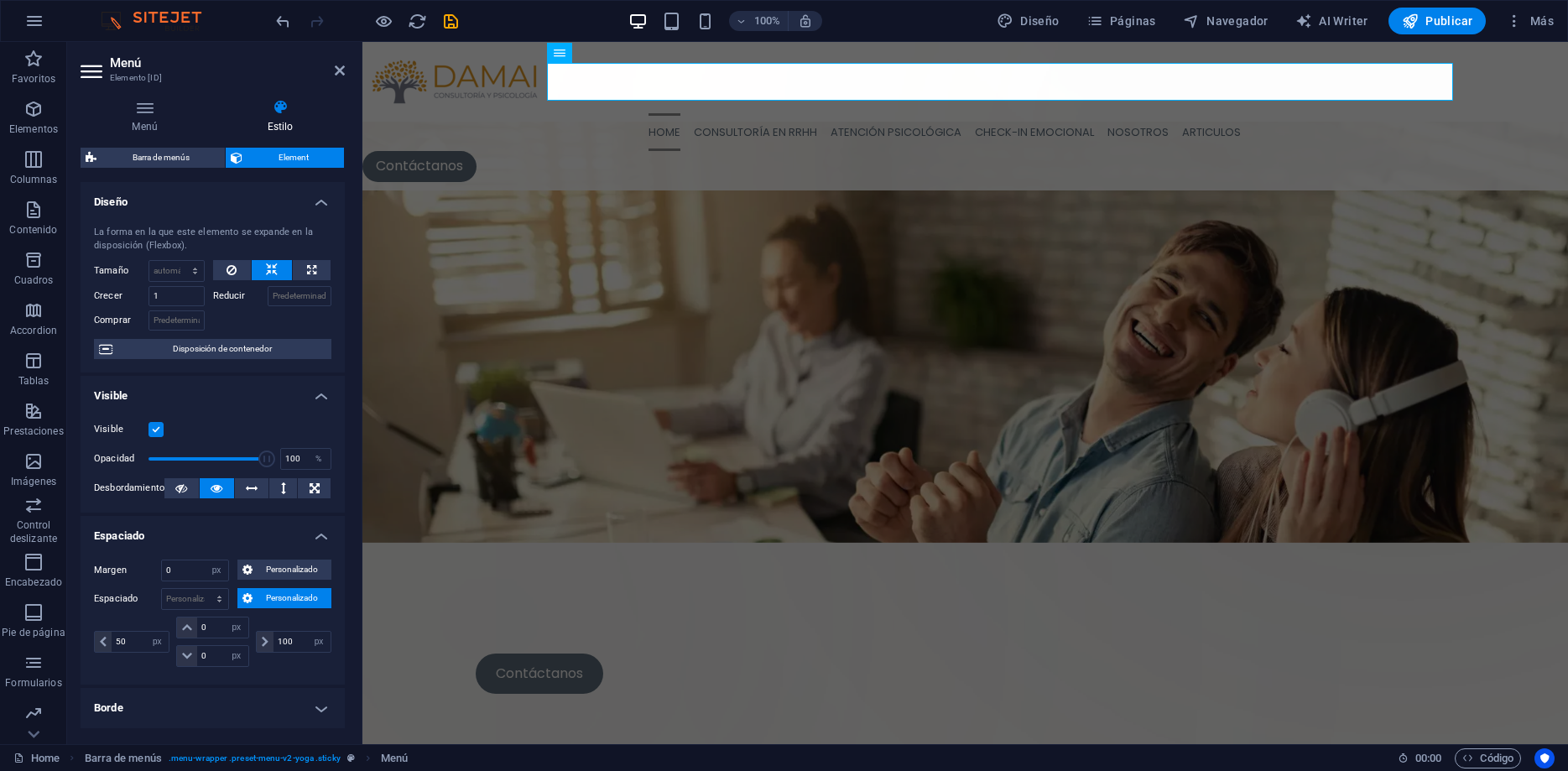click on "50 px rem % vh vw" at bounding box center [133, 642] 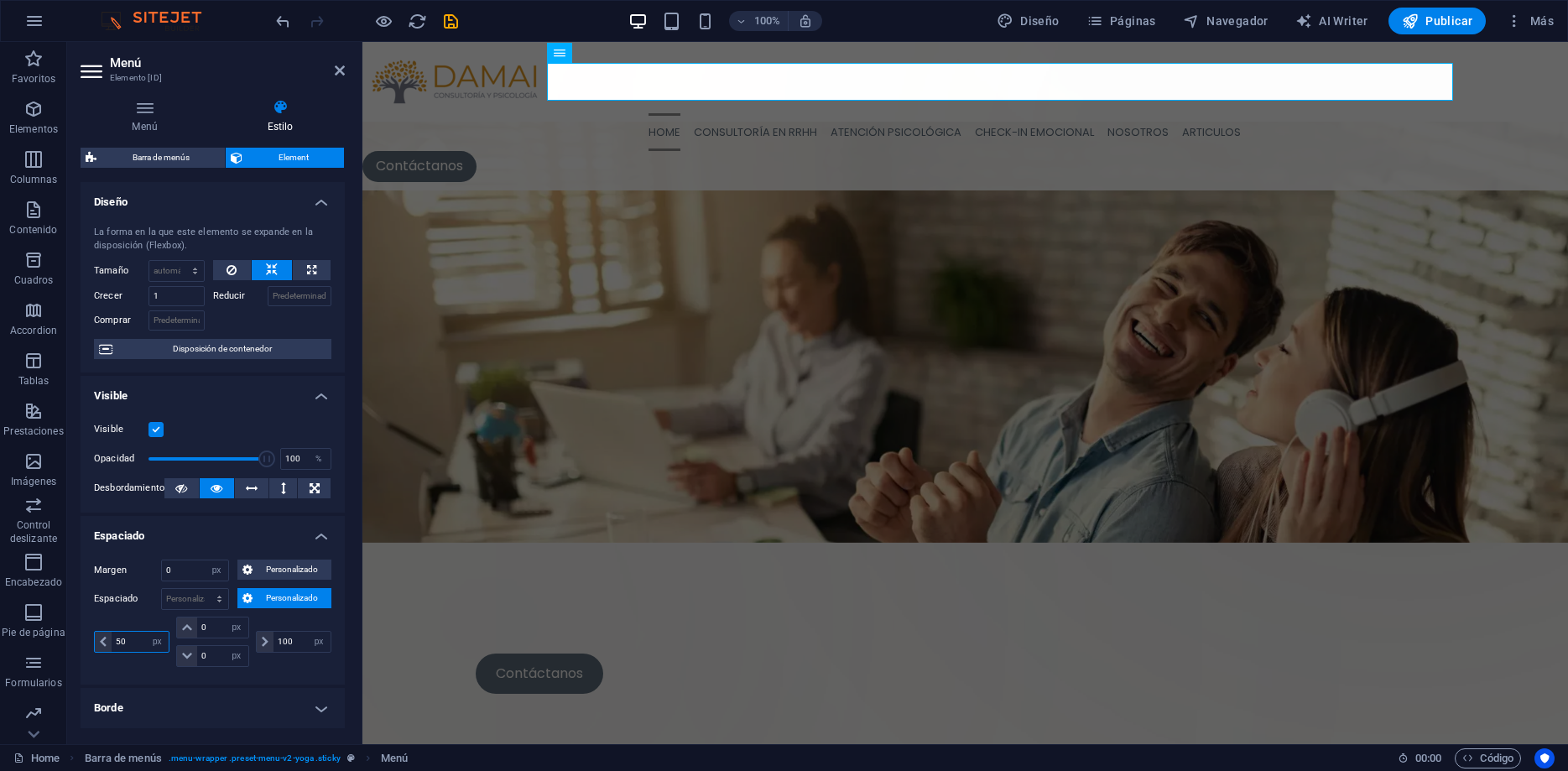 drag, startPoint x: 143, startPoint y: 636, endPoint x: 103, endPoint y: 636, distance: 40 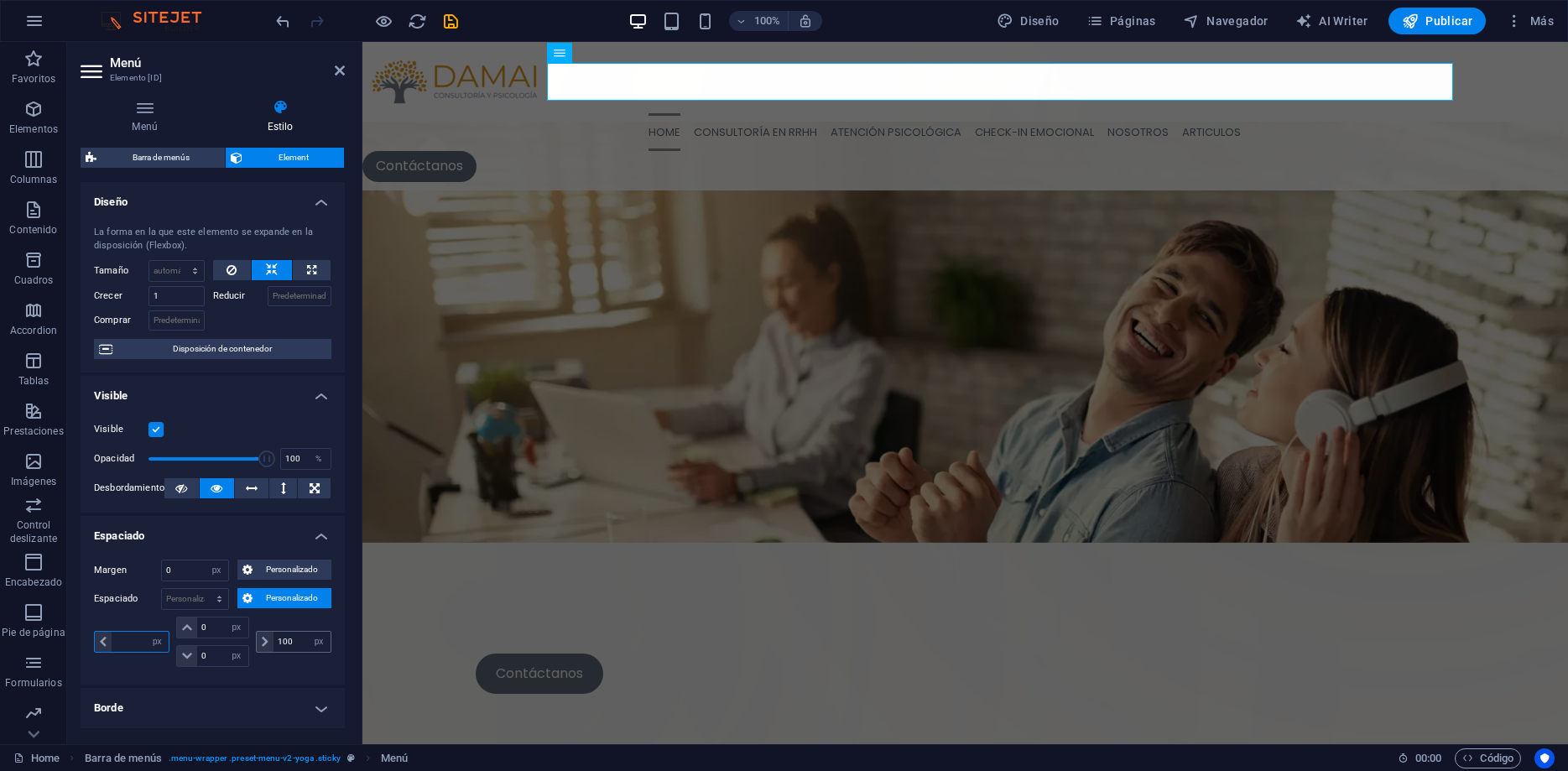 type 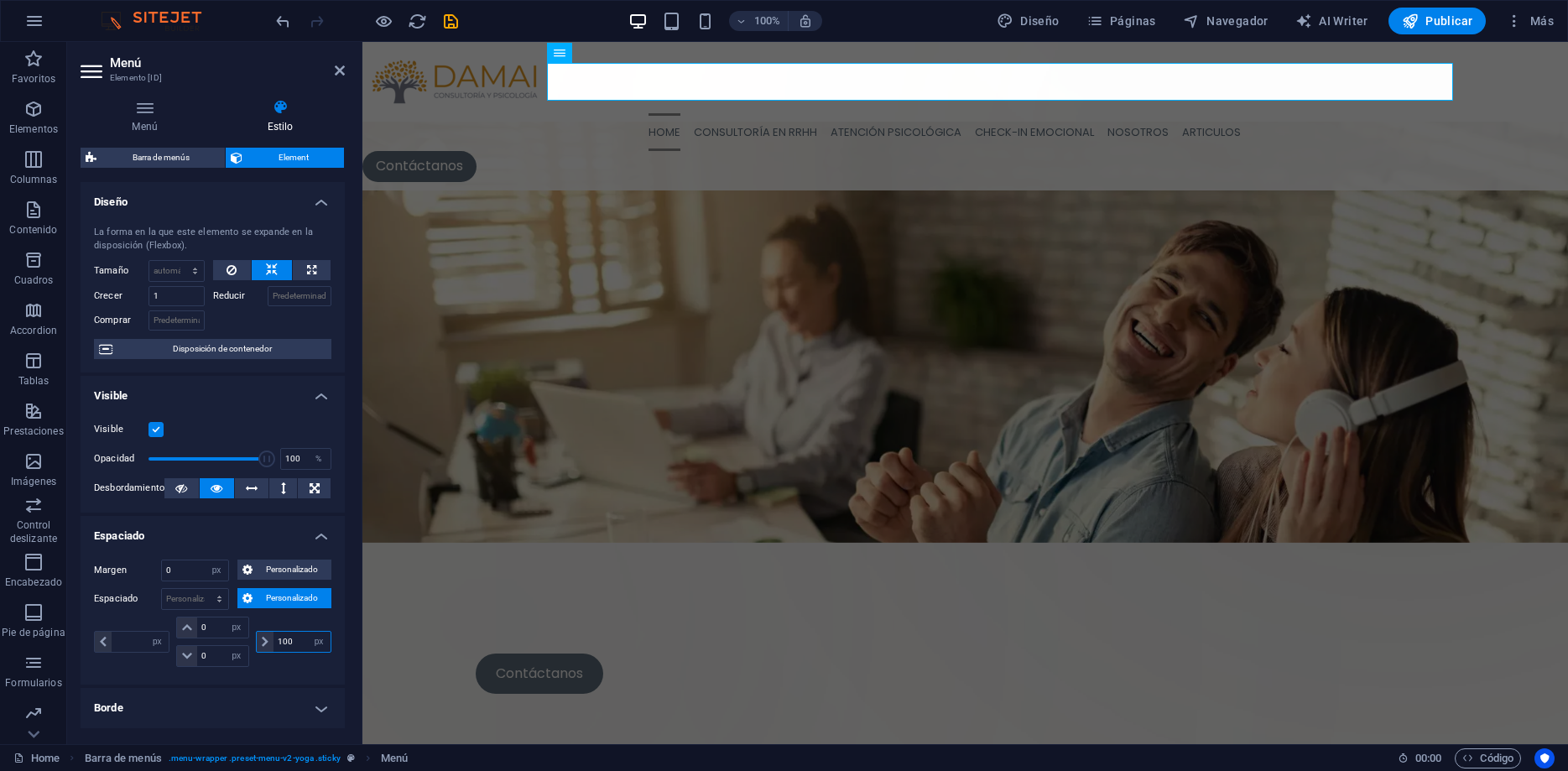 drag, startPoint x: 301, startPoint y: 644, endPoint x: 255, endPoint y: 646, distance: 46.04346 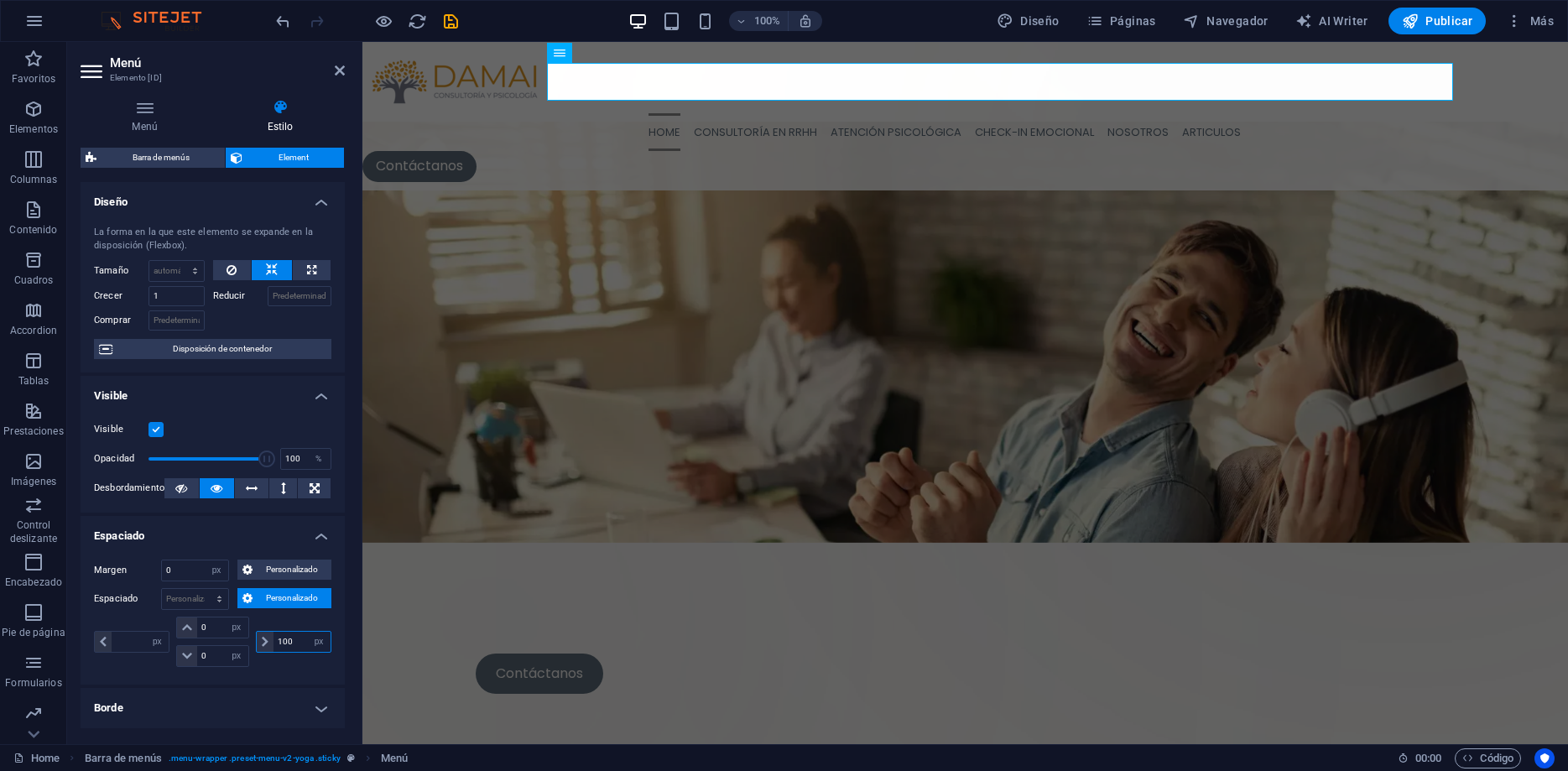 click on "100" at bounding box center [302, 642] 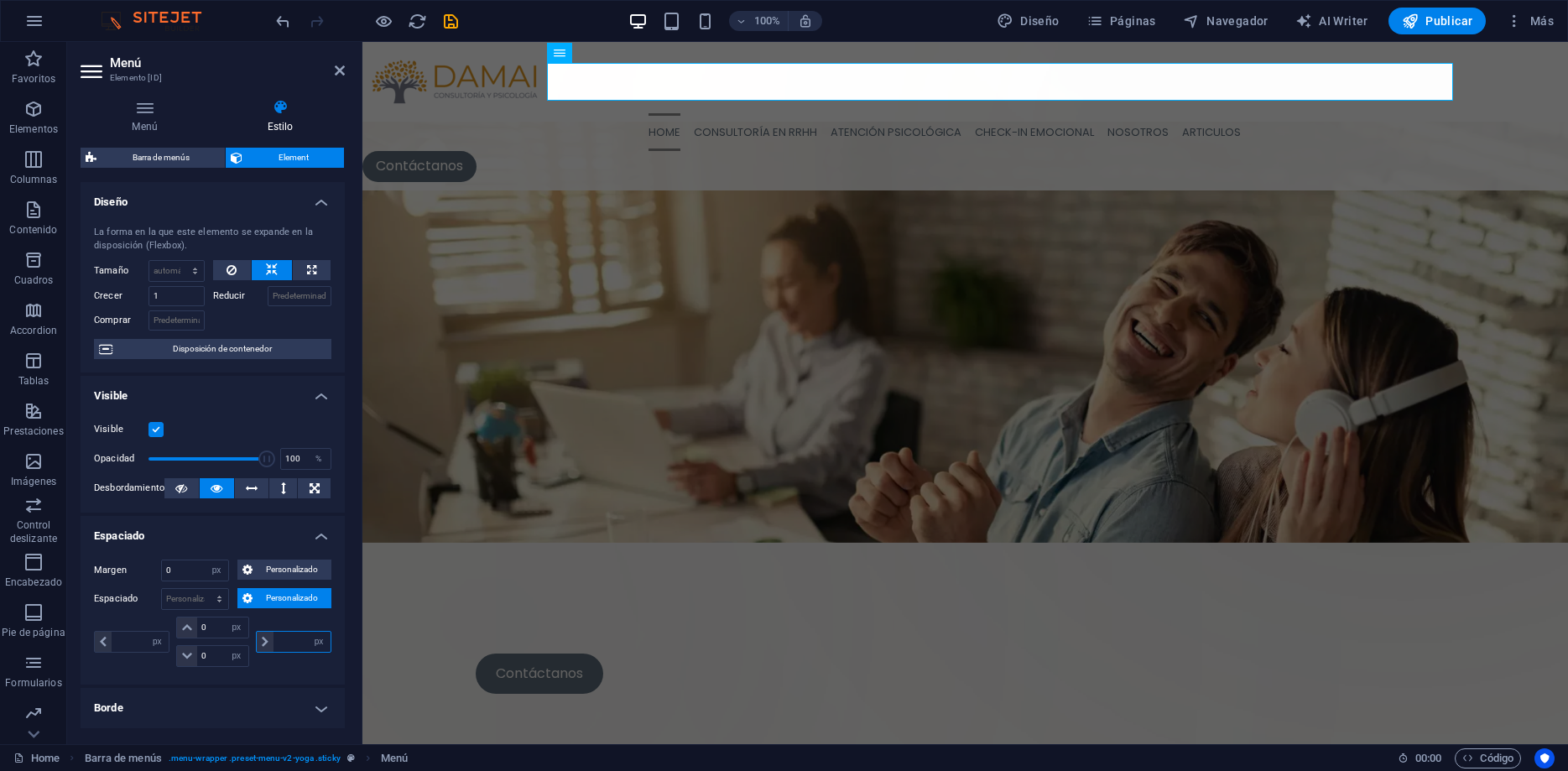 type 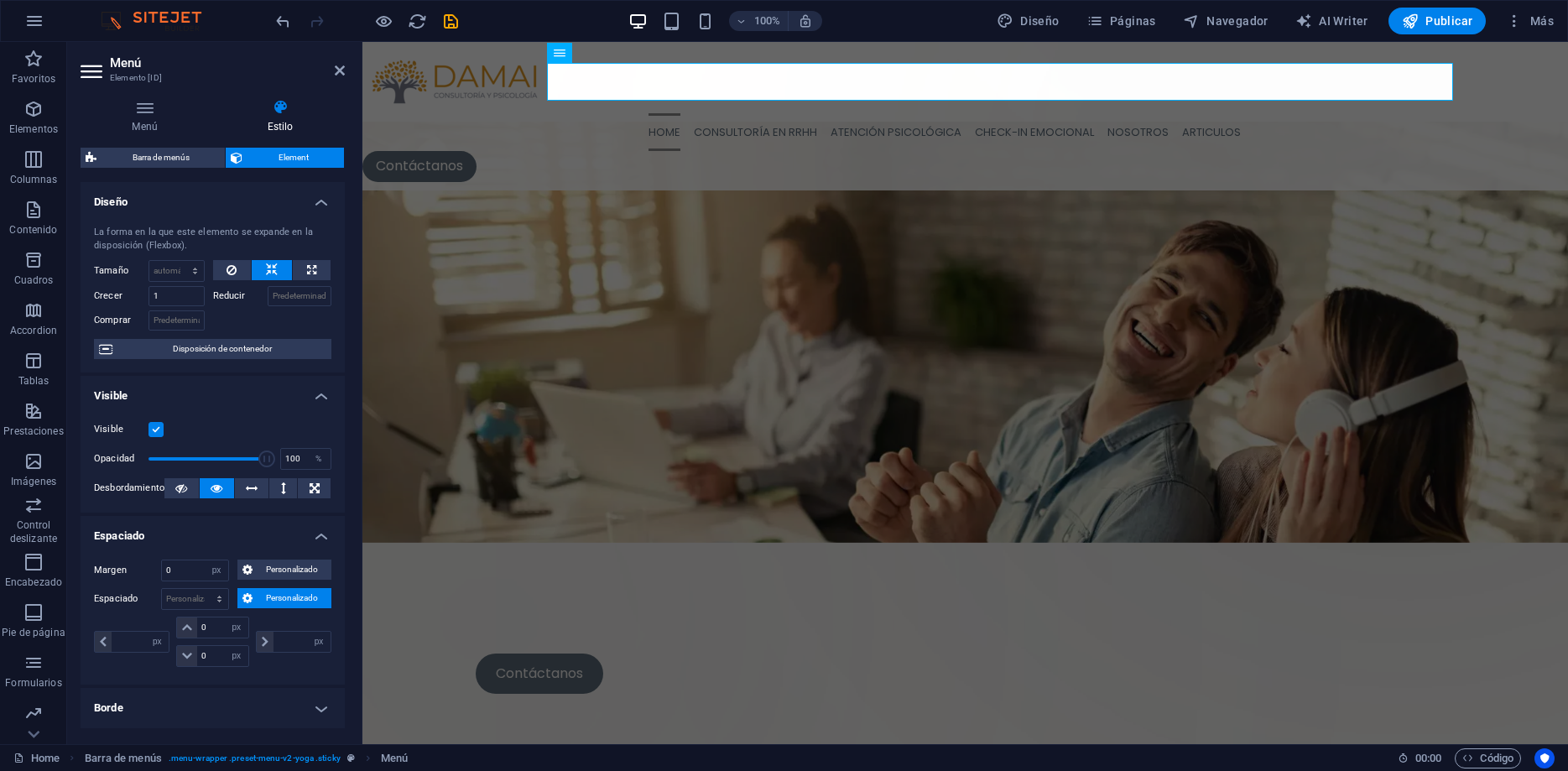 click on "Personalizado" at bounding box center (292, 598) 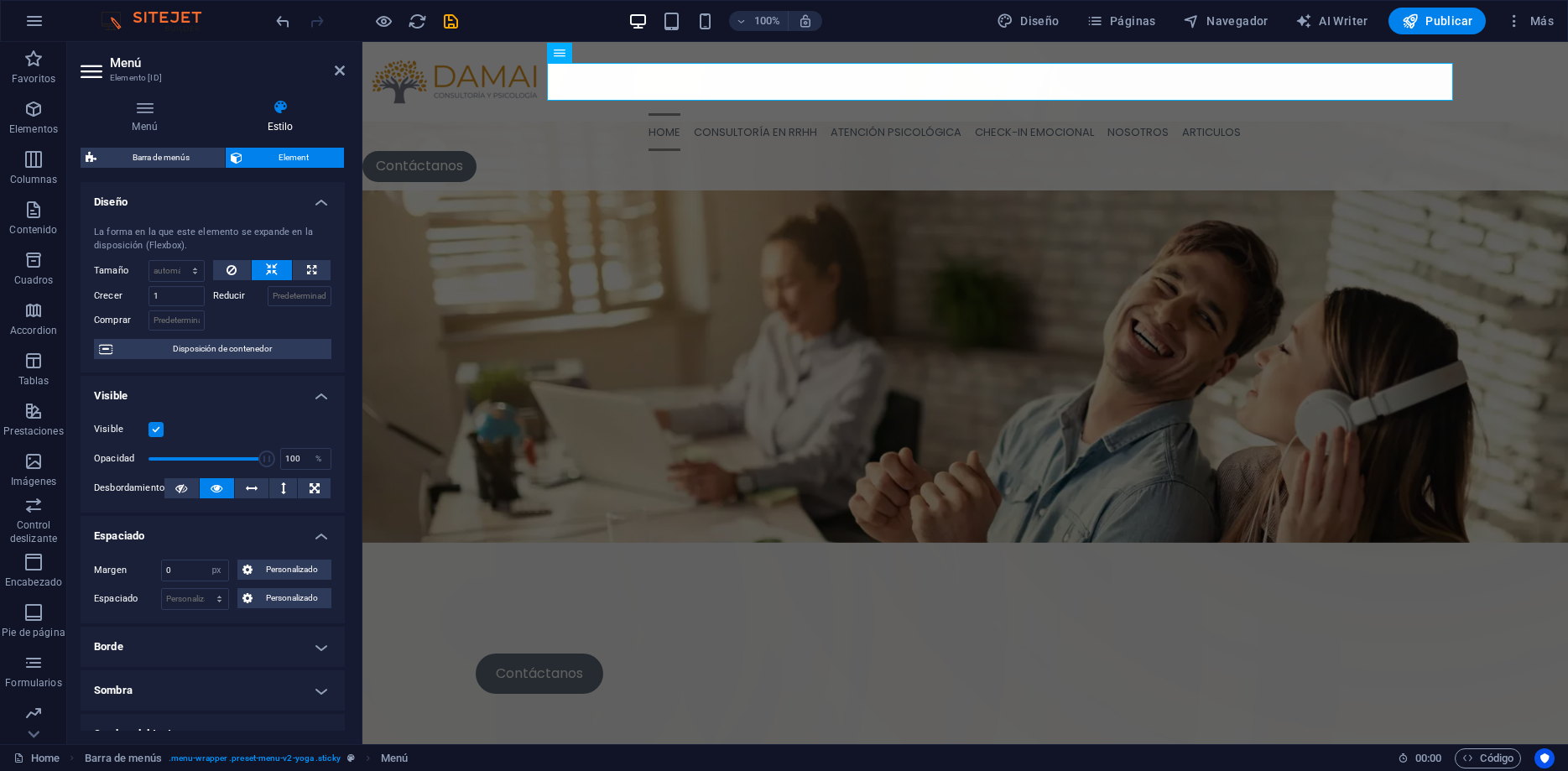 click on "Borde" at bounding box center (212, 647) 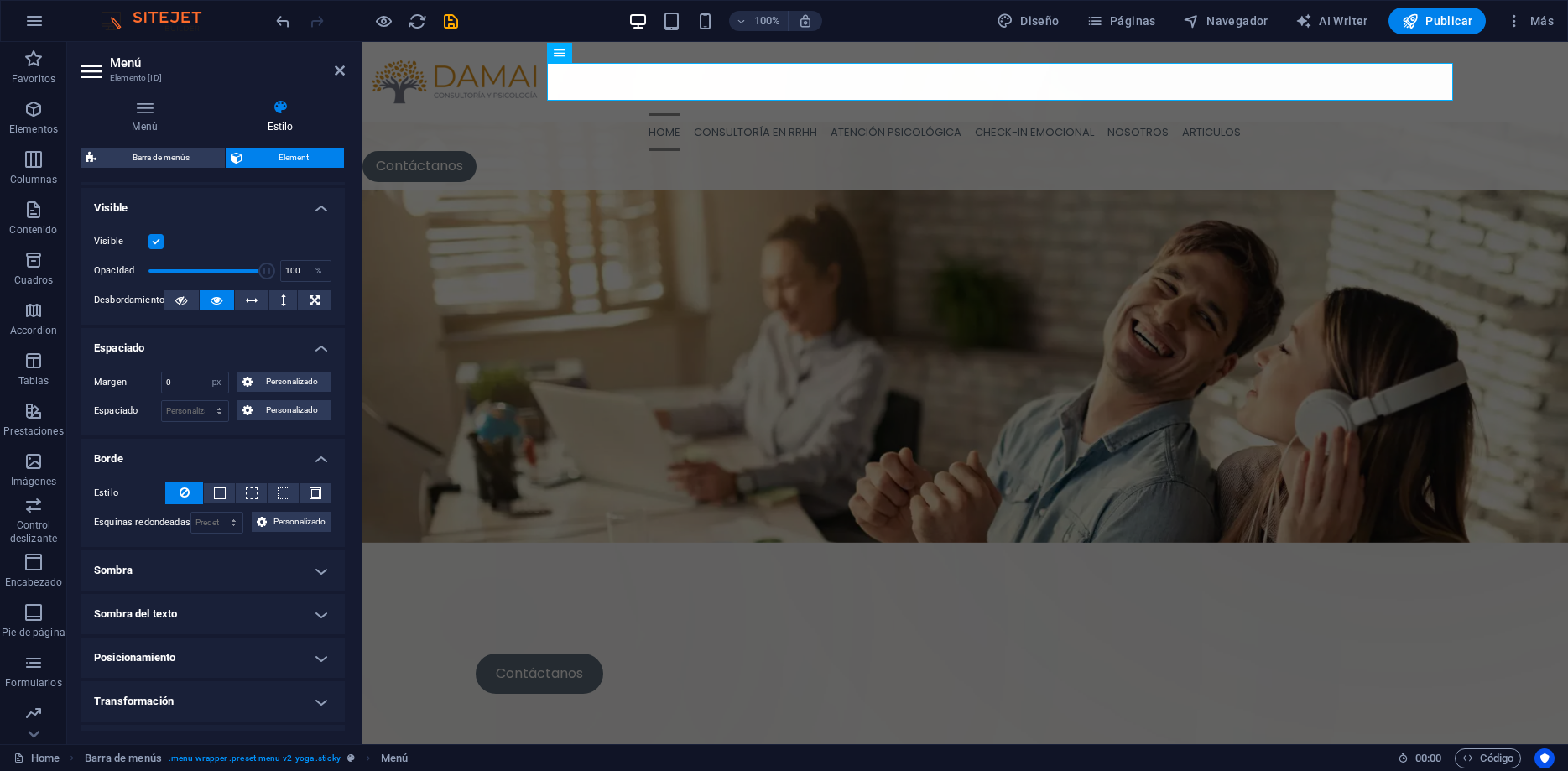 scroll, scrollTop: 227, scrollLeft: 0, axis: vertical 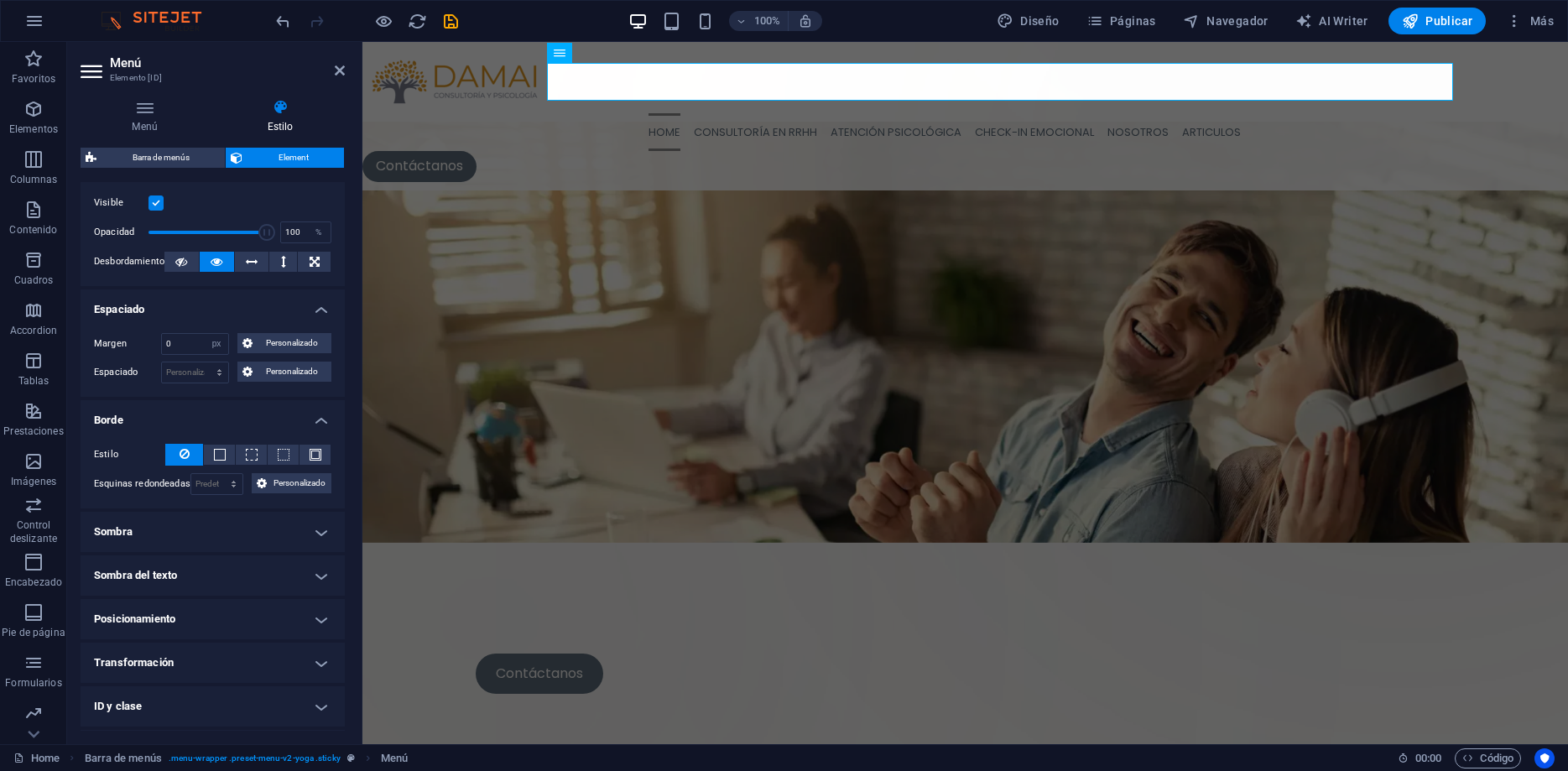 click on "Borde" at bounding box center (212, 415) 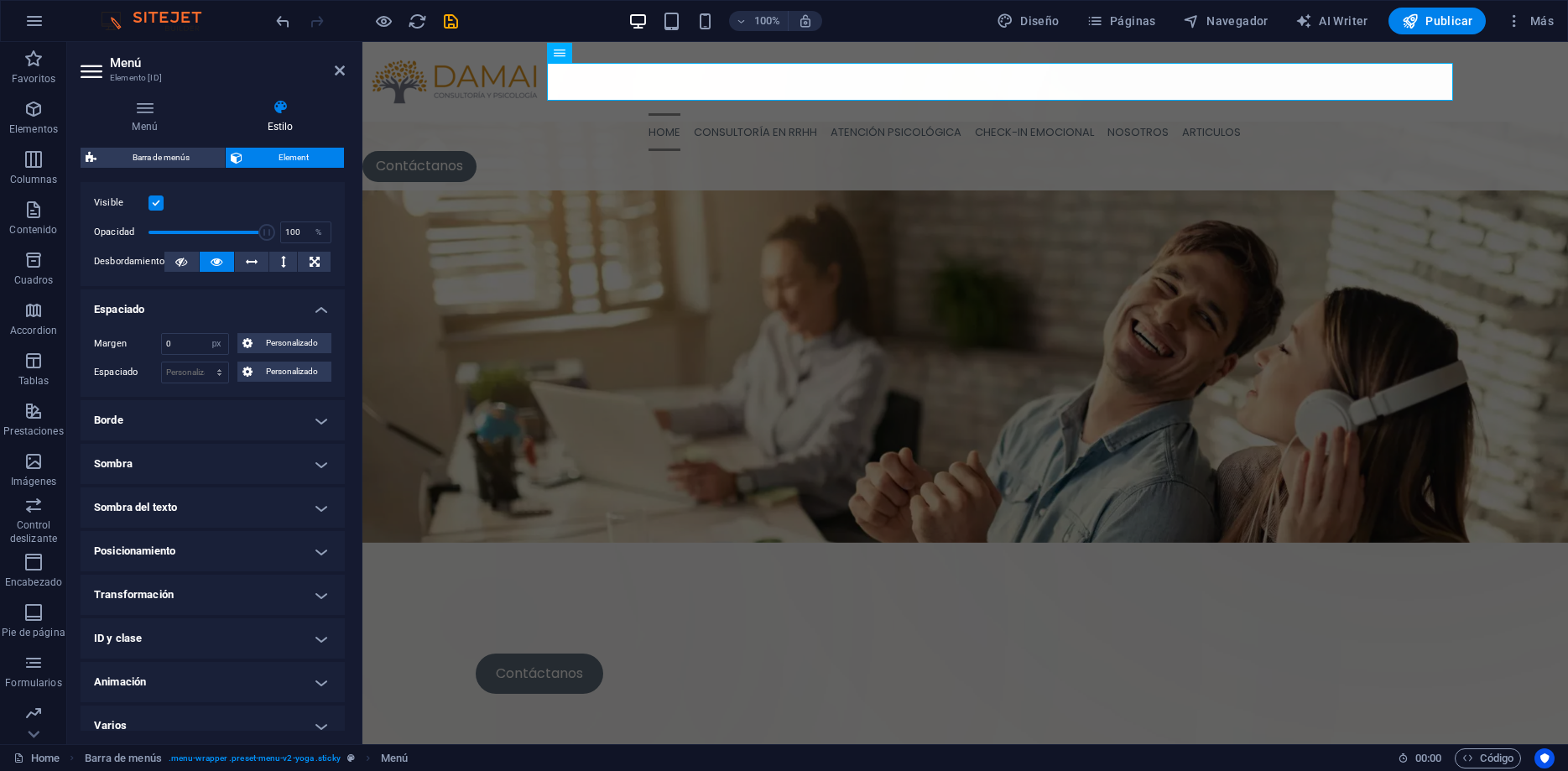 click on "Sombra" at bounding box center (212, 464) 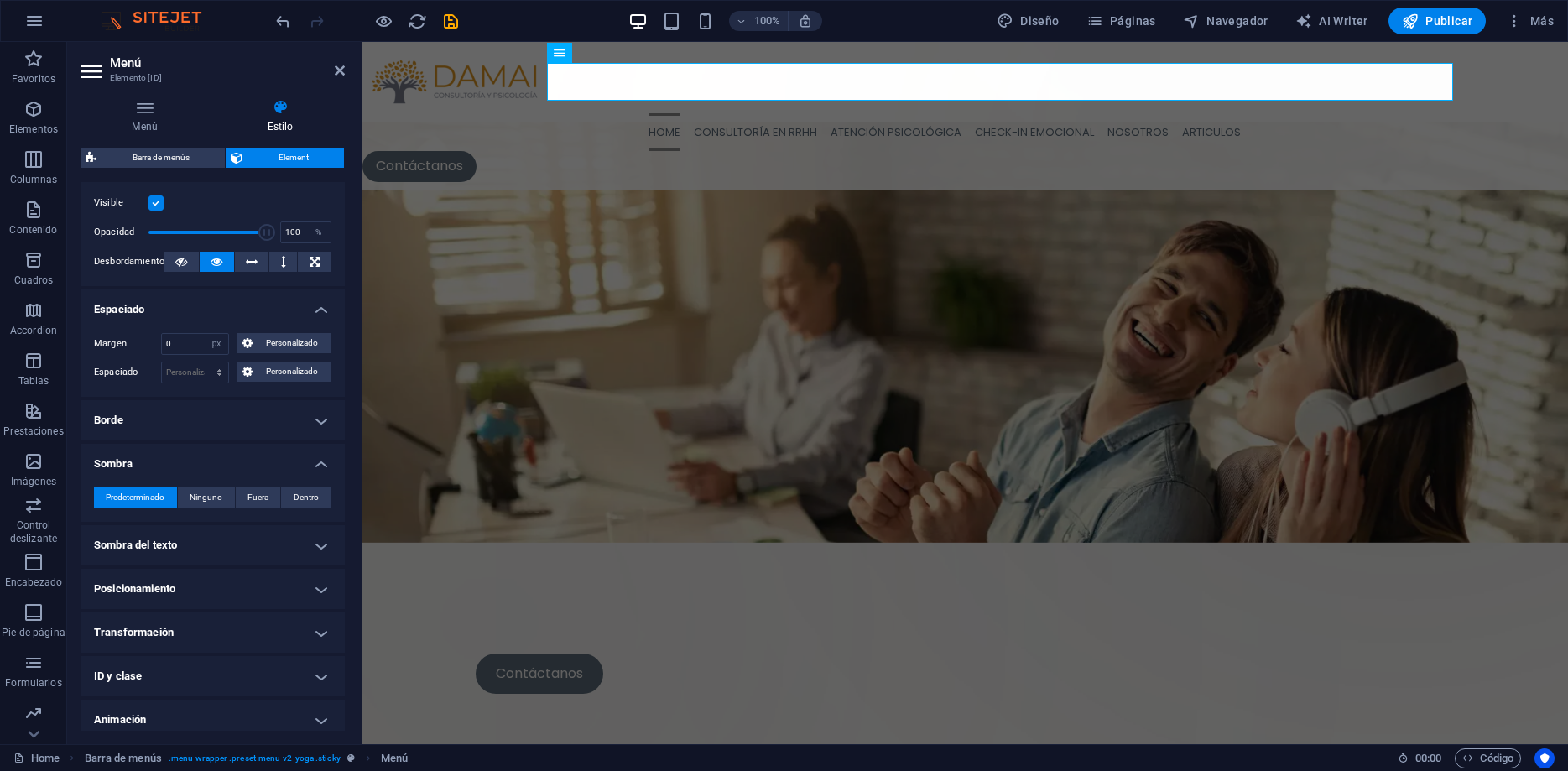 click on "Sombra" at bounding box center (212, 459) 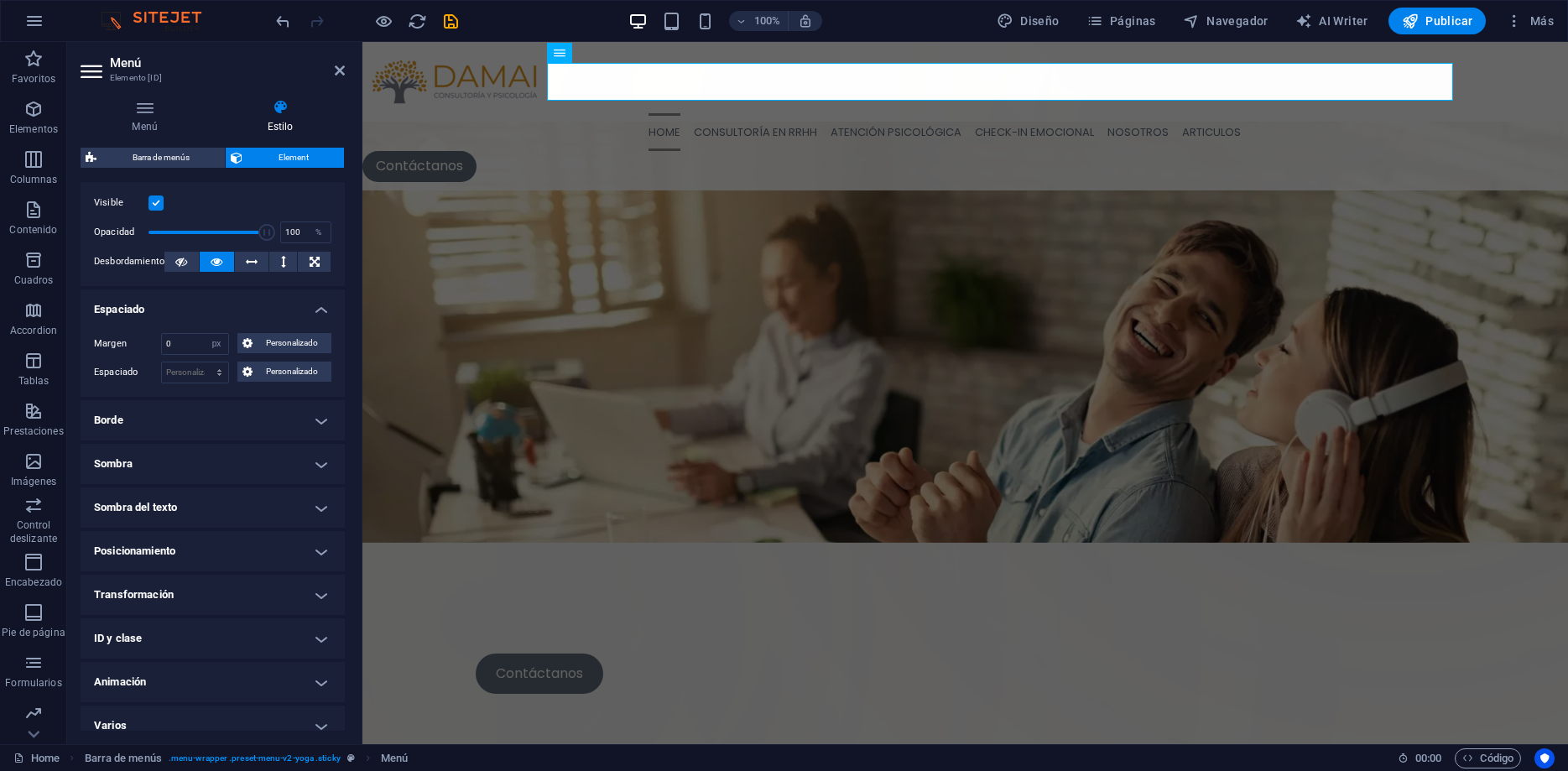 click on "Sombra del texto" at bounding box center (212, 508) 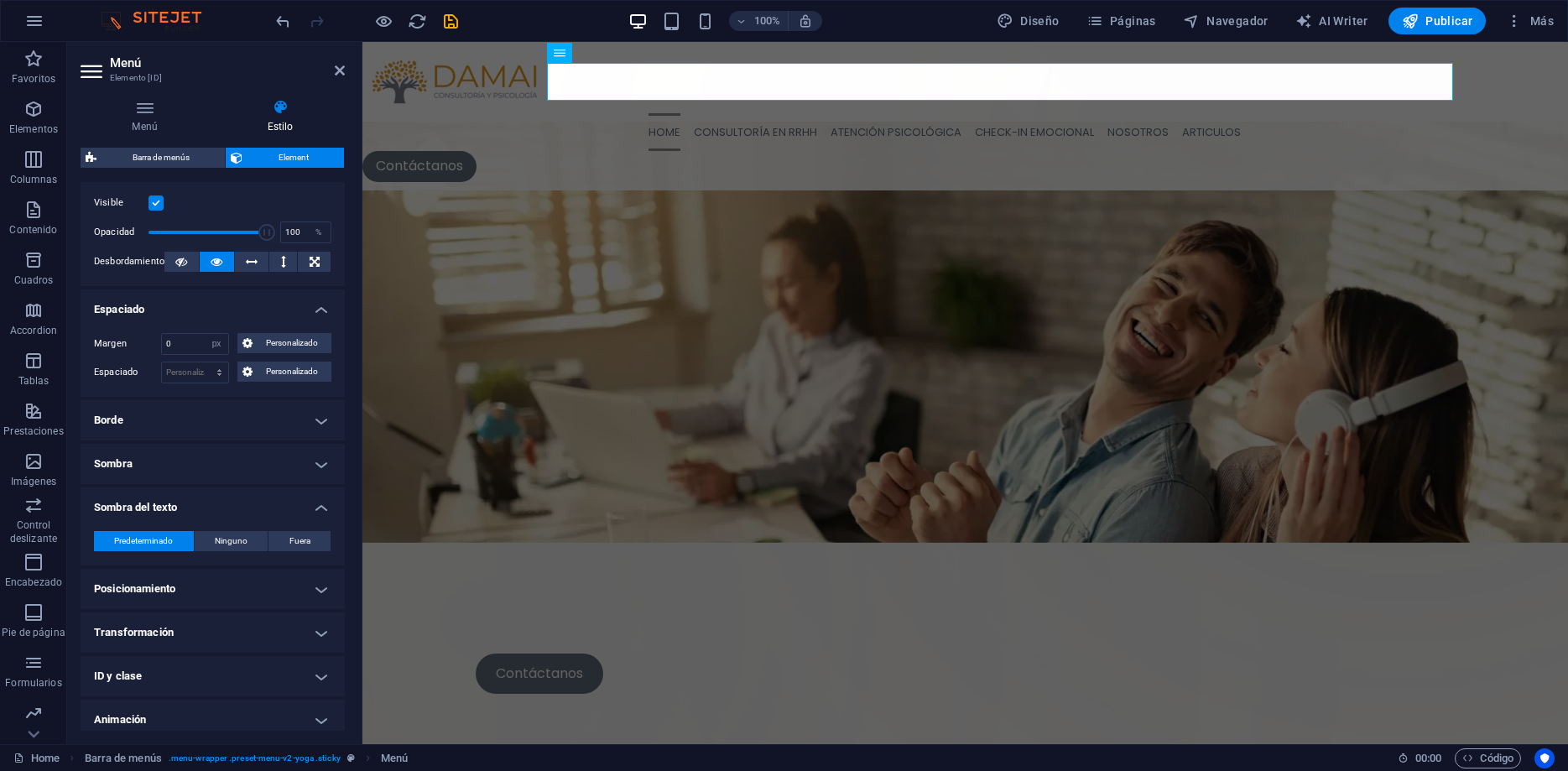 click on "Sombra del texto" at bounding box center (212, 503) 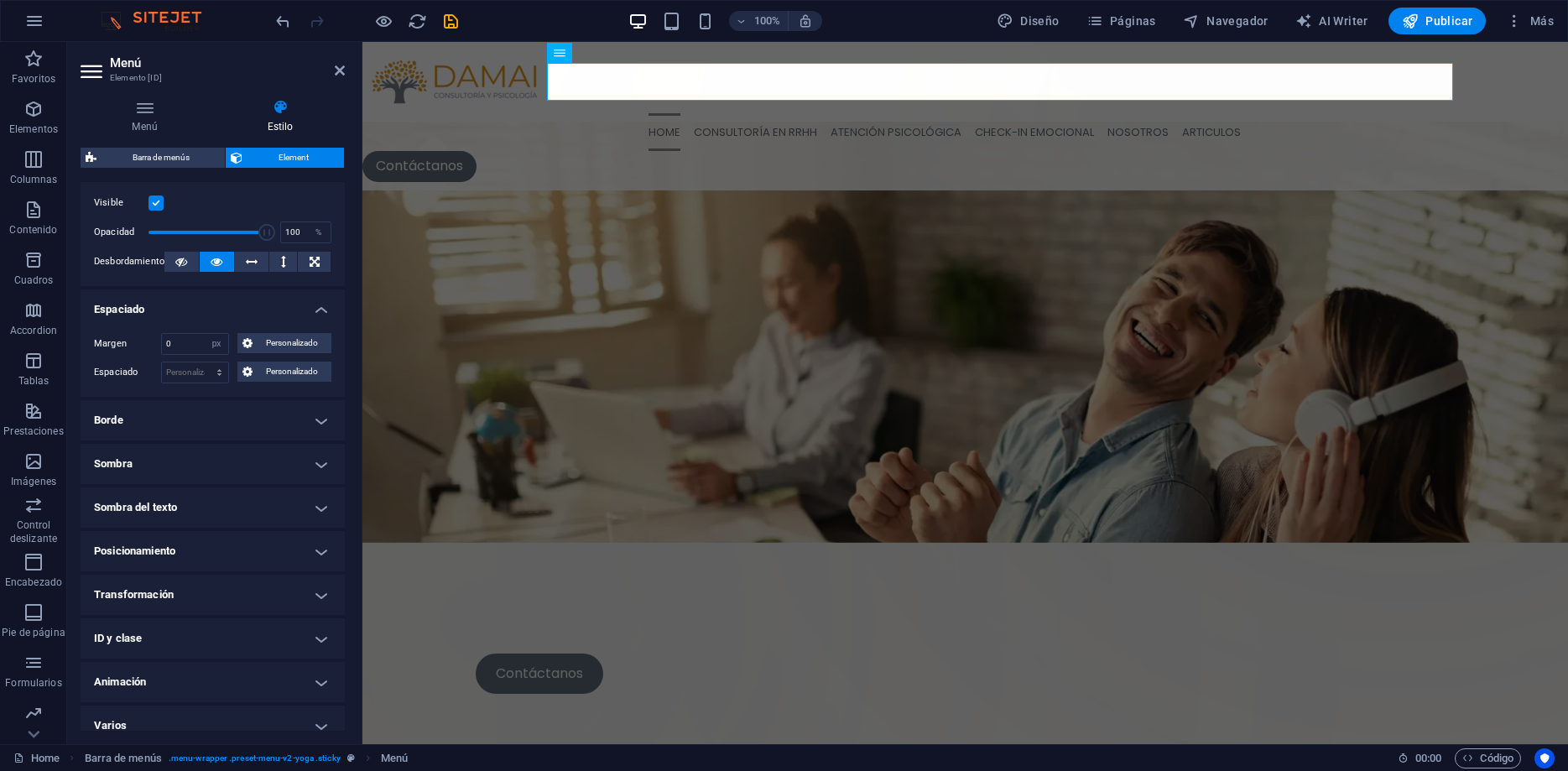 click on "Posicionamiento" at bounding box center (212, 551) 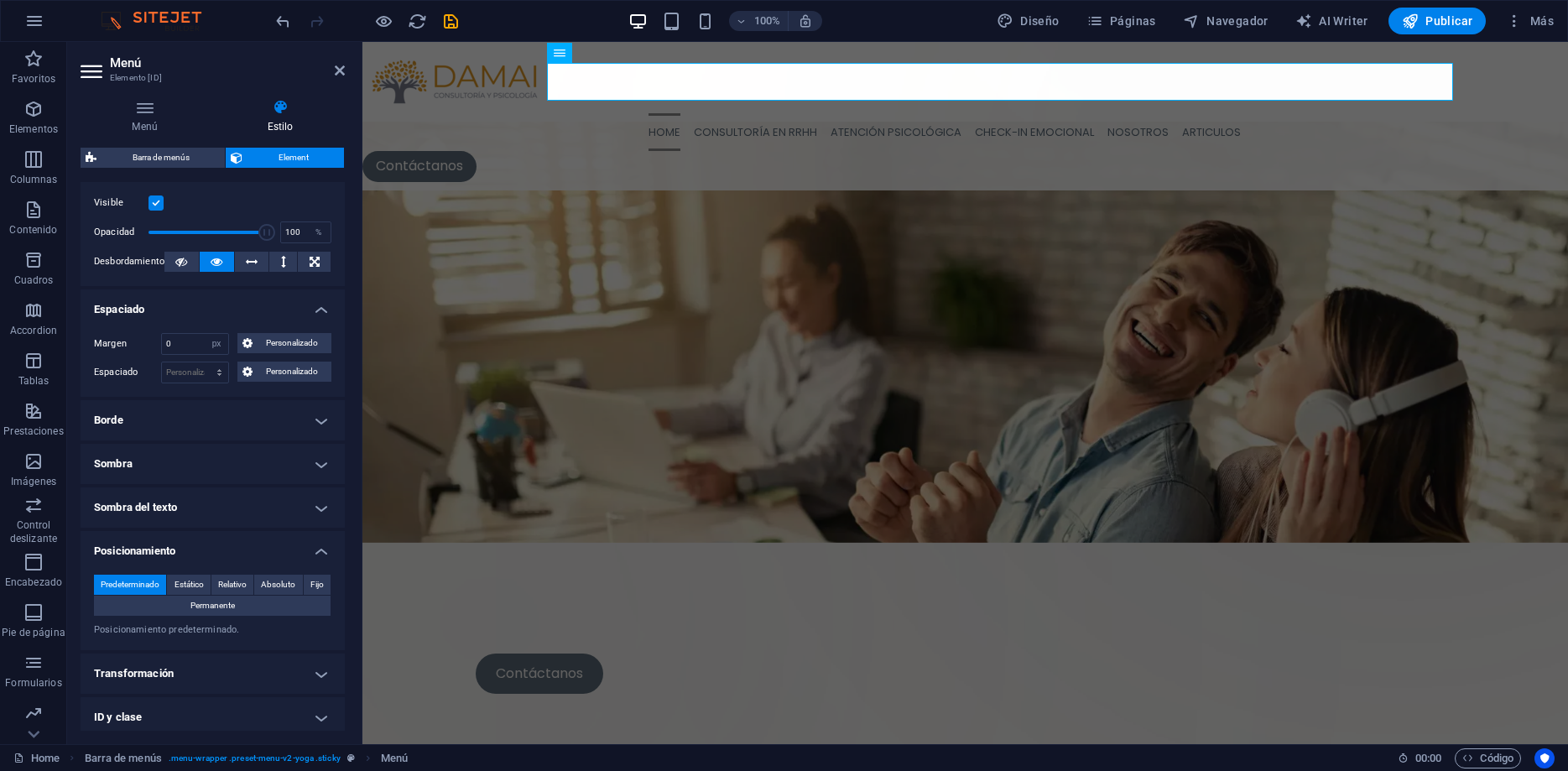 click on "Posicionamiento" at bounding box center (212, 546) 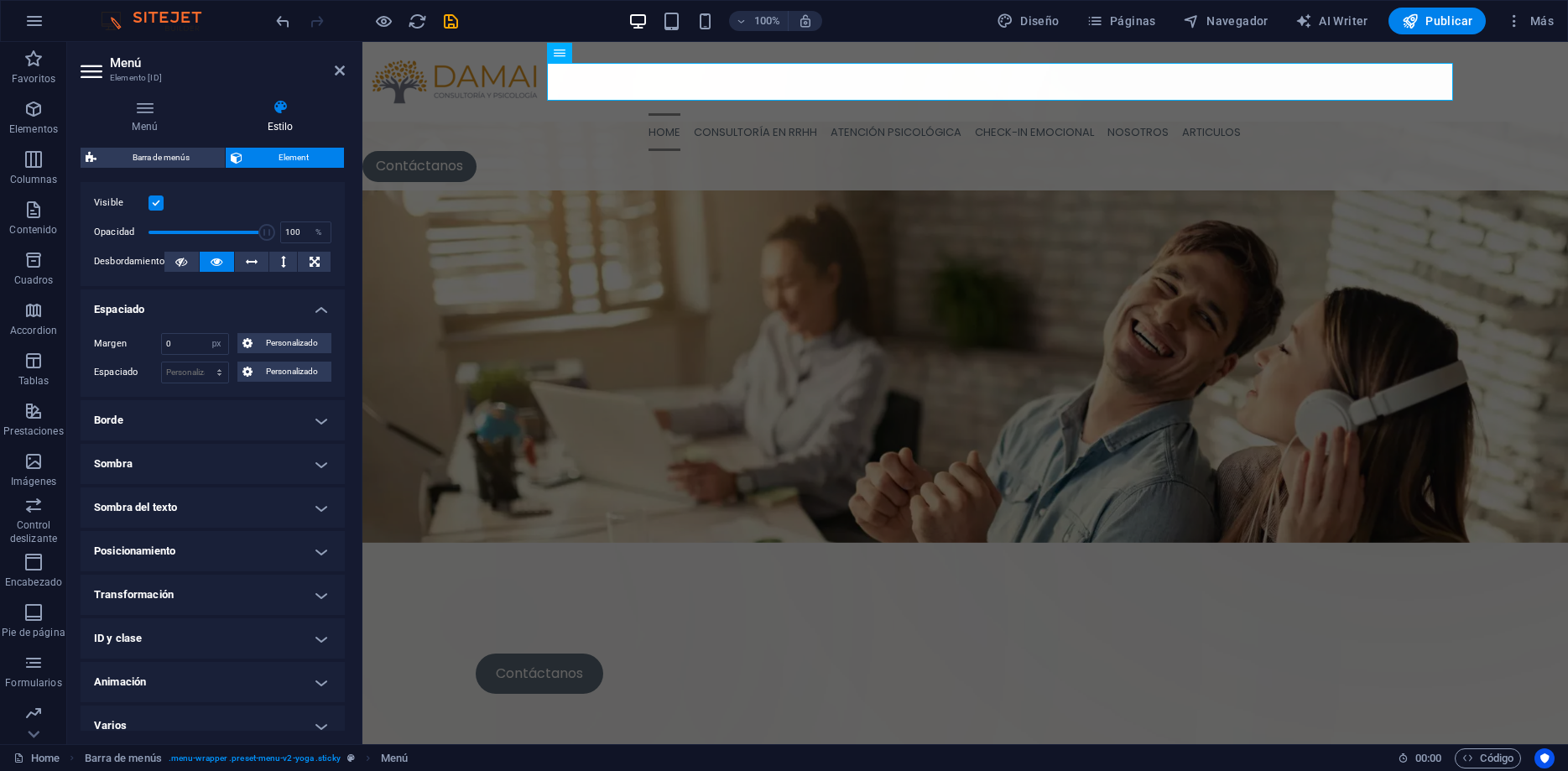 click on "Transformación" at bounding box center [212, 595] 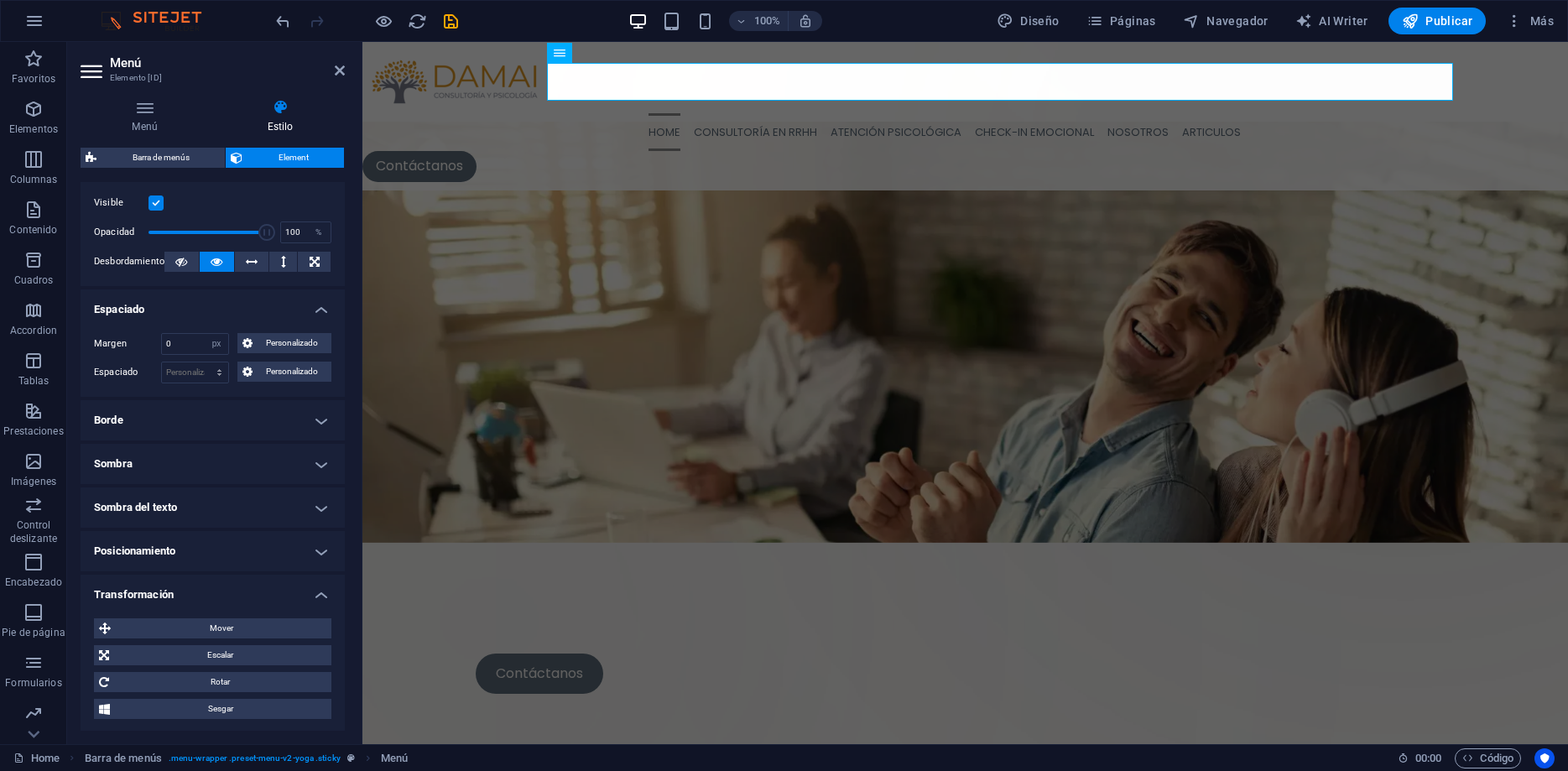 click on "Transformación" at bounding box center [212, 590] 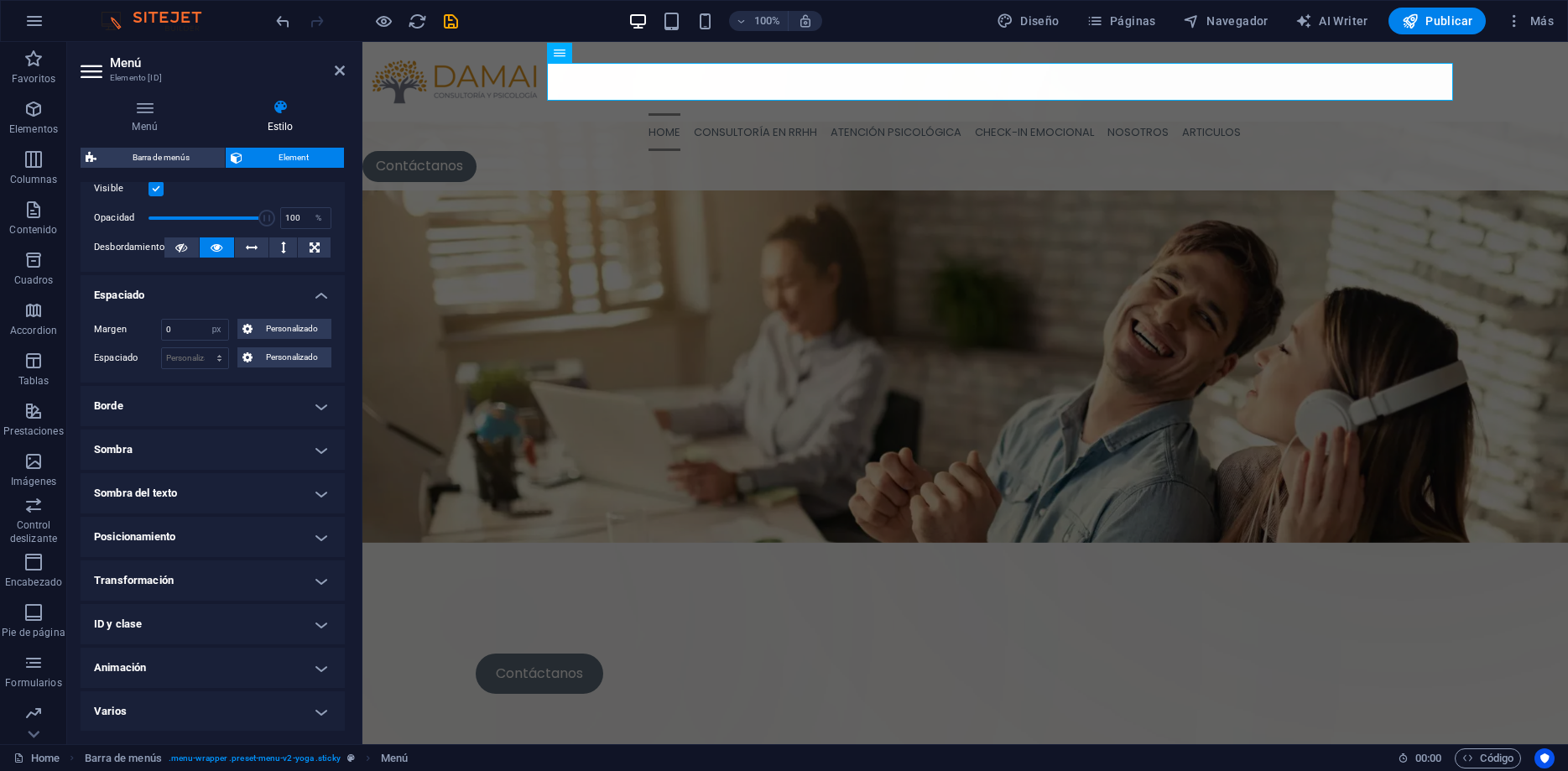 scroll, scrollTop: 242, scrollLeft: 0, axis: vertical 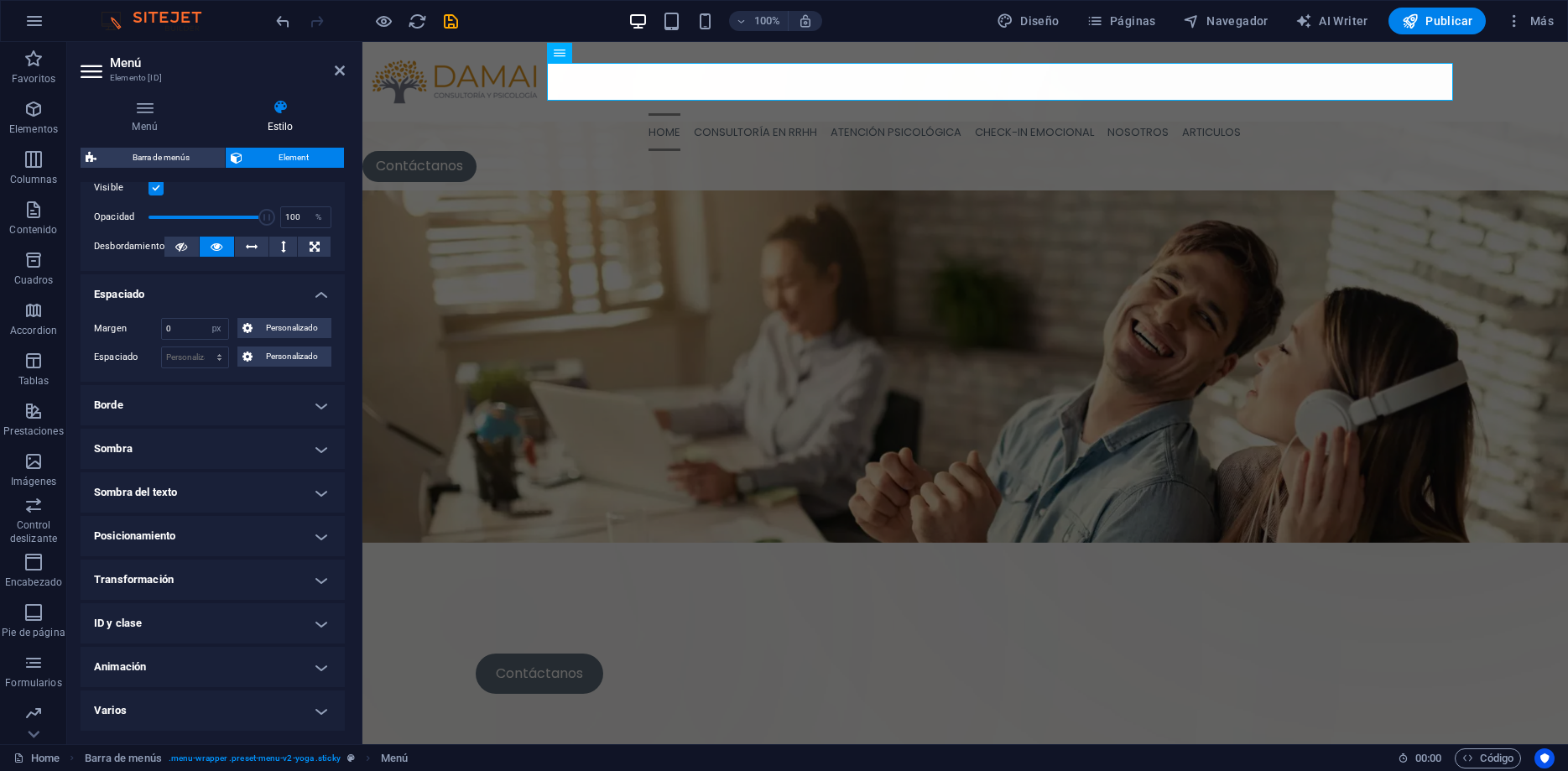 click on "ID y clase" at bounding box center [212, 623] 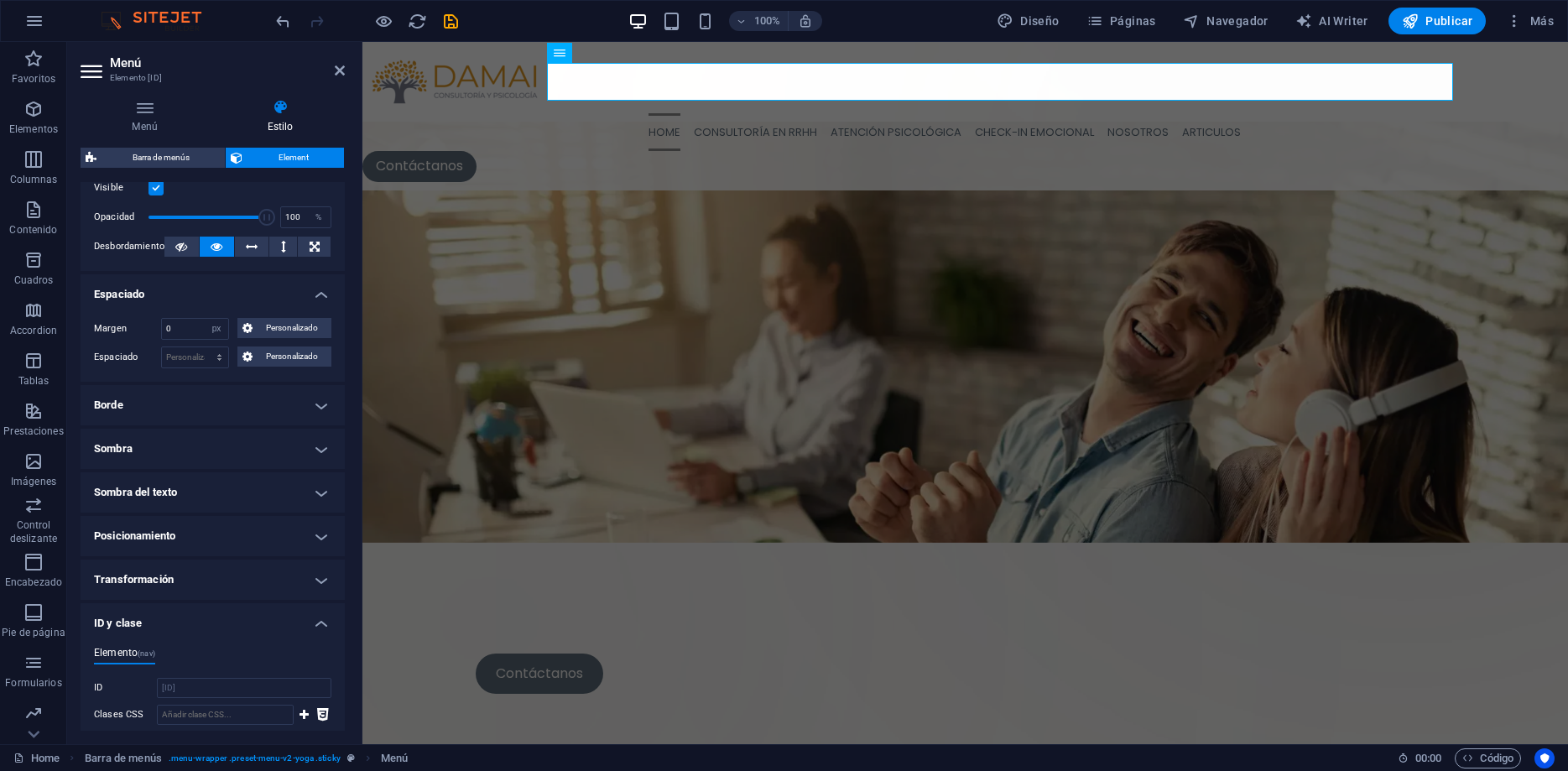click on "ID y clase" at bounding box center [212, 618] 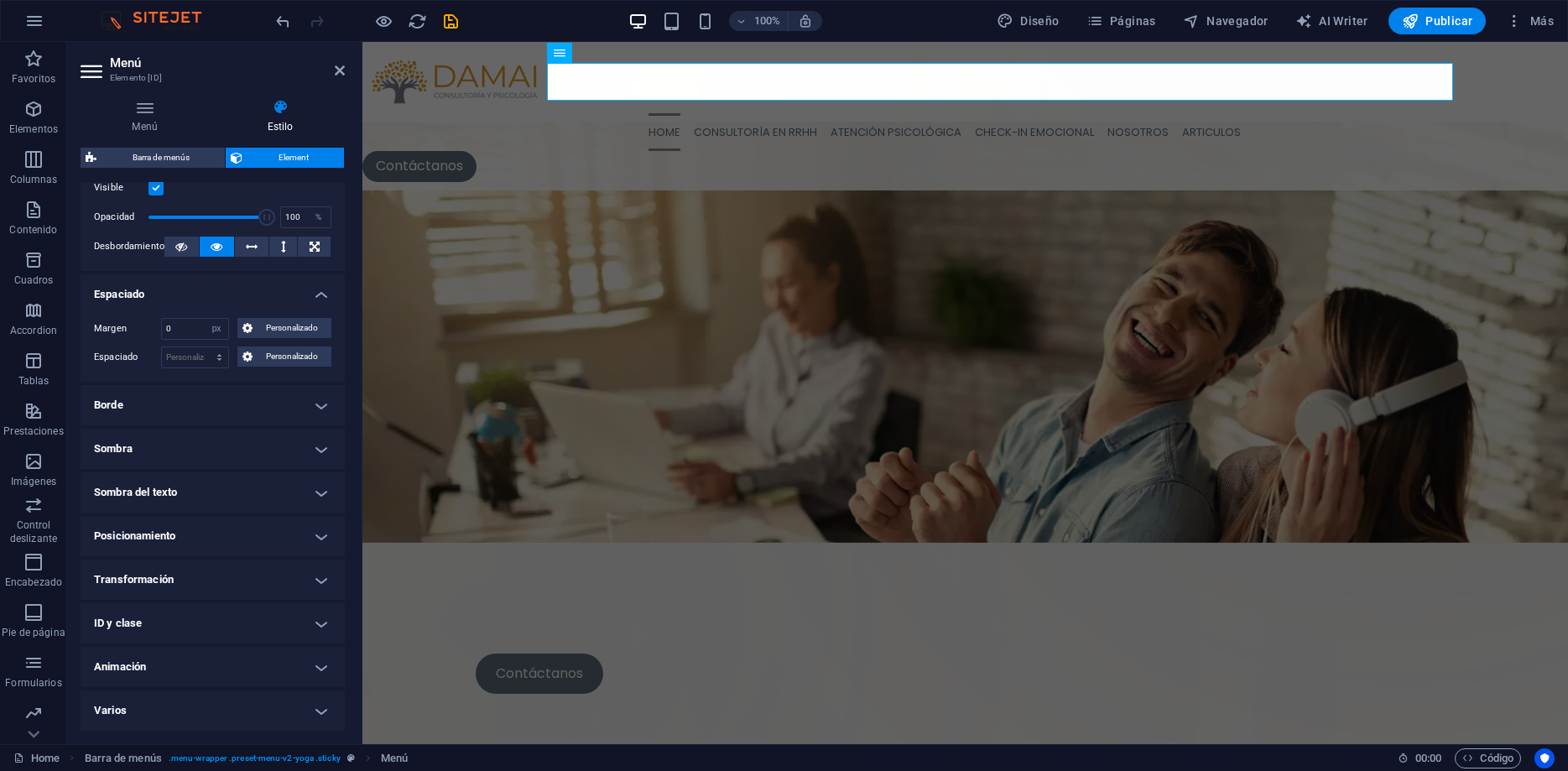 click on "Animación" at bounding box center (212, 667) 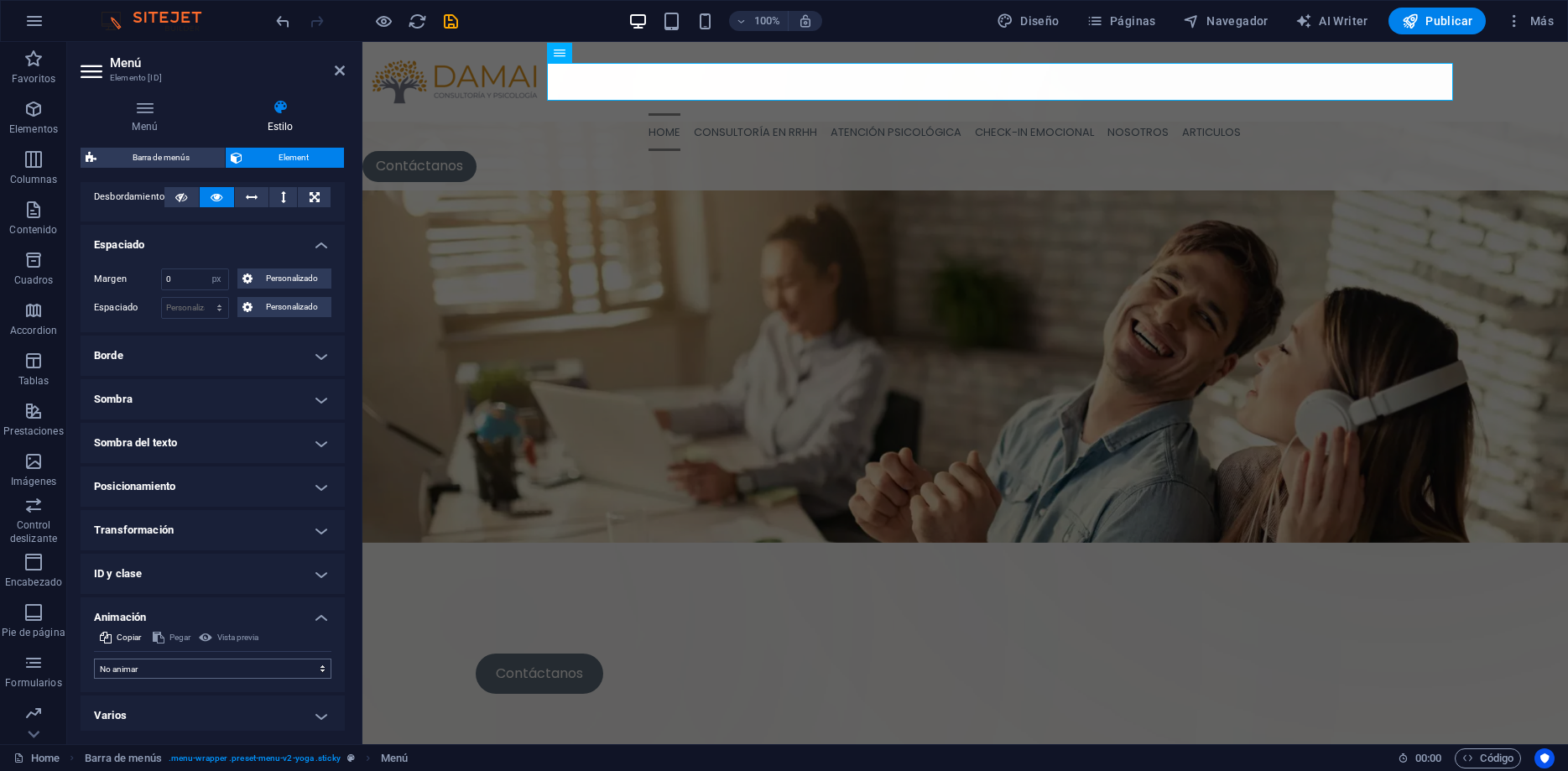 scroll, scrollTop: 296, scrollLeft: 0, axis: vertical 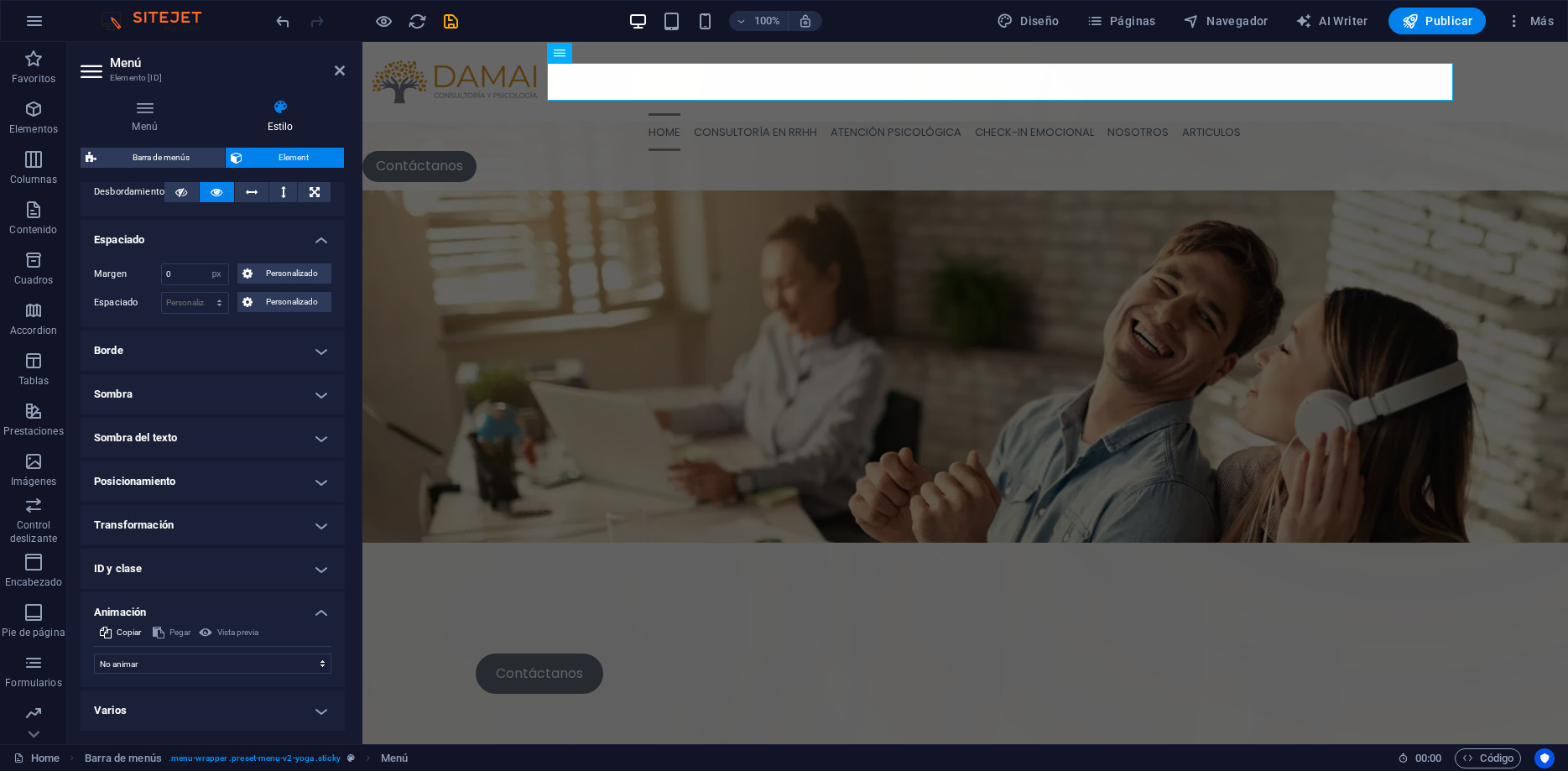click on "Animación" at bounding box center [212, 607] 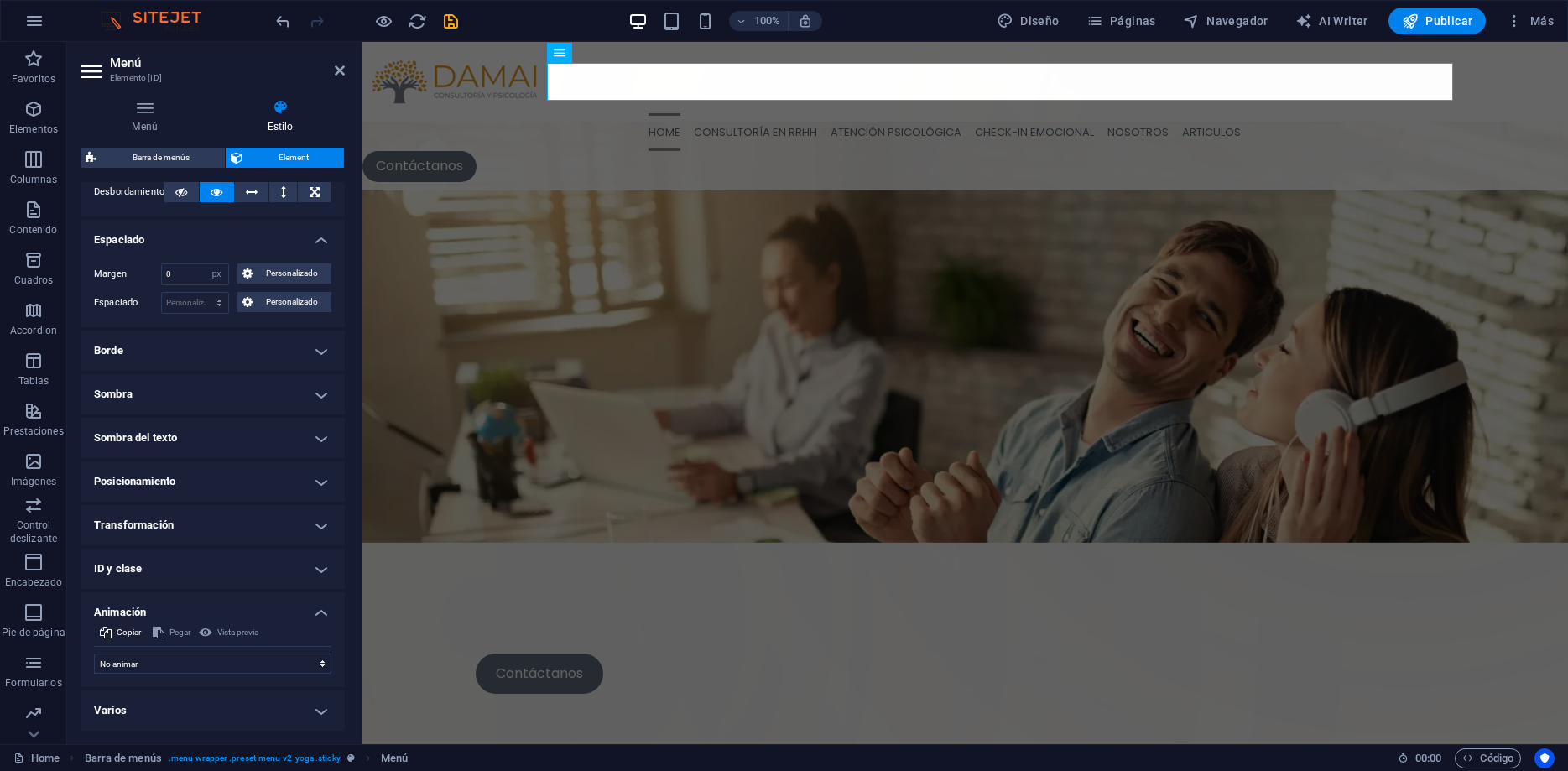 scroll, scrollTop: 242, scrollLeft: 0, axis: vertical 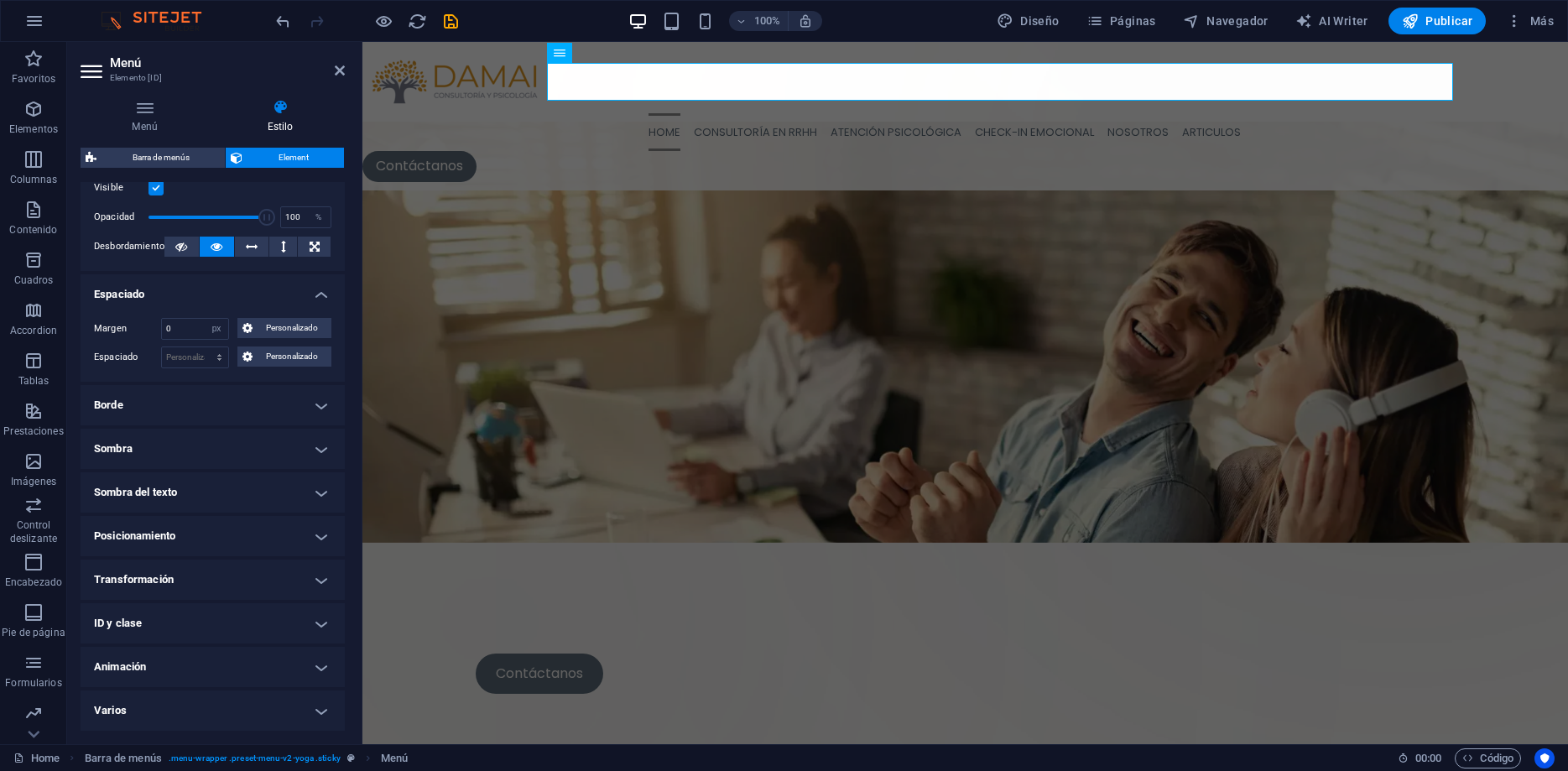 click on "Varios" at bounding box center [212, 711] 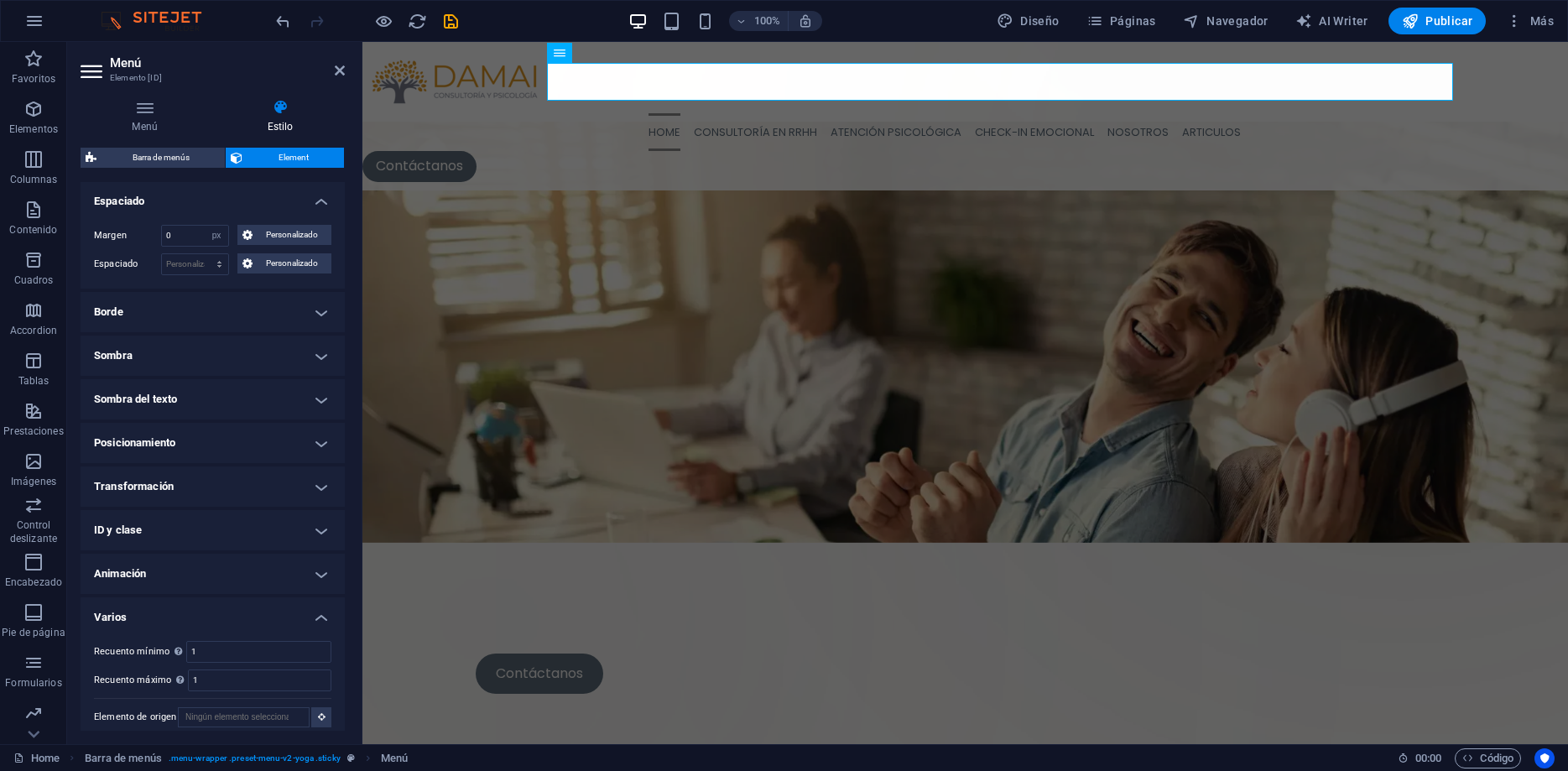 scroll, scrollTop: 346, scrollLeft: 0, axis: vertical 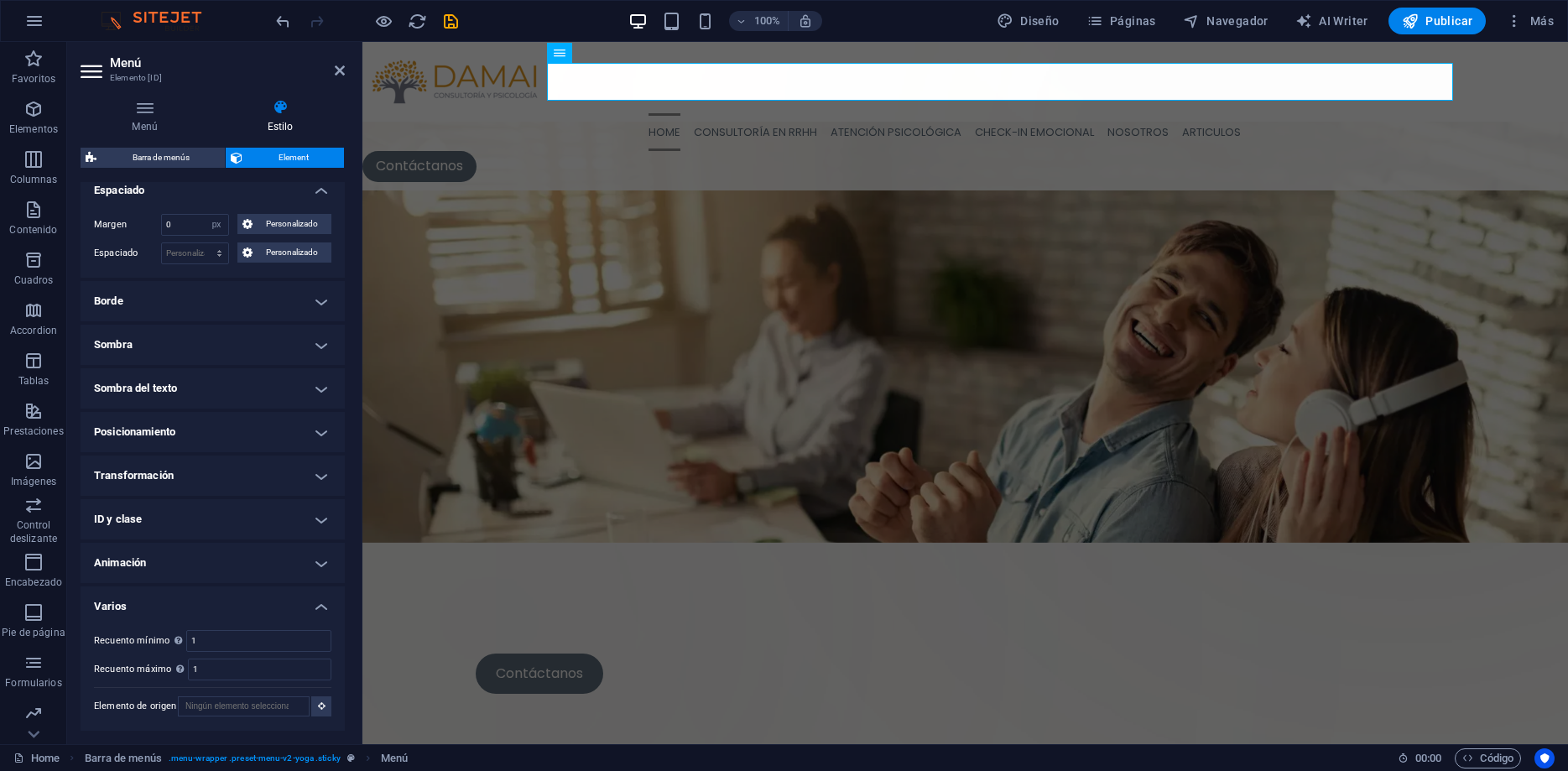 click on "Varios" at bounding box center [212, 602] 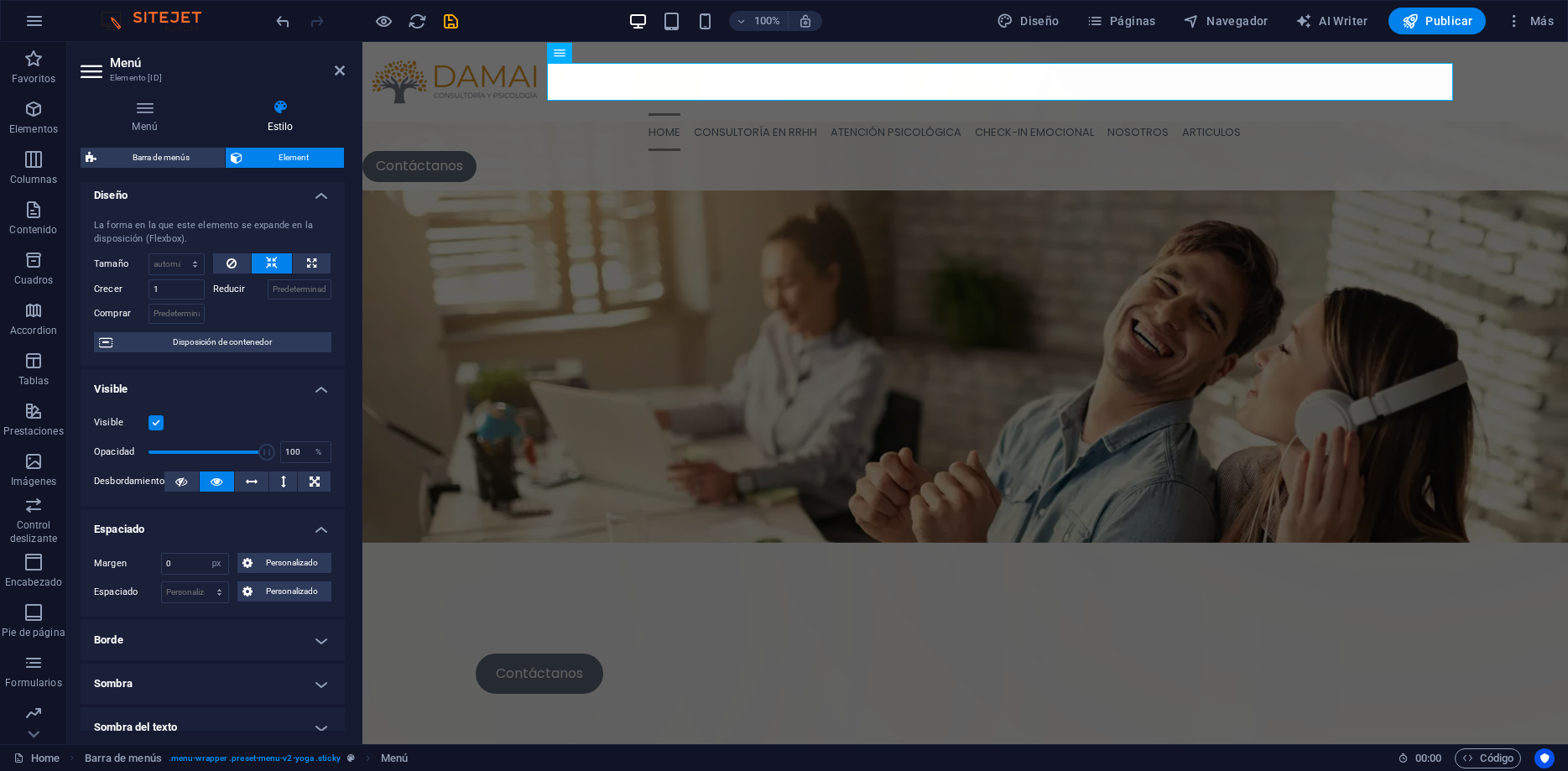 scroll, scrollTop: 0, scrollLeft: 0, axis: both 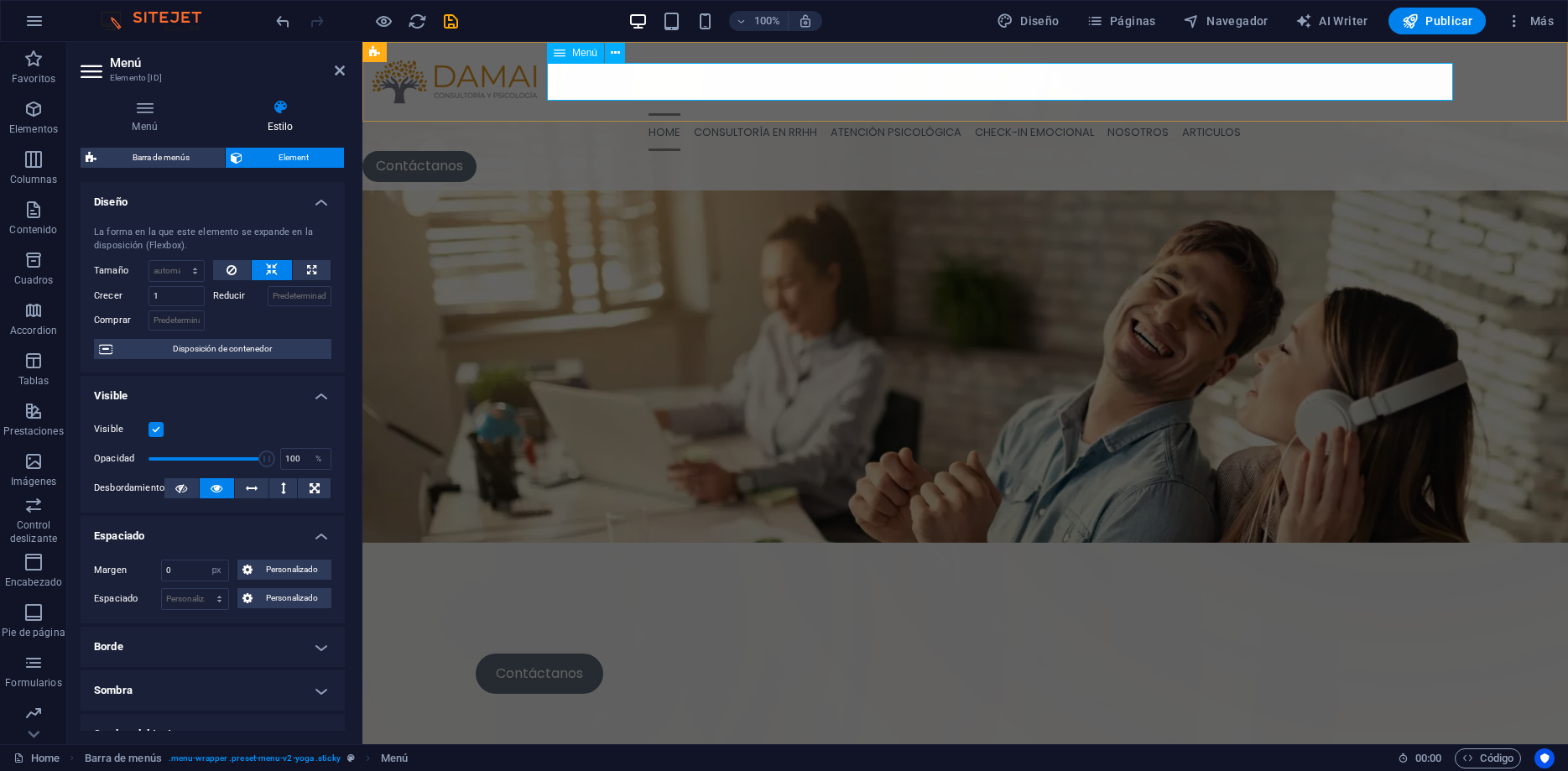 click on "Menú" at bounding box center (585, 53) 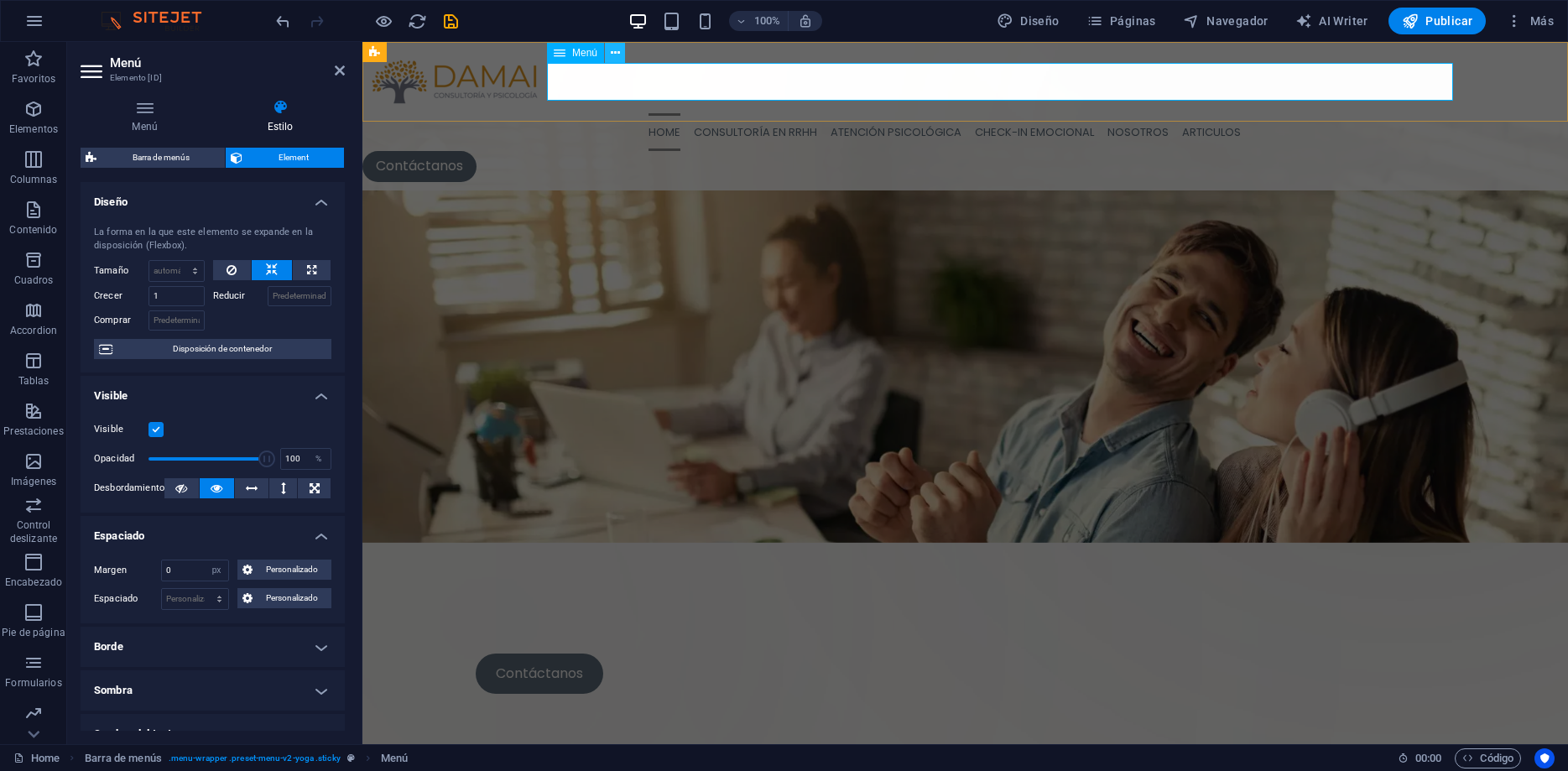 click at bounding box center (615, 53) 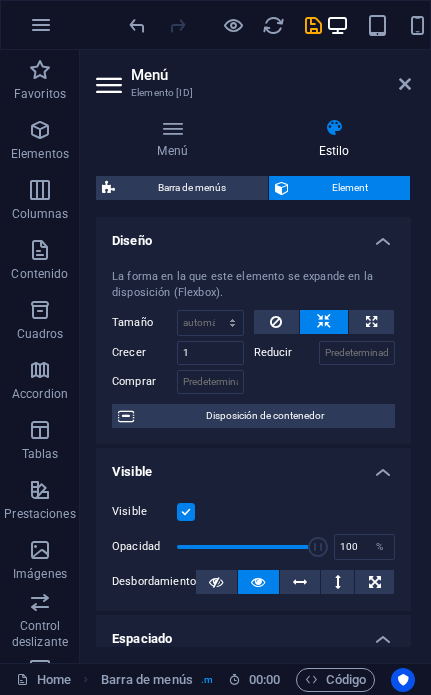 type on "50" 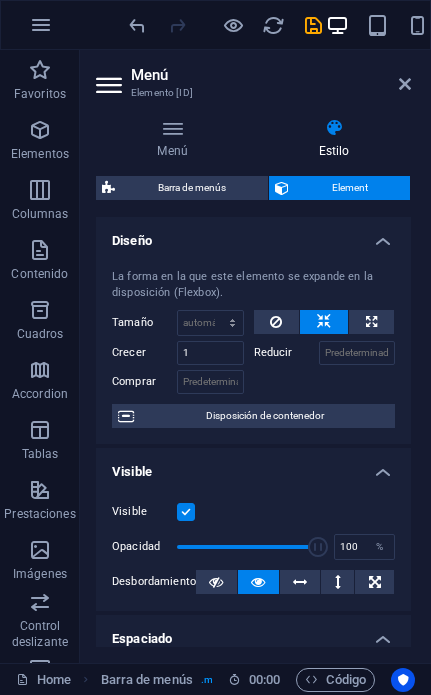 type on "100" 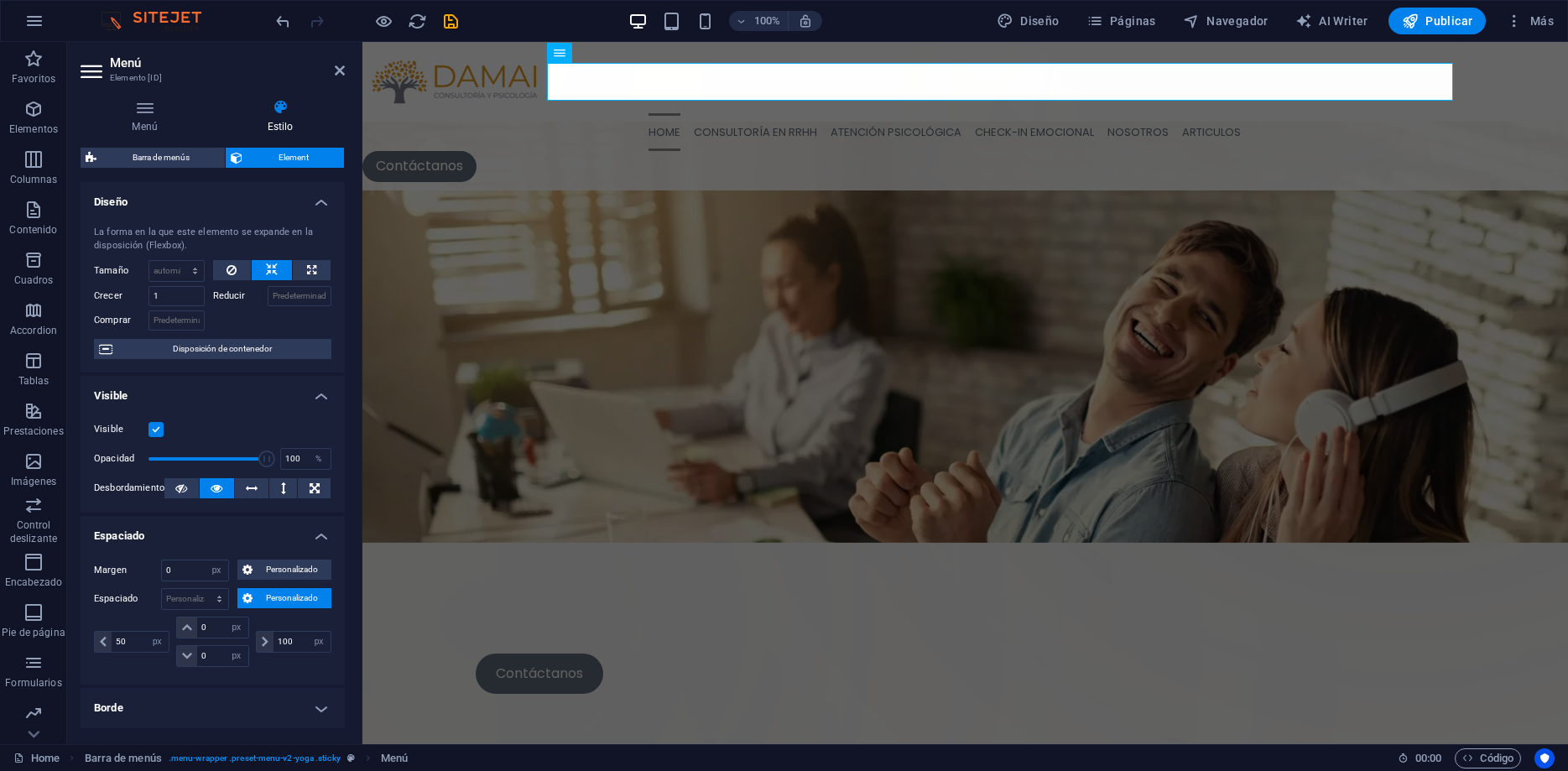 click on "Menú Elemento #ed-830956659 Menú Estilo Menú Automático Personalizado Crear elementos de menú personalizados para este menú. Se recomienda en el caso de sitios web de una sola página. Gestionar páginas Elementos de menú 1 Ninguno Página Externo Elemento Teléfono Email Página Home Consultoría en RRHH Check in emocional Contacto Atención Psicológica Nosotros Articulos Home - ORIGINAL Instructors - ORIGINAL Nueva página 2 Nueva página 1 Nueva página About Us Location     Blog Legal Notice Privacy Elemento #ed-830956659
URL Teléfono Email Texto del enlace Home Destino del enlace Nueva pestaña Misma pestaña Superposición Nombre Una descripción adicional del enlace no debería ser igual al texto del enlace. El título suele mostrarse como un texto de información cuando se mueve el ratón por encima del elemento. Déjalo en blanco en caso de dudas. Relación Define la  relación de este enlace con el destino del enlace alternativo autor marcador externo ayuda licencia" at bounding box center [215, 393] 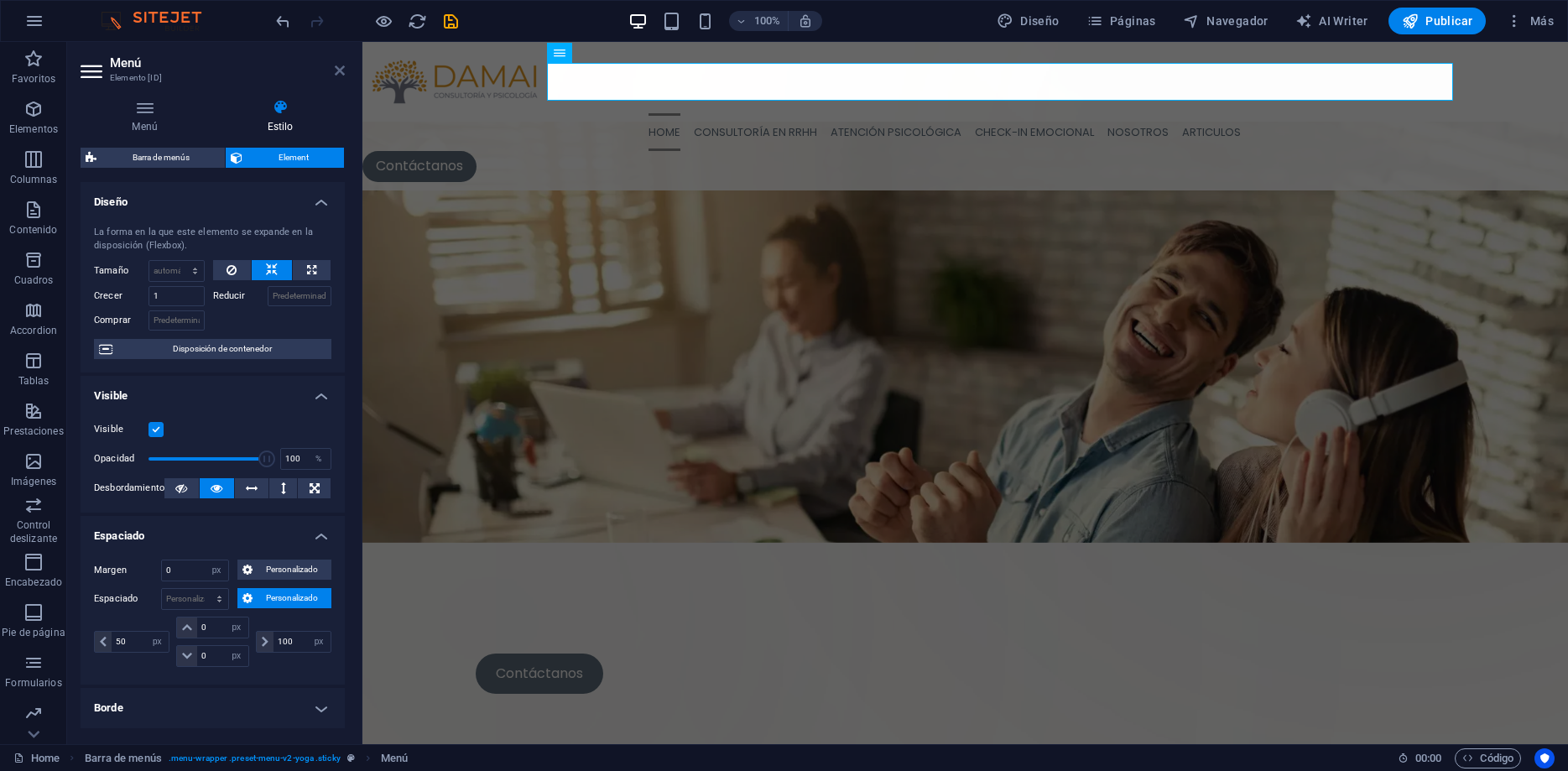 click at bounding box center (340, 70) 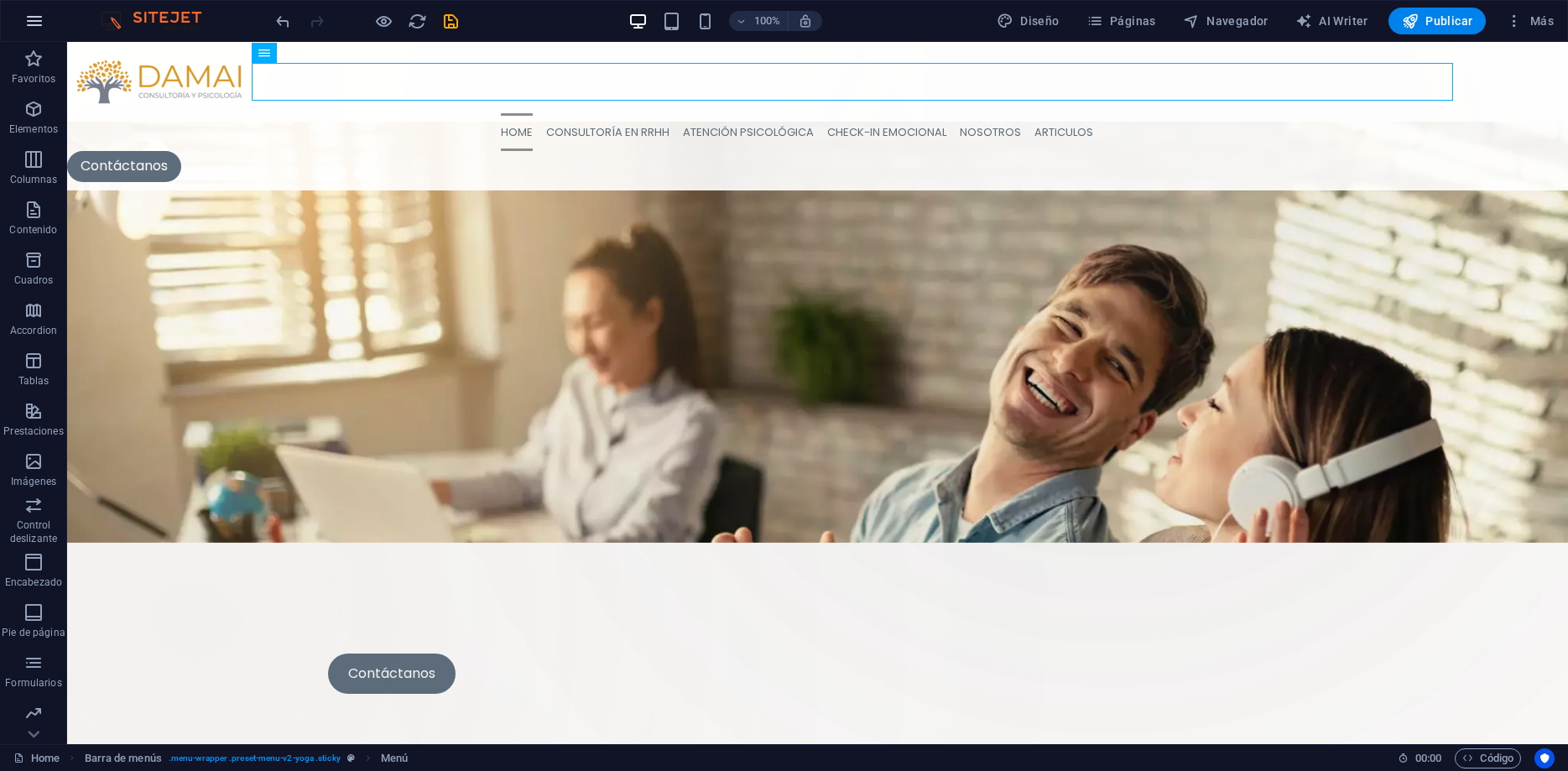 click at bounding box center (34, 21) 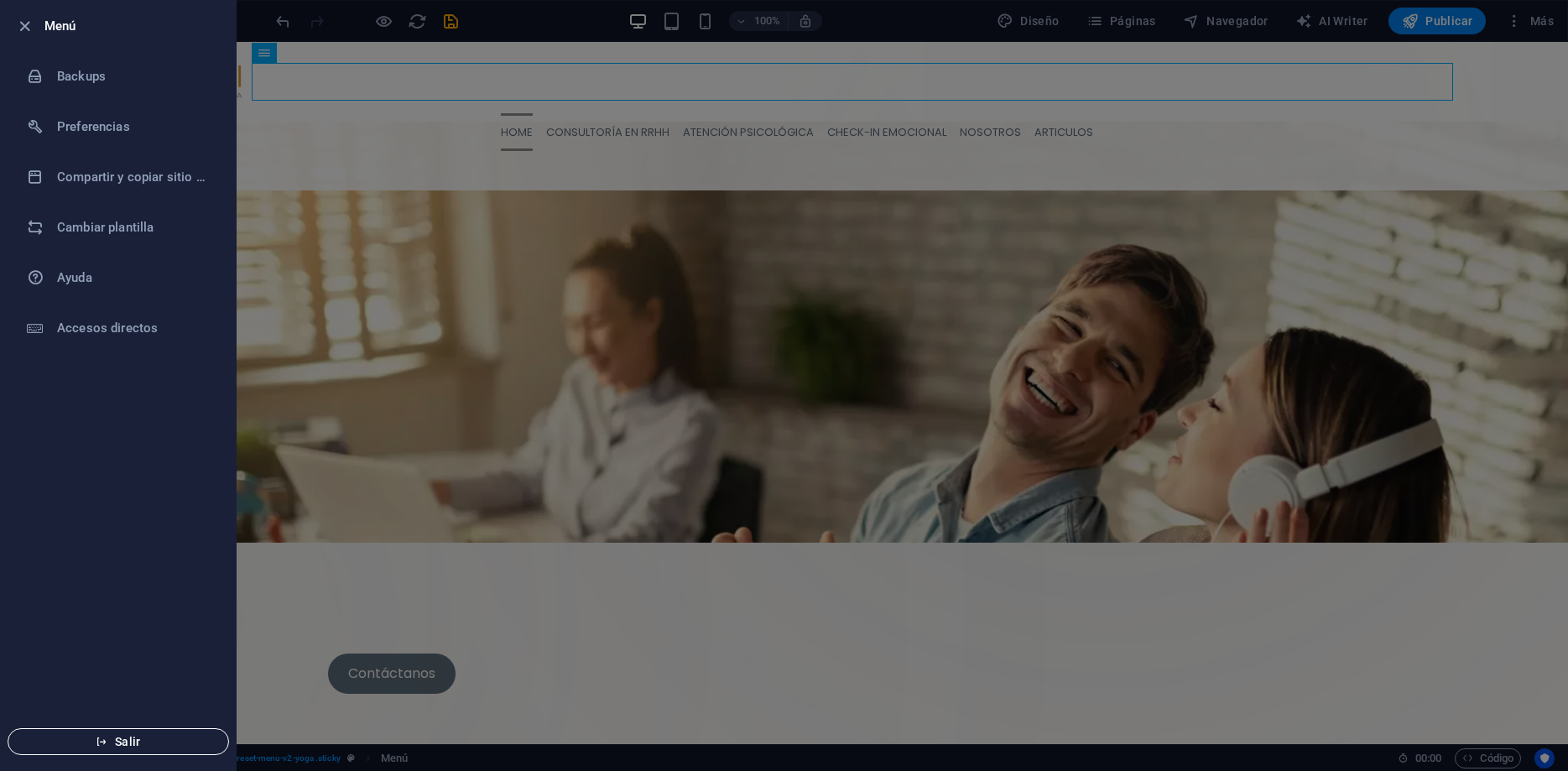 click on "Salir" at bounding box center (118, 742) 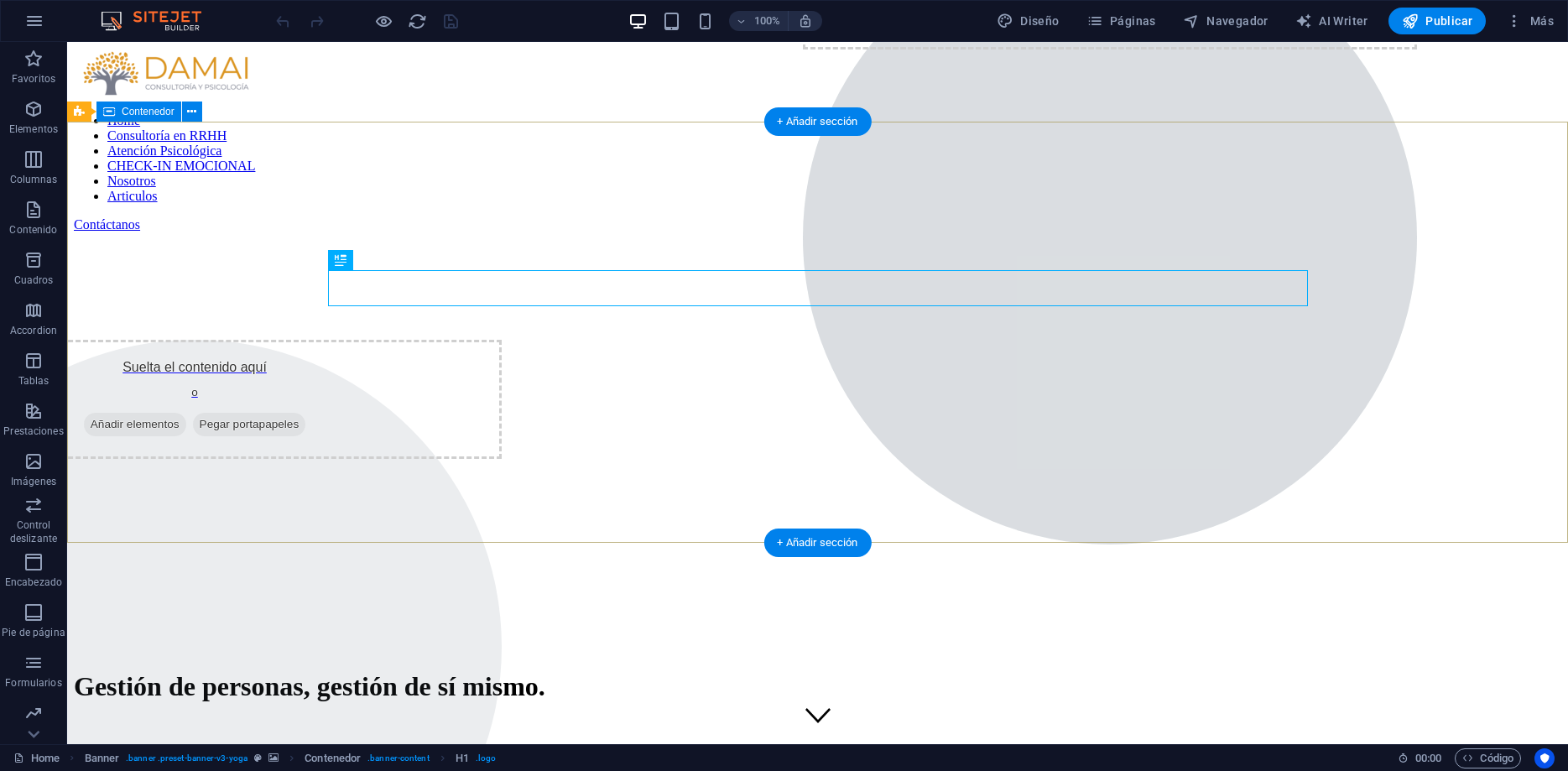 scroll, scrollTop: 0, scrollLeft: 0, axis: both 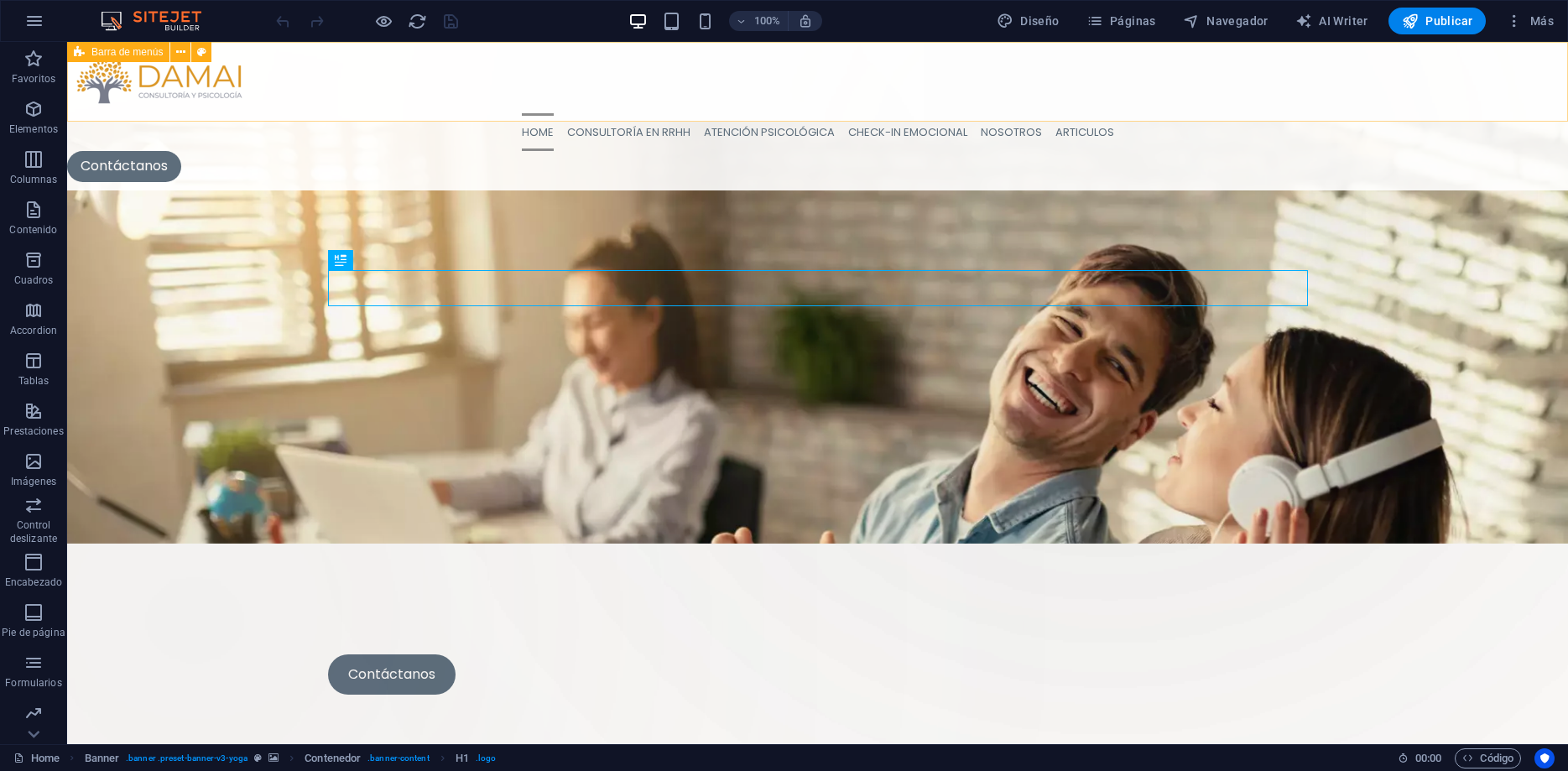 click on "Barra de menús" at bounding box center (127, 52) 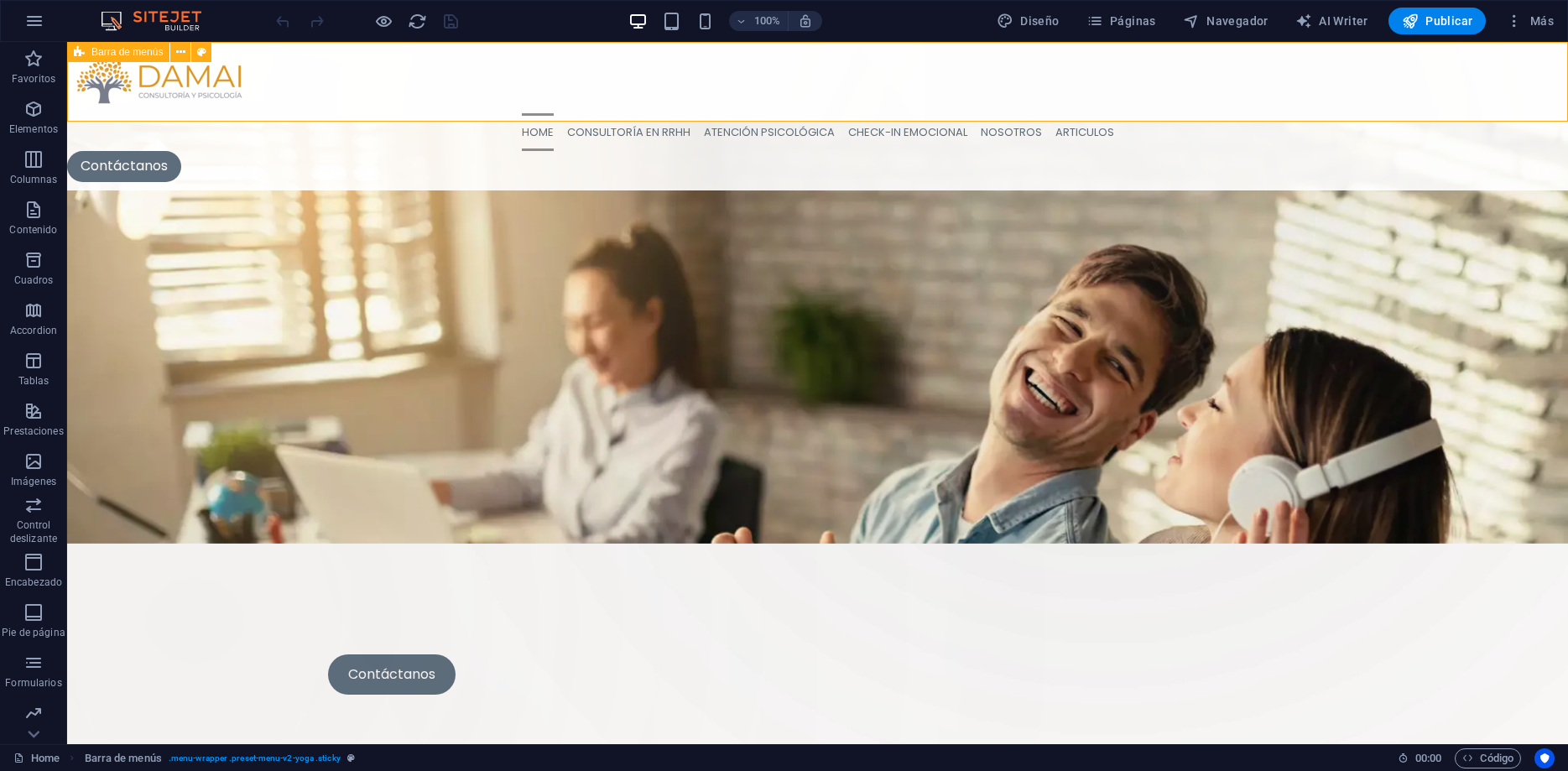 click on "Home Consultoría en RRHH Atención Psicológica CHECK-IN EMOCIONAL Nosotros Articulos Contáctanos" at bounding box center [817, 116] 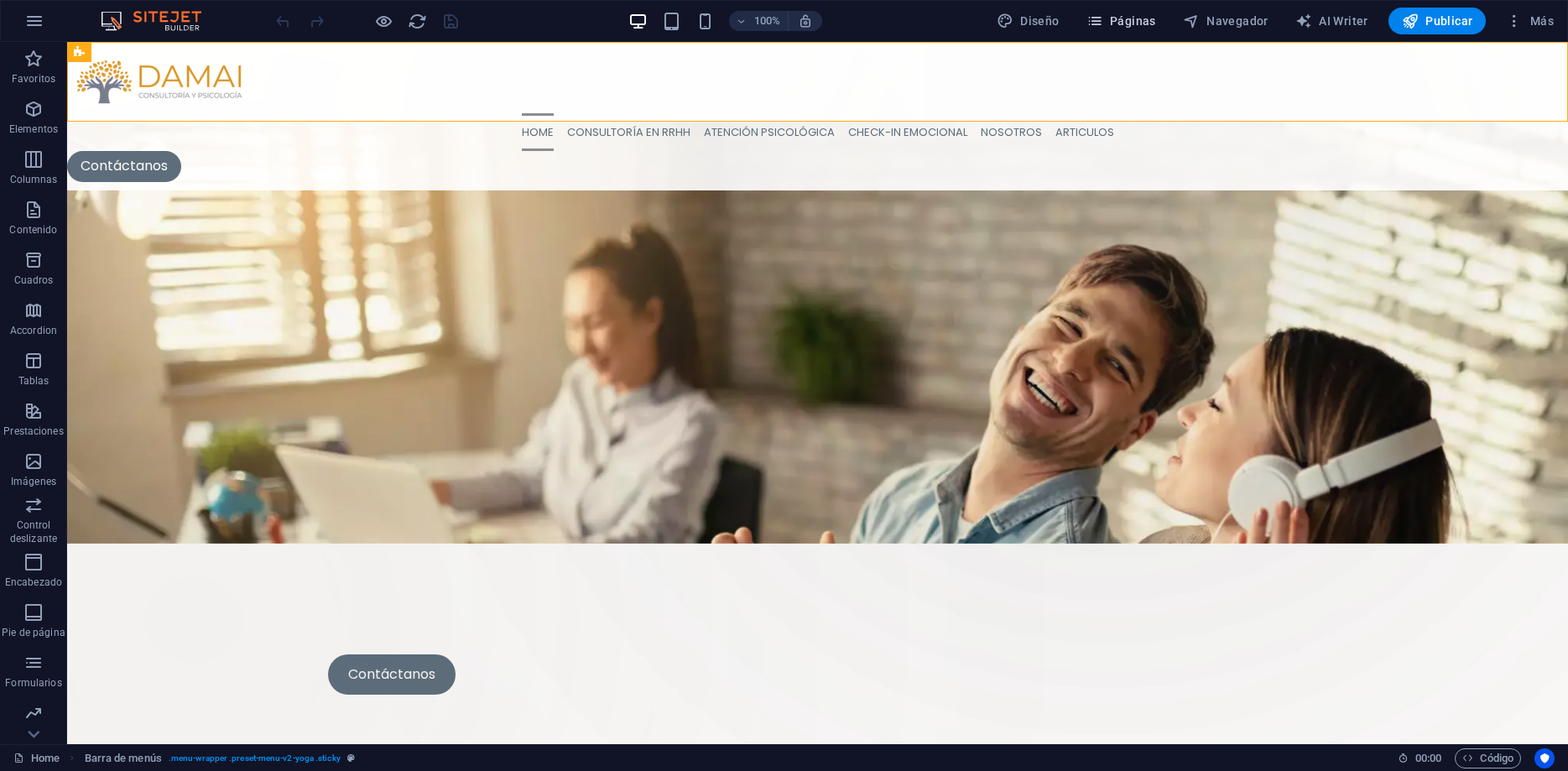 click on "Páginas" at bounding box center [1121, 21] 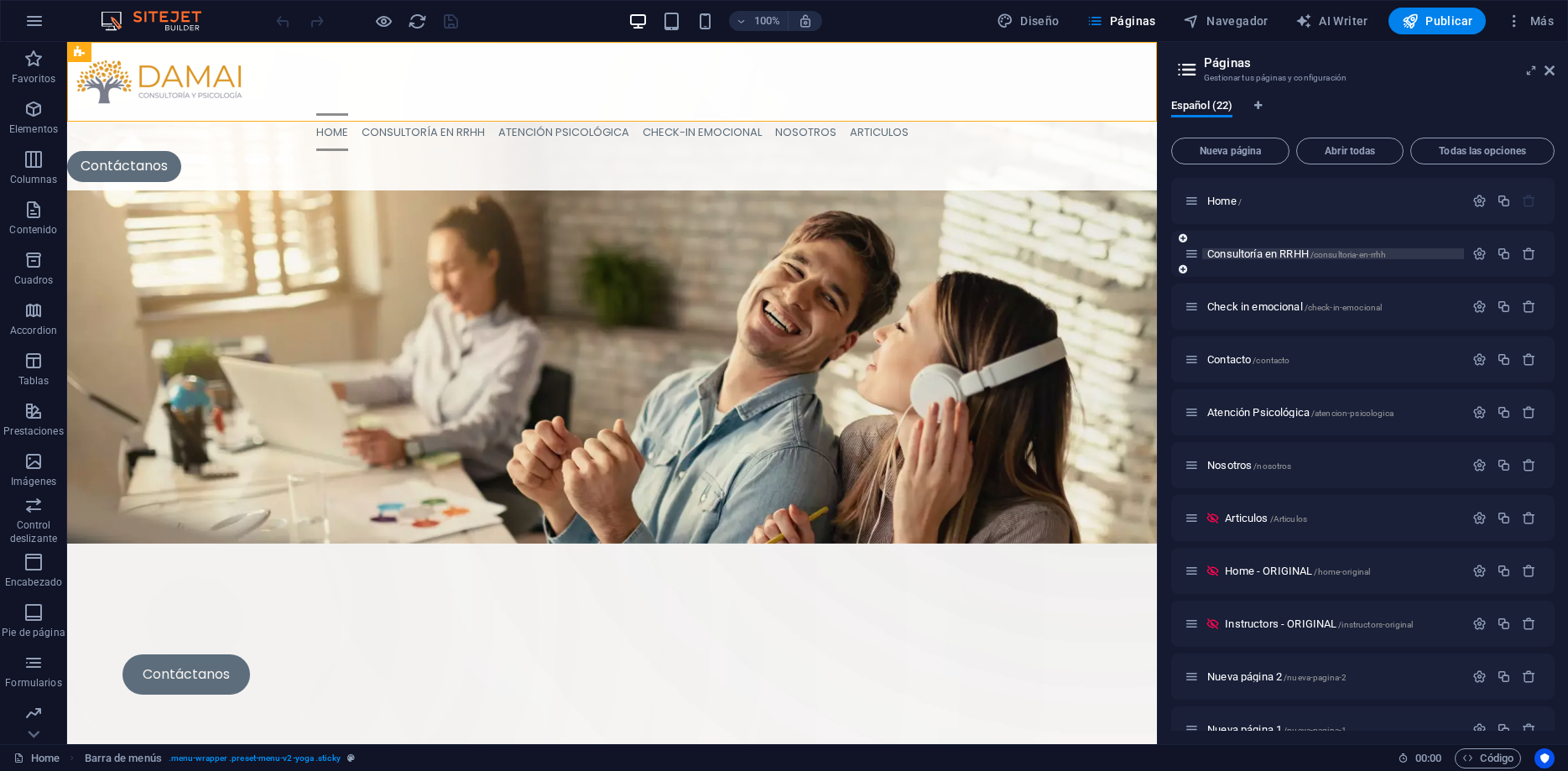 click on "Consultoría en RRHH /consultoria-en-rrhh" at bounding box center [1296, 253] 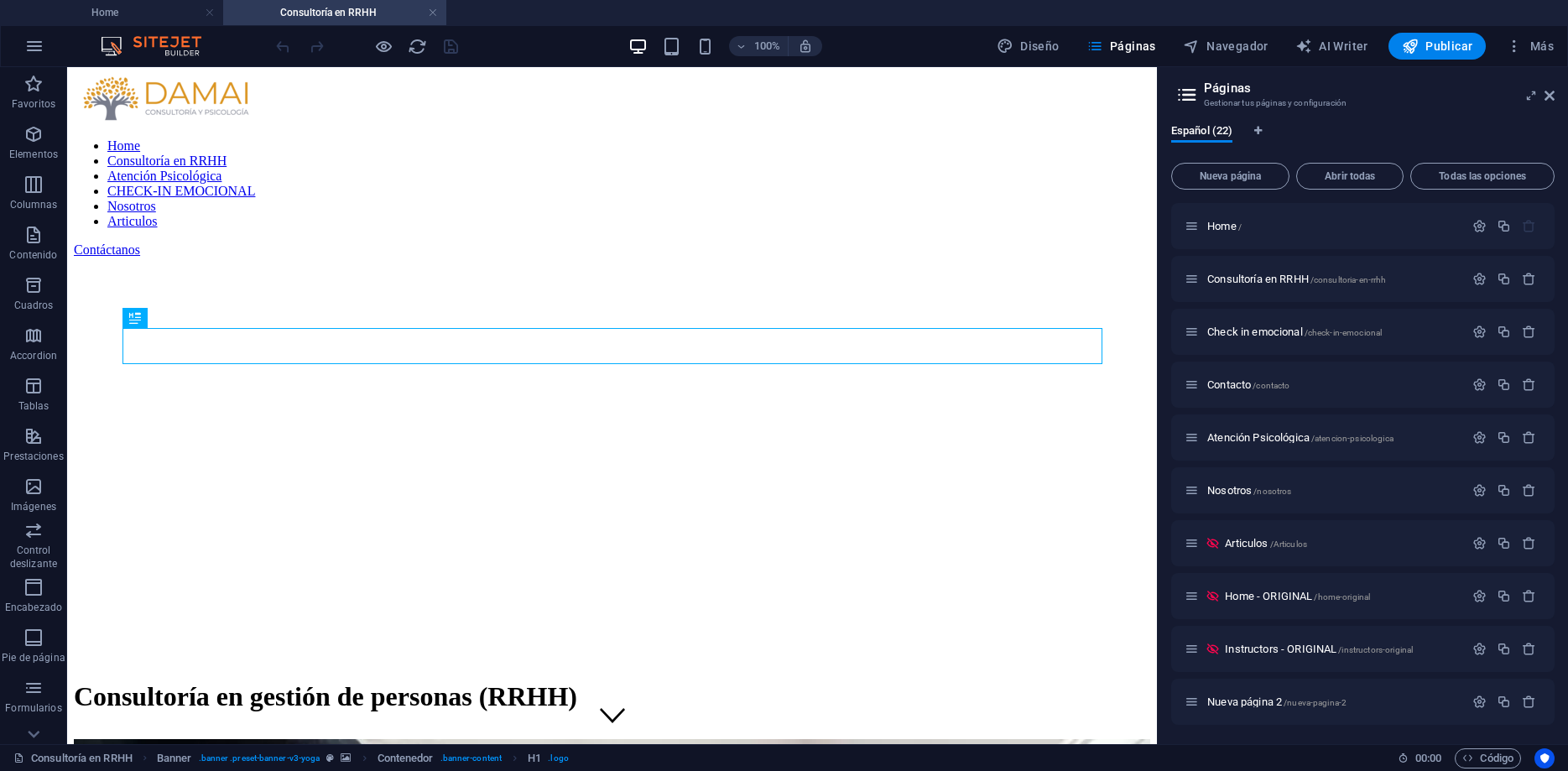 scroll, scrollTop: 0, scrollLeft: 0, axis: both 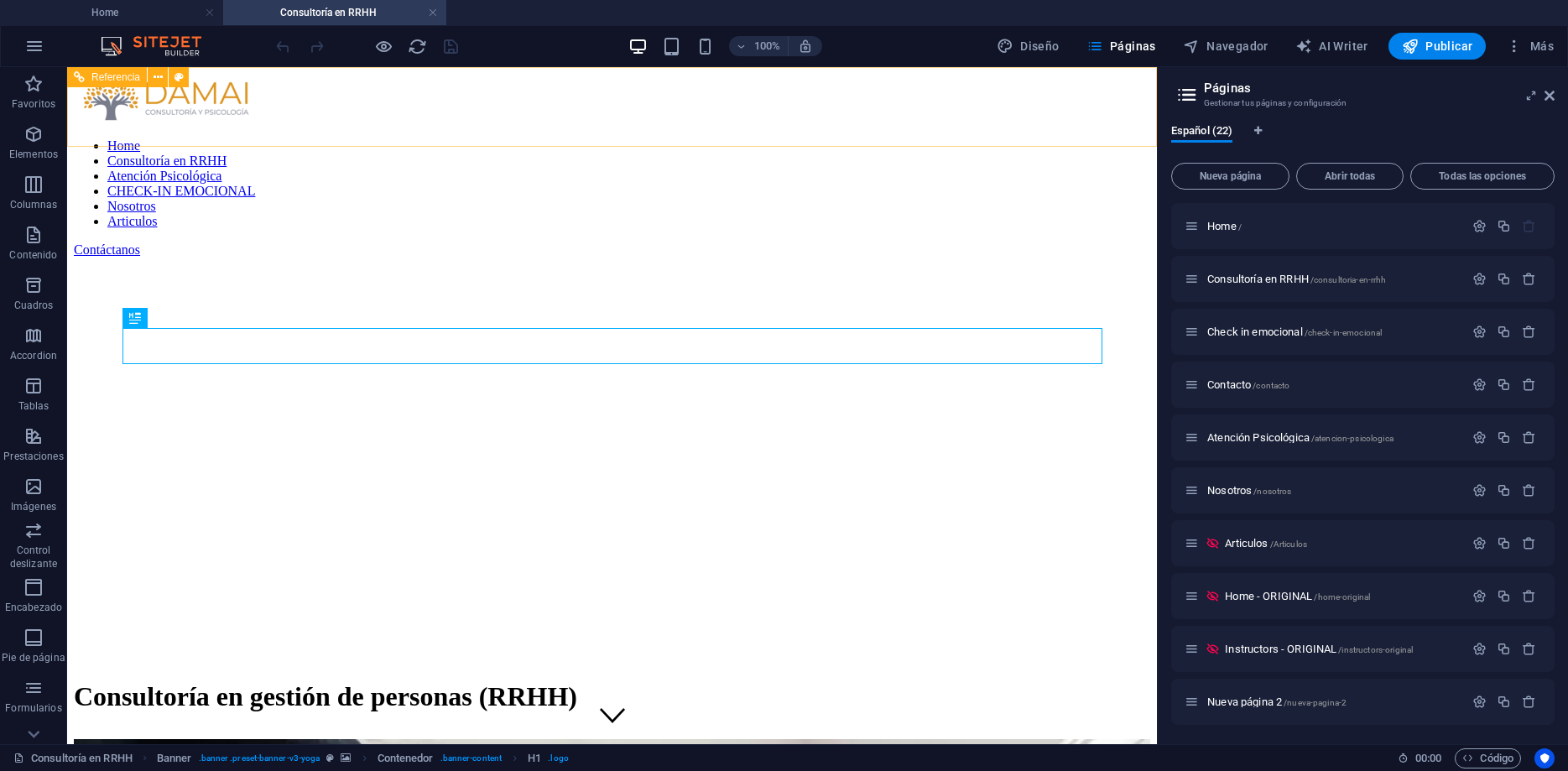 click on "Referencia" at bounding box center [116, 77] 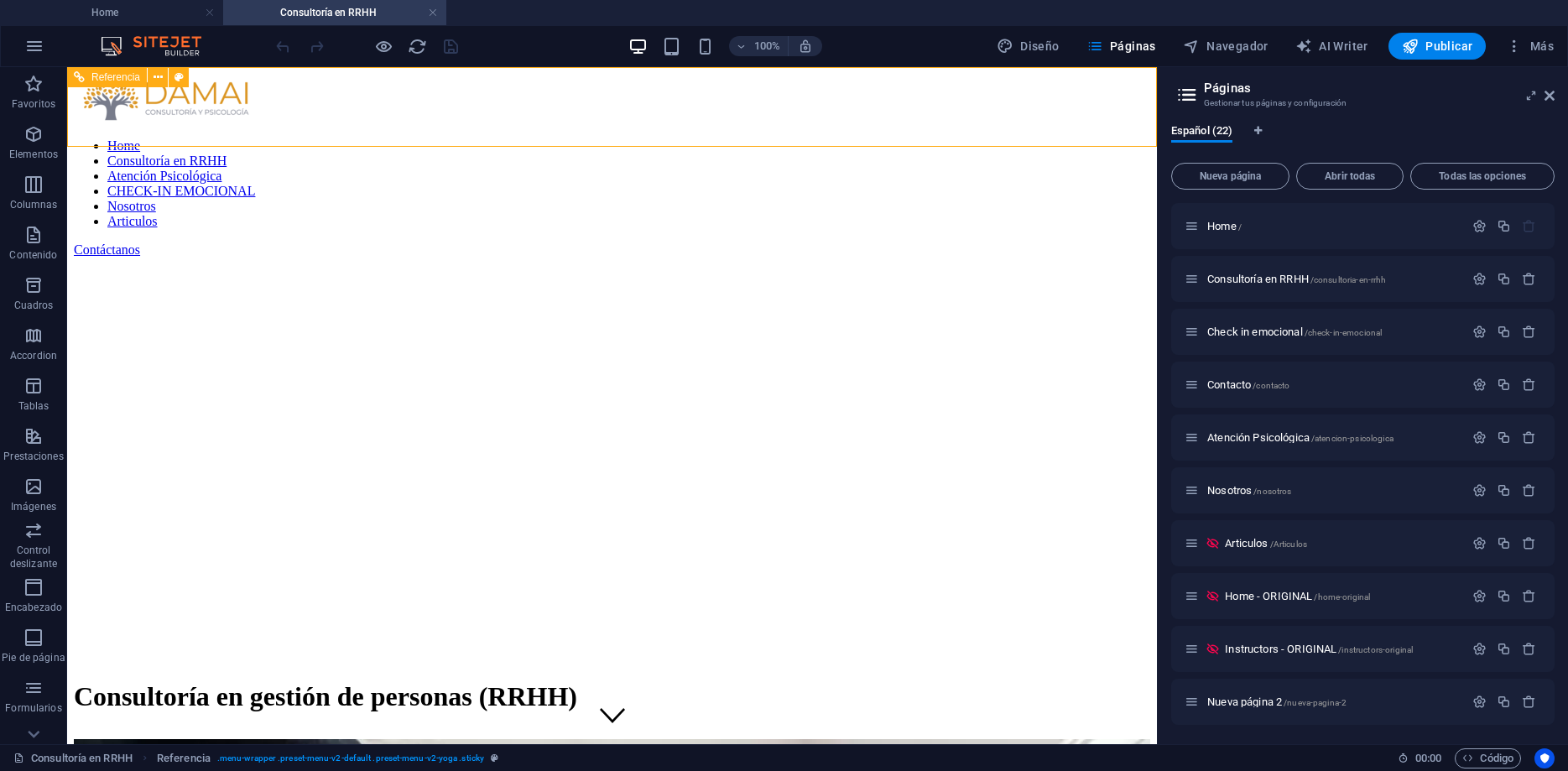 click at bounding box center [79, 77] 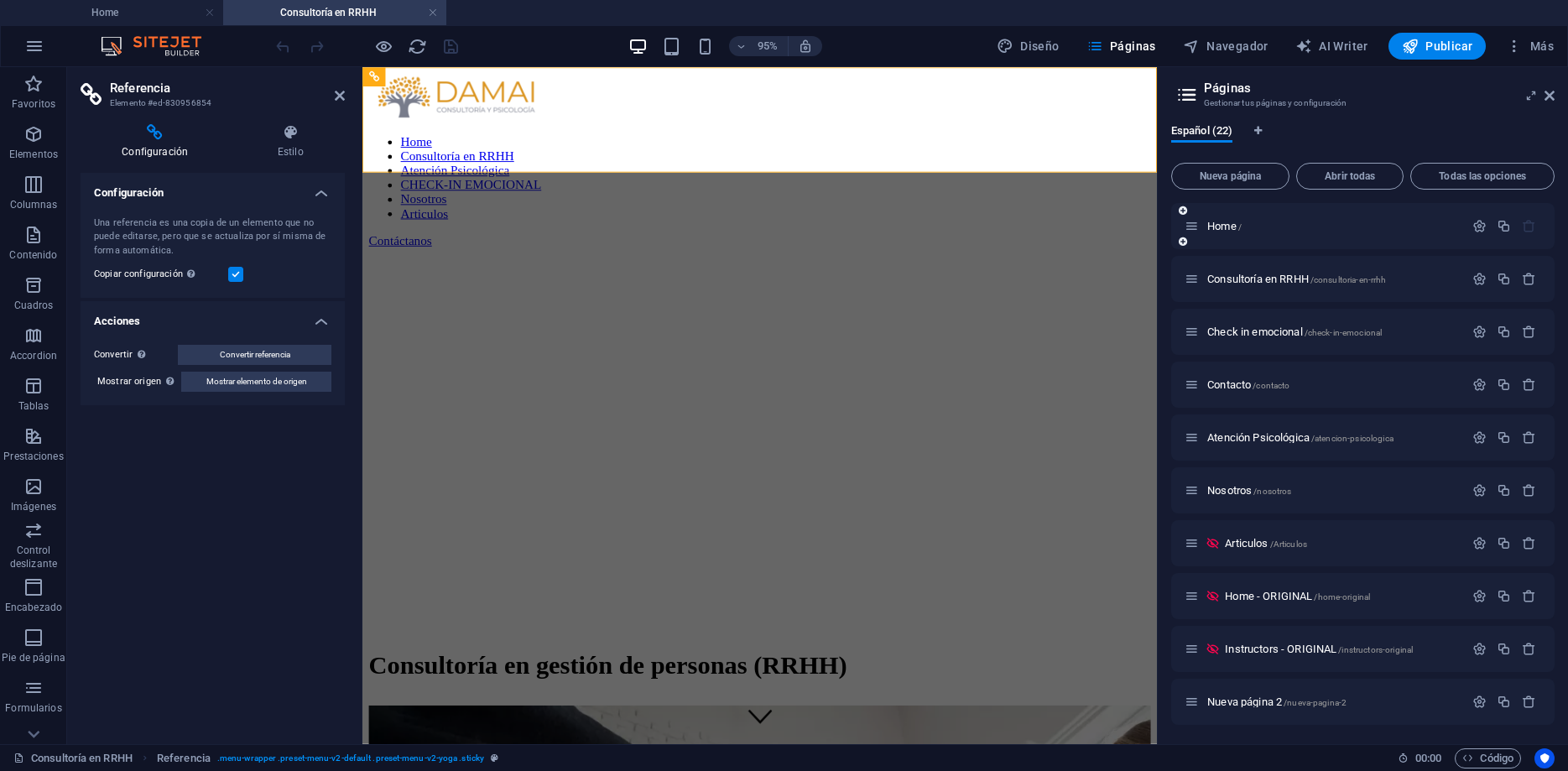 click on "Home /" at bounding box center [1324, 226] 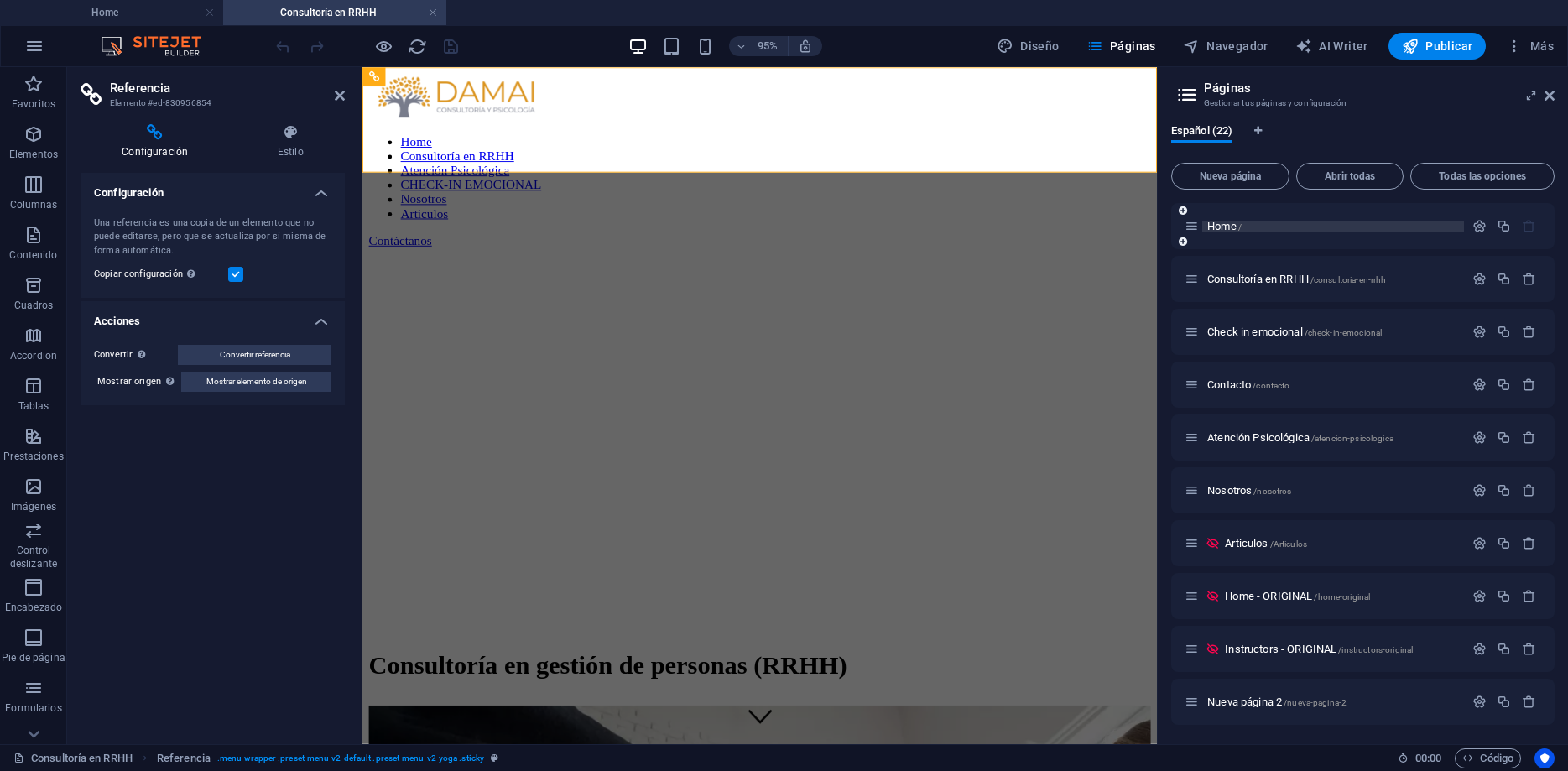 click on "Home /" at bounding box center (1224, 226) 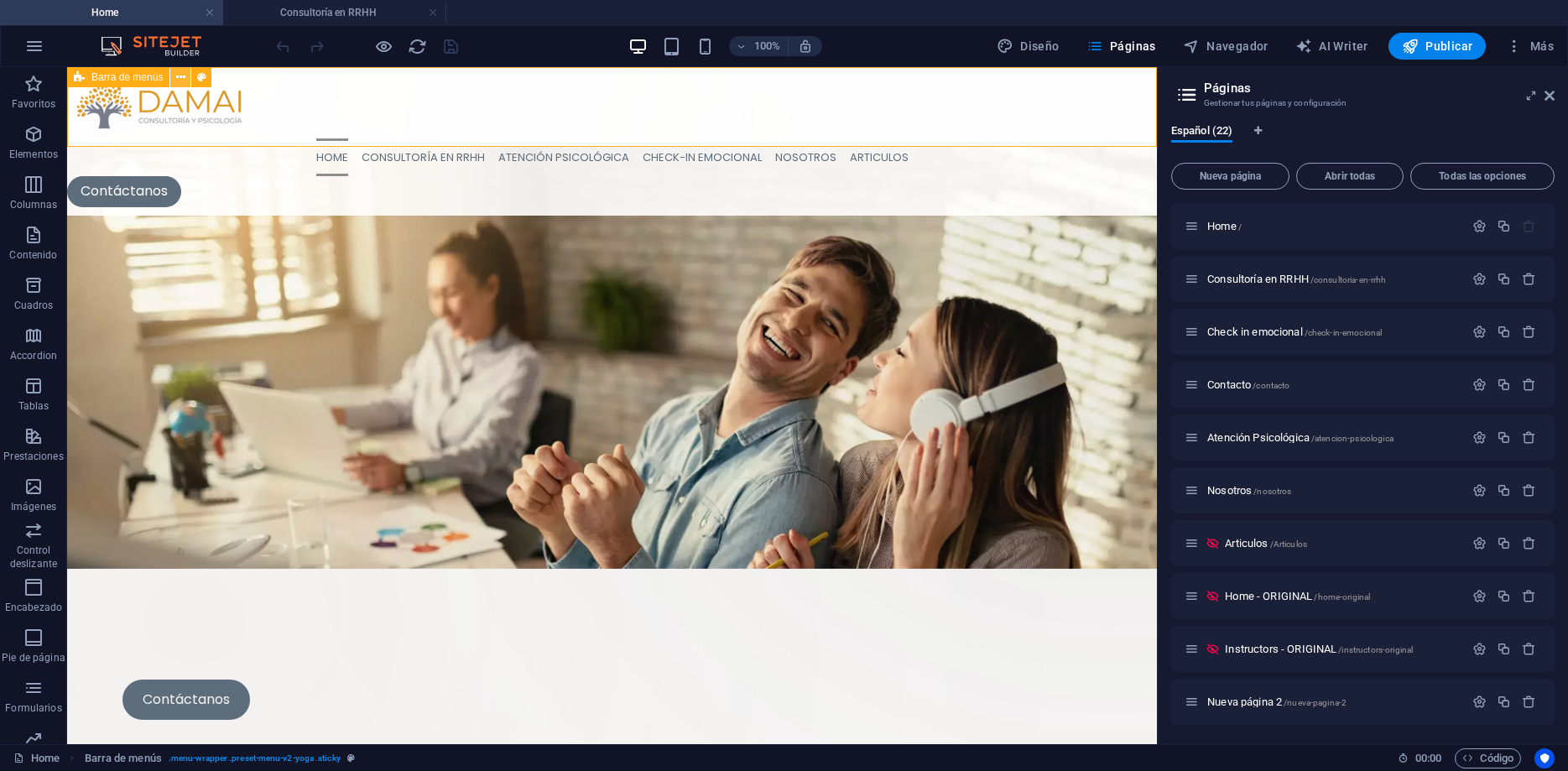 click at bounding box center (180, 77) 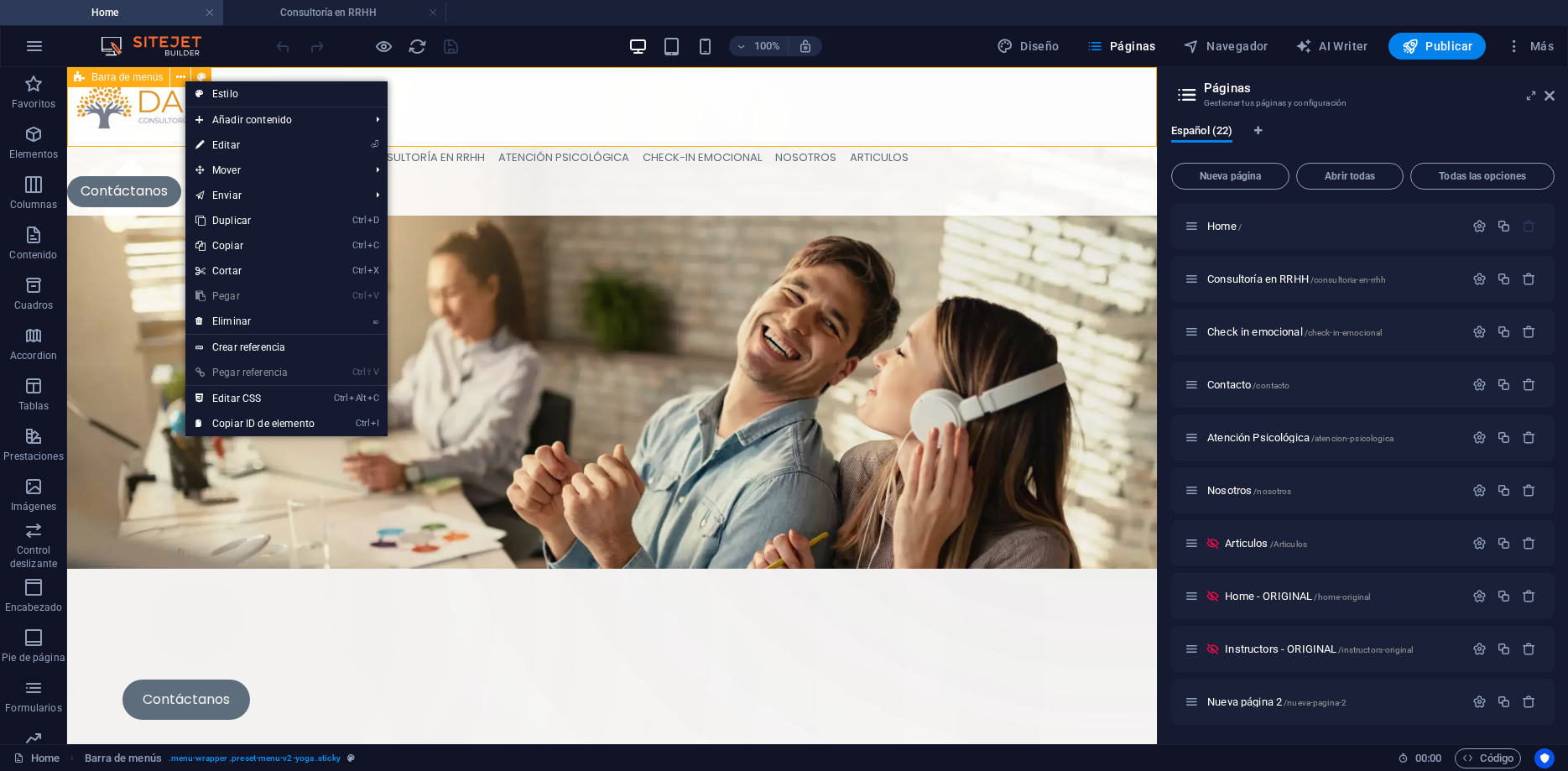 click on "Barra de menús" at bounding box center [127, 77] 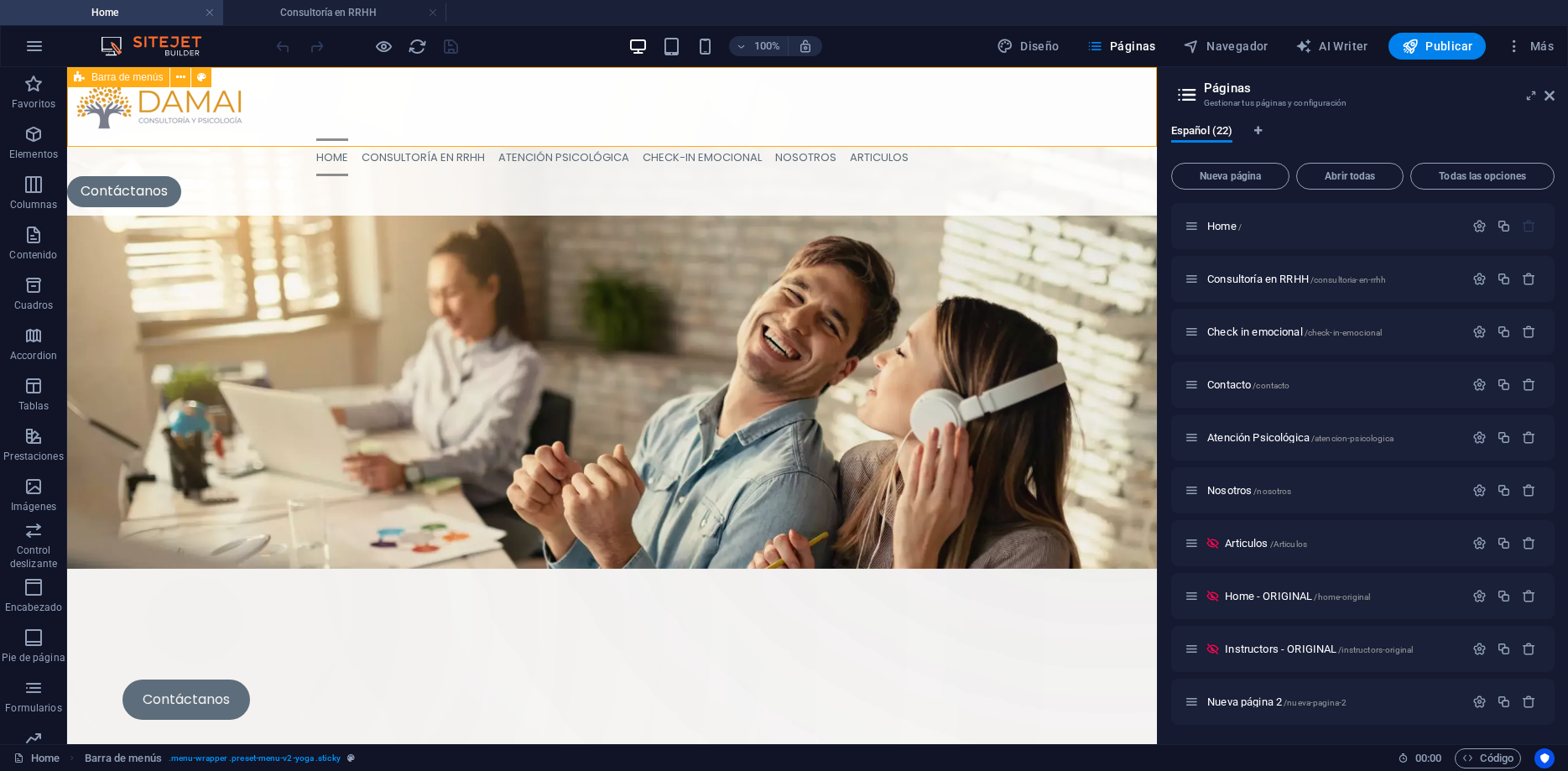 click on "Barra de menús" at bounding box center (127, 77) 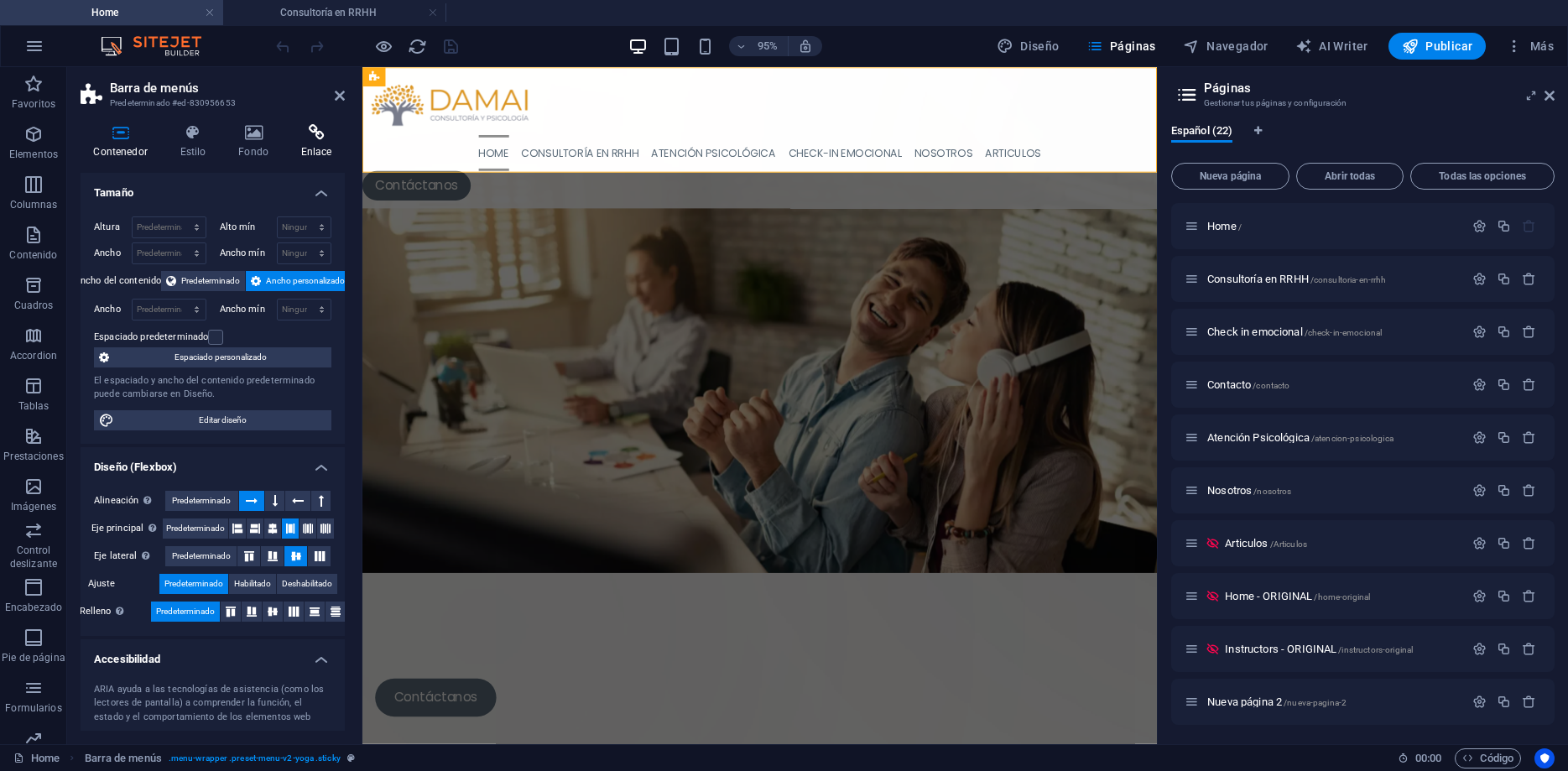 click at bounding box center (316, 133) 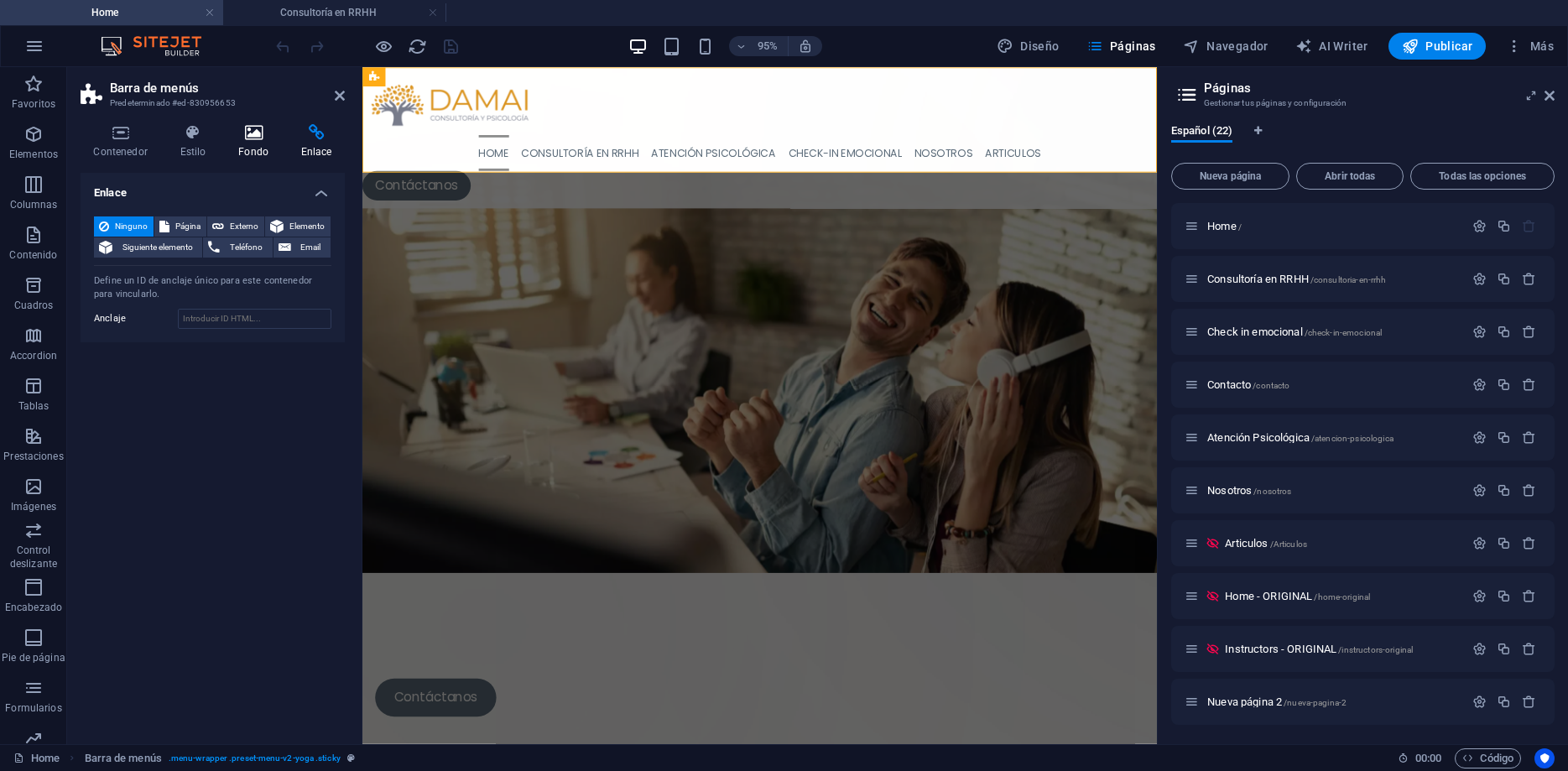 click at bounding box center (253, 133) 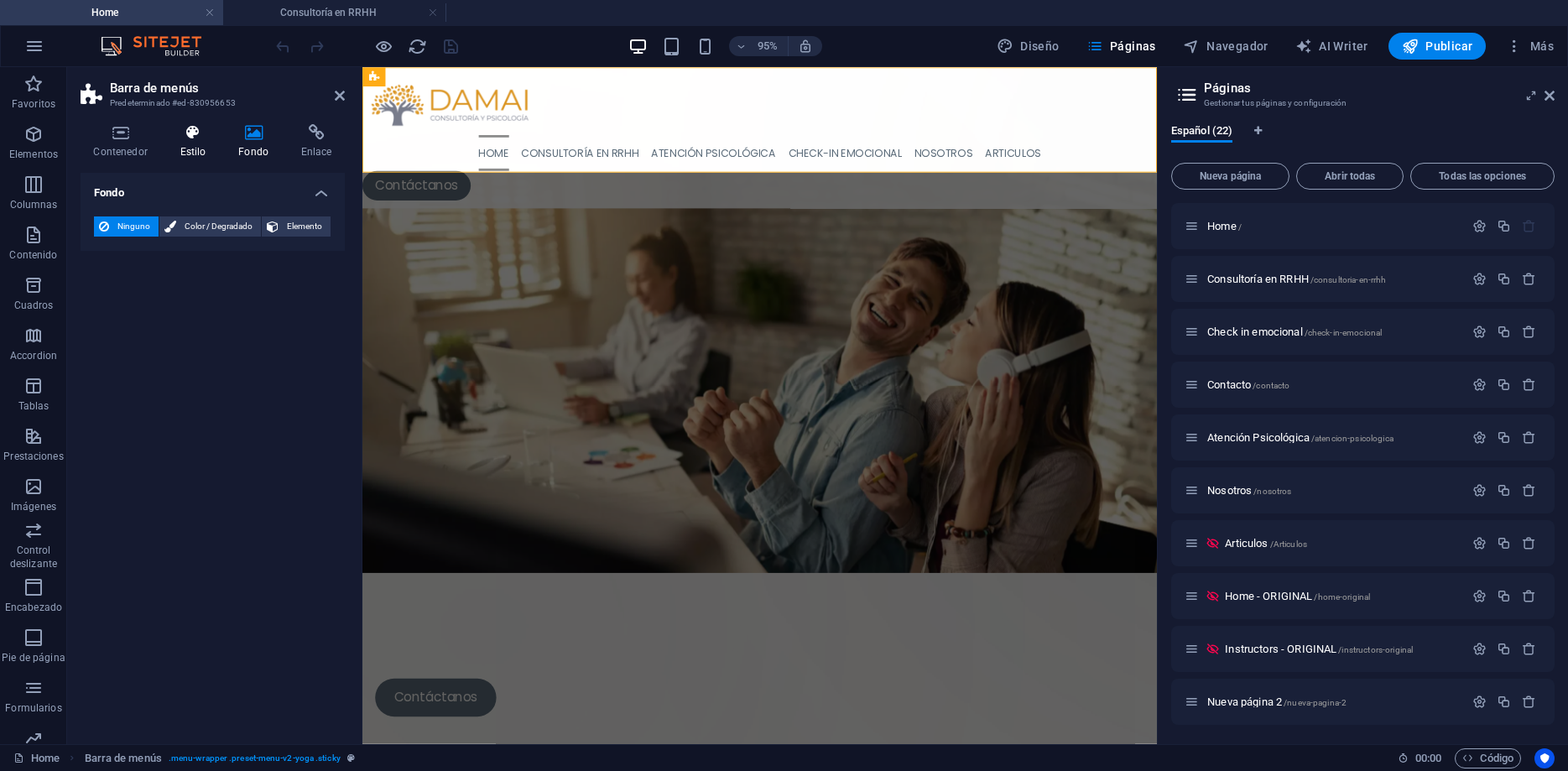 click at bounding box center (193, 133) 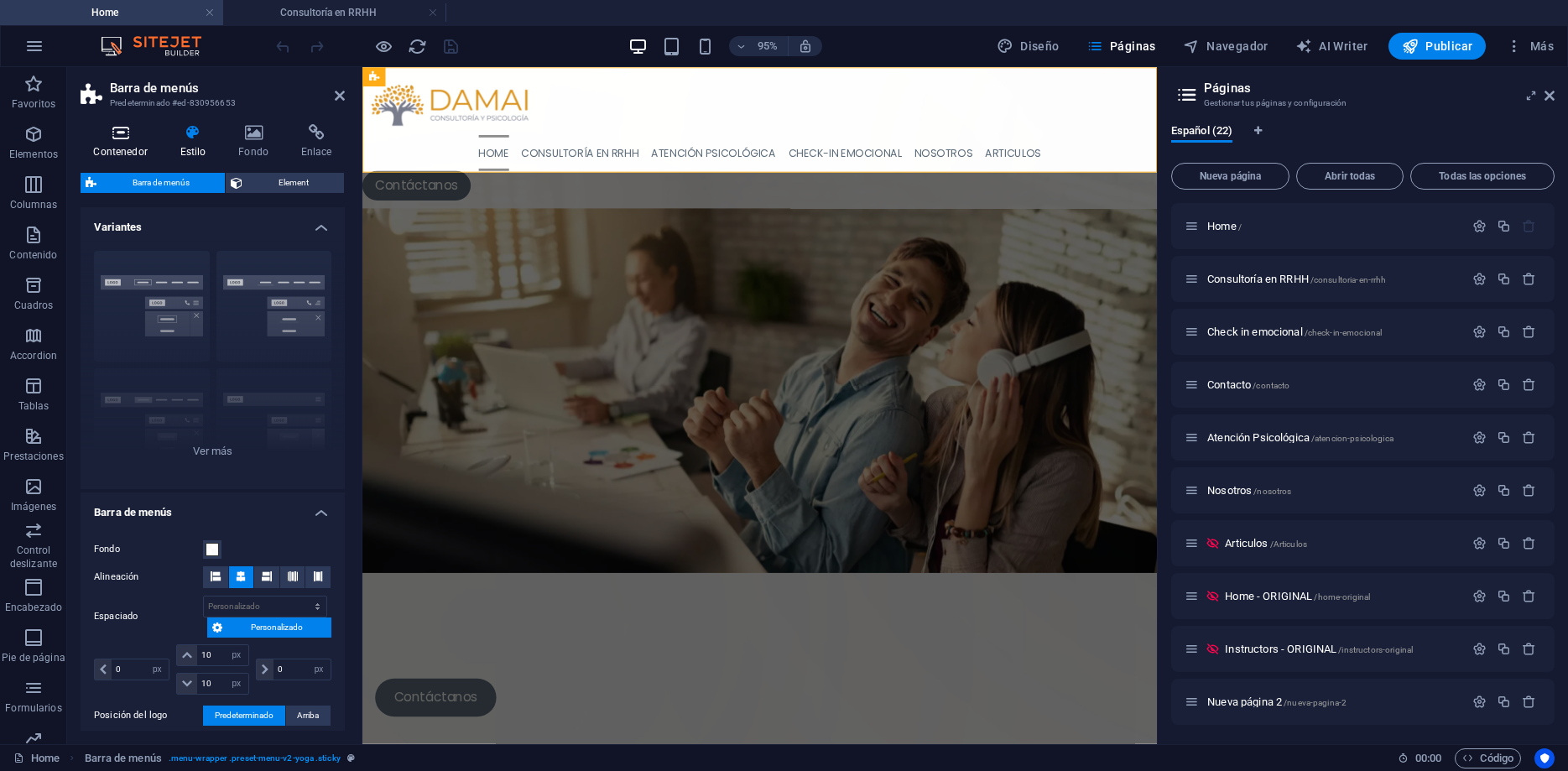 click at bounding box center [120, 133] 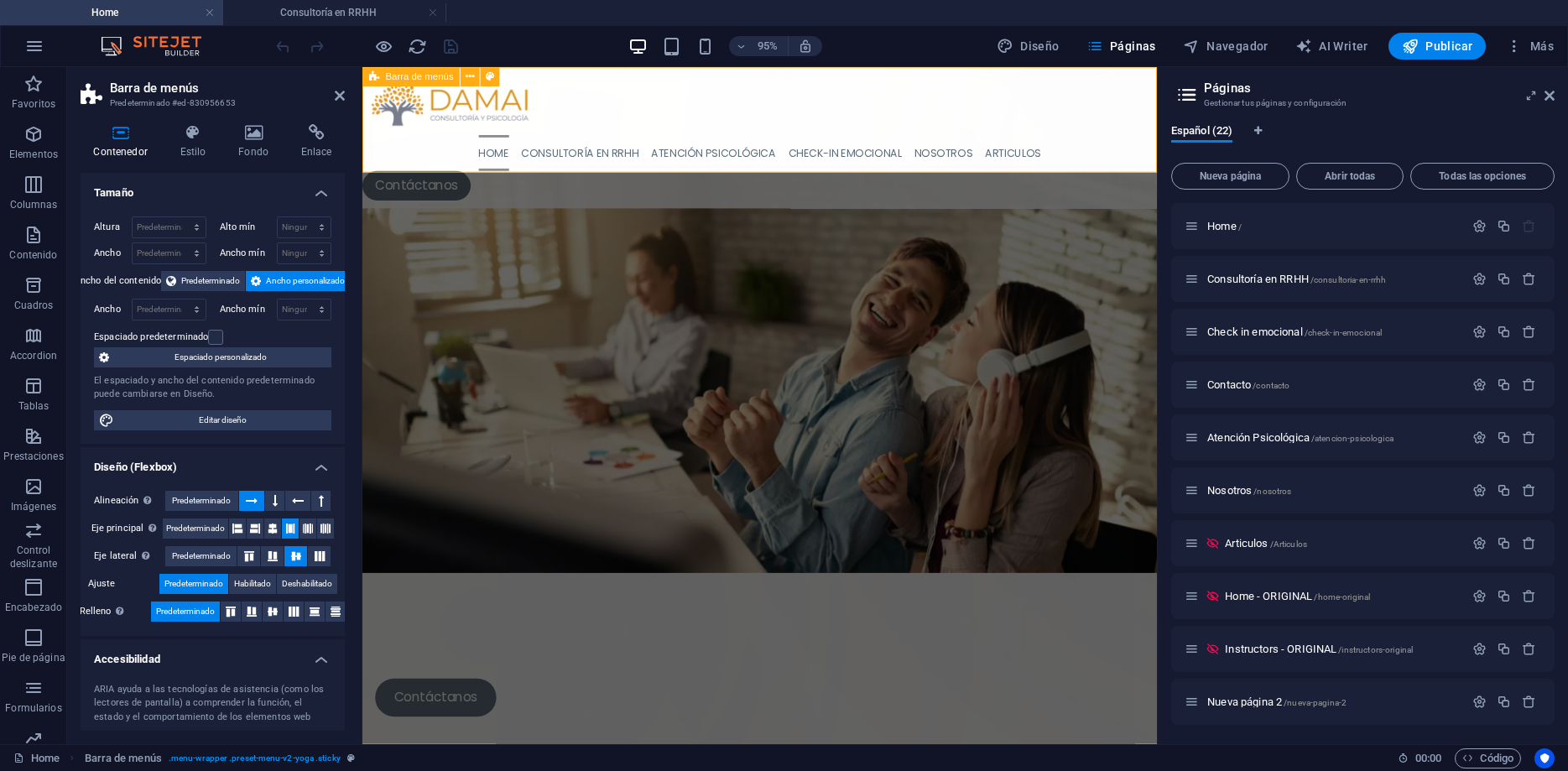 click on "Barra de menús" at bounding box center [419, 76] 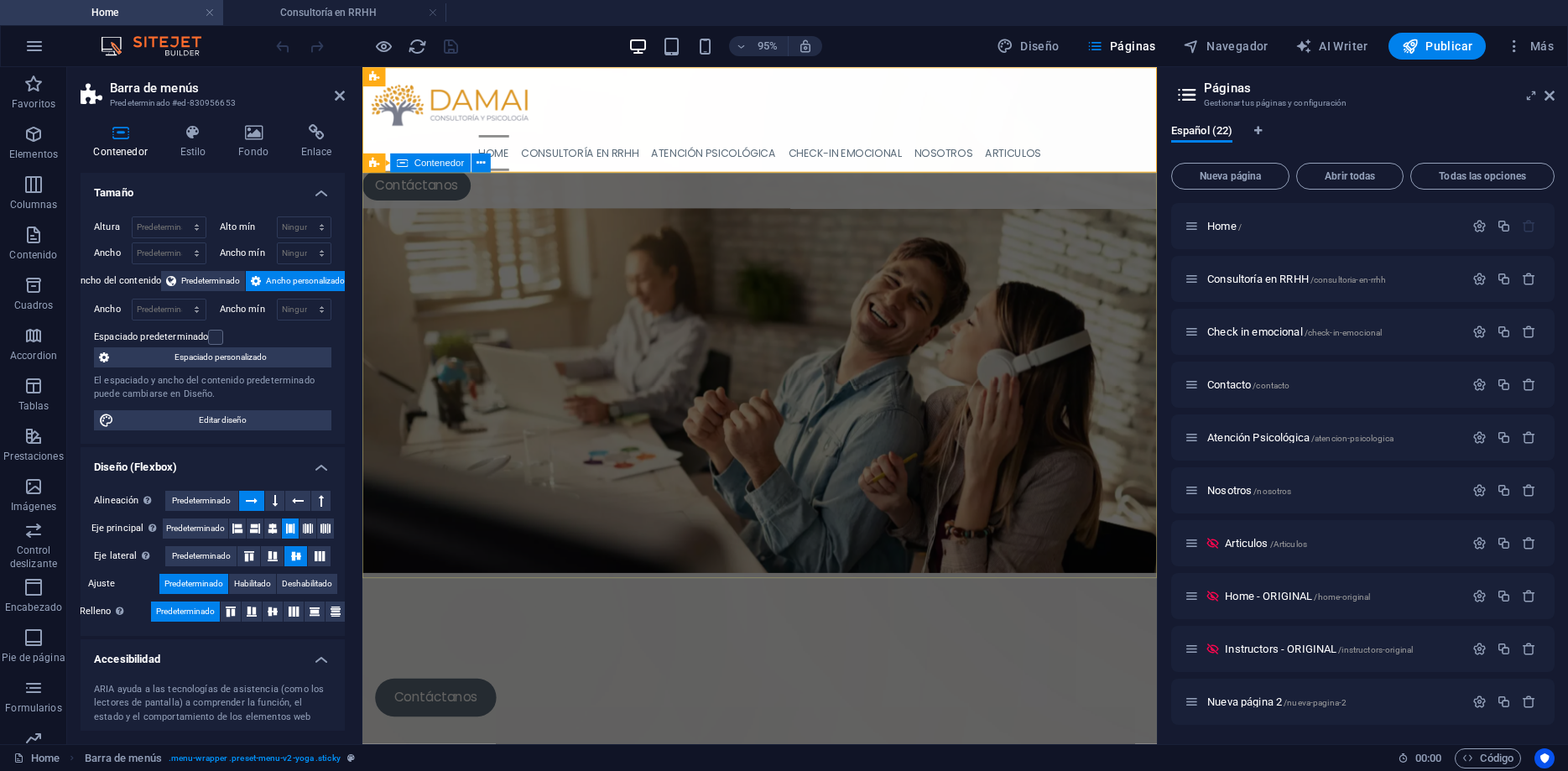 click on "Gestión de personas, gestión de sí mismo.  Potenciamos el talento humano y el bienestar personal. Contáctanos" at bounding box center (780, 689) 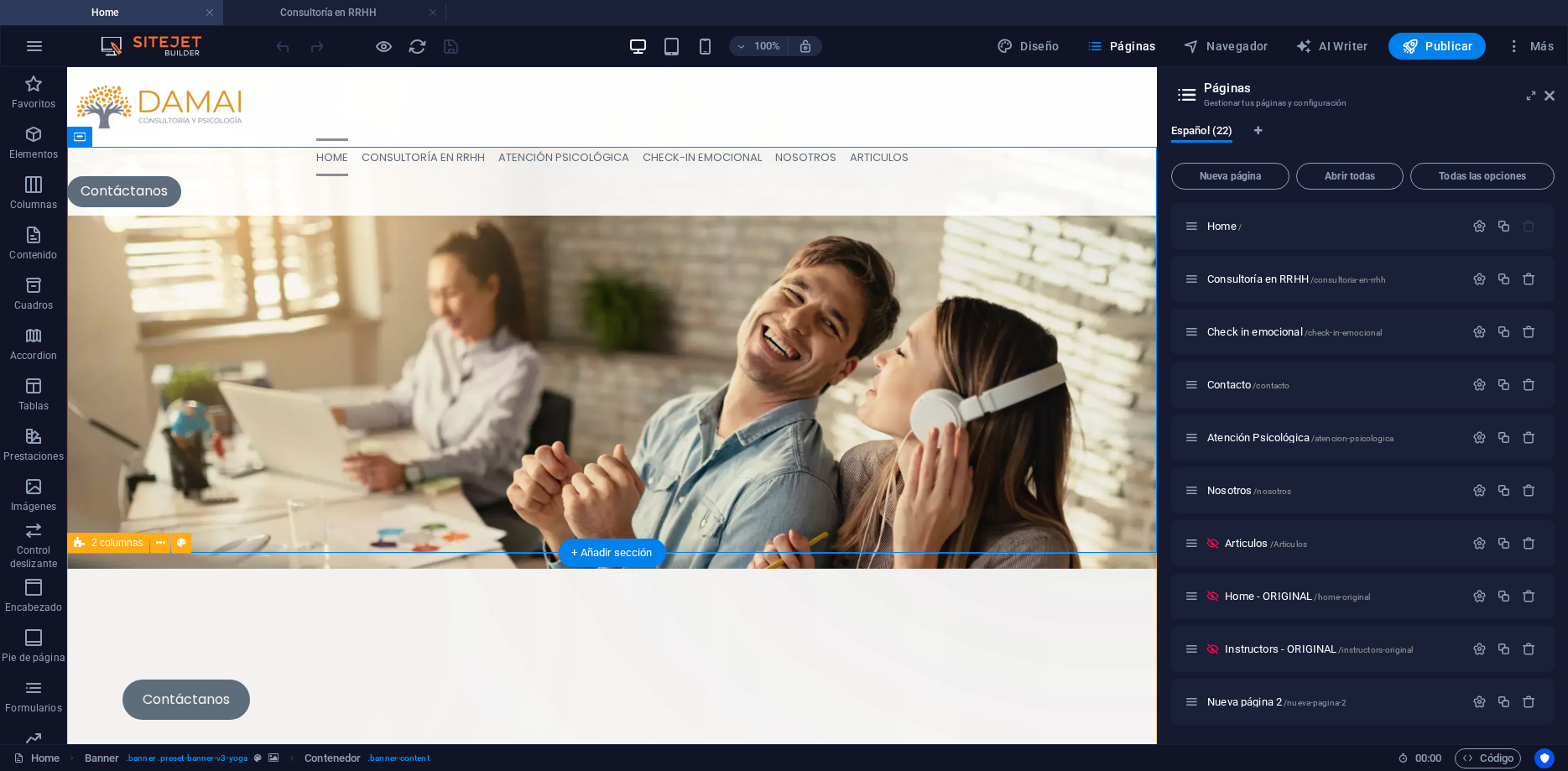 click on "Suelta el contenido aquí o  Añadir elementos  Pegar portapapeles Consultoría en gestión de personas (RRHH) En Damai Consultores queremos llevar la experiencia senior y prácticas de RRHH a empresas que, independiente de su tamaño, buscan ocuparse de sus personas y requieren flexibilidad acorde a las necesidades de su negocio. Ver más" at bounding box center [612, 1169] 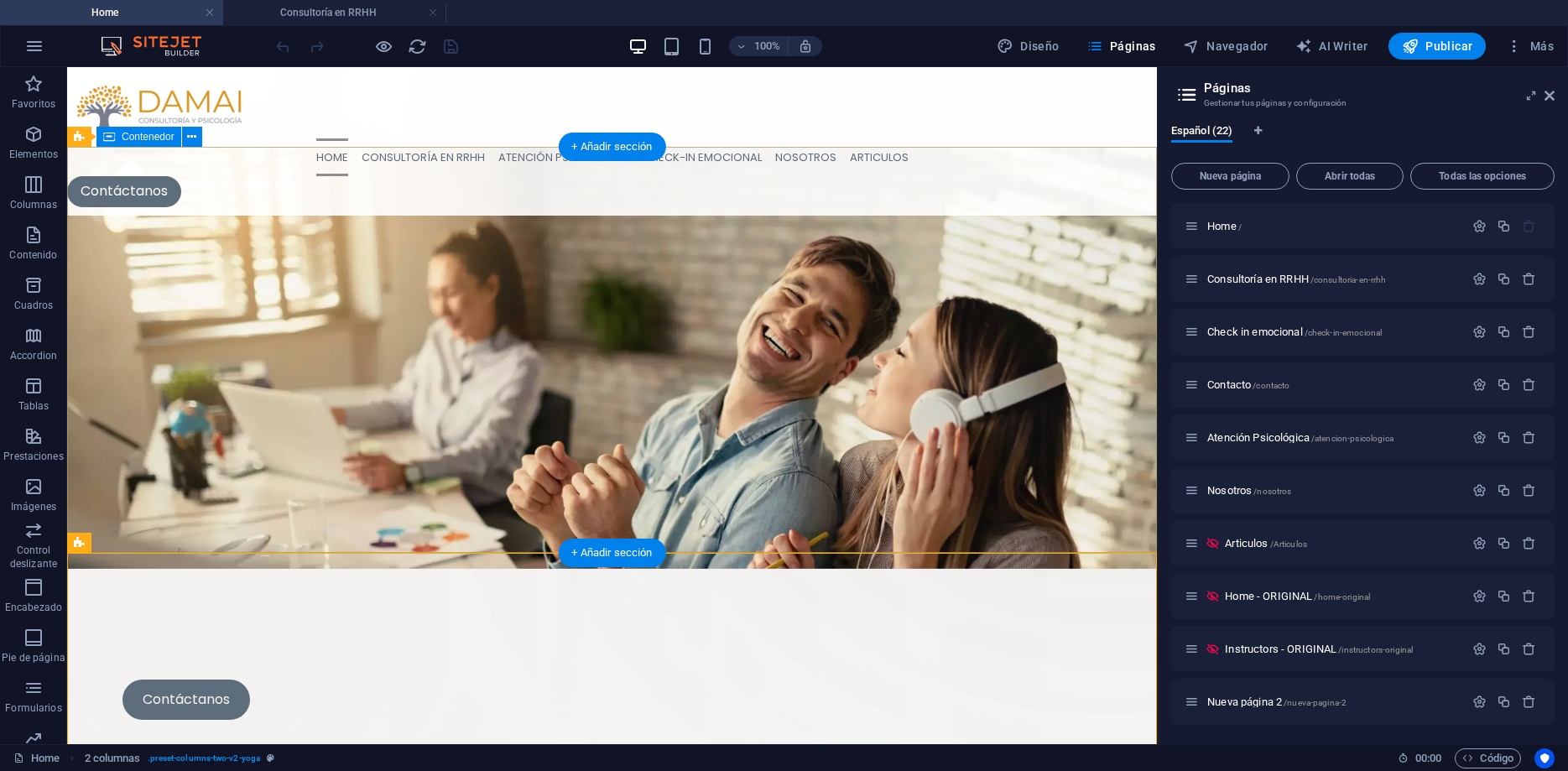 click on "Gestión de personas, gestión de sí mismo.  Potenciamos el talento humano y el bienestar personal. Contáctanos" at bounding box center (612, 658) 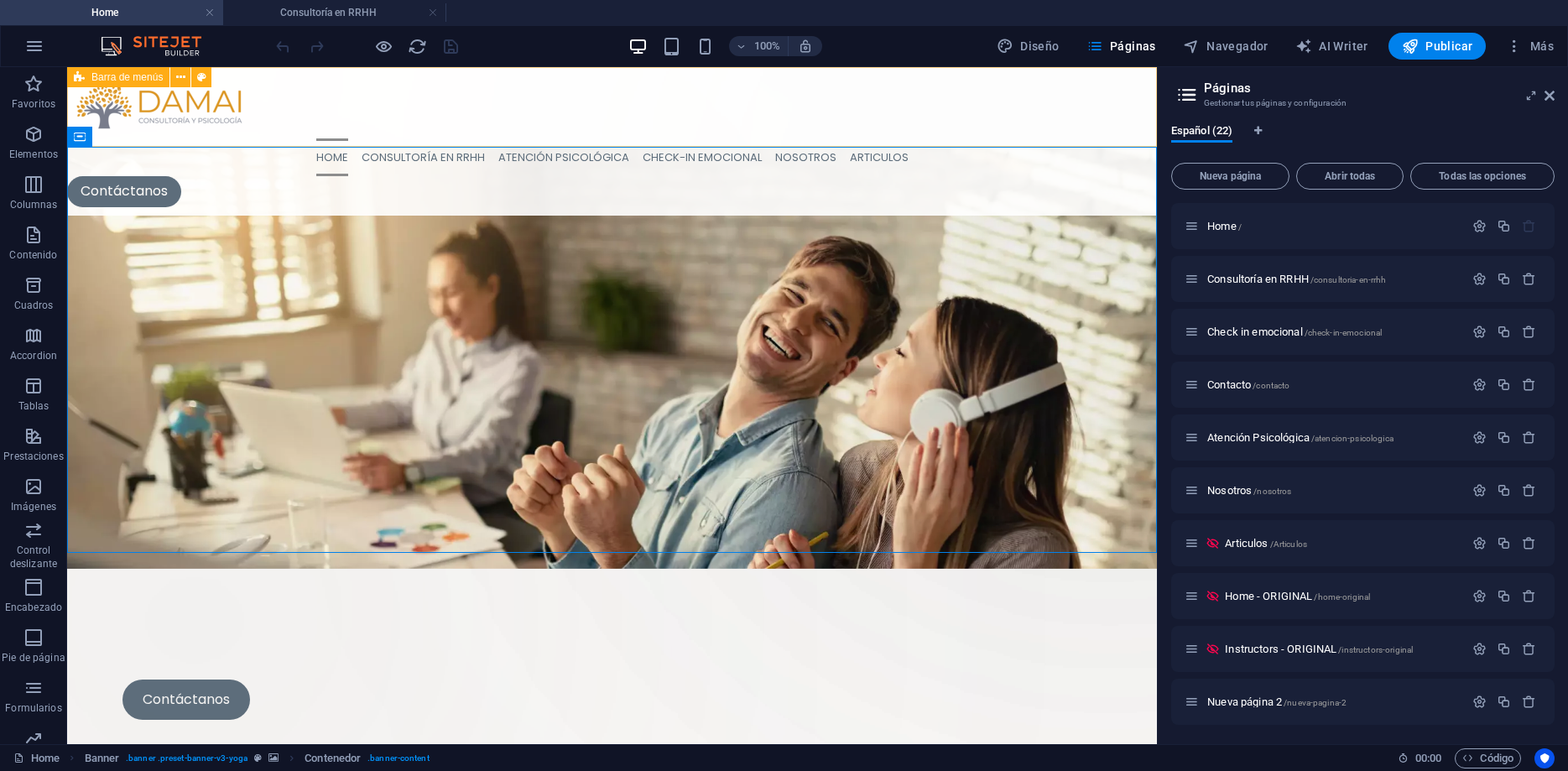click on "Home Consultoría en RRHH Atención Psicológica CHECK-IN EMOCIONAL Nosotros Articulos Contáctanos" at bounding box center (612, 141) 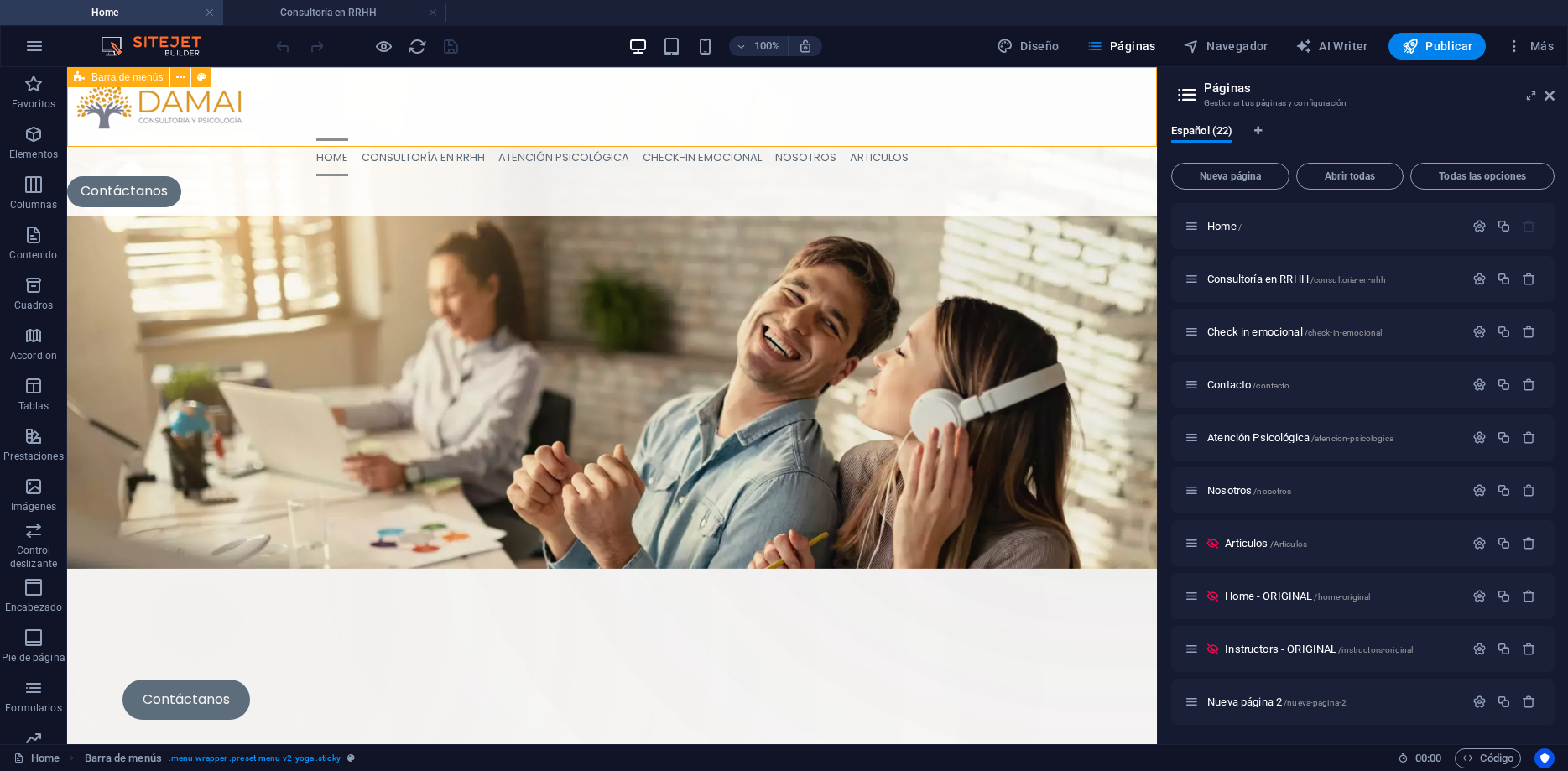 click on "Home Consultoría en RRHH Atención Psicológica CHECK-IN EMOCIONAL Nosotros Articulos Contáctanos" at bounding box center (612, 141) 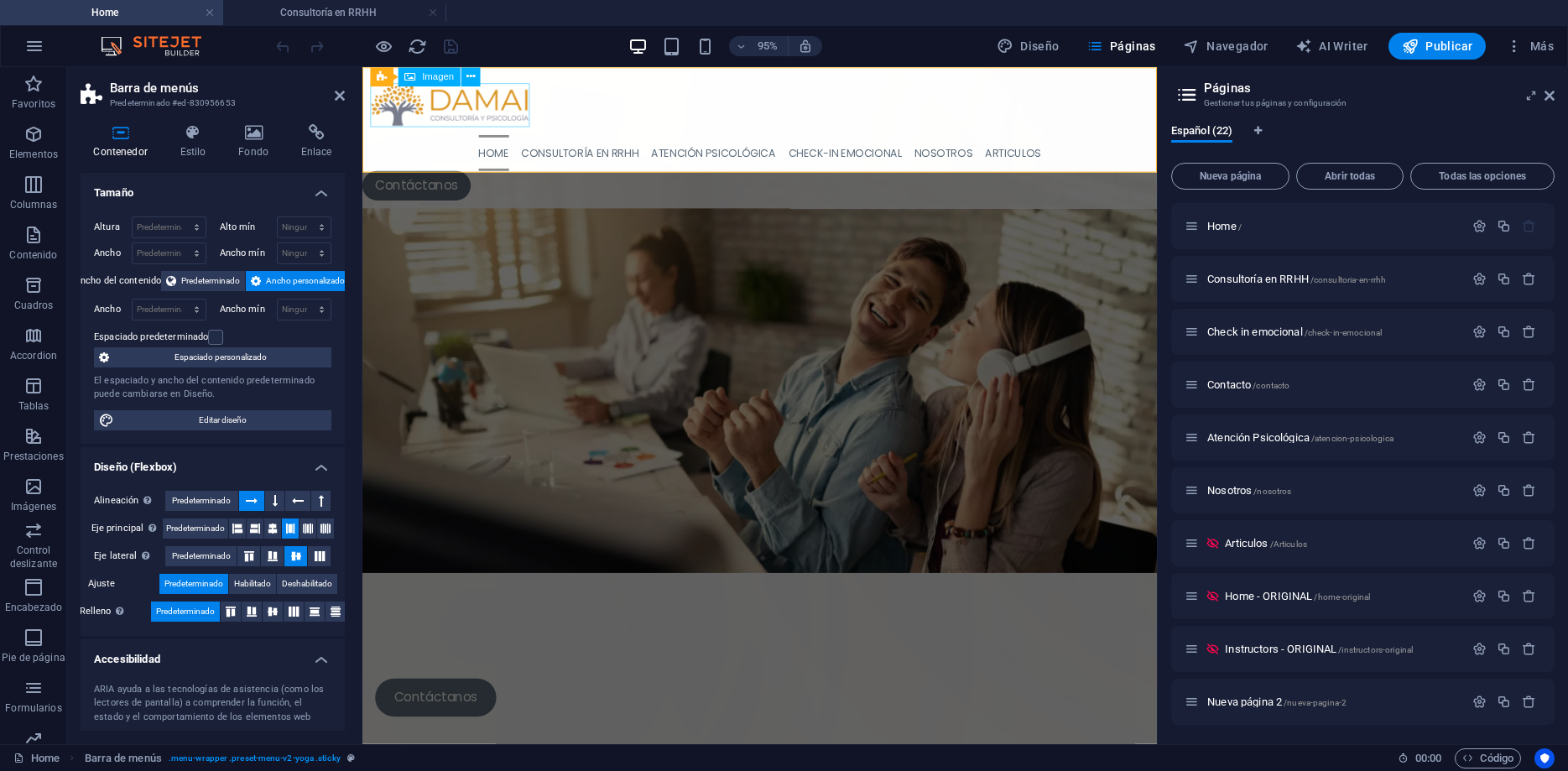 click on "Home Consultoría en RRHH Atención Psicológica CHECK-IN EMOCIONAL Nosotros Articulos Contáctanos" at bounding box center (780, 141) 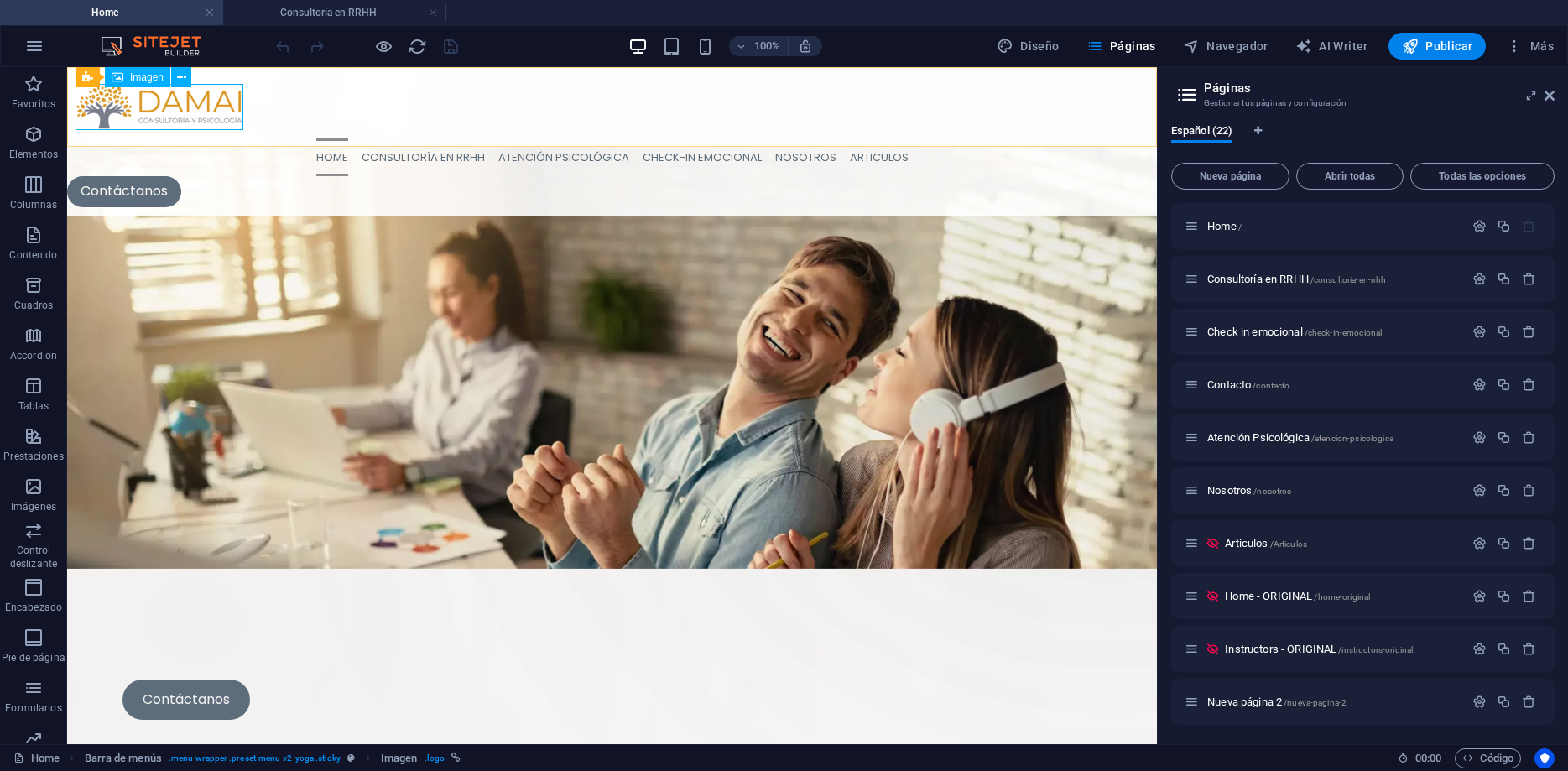 click at bounding box center [612, 107] 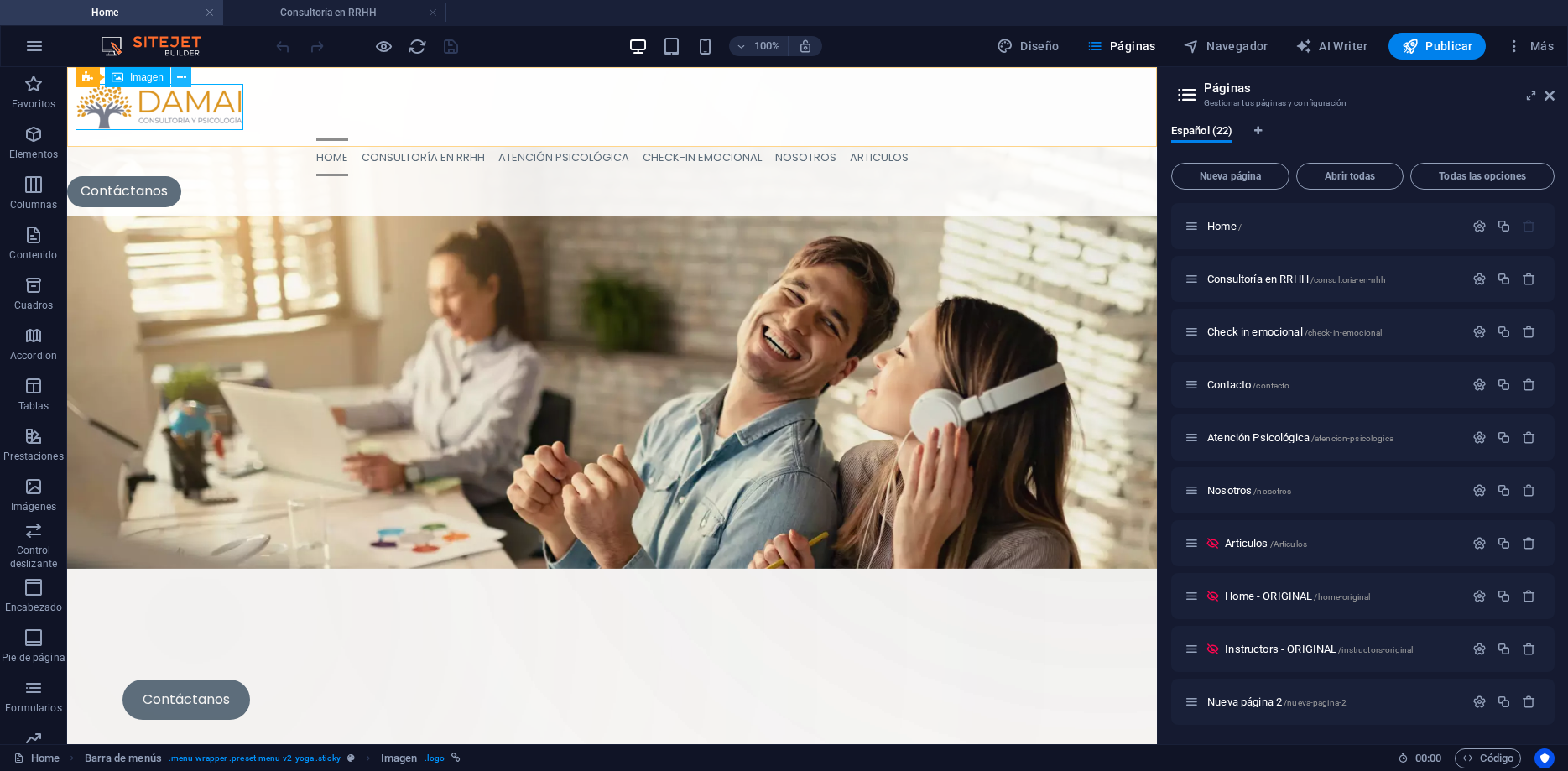 click at bounding box center (181, 77) 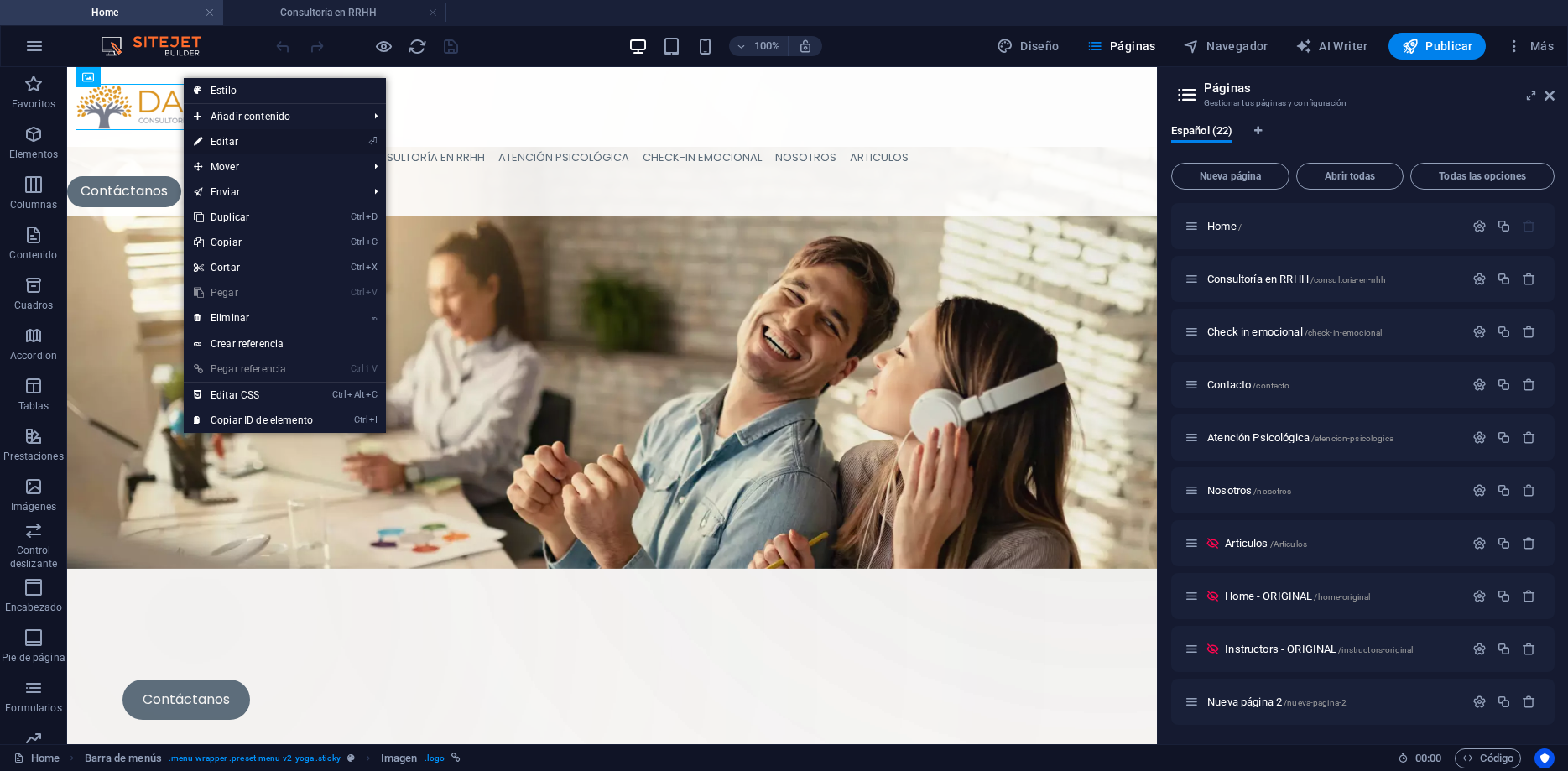 click on "⏎  Editar" at bounding box center (253, 142) 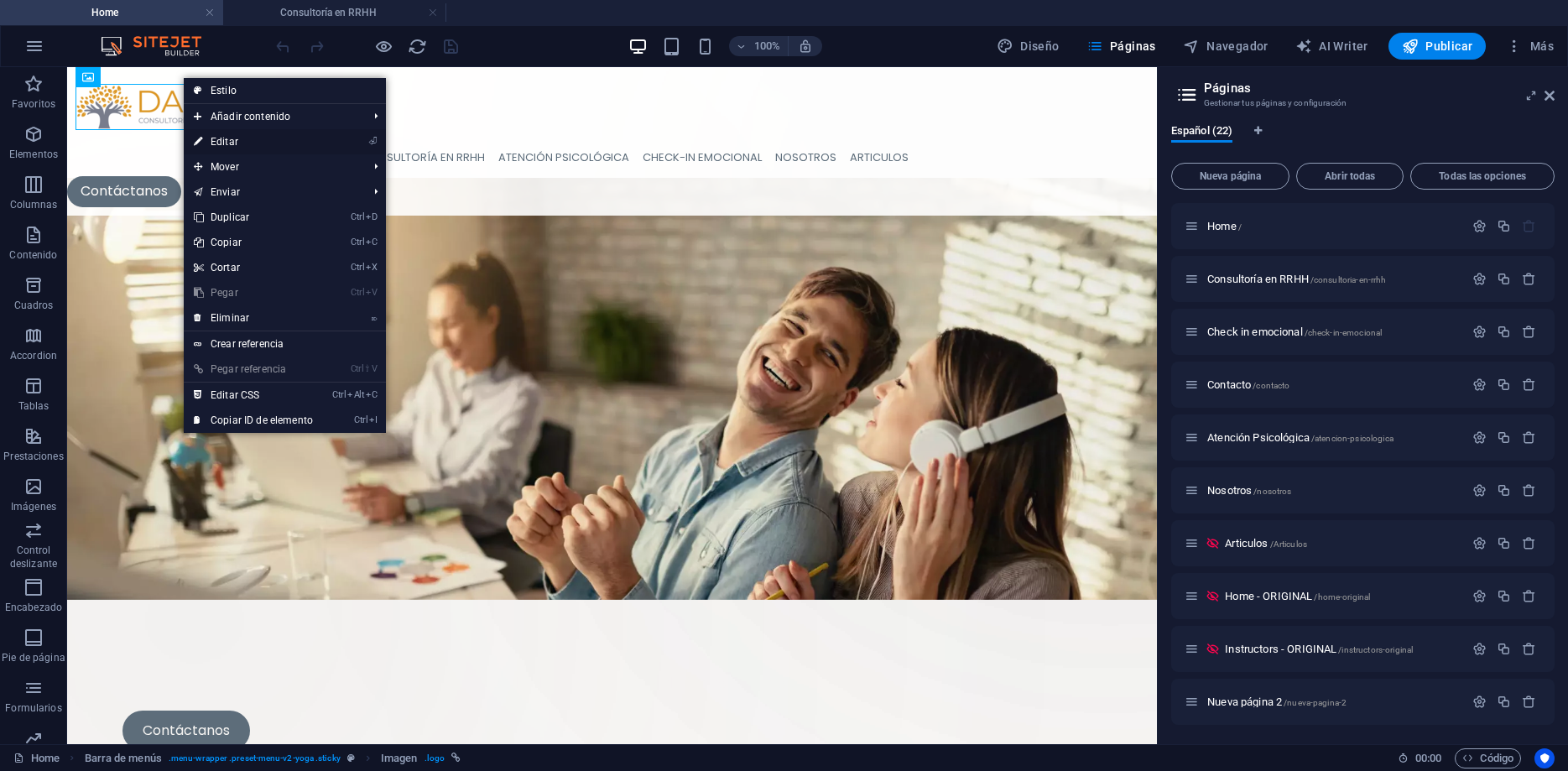 select on "px" 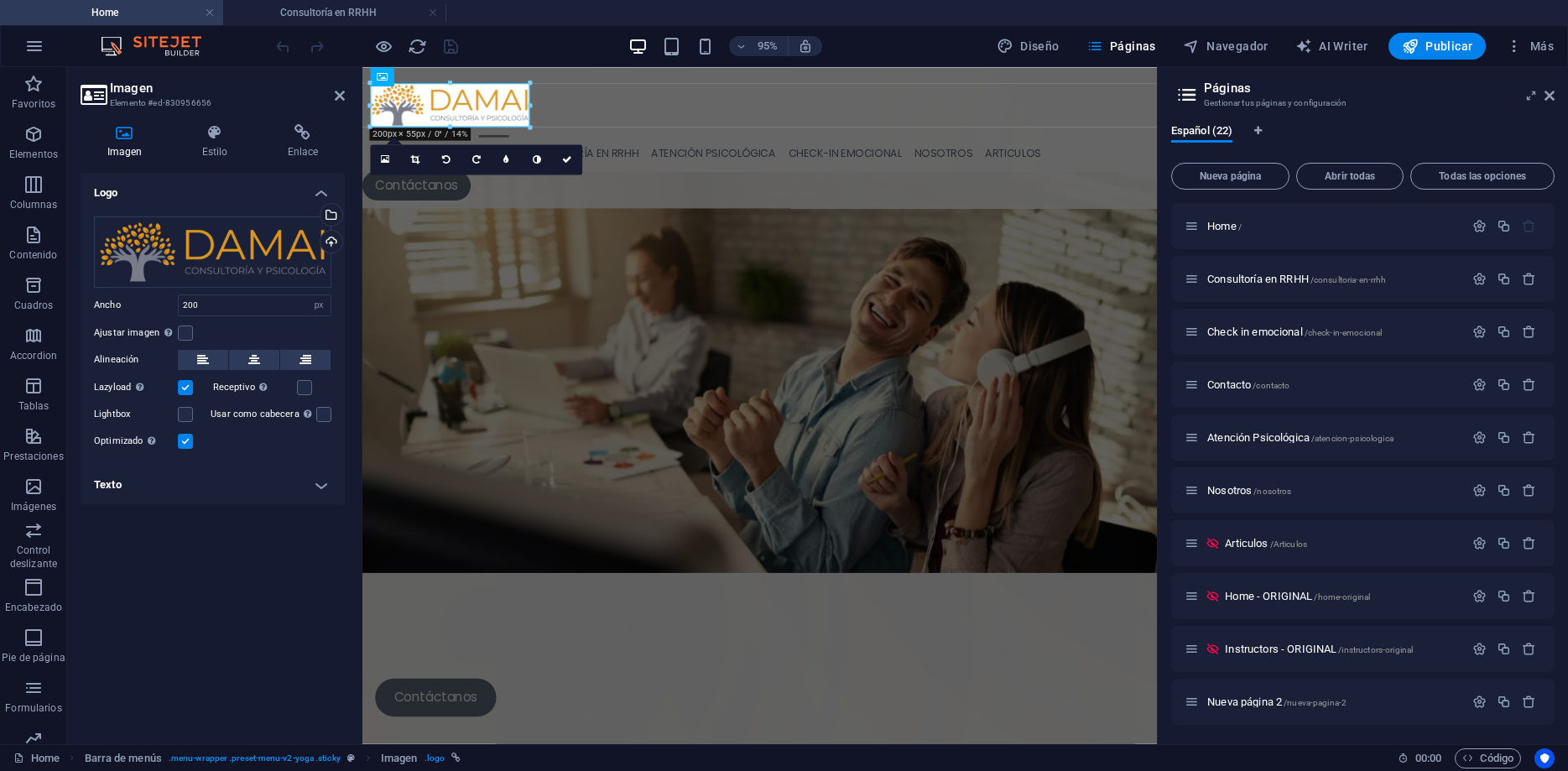 click on "Texto" at bounding box center (212, 485) 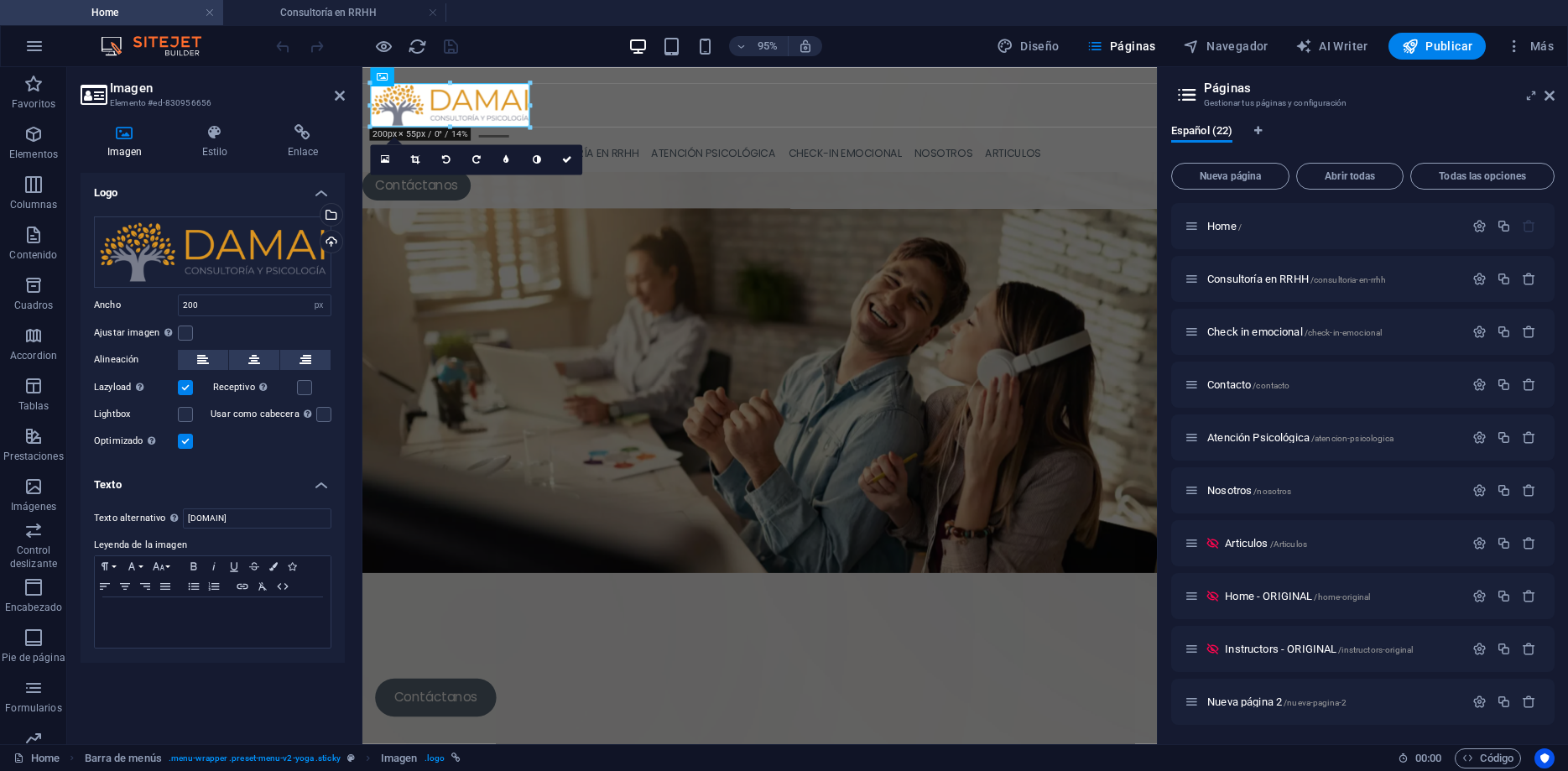 click on "Texto" at bounding box center (212, 480) 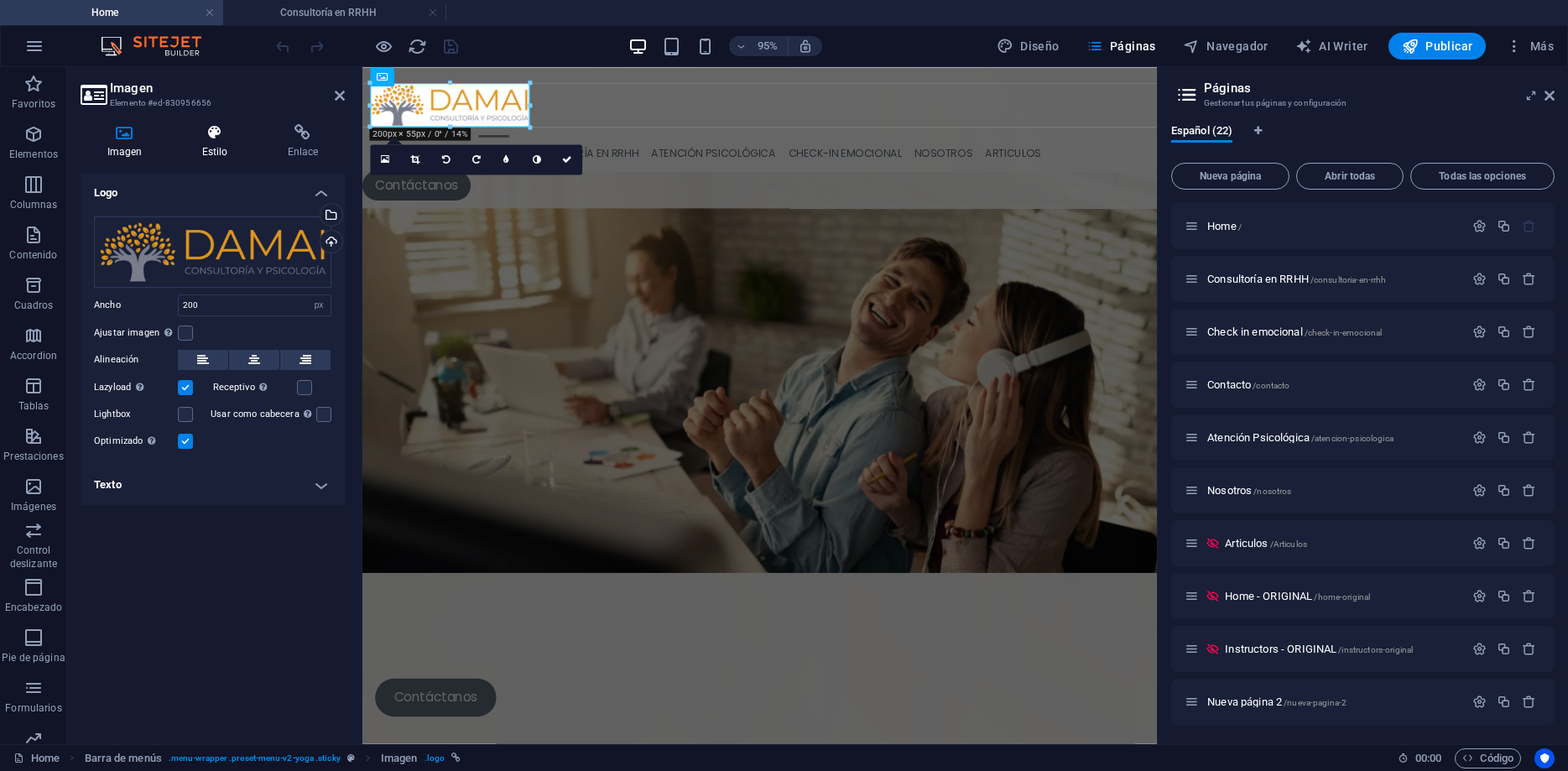 click at bounding box center (215, 133) 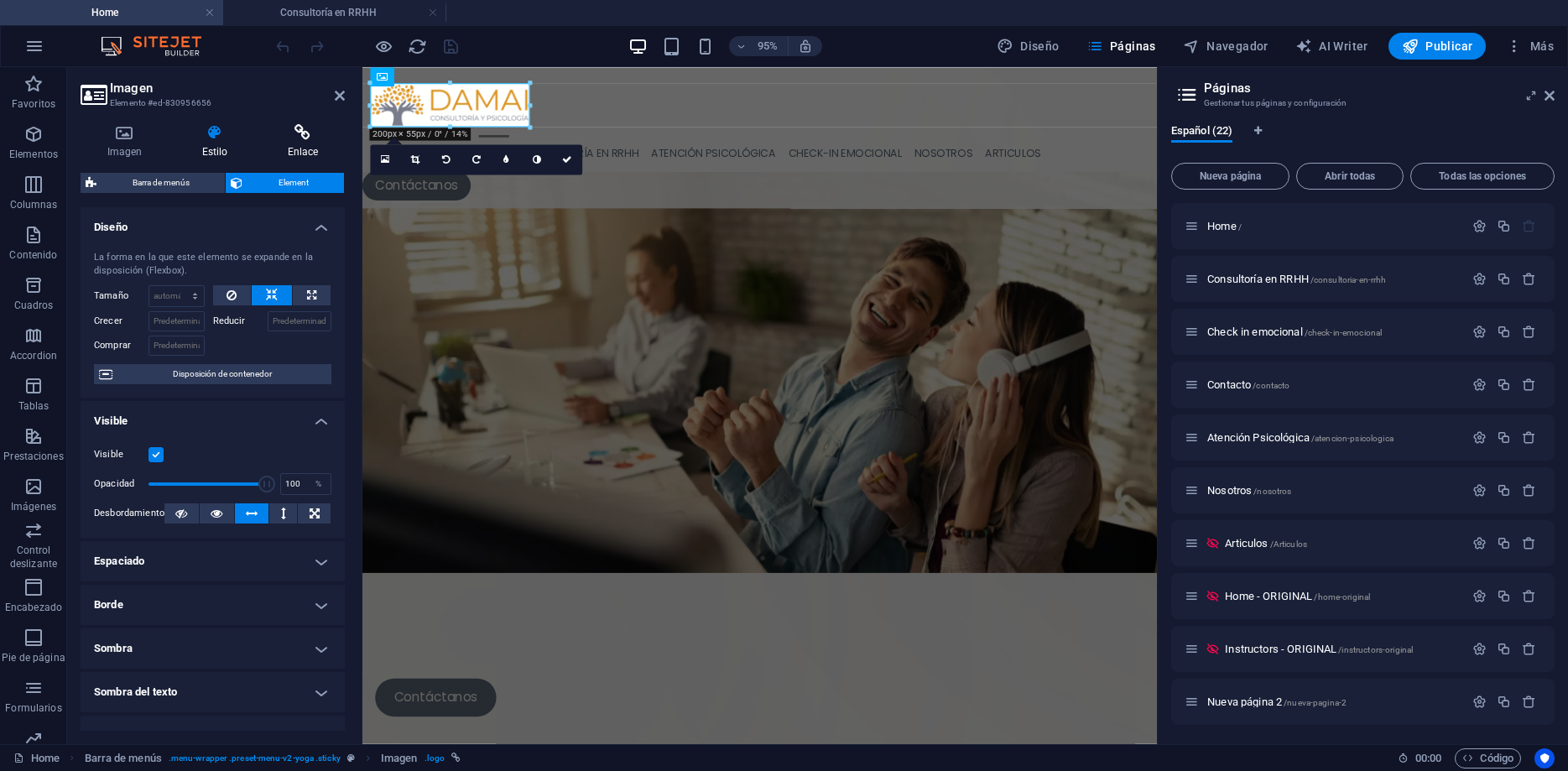 click at bounding box center [303, 133] 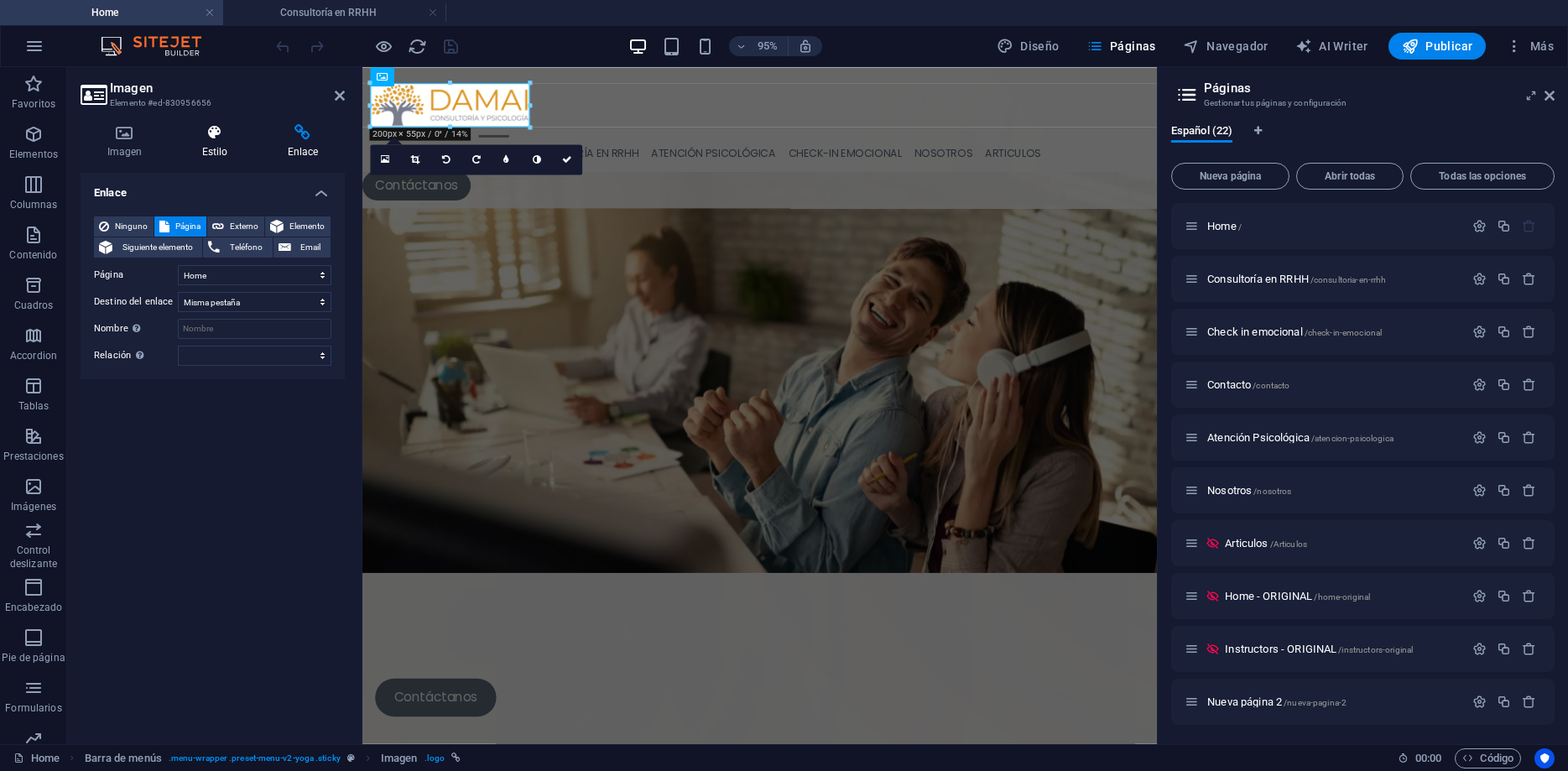 click at bounding box center (215, 133) 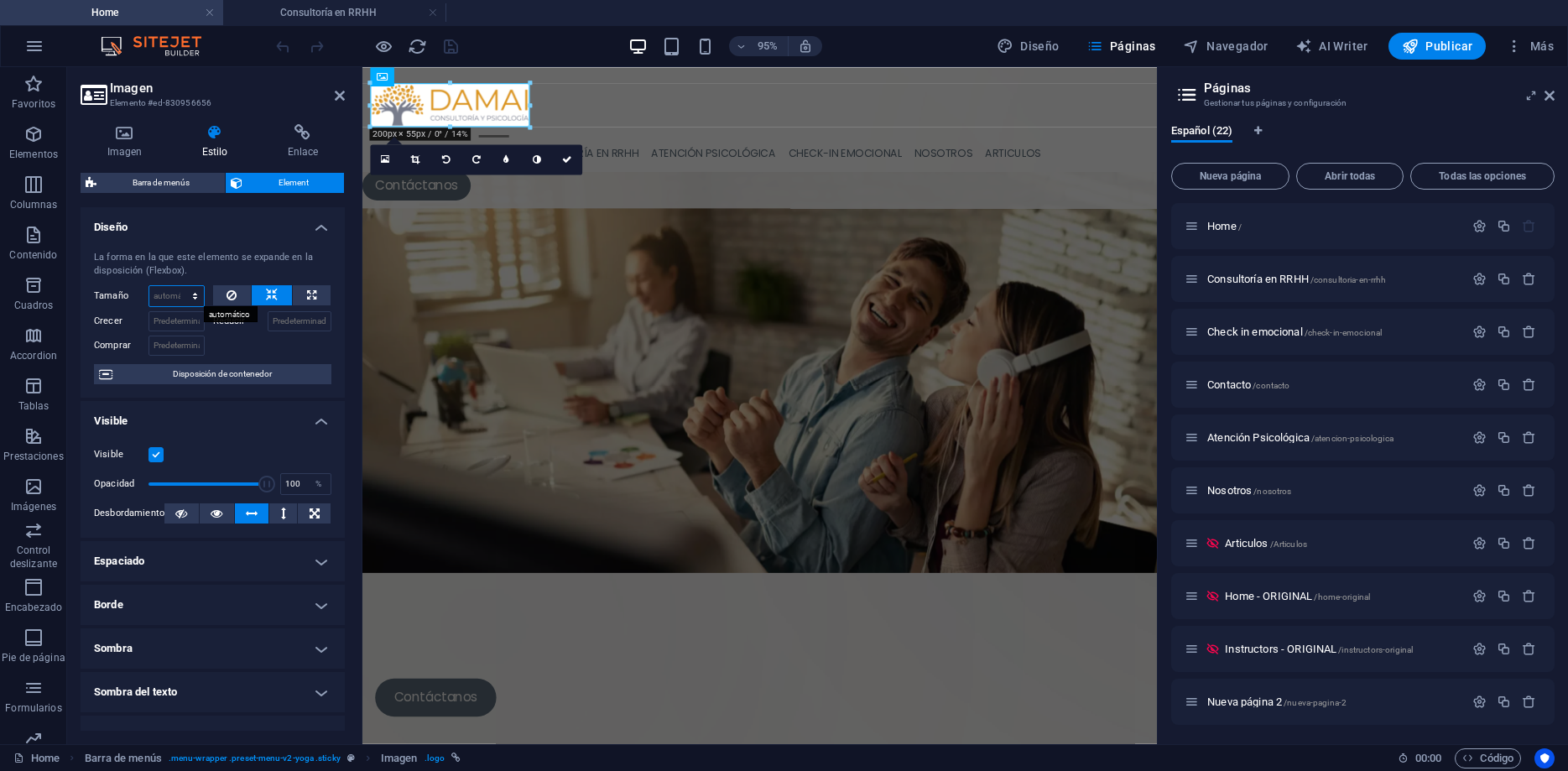 click on "Predeterminado automático px % 1/1 1/2 1/3 1/4 1/5 1/6 1/7 1/8 1/9 1/10" at bounding box center [176, 296] 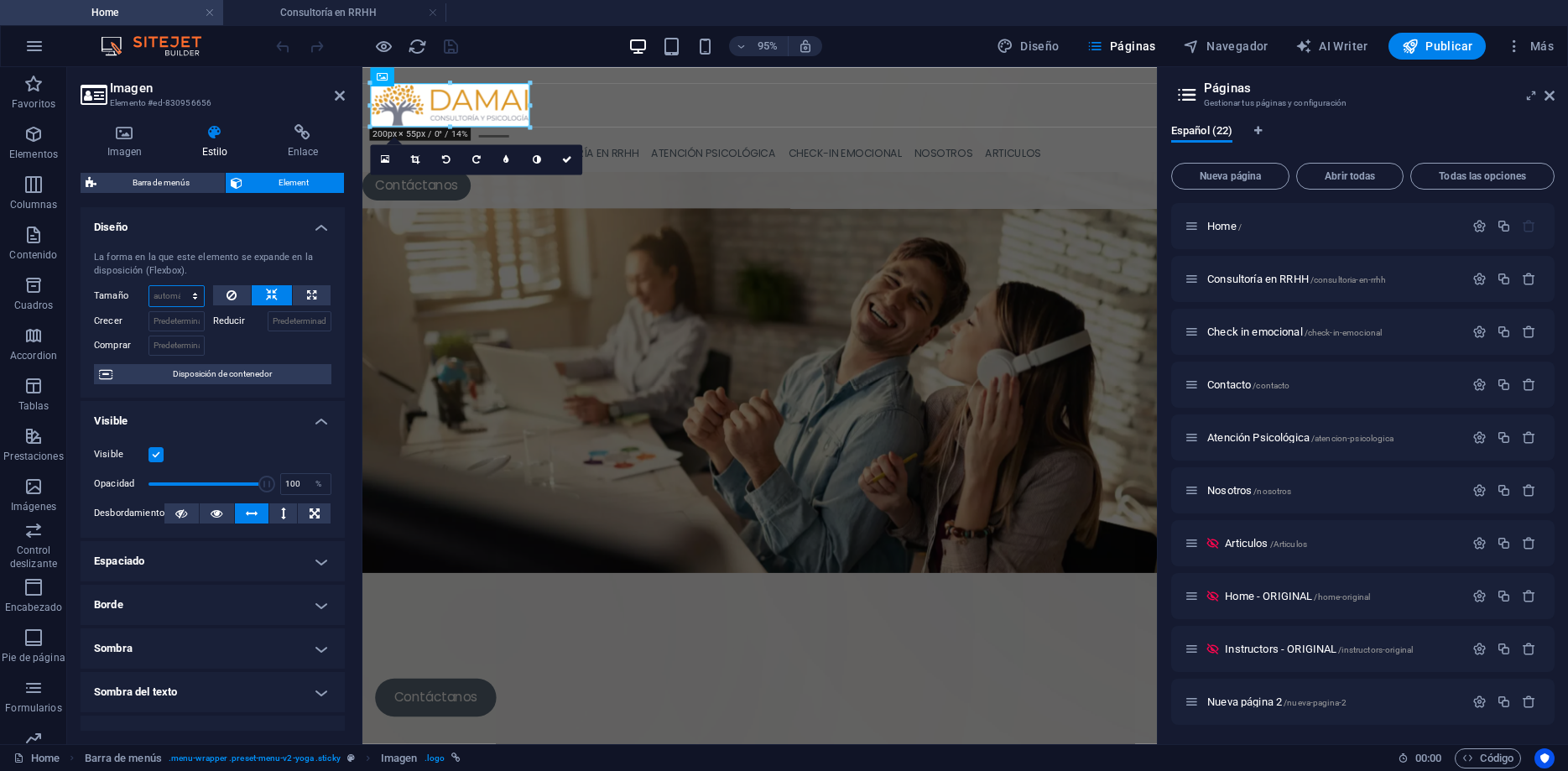 select on "%" 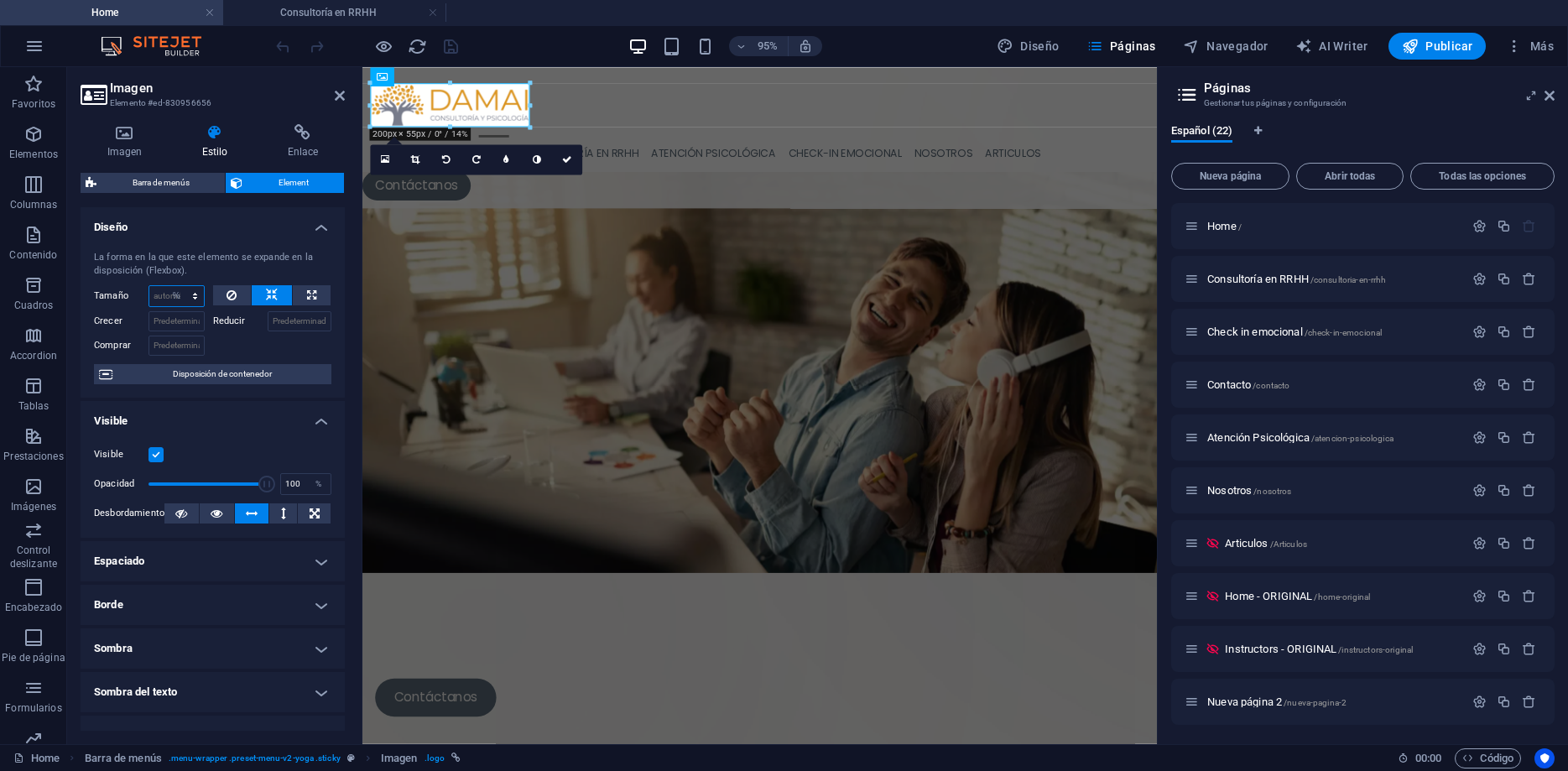 click on "%" at bounding box center (0, 0) 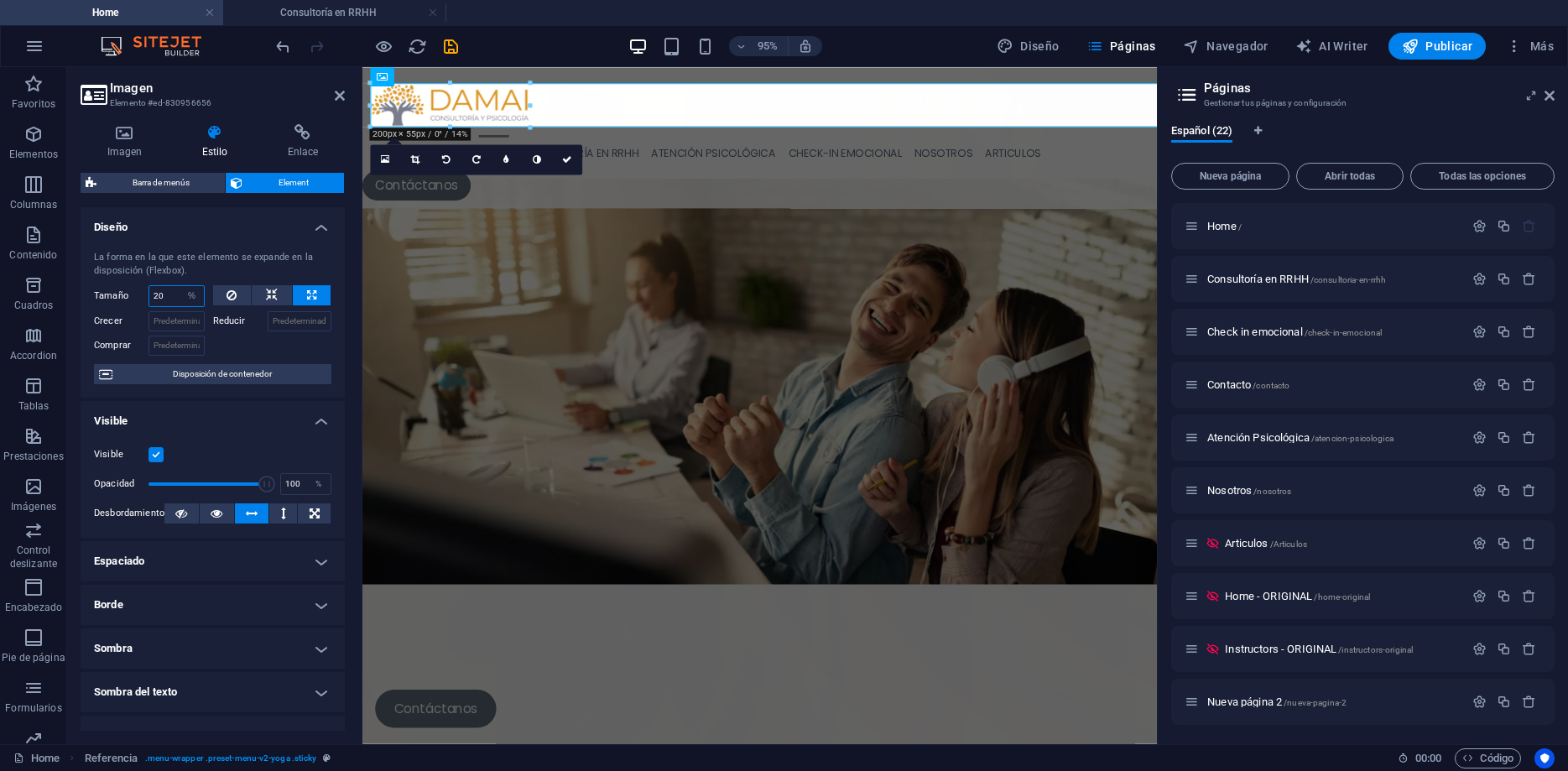 type on "20" 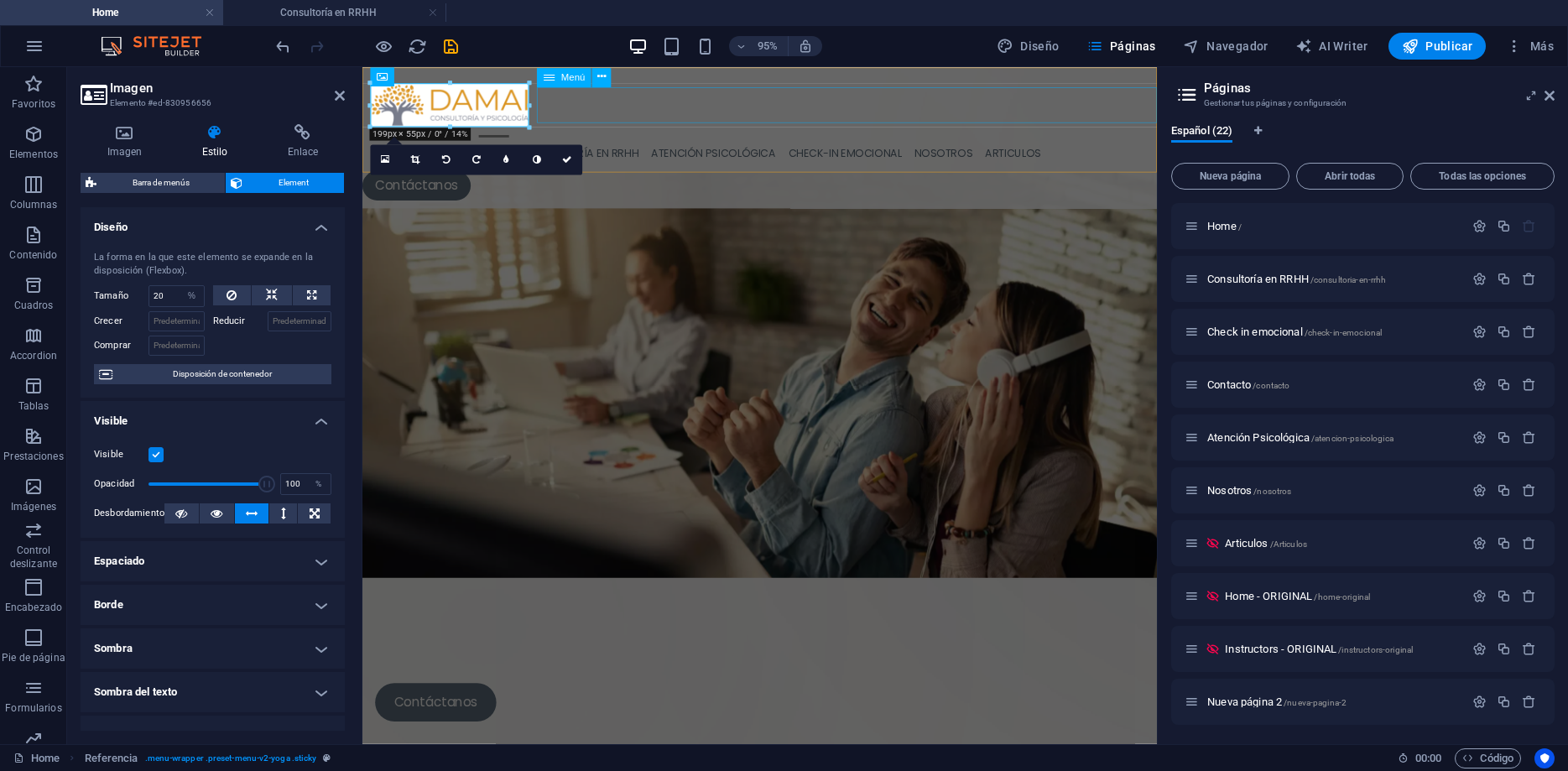 click on "Menú" at bounding box center [573, 77] 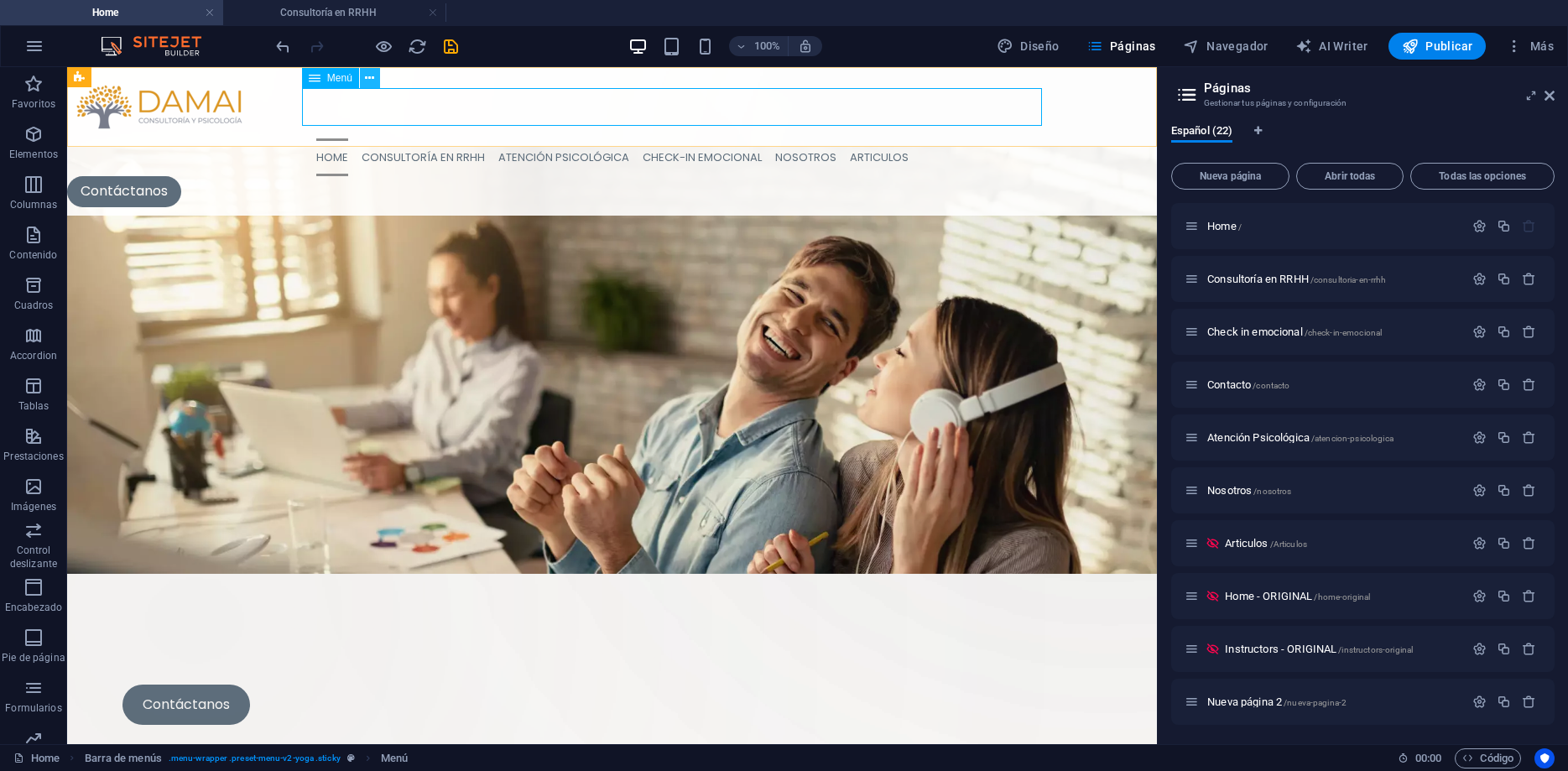 click at bounding box center [369, 78] 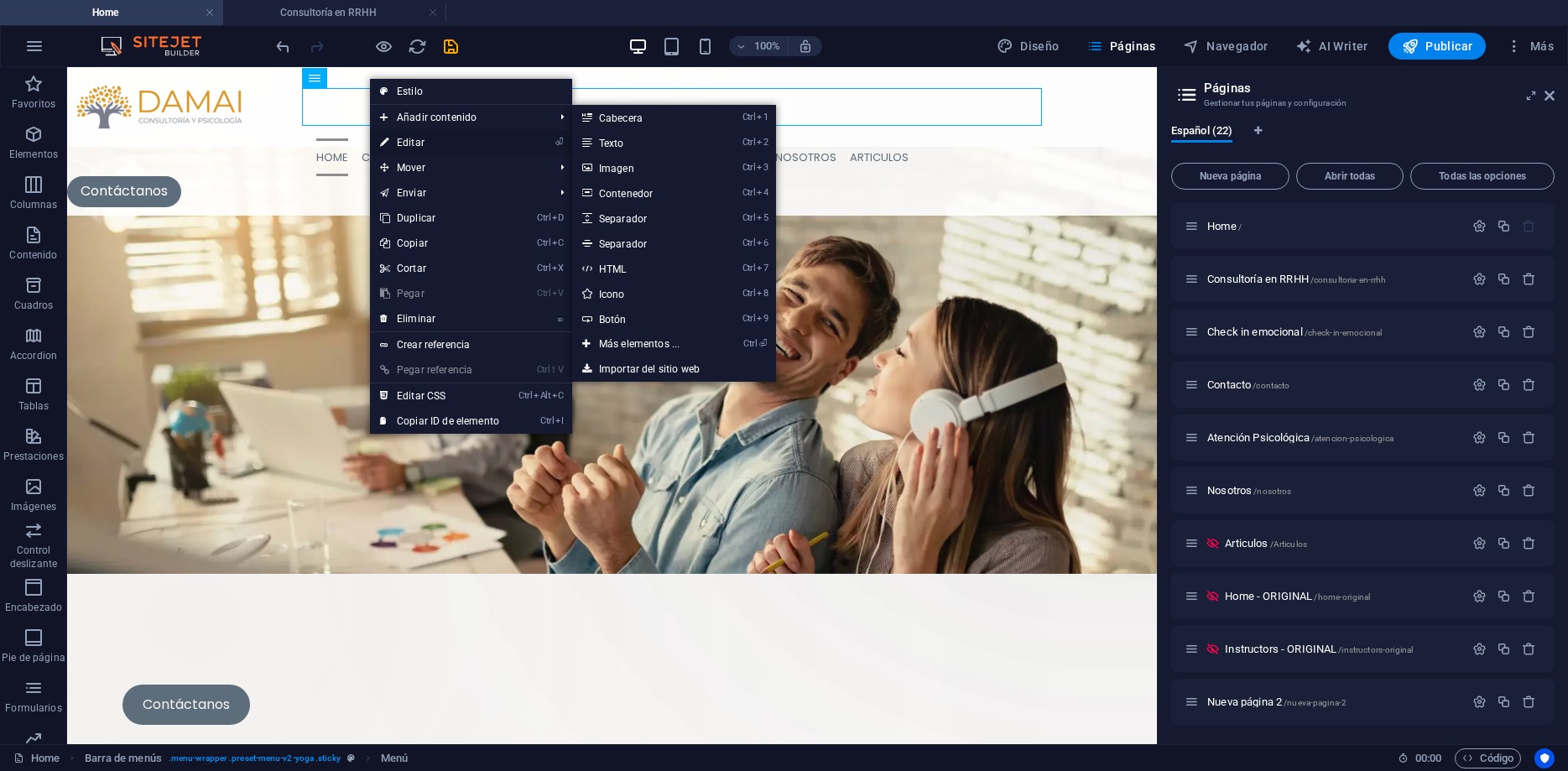 click on "⏎  Editar" at bounding box center [440, 143] 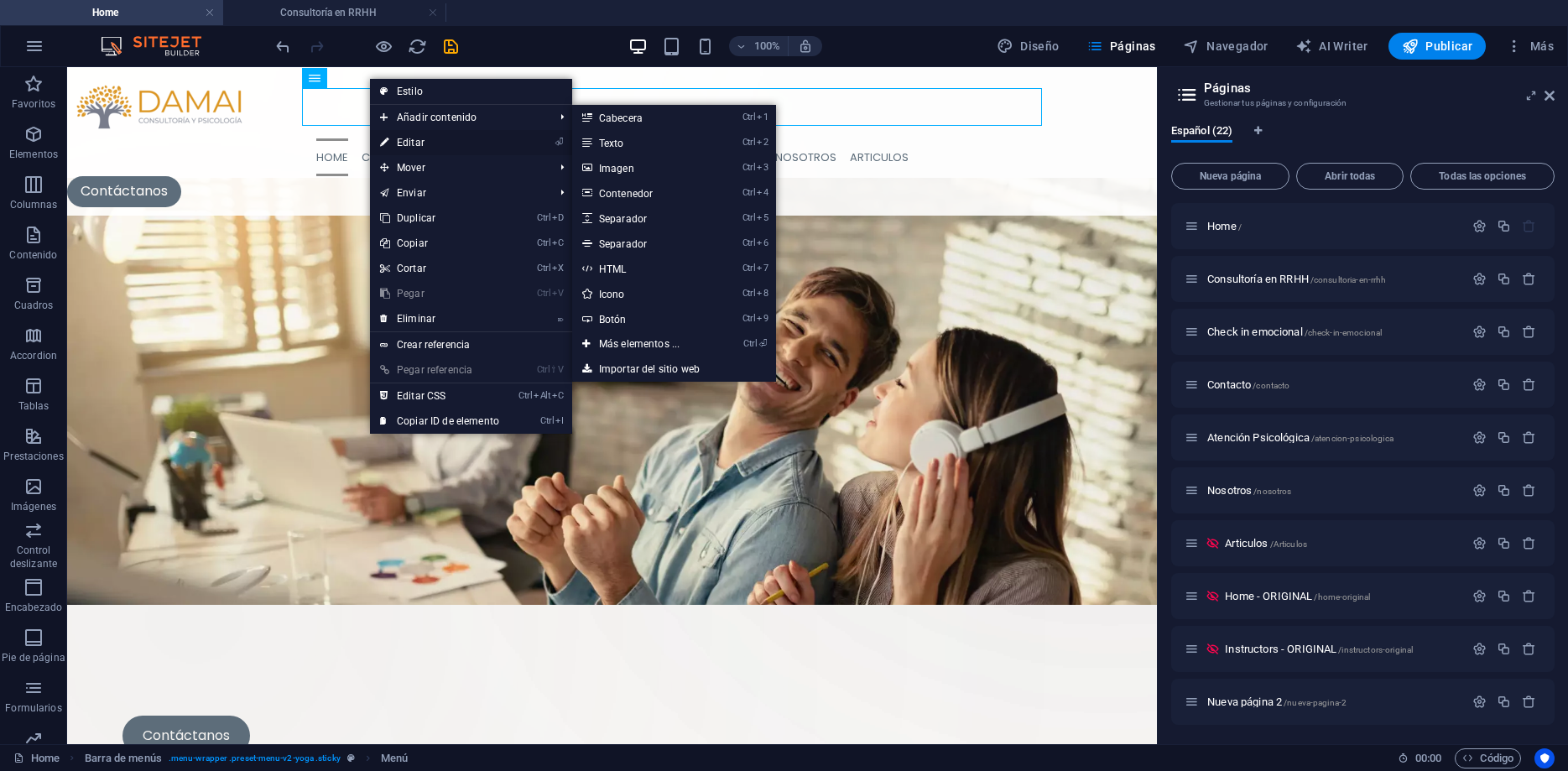 select on "1" 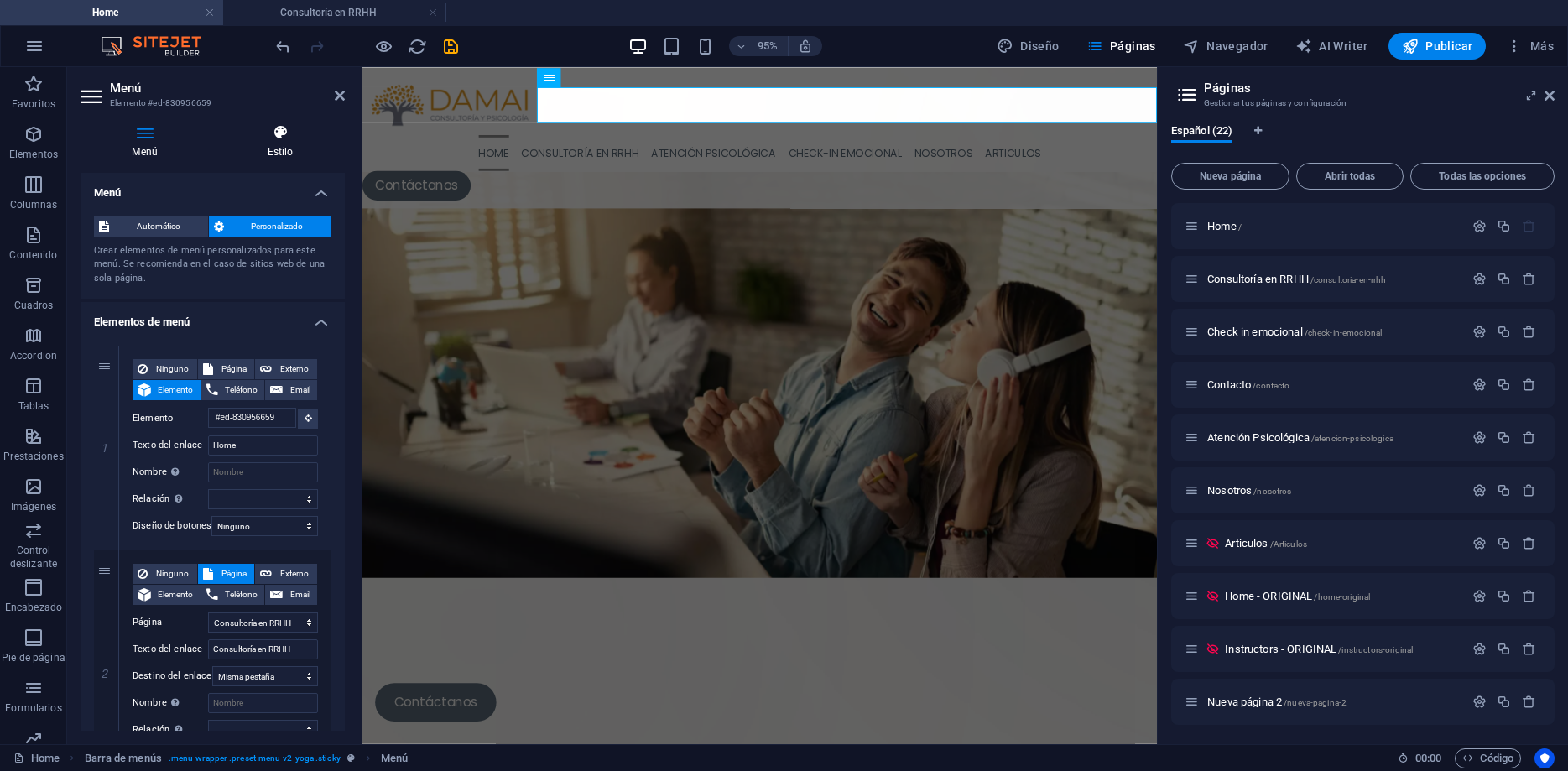 click on "Estilo" at bounding box center [280, 142] 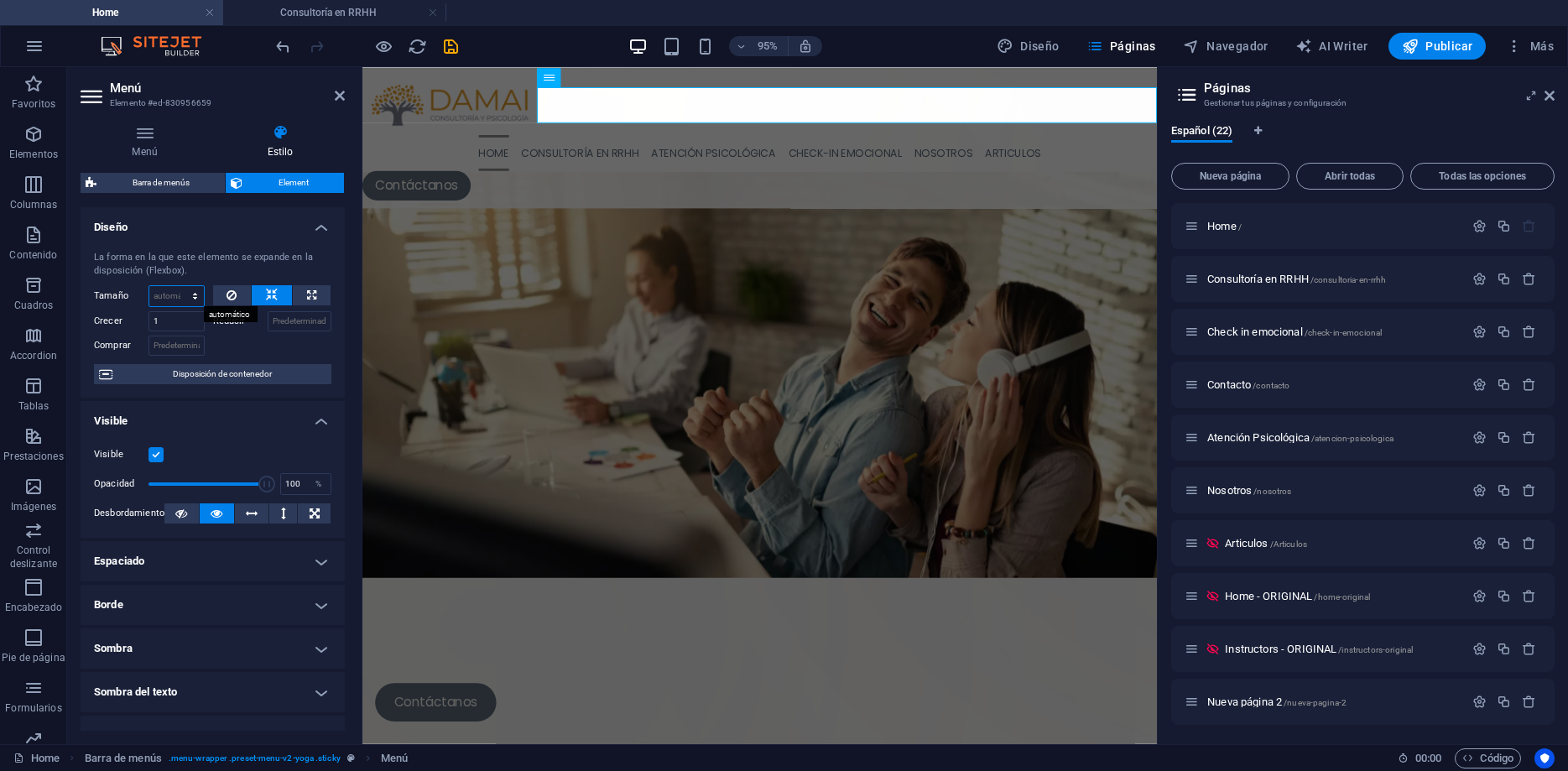click on "Predeterminado automático px % 1/1 1/2 1/3 1/4 1/5 1/6 1/7 1/8 1/9 1/10" at bounding box center (176, 296) 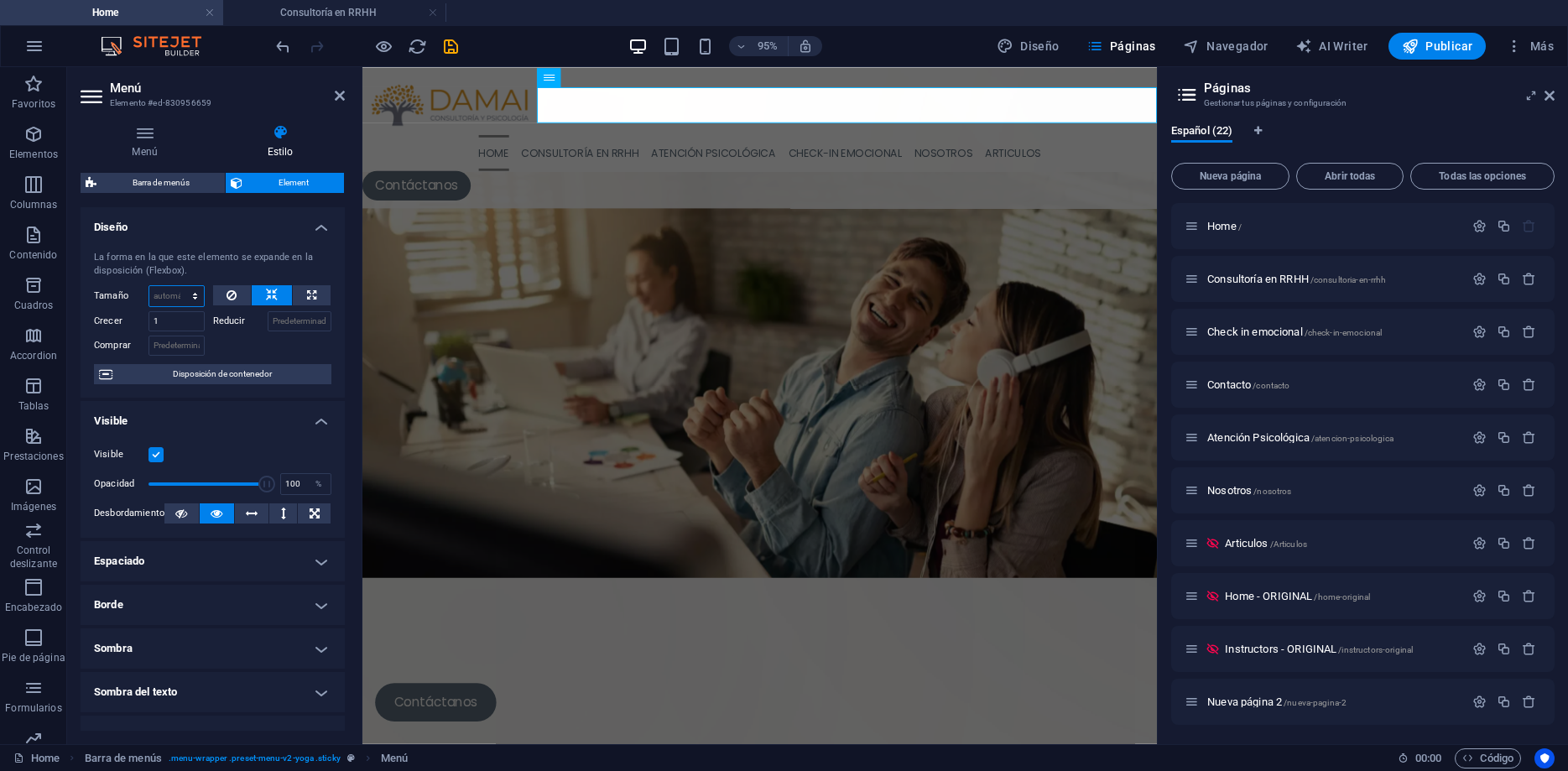 select on "%" 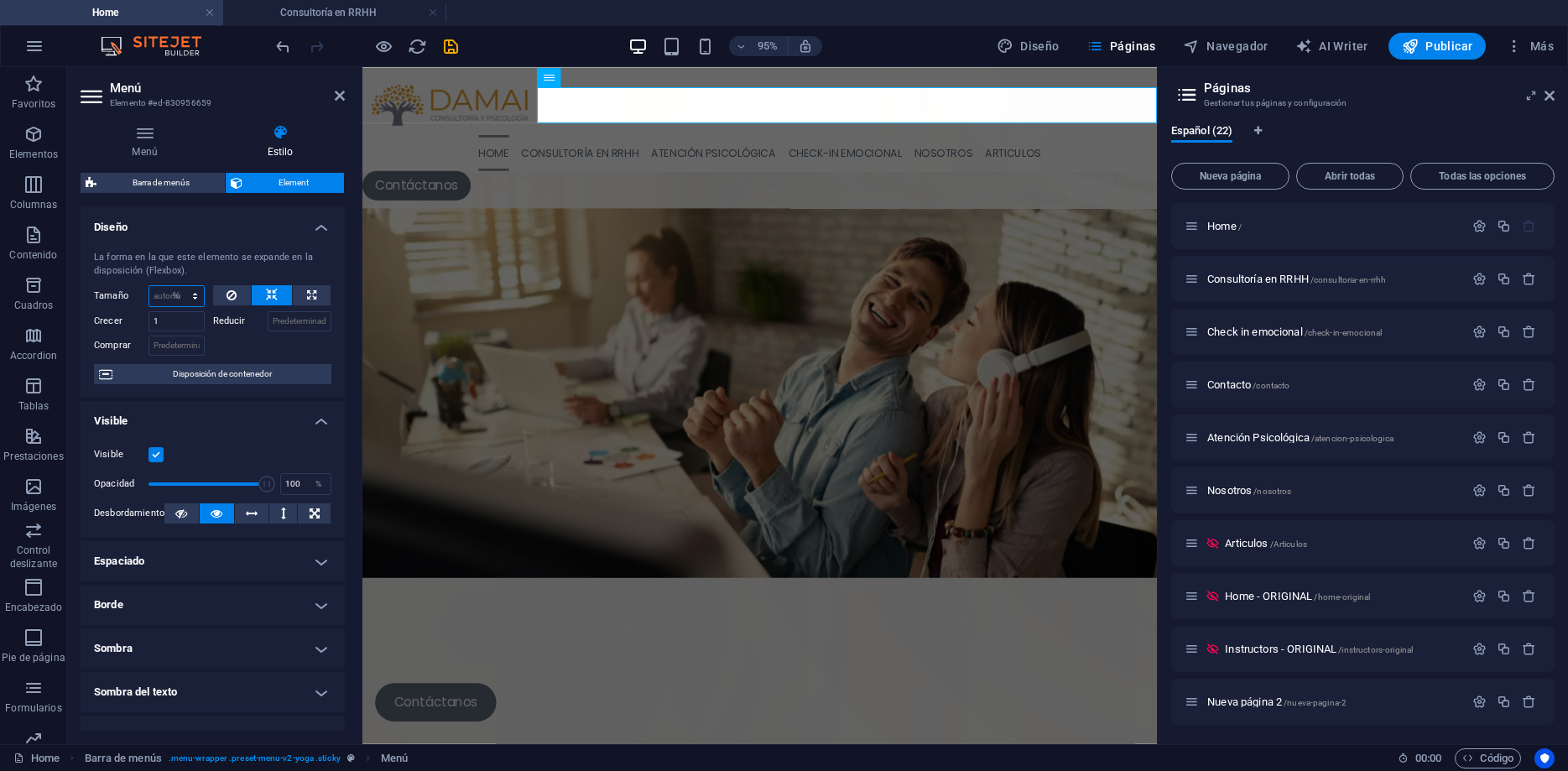 click on "%" at bounding box center [0, 0] 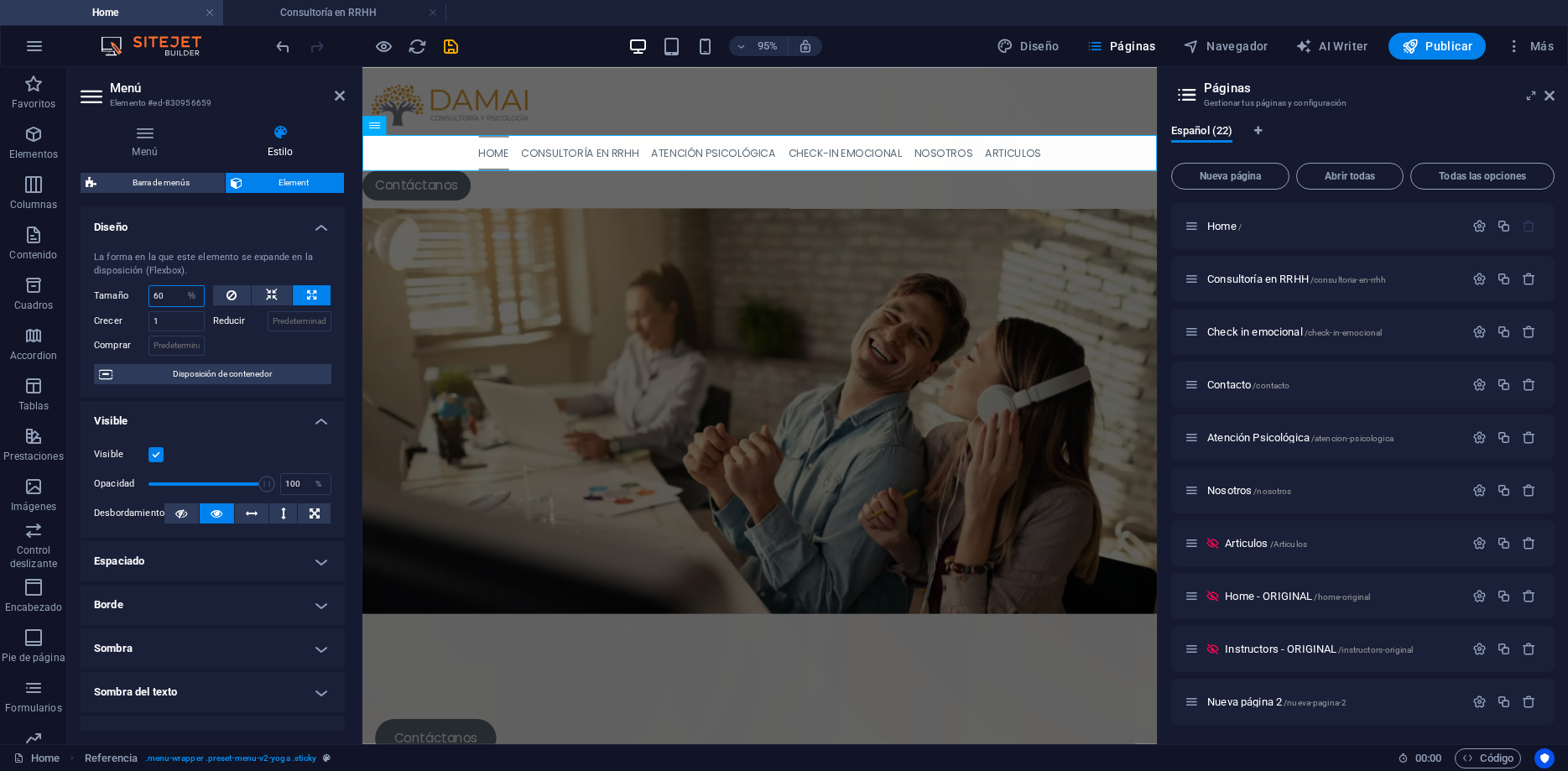 type on "60" 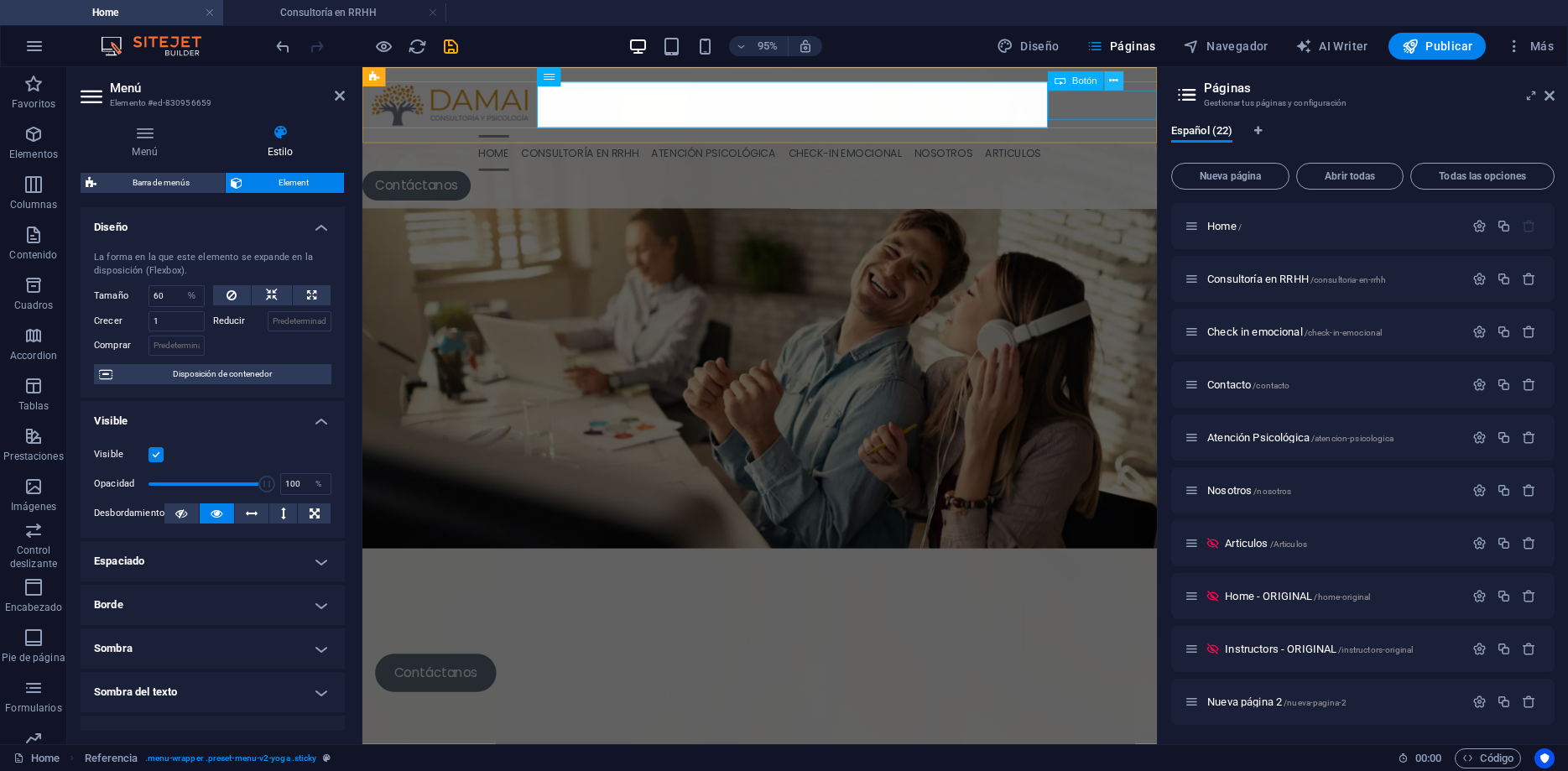 click at bounding box center (1113, 81) 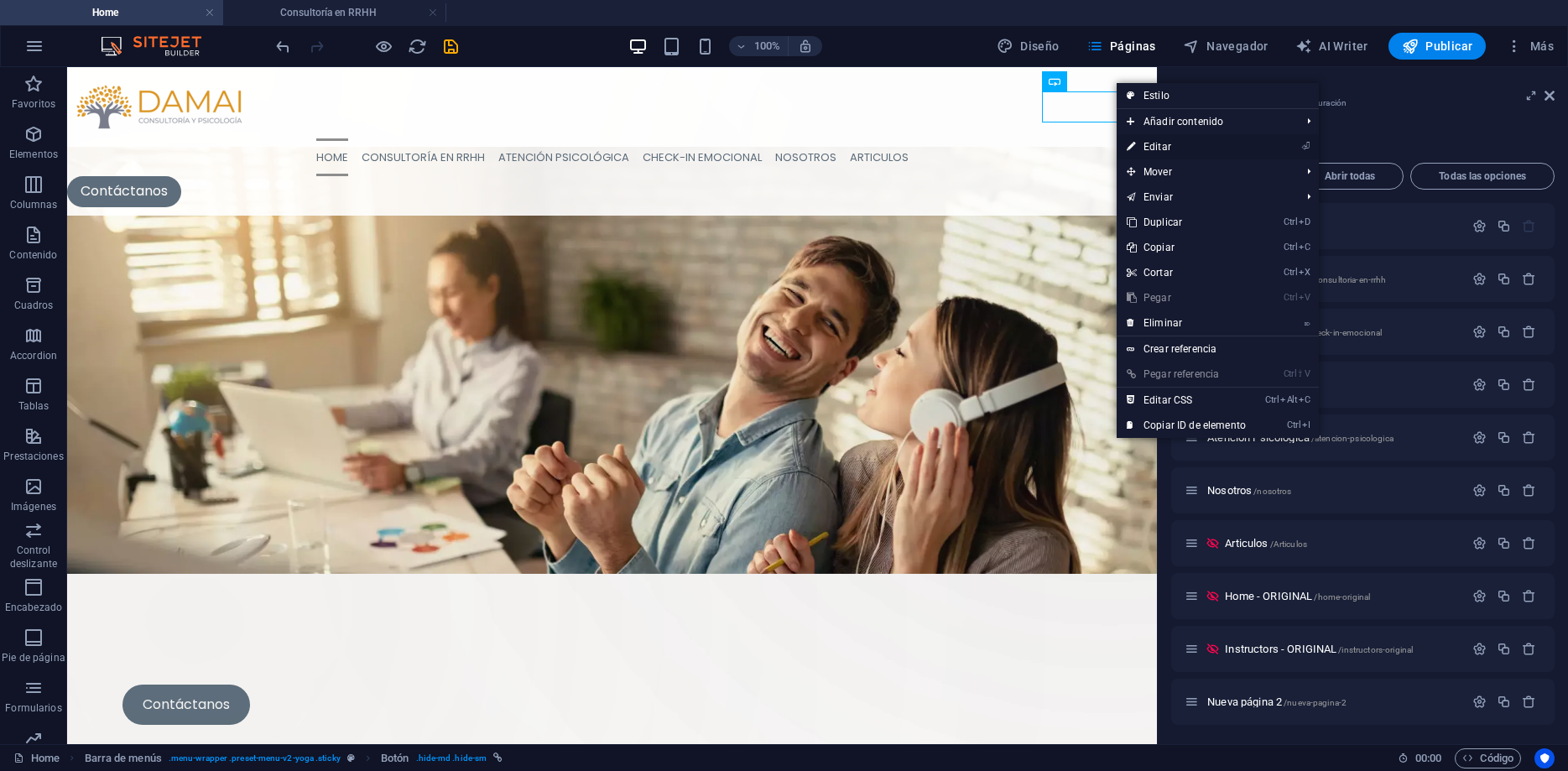 click on "⏎  Editar" at bounding box center [1186, 147] 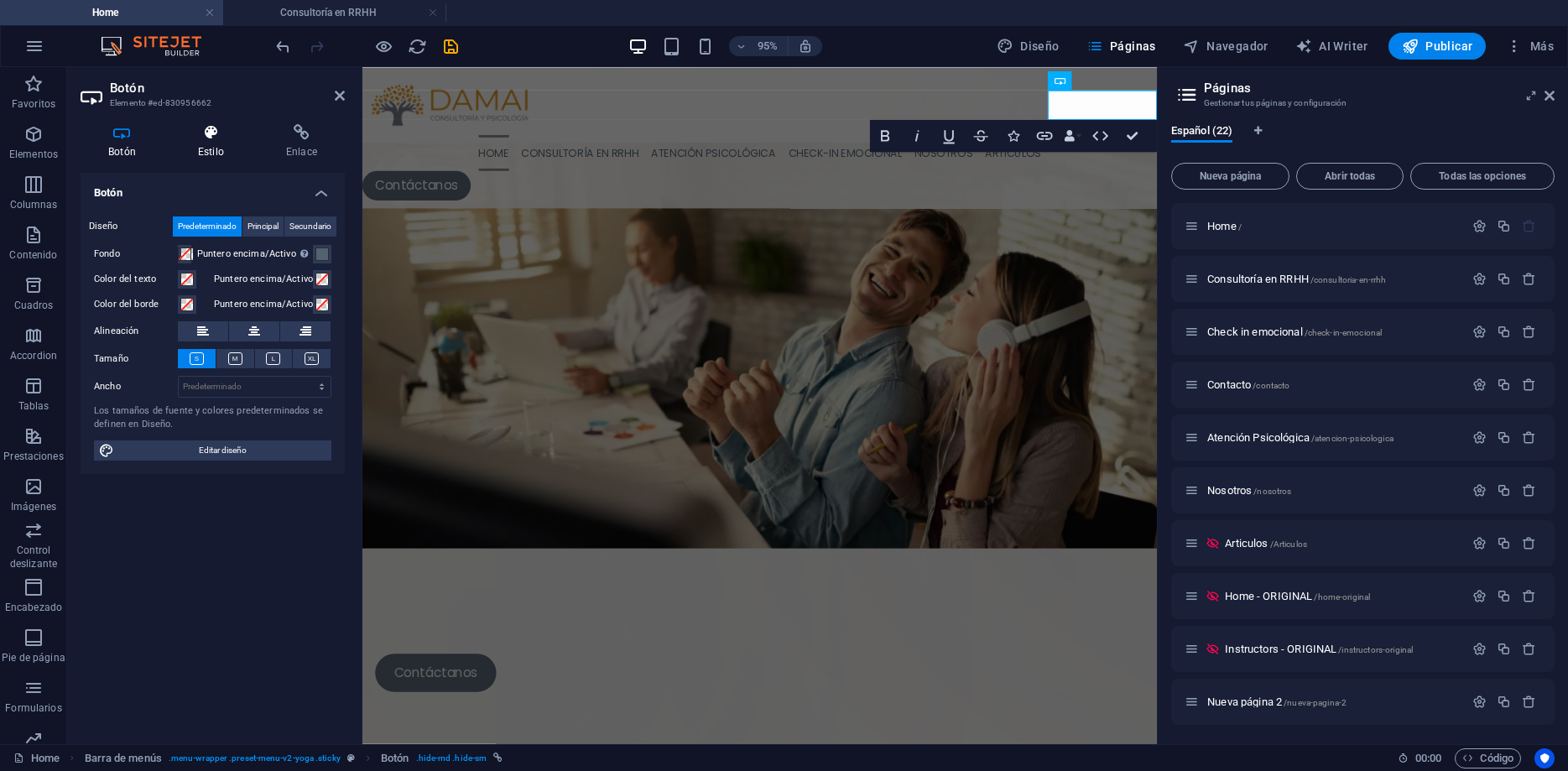 click at bounding box center [211, 133] 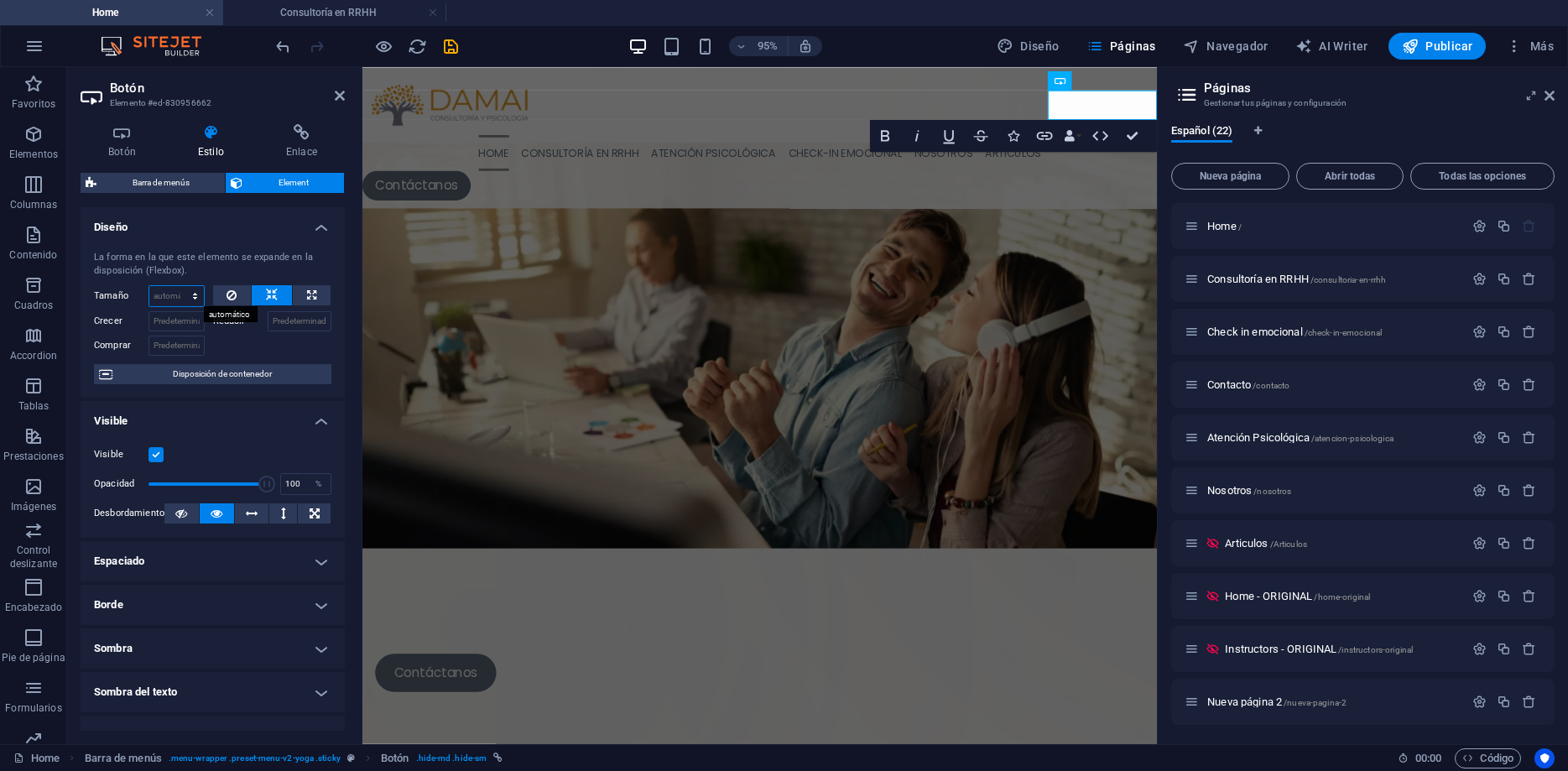 click on "Predeterminado automático px % 1/1 1/2 1/3 1/4 1/5 1/6 1/7 1/8 1/9 1/10" at bounding box center [176, 296] 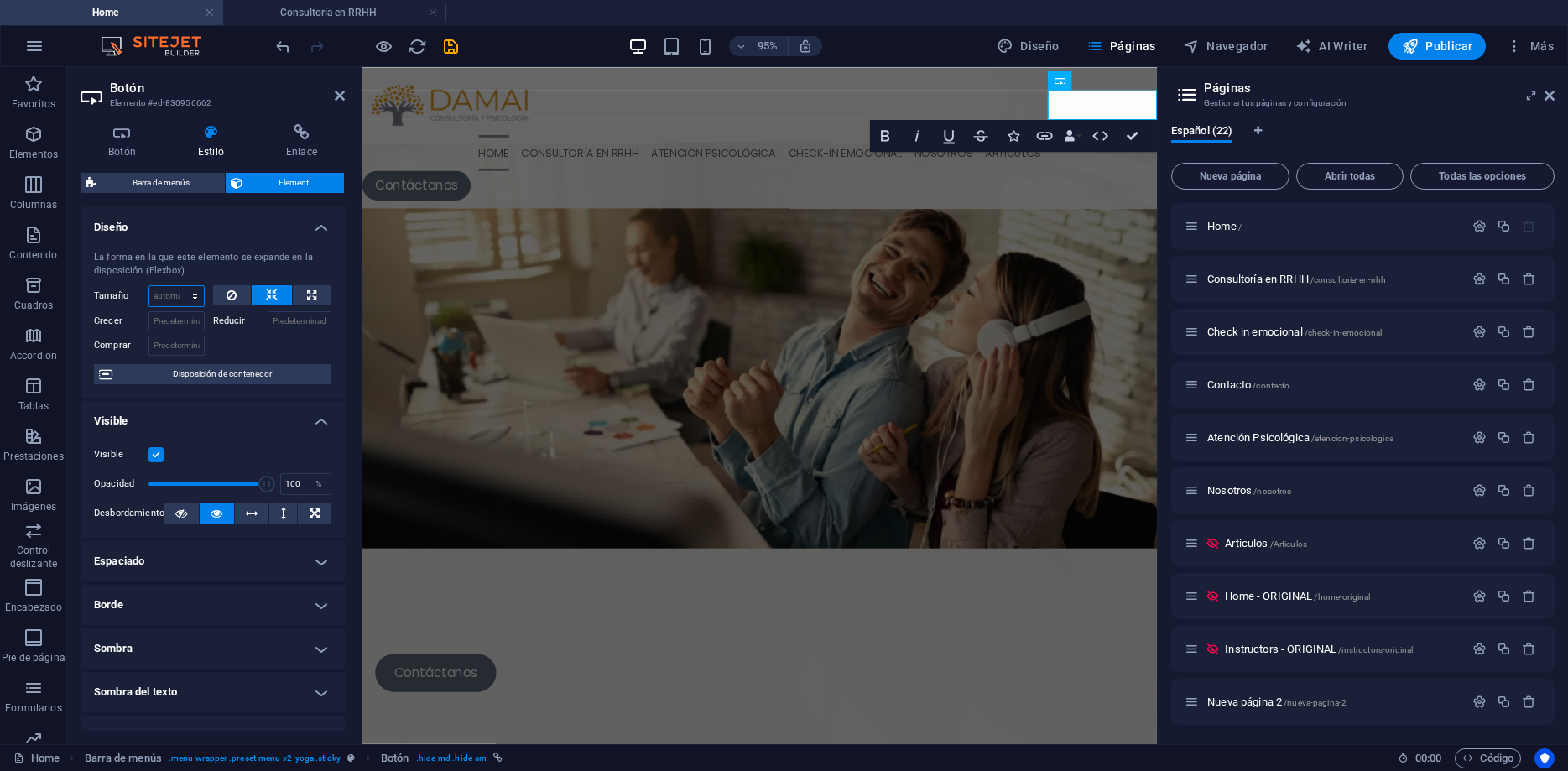select on "%" 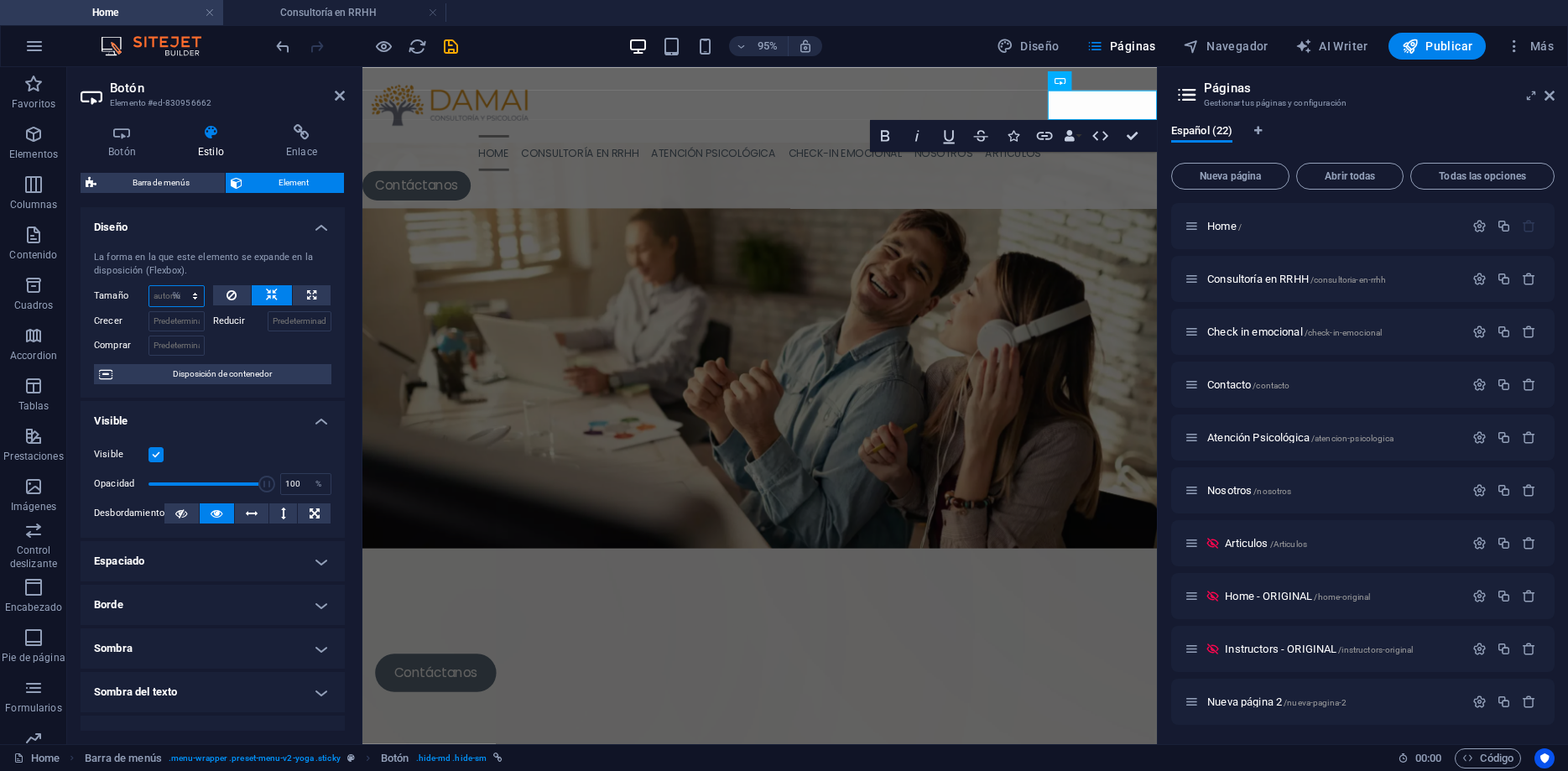 click on "%" at bounding box center (0, 0) 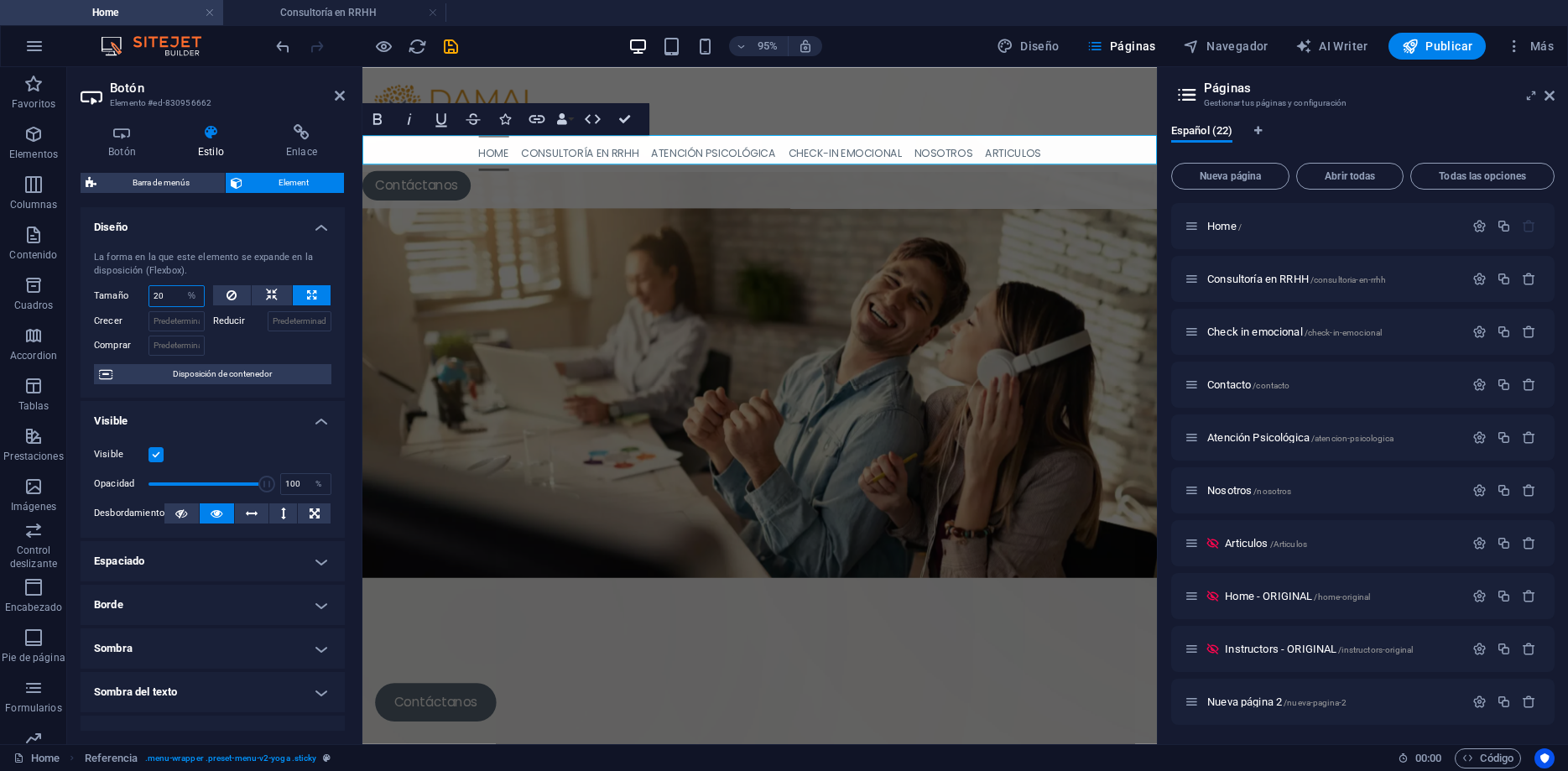 type on "20" 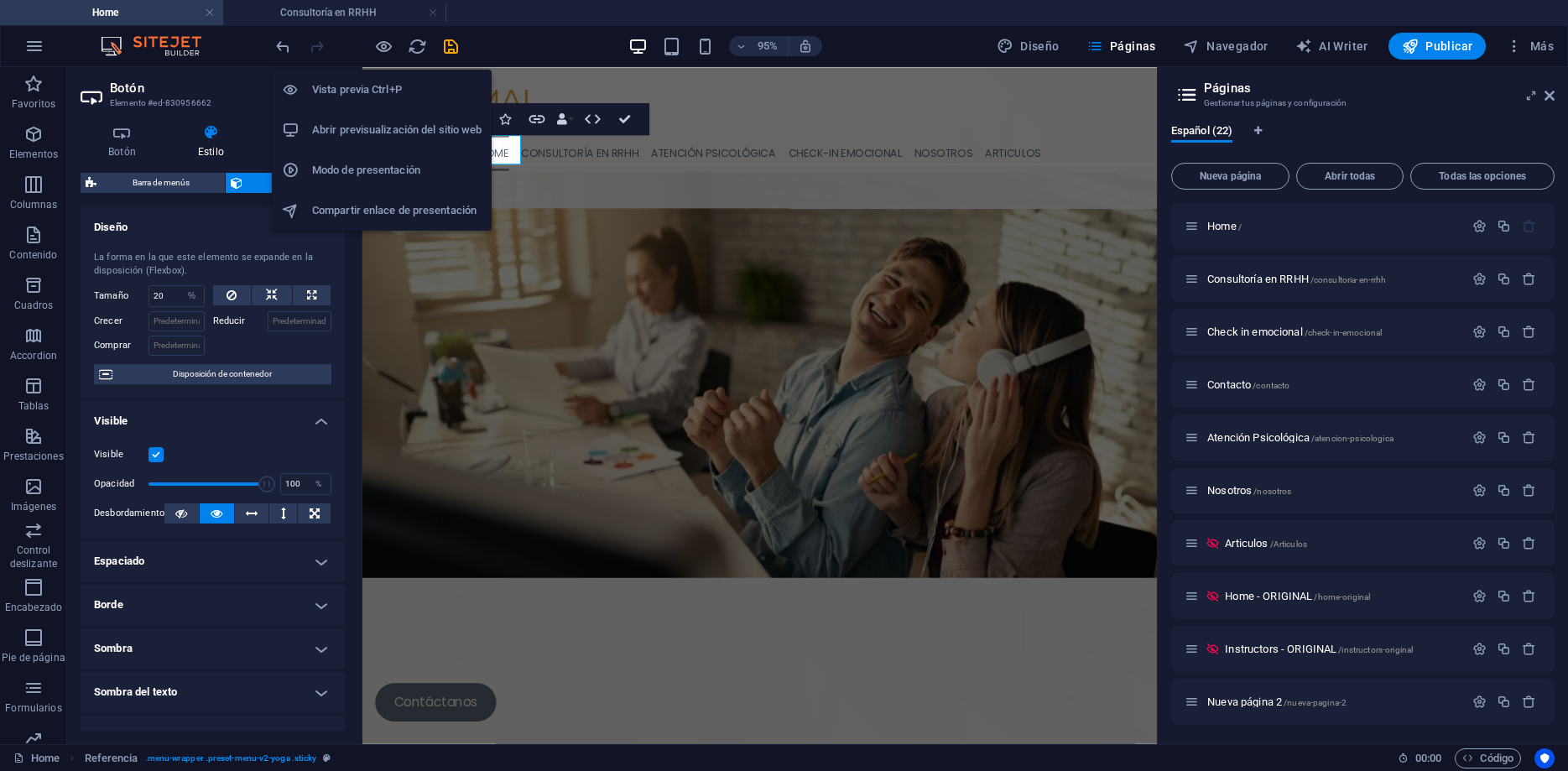 click on "Abrir previsualización del sitio web" at bounding box center [397, 130] 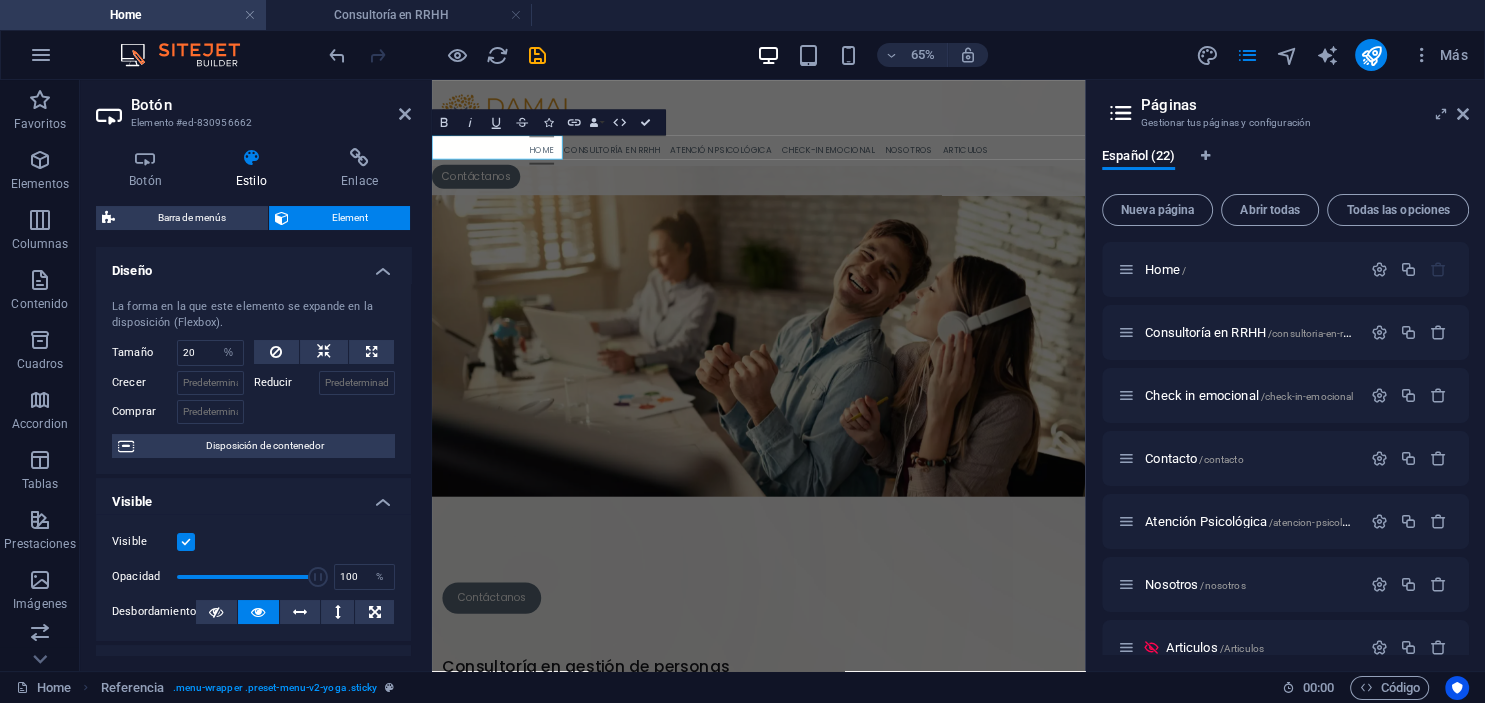drag, startPoint x: 1023, startPoint y: 297, endPoint x: 1338, endPoint y: 234, distance: 321.23822 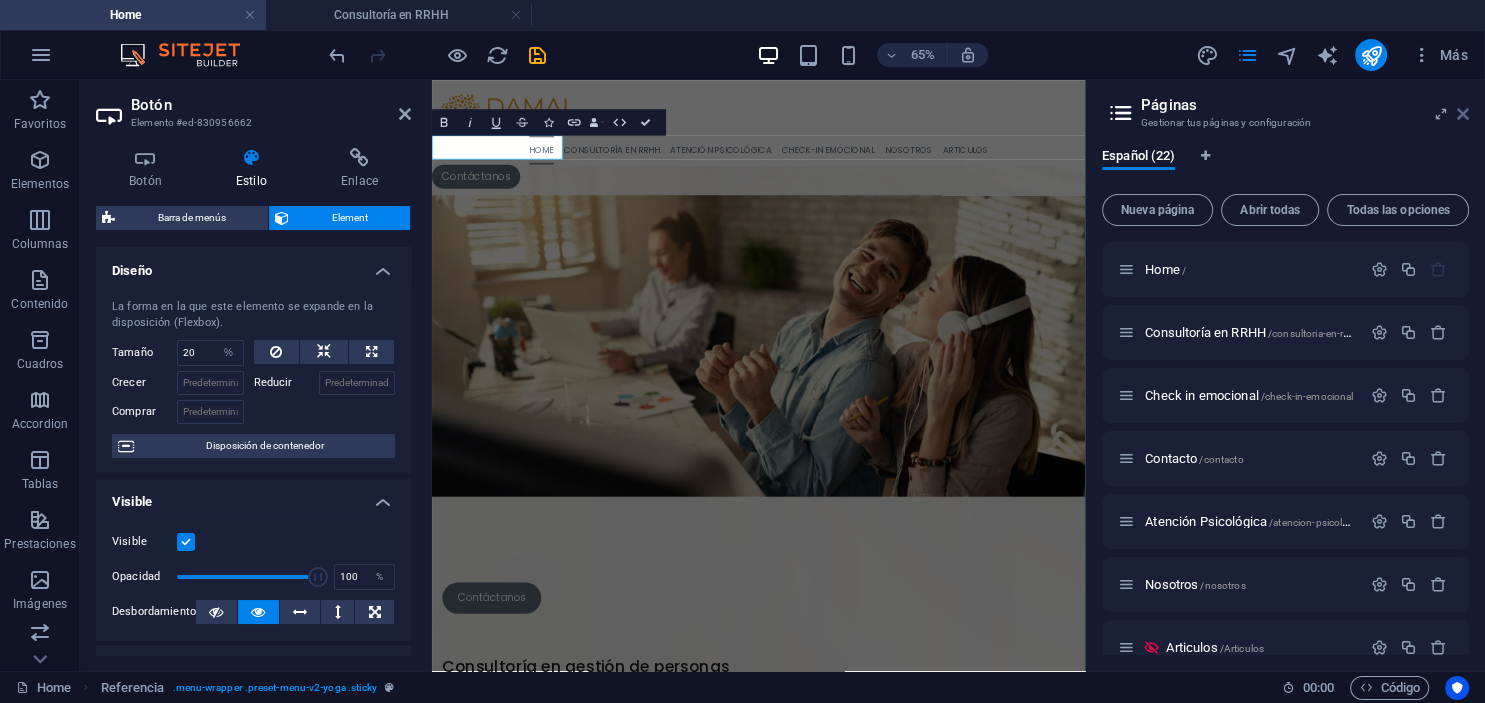 click at bounding box center (1463, 114) 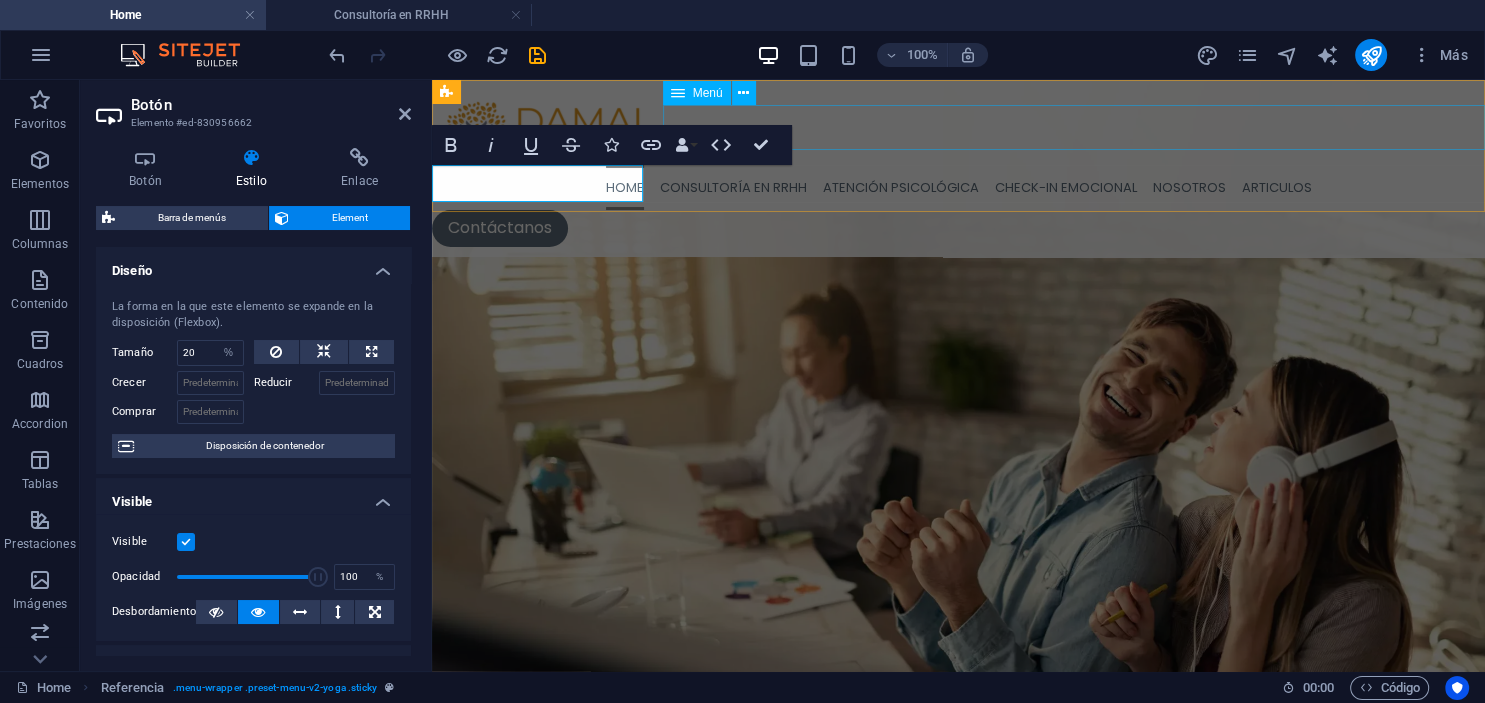 click on "Home Consultoría en RRHH Atención Psicológica CHECK-IN EMOCIONAL Nosotros Articulos" at bounding box center [958, 187] 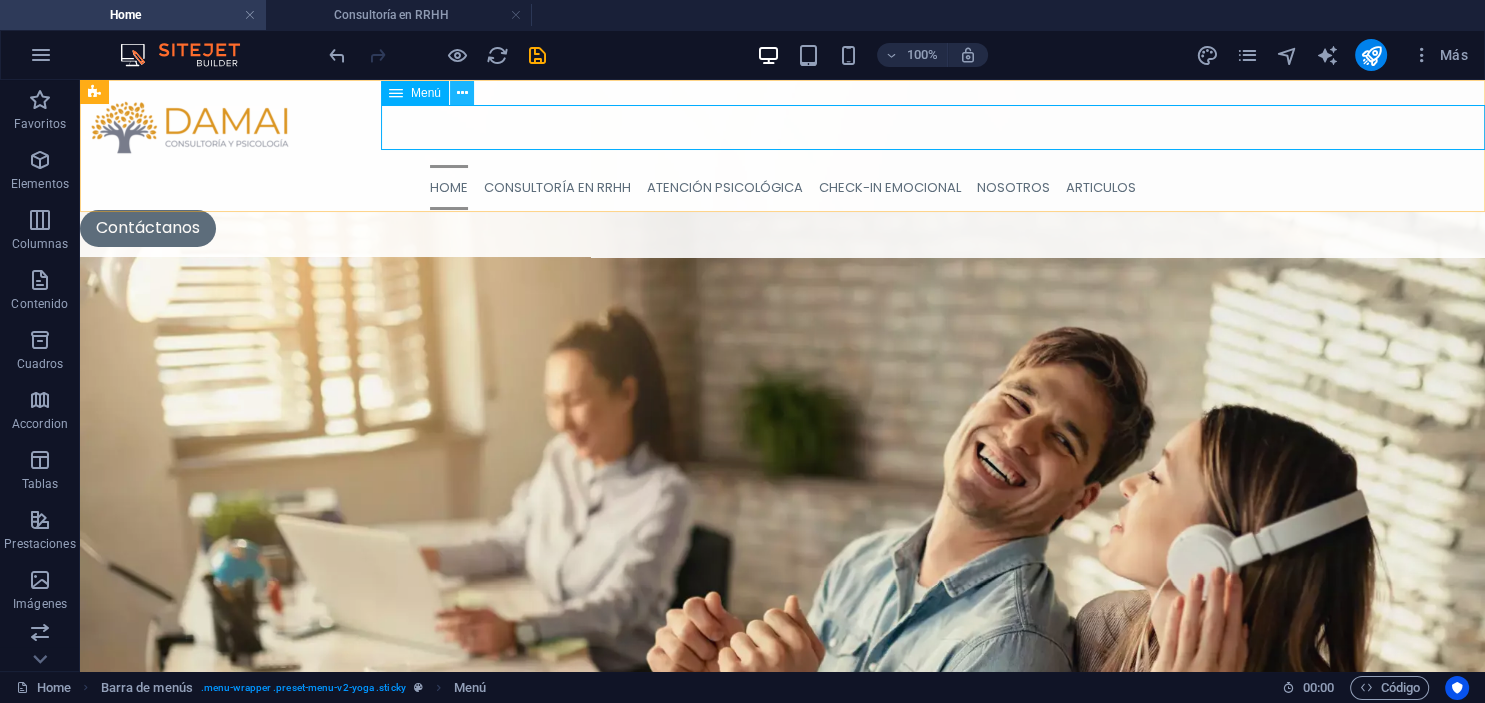 click at bounding box center (461, 93) 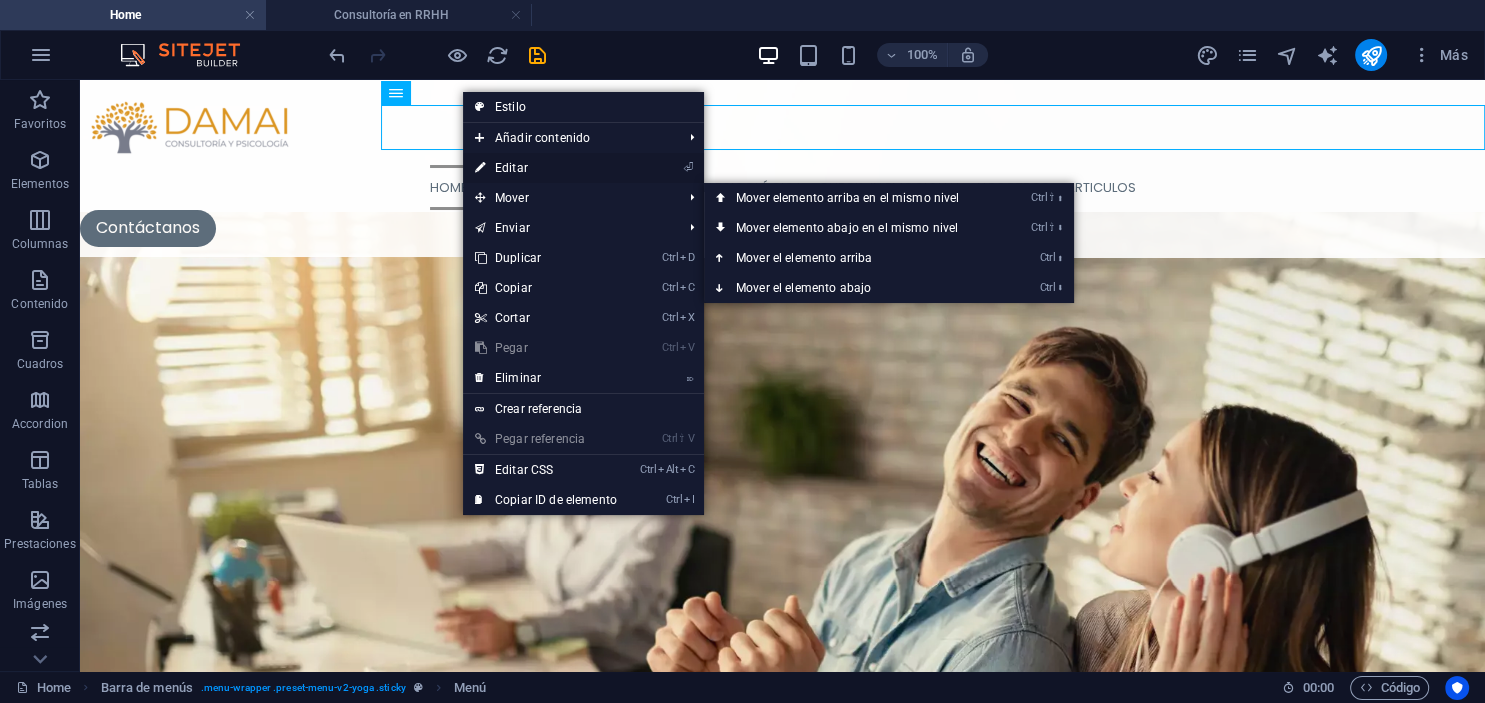 click on "⏎  Editar" at bounding box center (546, 168) 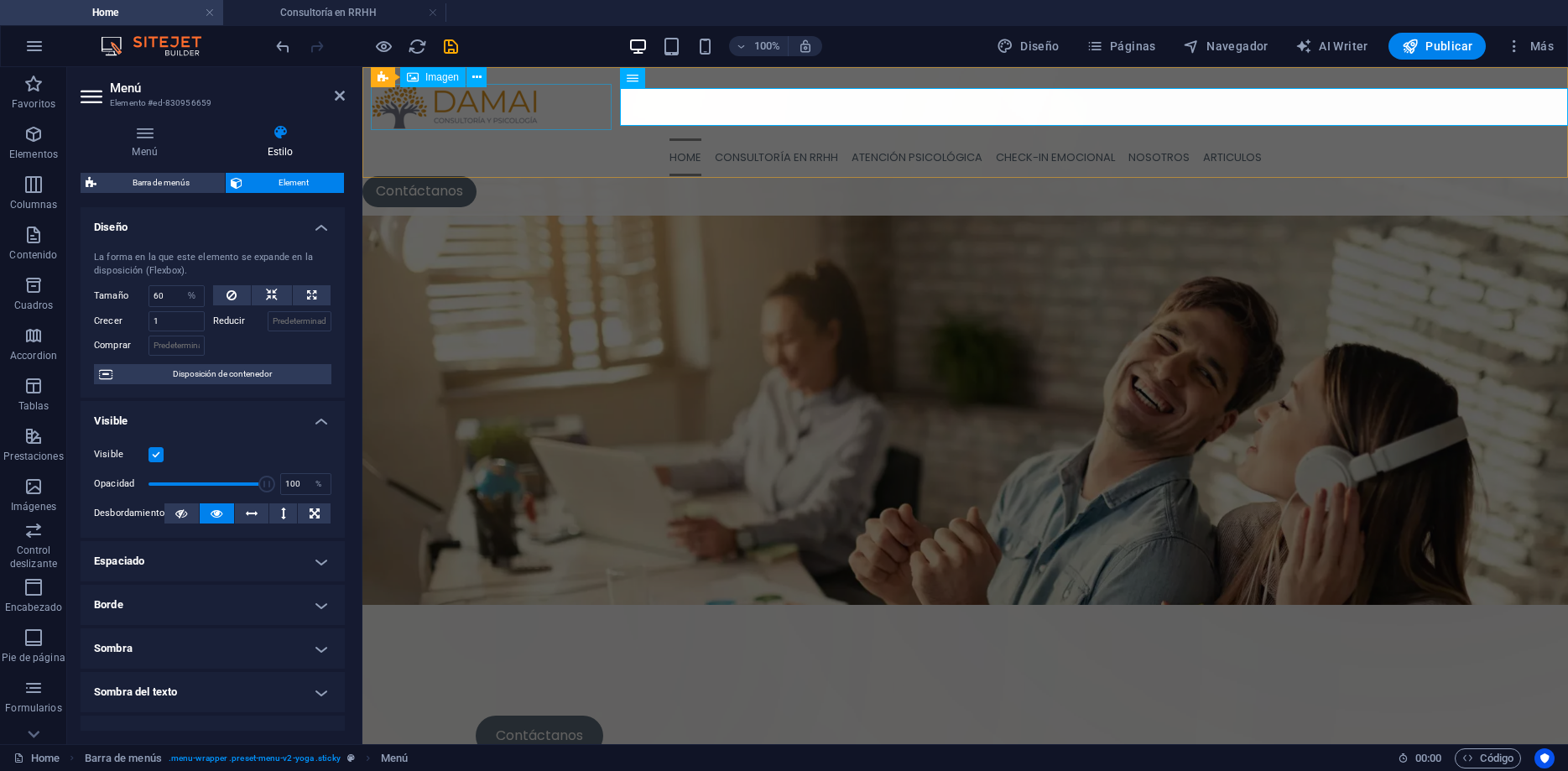 click at bounding box center (965, 107) 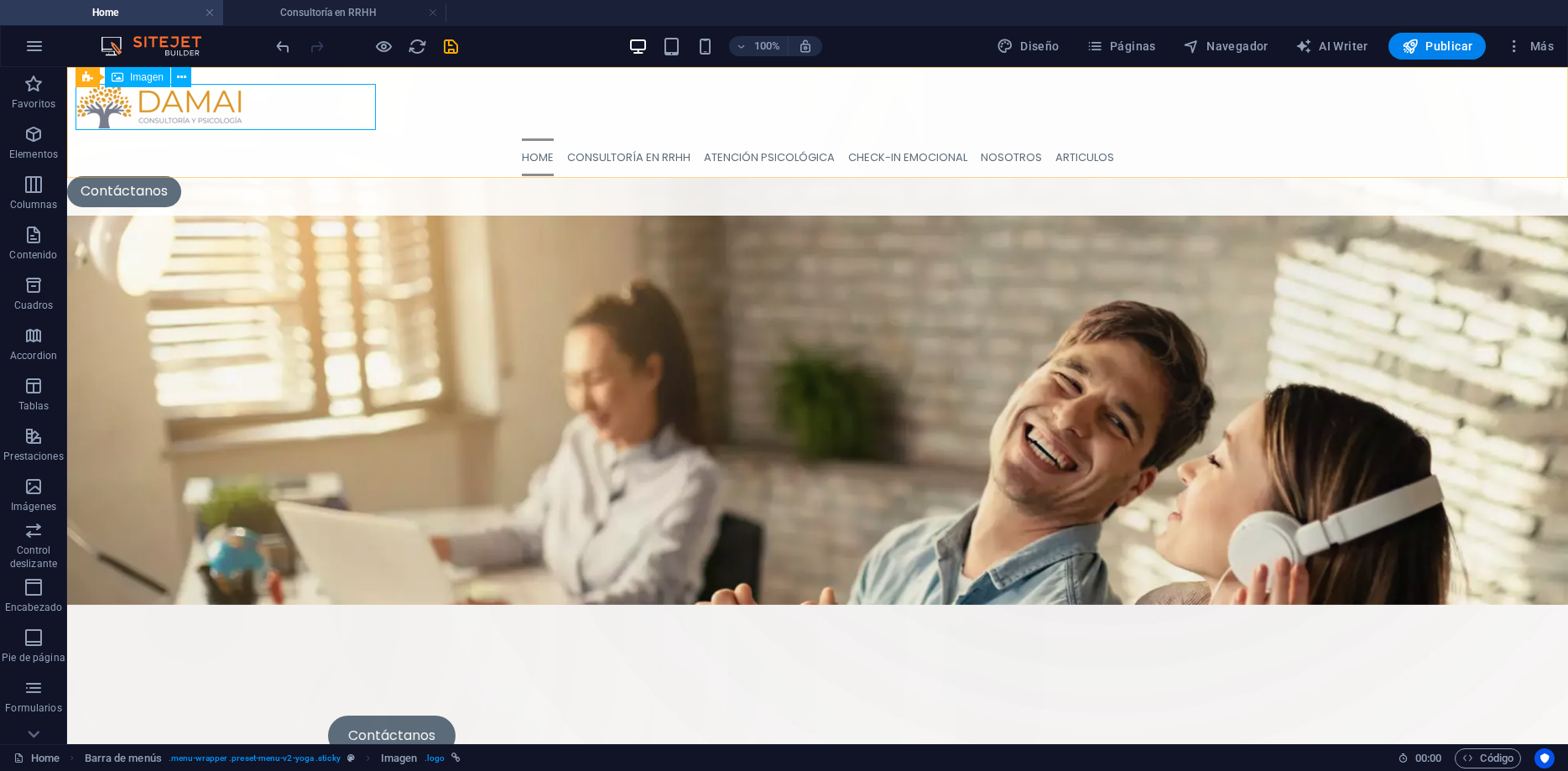 click at bounding box center (817, 107) 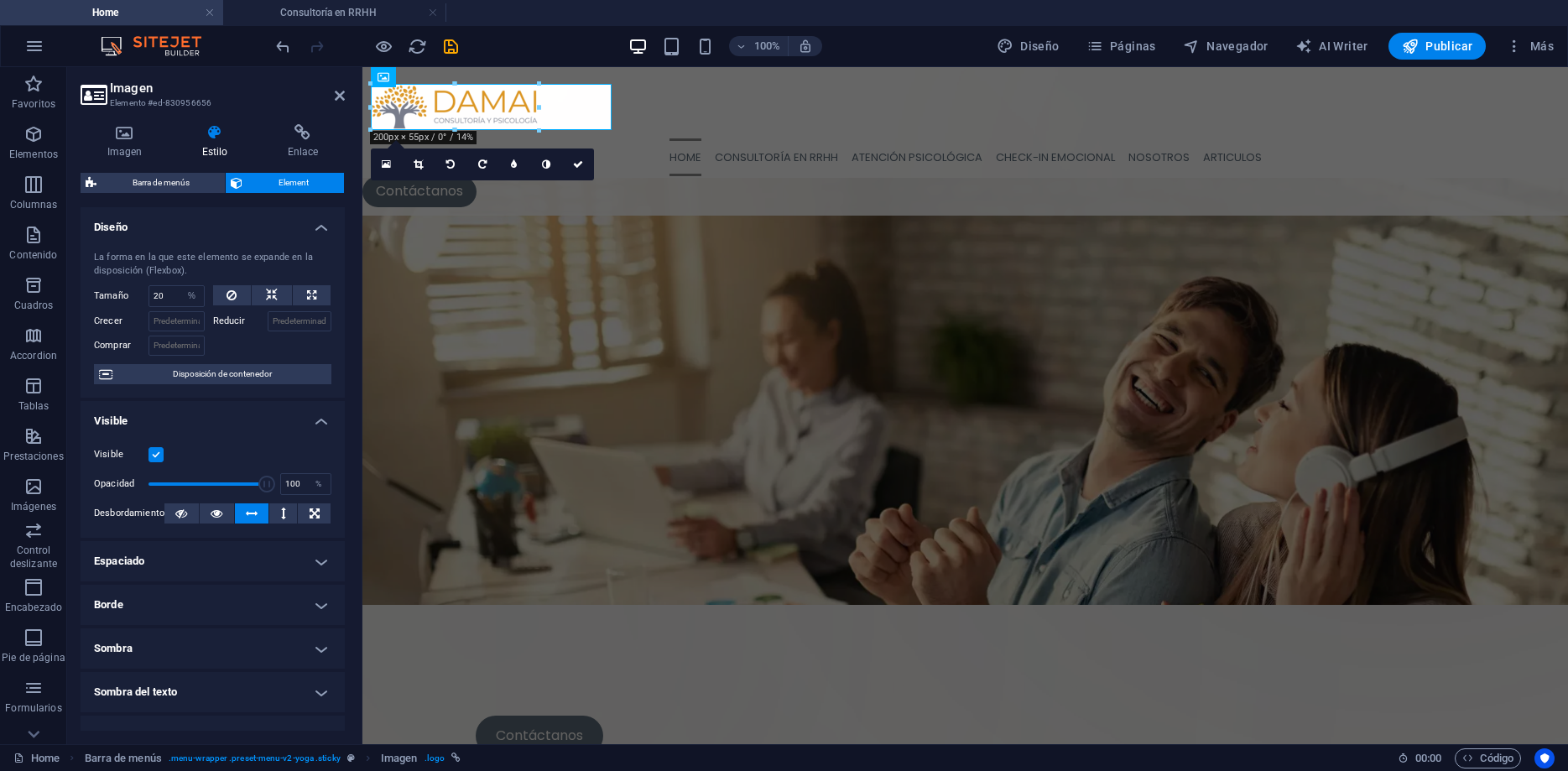 click on "Imagen Elemento #ed-830956656" at bounding box center (212, 89) 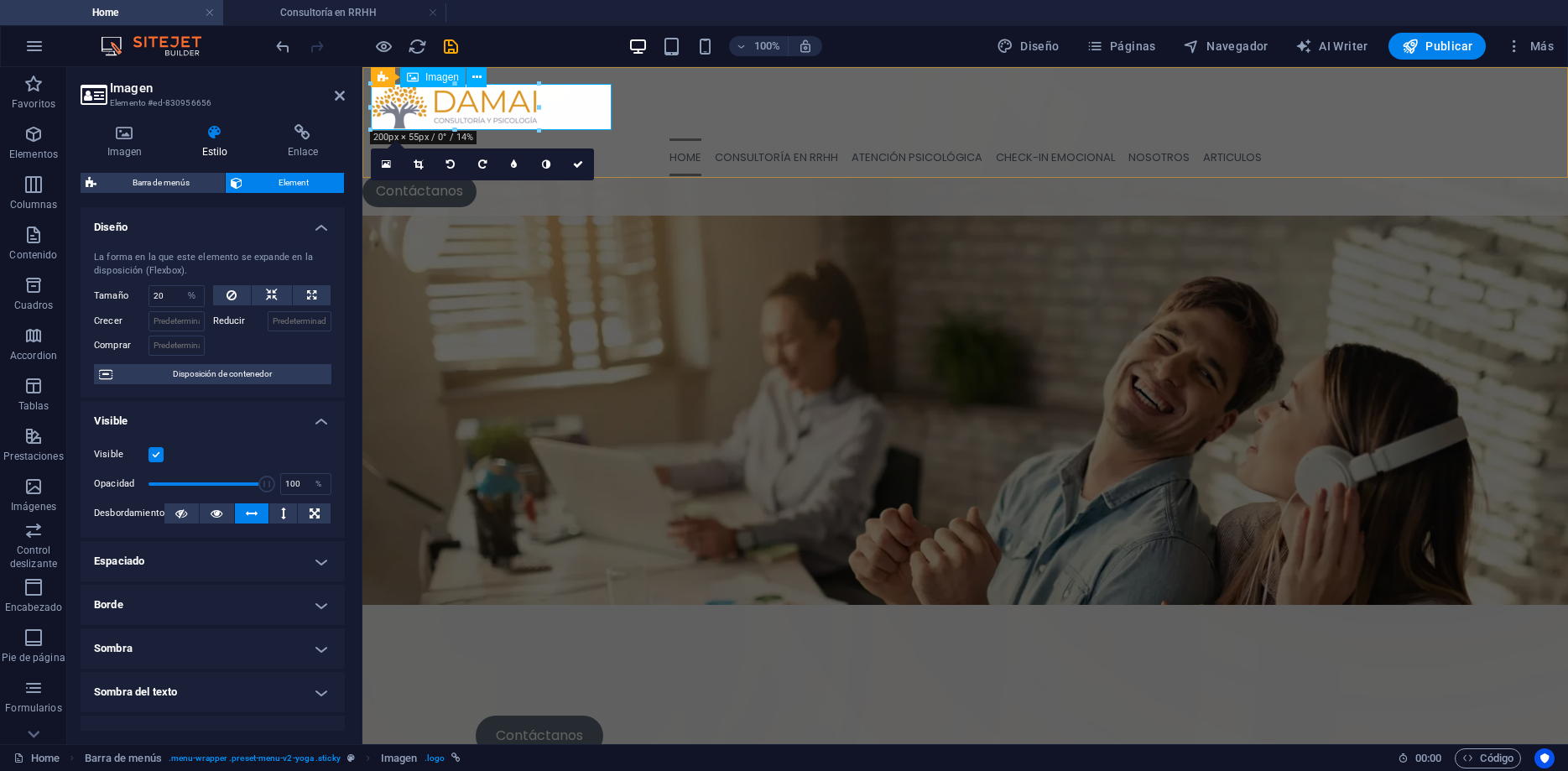 click at bounding box center (965, 107) 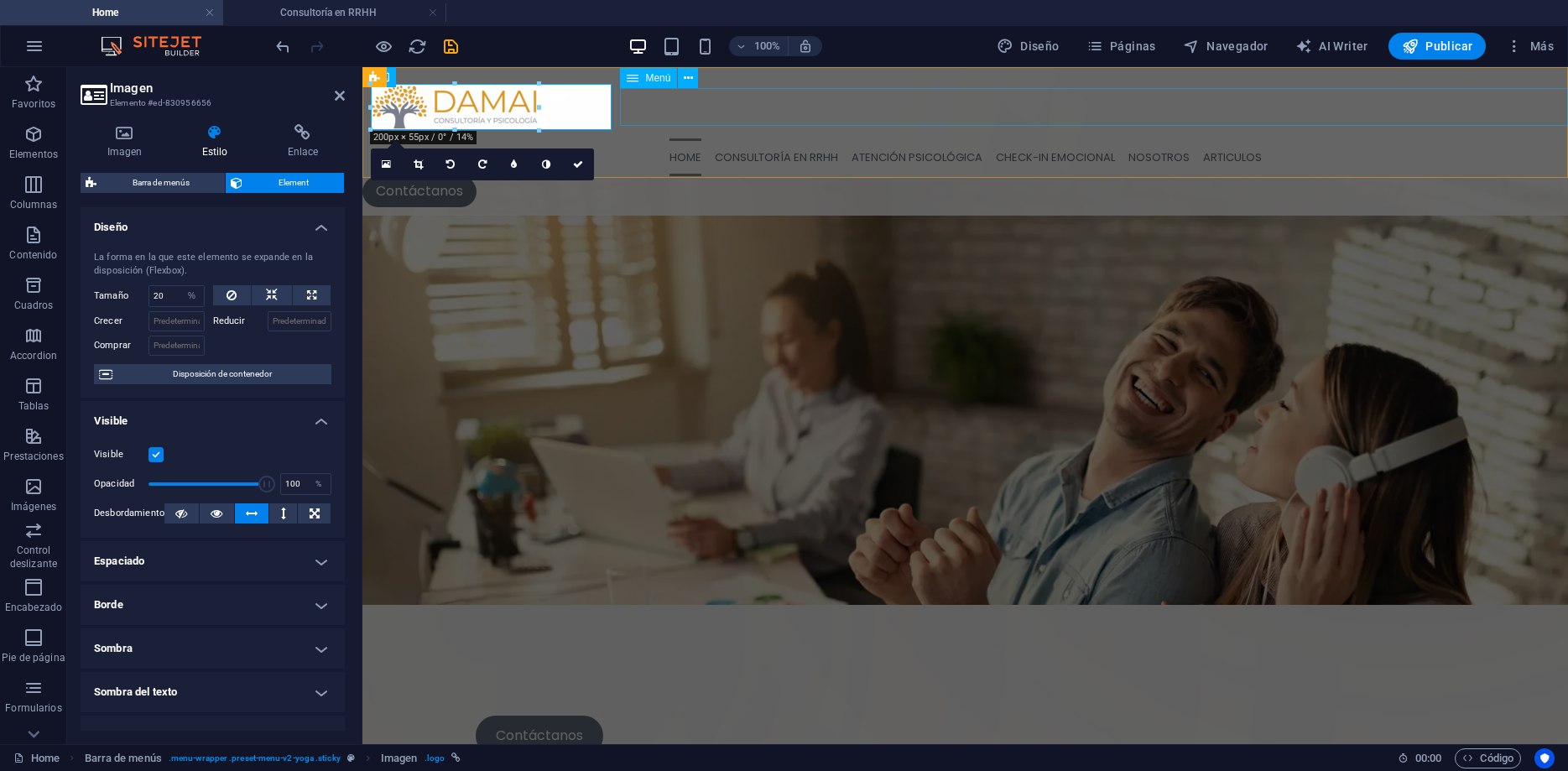 click on "Home Consultoría en RRHH Atención Psicológica CHECK-IN EMOCIONAL Nosotros Articulos" at bounding box center (965, 157) 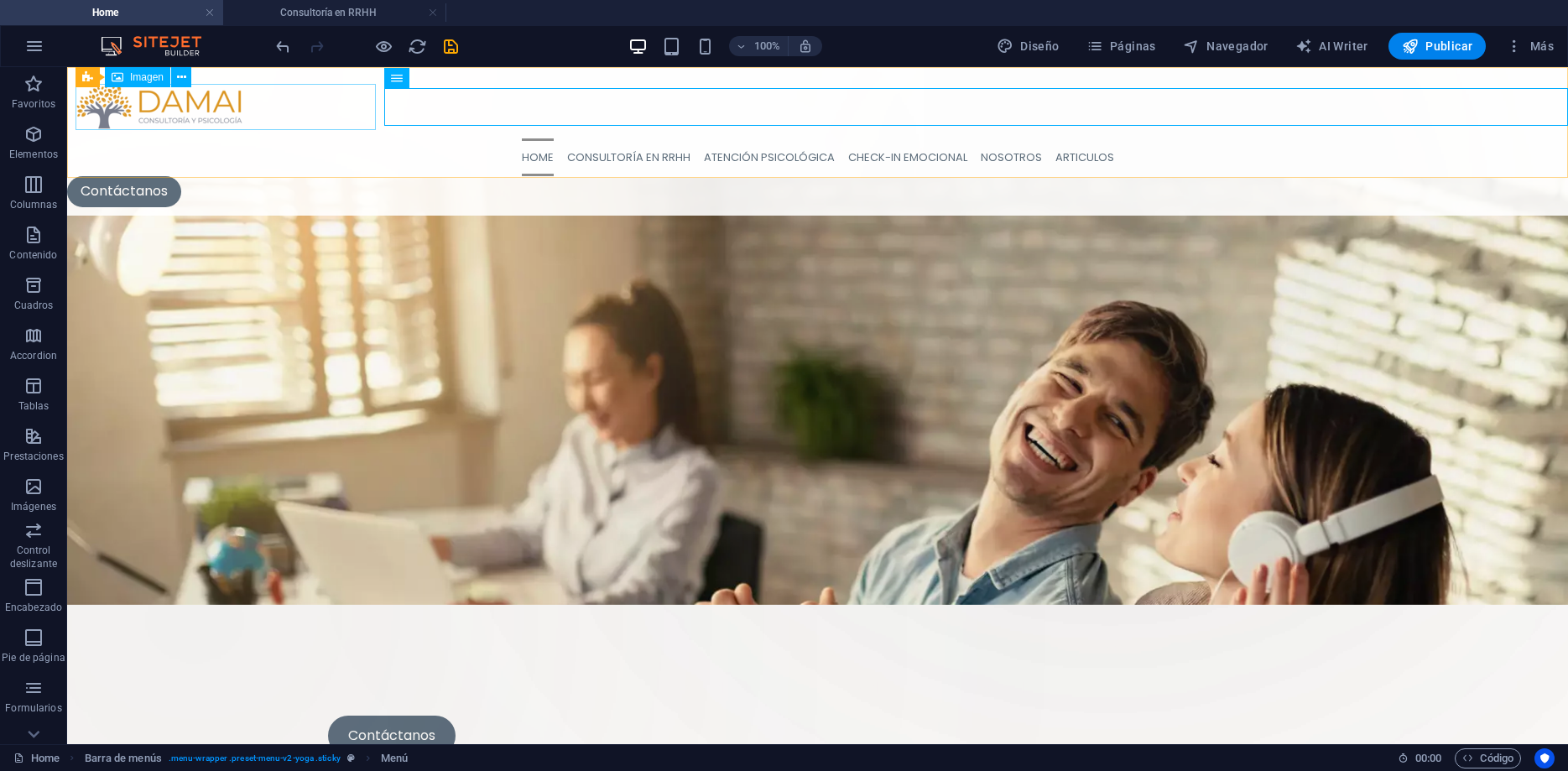 click at bounding box center [817, 107] 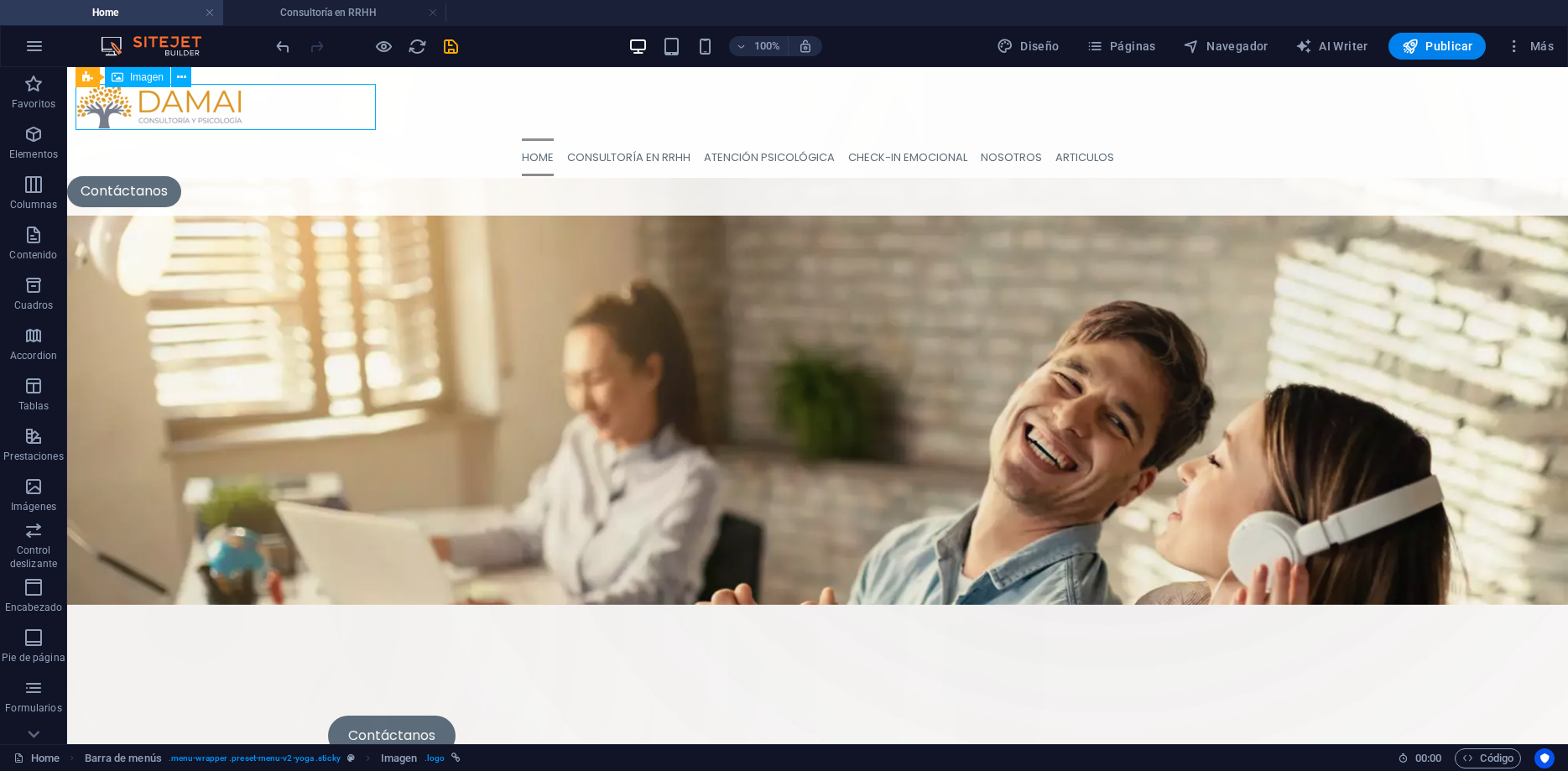 click at bounding box center [817, 107] 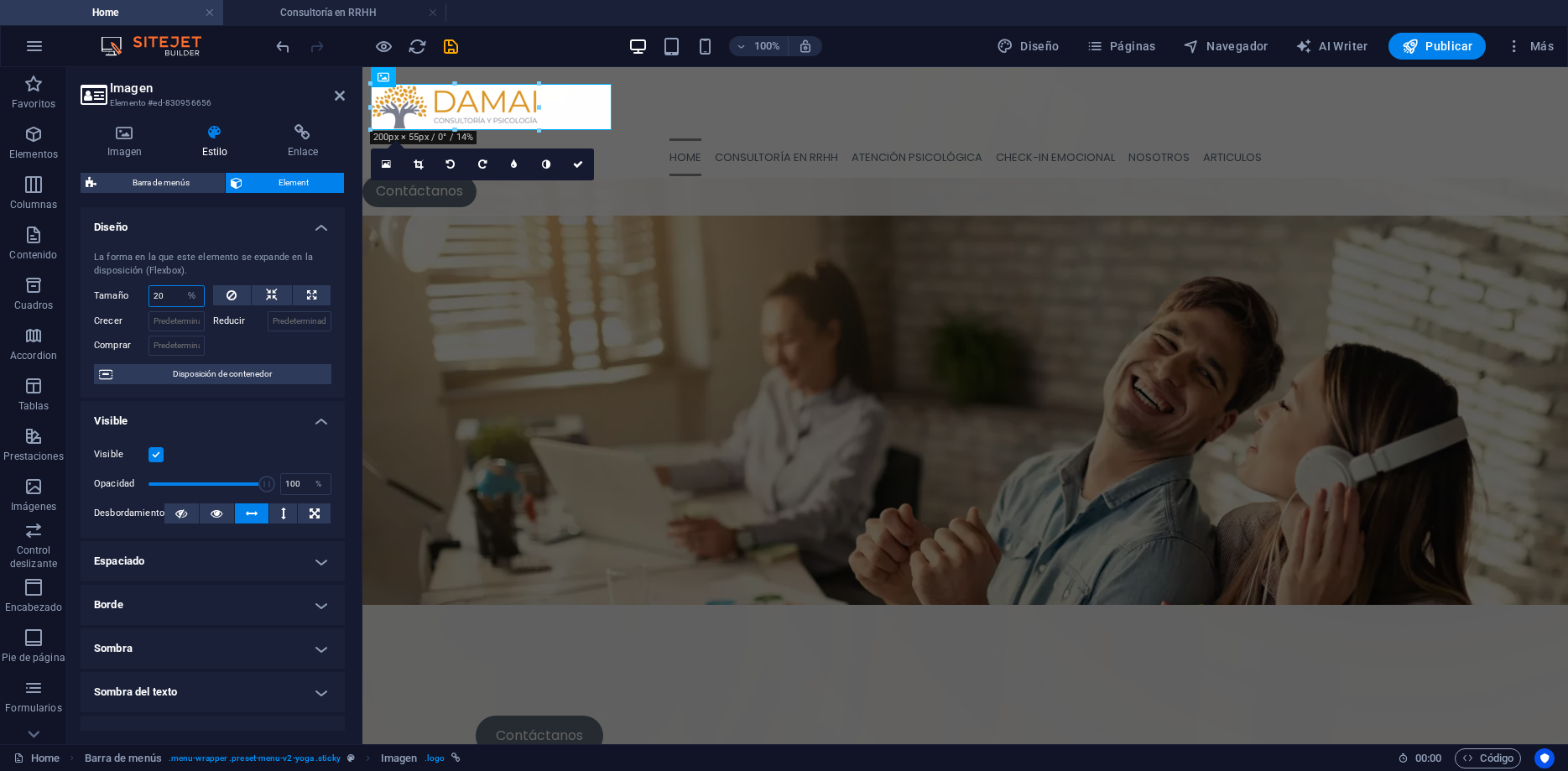 drag, startPoint x: 180, startPoint y: 298, endPoint x: 141, endPoint y: 294, distance: 39.204592 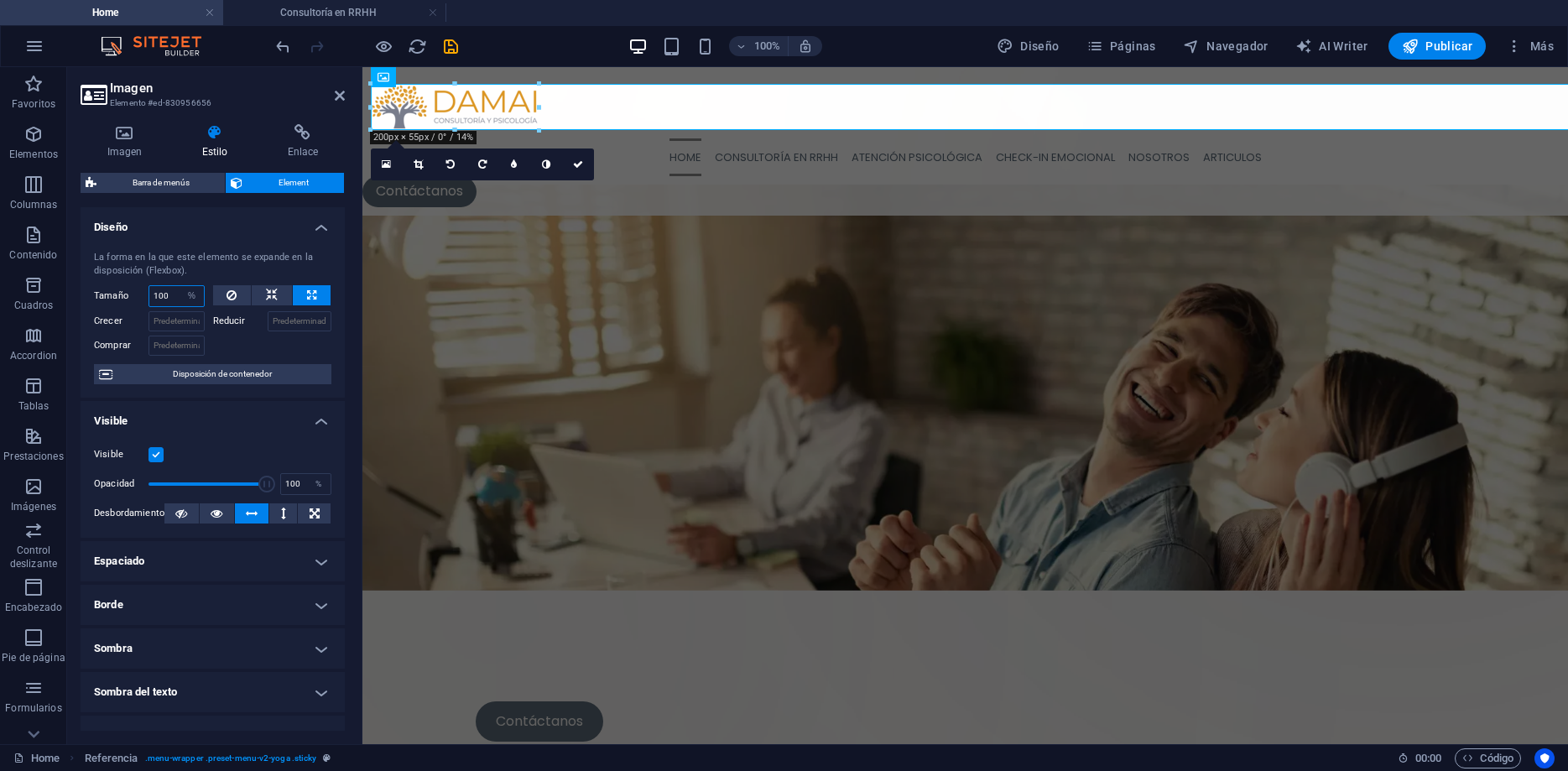 drag, startPoint x: 171, startPoint y: 296, endPoint x: 121, endPoint y: 300, distance: 50.159745 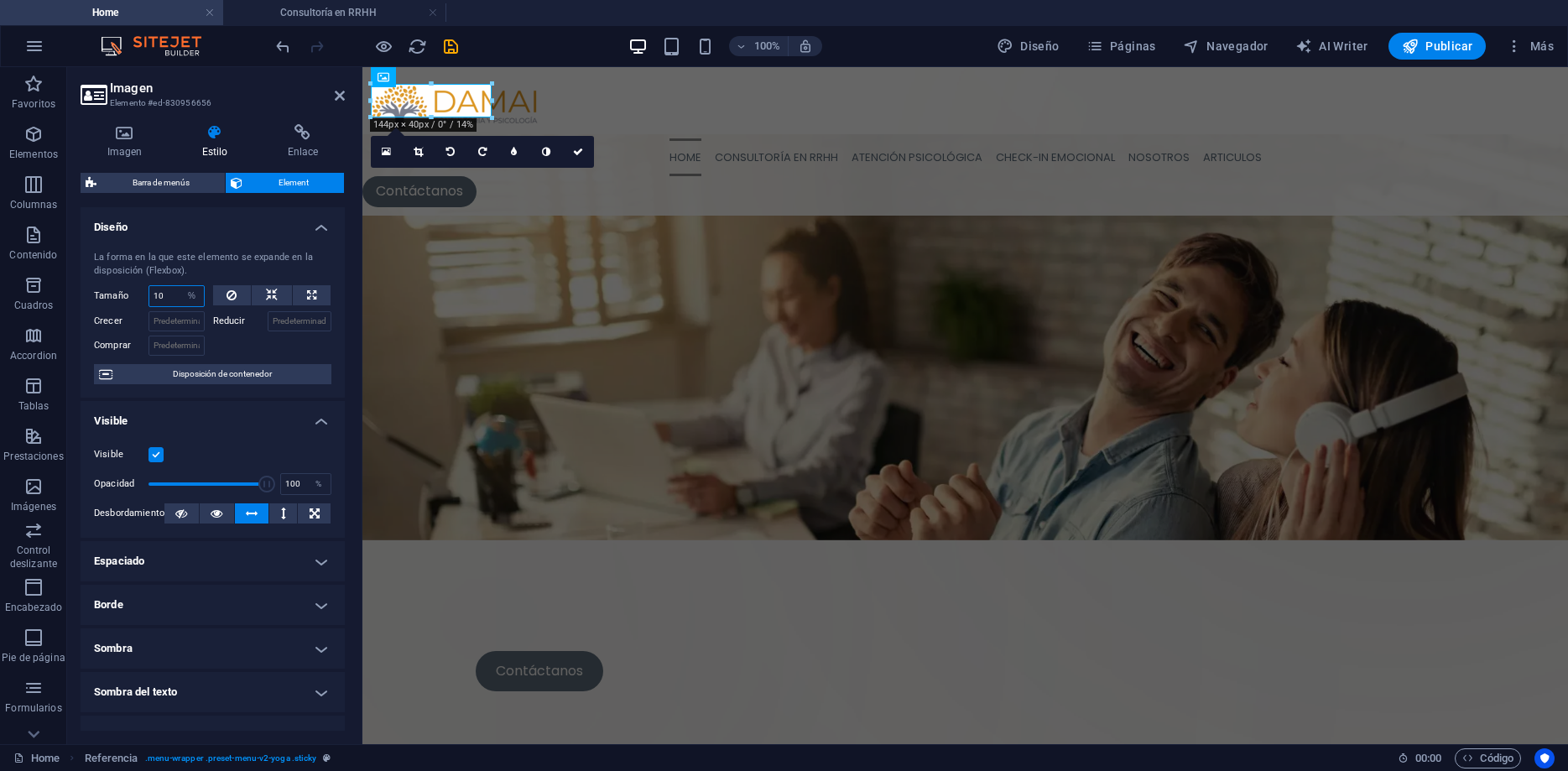 drag, startPoint x: 175, startPoint y: 294, endPoint x: 129, endPoint y: 294, distance: 46 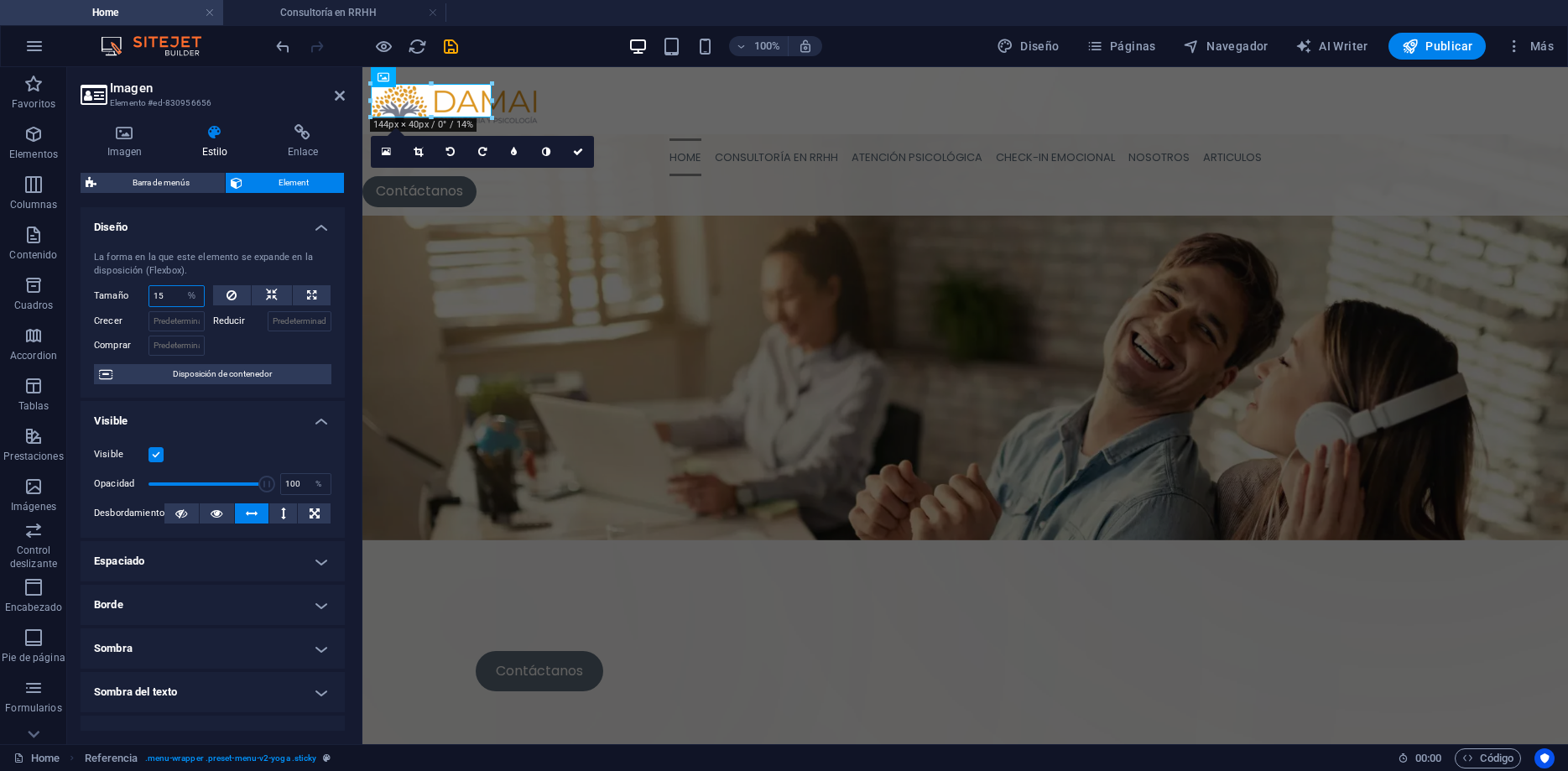 type on "15" 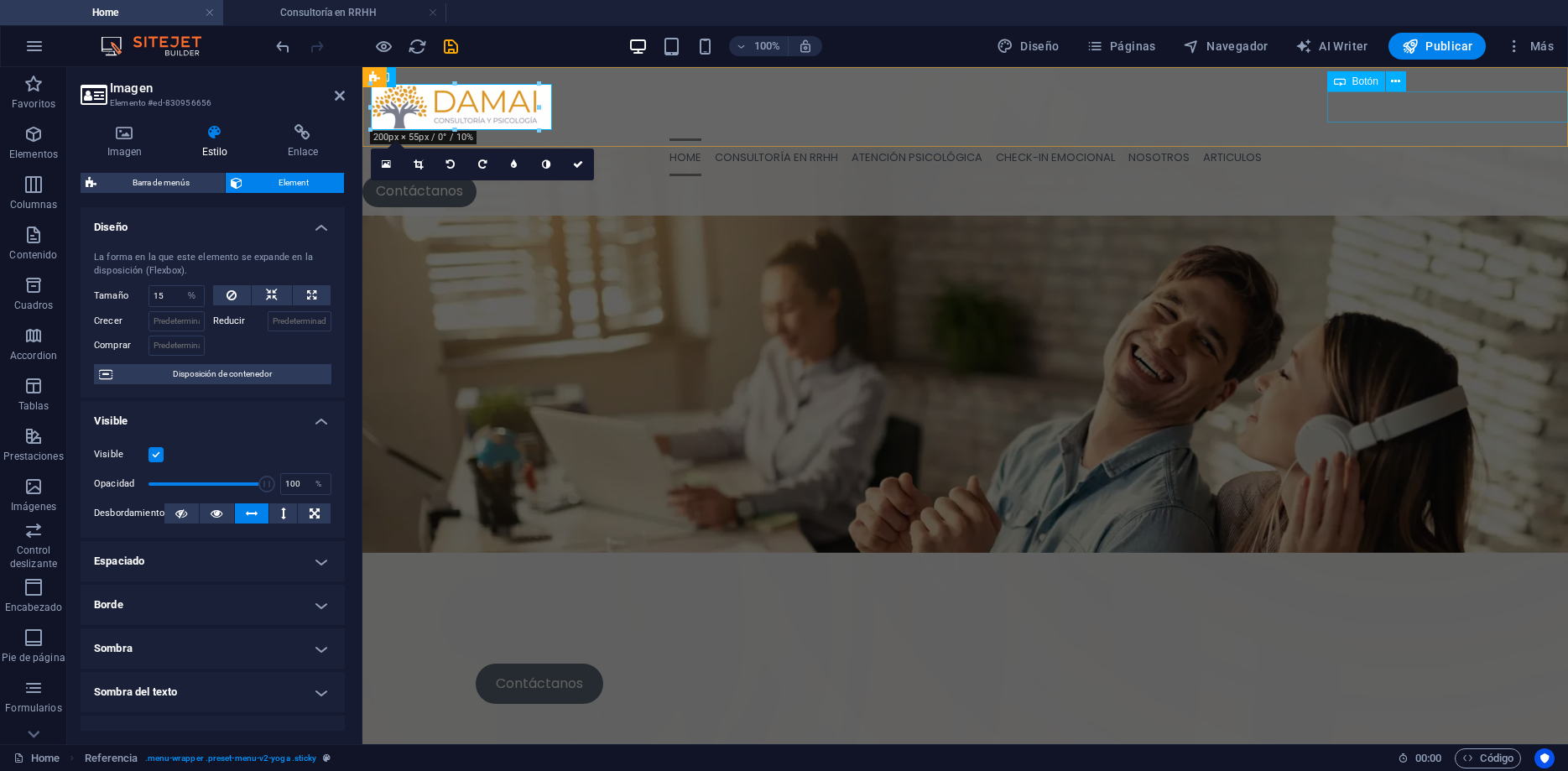 click on "Contáctanos" at bounding box center [965, 191] 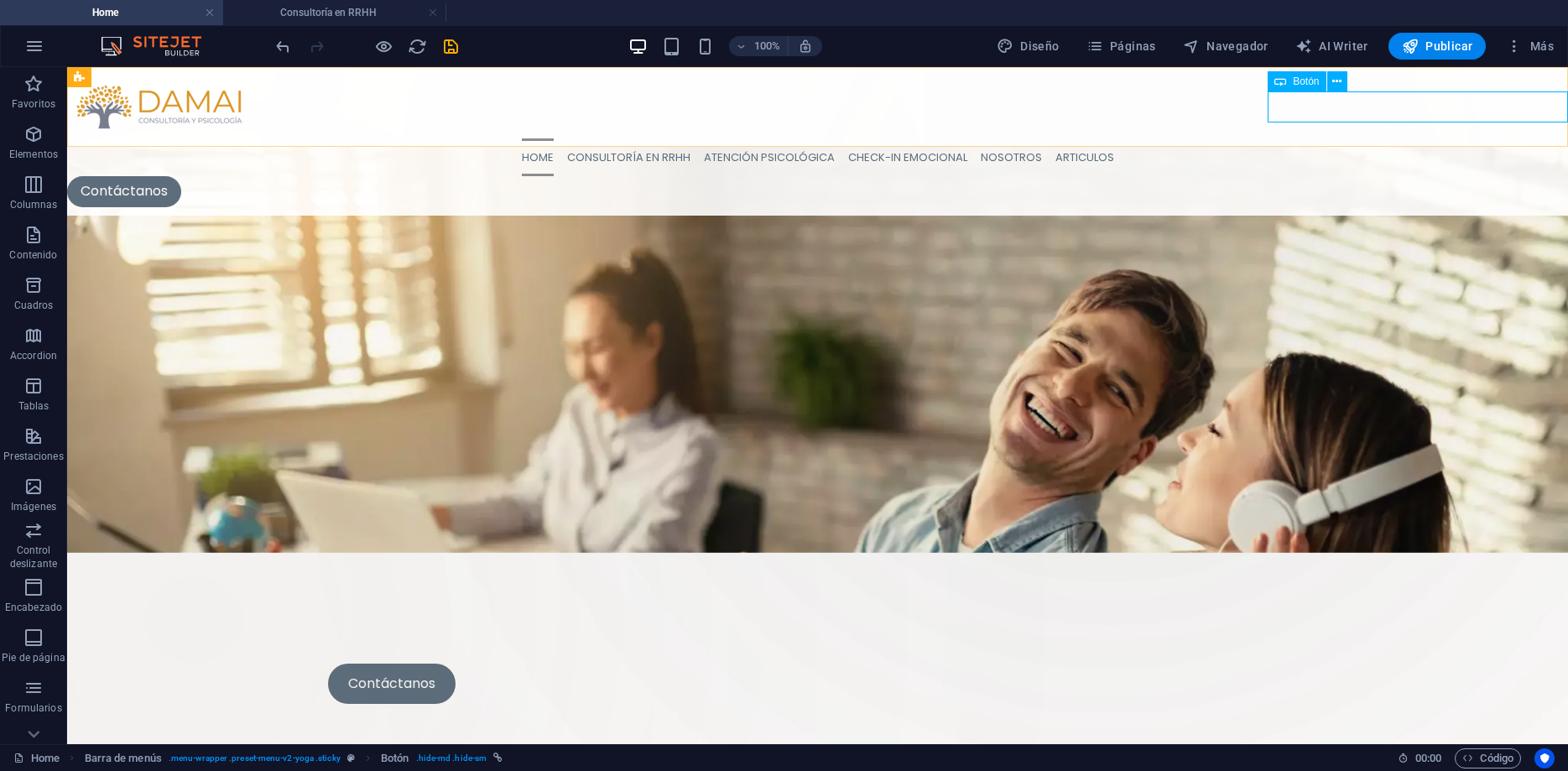 click on "Contáctanos" at bounding box center (817, 191) 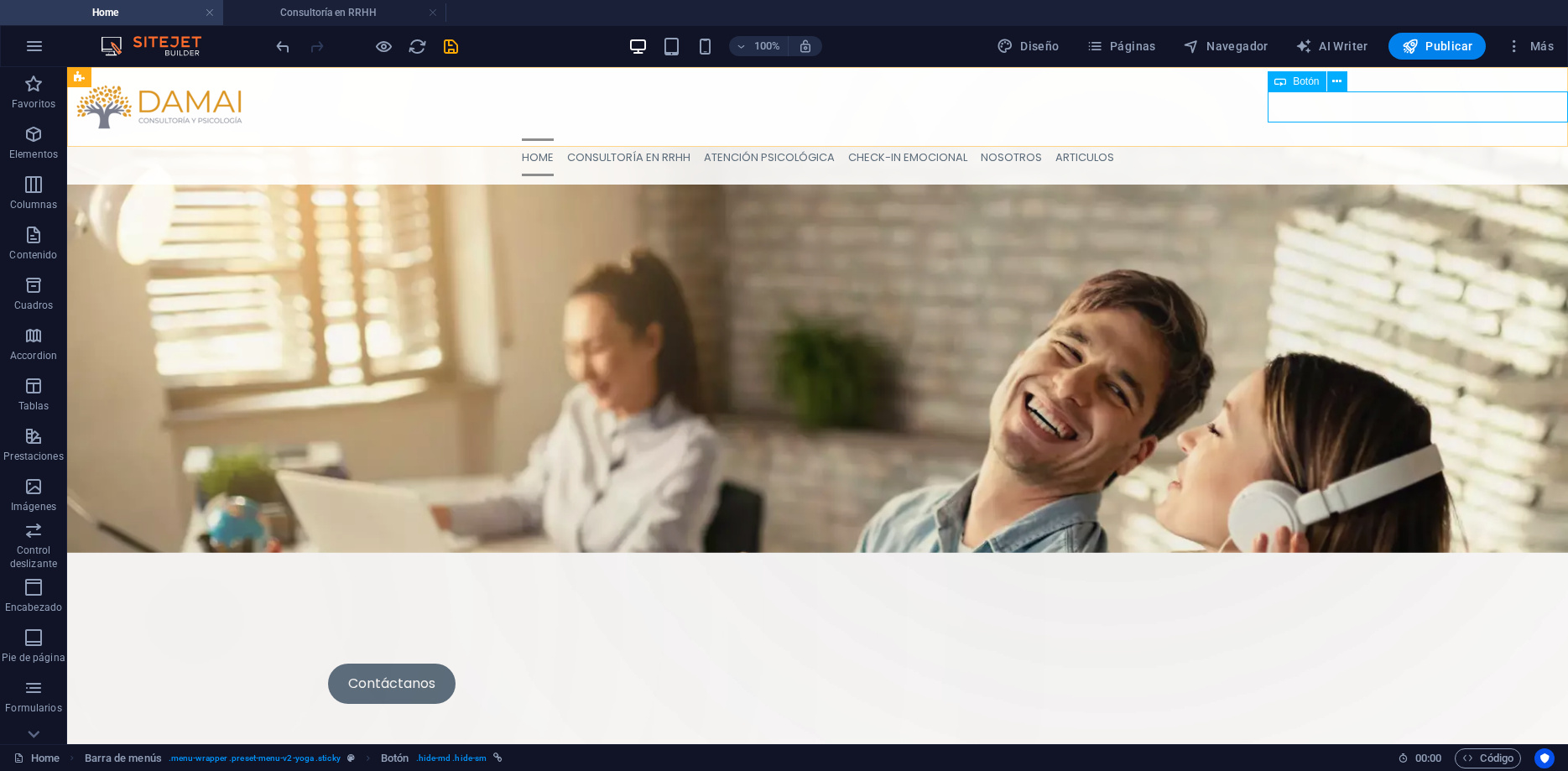 select on "%" 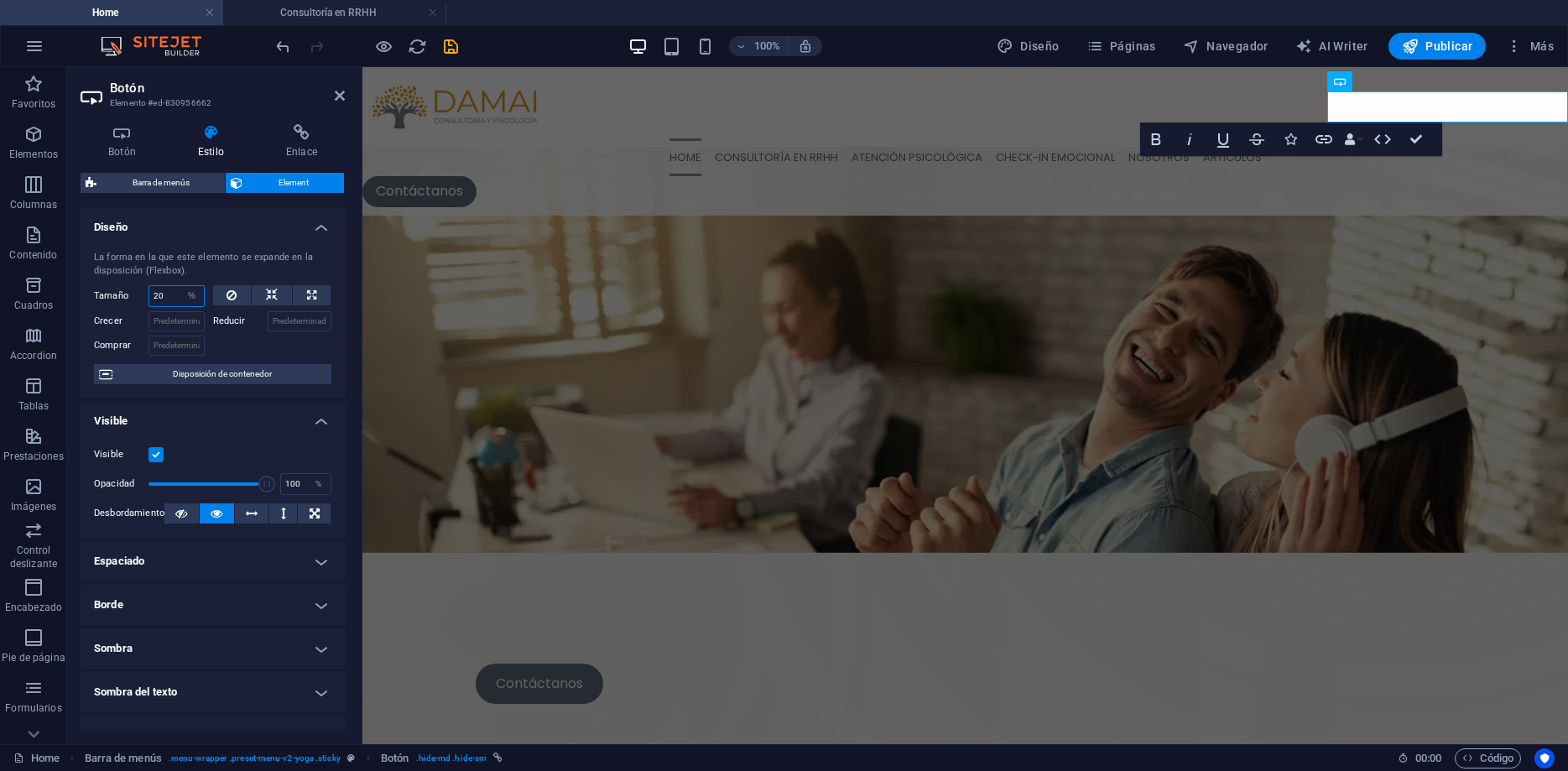 drag, startPoint x: 168, startPoint y: 297, endPoint x: 128, endPoint y: 297, distance: 40 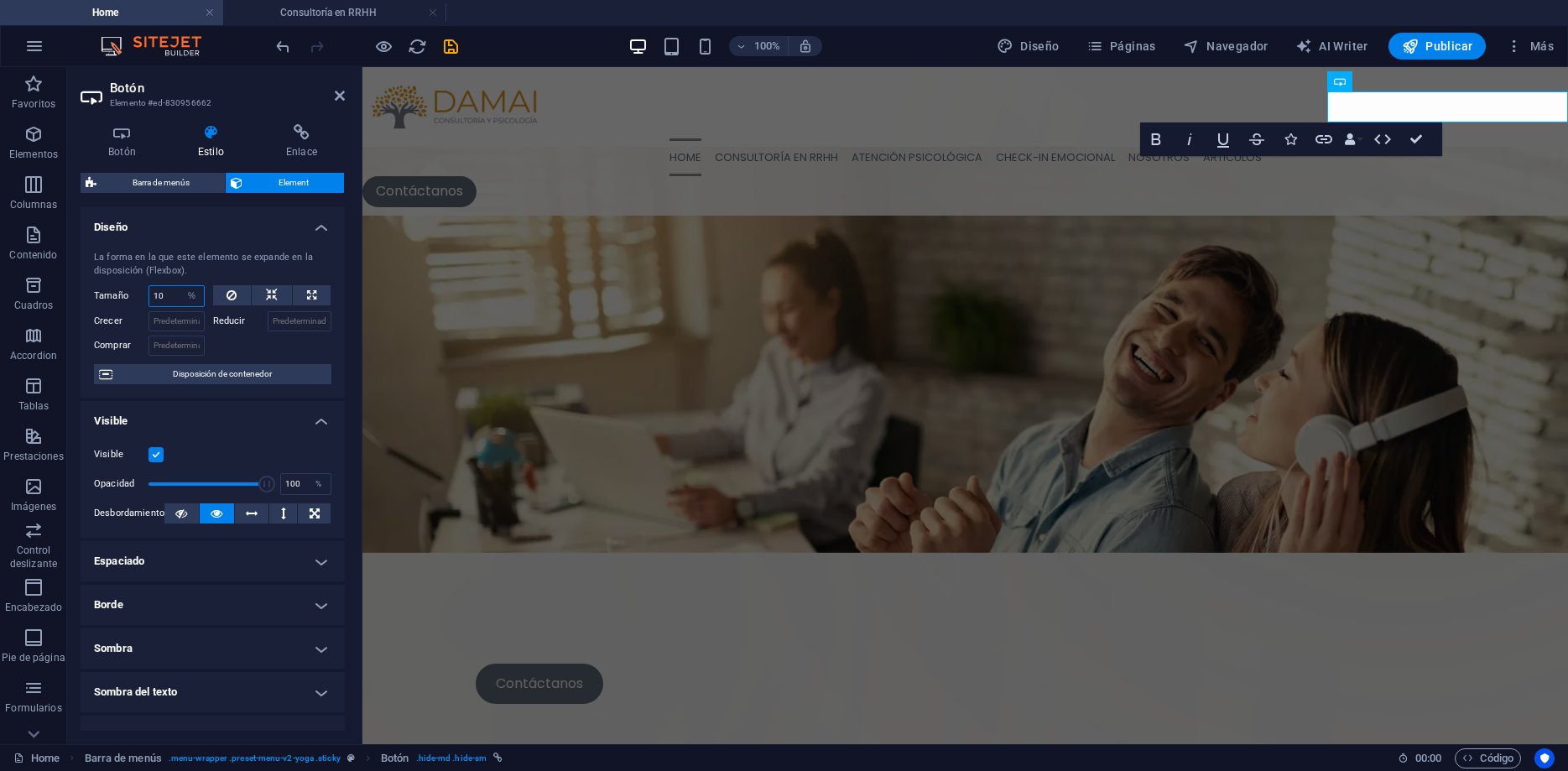 type on "10" 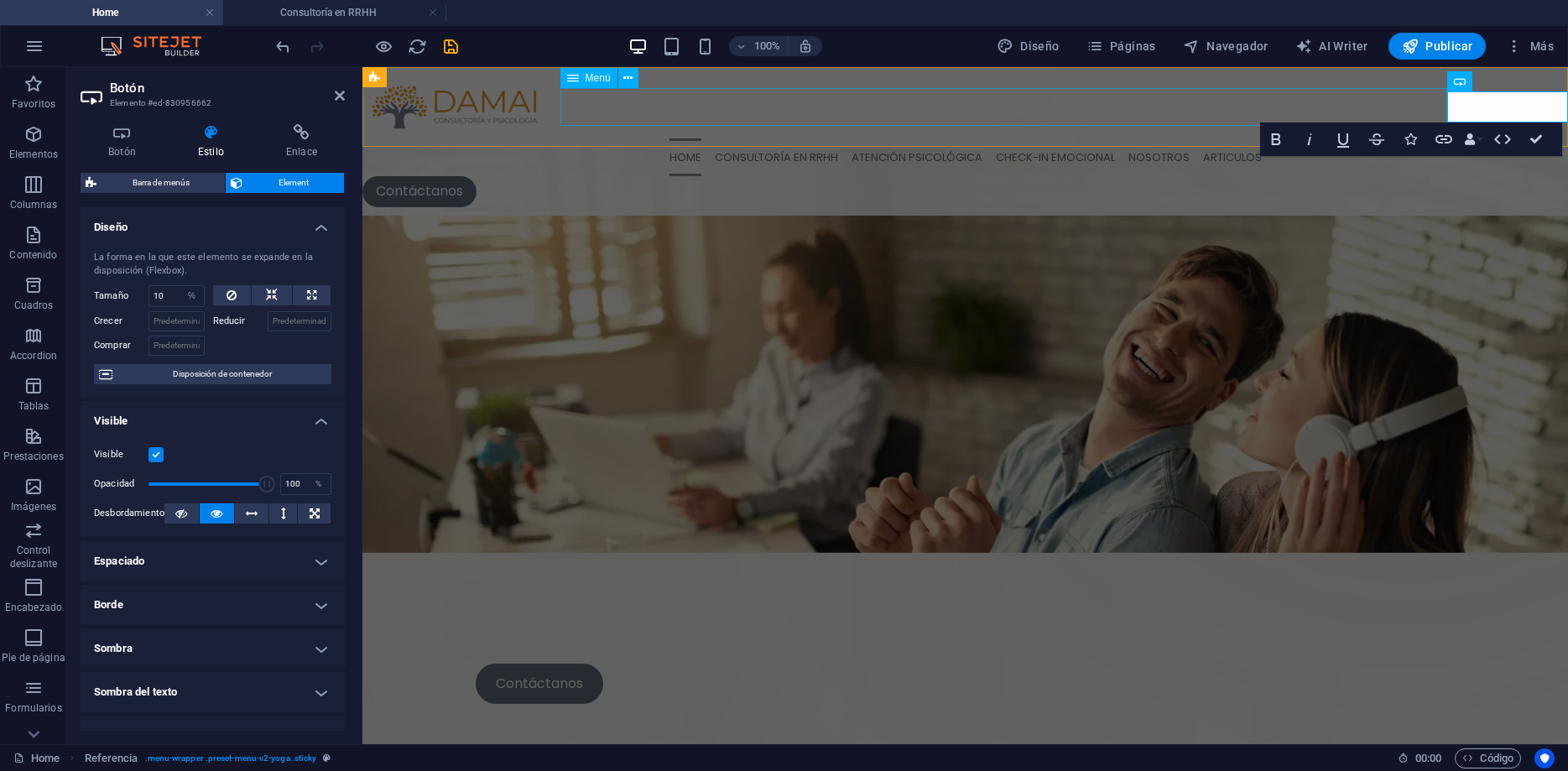 click on "Home Consultoría en RRHH Atención Psicológica CHECK-IN EMOCIONAL Nosotros Articulos" at bounding box center [965, 157] 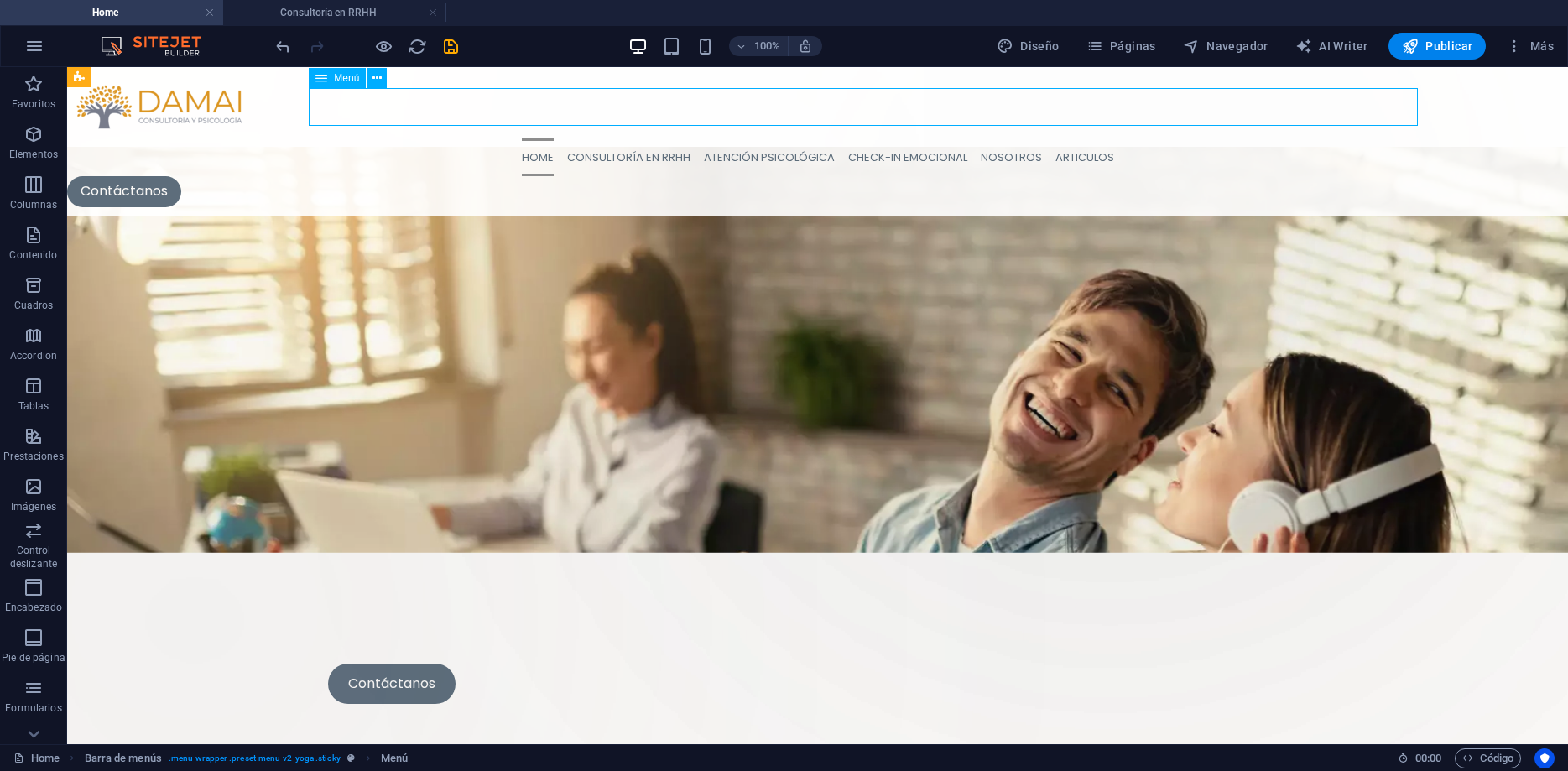 click on "Home Consultoría en RRHH Atención Psicológica CHECK-IN EMOCIONAL Nosotros Articulos" at bounding box center [817, 157] 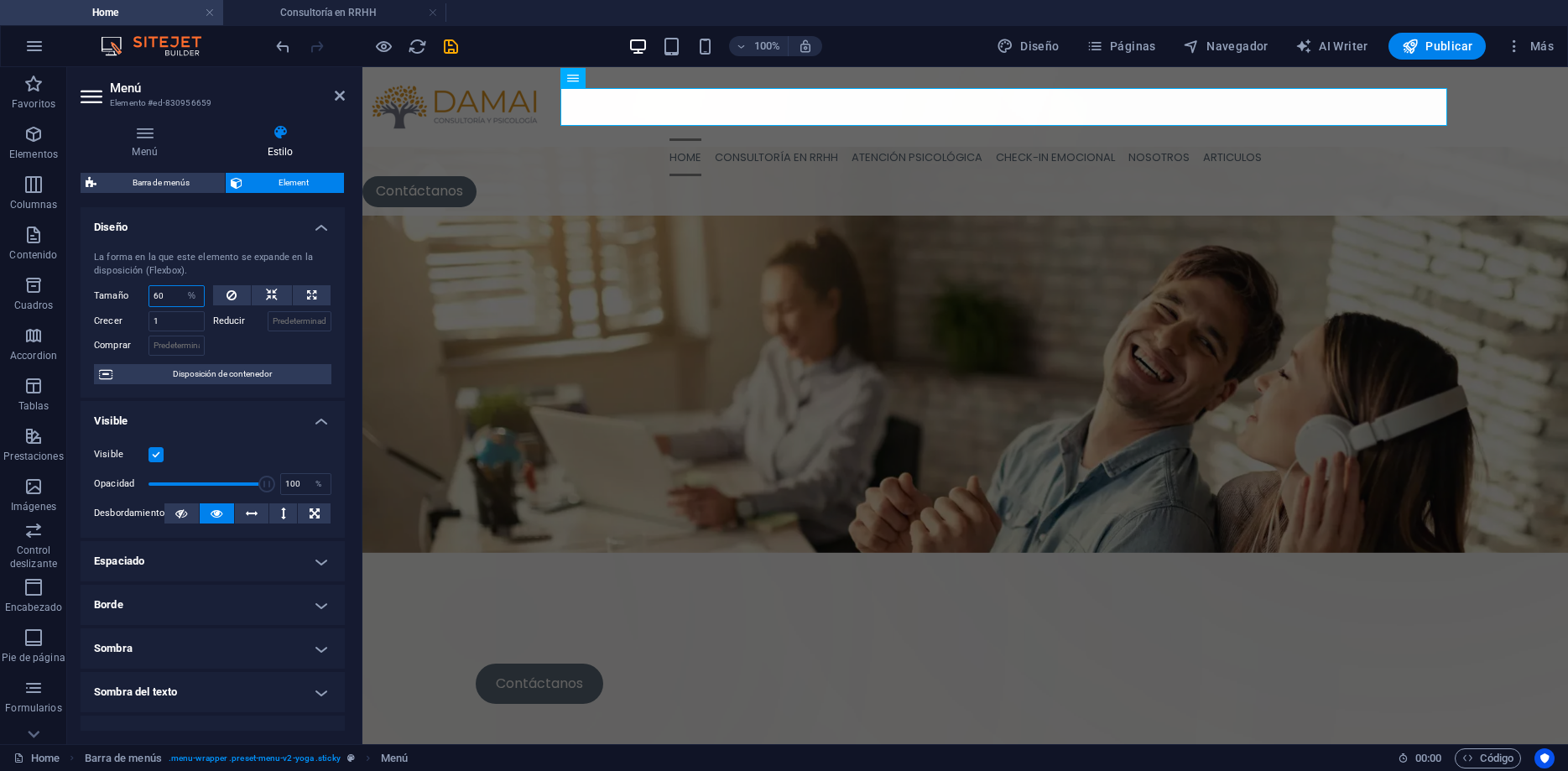 drag, startPoint x: 176, startPoint y: 304, endPoint x: 125, endPoint y: 302, distance: 51.0392 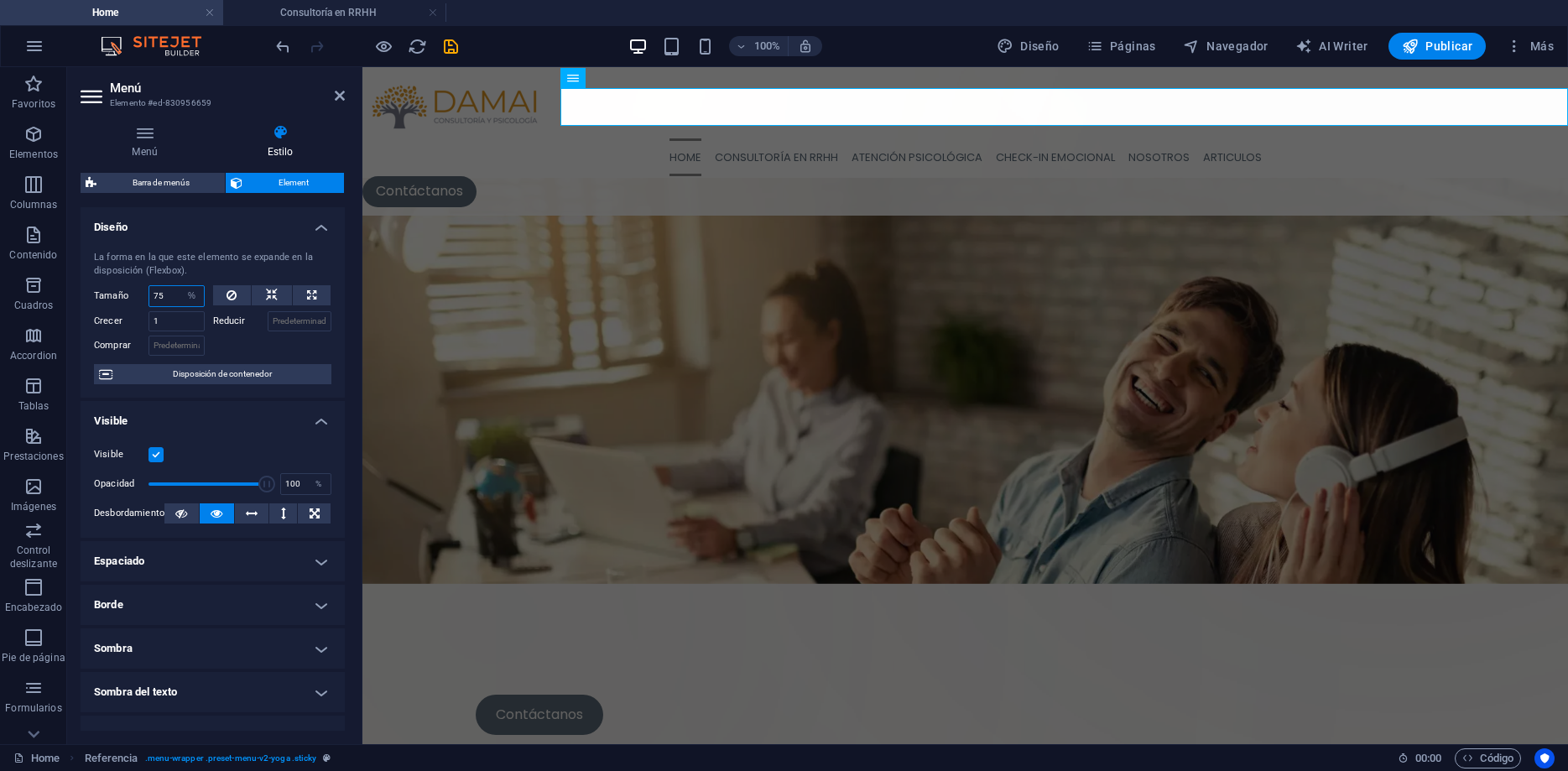 drag, startPoint x: 169, startPoint y: 304, endPoint x: 141, endPoint y: 300, distance: 28.28427 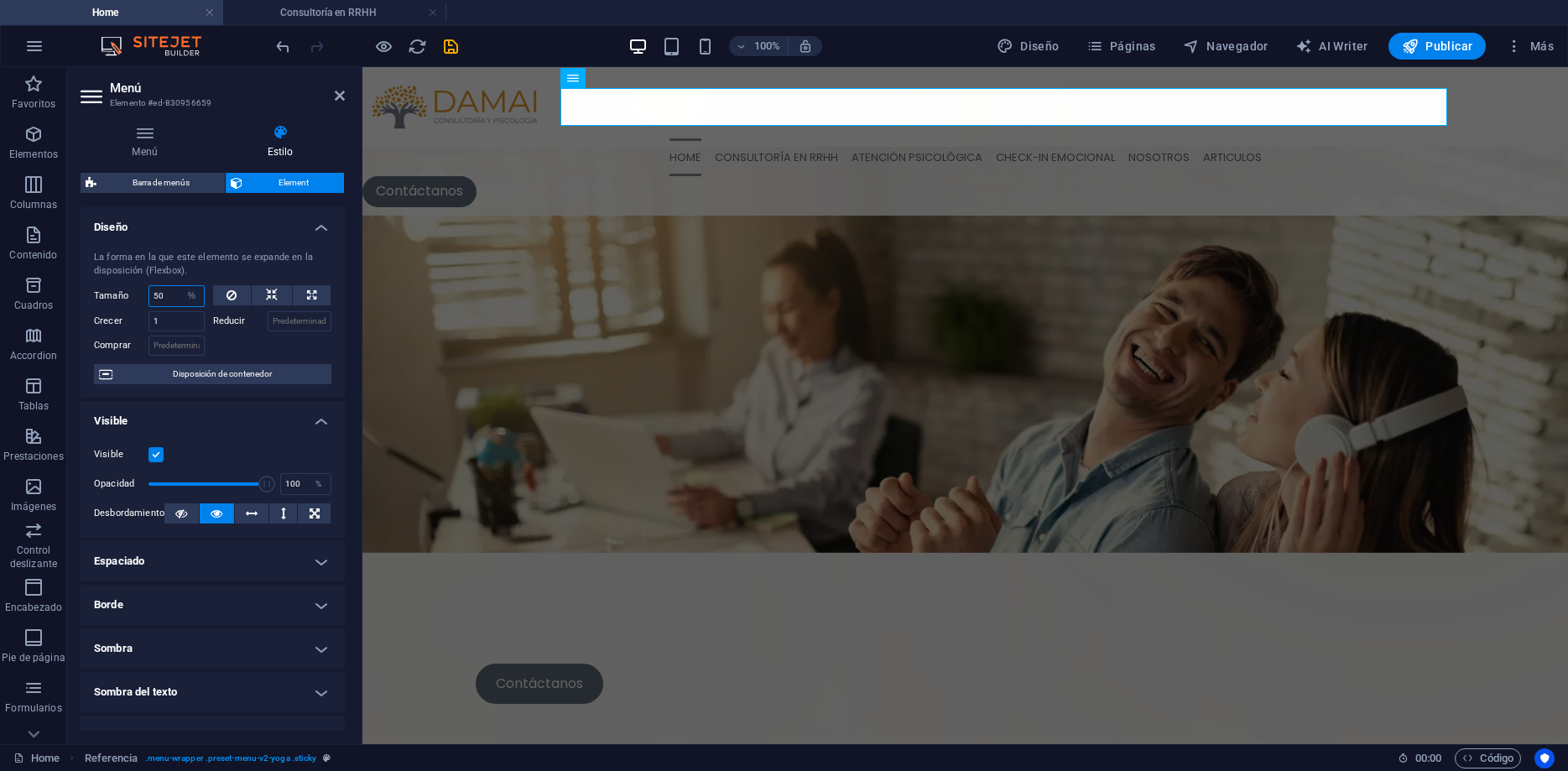 drag, startPoint x: 132, startPoint y: 300, endPoint x: 120, endPoint y: 300, distance: 12 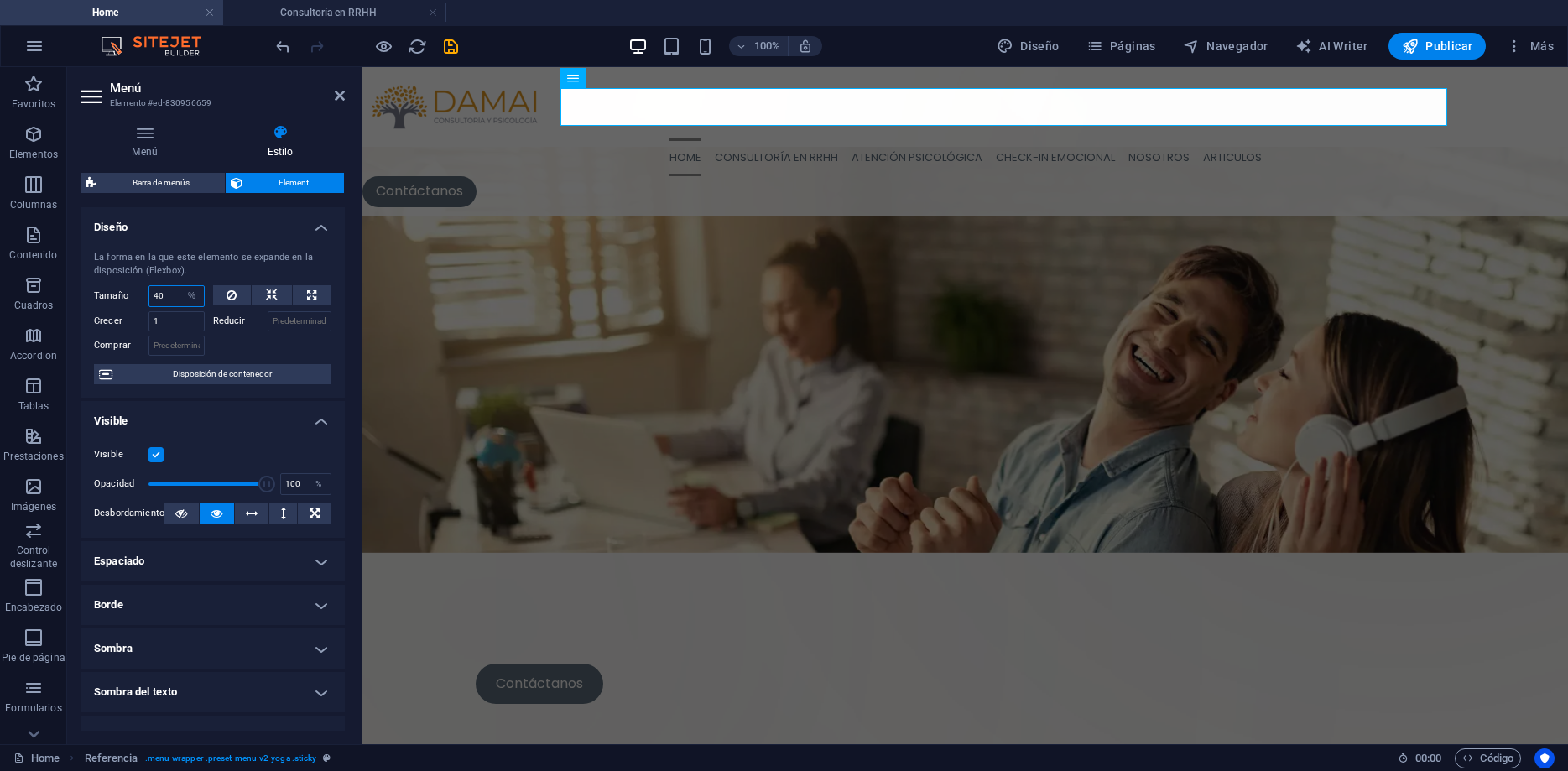 type on "40" 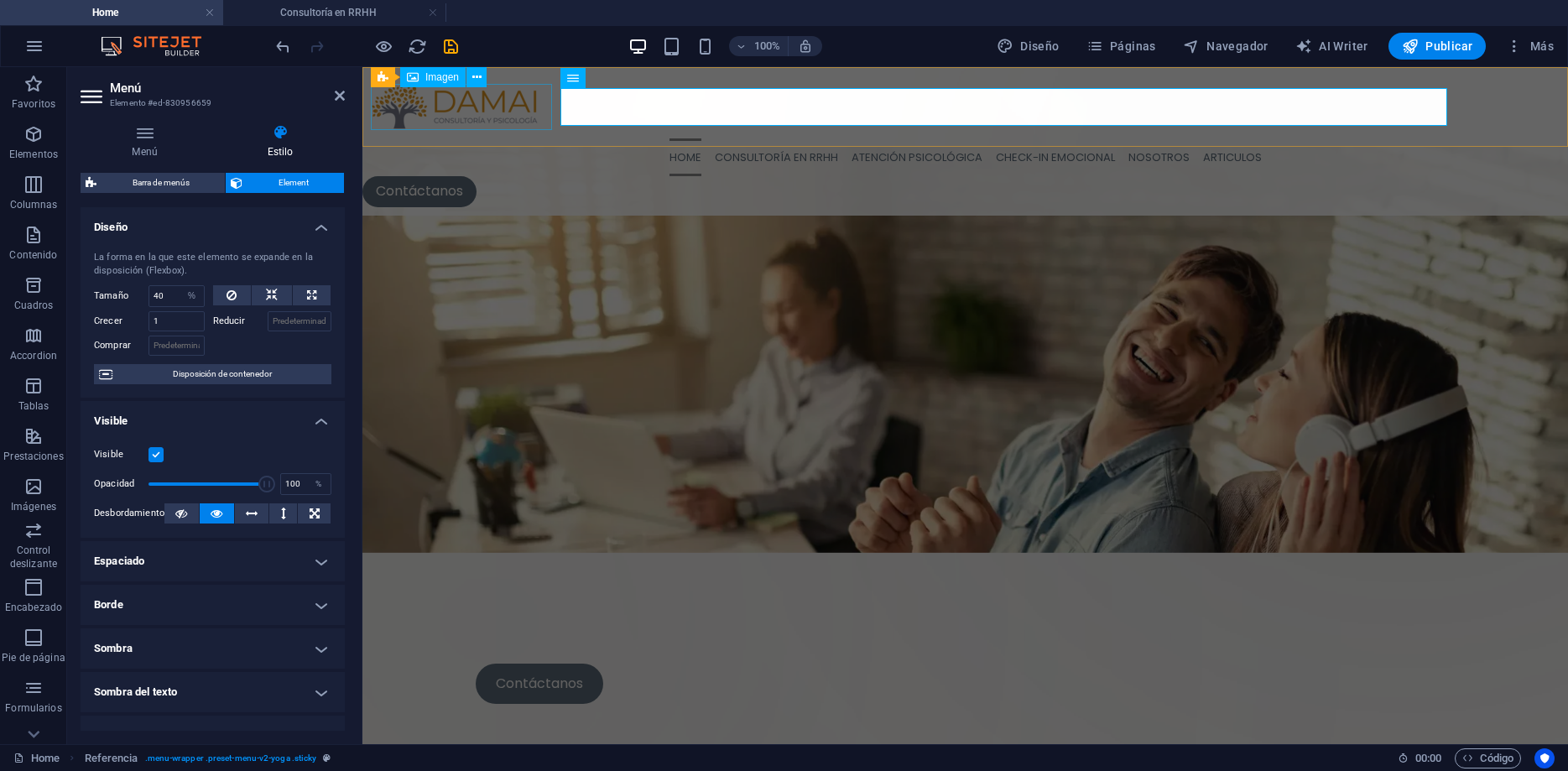 click at bounding box center (965, 107) 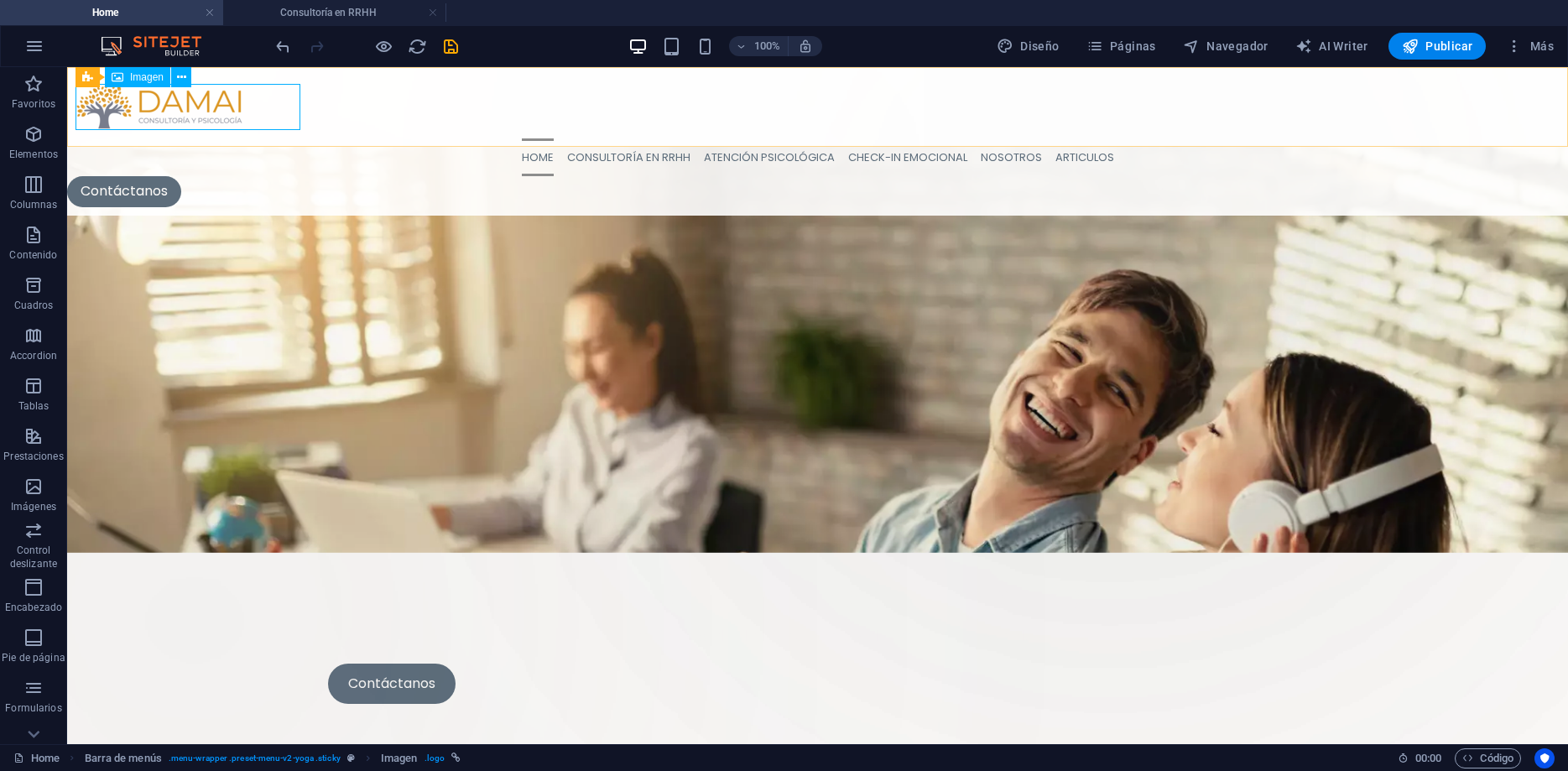 click at bounding box center [817, 107] 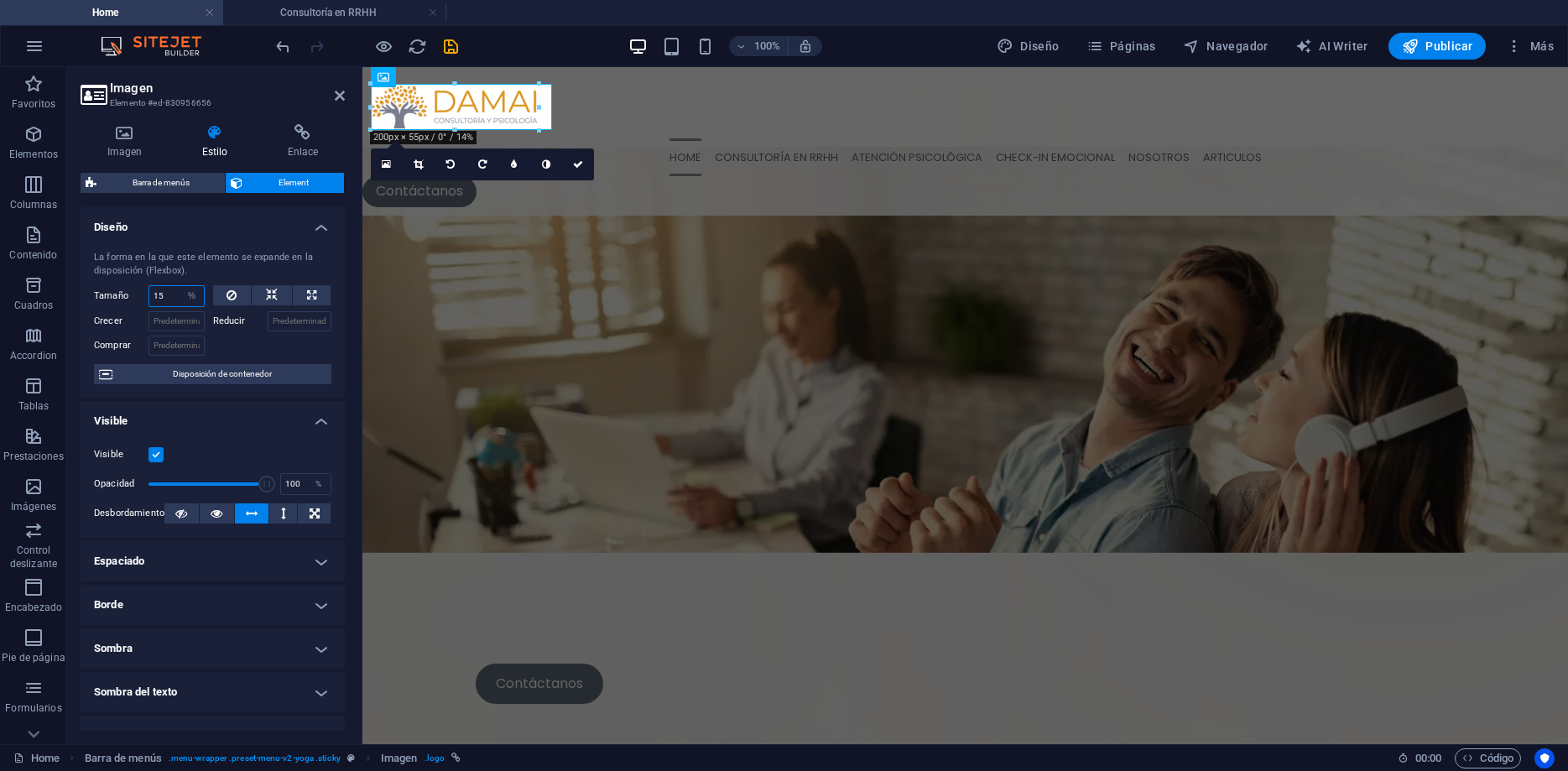 drag, startPoint x: 164, startPoint y: 293, endPoint x: 96, endPoint y: 288, distance: 68.183576 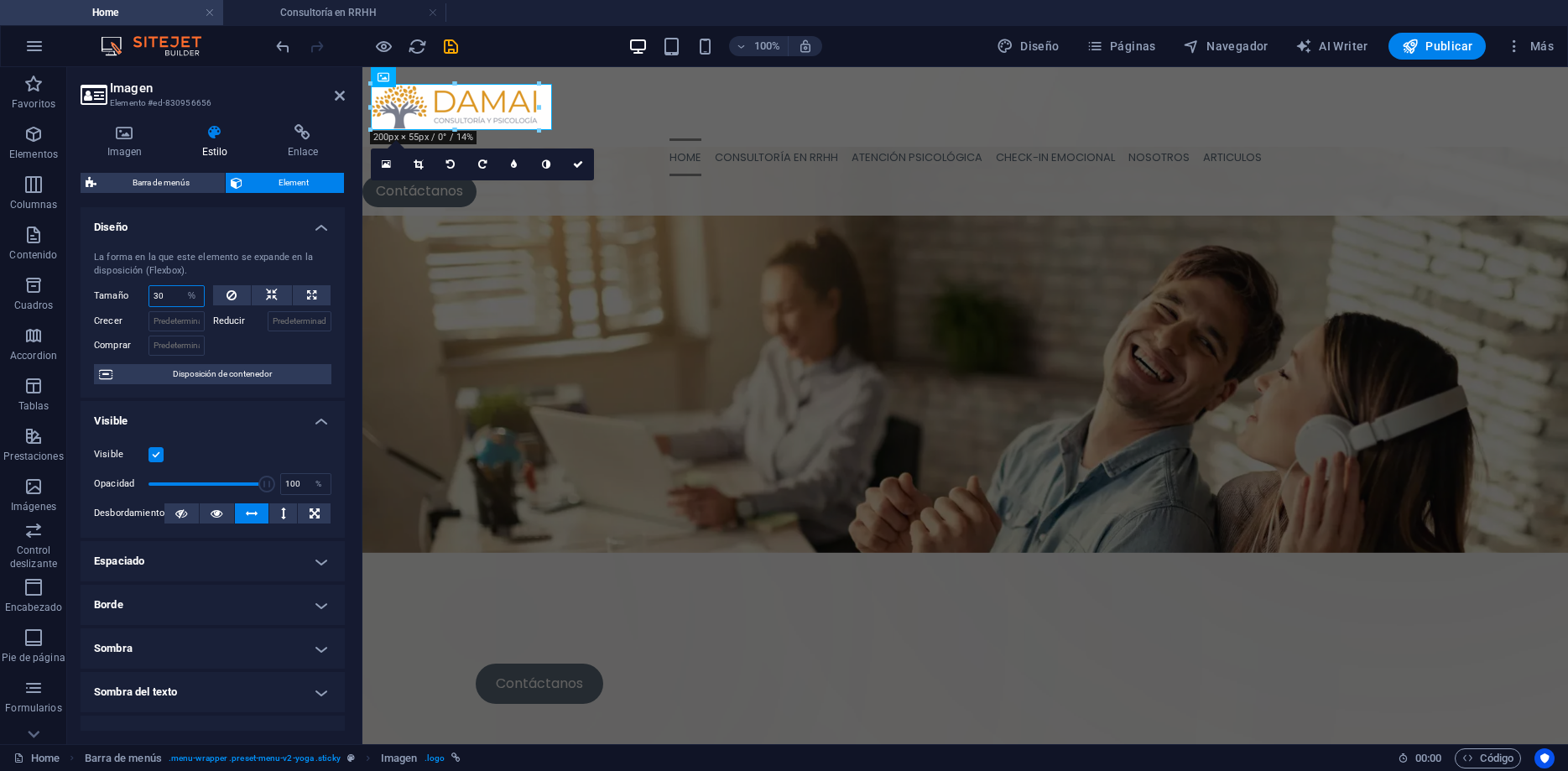 type on "30" 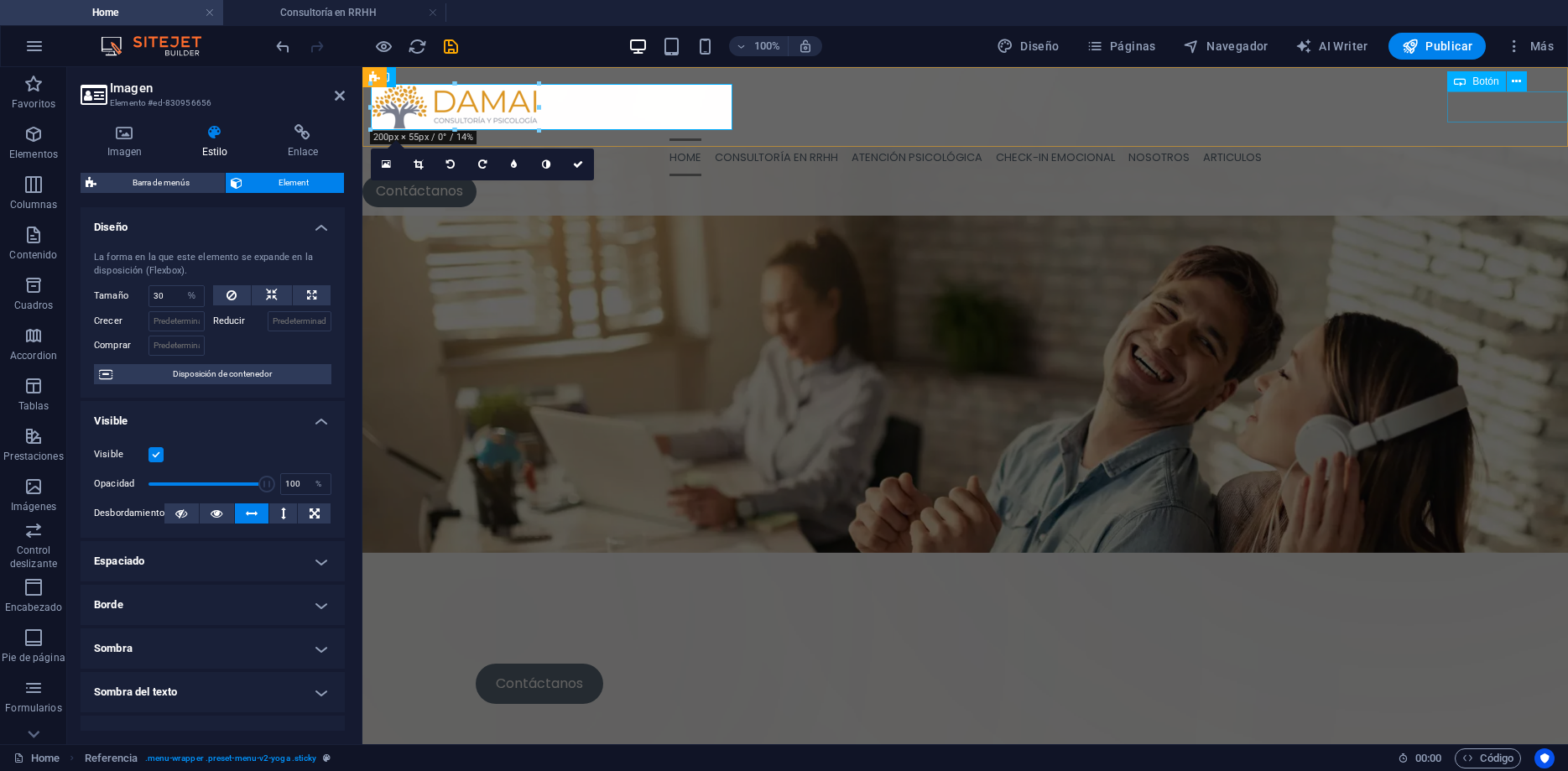 click on "Contáctanos" at bounding box center (965, 191) 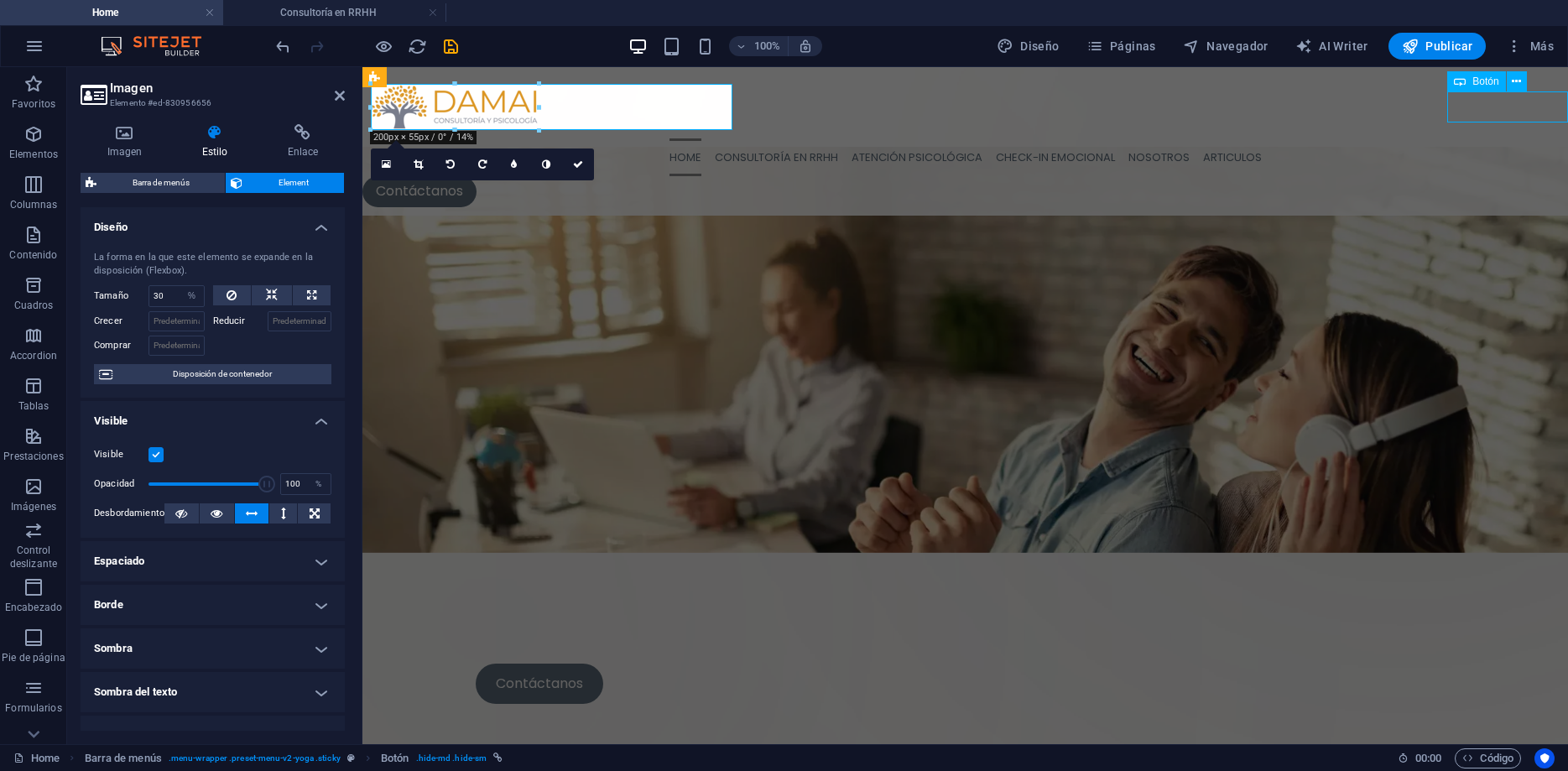 click on "Contáctanos" at bounding box center (965, 191) 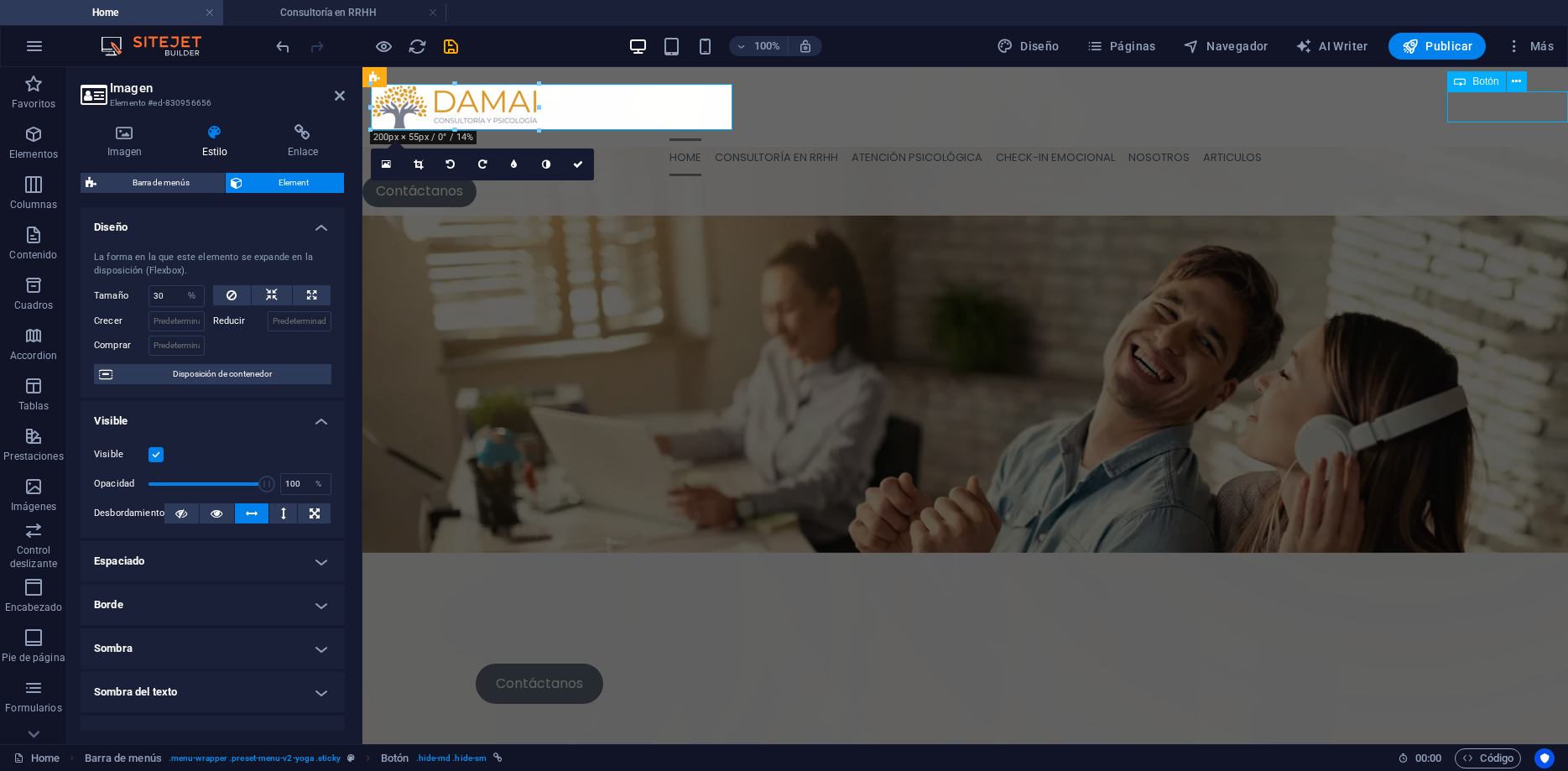select on "%" 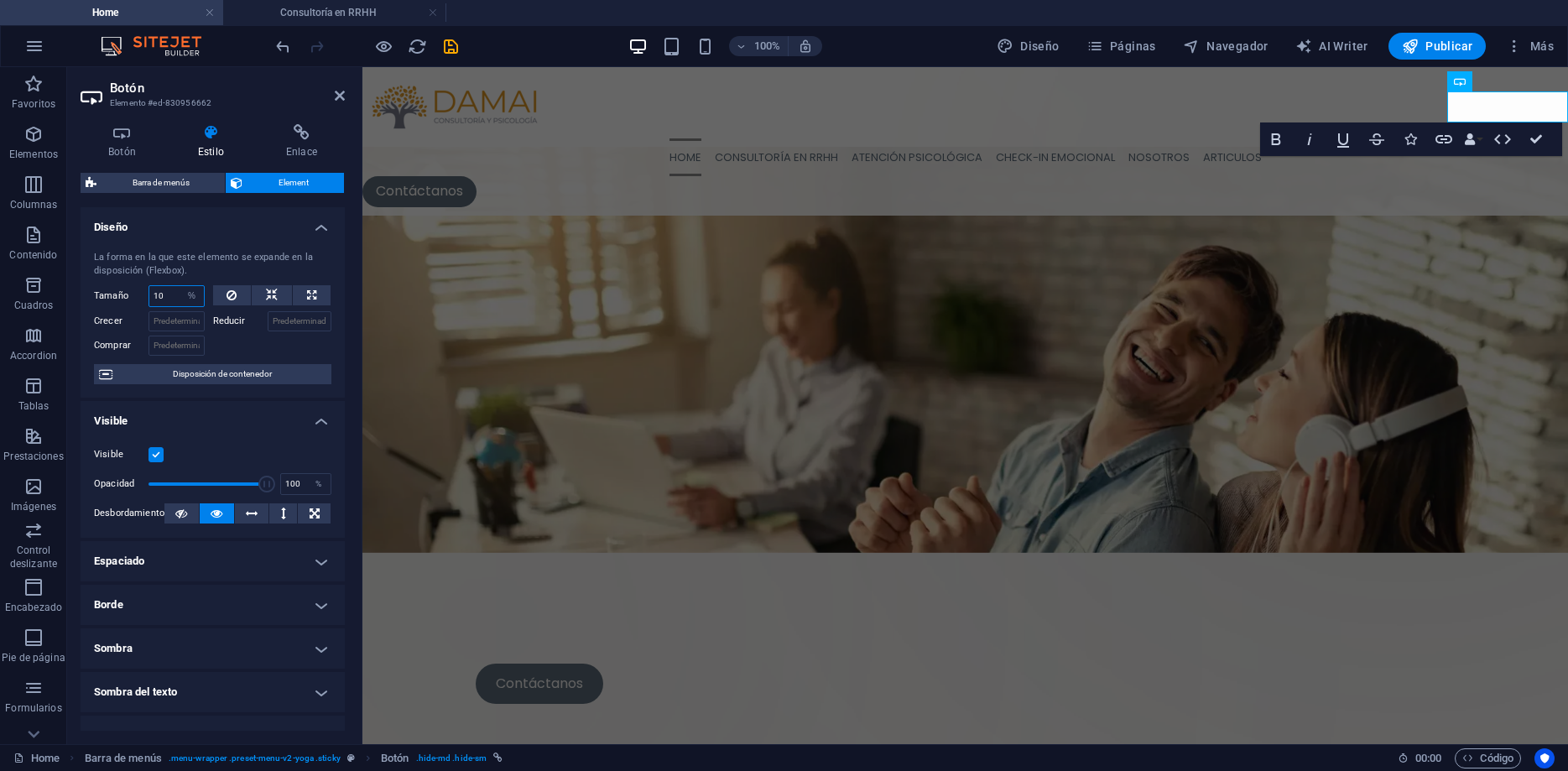 drag, startPoint x: 164, startPoint y: 300, endPoint x: 137, endPoint y: 300, distance: 27 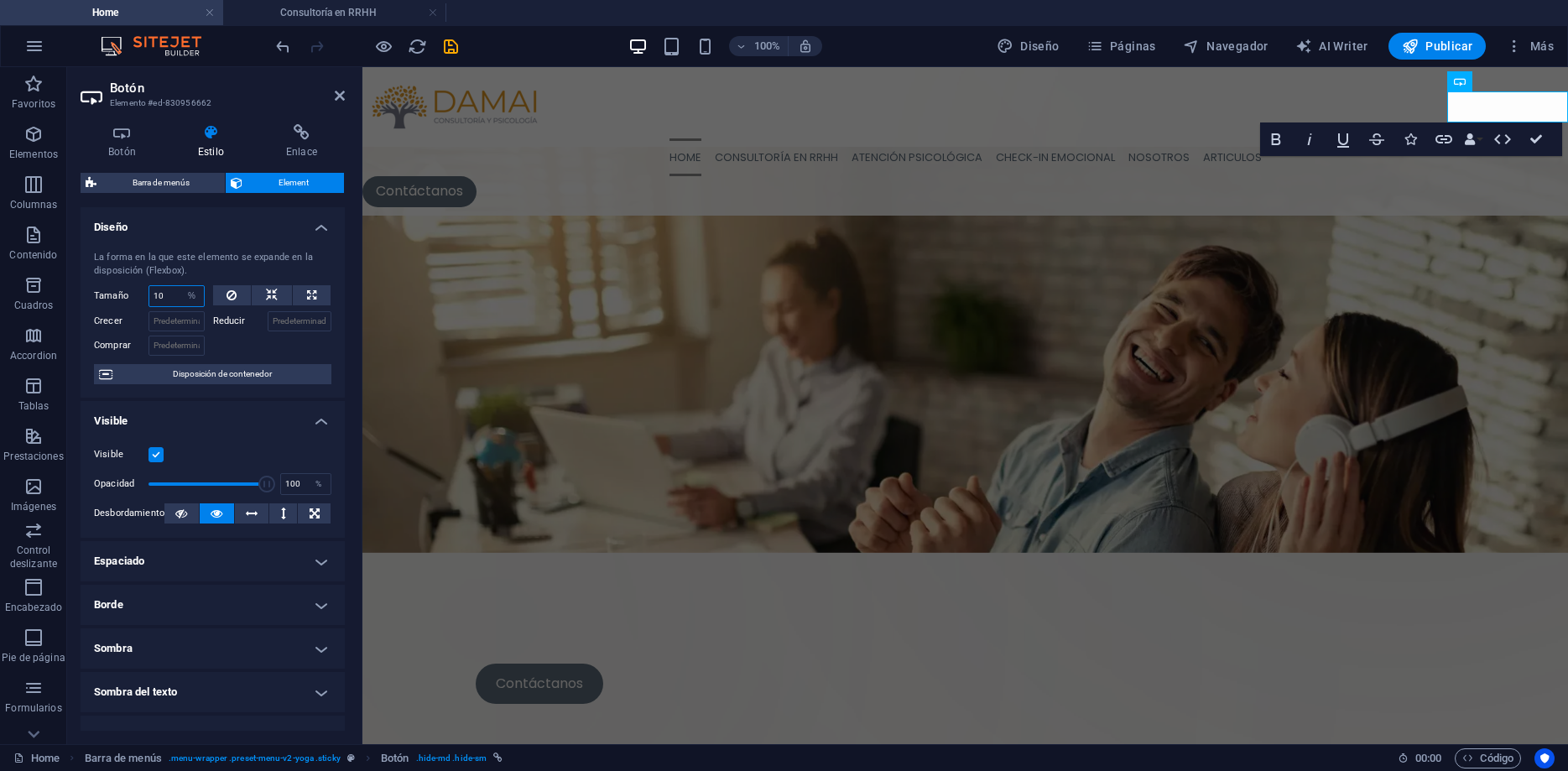 click on "10" at bounding box center (176, 296) 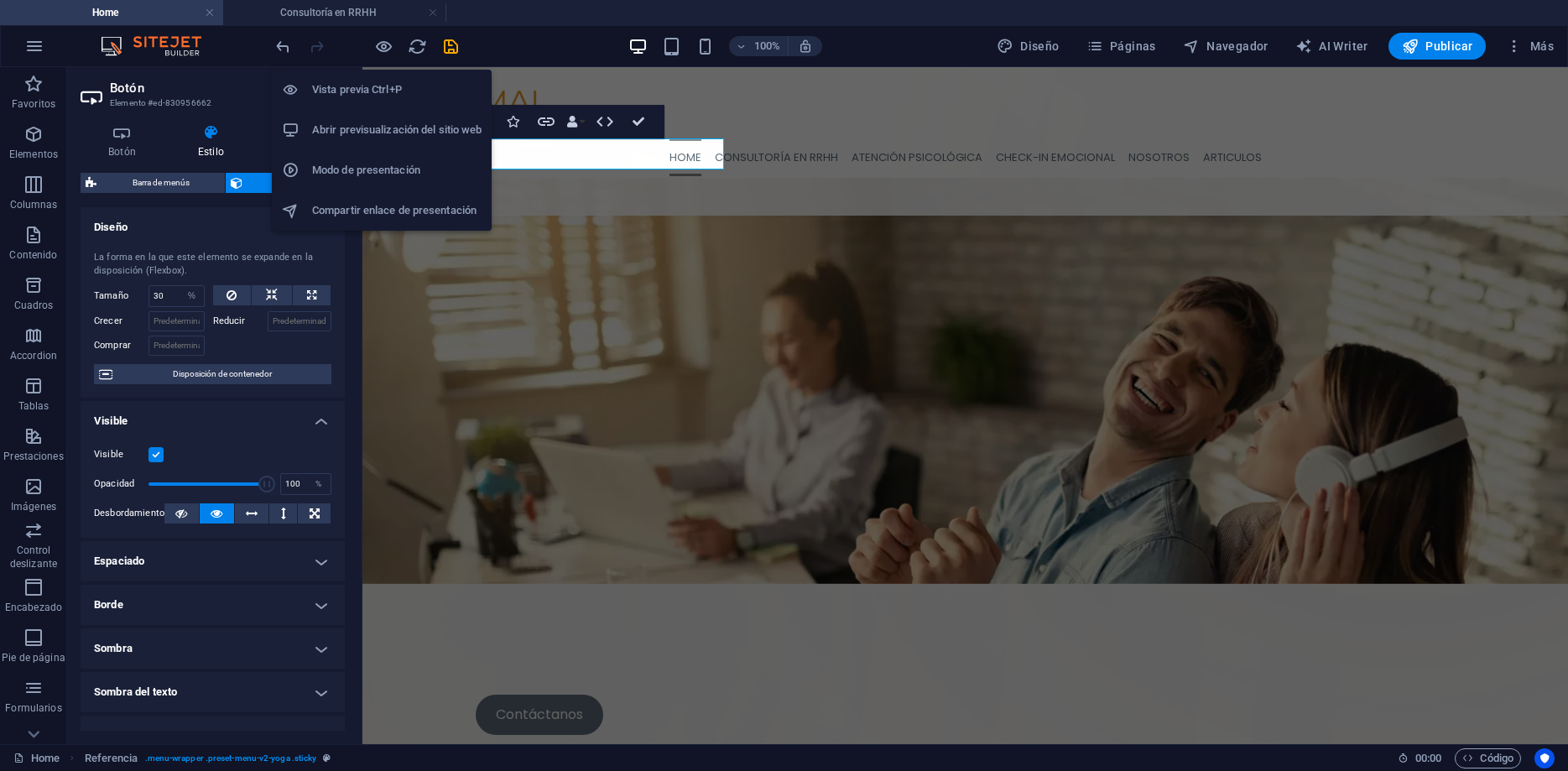 click on "Abrir previsualización del sitio web" at bounding box center (397, 130) 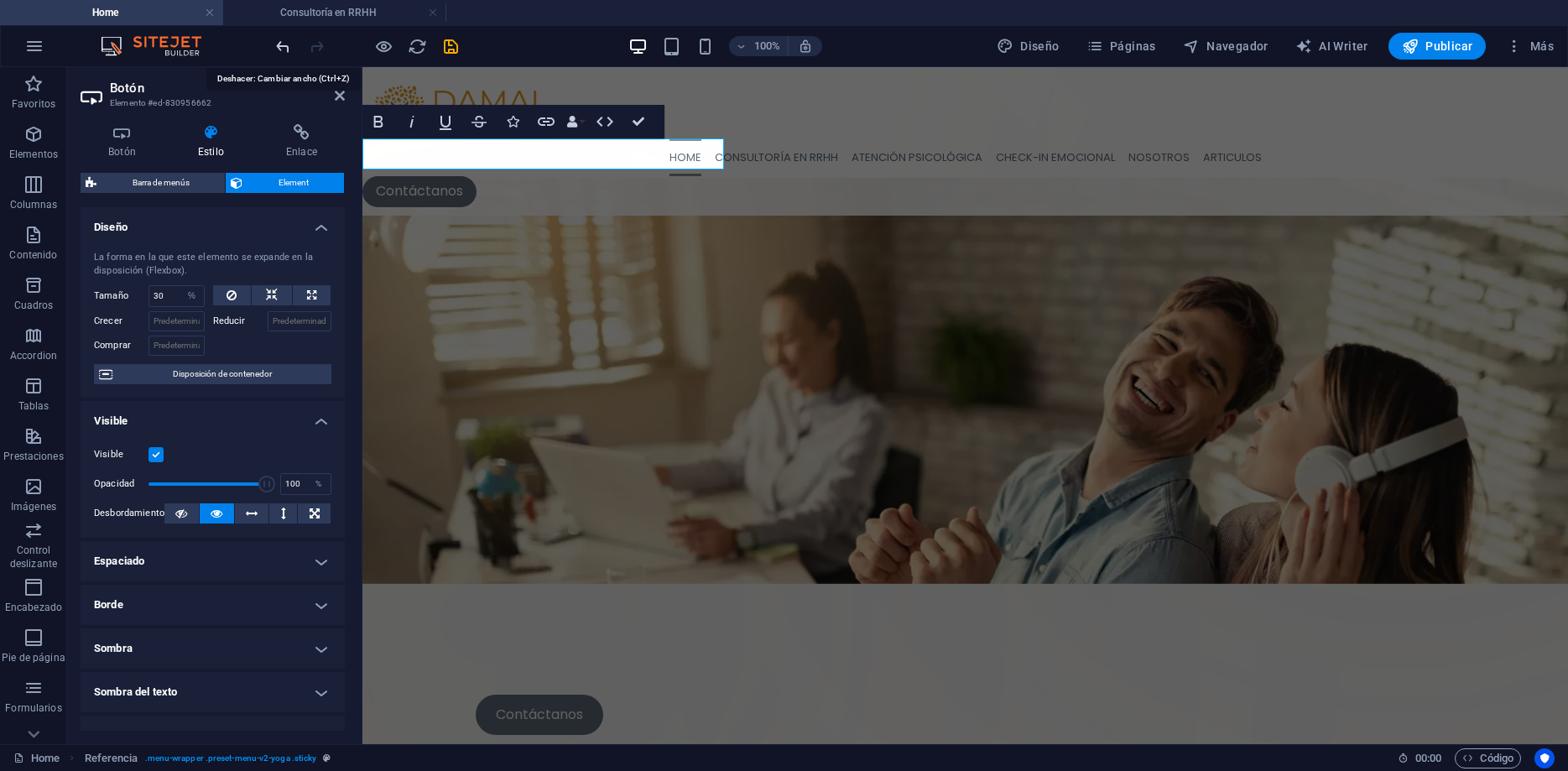 click at bounding box center [283, 46] 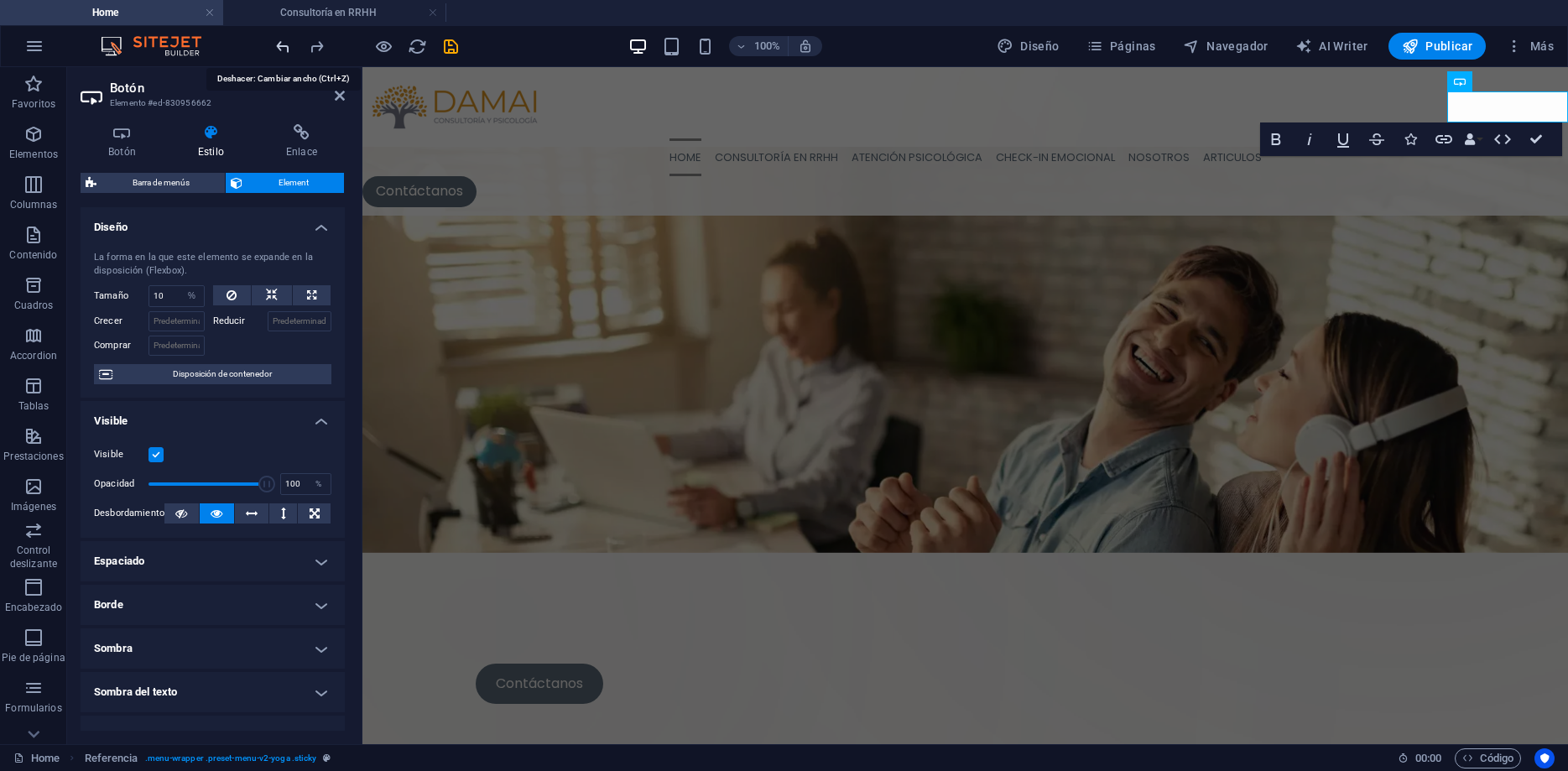 click at bounding box center (283, 46) 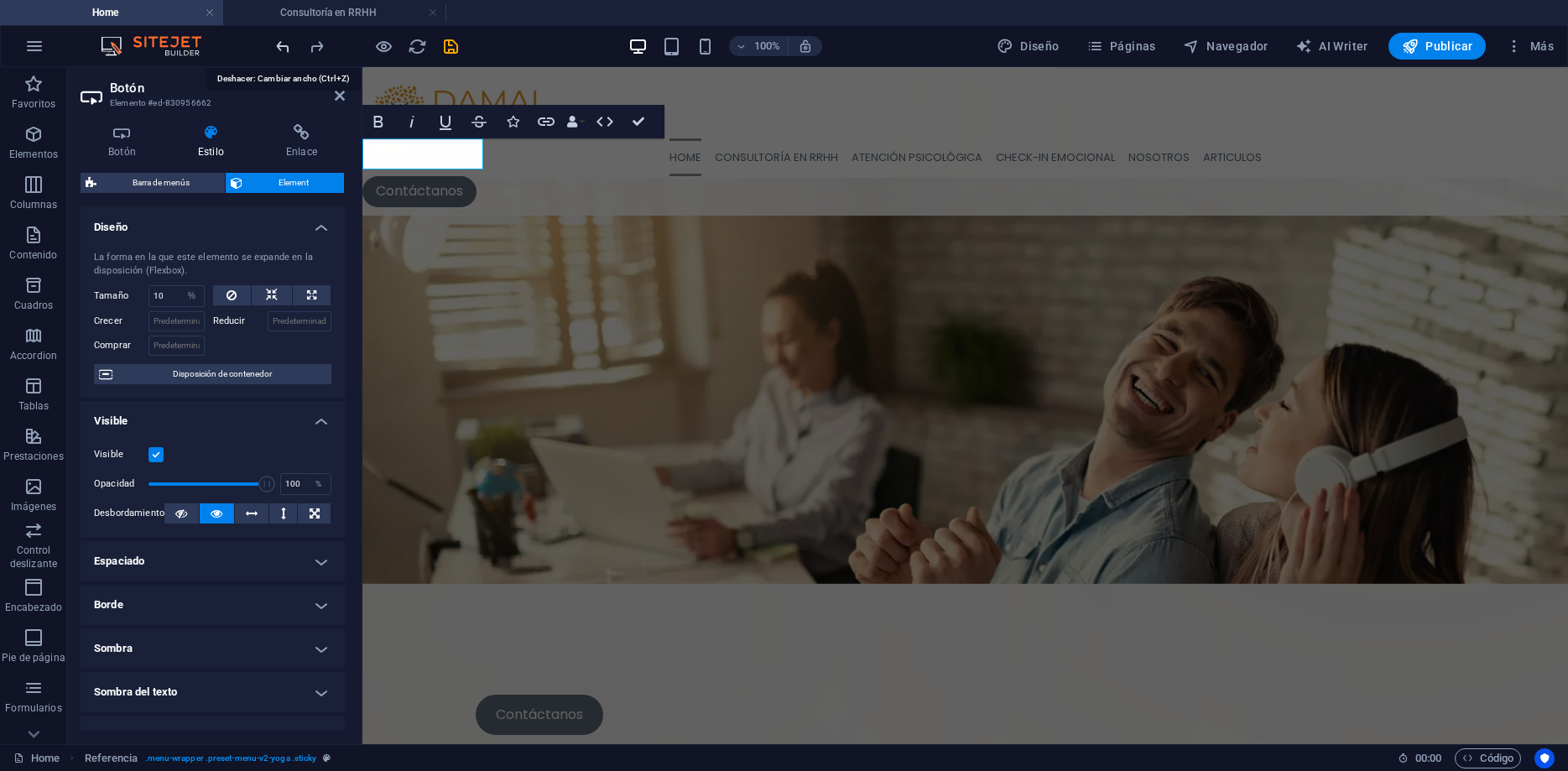 click at bounding box center (283, 46) 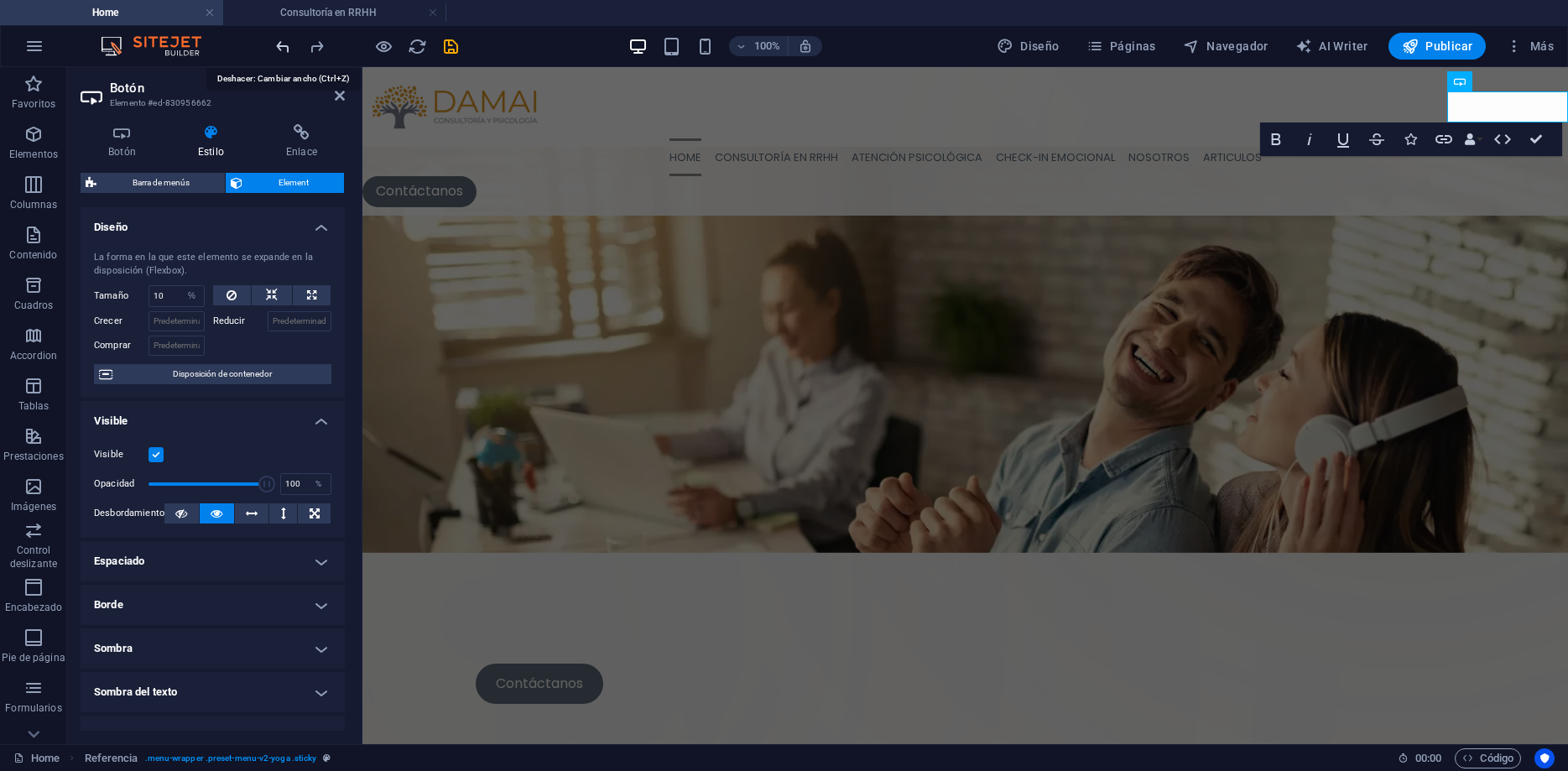 click at bounding box center [283, 46] 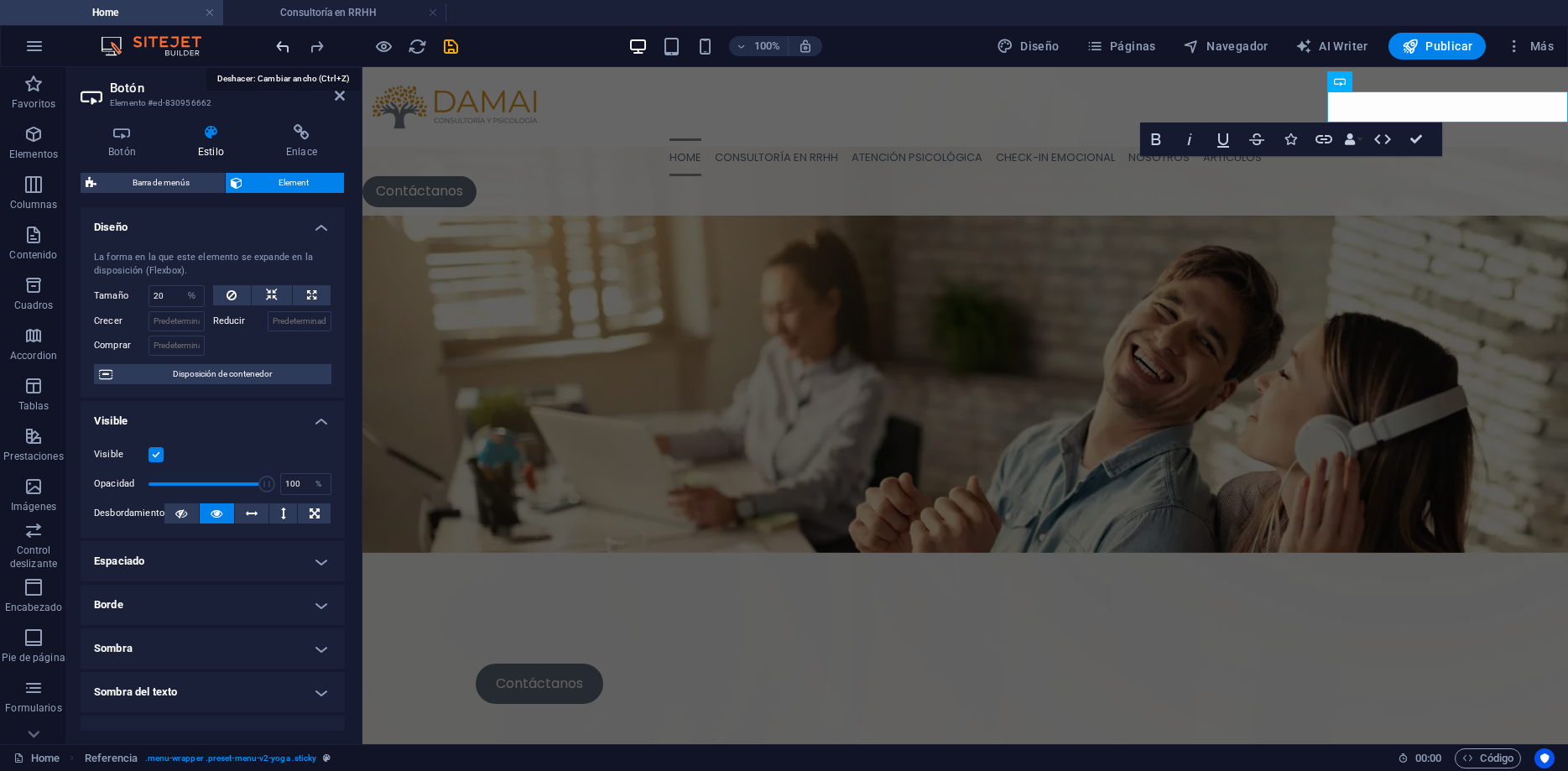 click at bounding box center (283, 46) 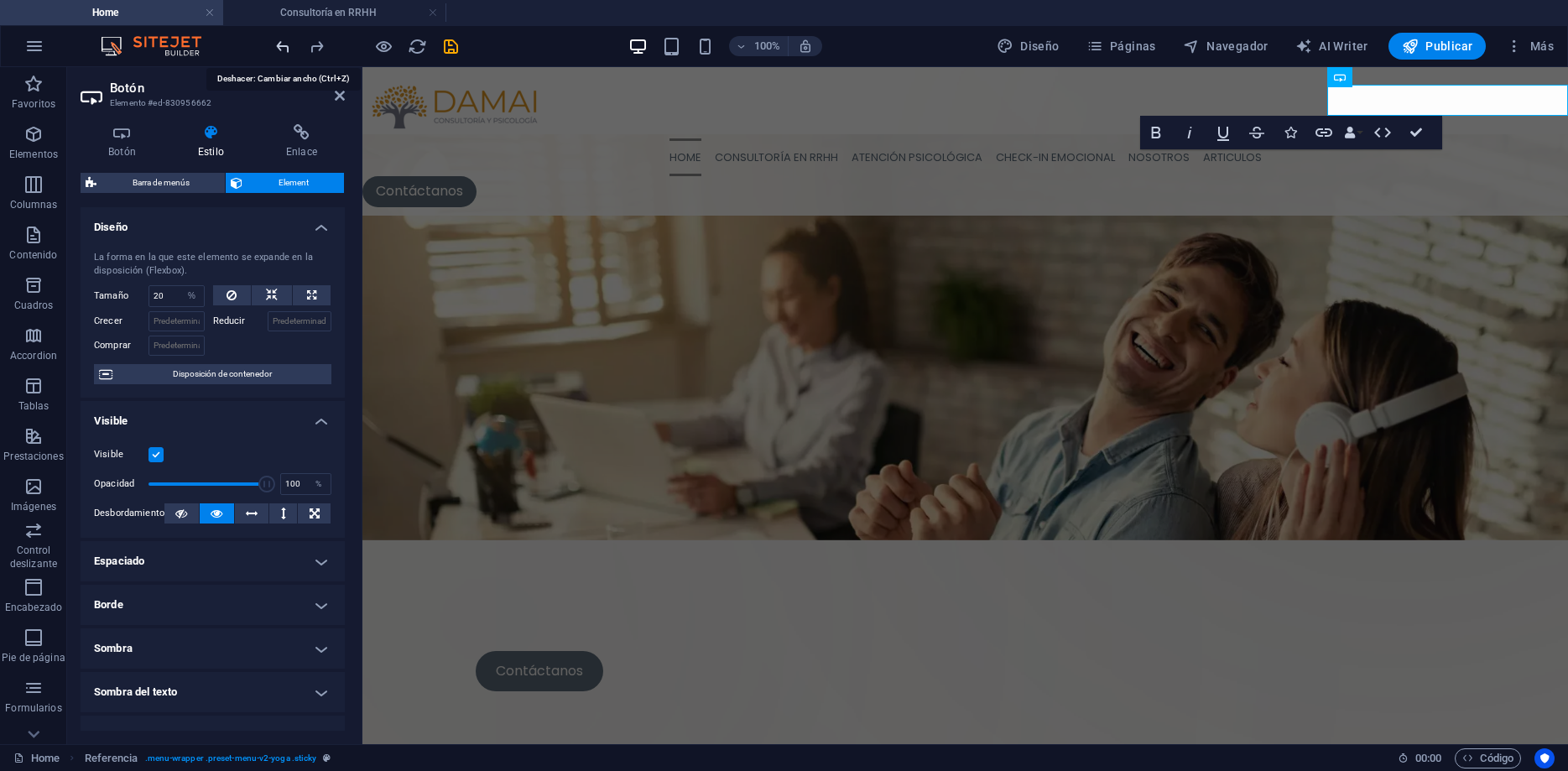 click at bounding box center (283, 46) 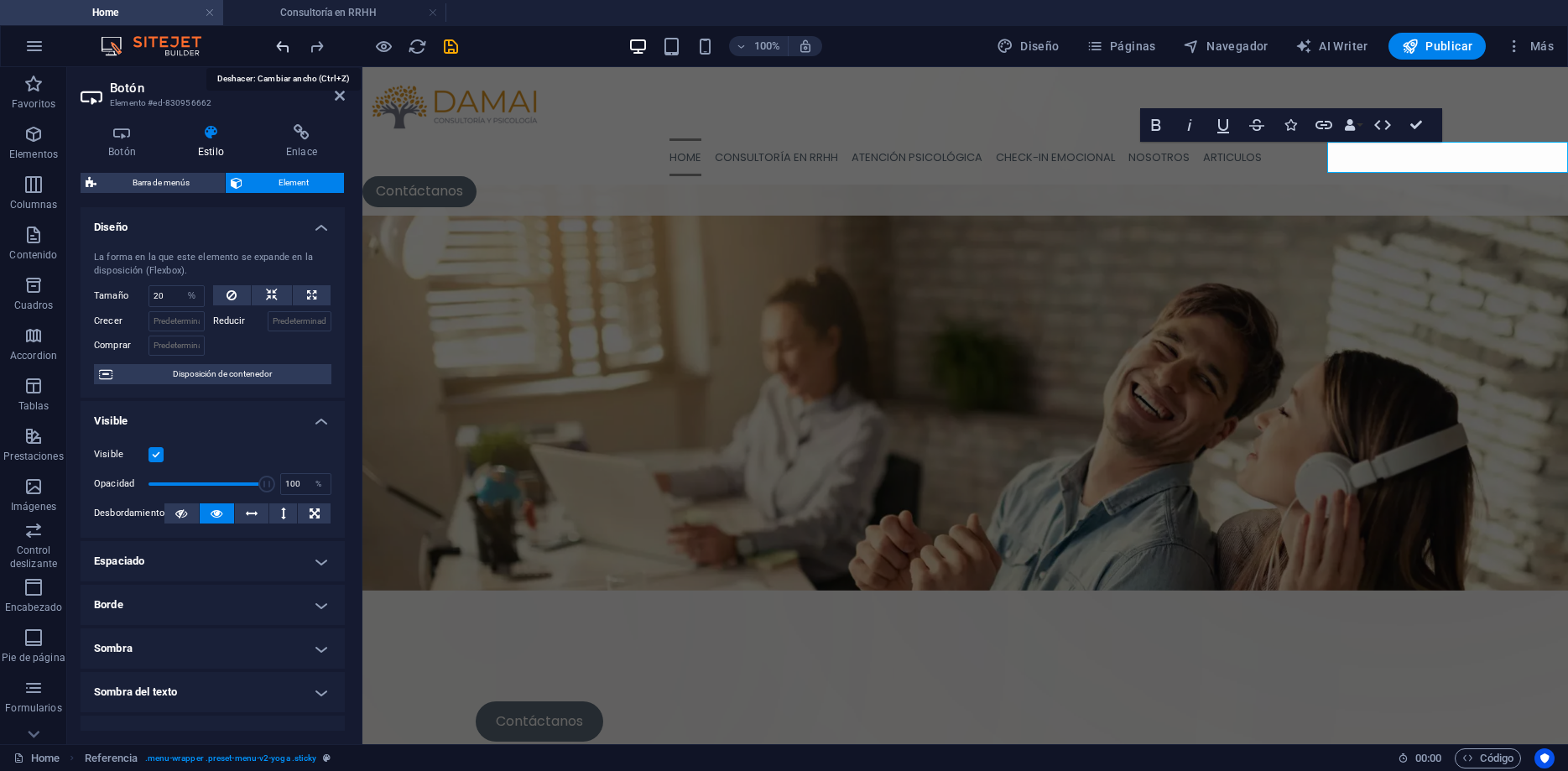 click at bounding box center [283, 46] 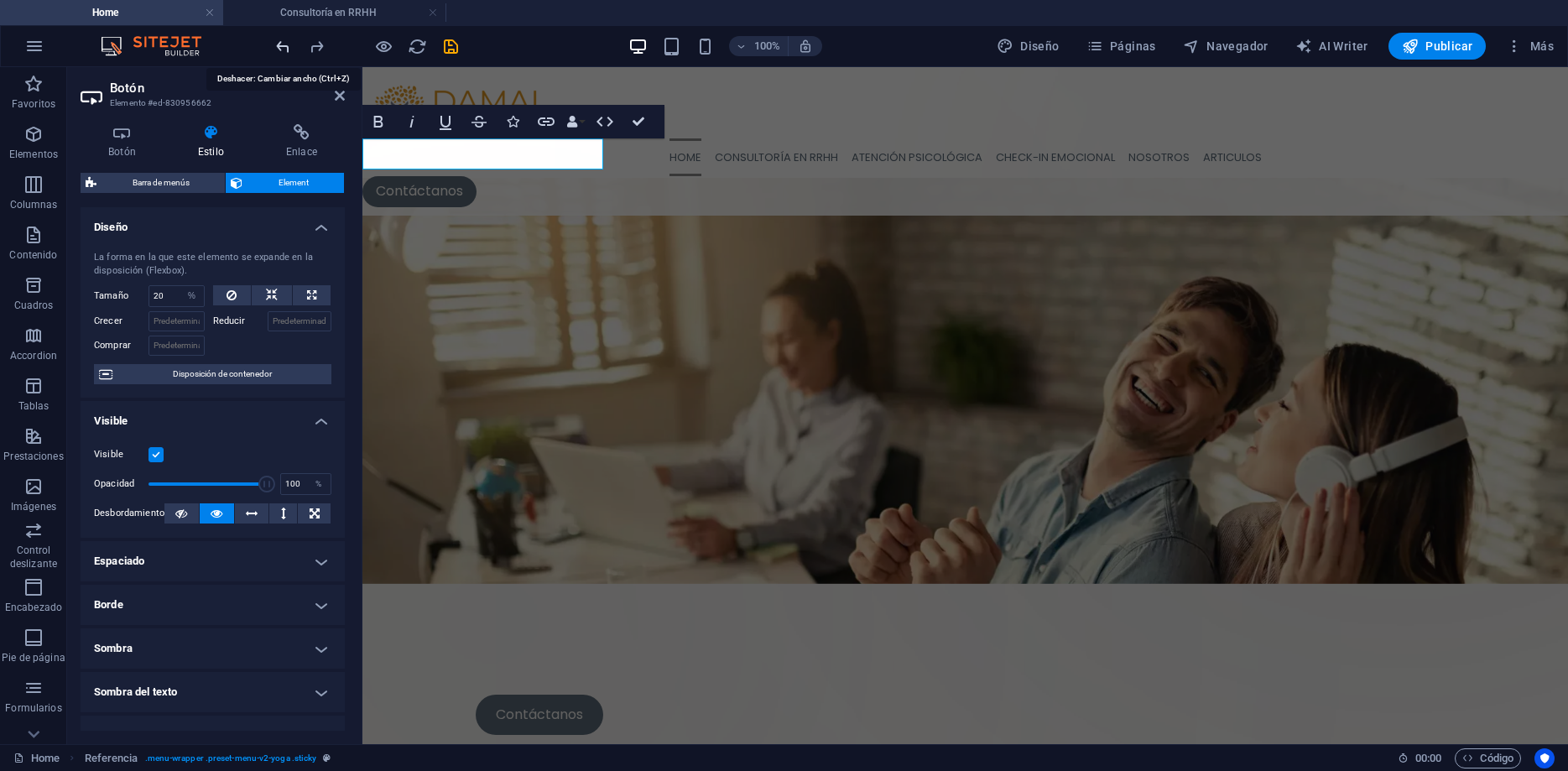 click at bounding box center [283, 46] 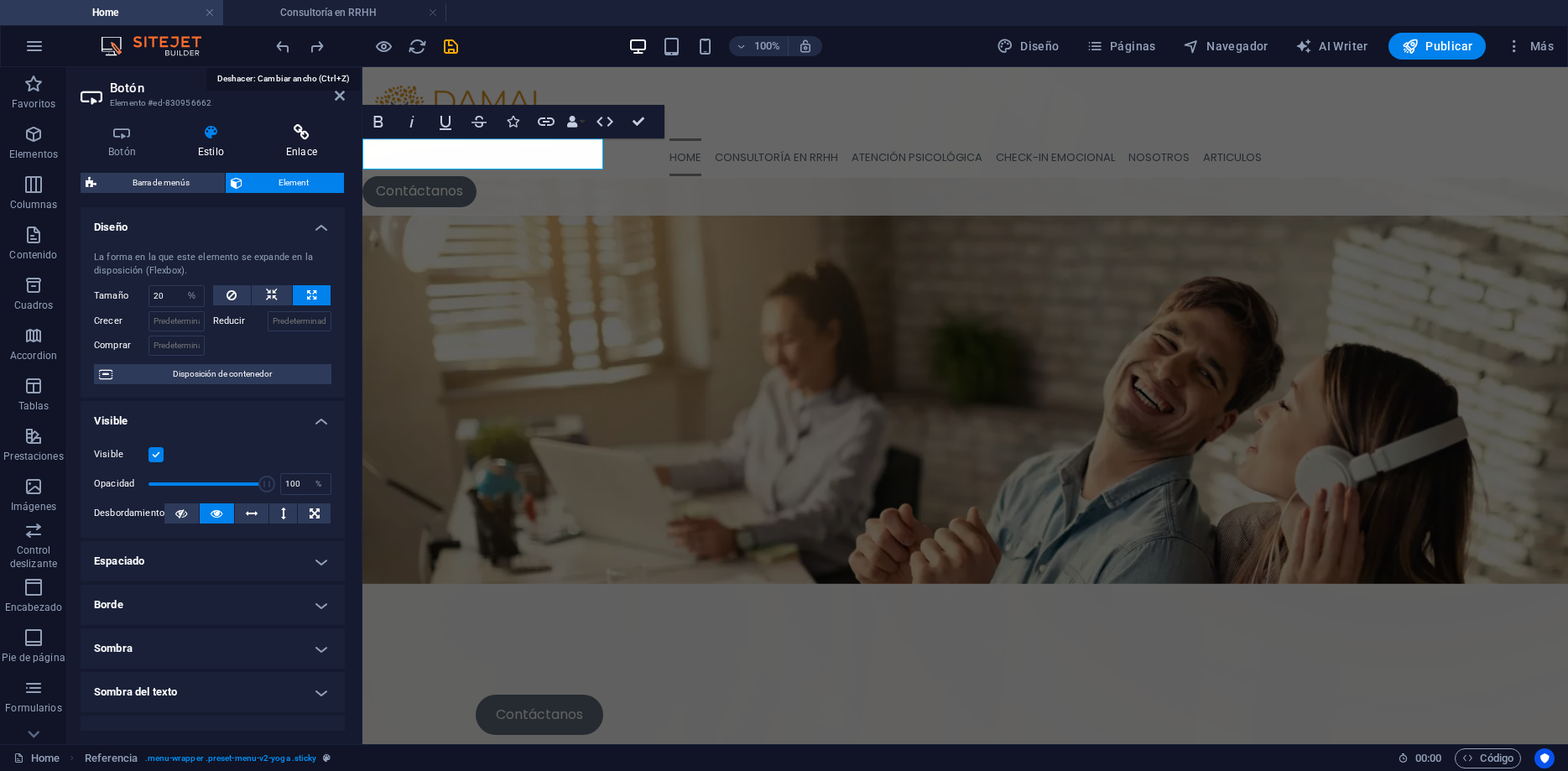 type on "100" 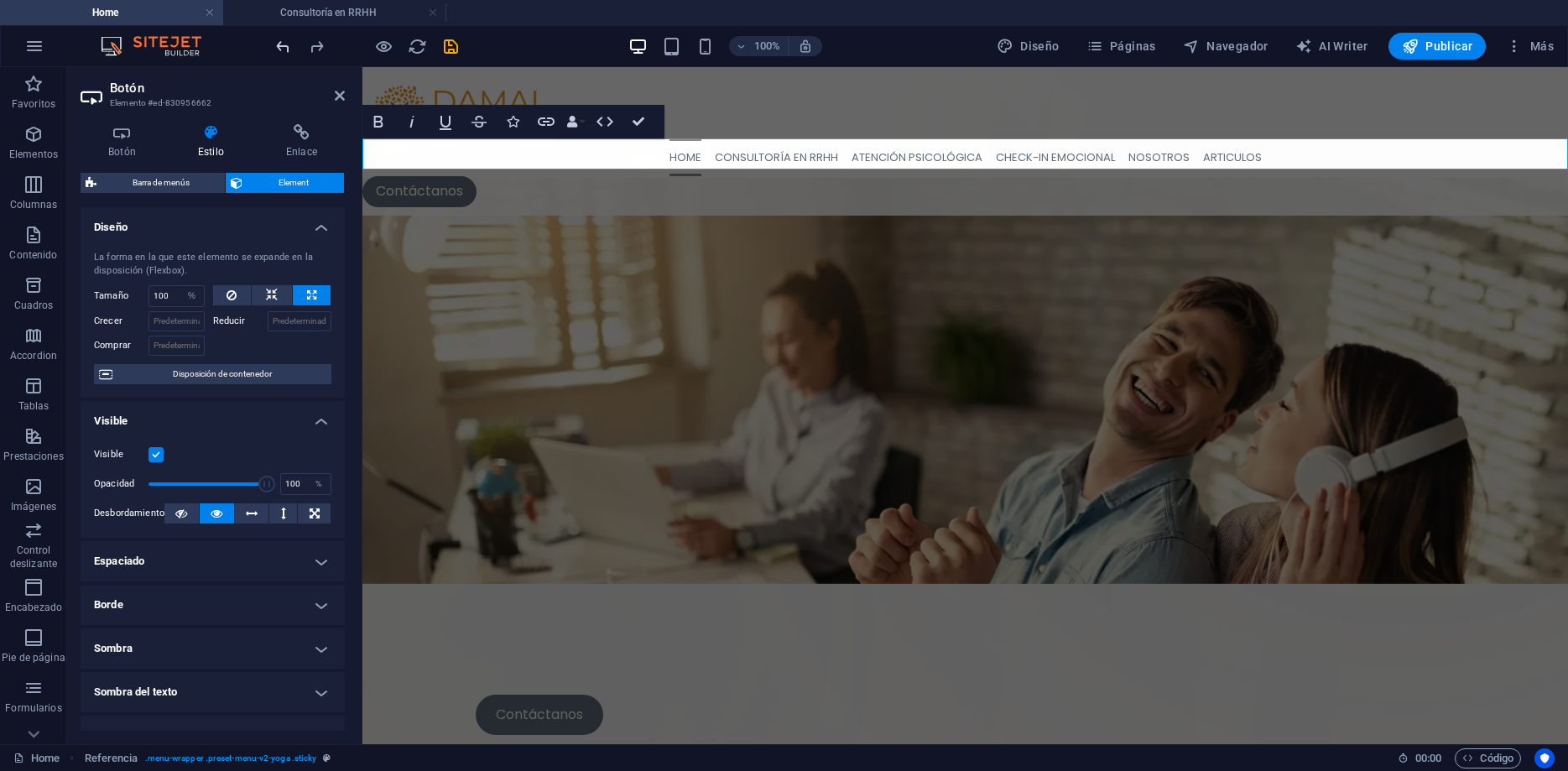 click at bounding box center (283, 46) 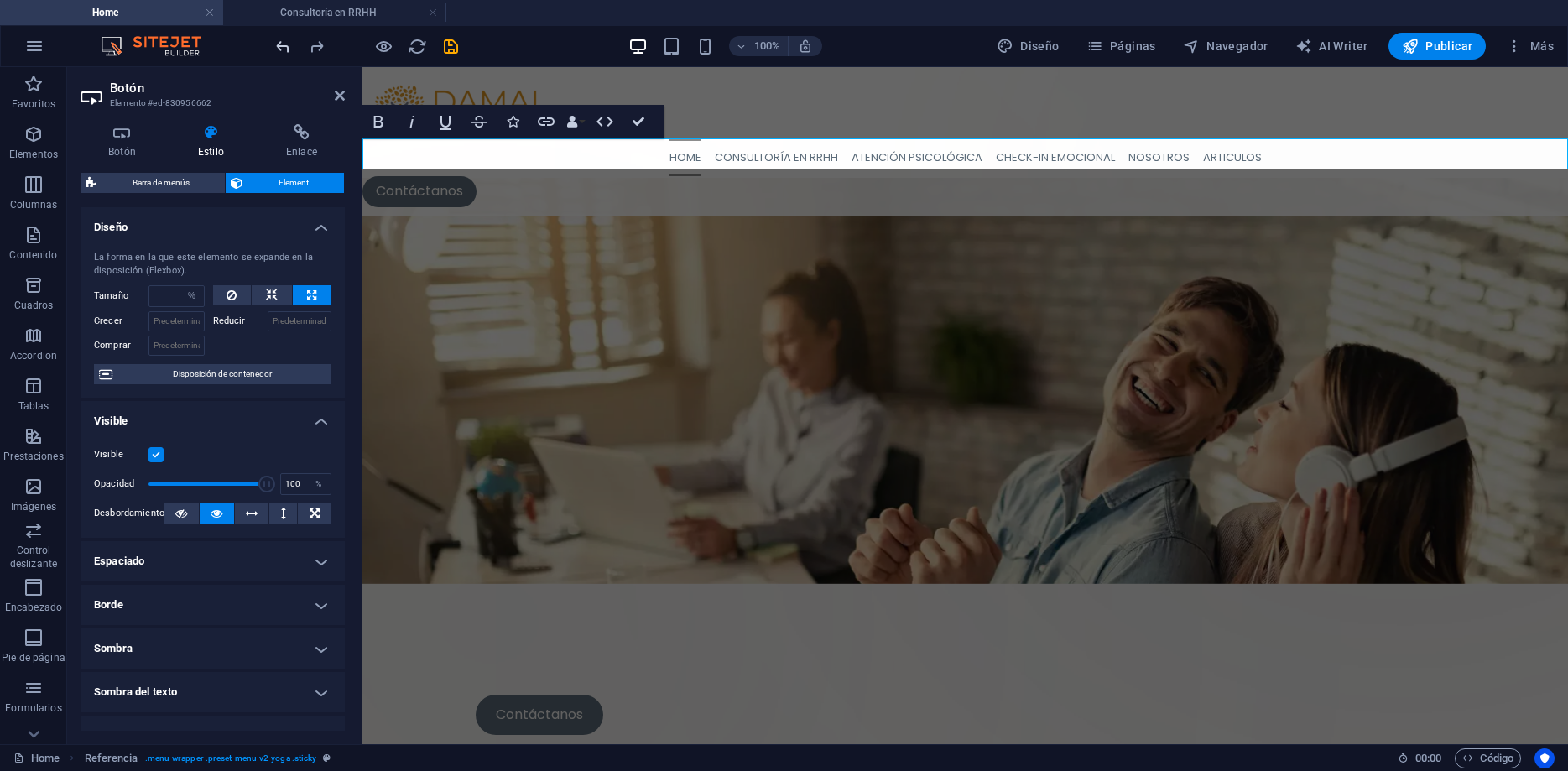 select on "DISABLED_OPTION_VALUE" 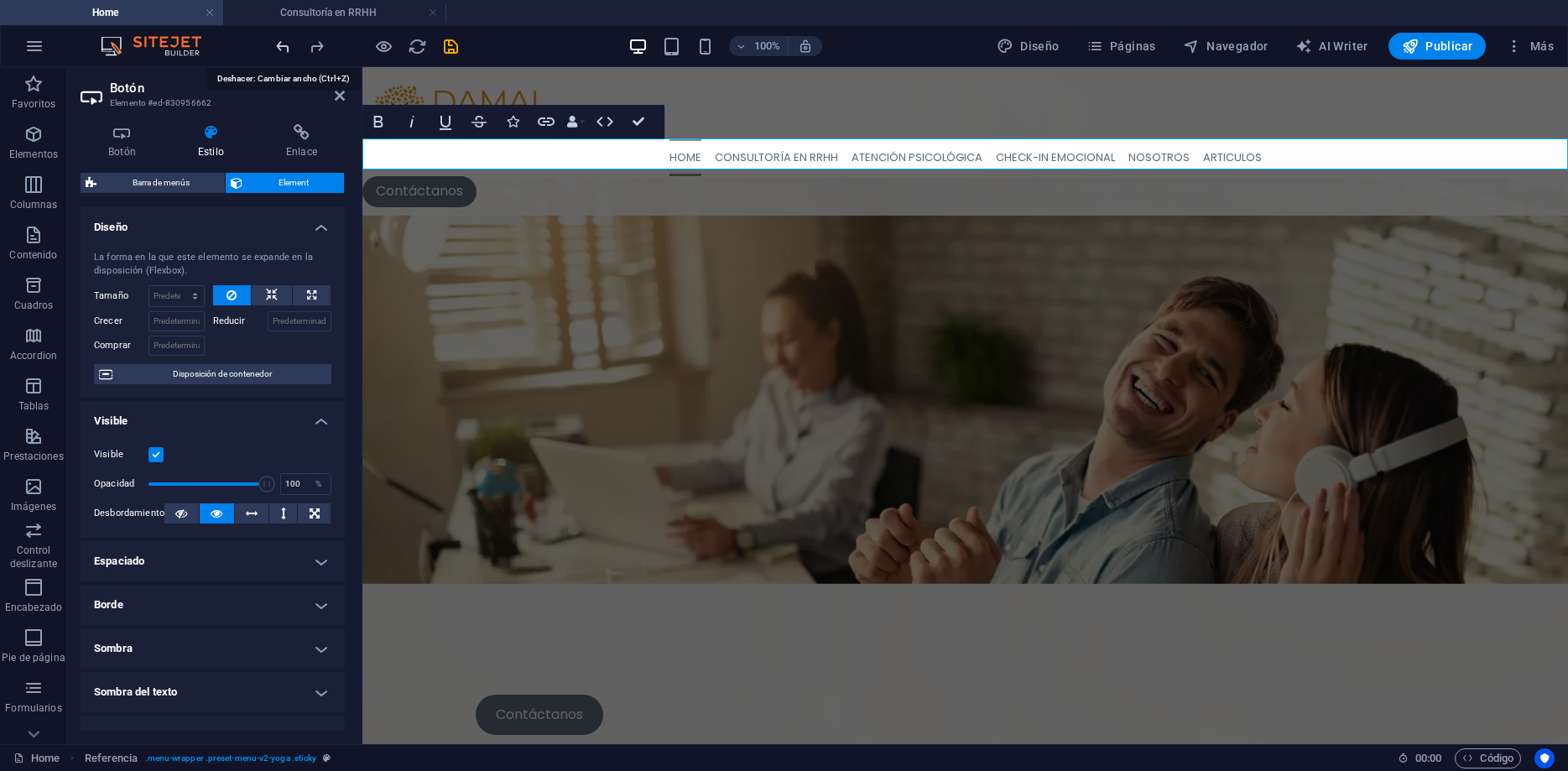 click at bounding box center (283, 46) 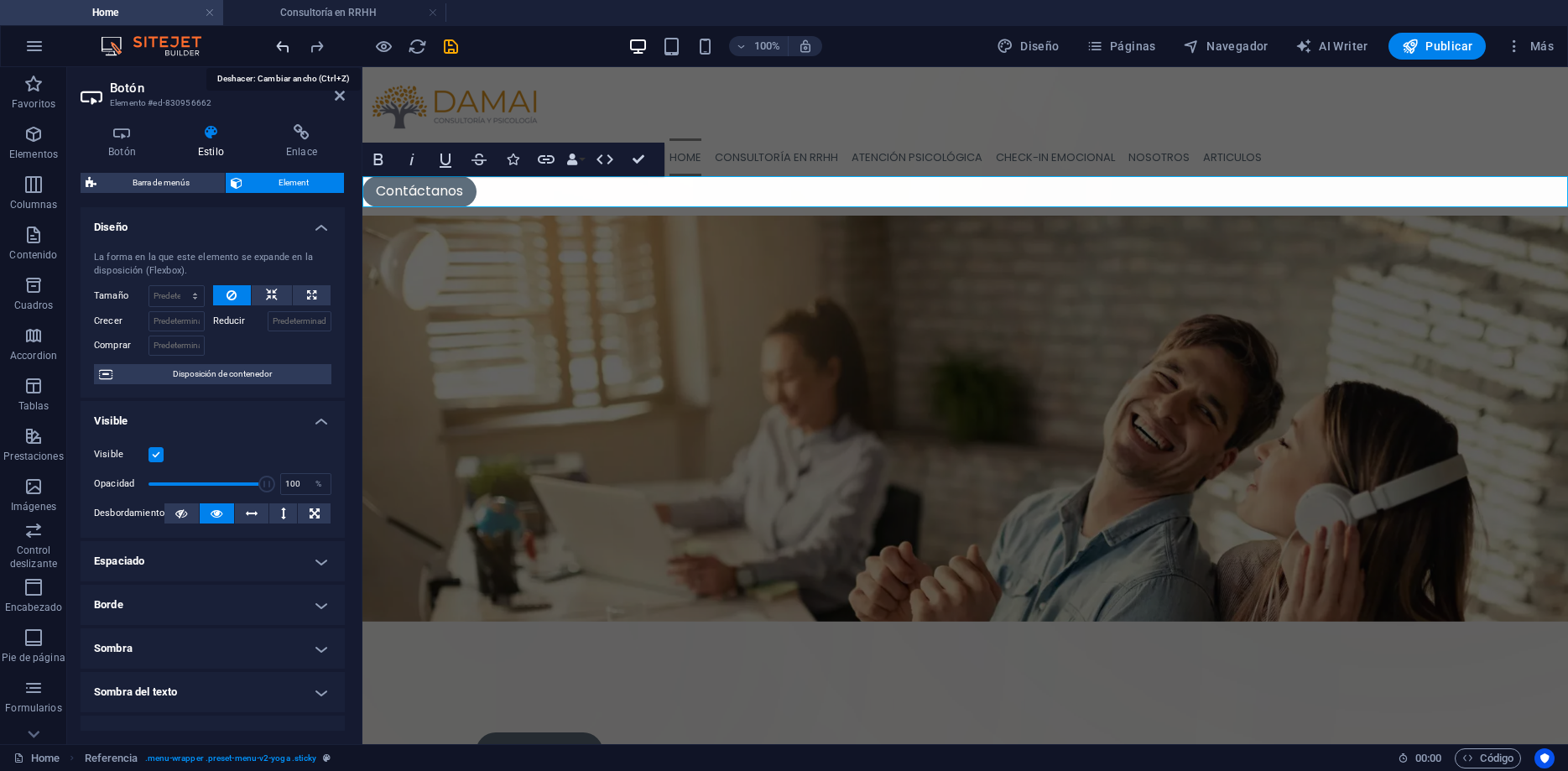 click at bounding box center (283, 46) 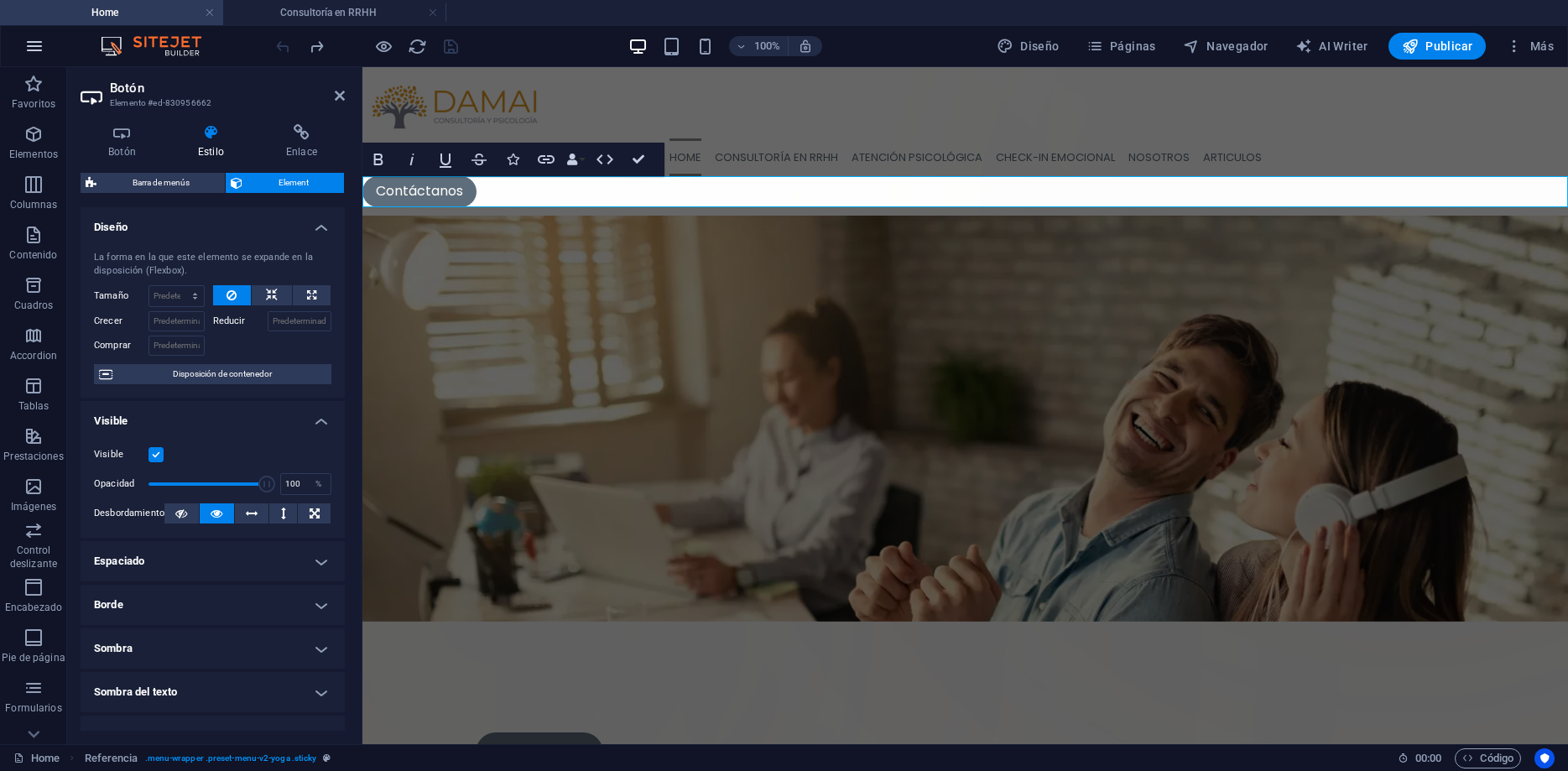 click at bounding box center [34, 46] 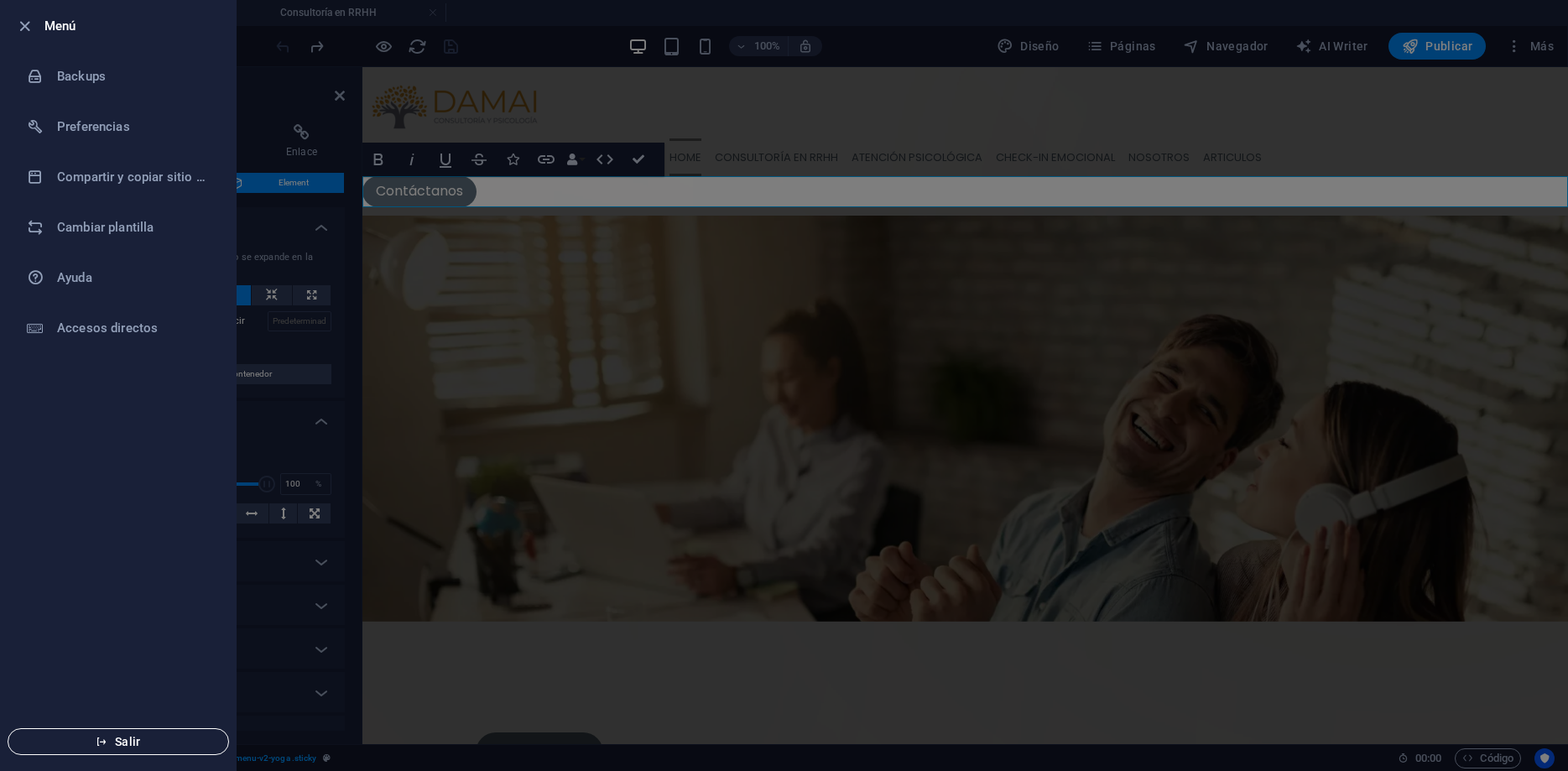 click on "Salir" at bounding box center [118, 742] 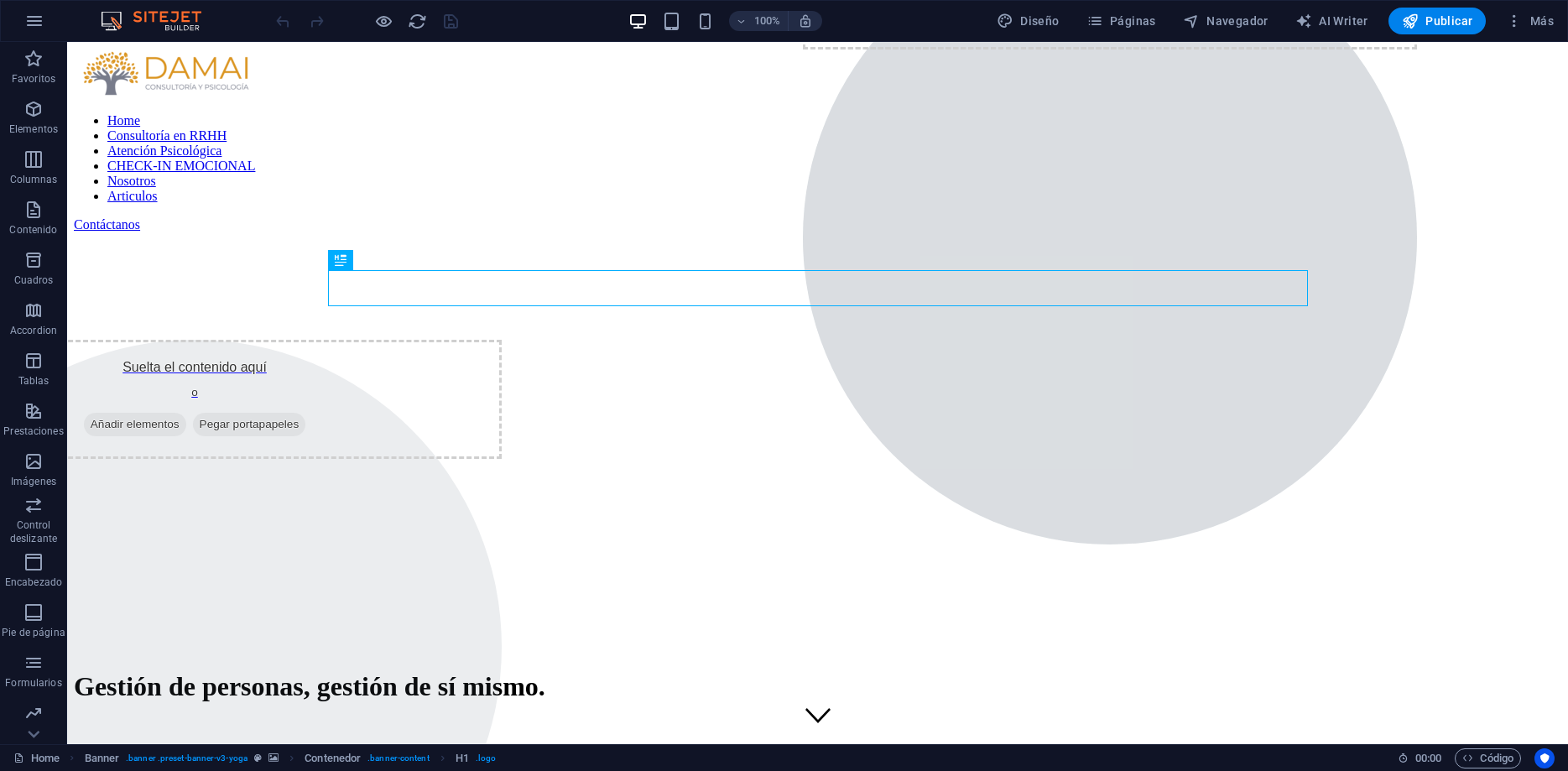 scroll, scrollTop: 0, scrollLeft: 0, axis: both 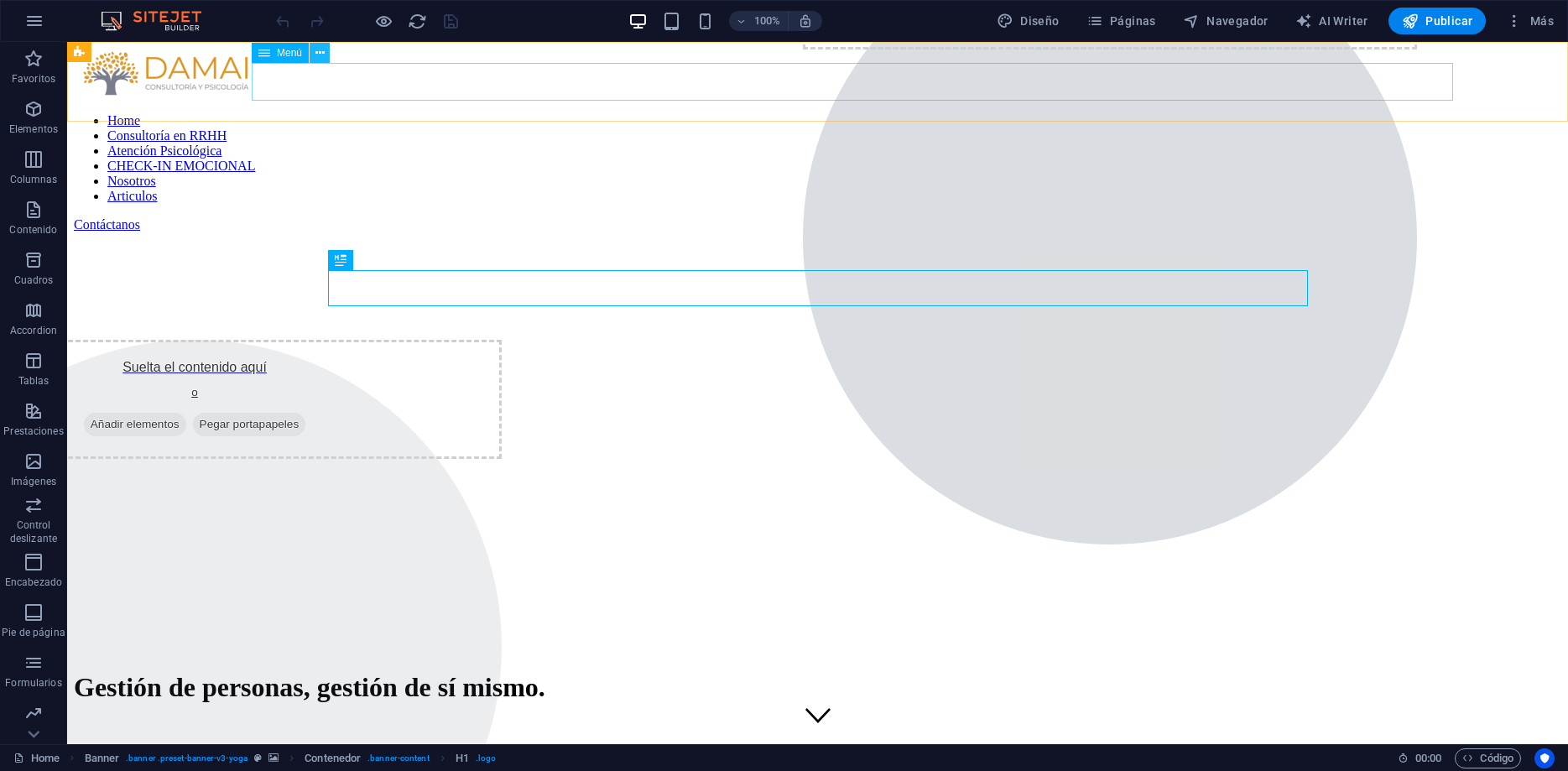 click at bounding box center (320, 53) 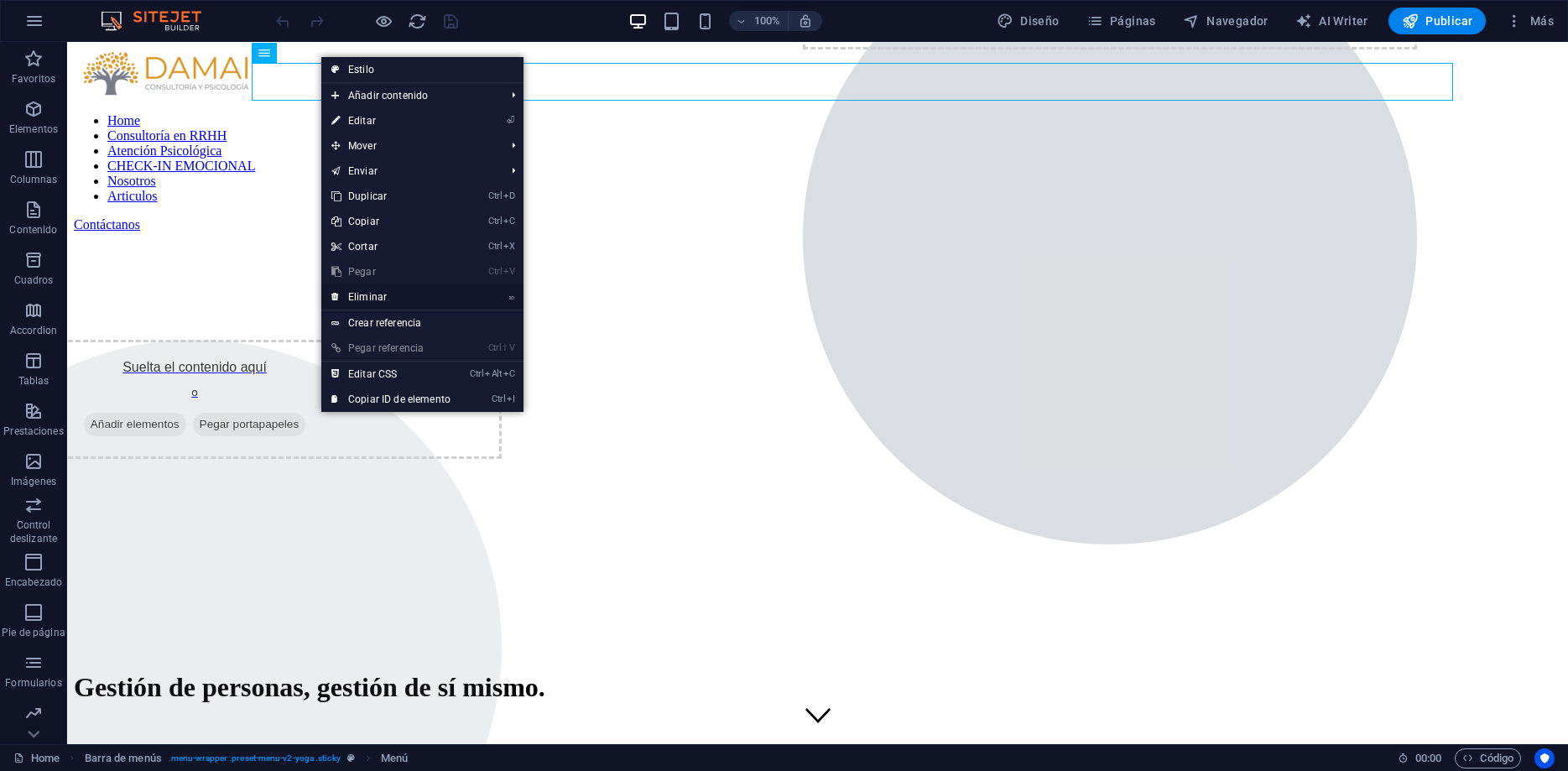 click on "⌦  Eliminar" at bounding box center (391, 297) 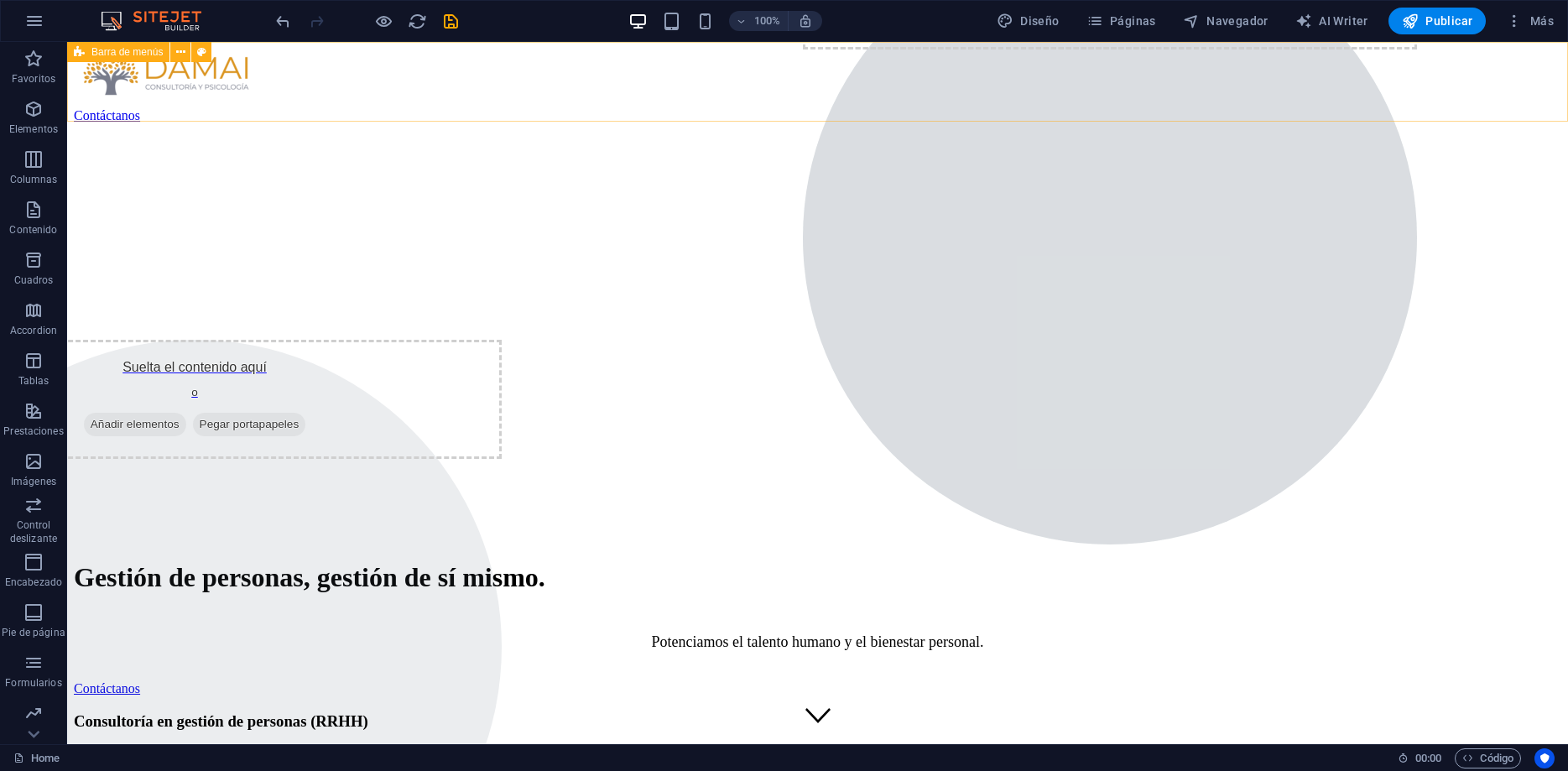 click on "Contáctanos" at bounding box center [817, 86] 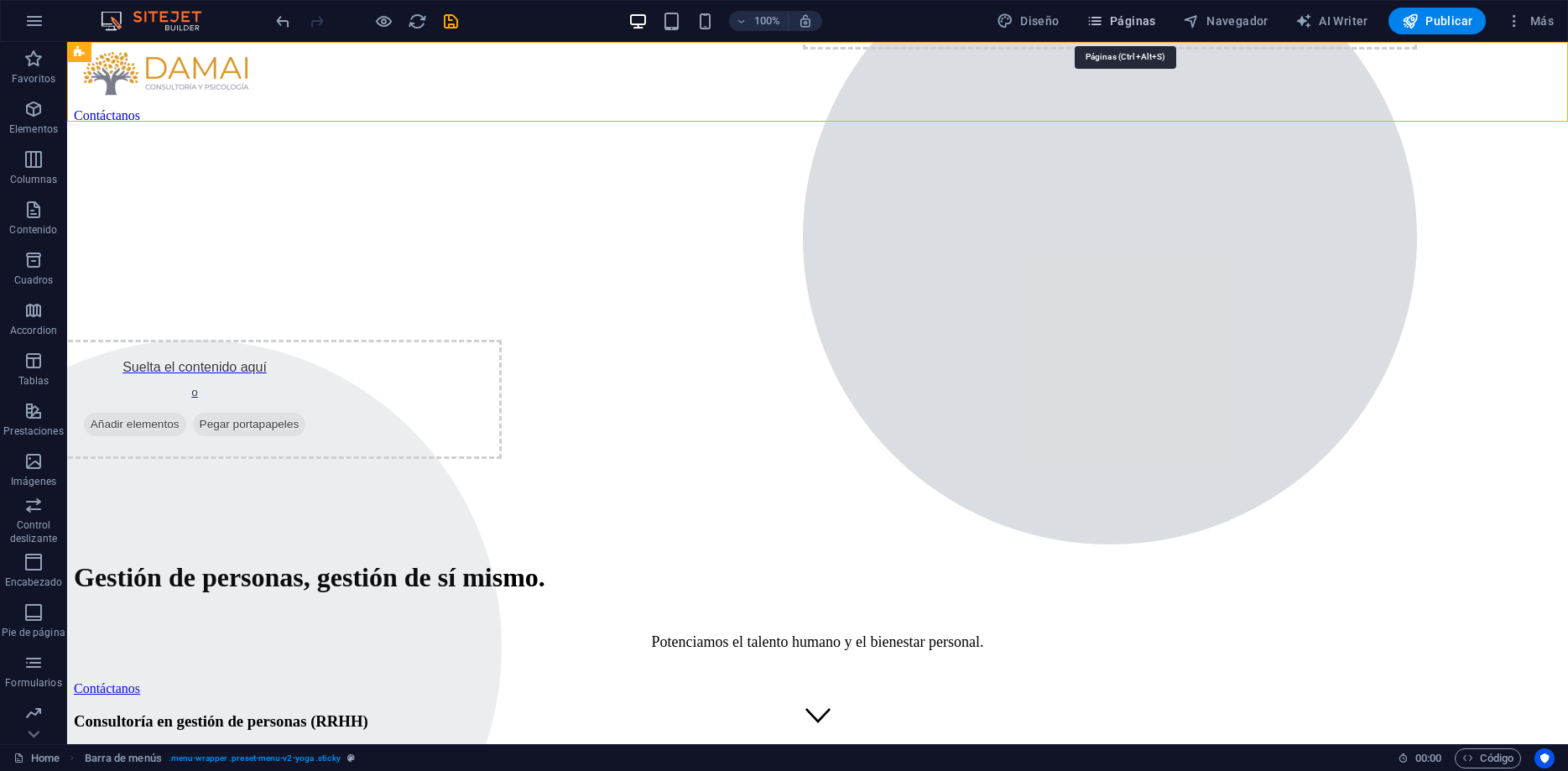 click on "Páginas" at bounding box center (1121, 21) 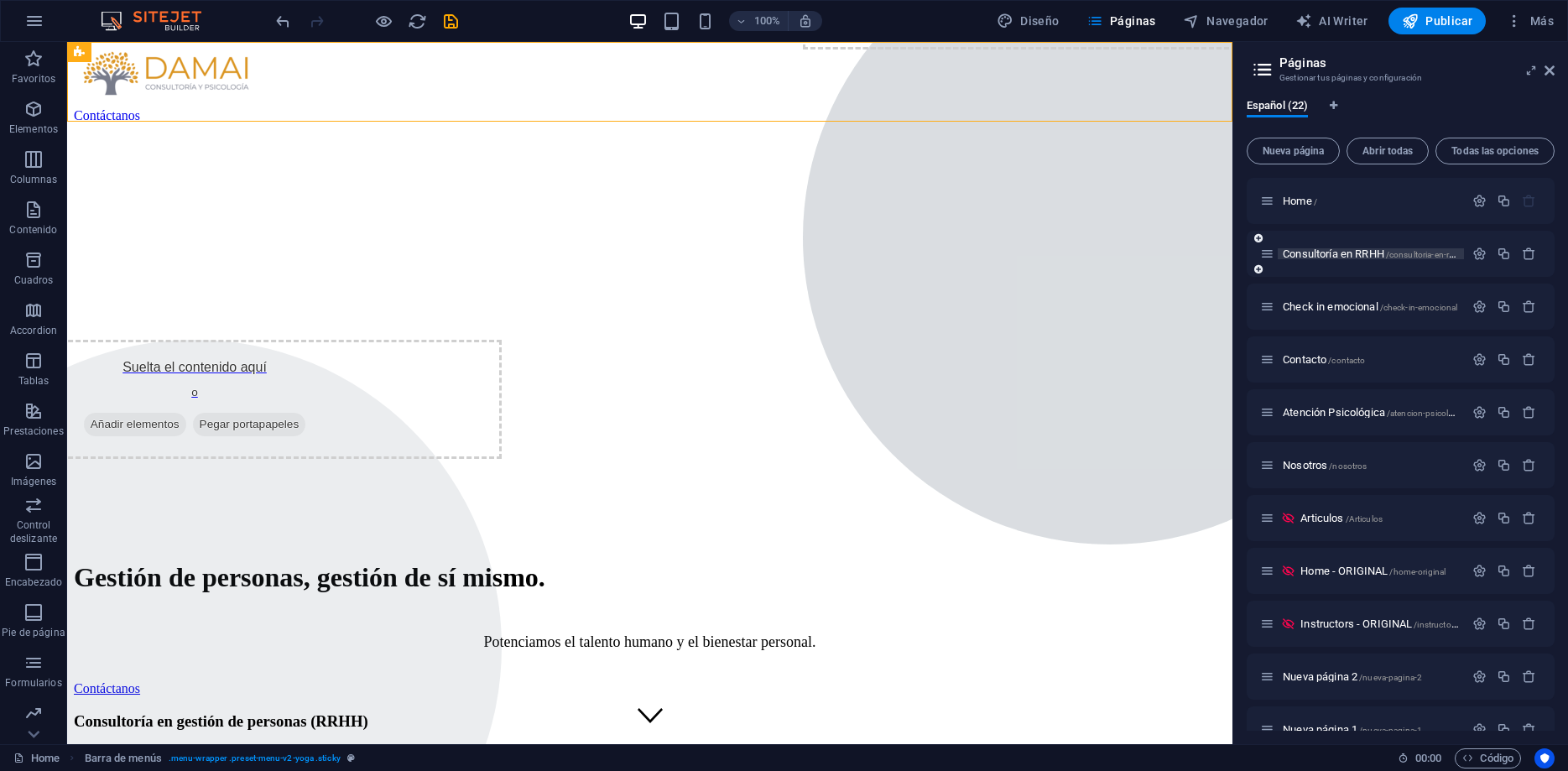 click on "Consultoría en RRHH /consultoria-en-rrhh" at bounding box center [1372, 253] 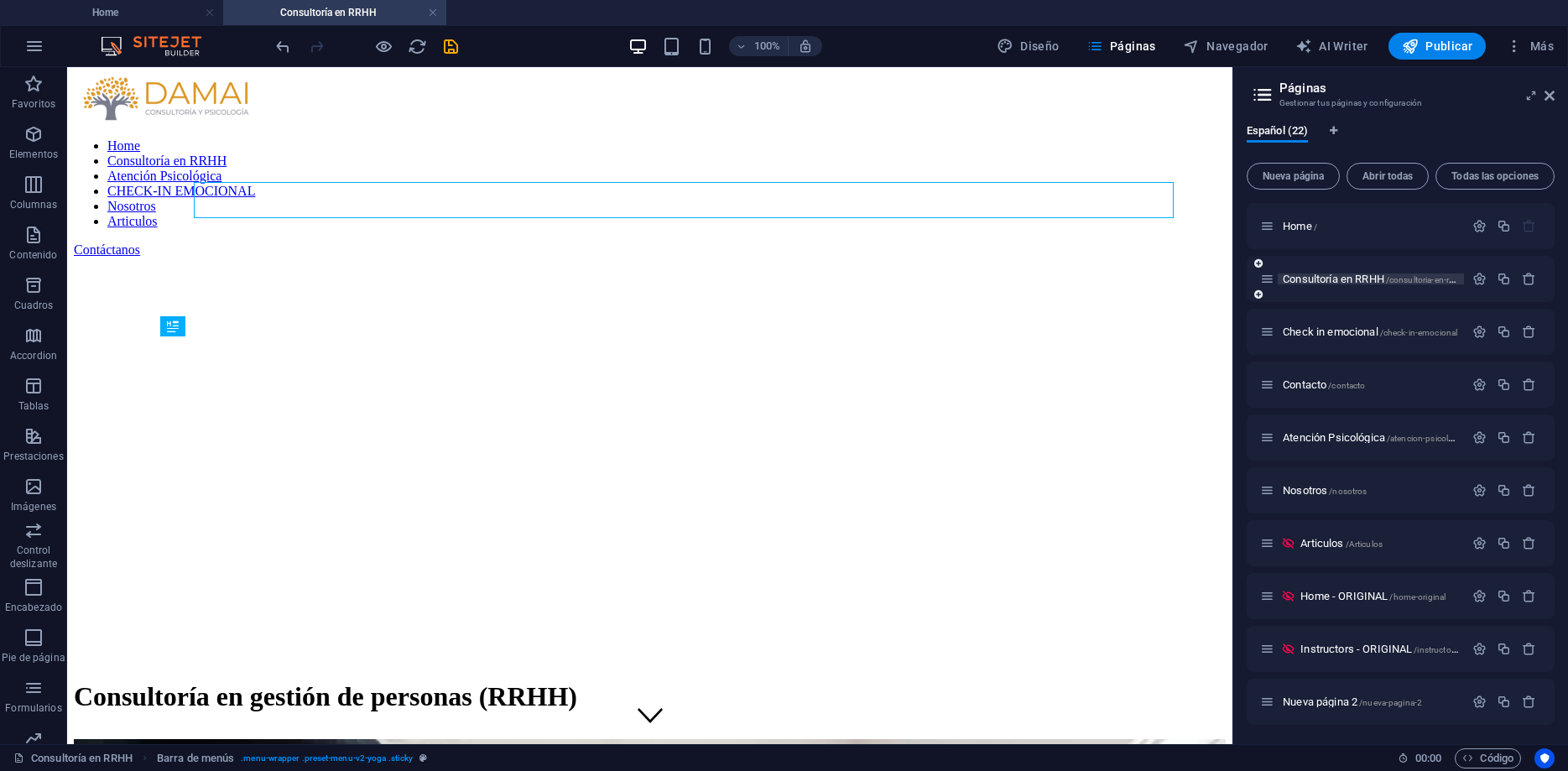 scroll, scrollTop: 0, scrollLeft: 0, axis: both 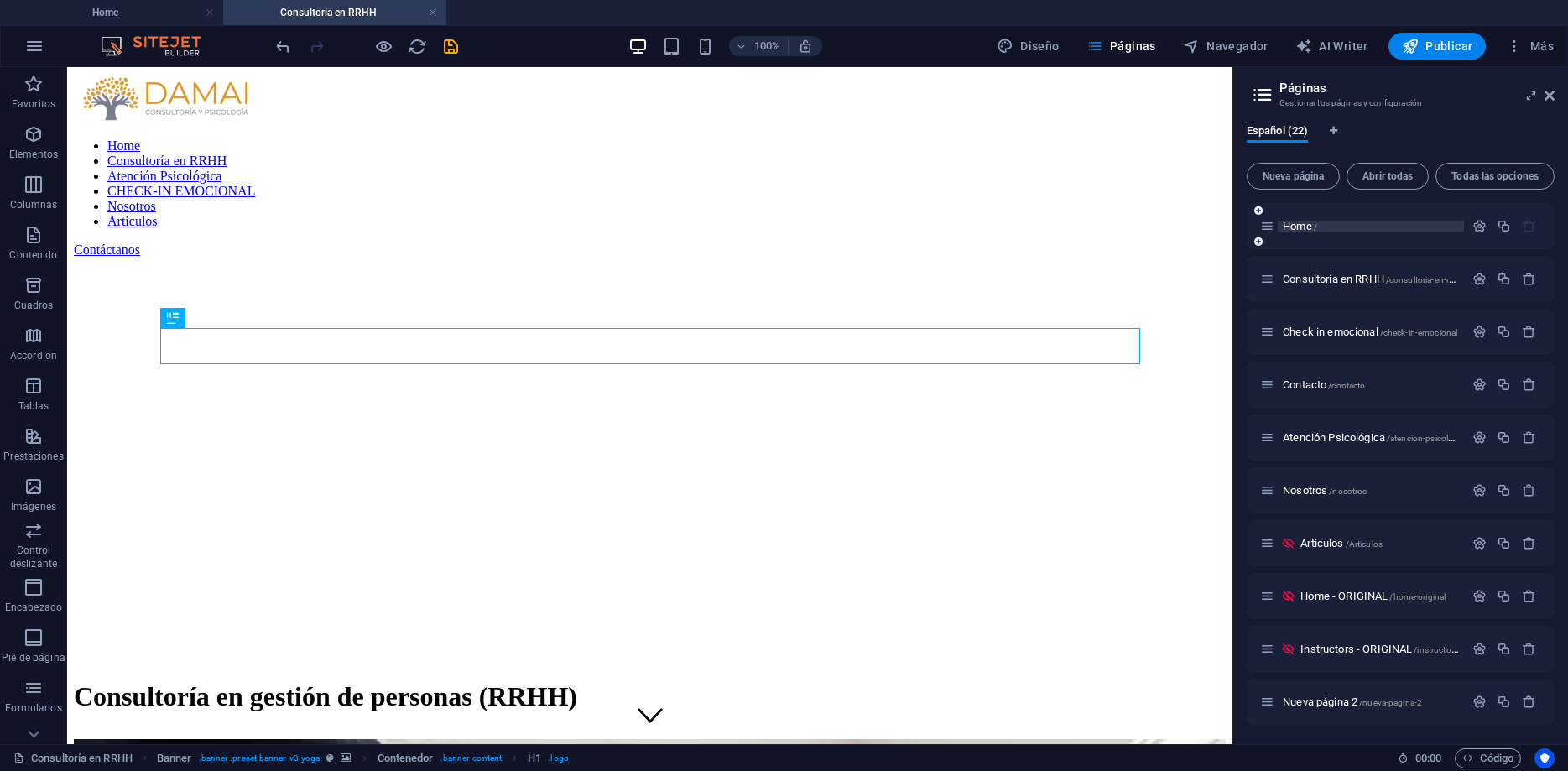 click on "Home /" at bounding box center (1300, 226) 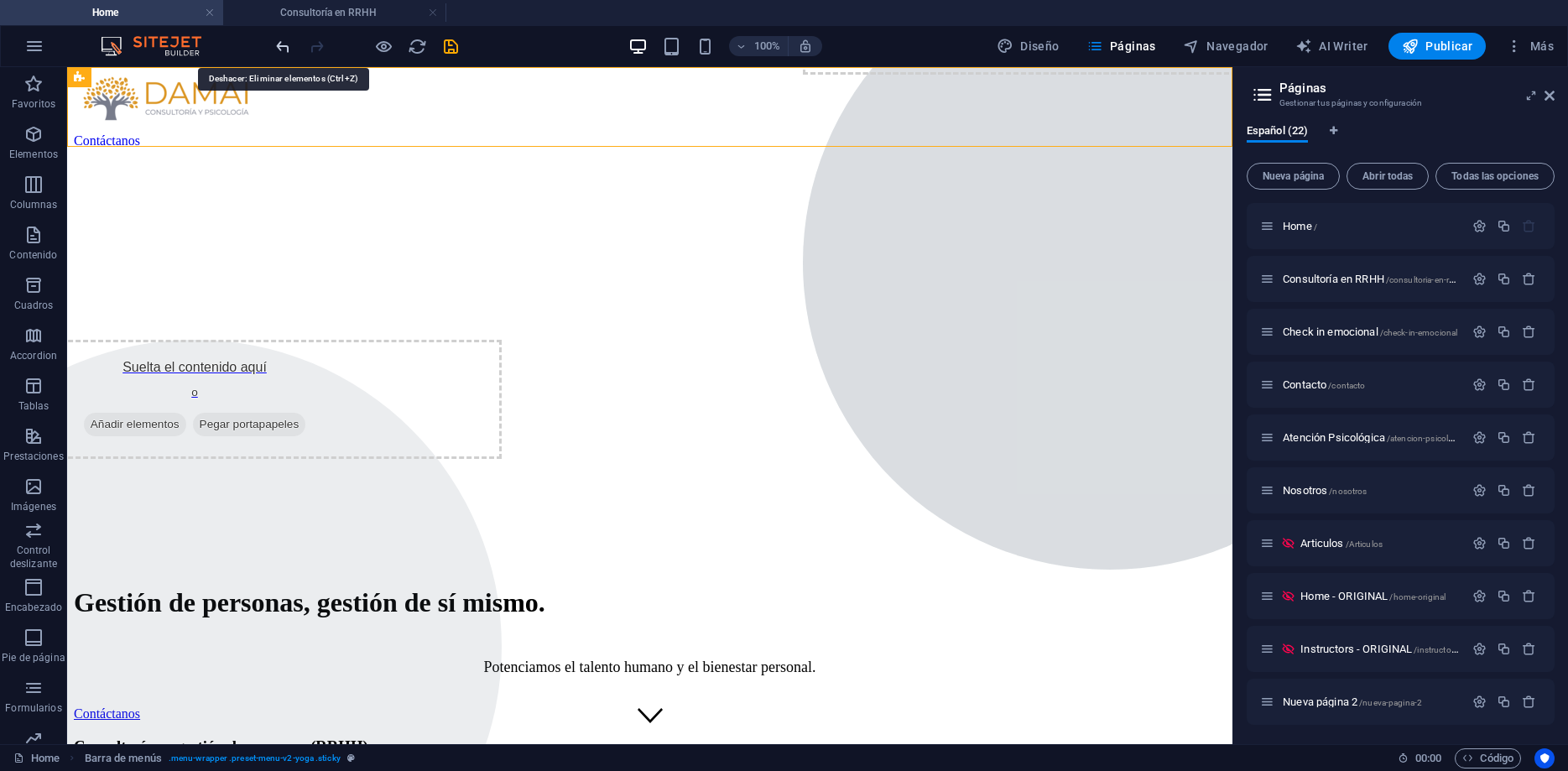 click at bounding box center [283, 46] 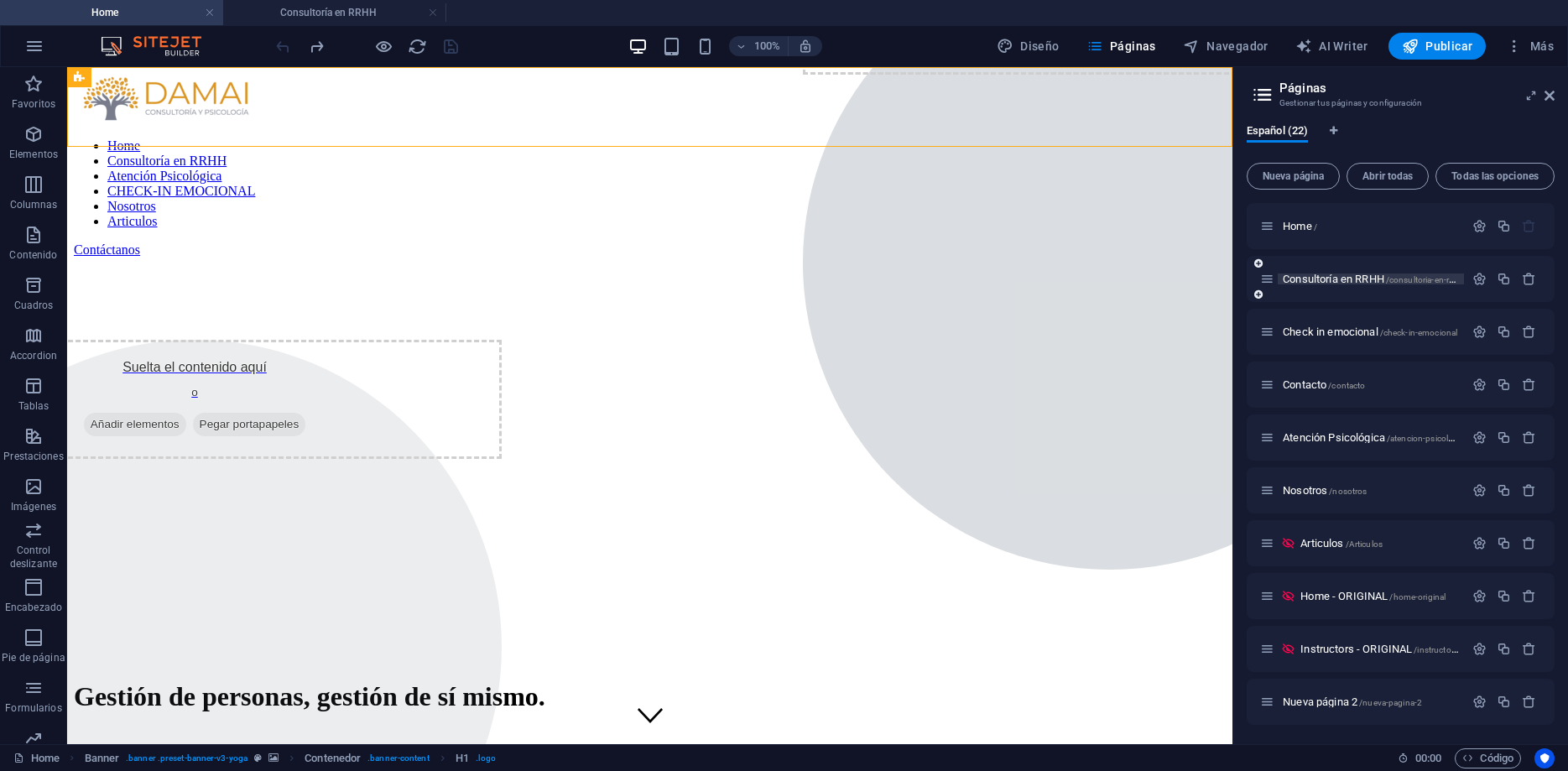 click on "Consultoría en RRHH /consultoria-en-rrhh" at bounding box center (1372, 279) 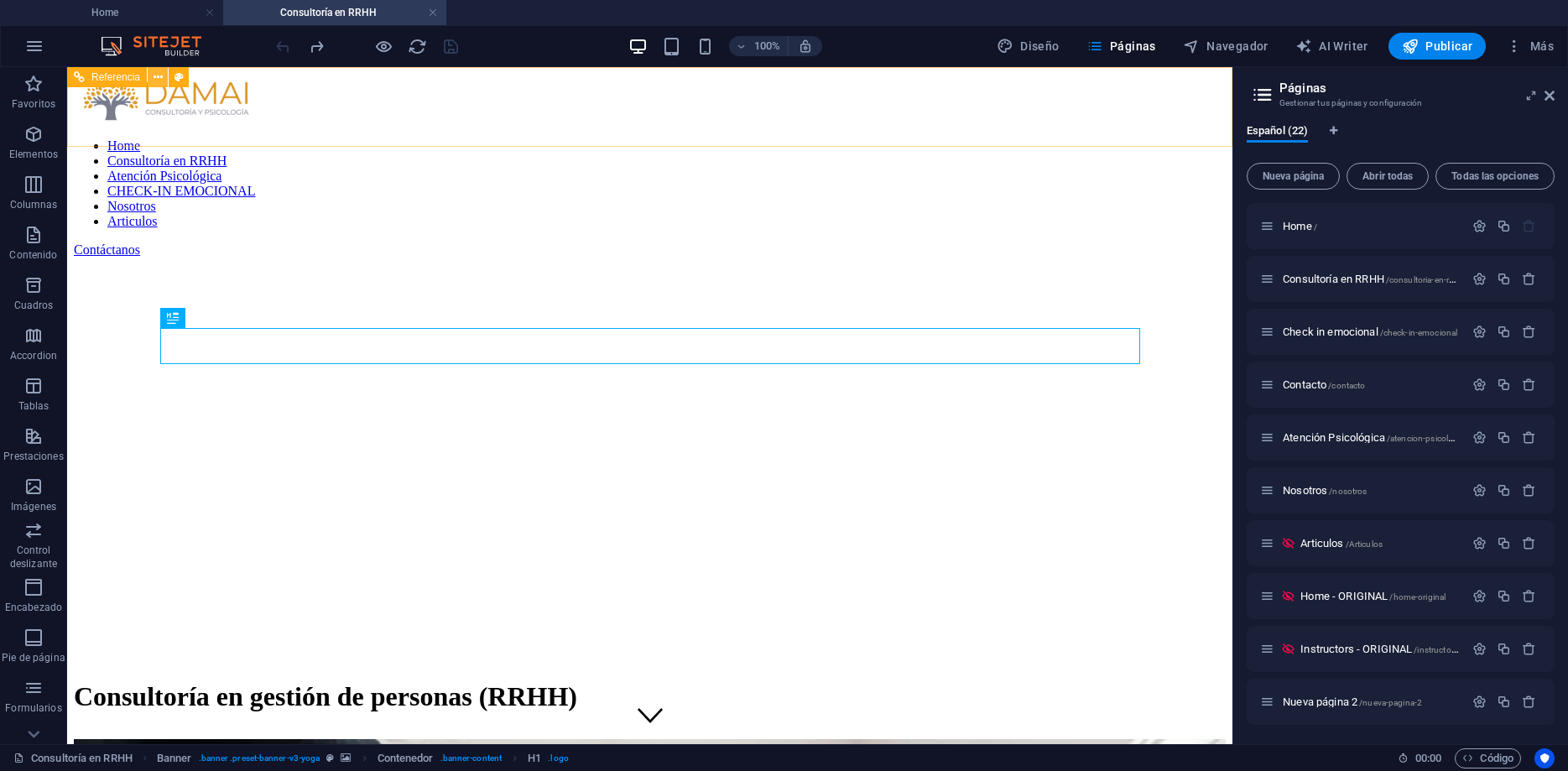 click at bounding box center (158, 77) 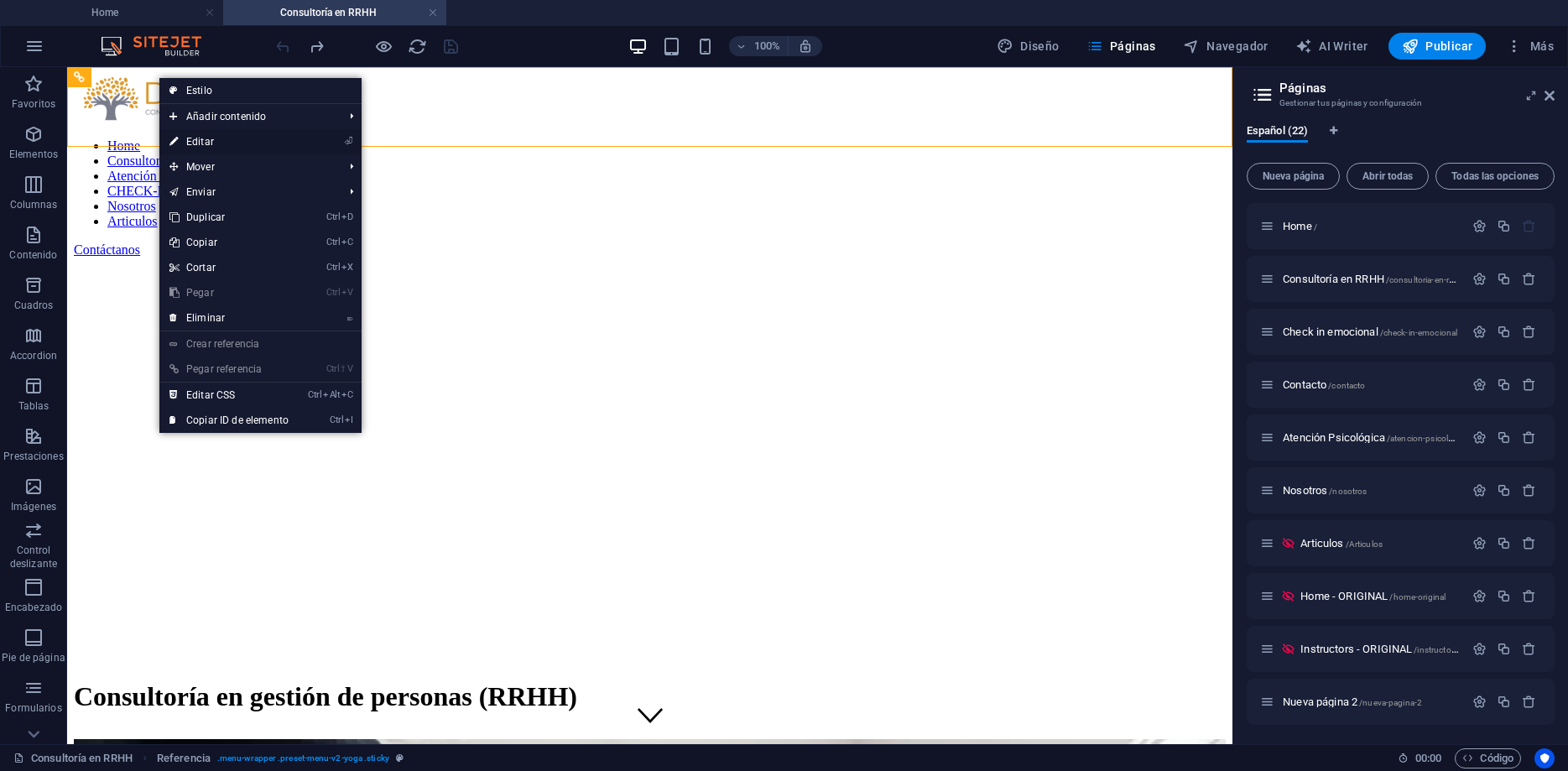 click on "⏎  Editar" at bounding box center (229, 142) 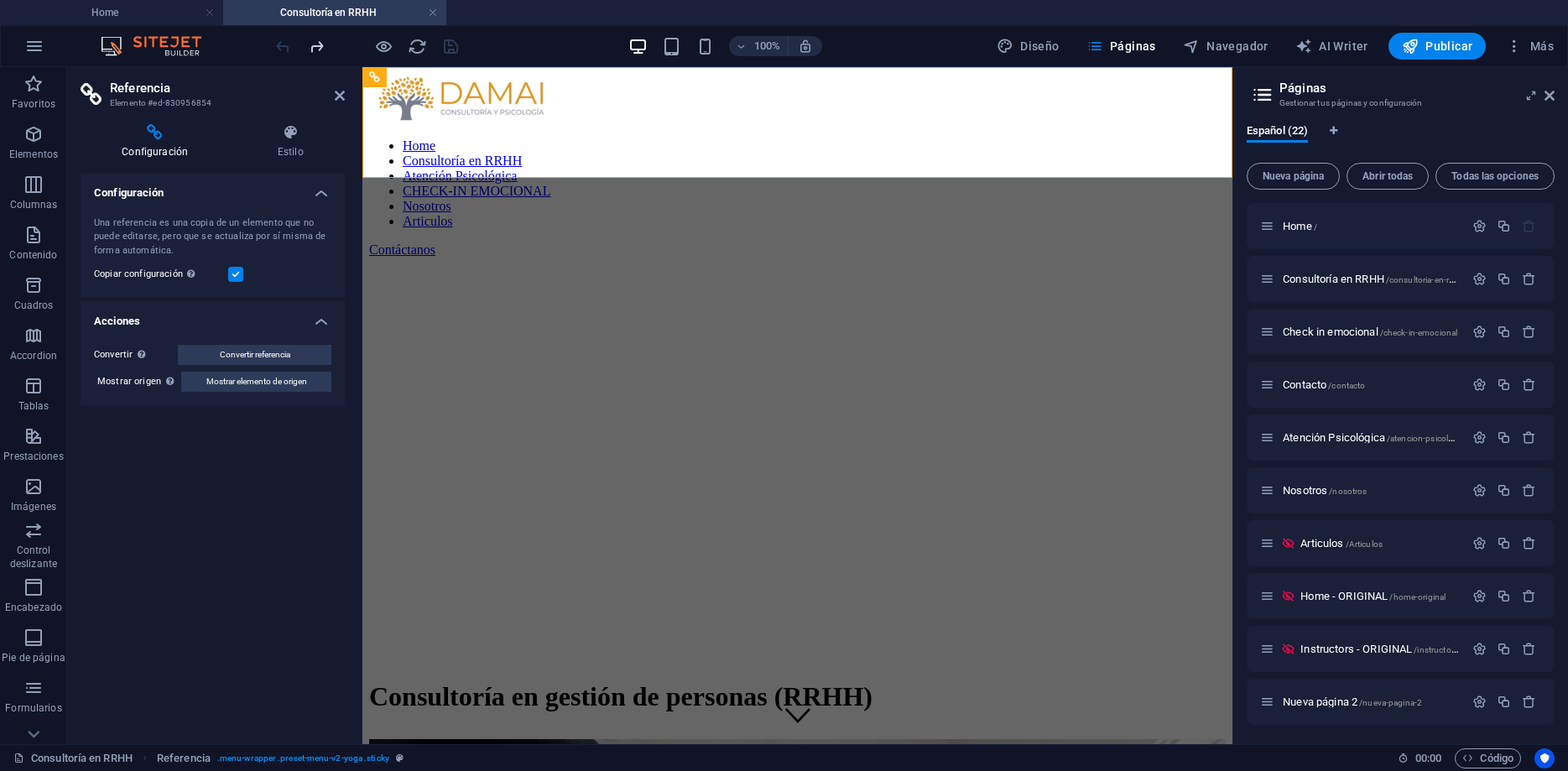click at bounding box center (316, 46) 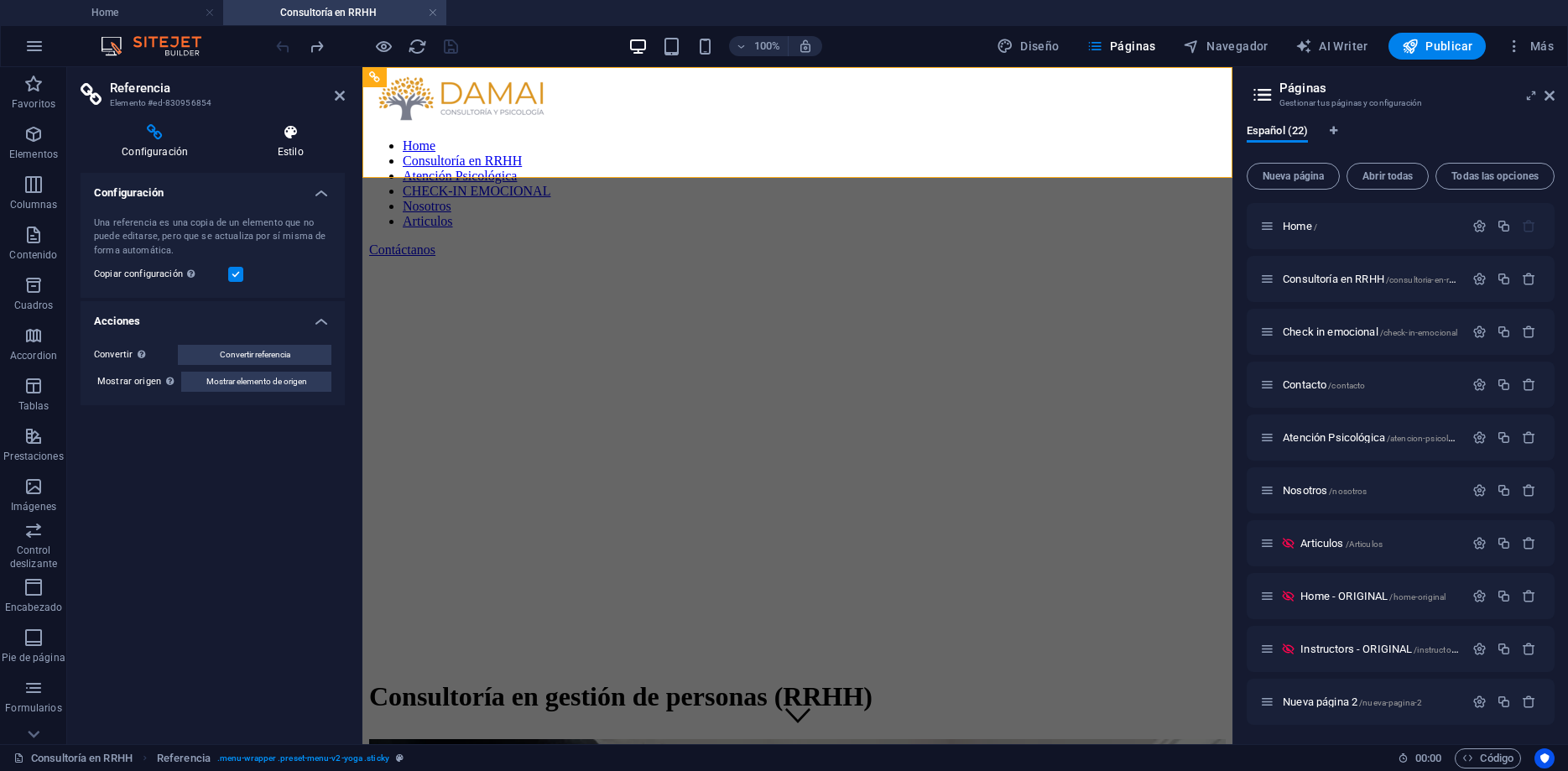 click at bounding box center [290, 133] 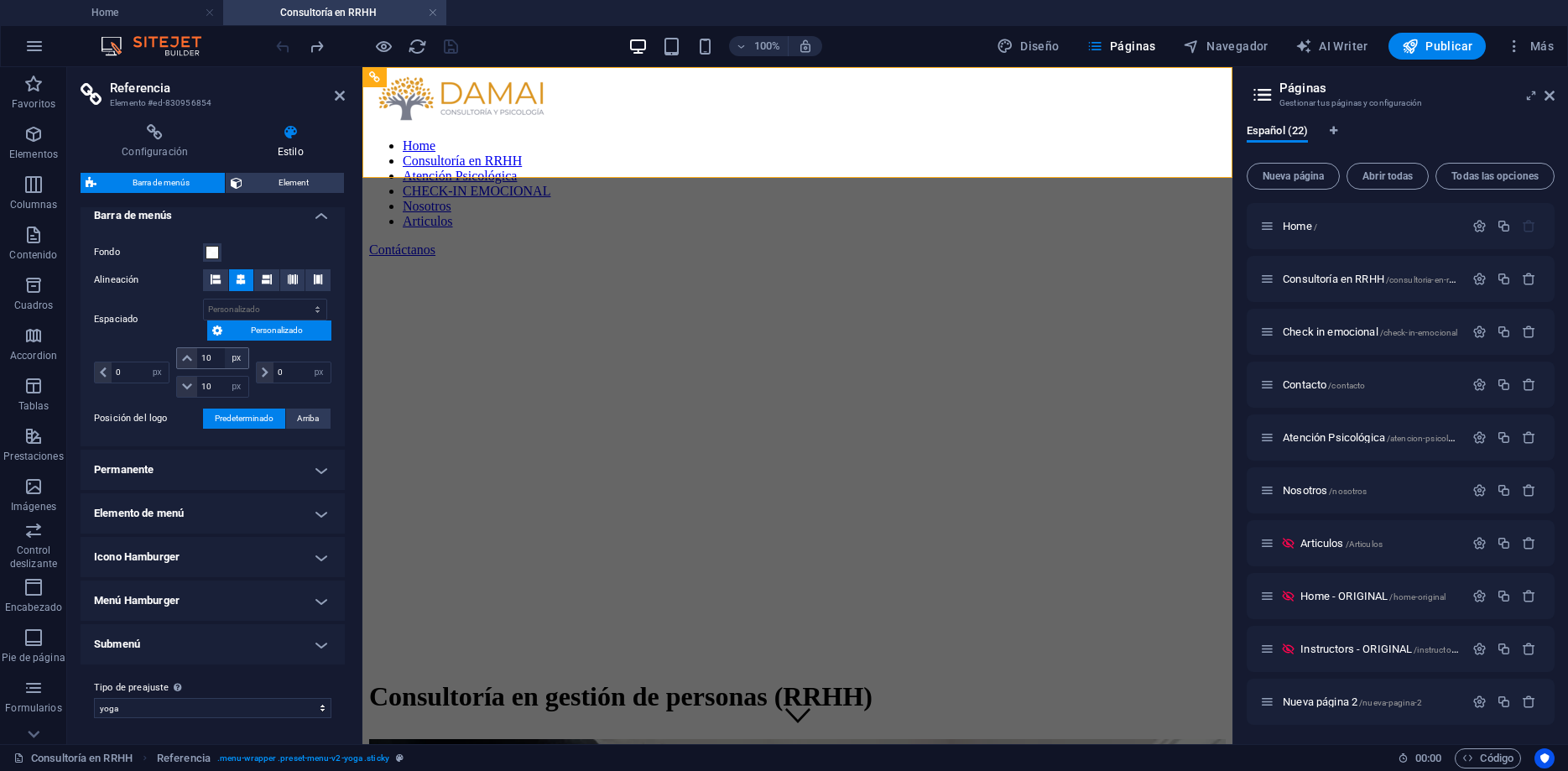 scroll, scrollTop: 0, scrollLeft: 0, axis: both 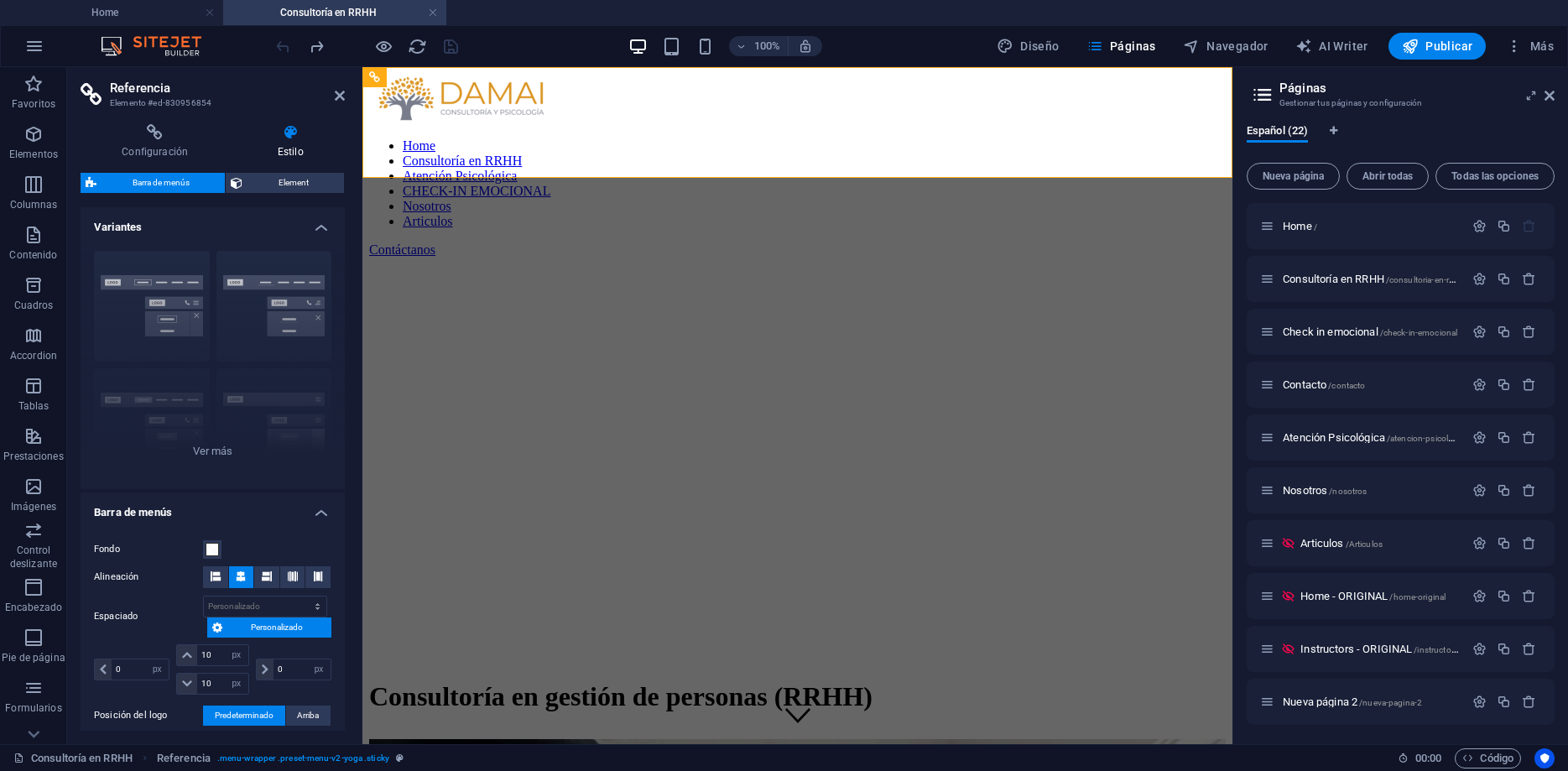 click on "Referencia" at bounding box center (227, 88) 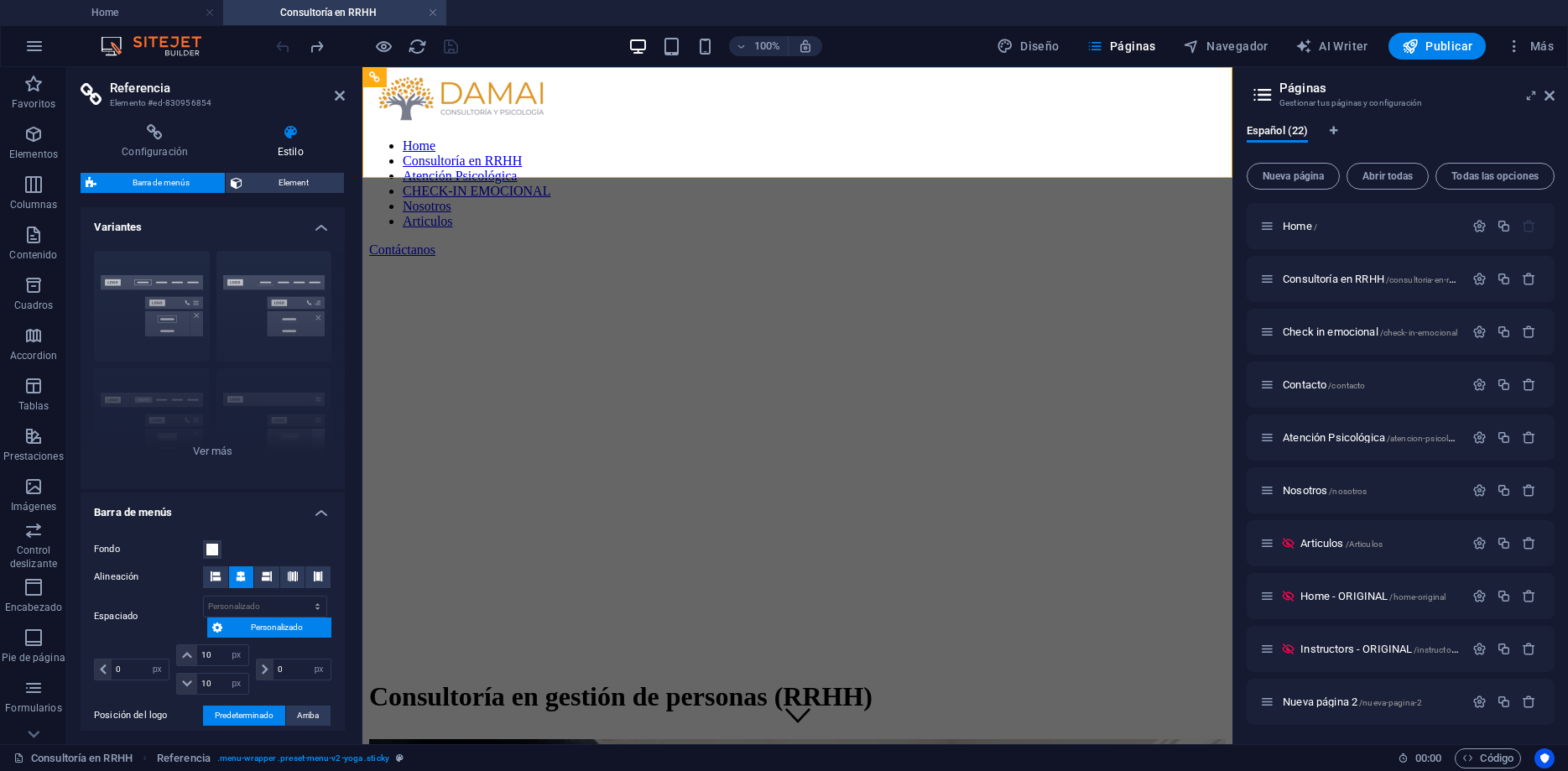 click on "Referencia" at bounding box center [227, 88] 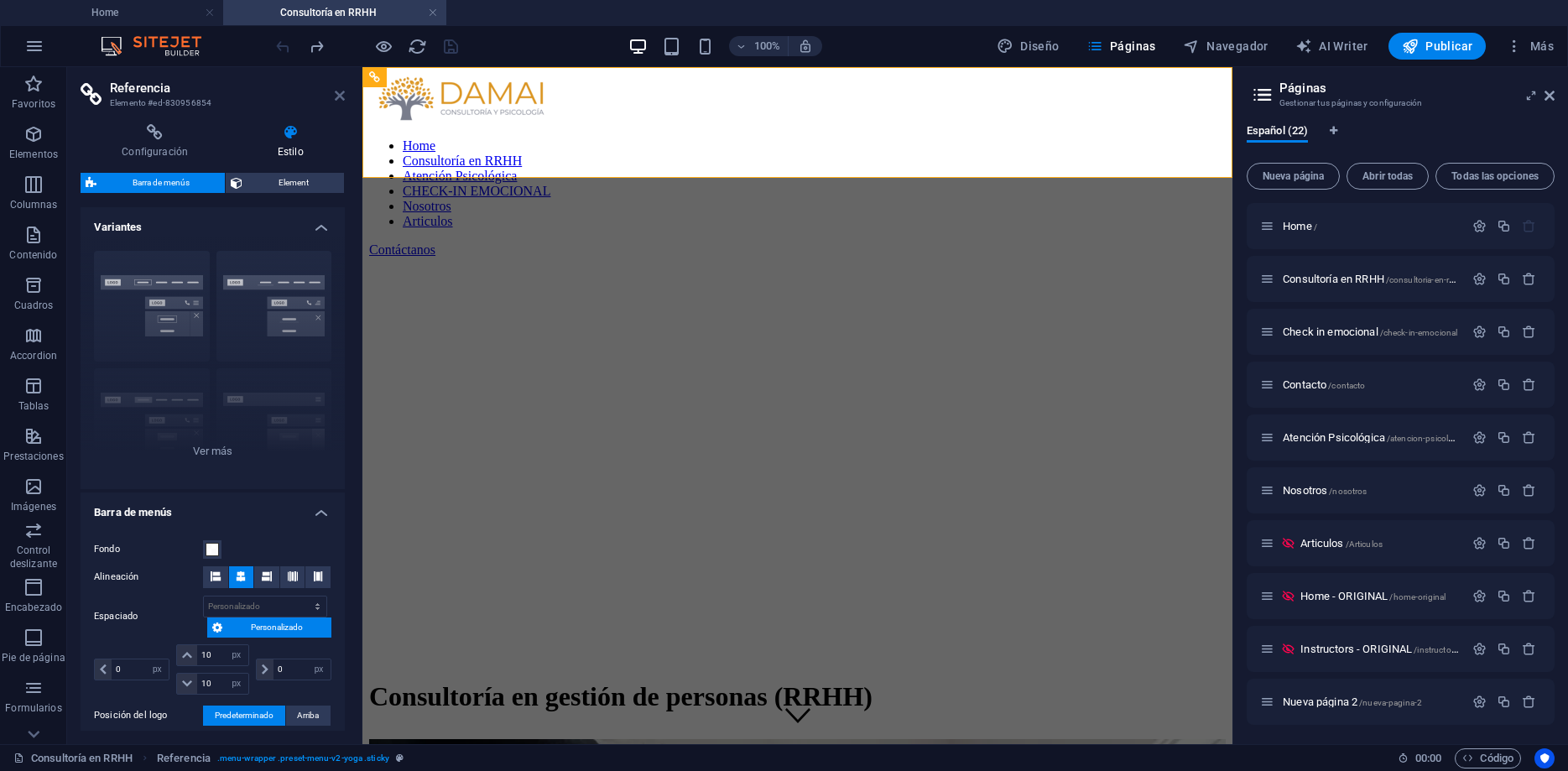 click at bounding box center (340, 96) 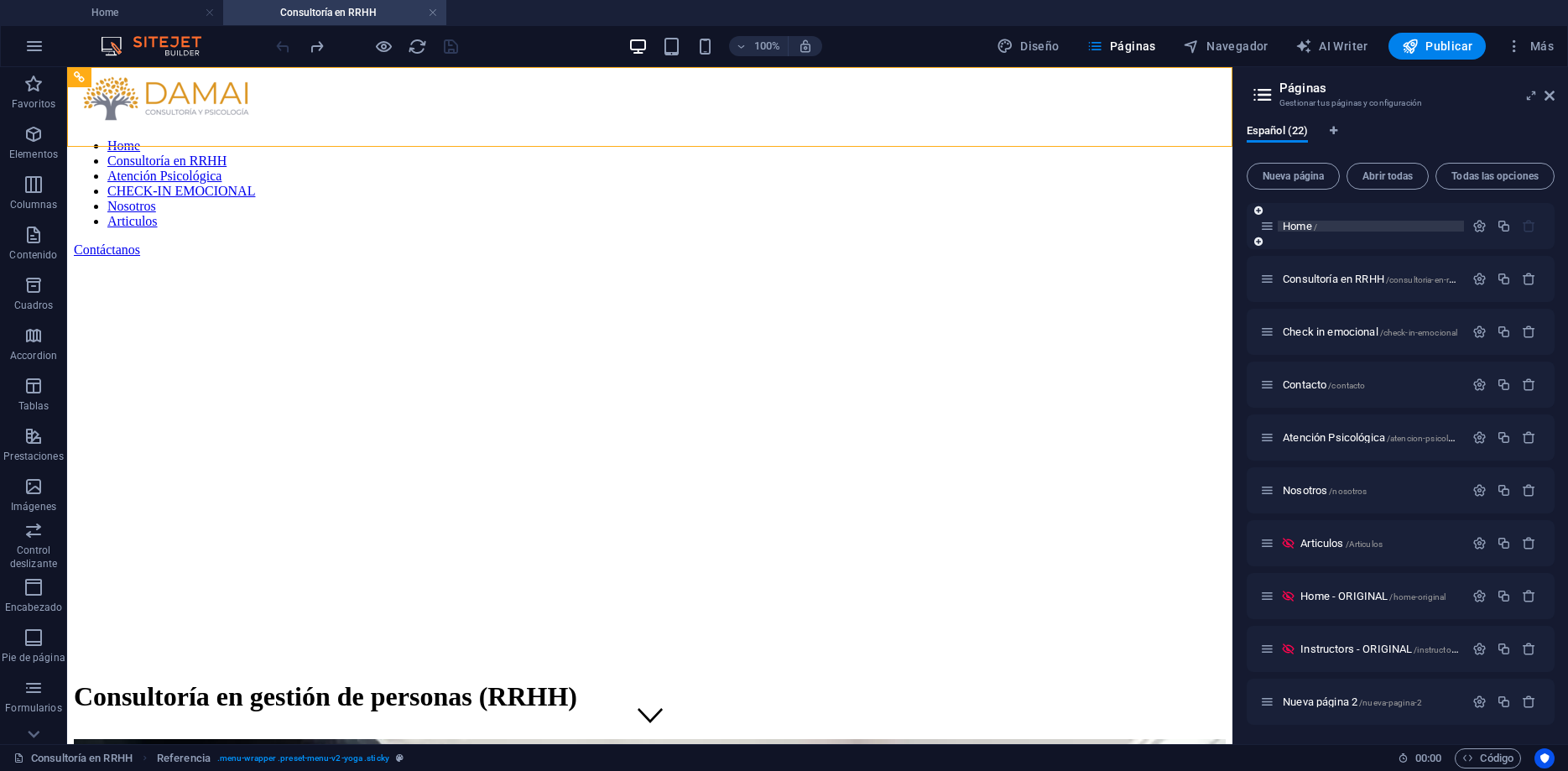 click on "Home /" at bounding box center [1300, 226] 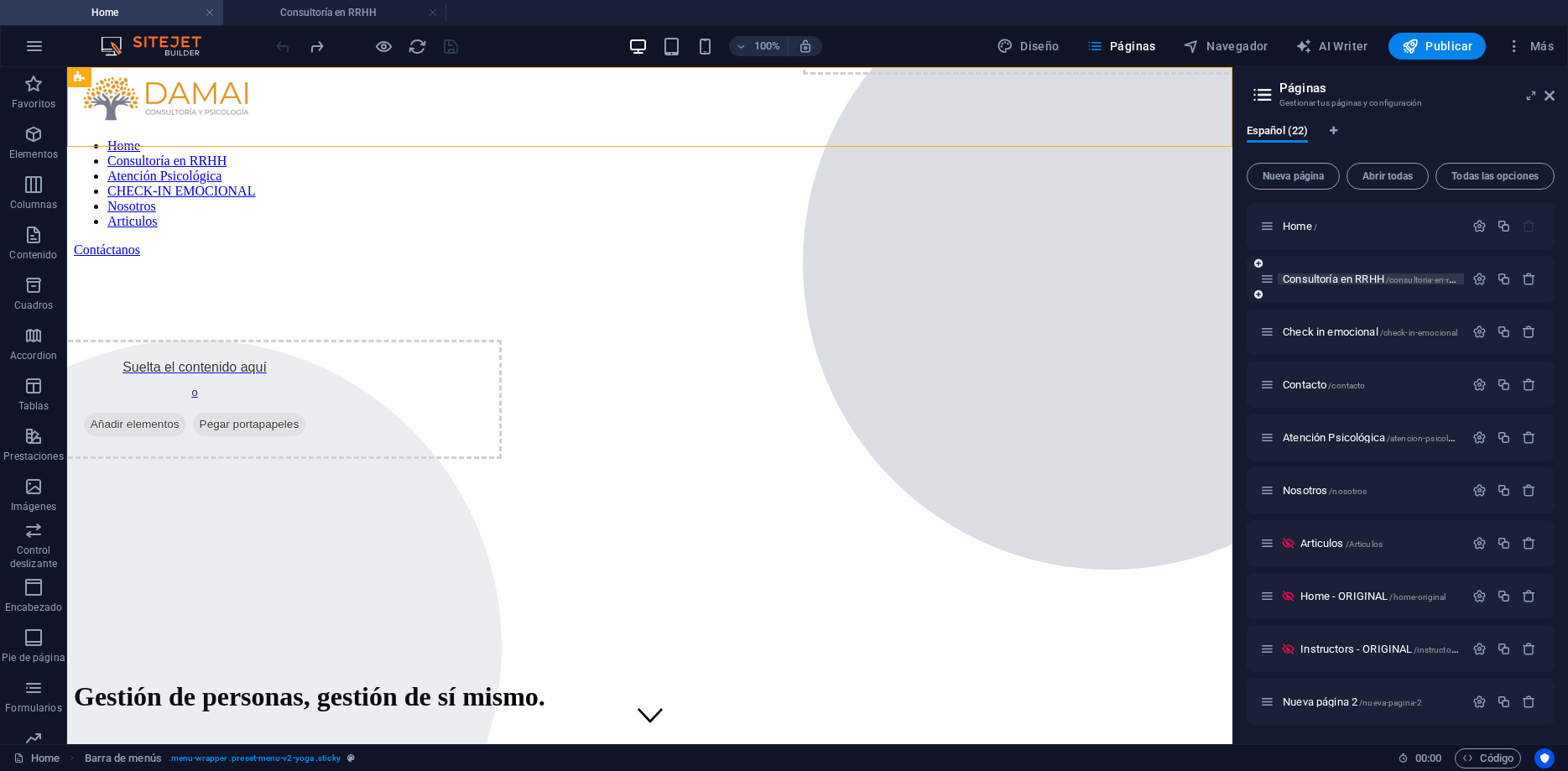 click on "Consultoría en RRHH /consultoria-en-rrhh" at bounding box center (1372, 279) 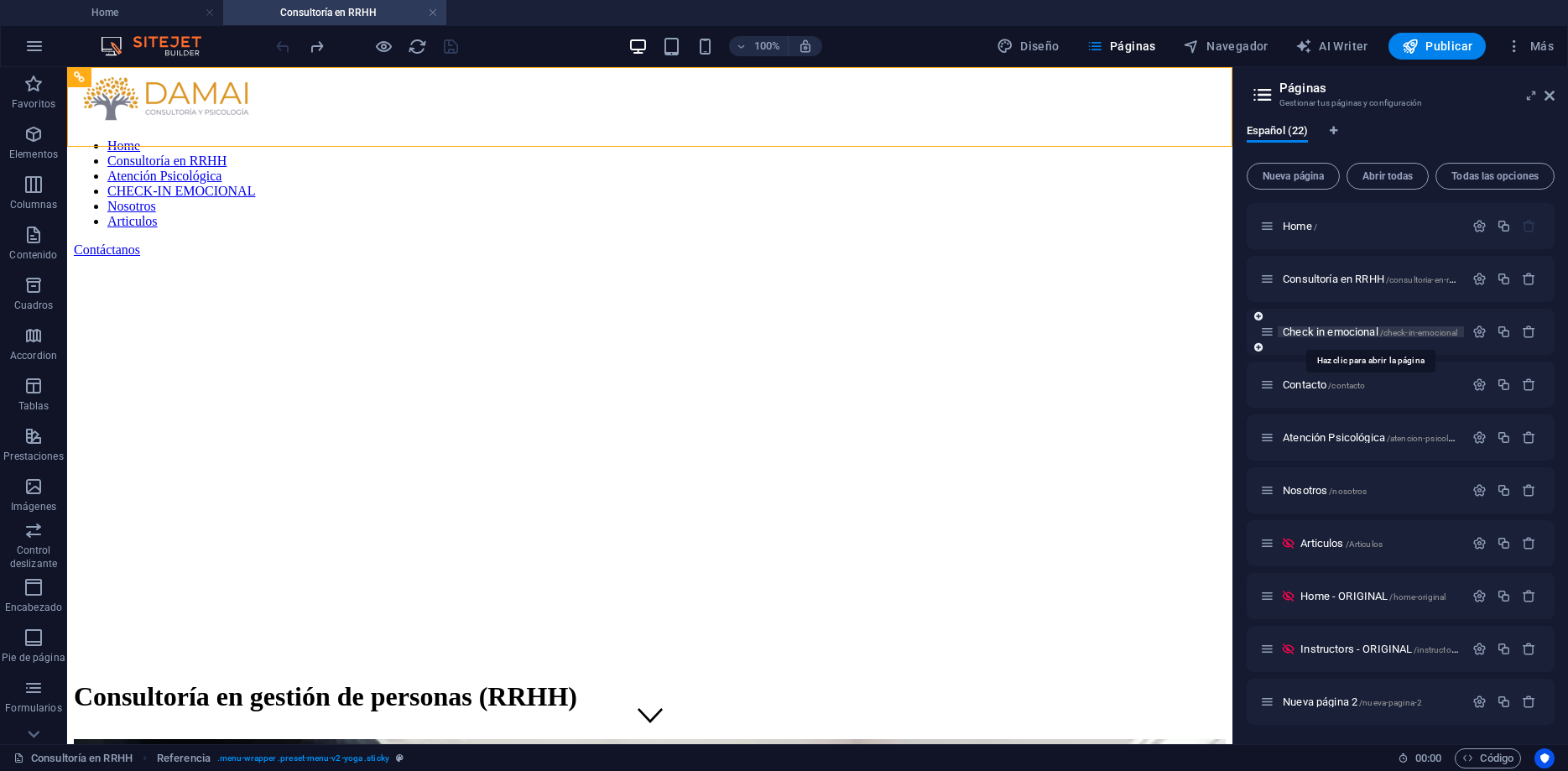 click on "Check in emocional /check-in-emocional" at bounding box center (1370, 331) 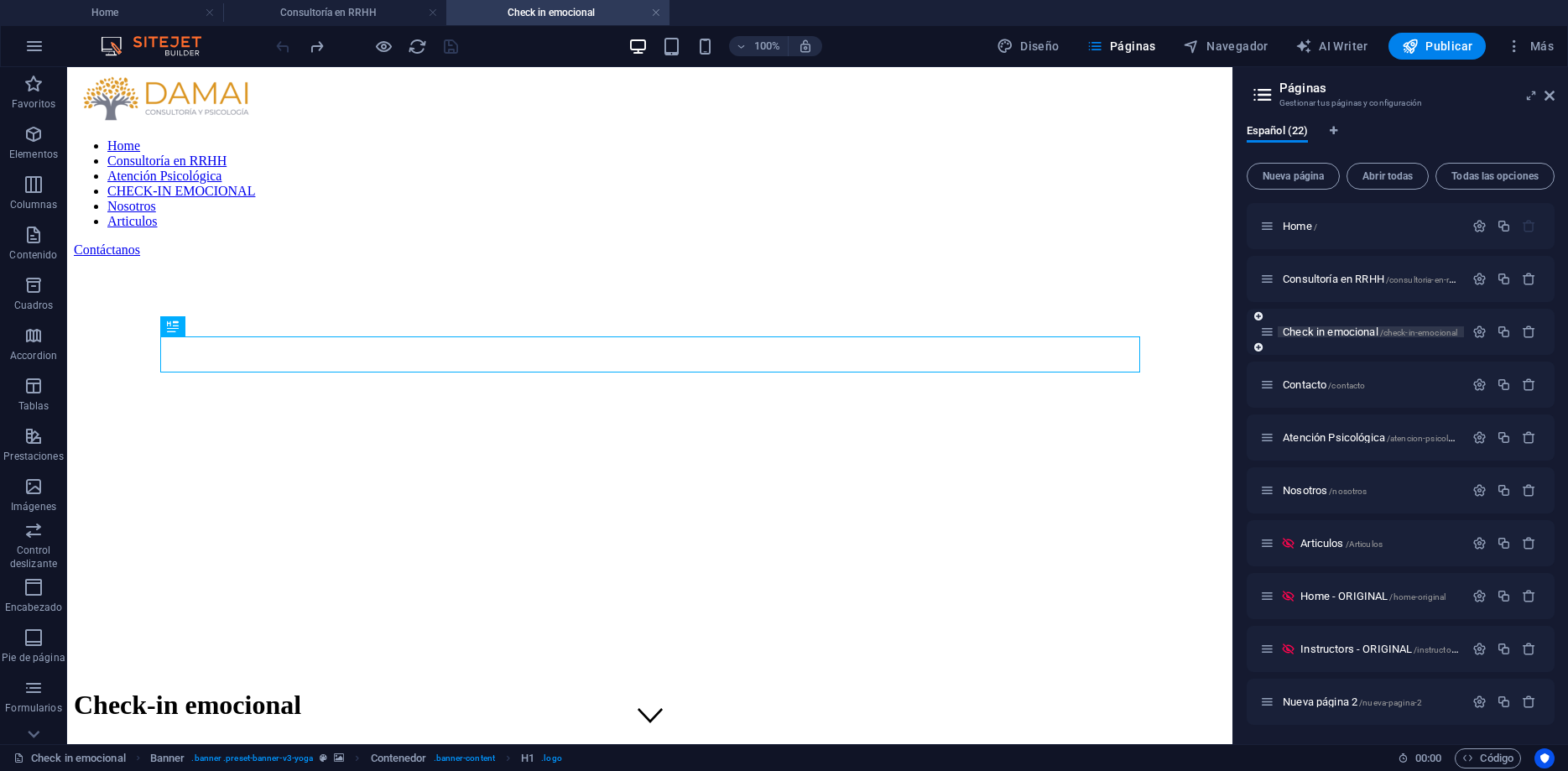 scroll, scrollTop: 0, scrollLeft: 0, axis: both 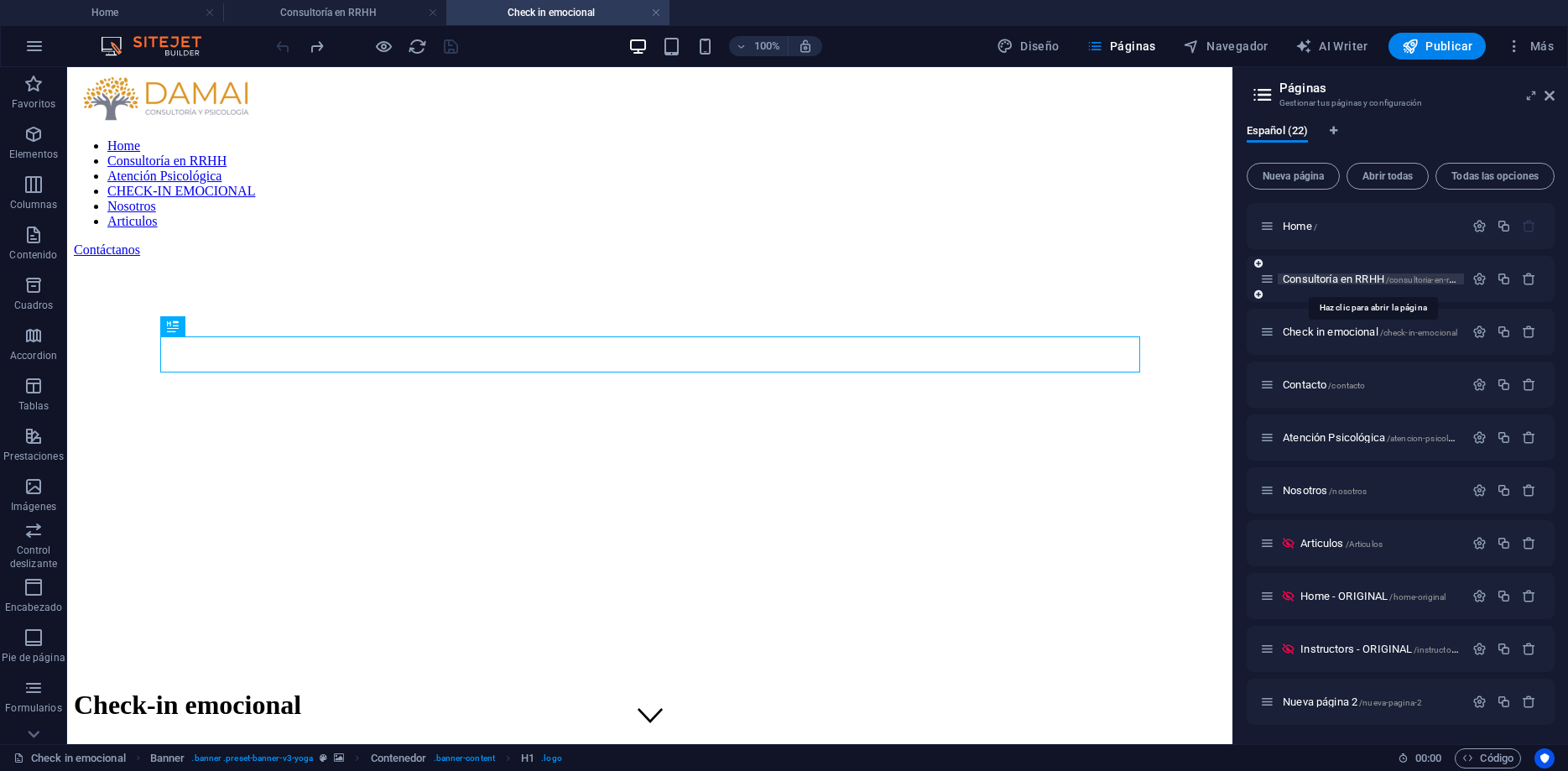 click on "Consultoría en RRHH /consultoria-en-rrhh" at bounding box center (1372, 279) 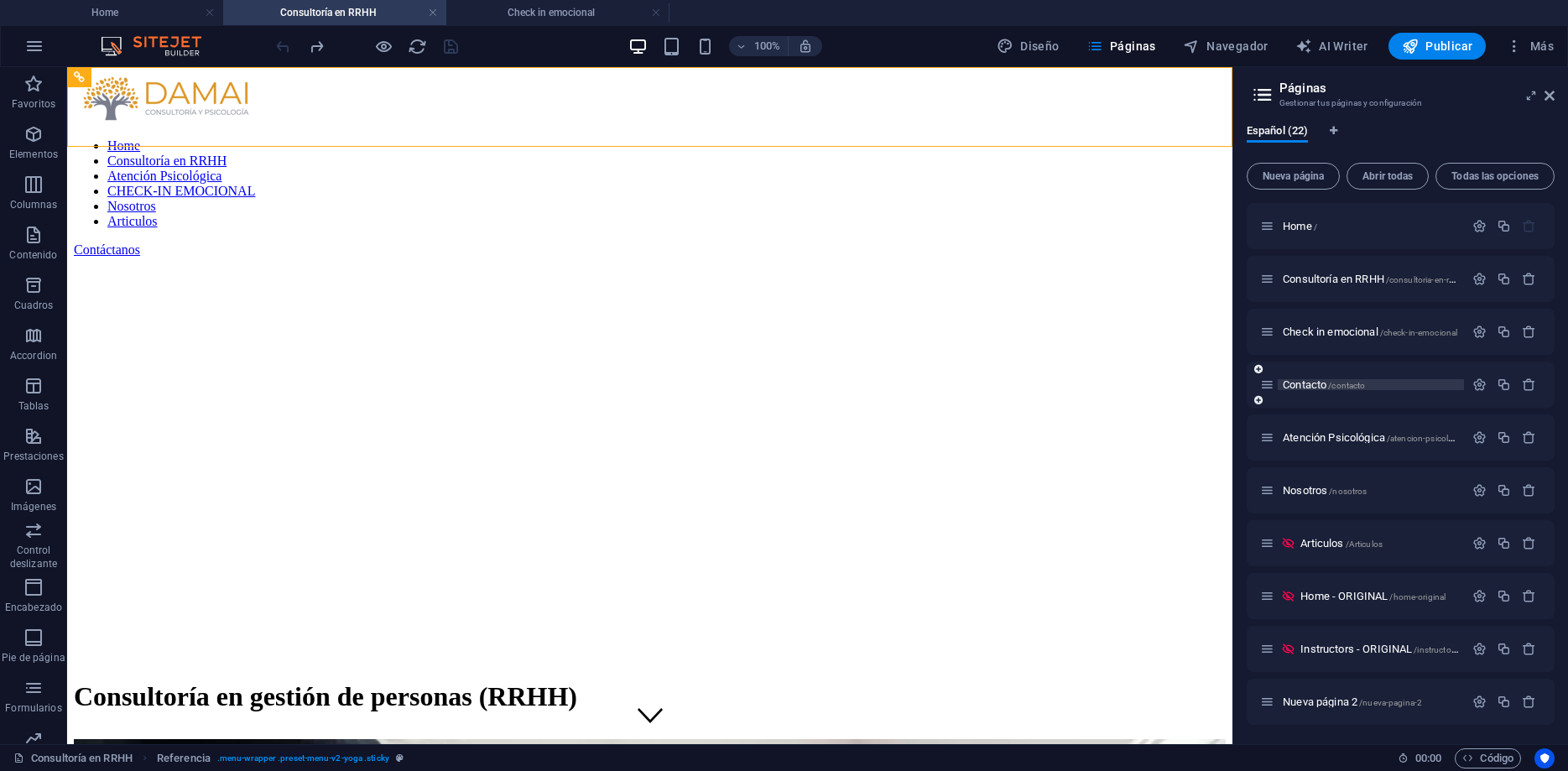 click on "Contacto /contacto" at bounding box center (1324, 384) 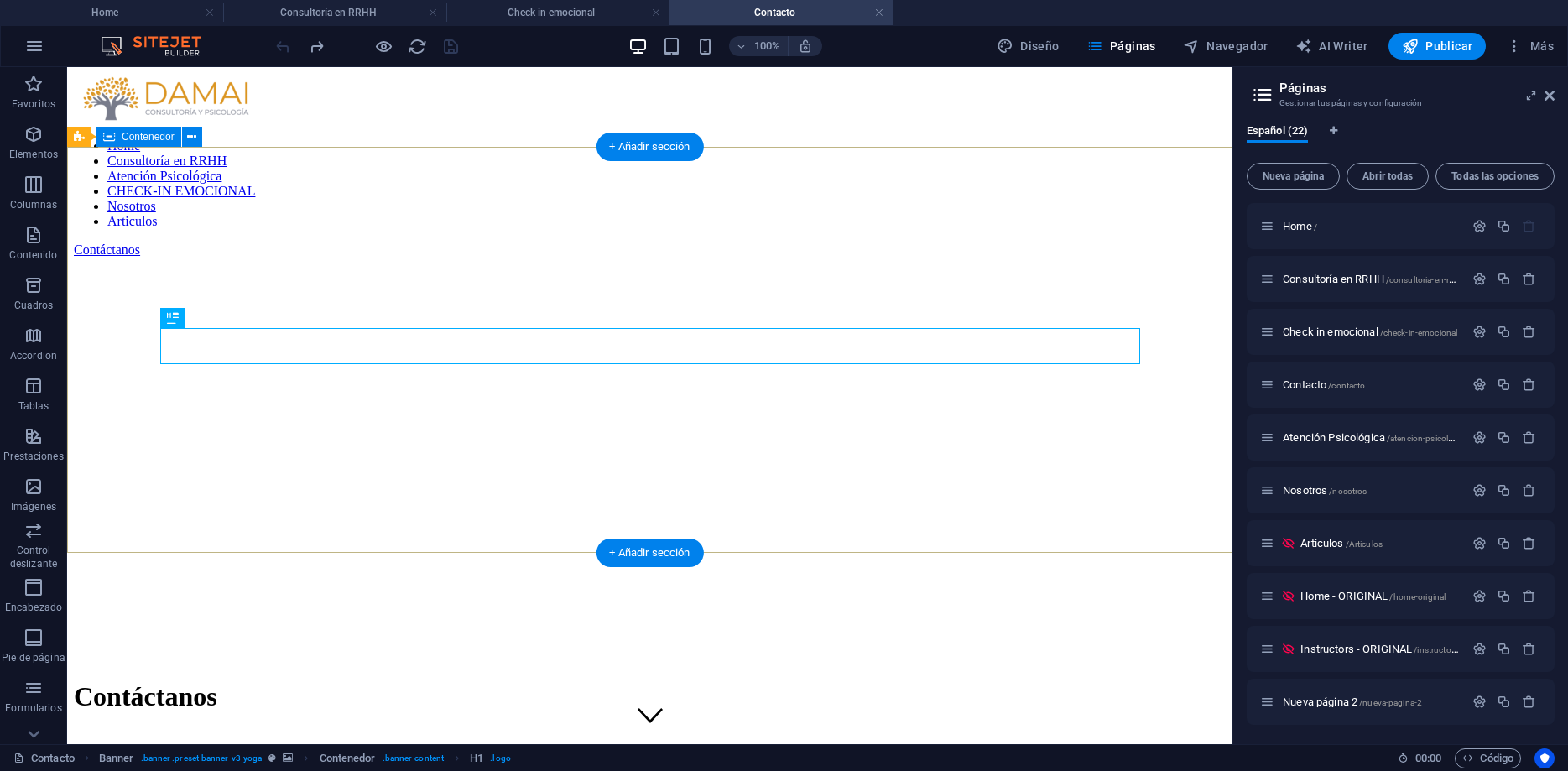 scroll, scrollTop: 0, scrollLeft: 0, axis: both 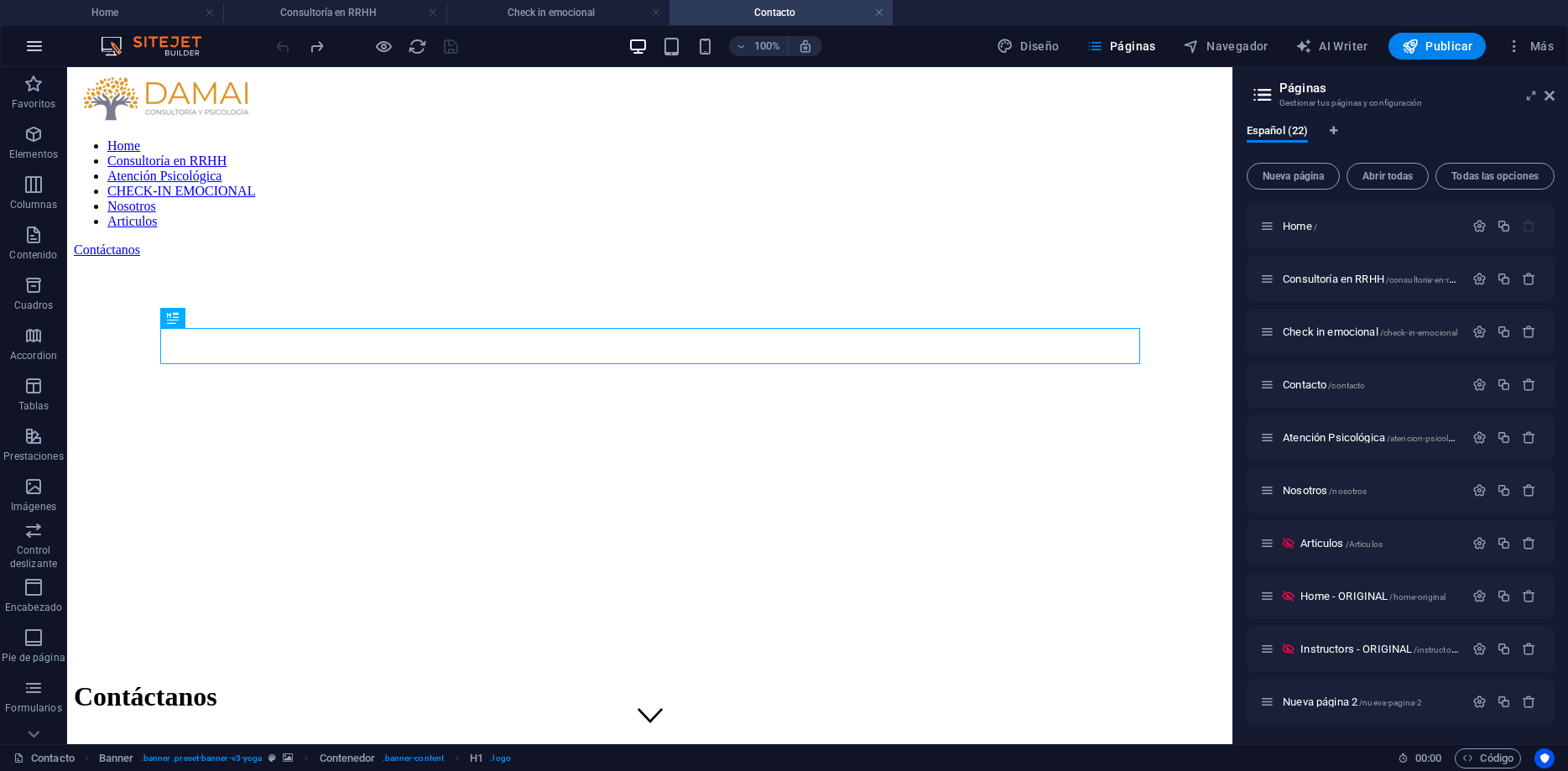 click at bounding box center (34, 46) 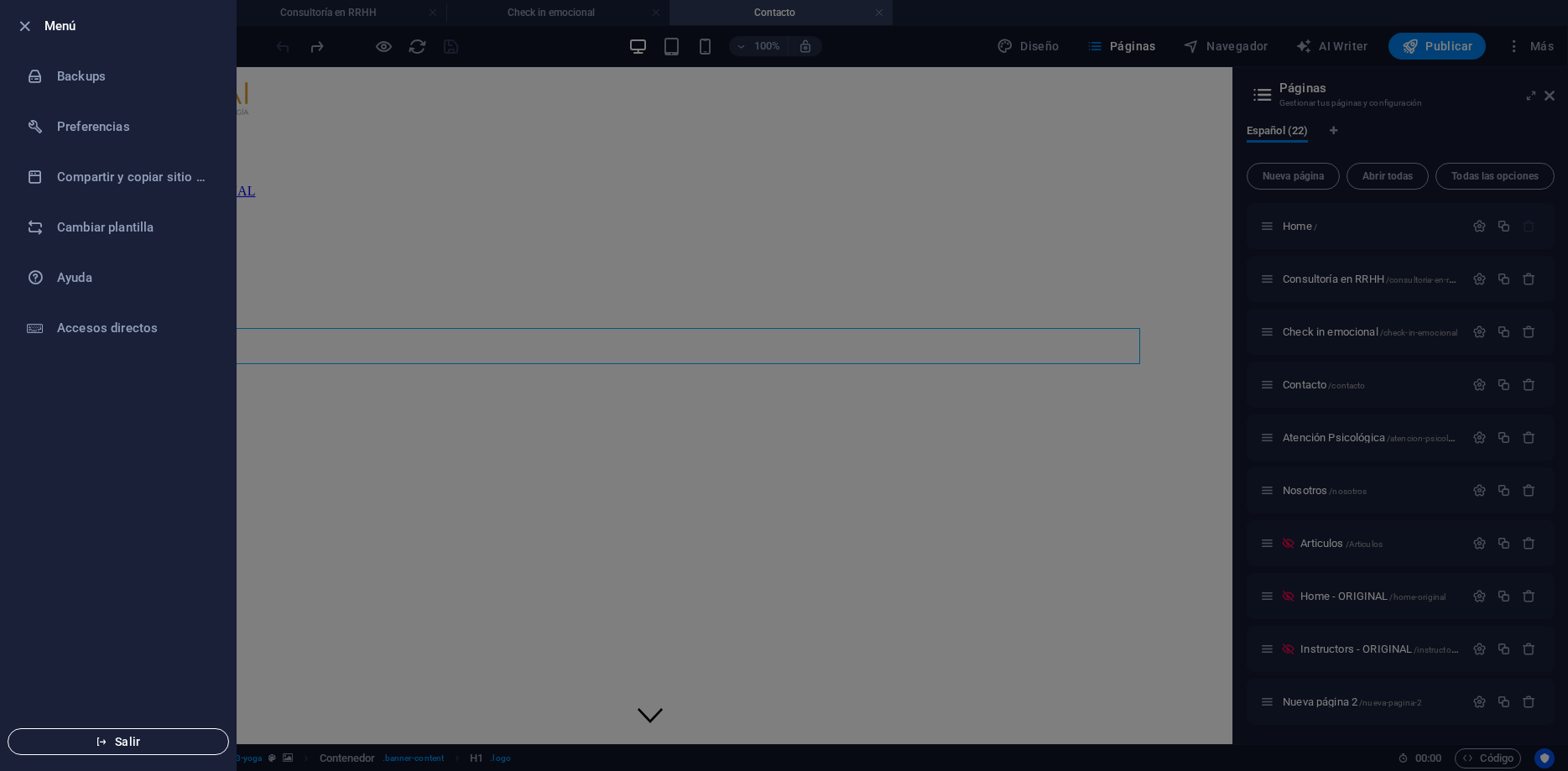 click on "Salir" at bounding box center (118, 742) 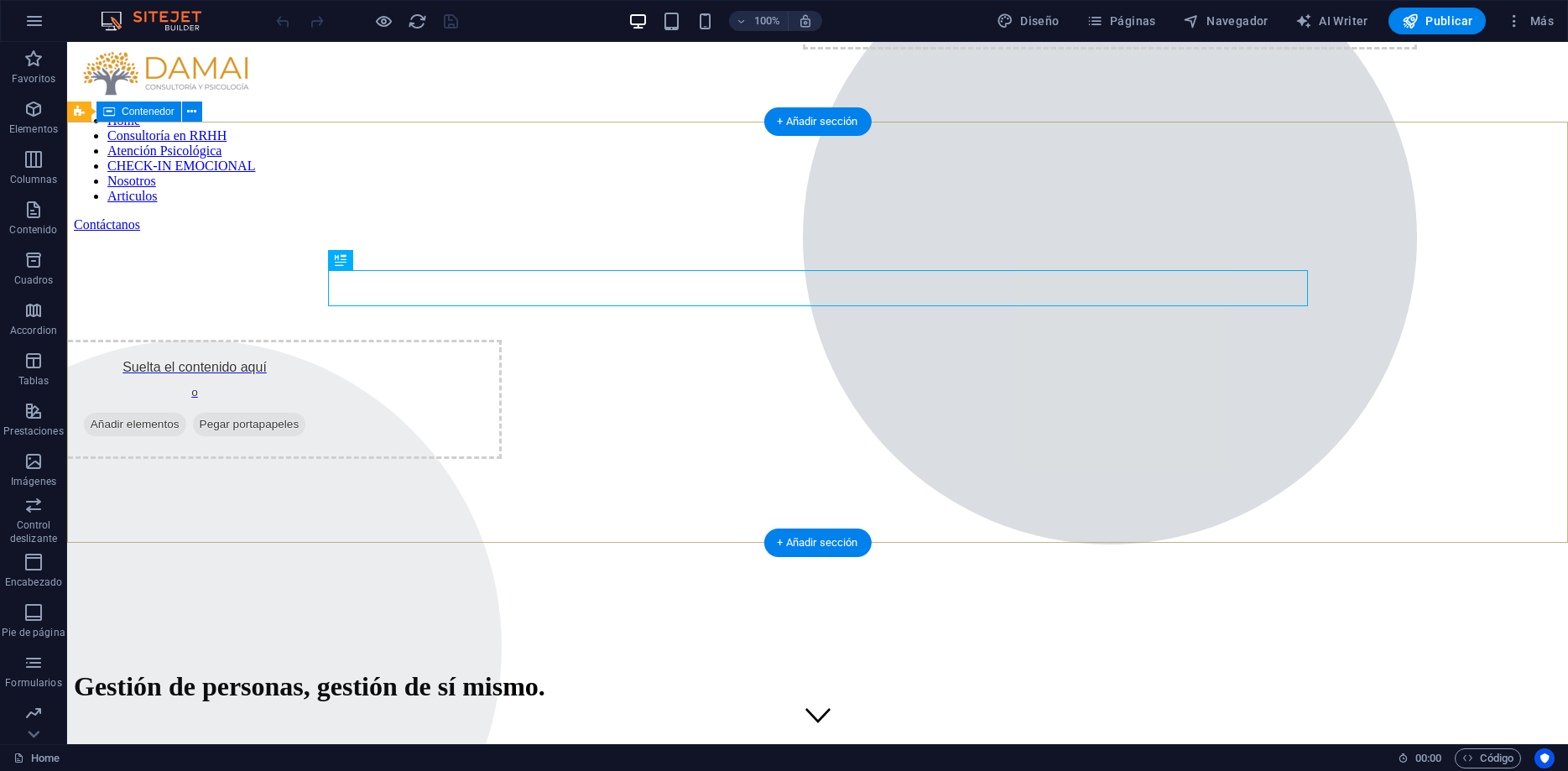 scroll, scrollTop: 0, scrollLeft: 0, axis: both 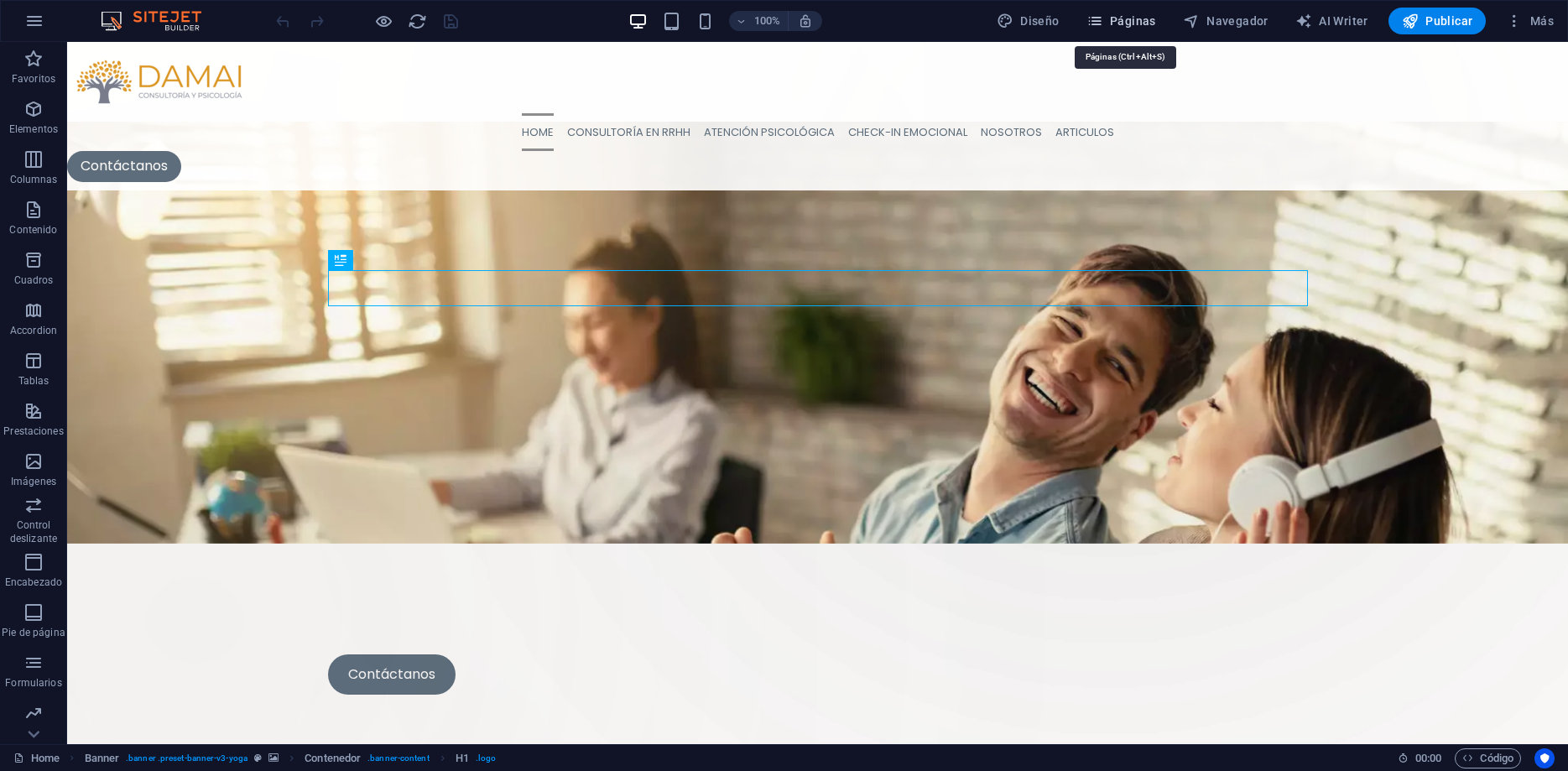 click on "Páginas" at bounding box center [1121, 21] 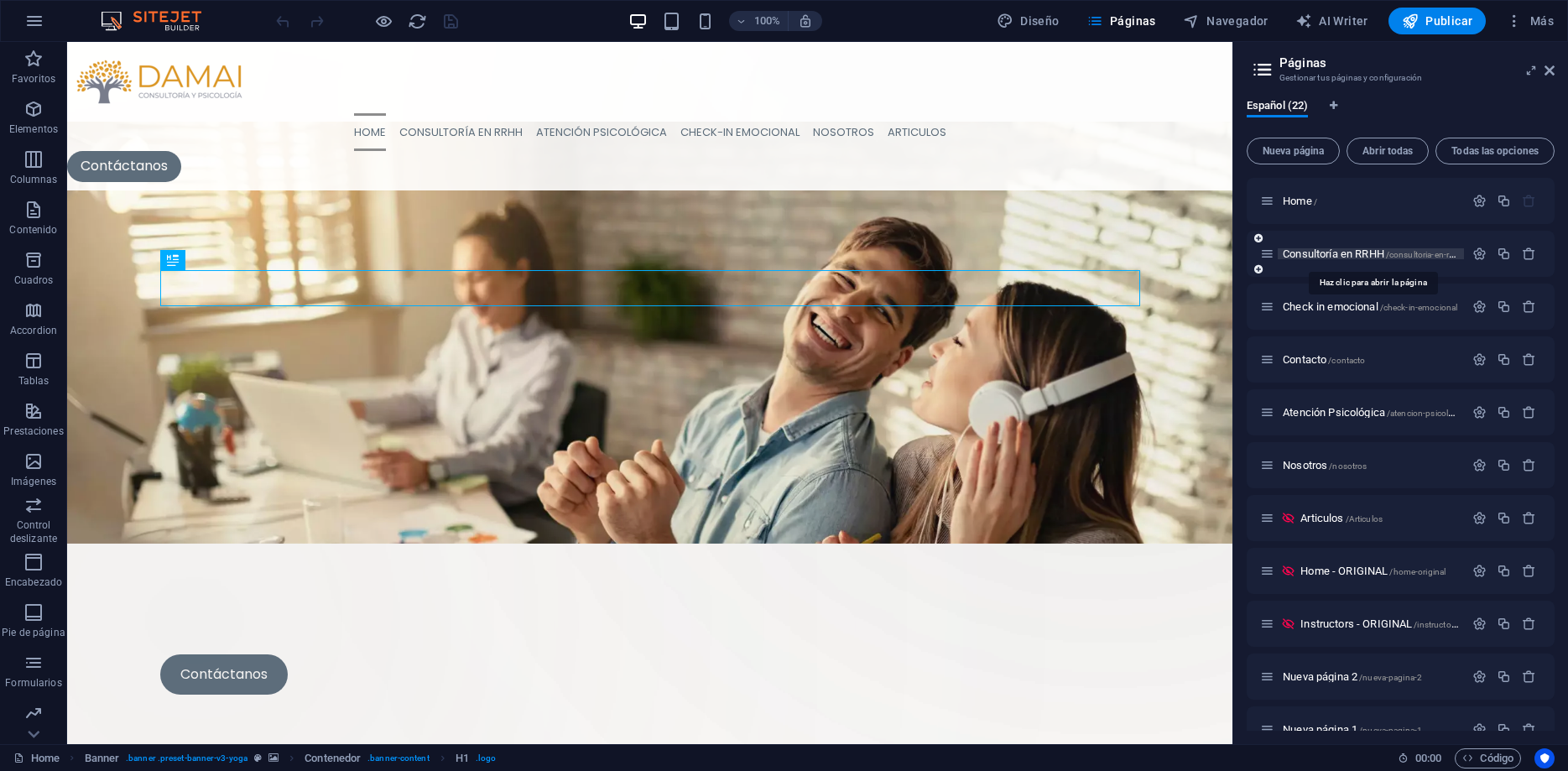 click on "Consultoría en RRHH /consultoria-en-rrhh" at bounding box center (1372, 253) 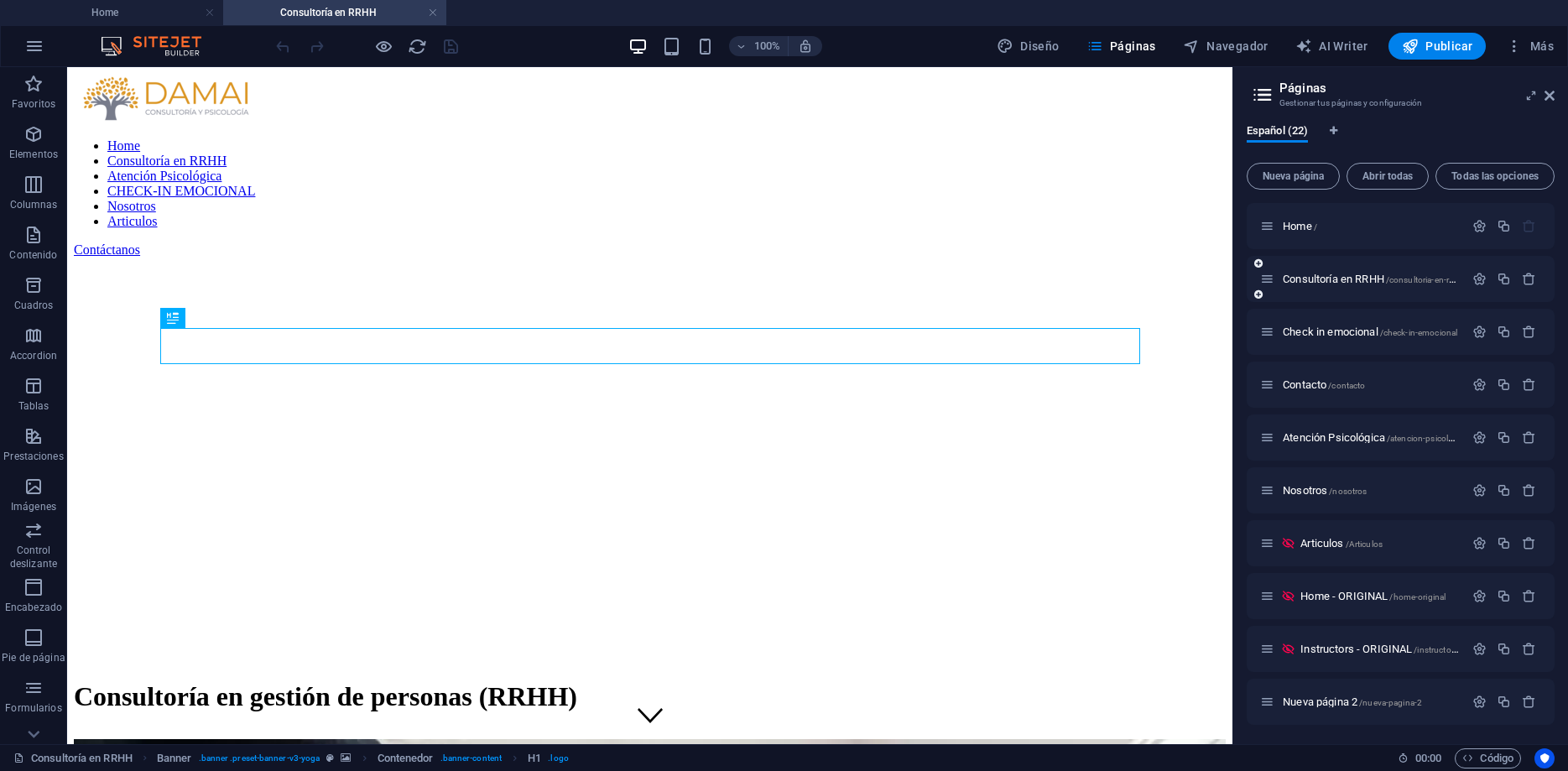 scroll, scrollTop: 0, scrollLeft: 0, axis: both 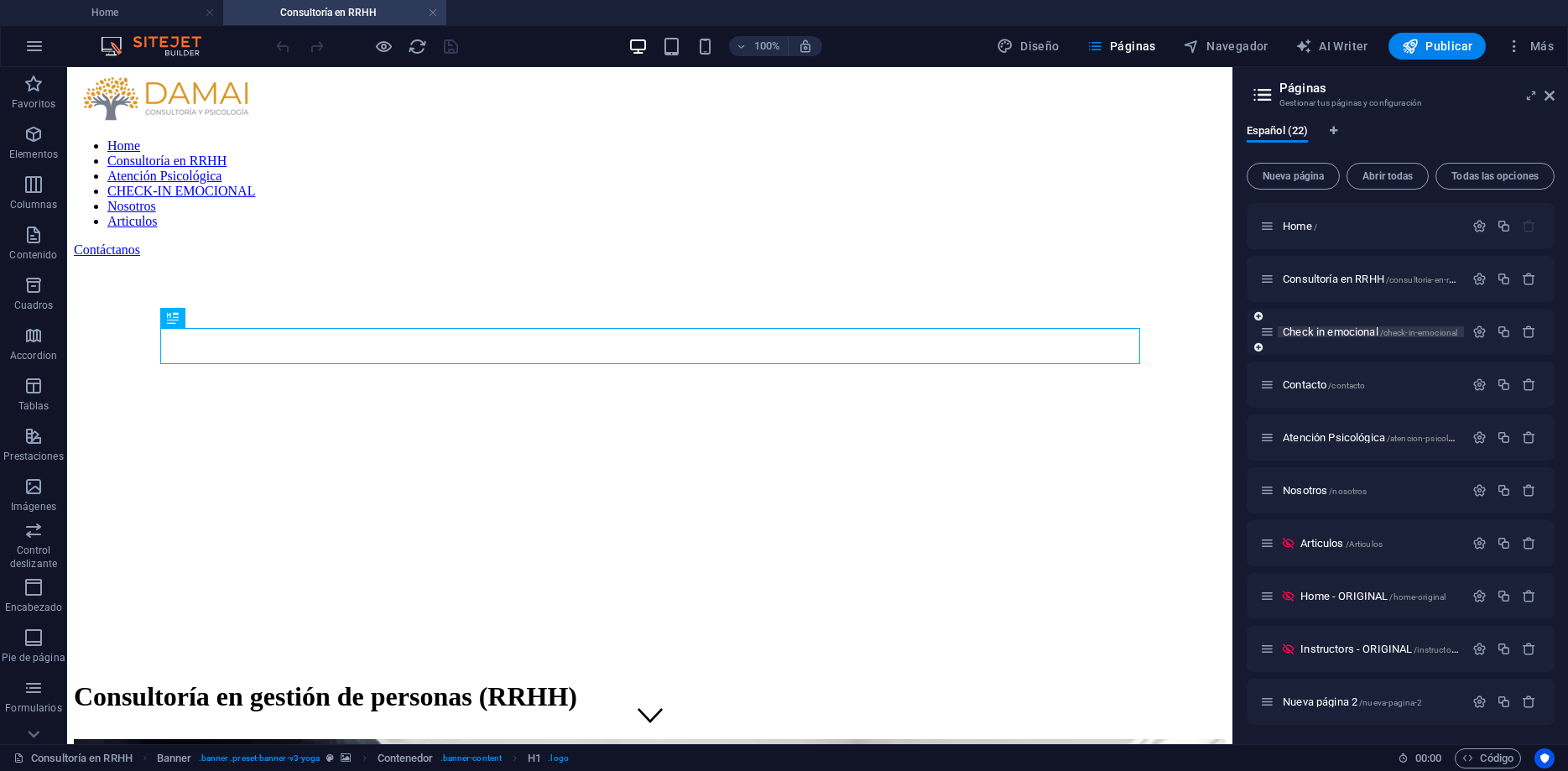 click on "Check in emocional /check-in-emocional" at bounding box center (1370, 331) 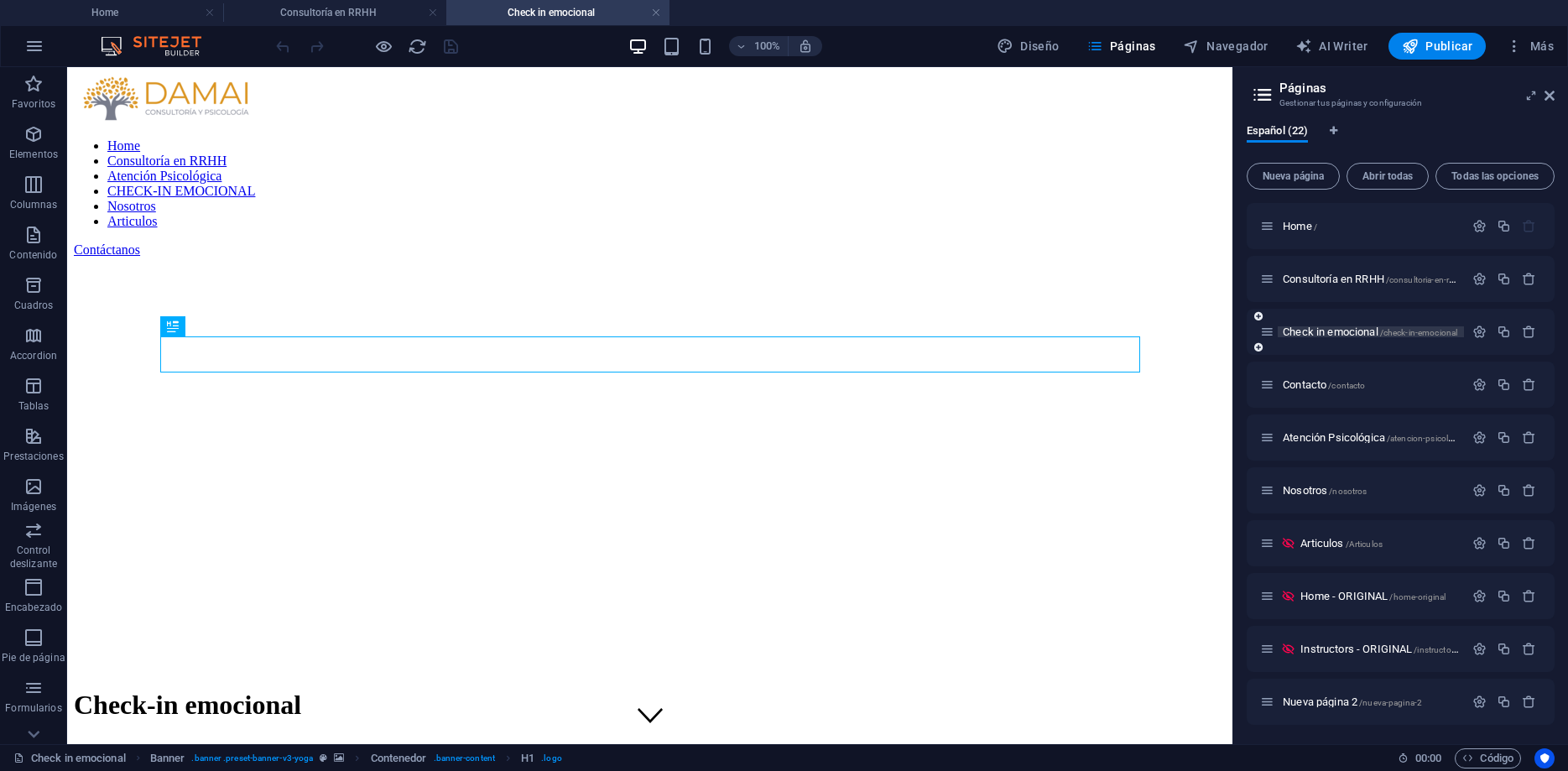 scroll, scrollTop: 0, scrollLeft: 0, axis: both 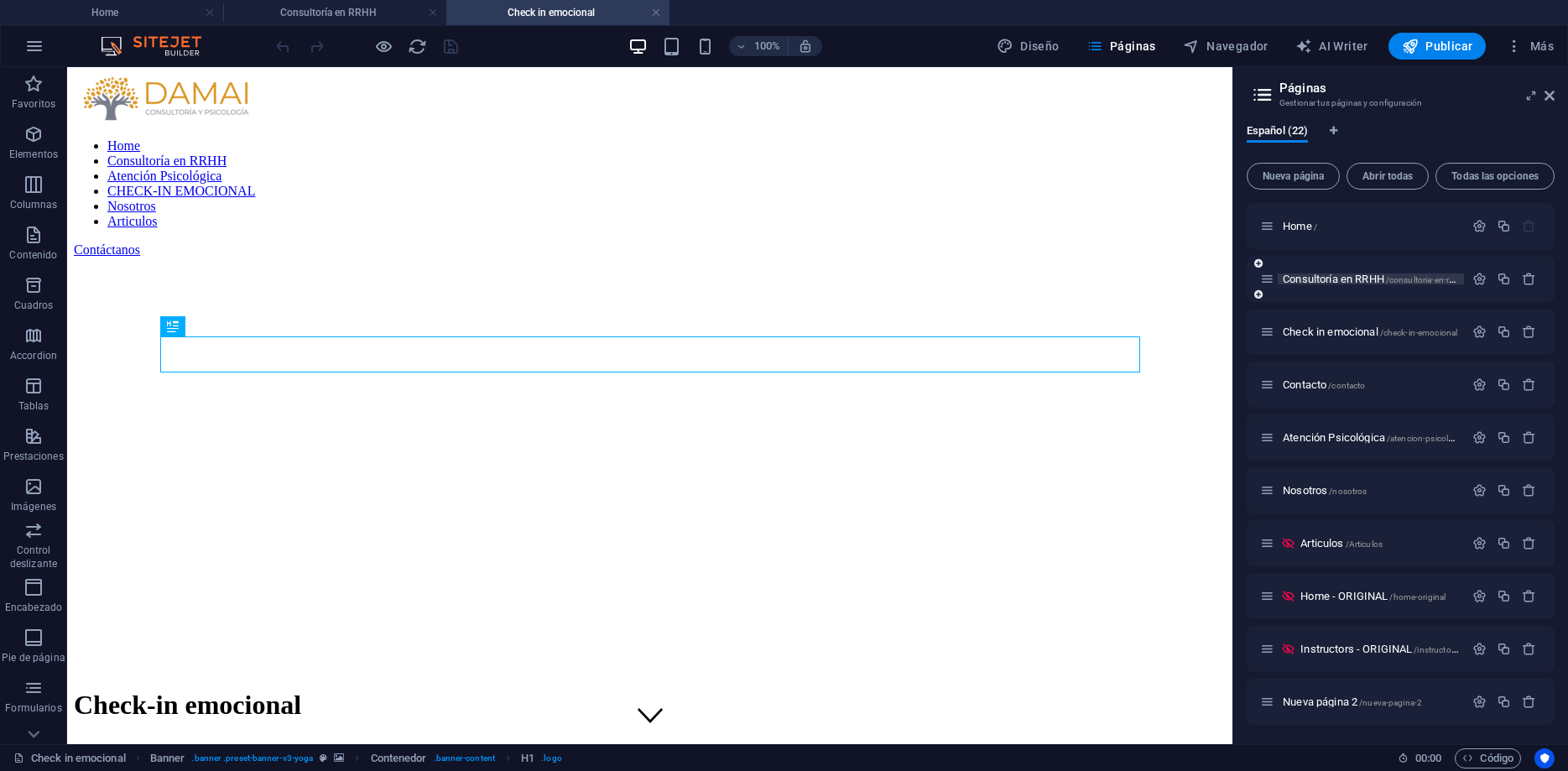 click on "Consultoría en RRHH /consultoria-en-rrhh" at bounding box center (1372, 279) 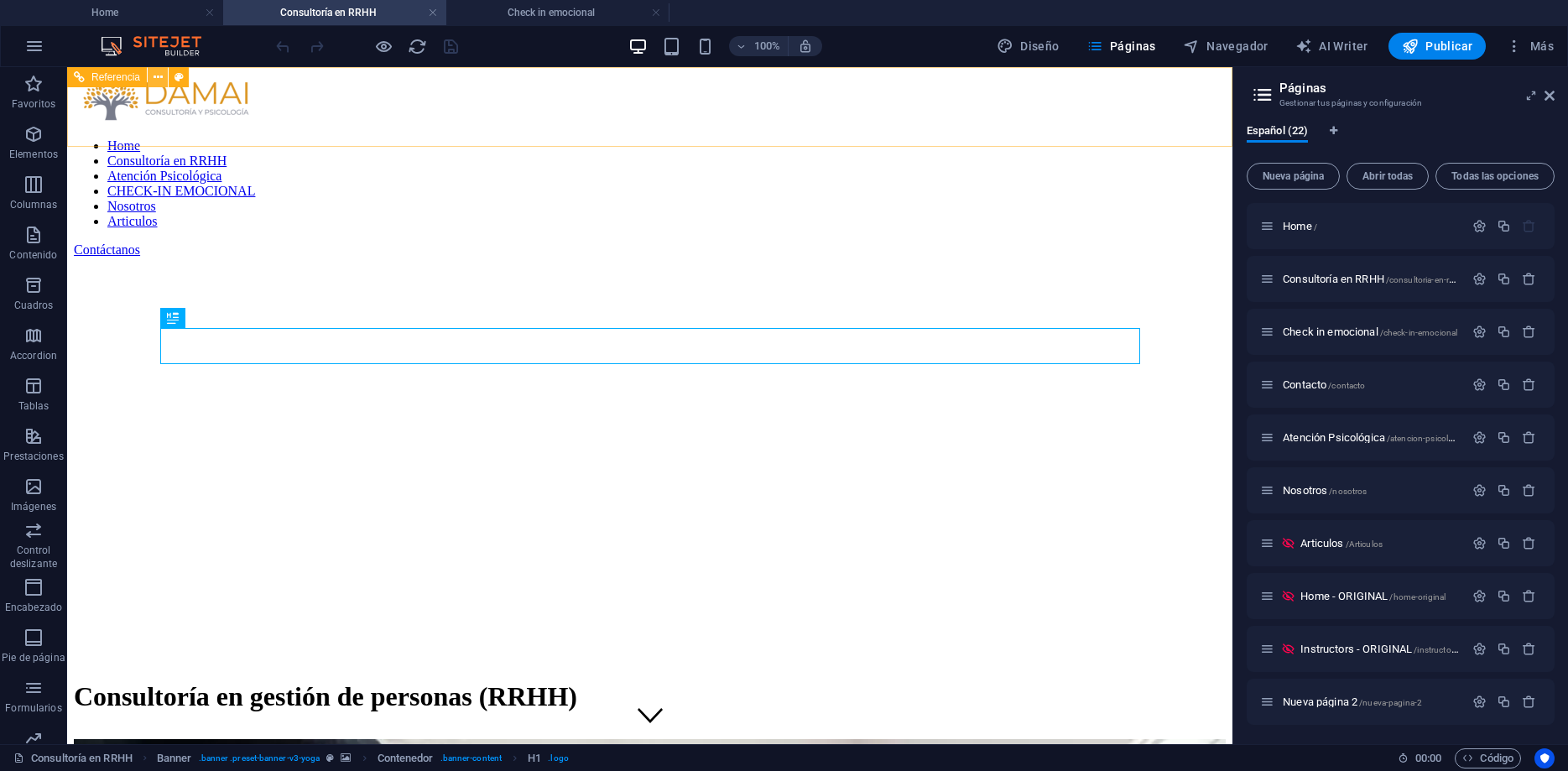 click at bounding box center [158, 77] 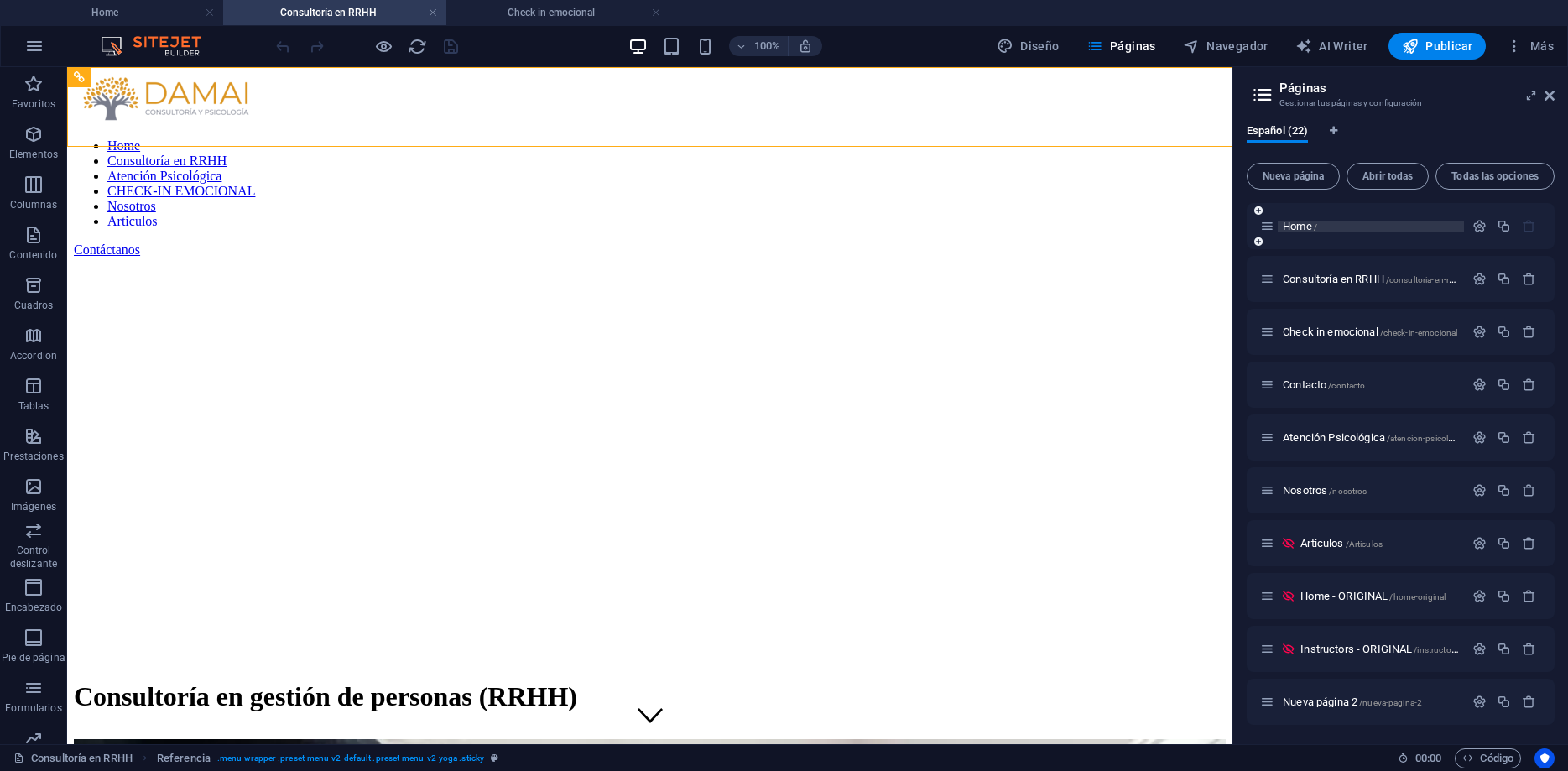 click on "Home /" at bounding box center [1300, 226] 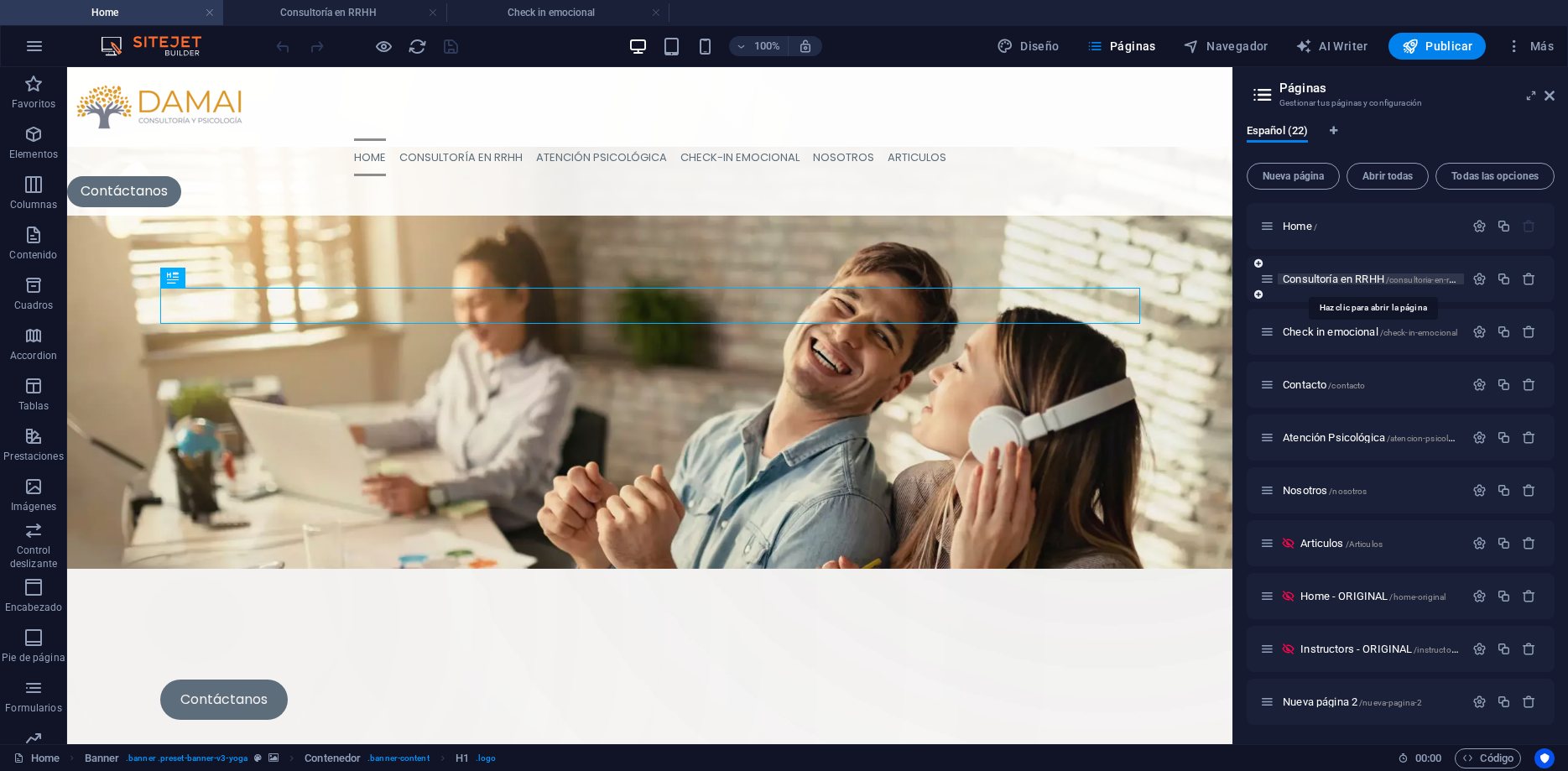 click on "Consultoría en RRHH /consultoria-en-rrhh" at bounding box center (1372, 279) 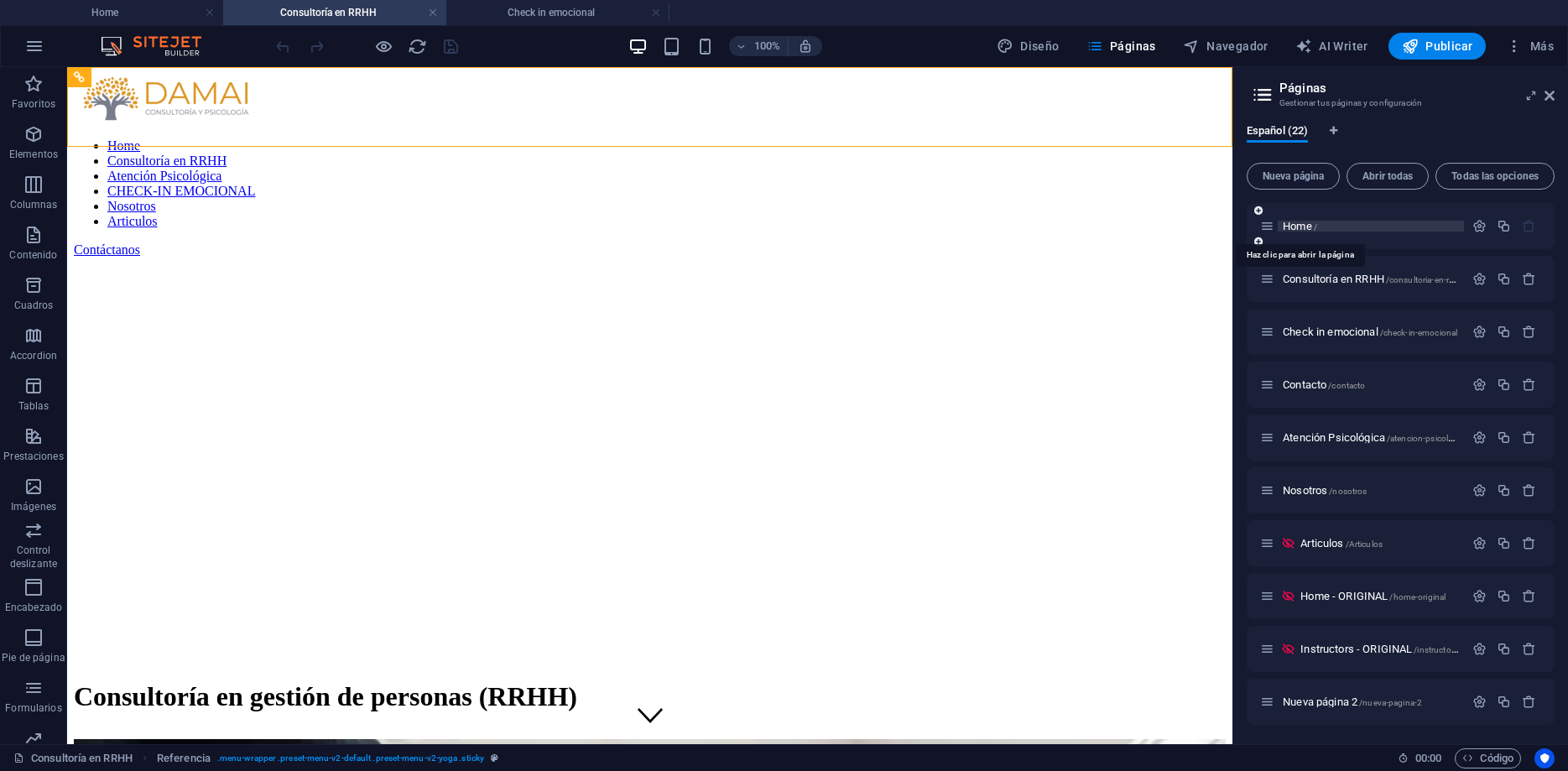 click on "Home /" at bounding box center [1300, 226] 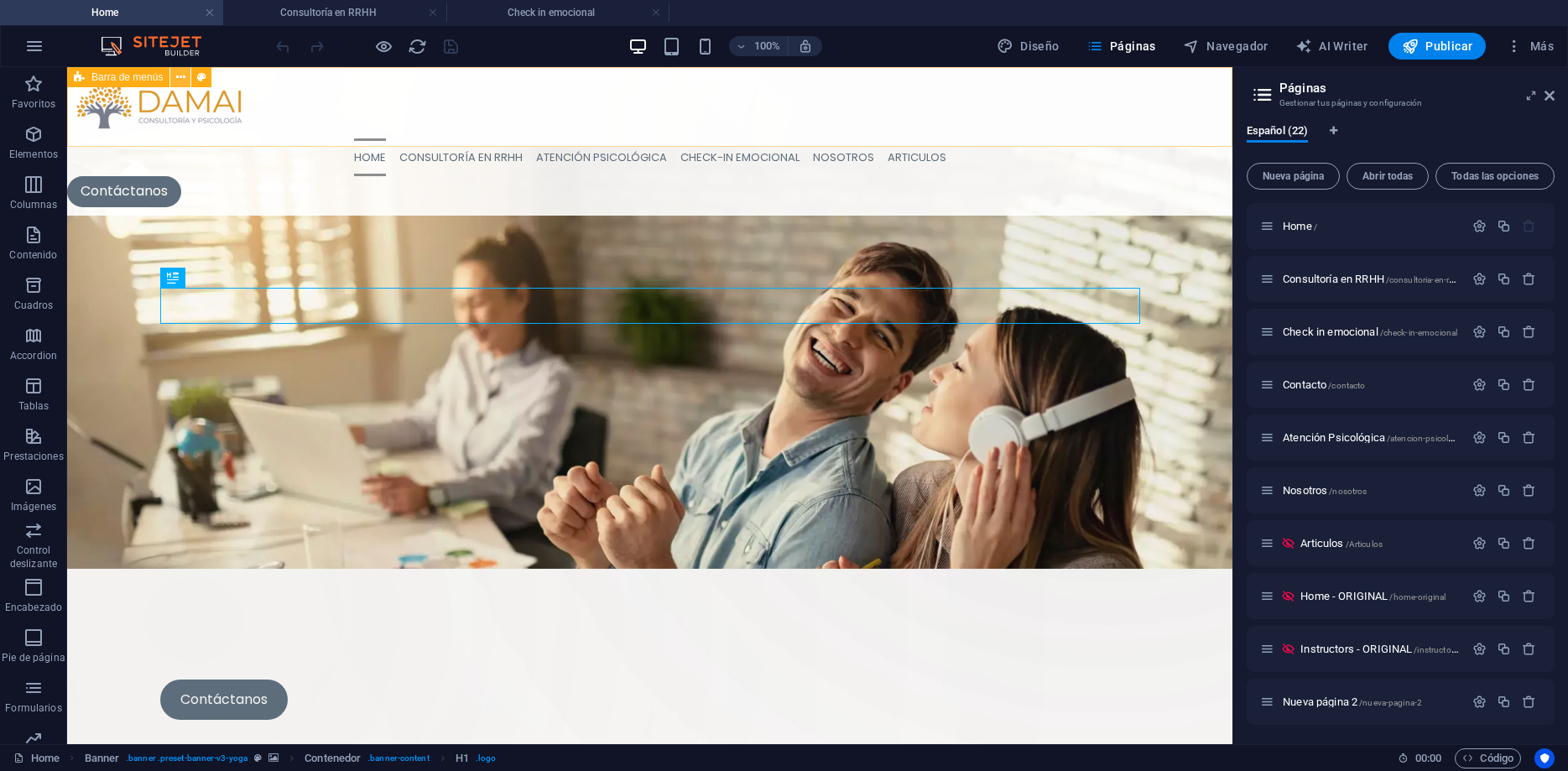 click at bounding box center (180, 77) 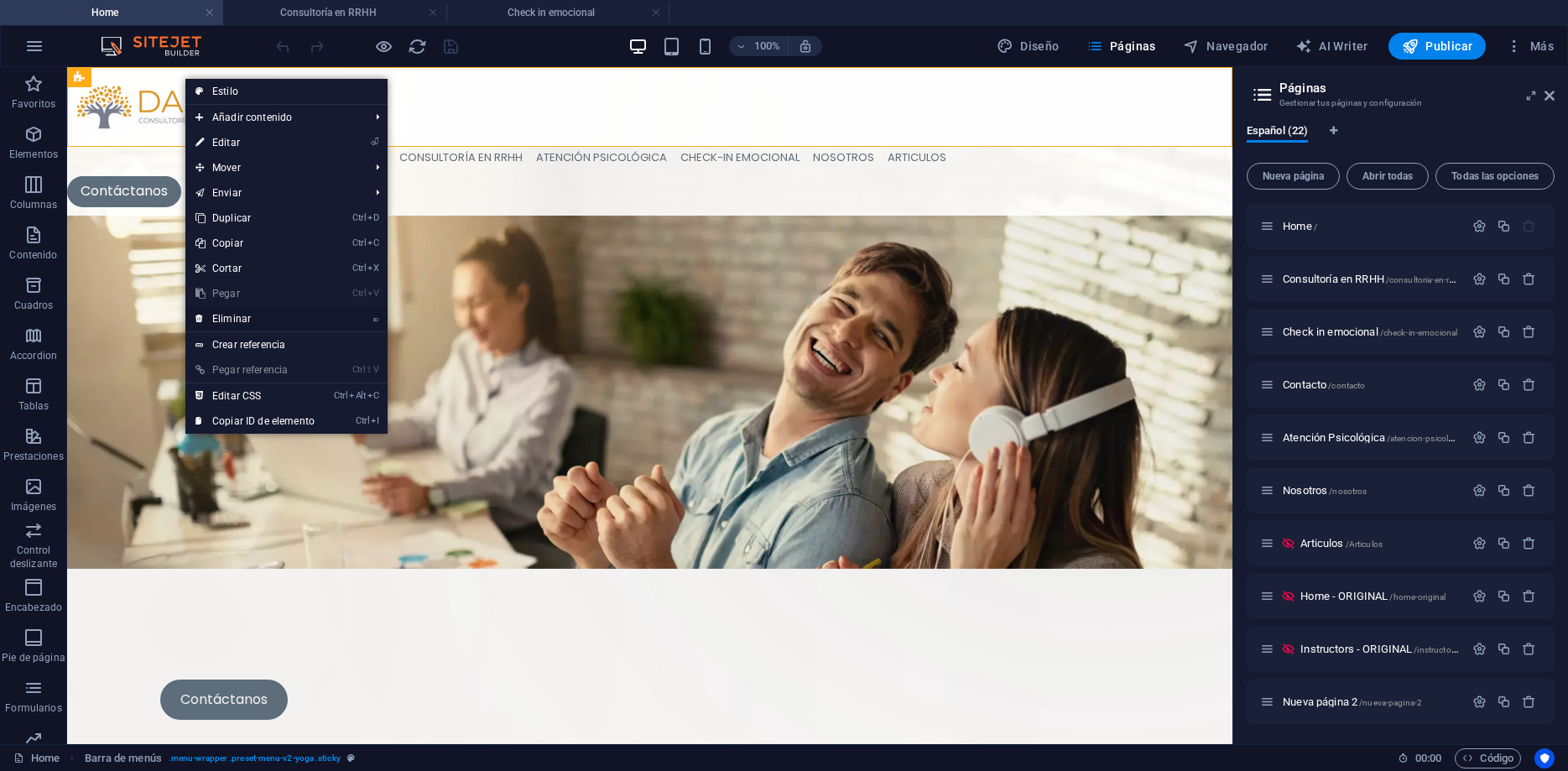 click on "⌦  Eliminar" at bounding box center [255, 319] 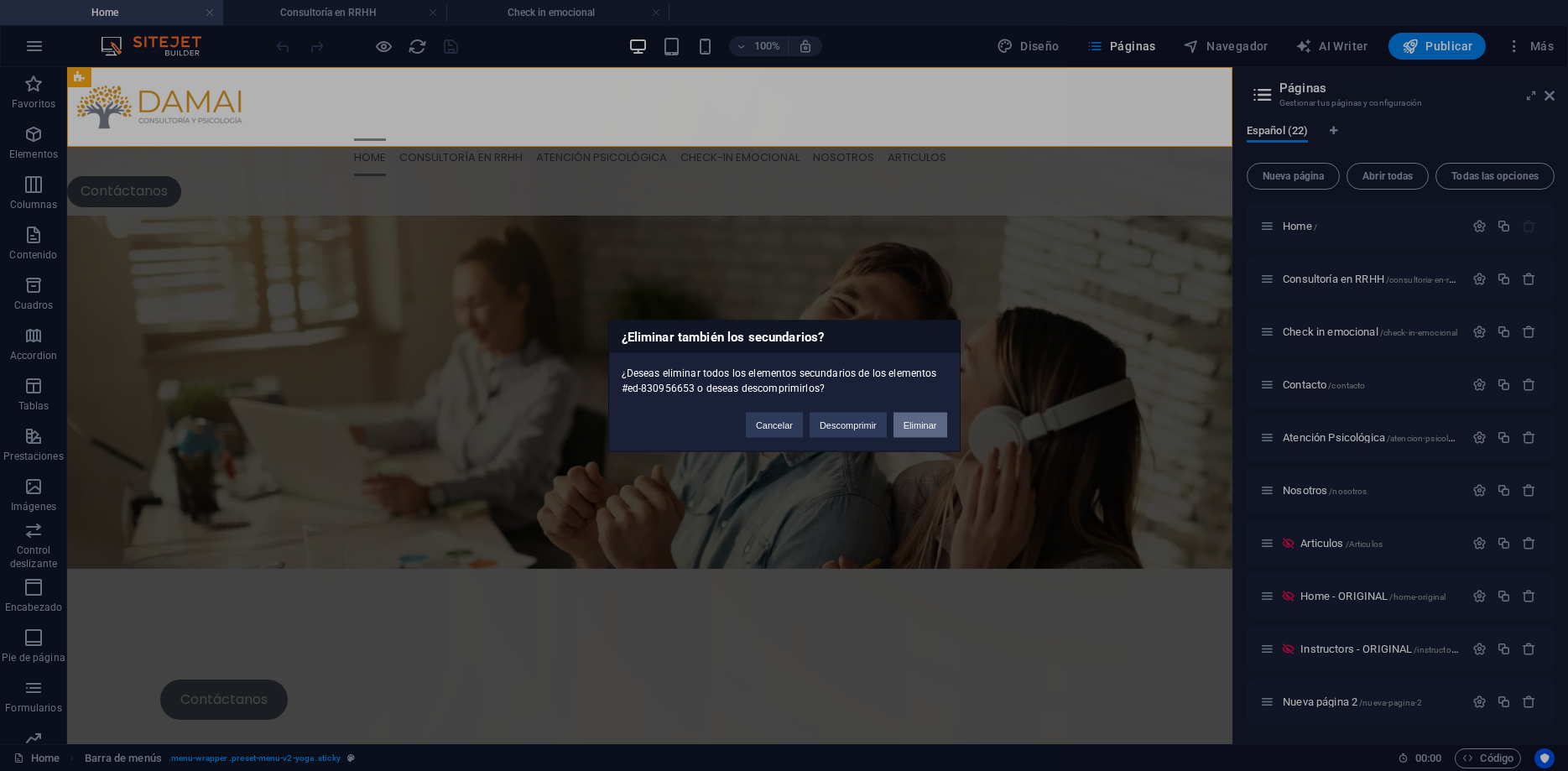 click on "Eliminar" at bounding box center [920, 425] 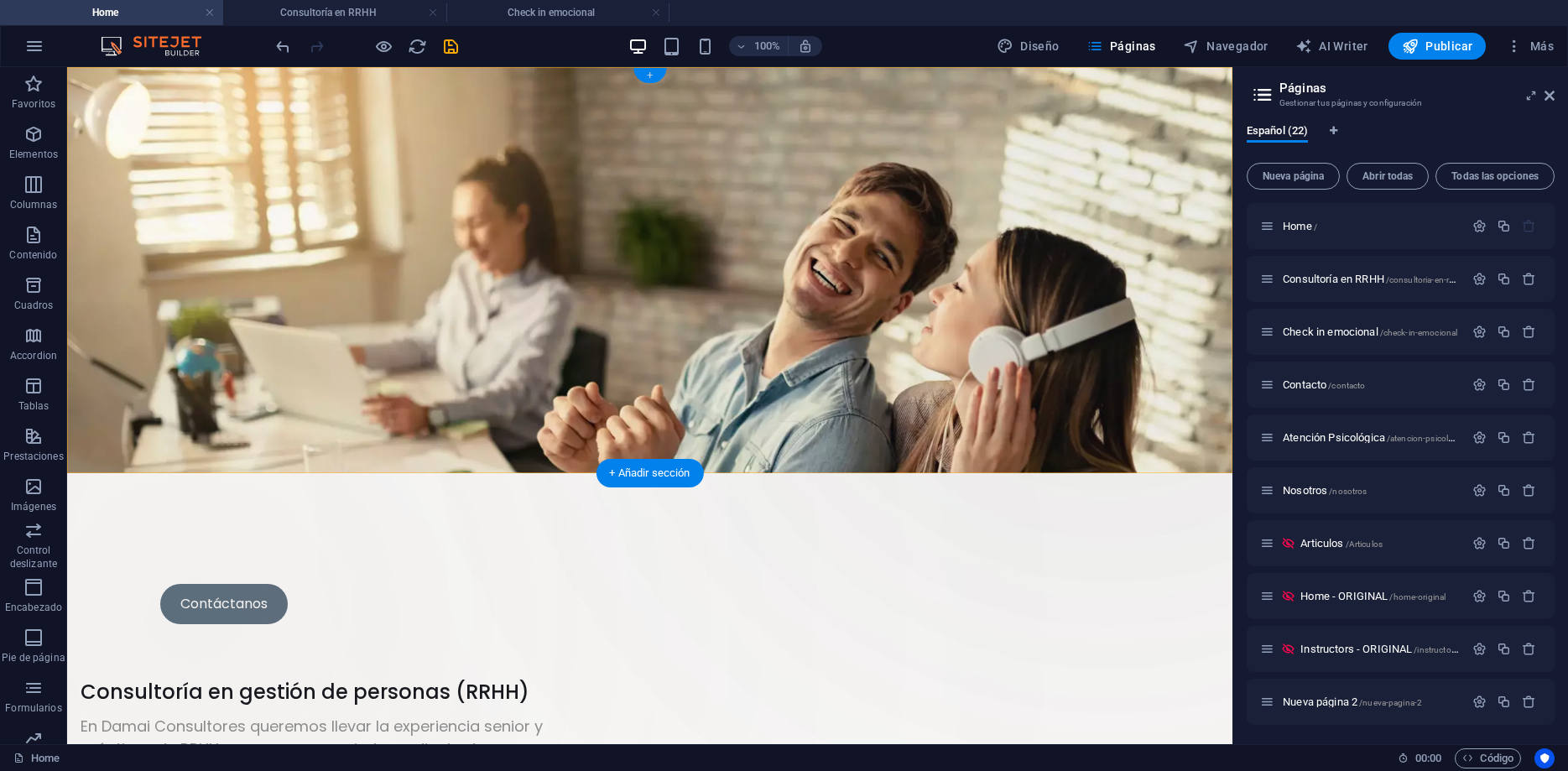 click on "+" at bounding box center (649, 76) 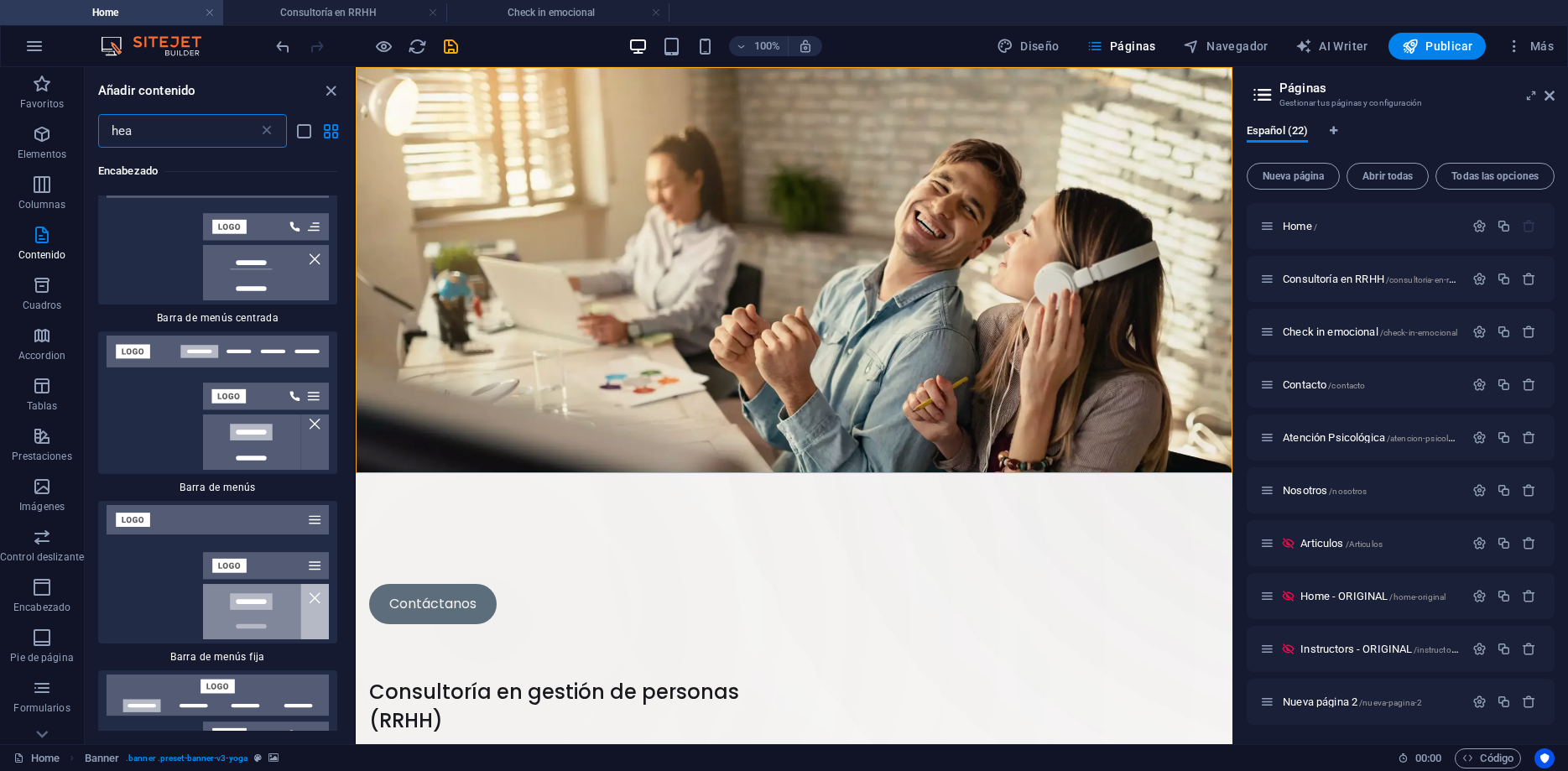 scroll, scrollTop: 0, scrollLeft: 0, axis: both 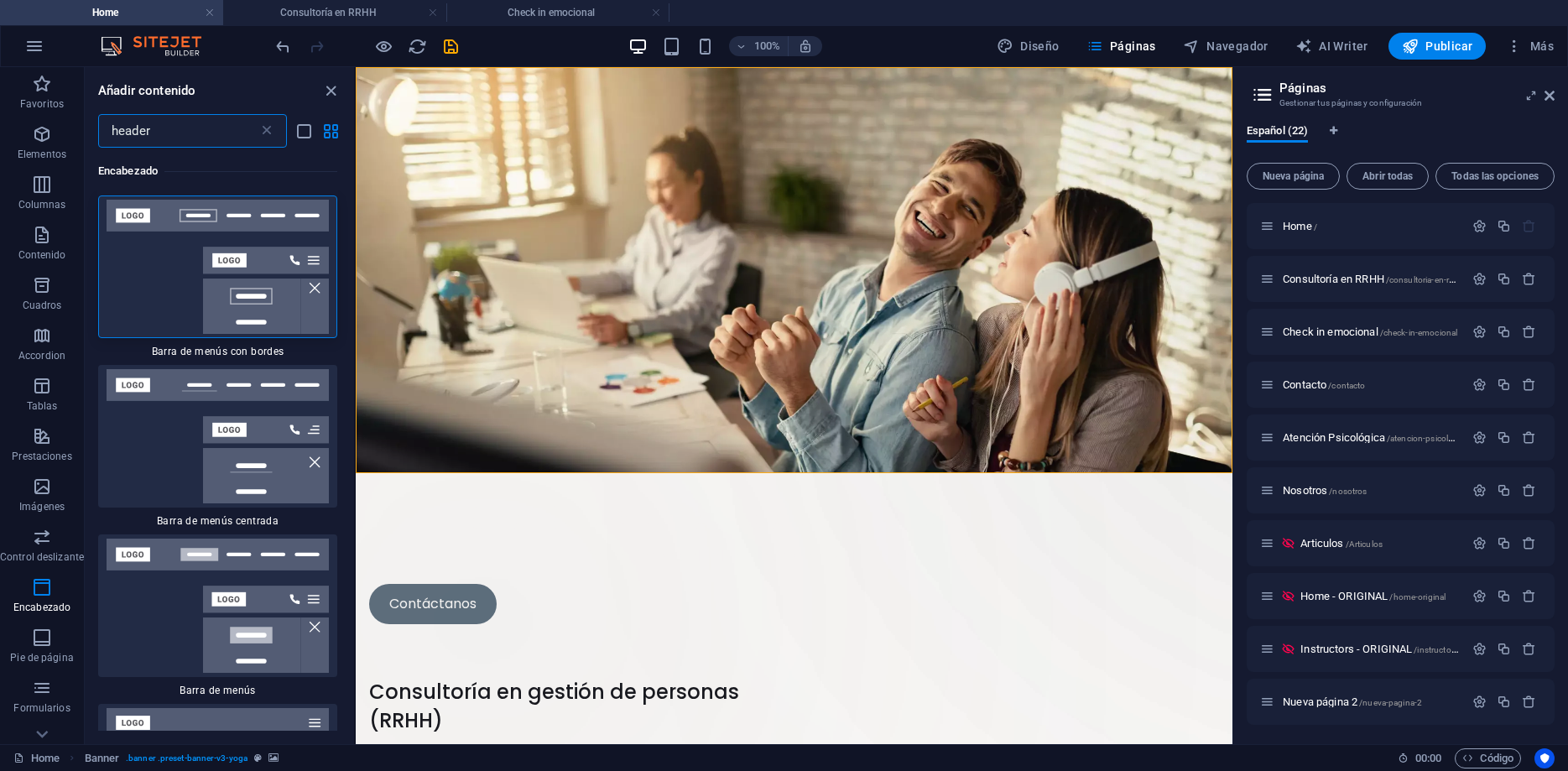 drag, startPoint x: 168, startPoint y: 136, endPoint x: 86, endPoint y: 129, distance: 82.29824 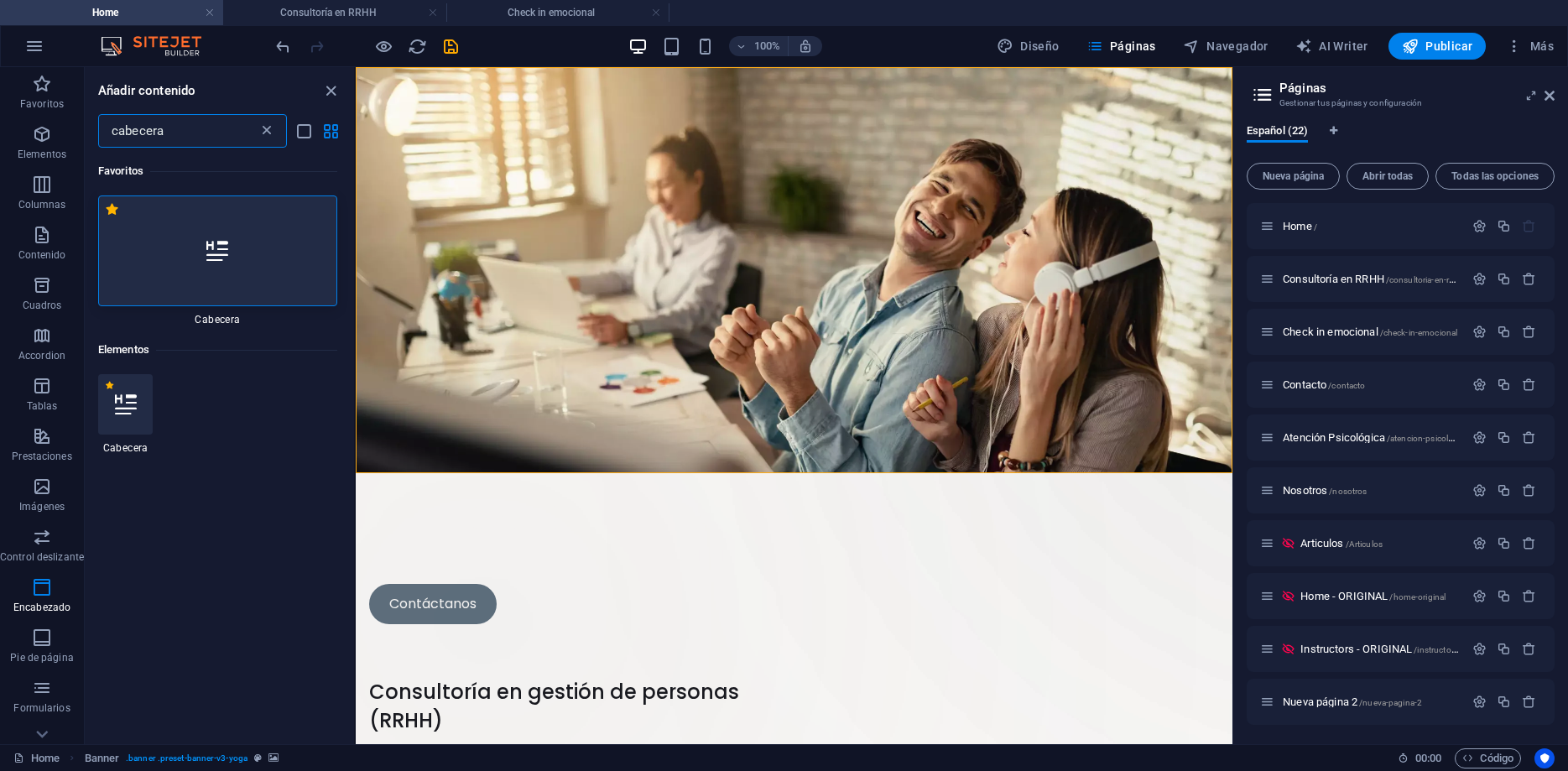 type on "cabecera" 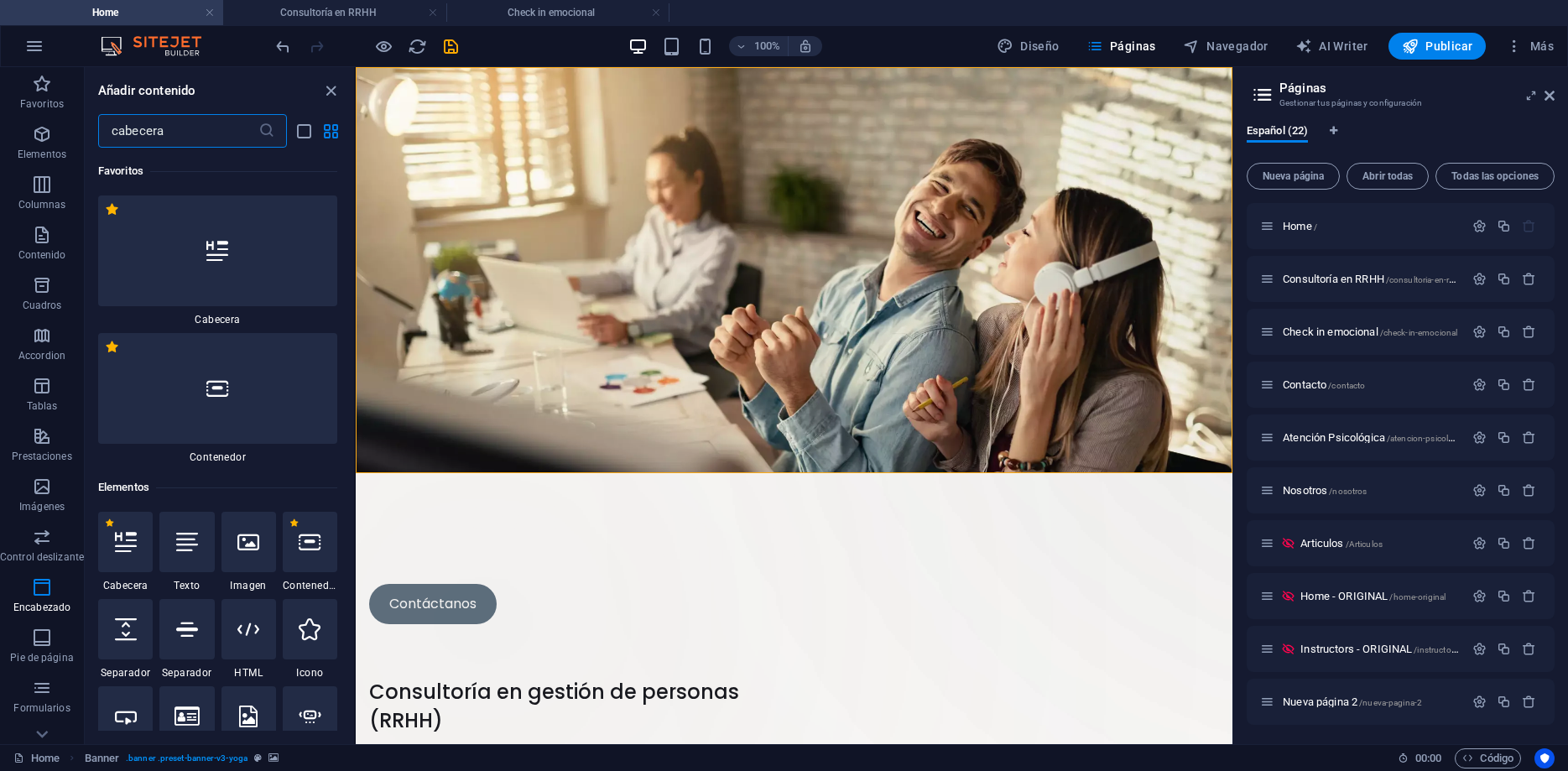 type 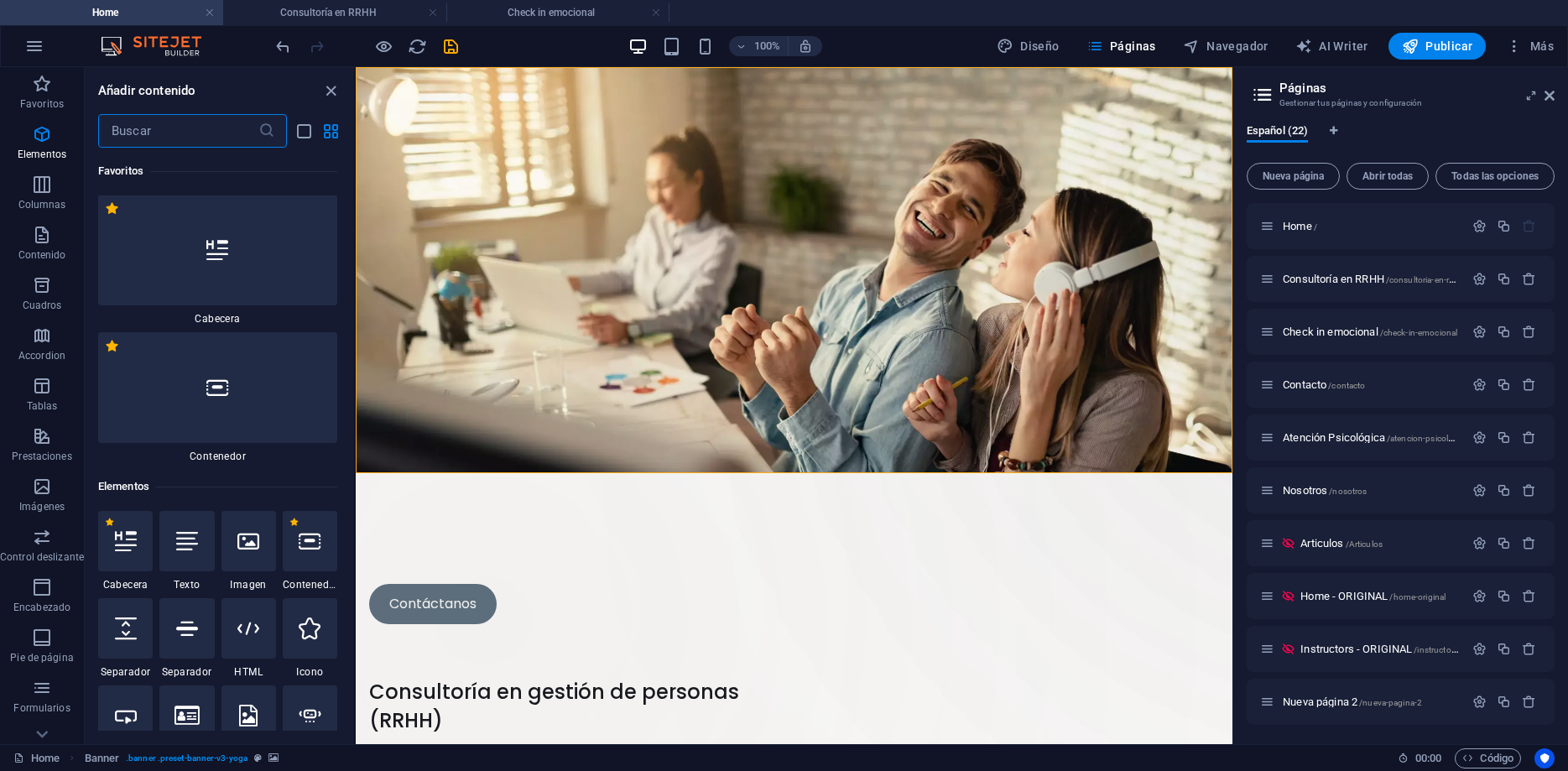 scroll, scrollTop: 0, scrollLeft: 0, axis: both 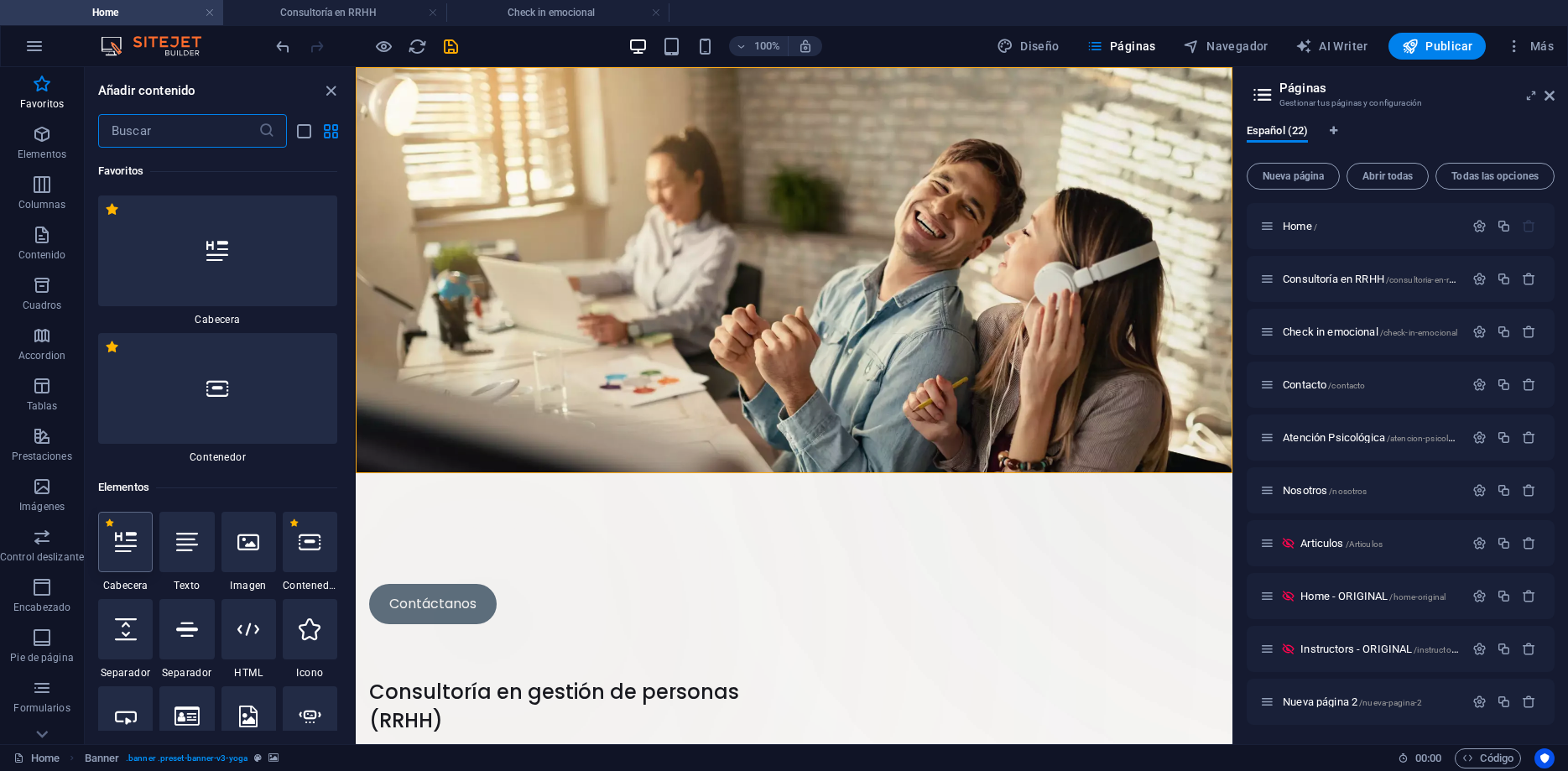 click at bounding box center (126, 542) 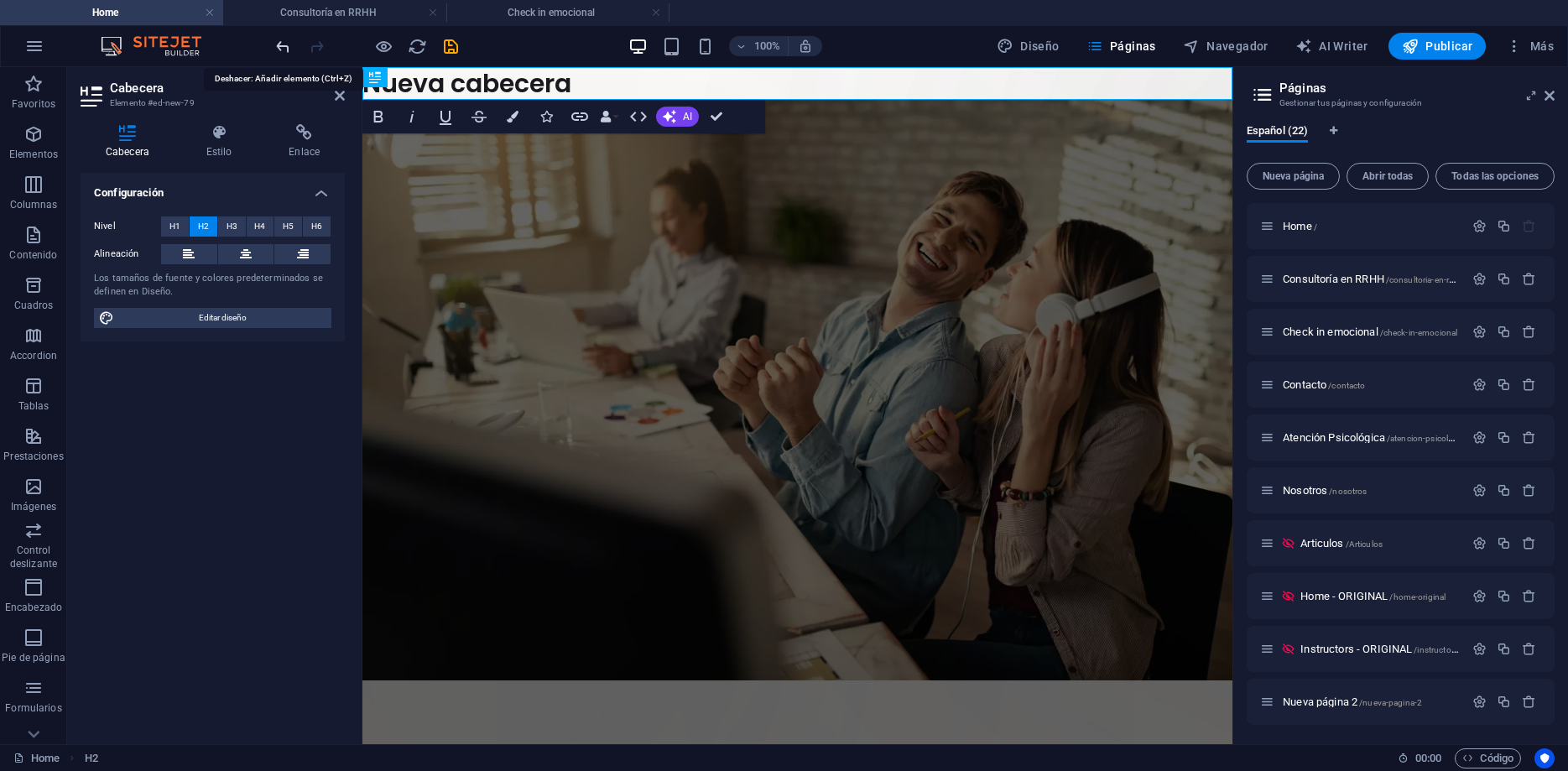 click at bounding box center [283, 46] 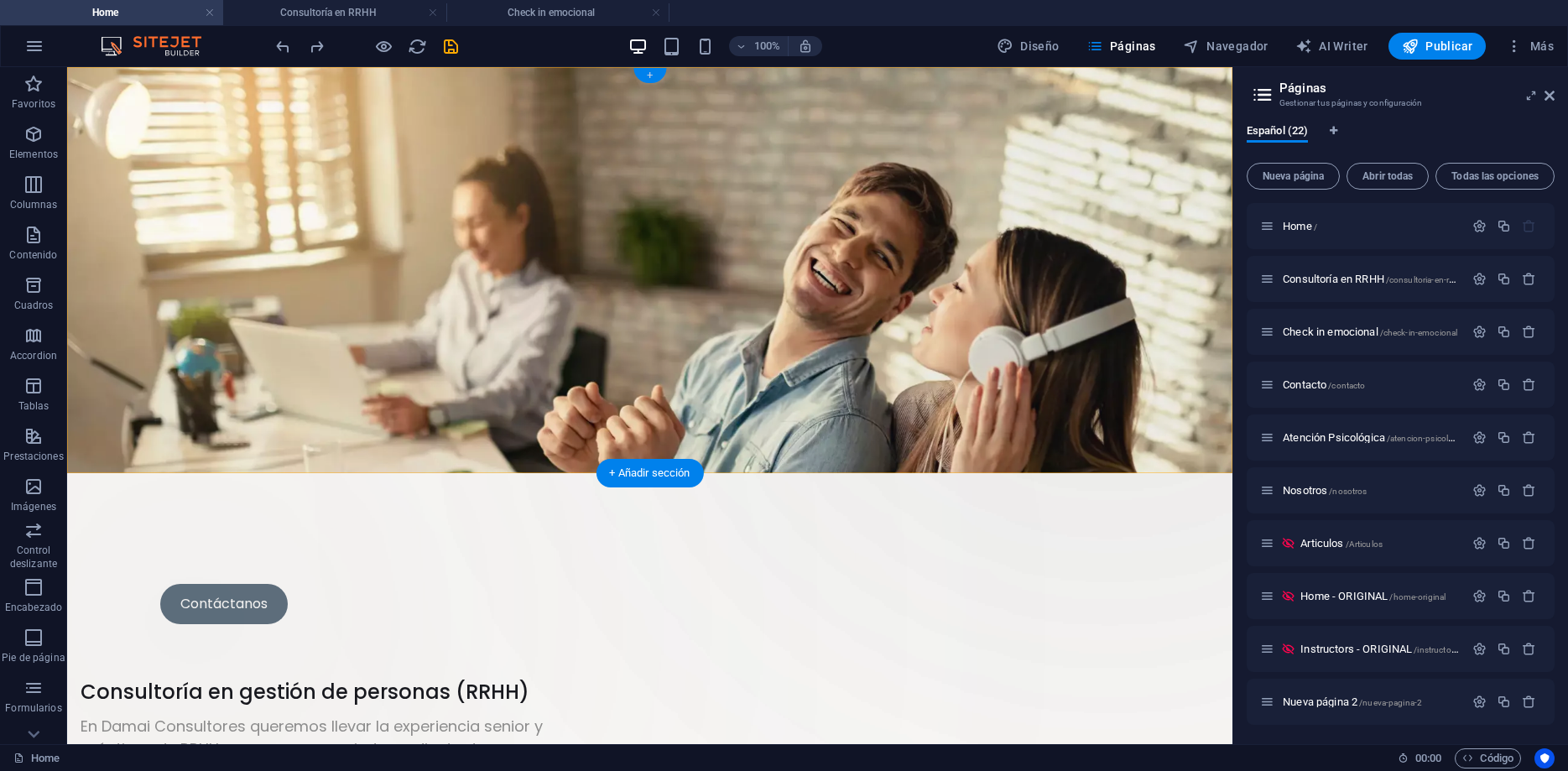 click on "+" at bounding box center (649, 76) 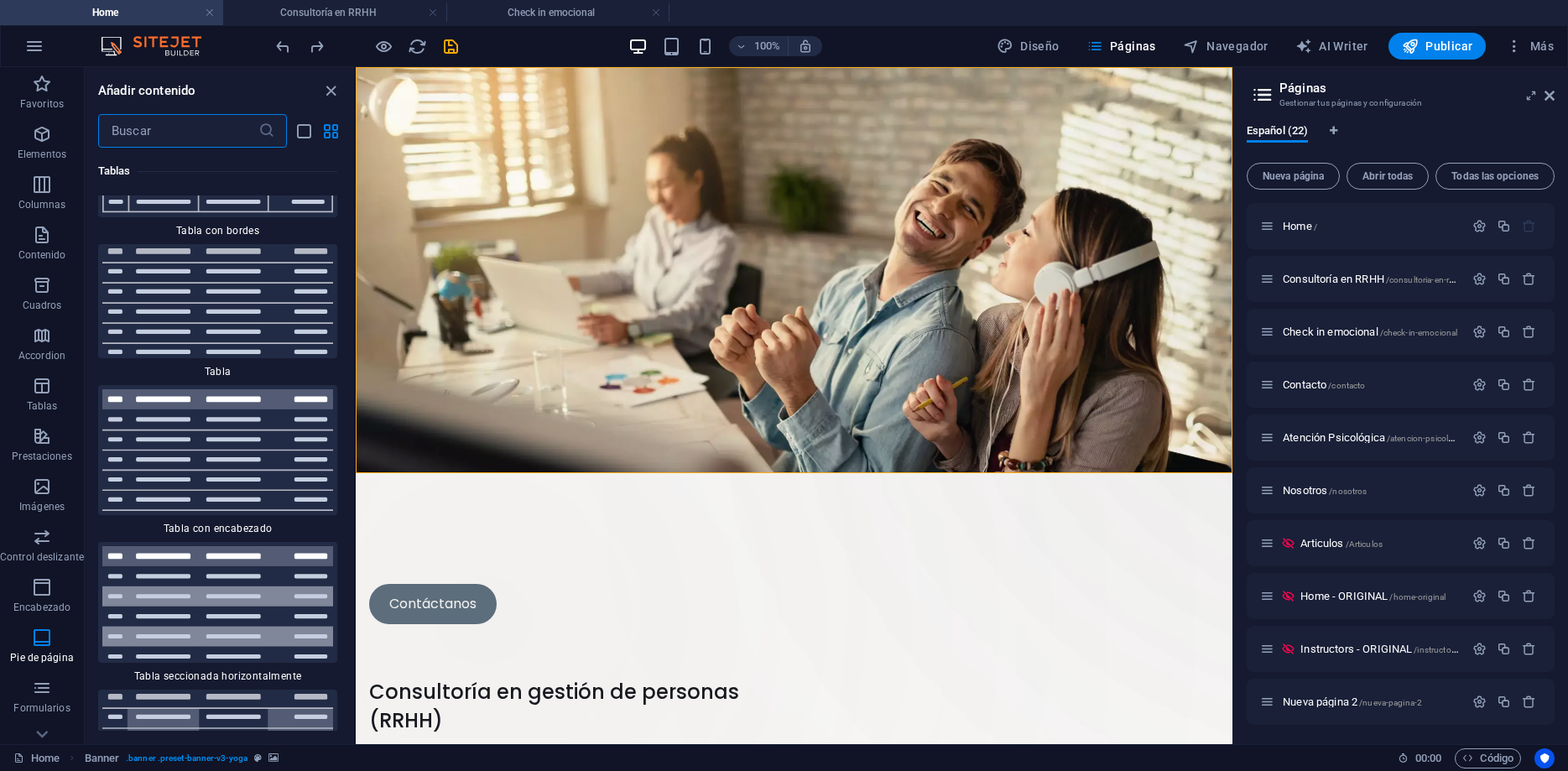 scroll, scrollTop: 11573, scrollLeft: 0, axis: vertical 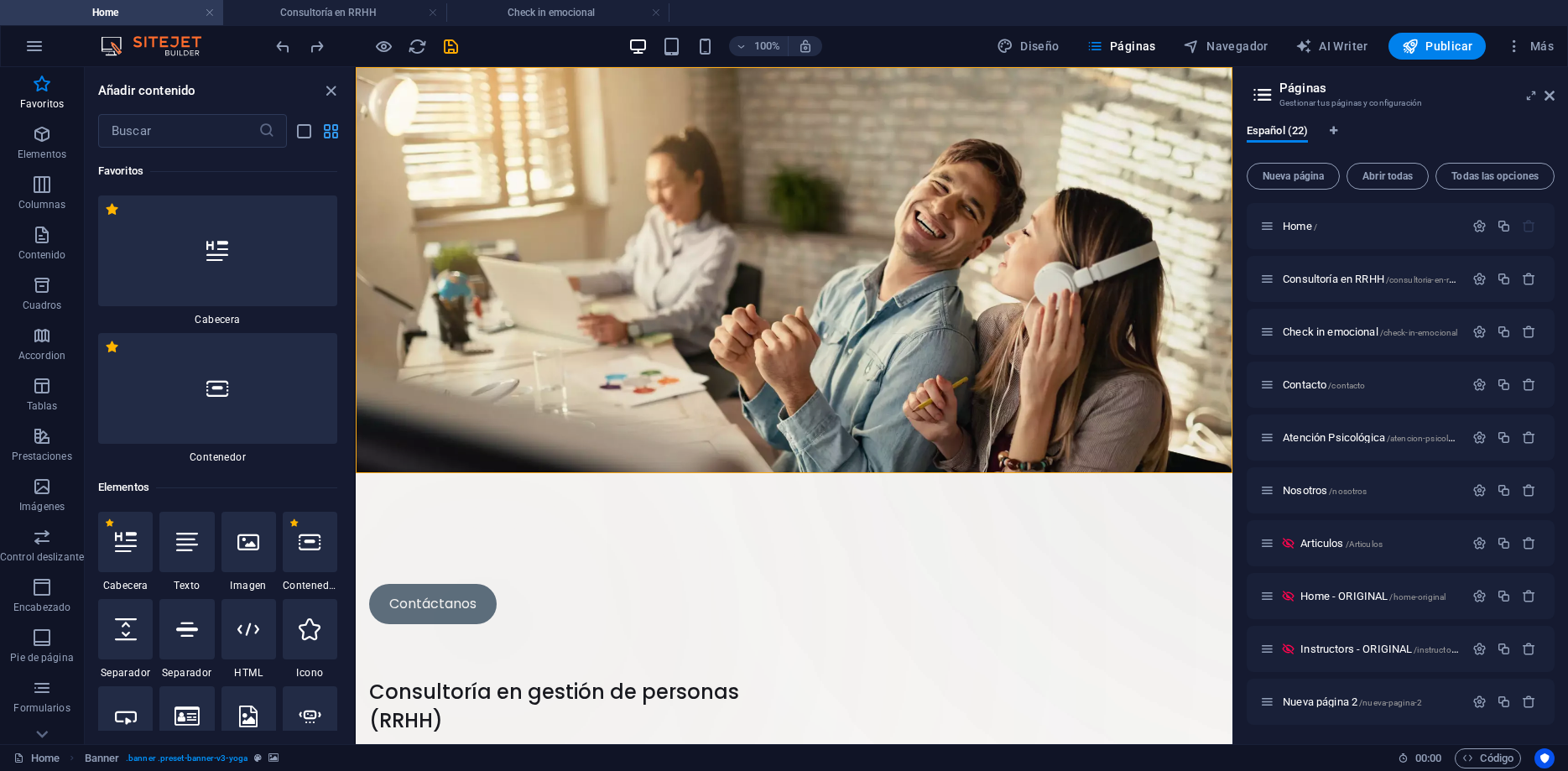 click at bounding box center (331, 131) 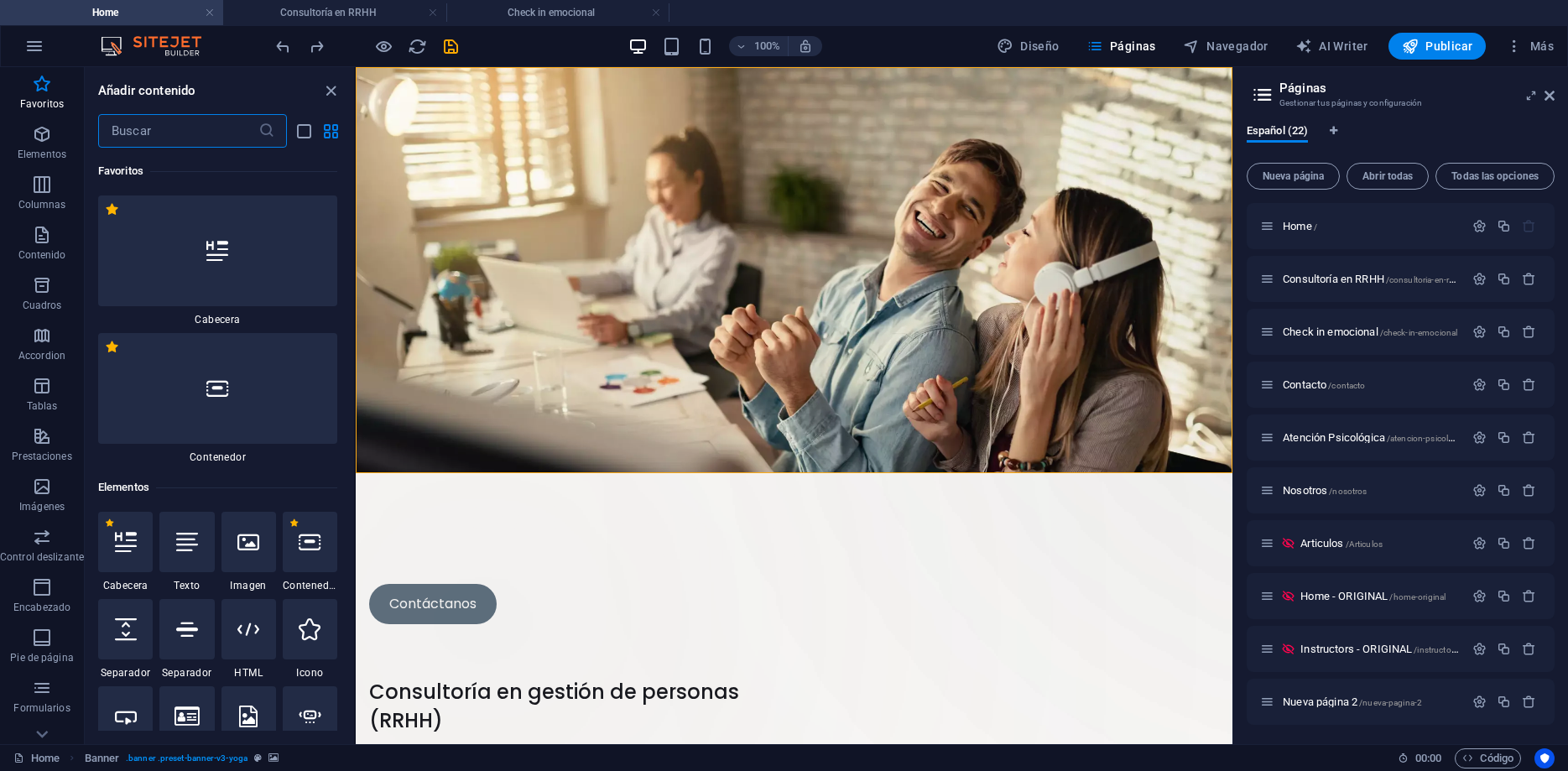 click at bounding box center (178, 131) 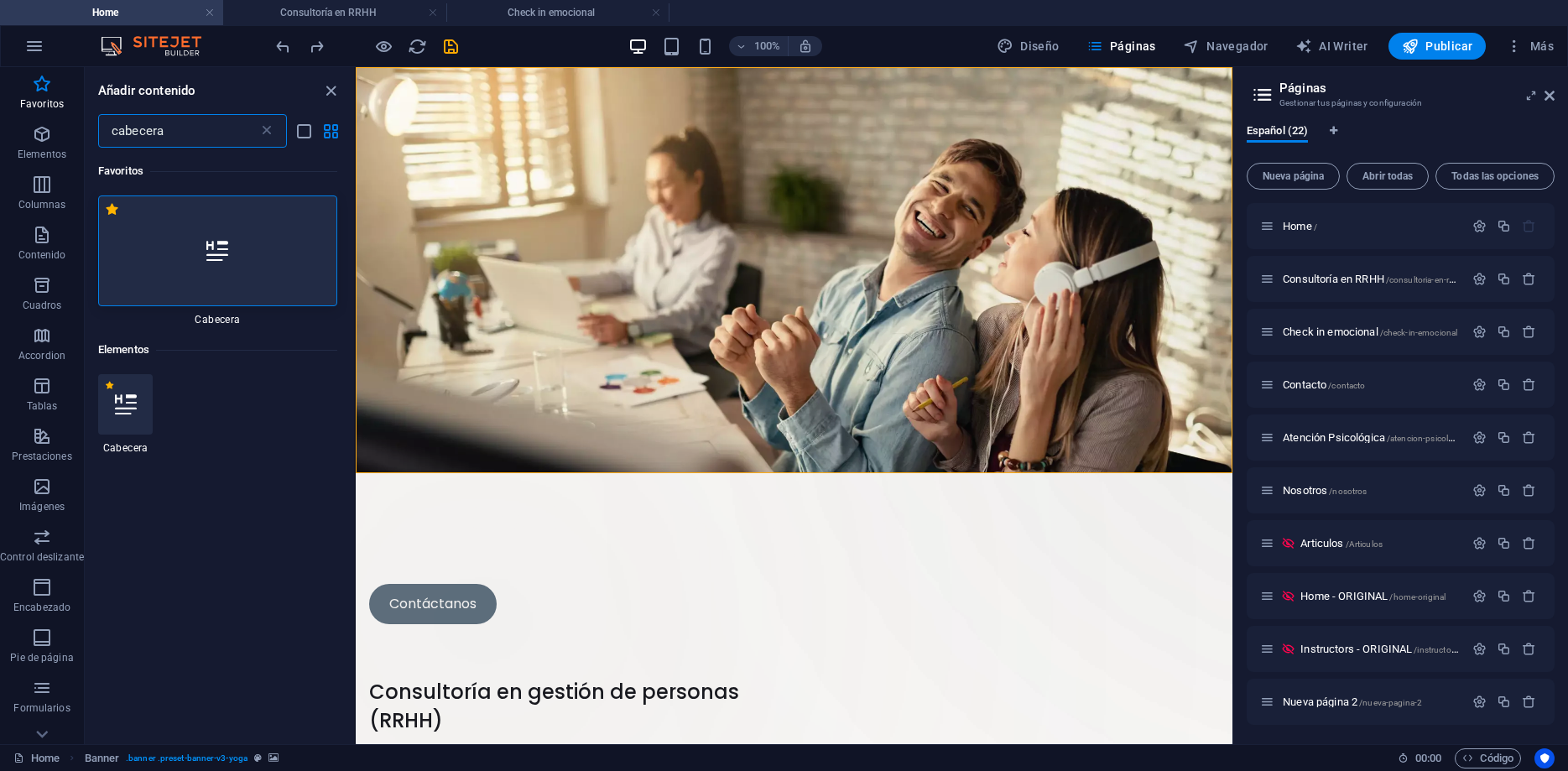 type on "cabecera" 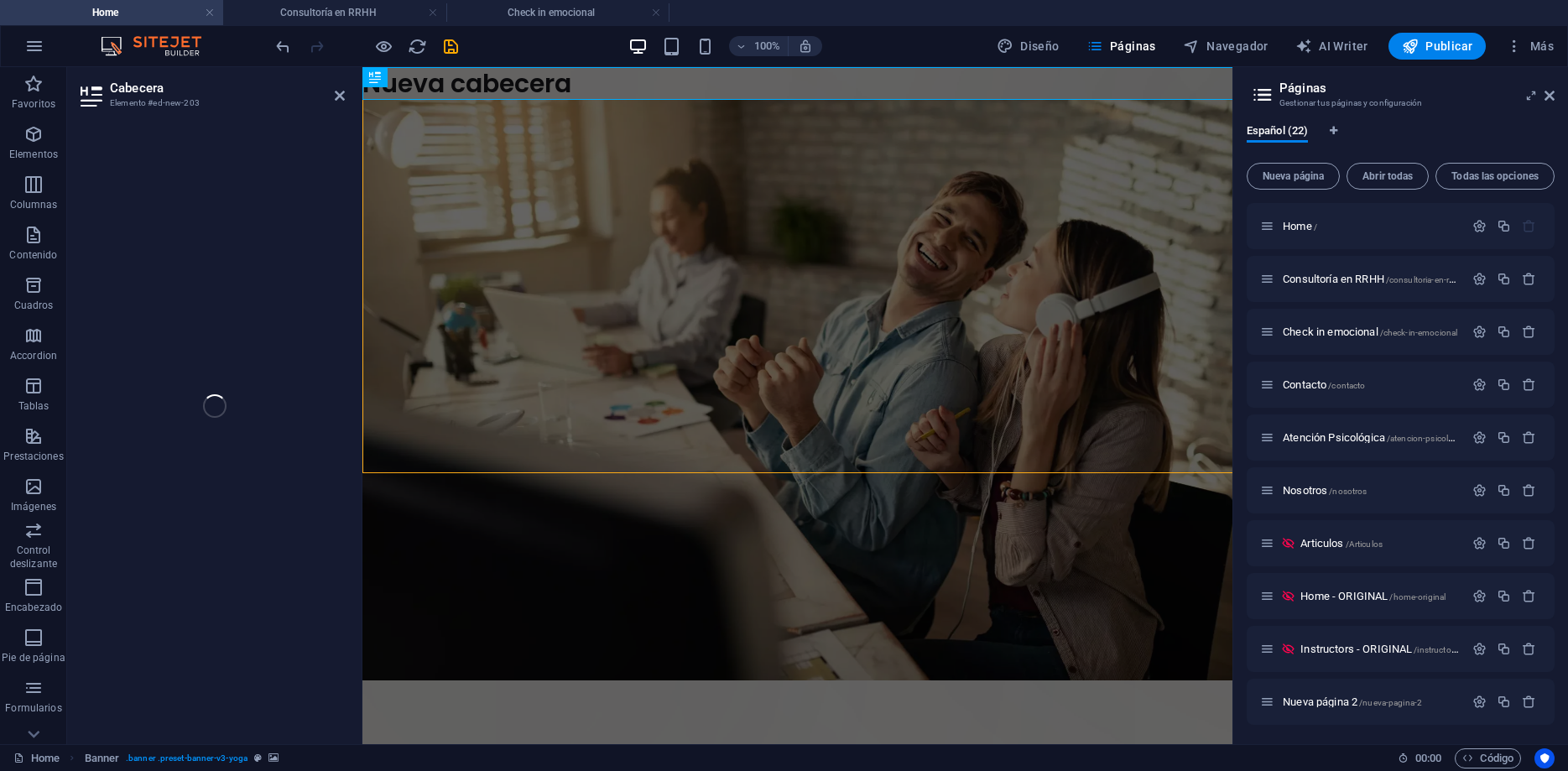 click on "Cabecera Elemento #ed-new-203
H1   Banner   Banner   Contenedor   Contenedor   Marcador   Botón   Texto   Barra de menús   Menú   Botón   Separador   Separador   Imagen   H2   H2" at bounding box center (649, 405) 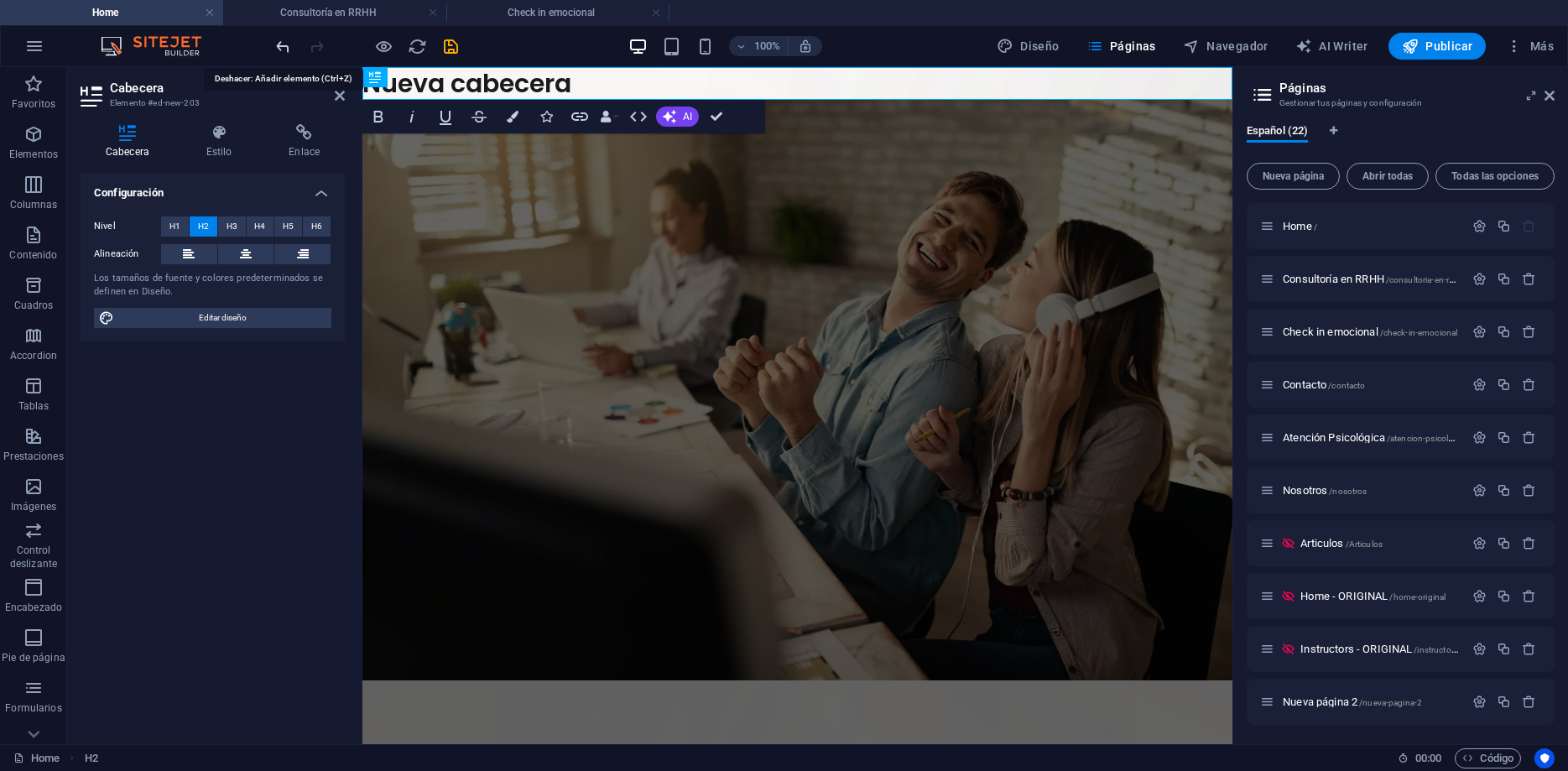 click at bounding box center (283, 46) 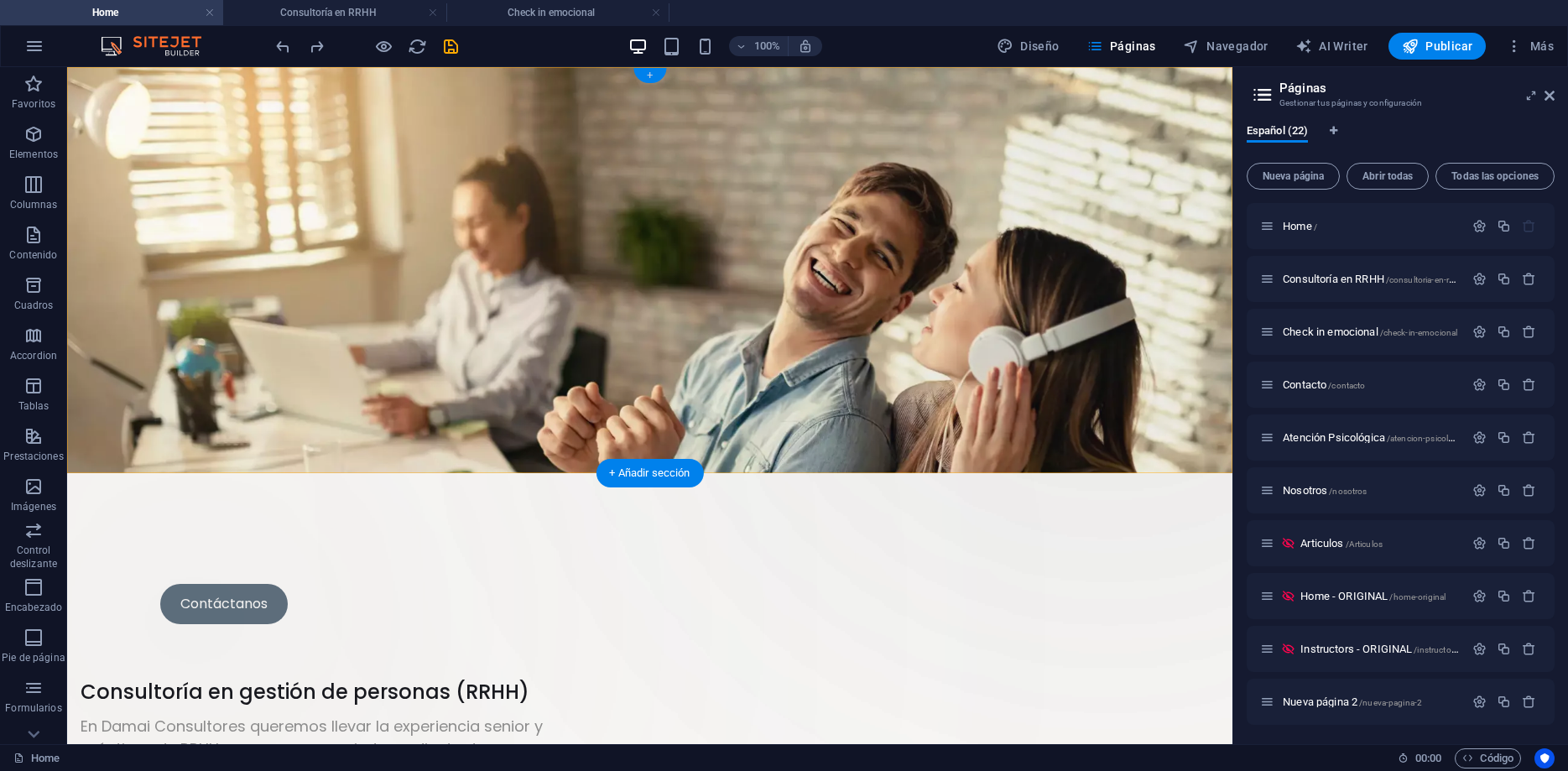 click on "+" at bounding box center (649, 76) 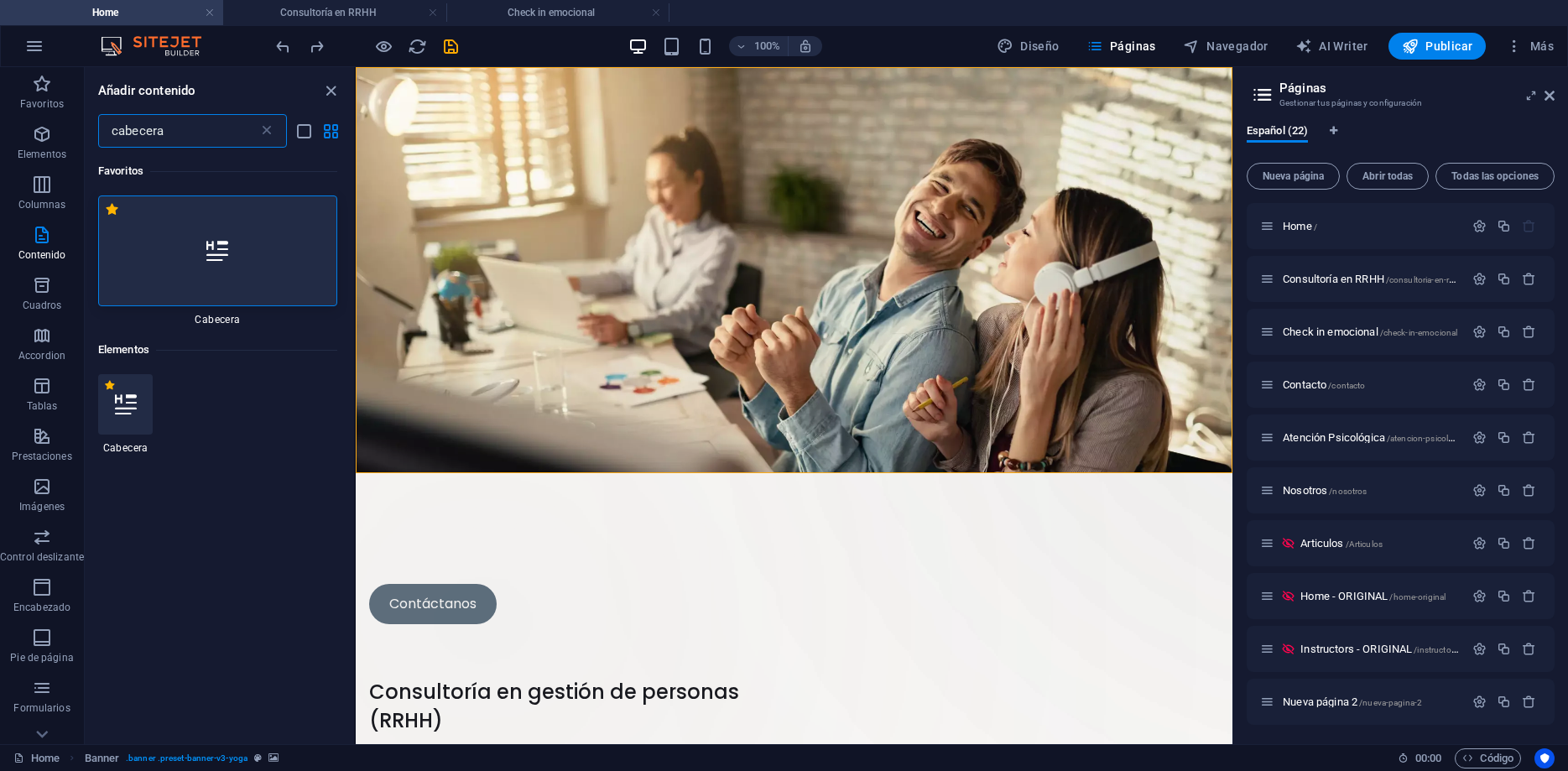 click on "1 Star" at bounding box center [109, 385] 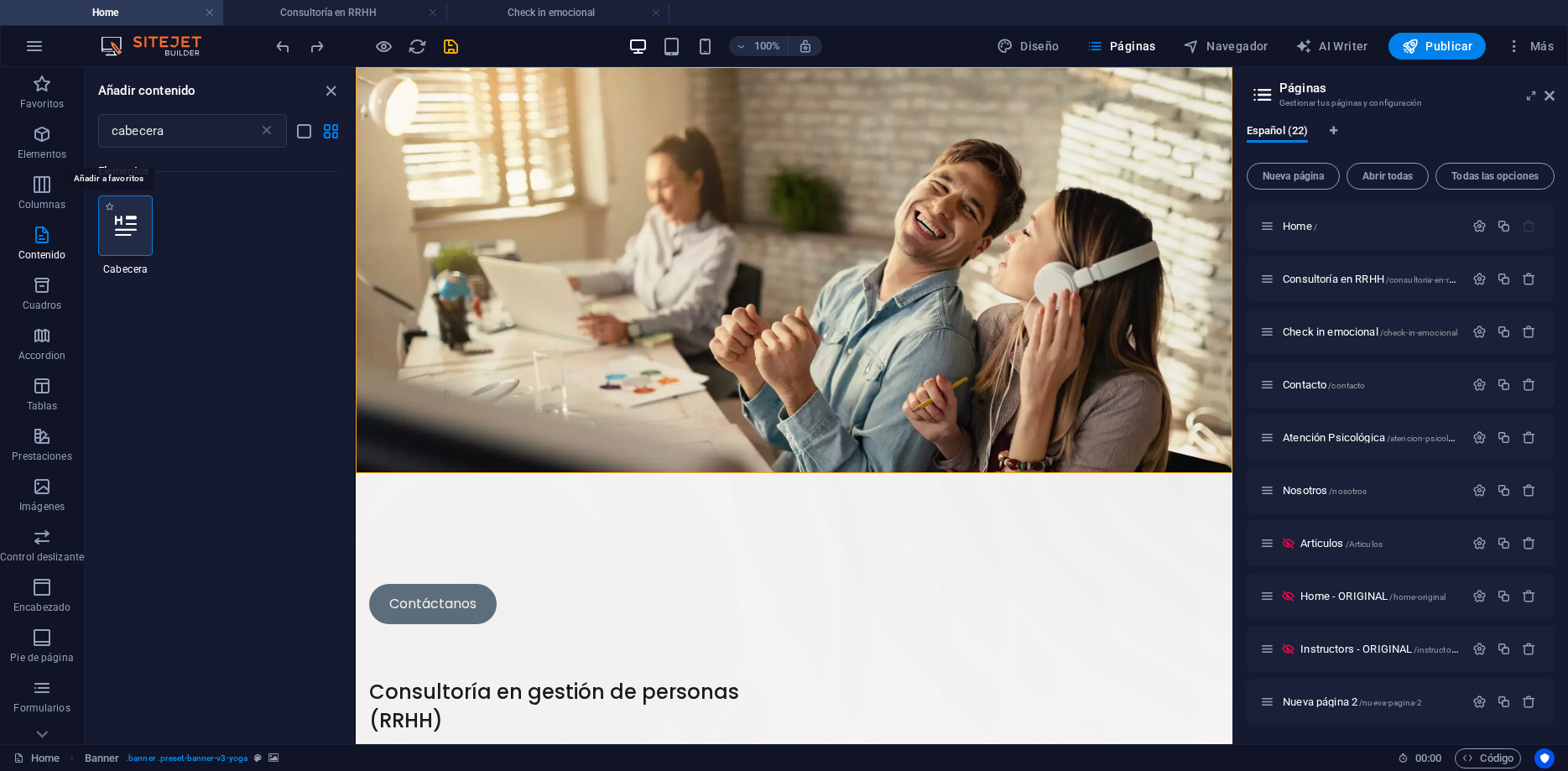 click on "Elementos 1 Star Cabecera" at bounding box center [219, 439] 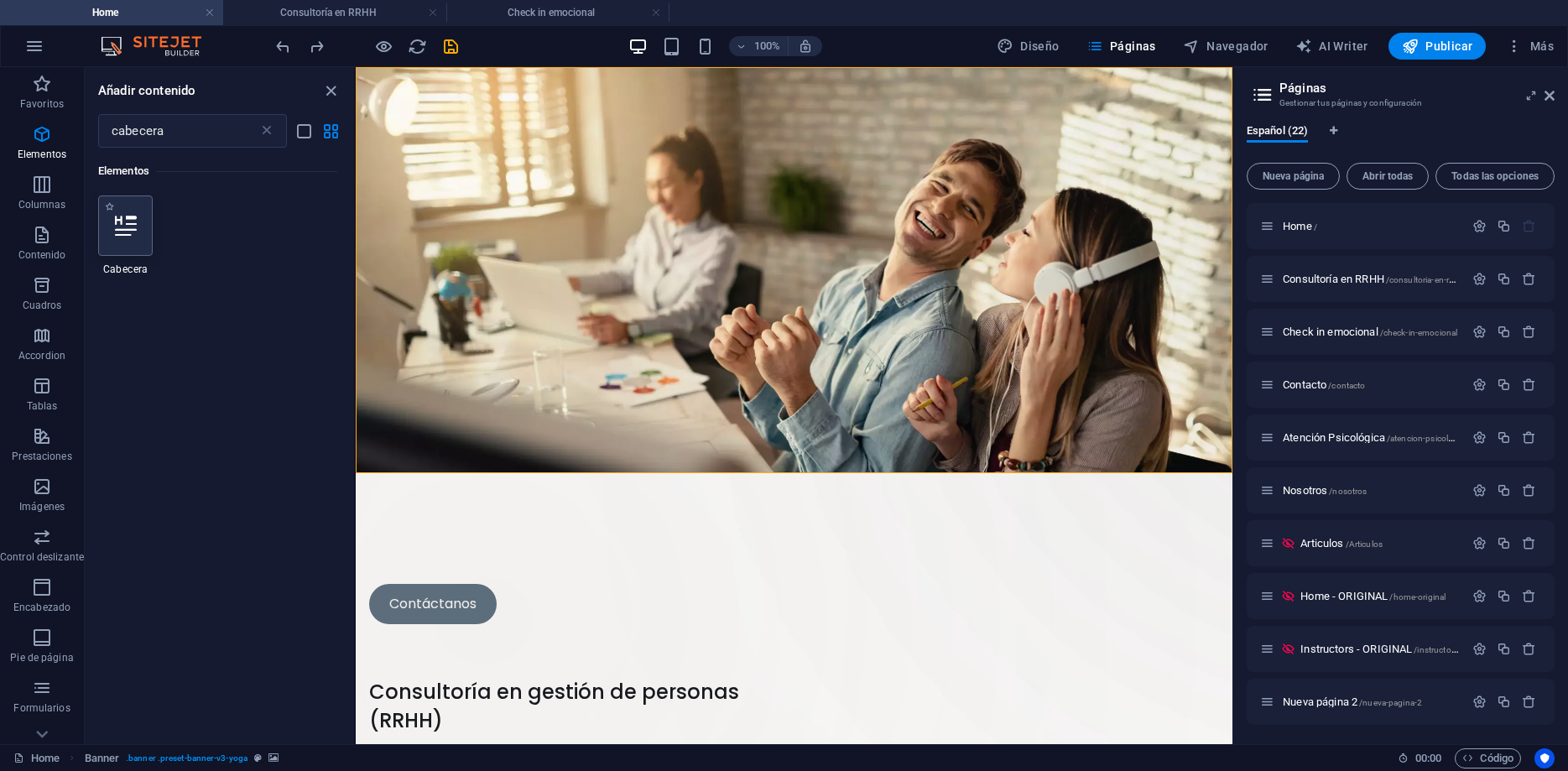 click at bounding box center [125, 226] 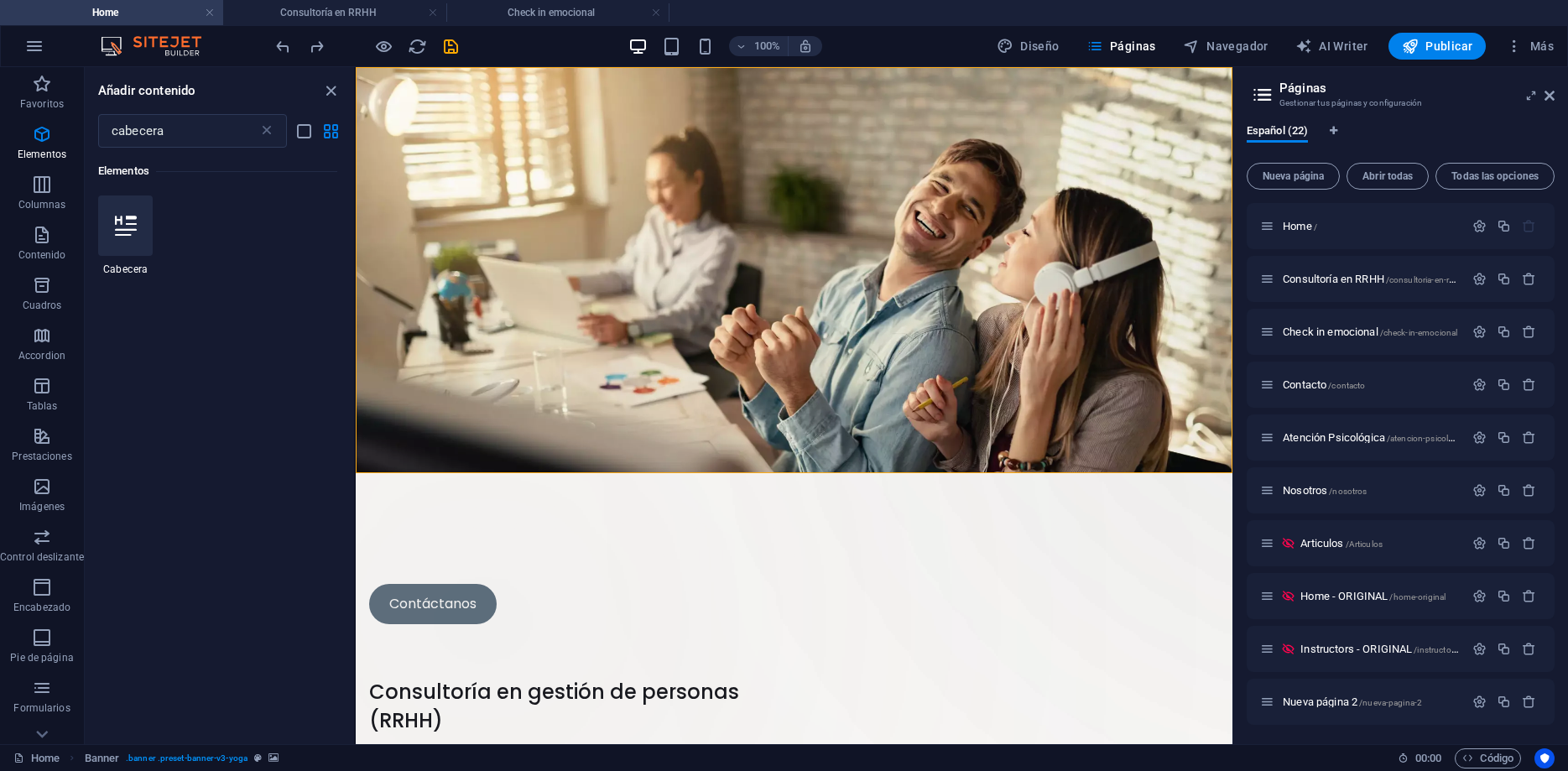 click on "H1   Banner   Banner   Contenedor   Contenedor   Marcador   Botón   Texto   Barra de menús   Menú   Botón   Separador   Separador   Imagen   H2   H2" at bounding box center [794, 405] 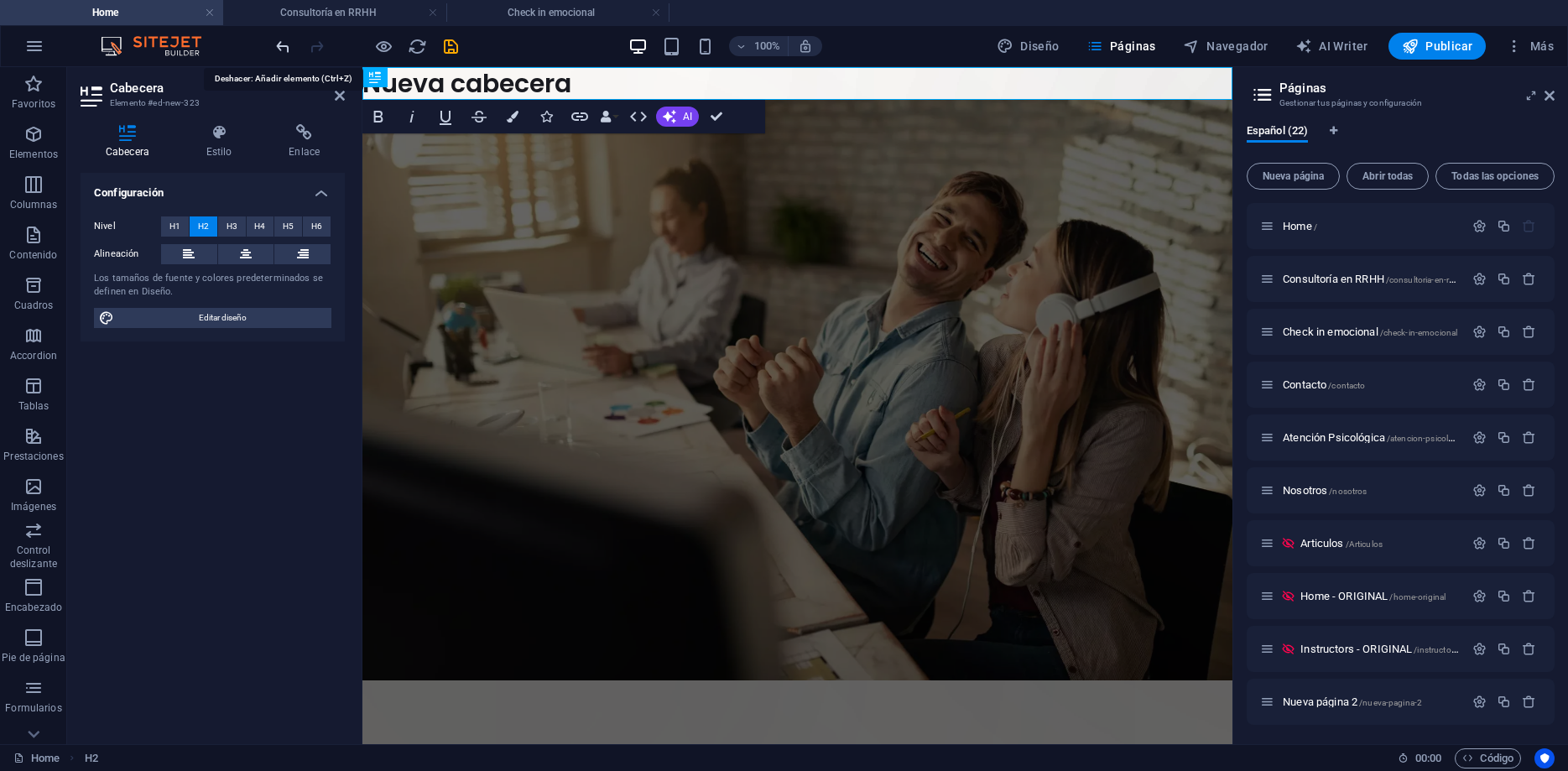 click at bounding box center [283, 46] 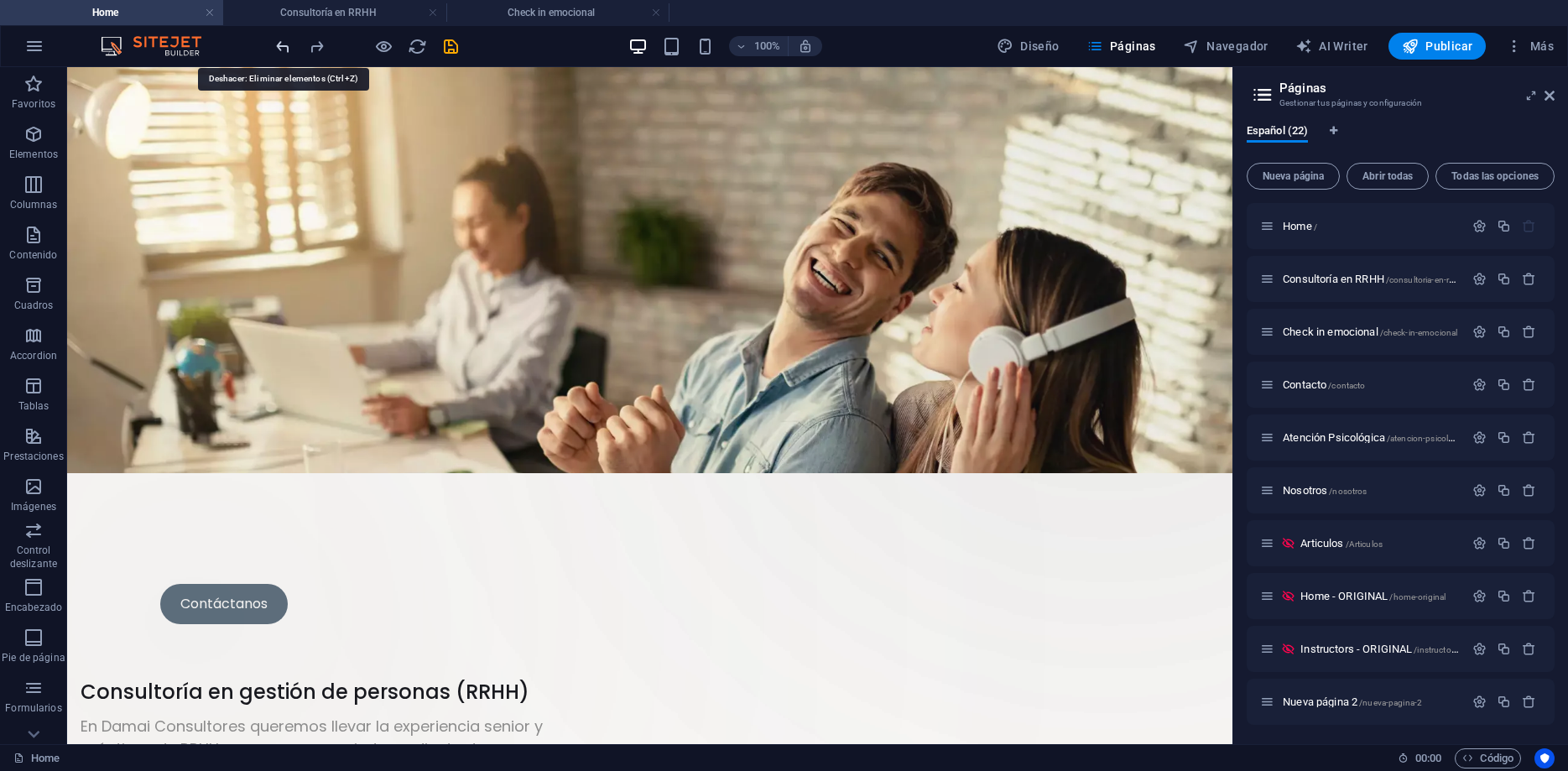 click at bounding box center (283, 46) 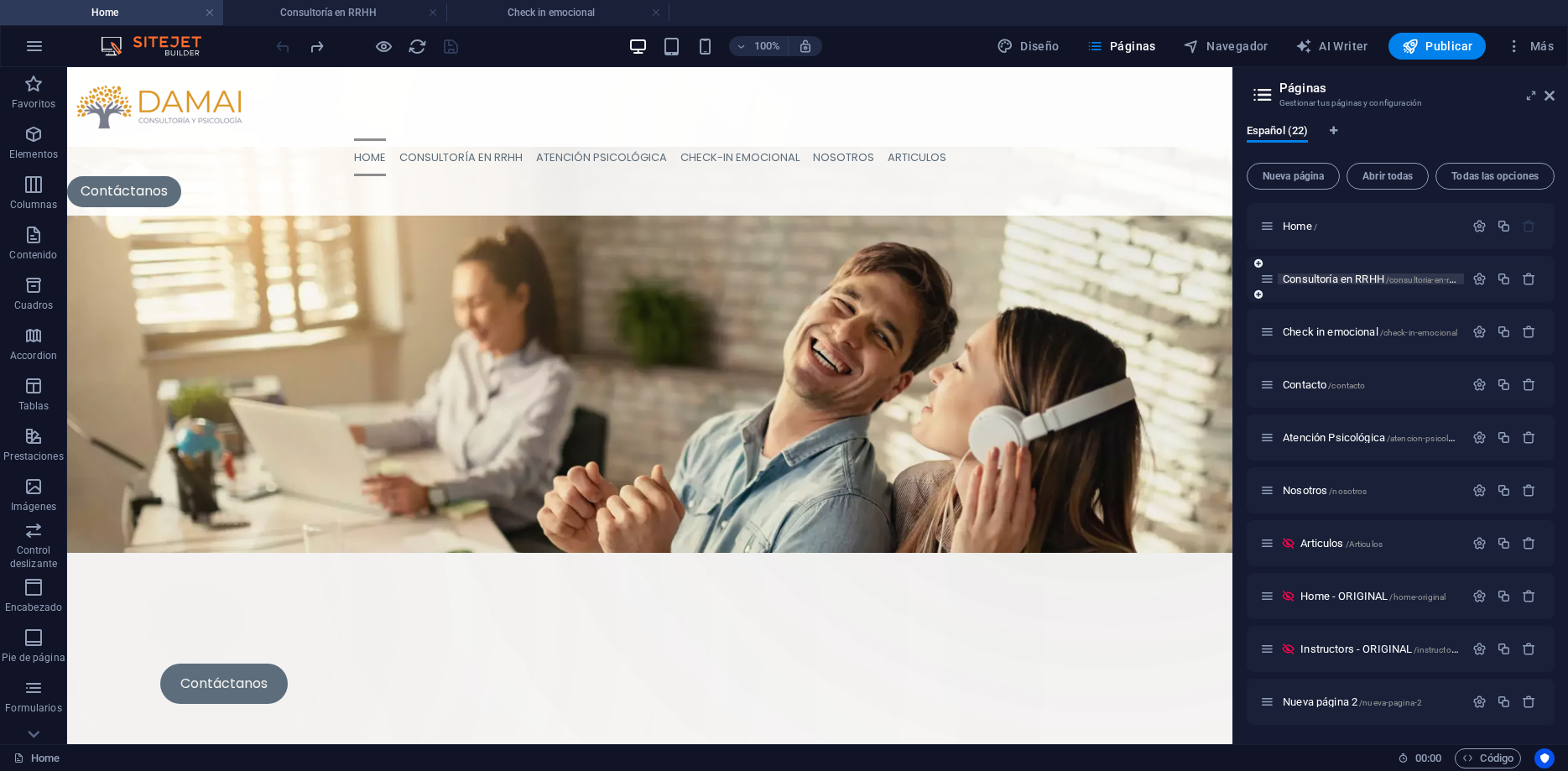 click on "Consultoría en RRHH /consultoria-en-rrhh" at bounding box center [1372, 279] 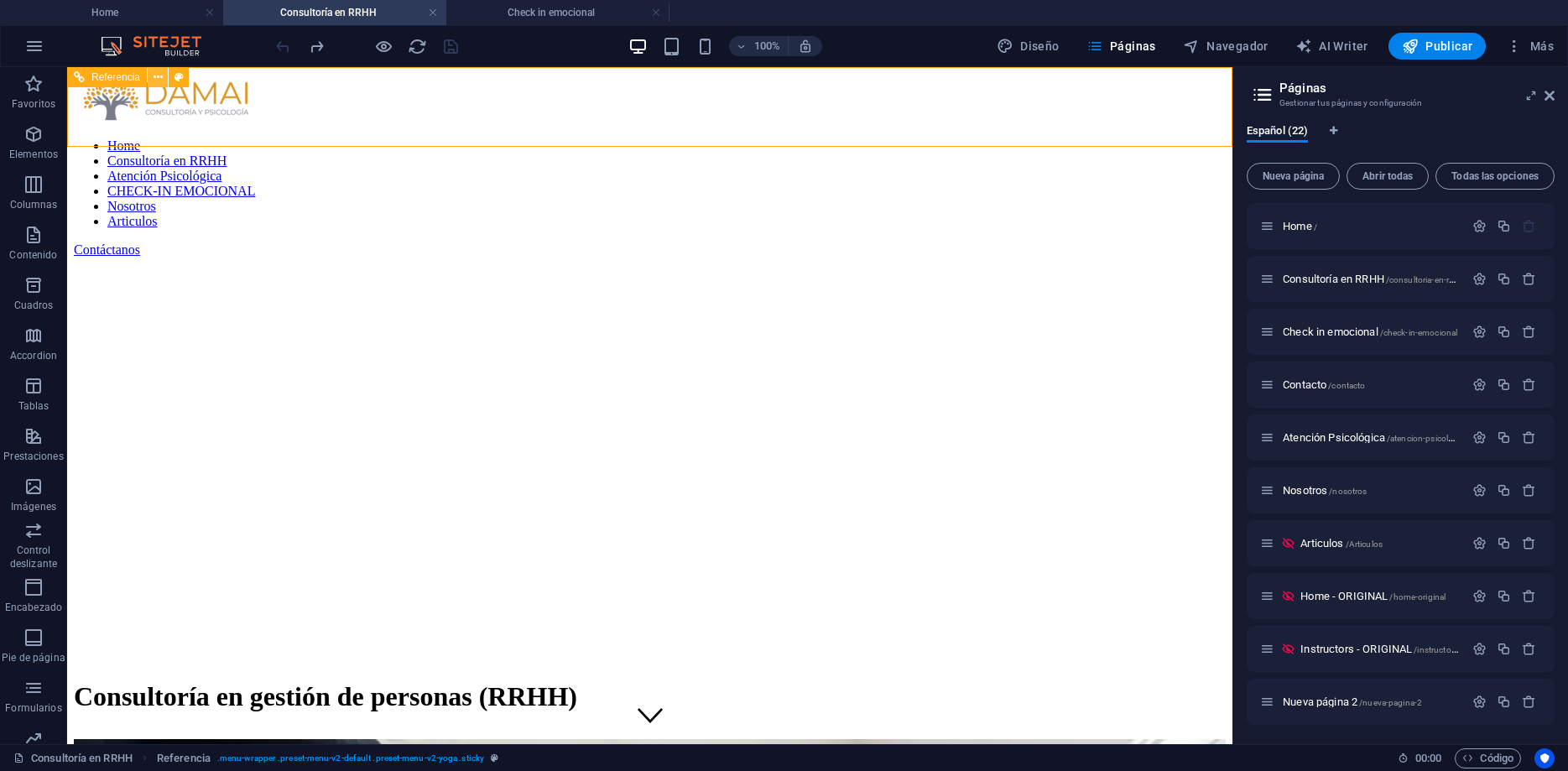 click at bounding box center (158, 77) 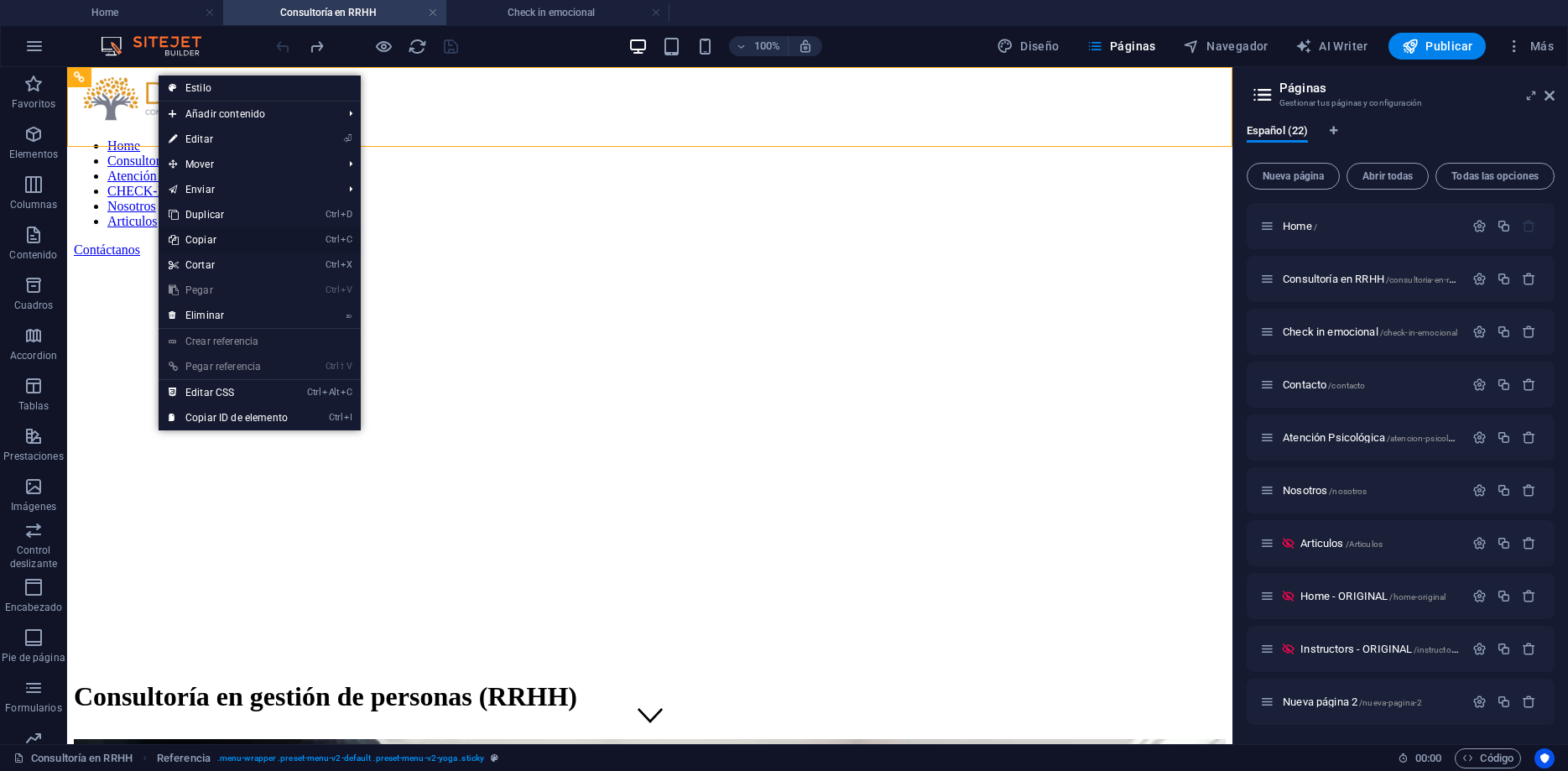 click on "Ctrl C  Copiar" at bounding box center [228, 240] 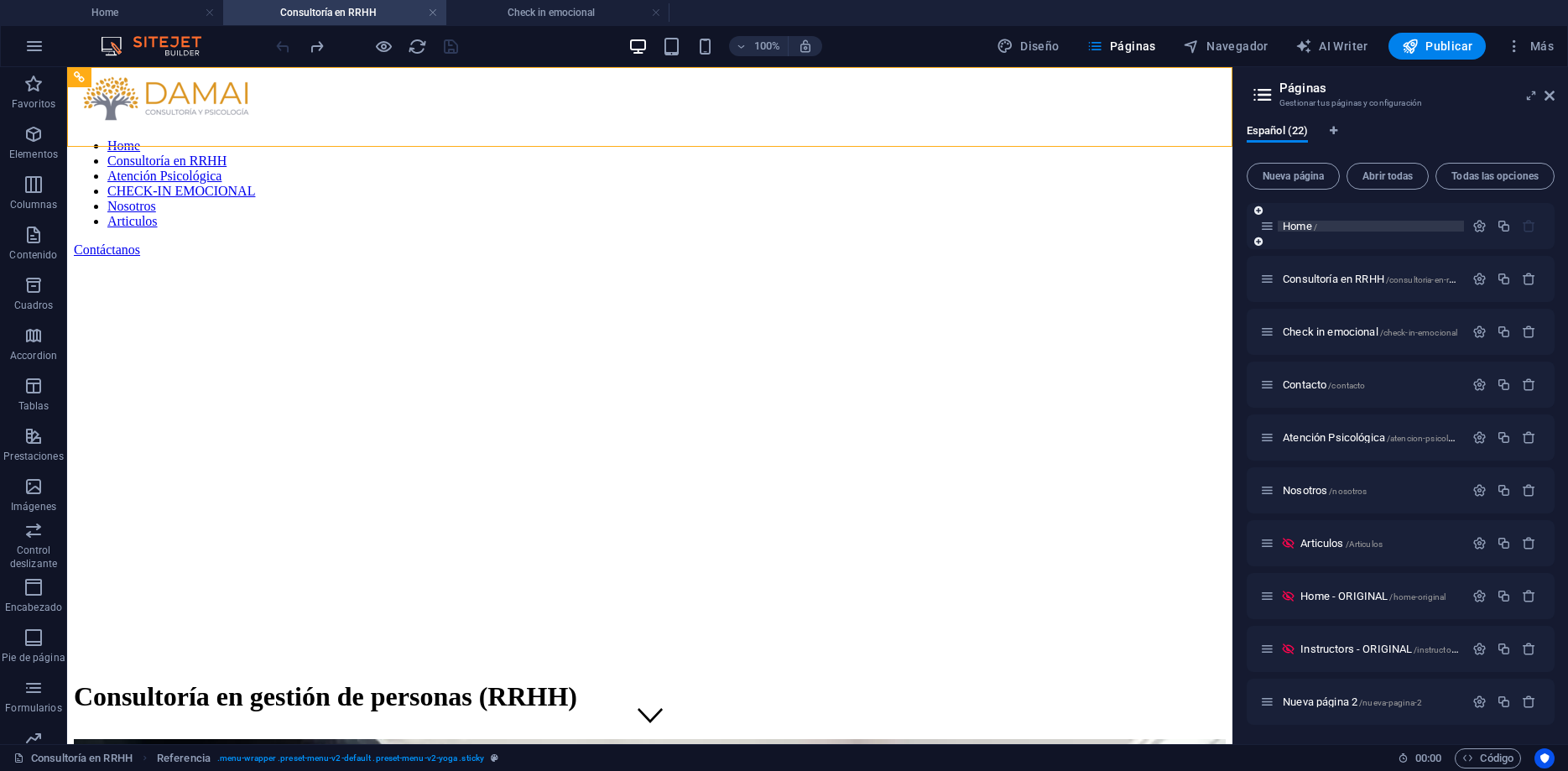 click on "Home /" at bounding box center (1300, 226) 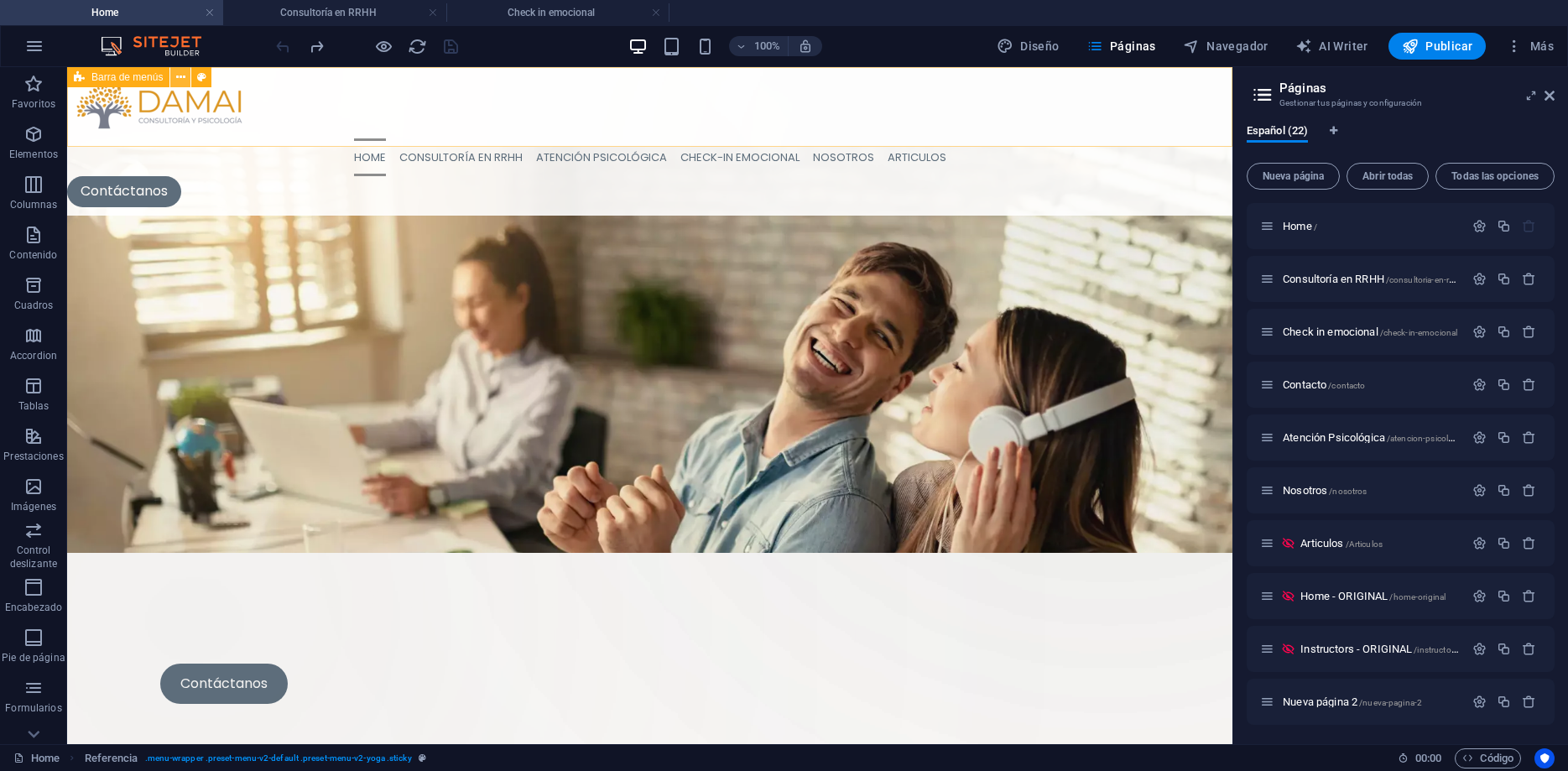 click at bounding box center [180, 77] 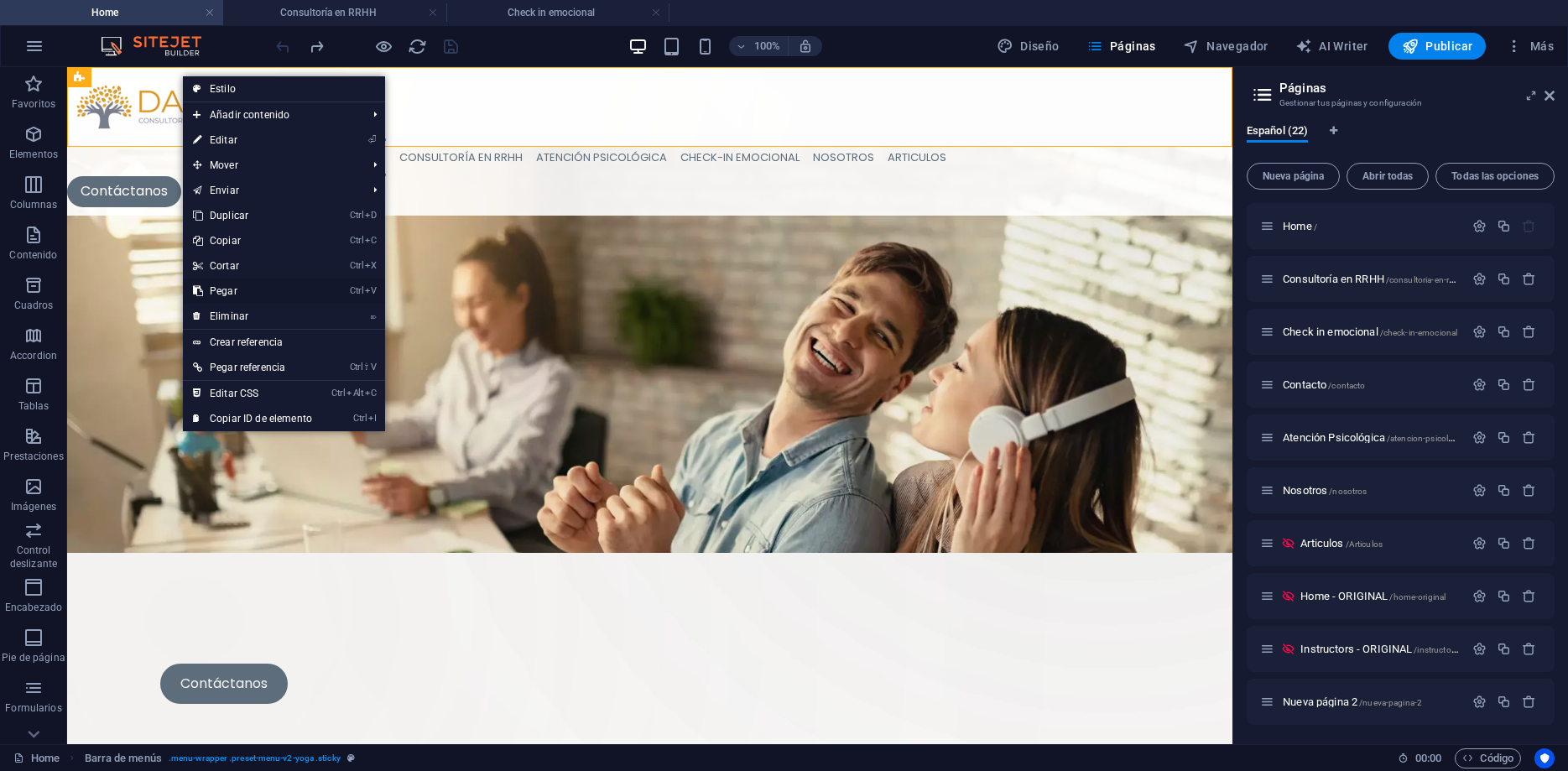 click on "Ctrl V  Pegar" at bounding box center [253, 291] 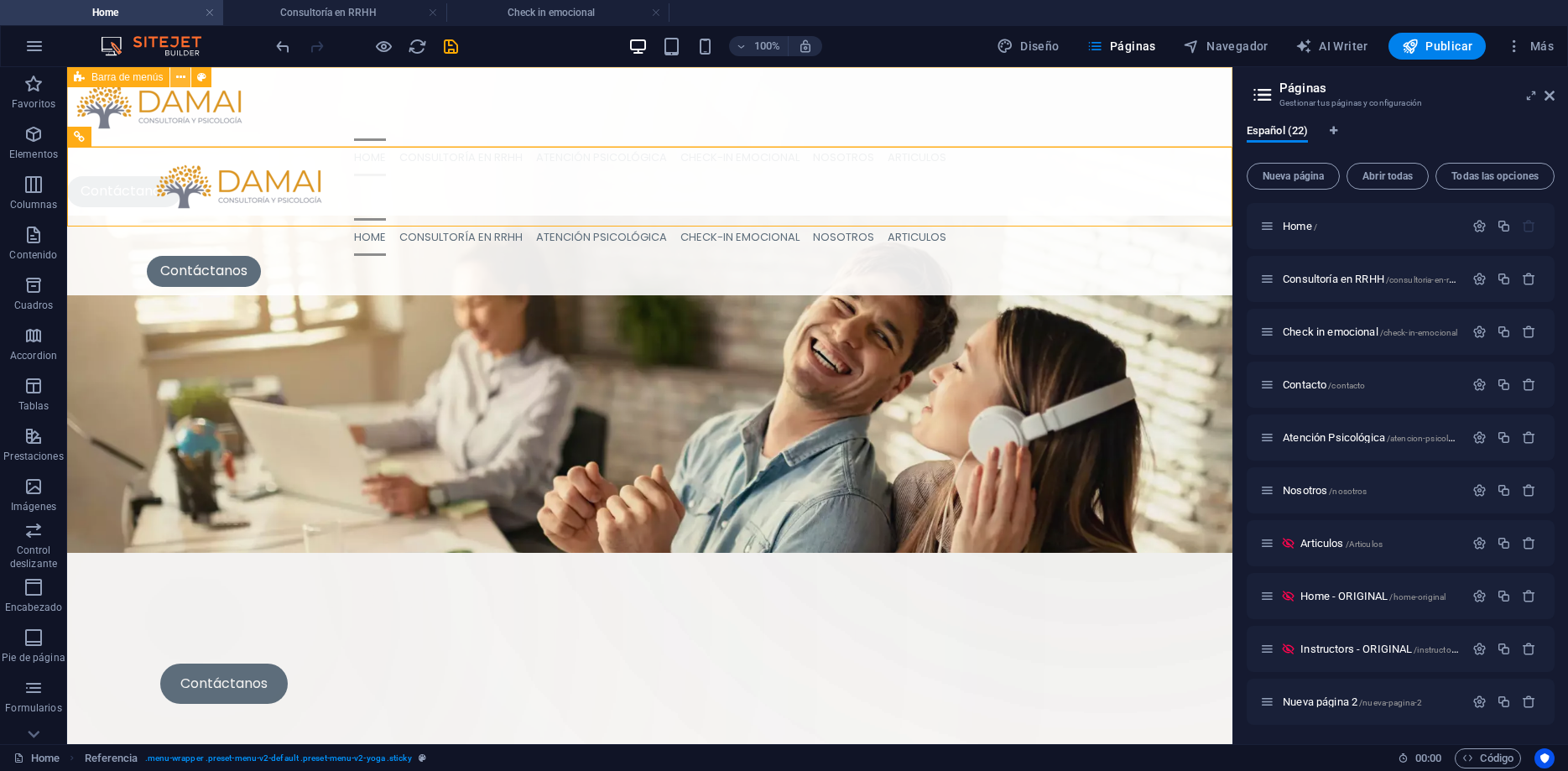 click at bounding box center [180, 77] 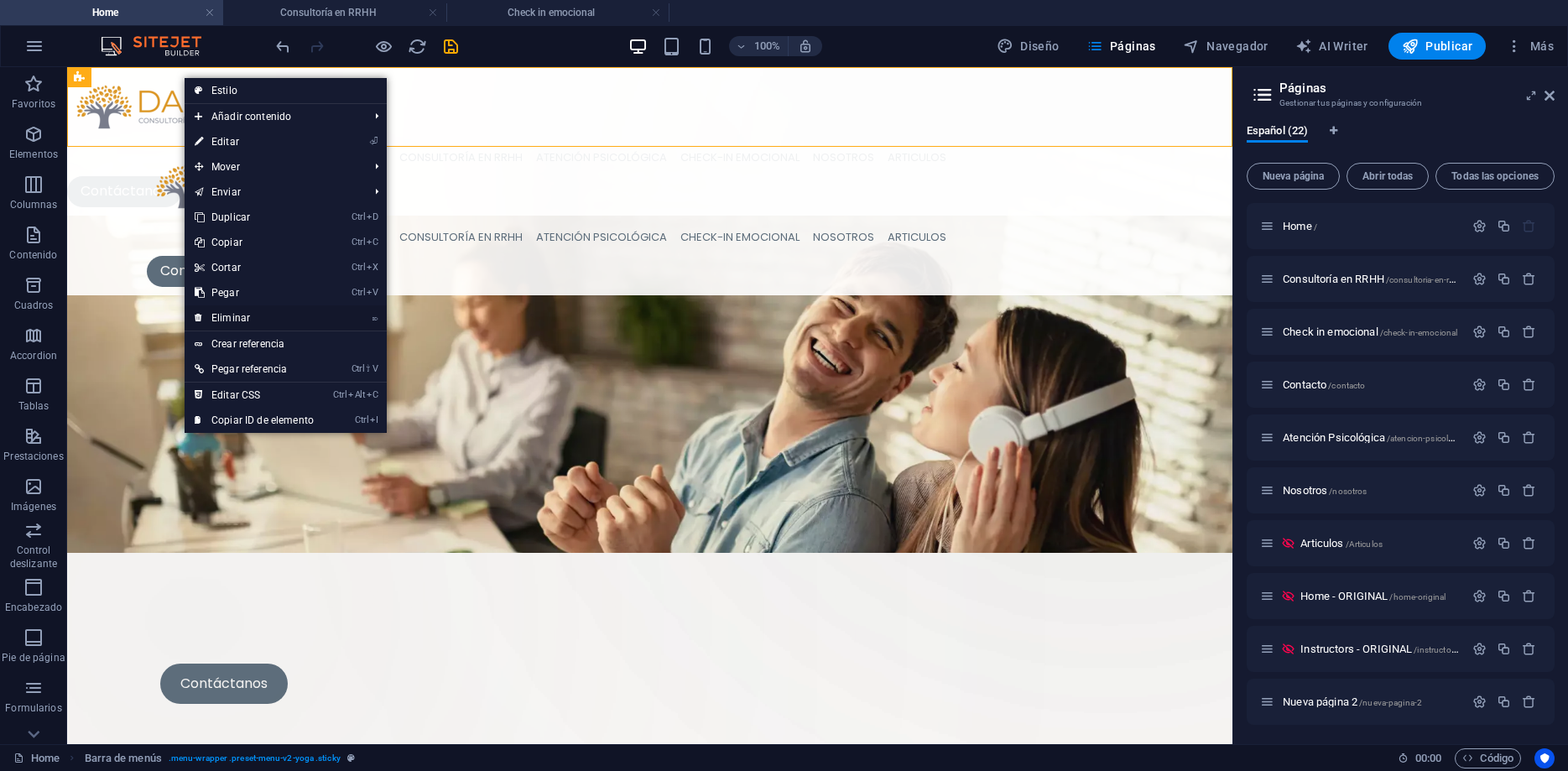 click on "⌦  Eliminar" at bounding box center [254, 318] 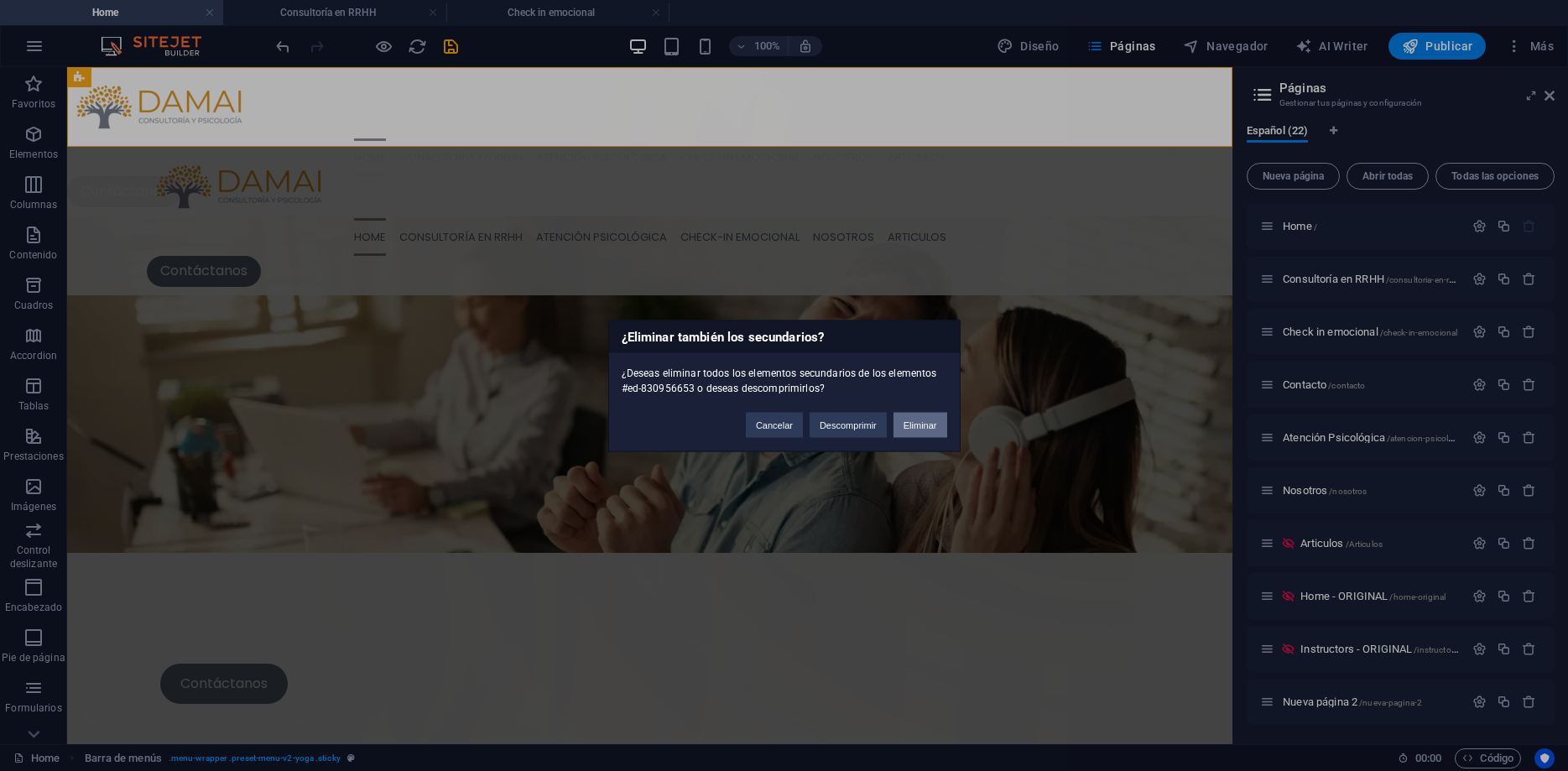 click on "Eliminar" at bounding box center (920, 425) 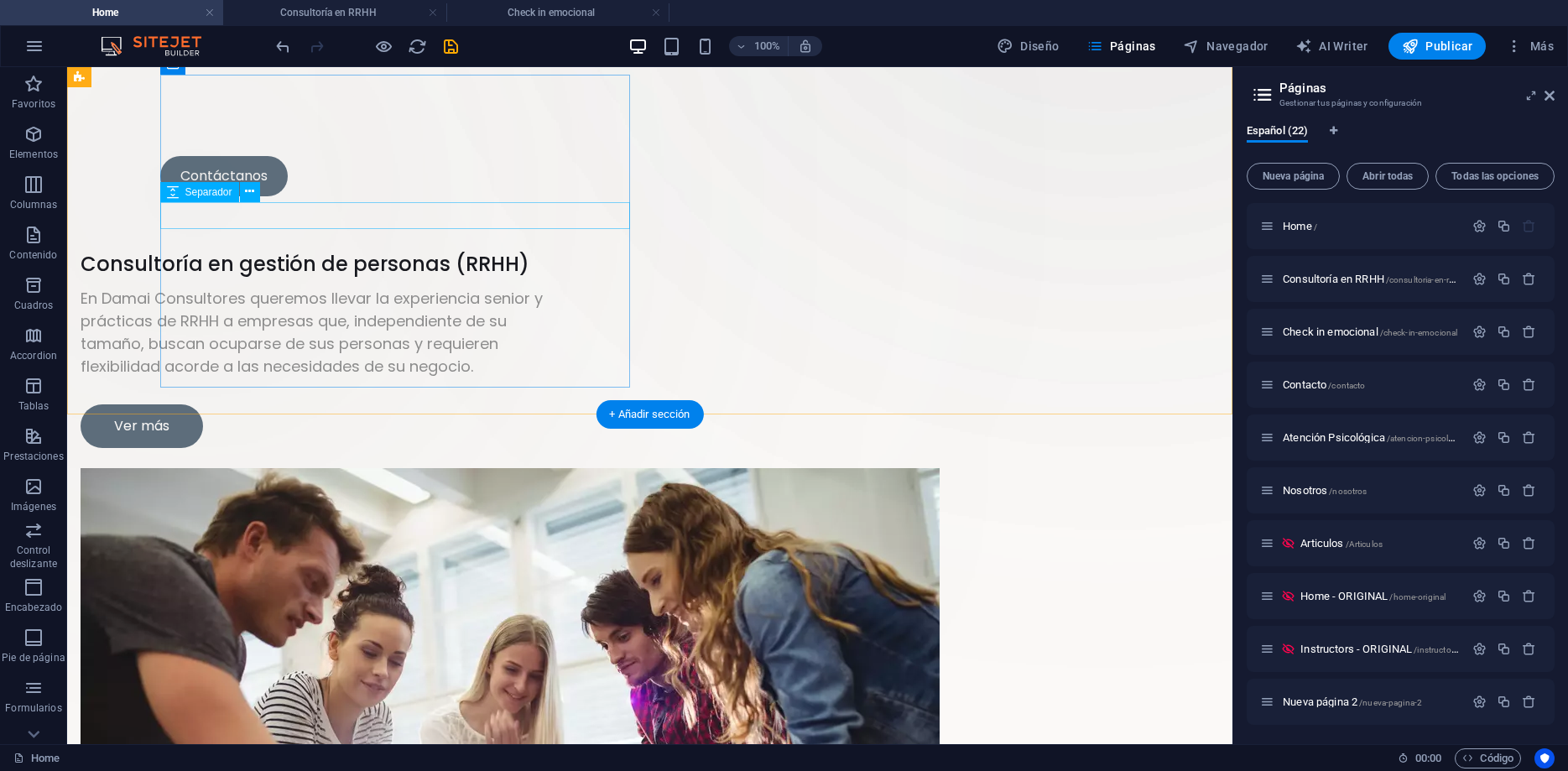 scroll, scrollTop: 0, scrollLeft: 0, axis: both 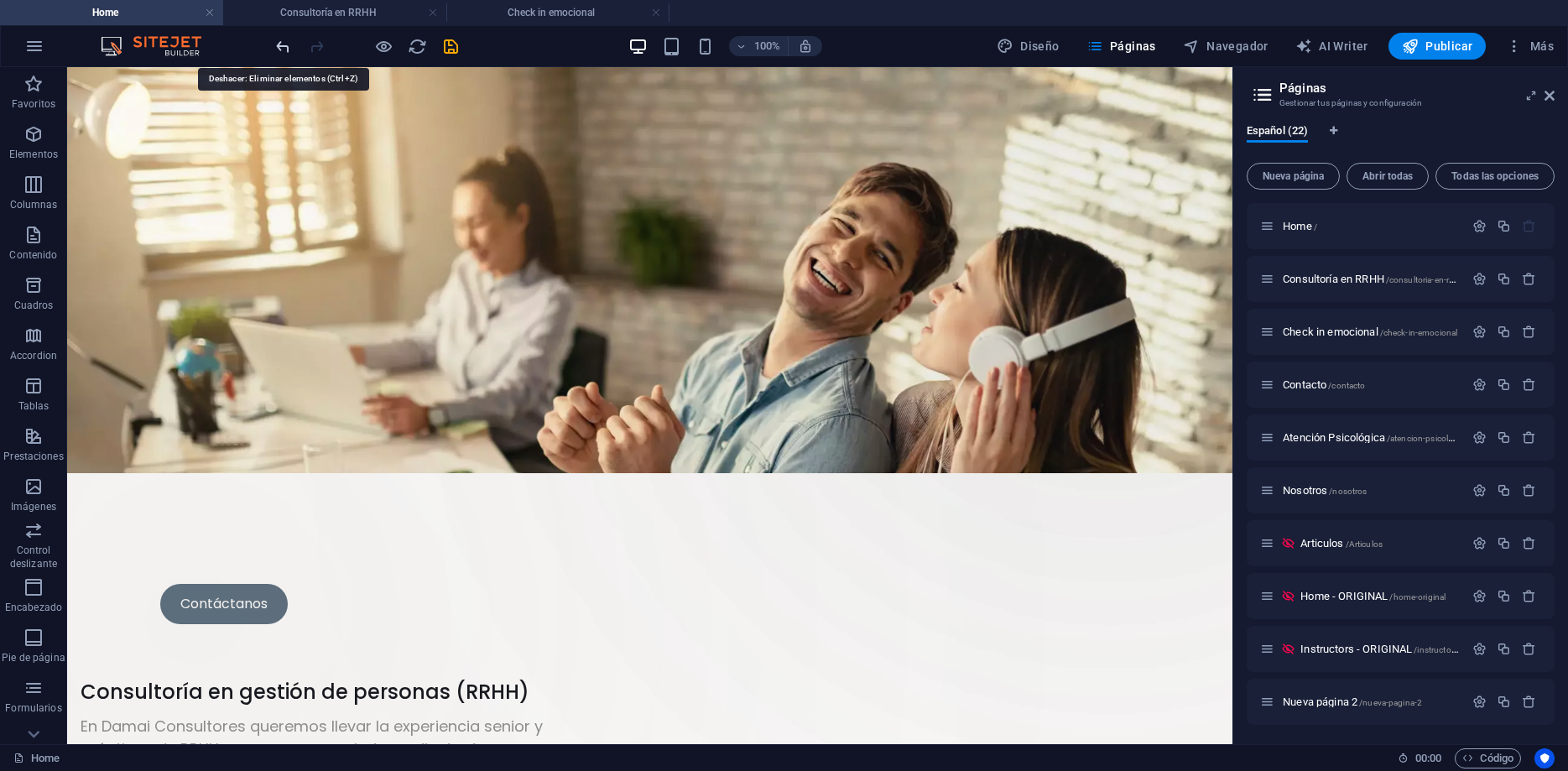 click at bounding box center [283, 46] 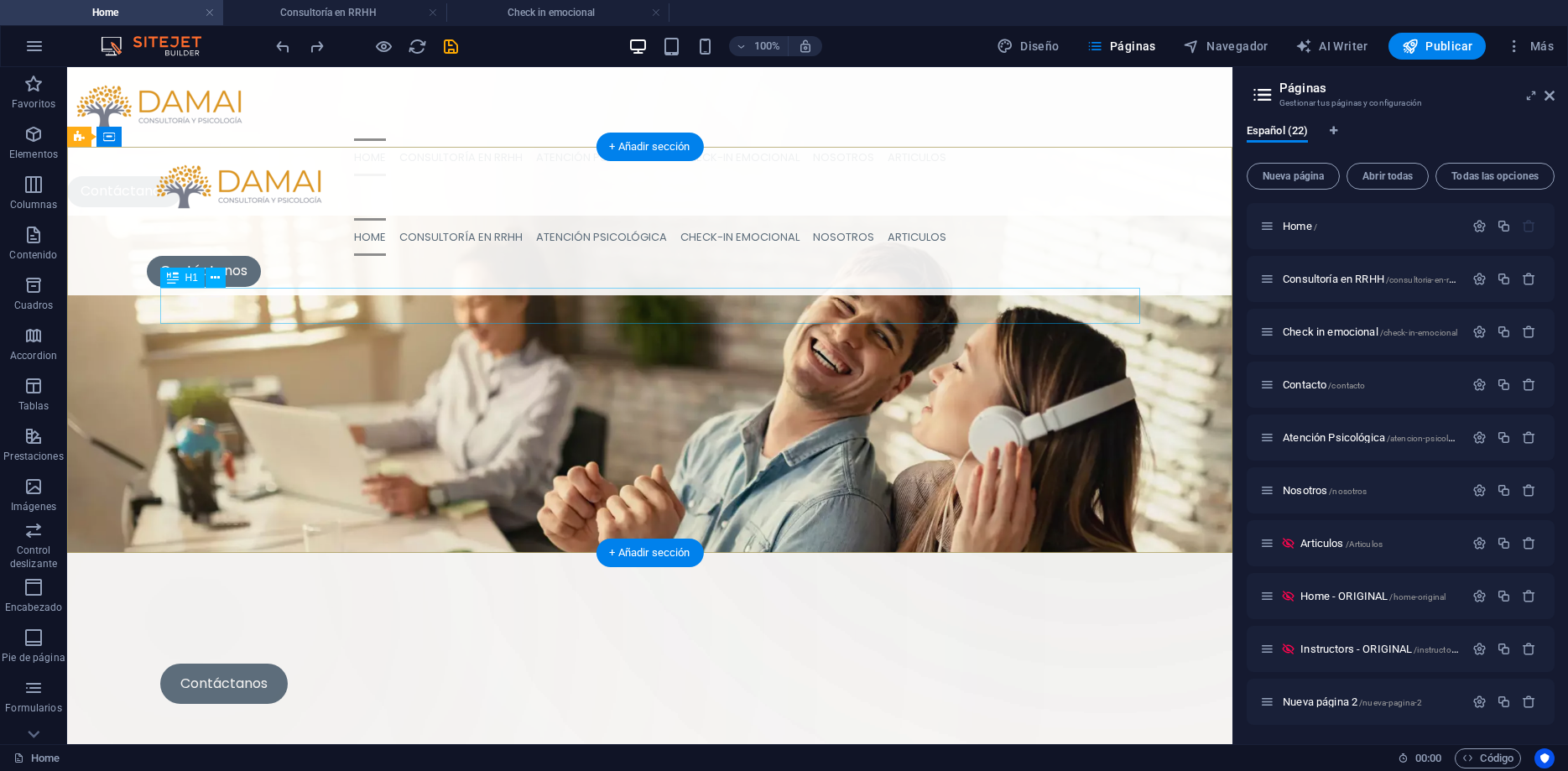 type 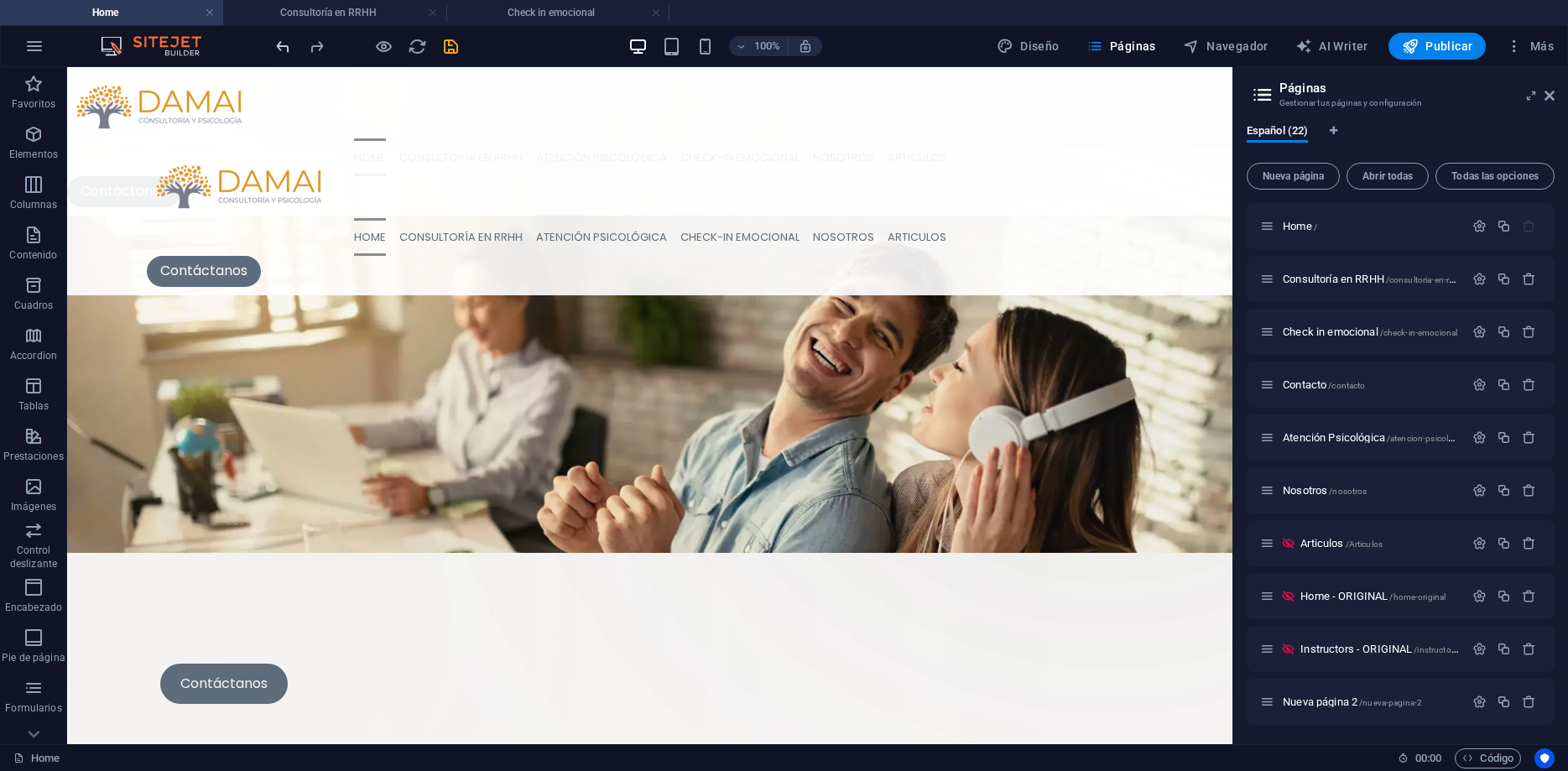 click on "100% Diseño Páginas Navegador AI Writer Publicar Más" at bounding box center [784, 46] 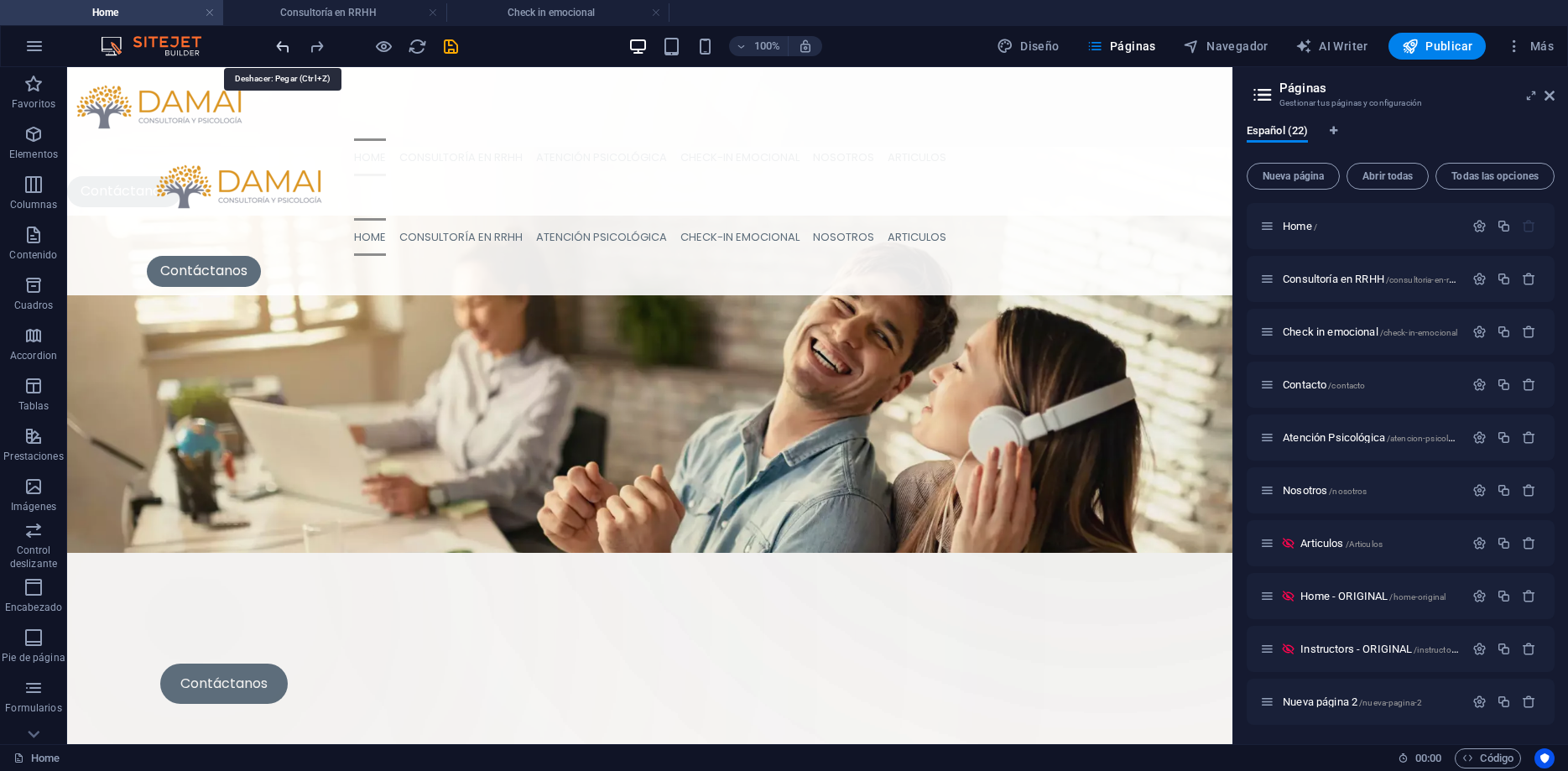 click at bounding box center [283, 46] 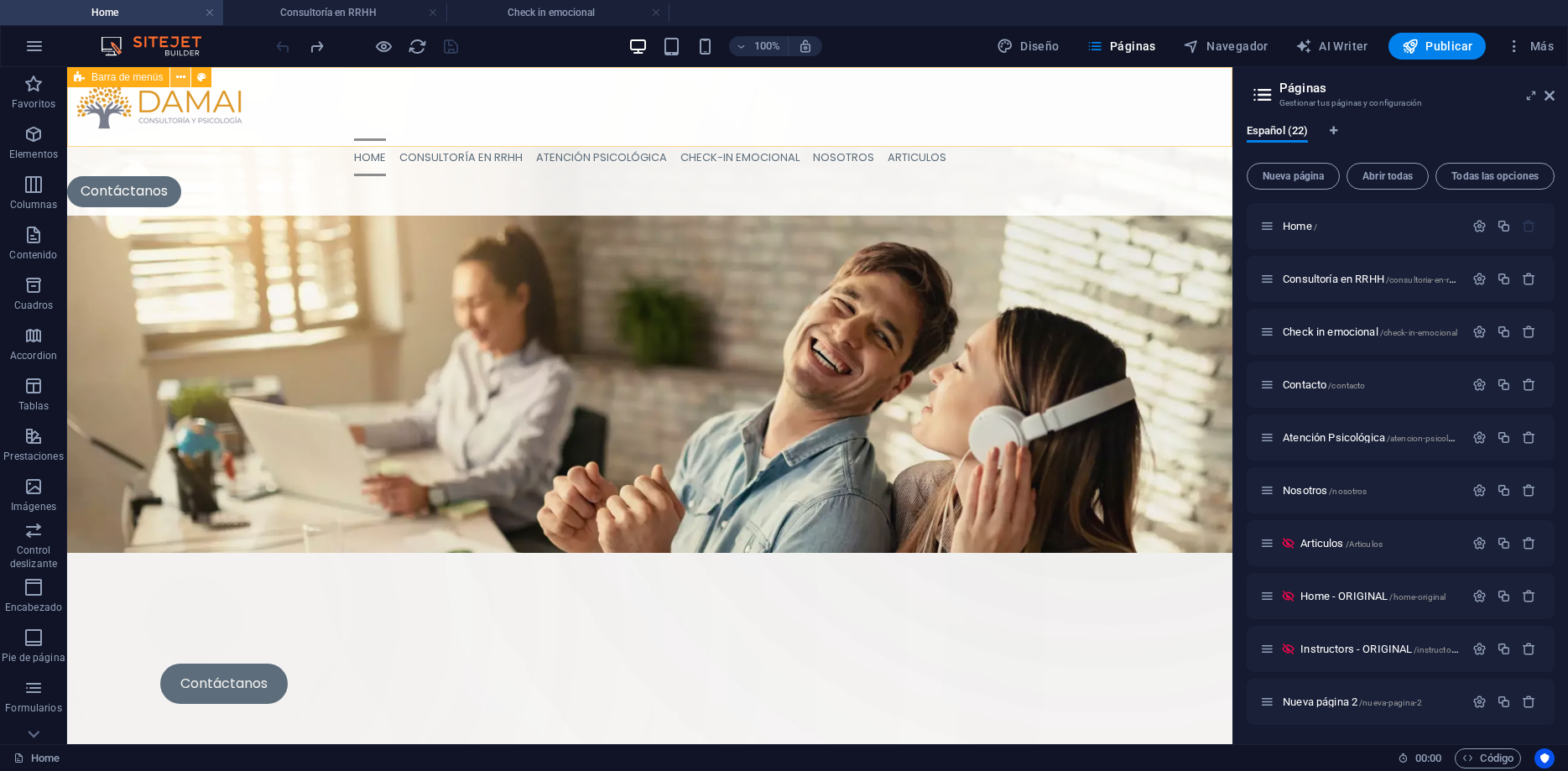 click at bounding box center (180, 77) 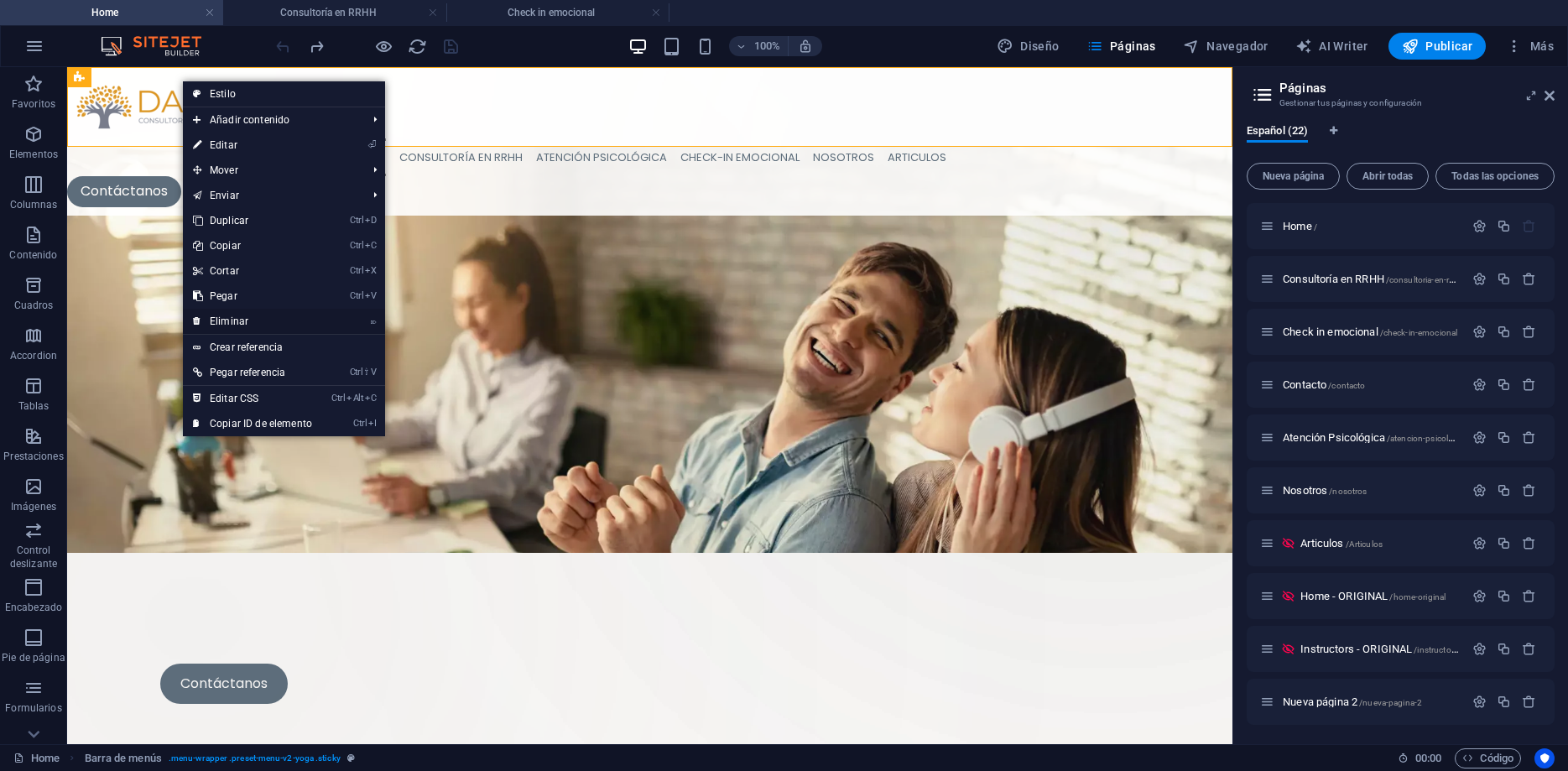 click on "⌦  Eliminar" at bounding box center (253, 321) 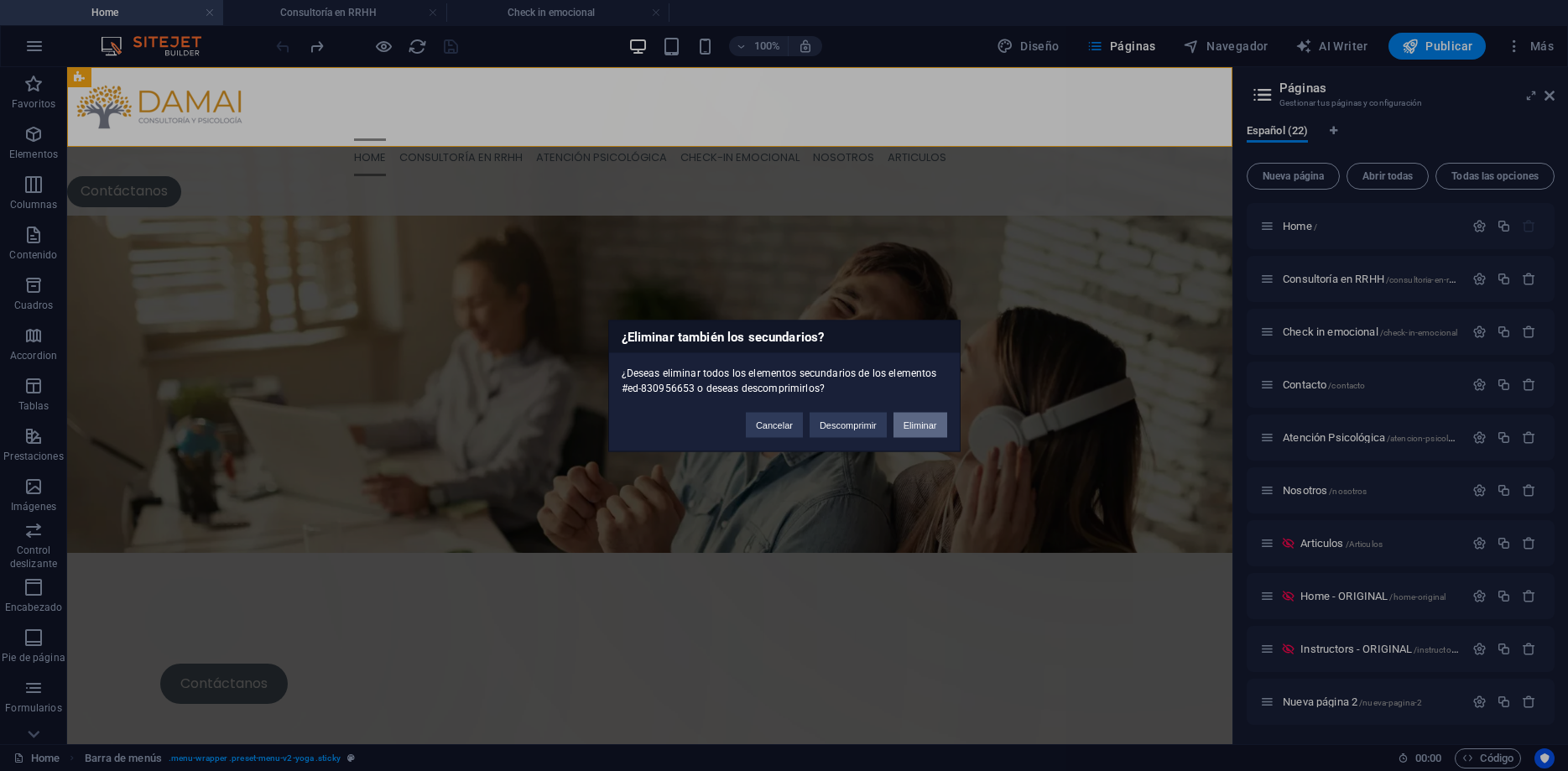 click on "Eliminar" at bounding box center (920, 425) 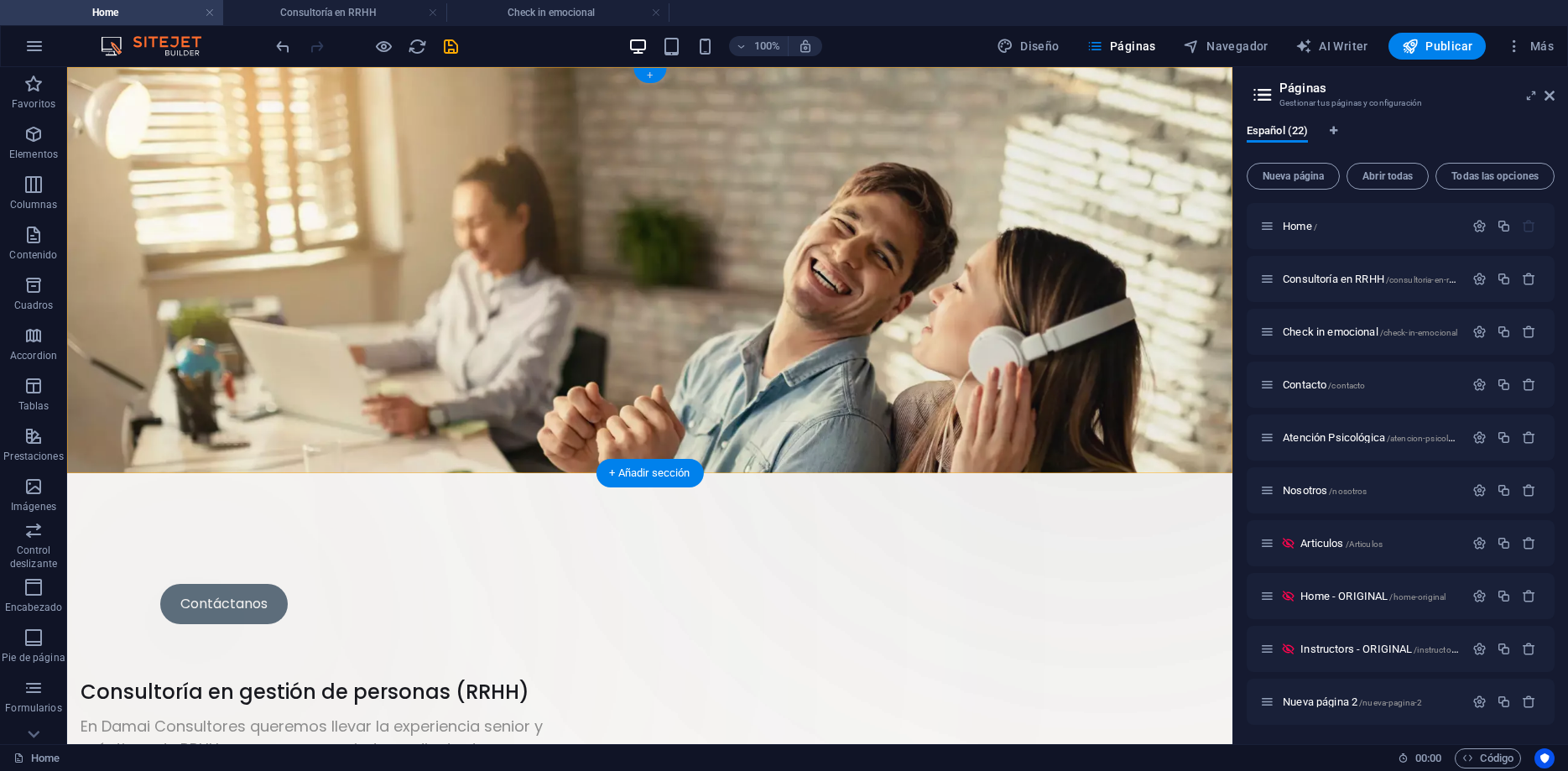 click on "+" at bounding box center (649, 76) 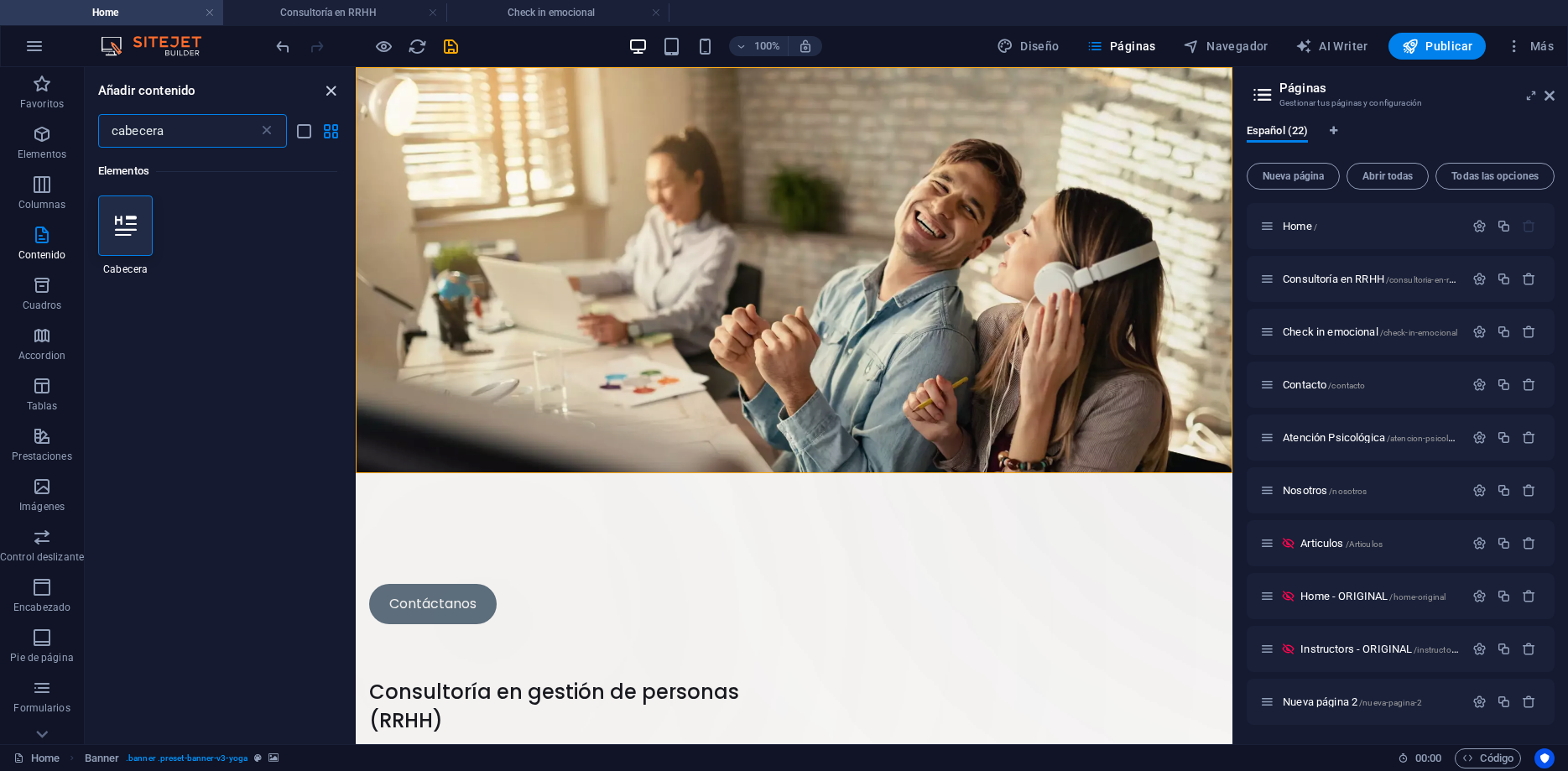 click at bounding box center [331, 91] 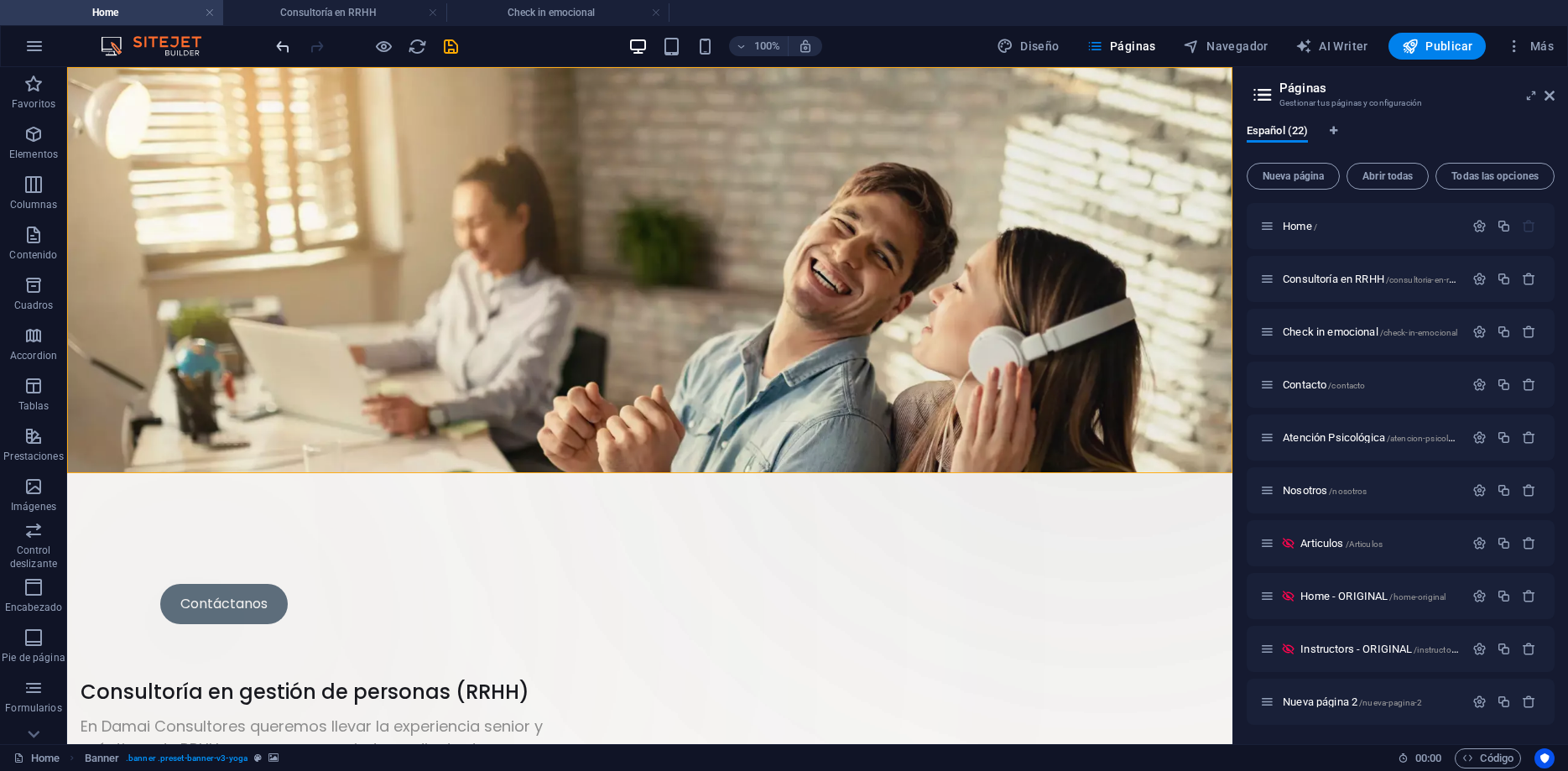 click at bounding box center [283, 46] 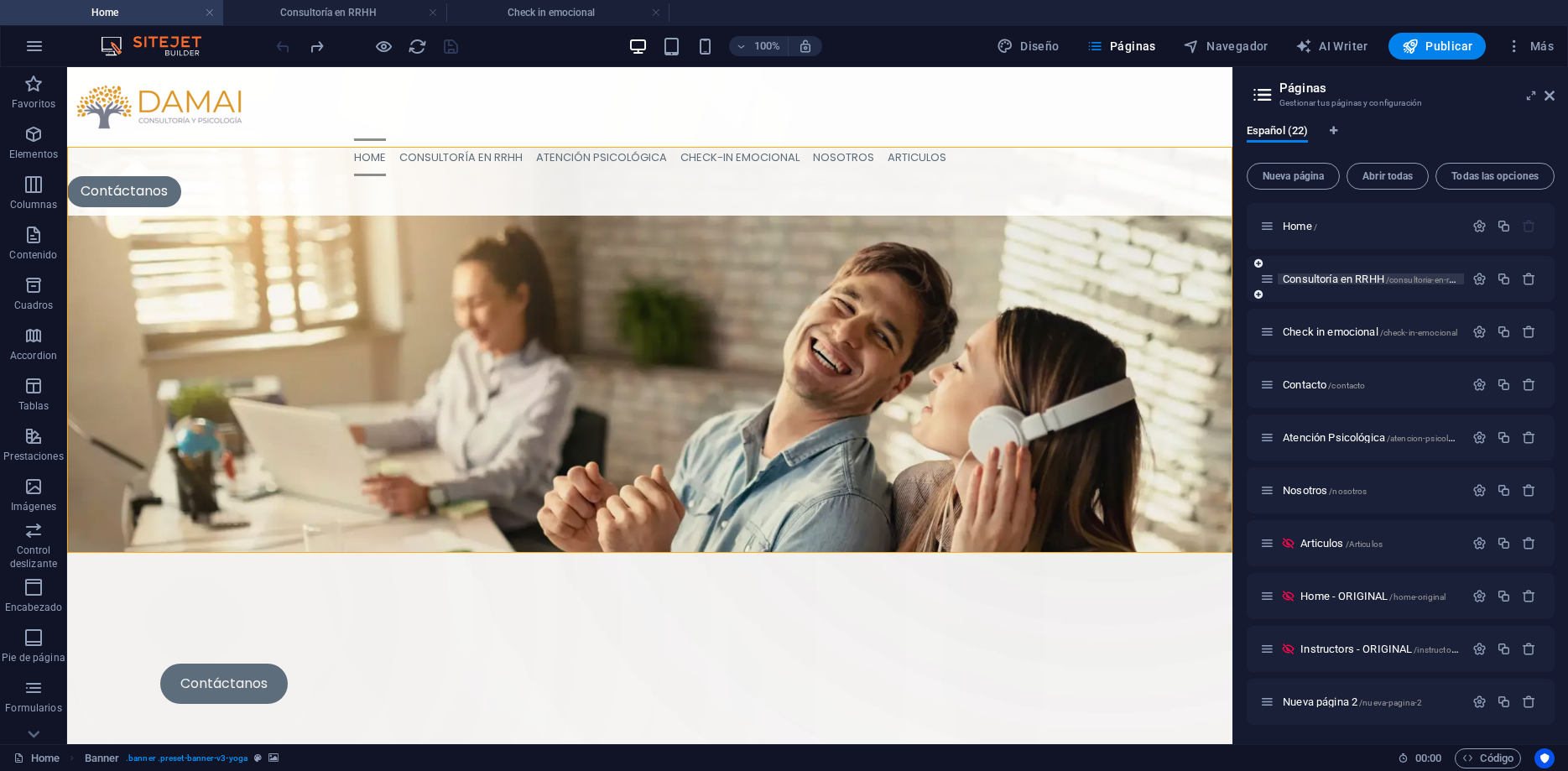 click on "Consultoría en RRHH /consultoria-en-rrhh" at bounding box center (1372, 279) 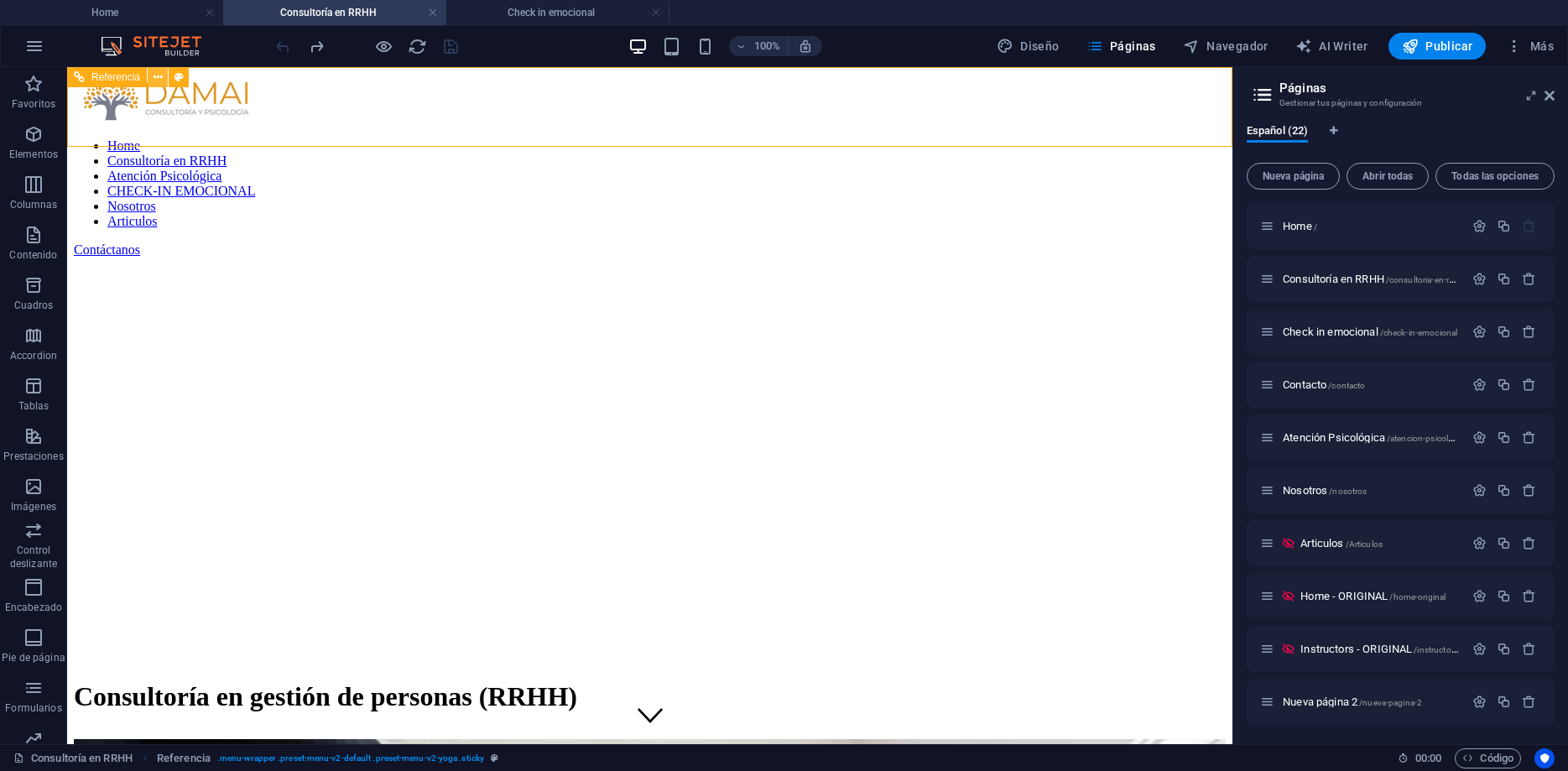 click at bounding box center (158, 77) 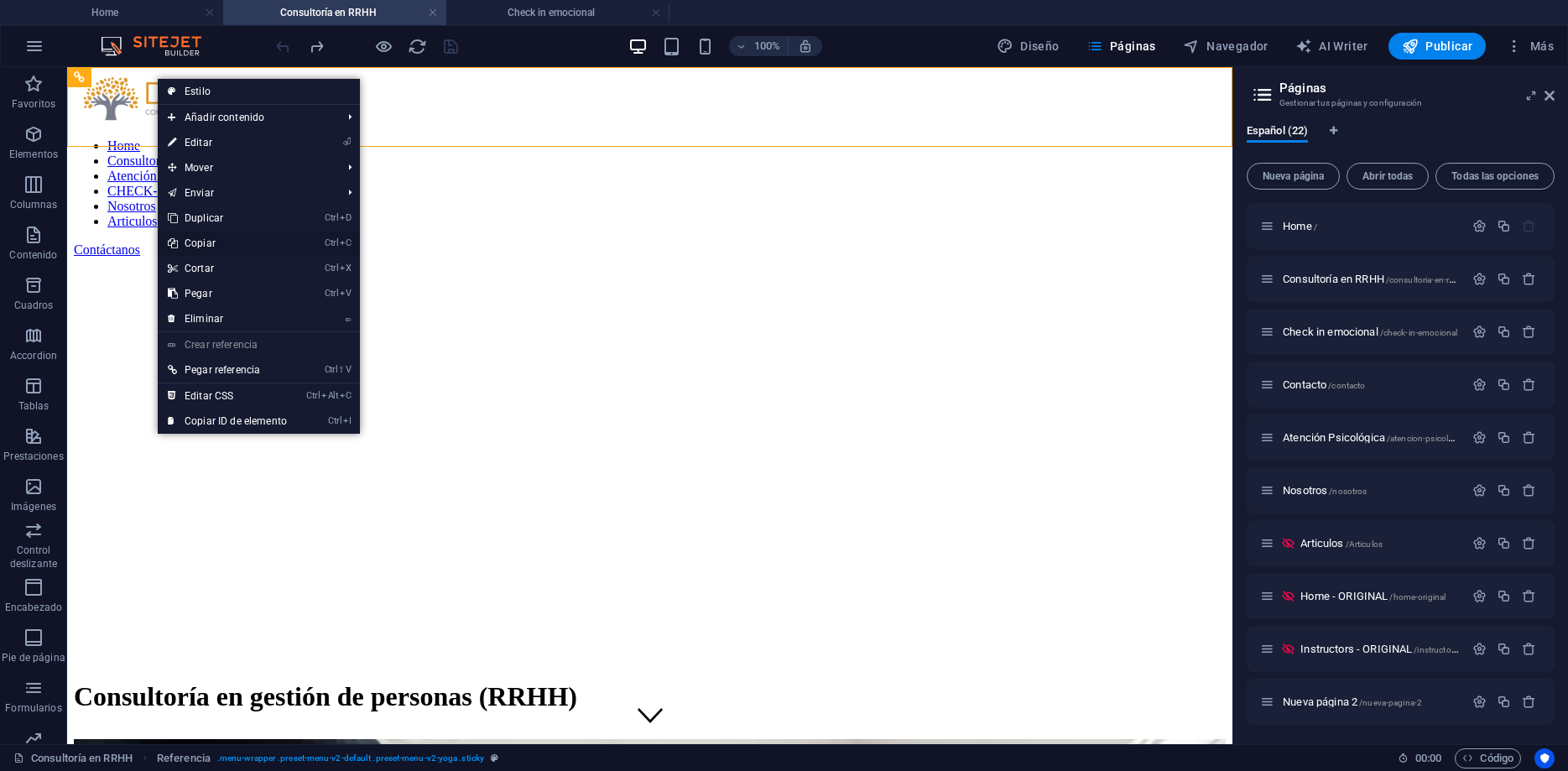 click on "Ctrl C  Copiar" at bounding box center [227, 243] 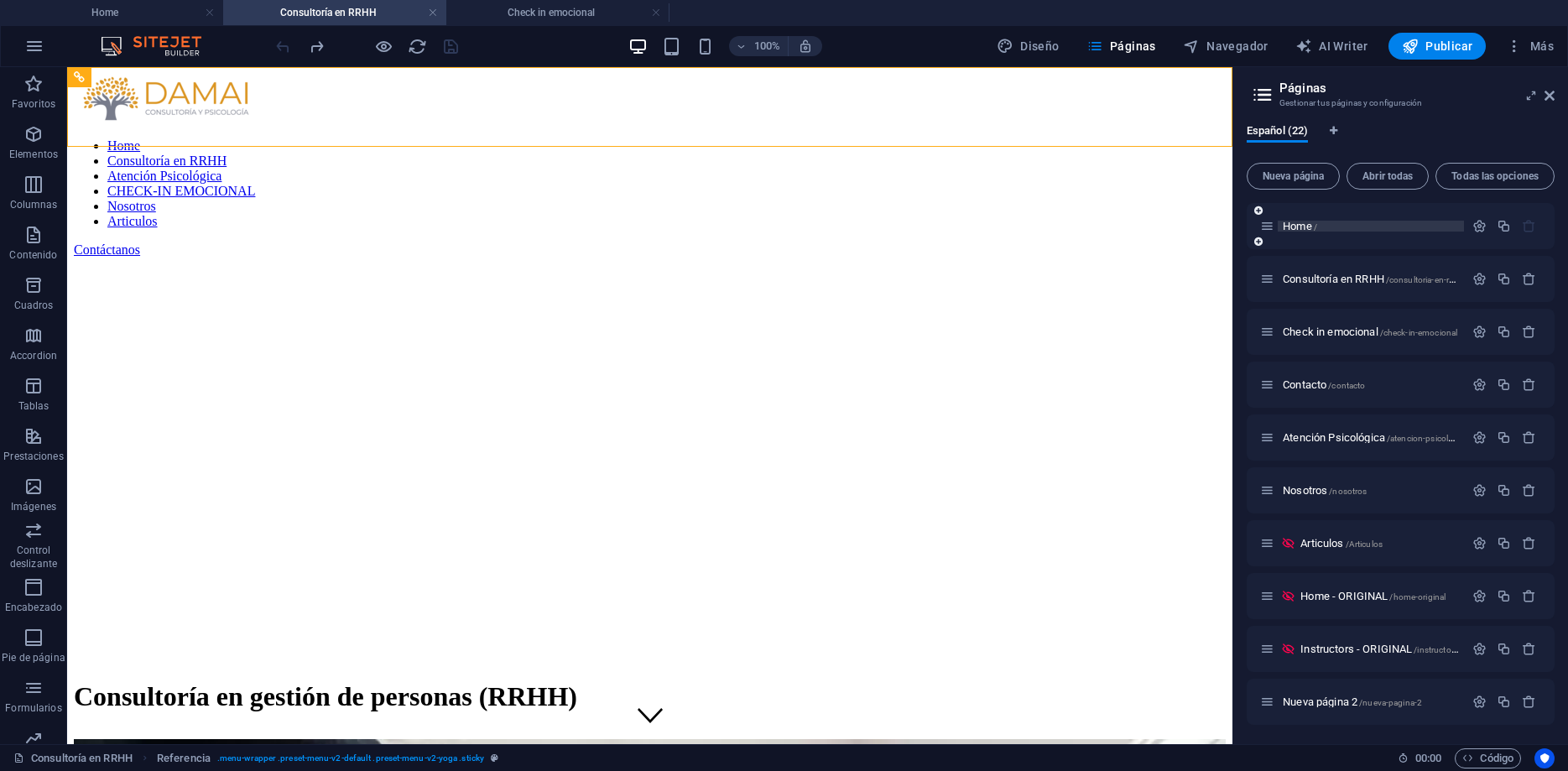 click on "Home /" at bounding box center (1300, 226) 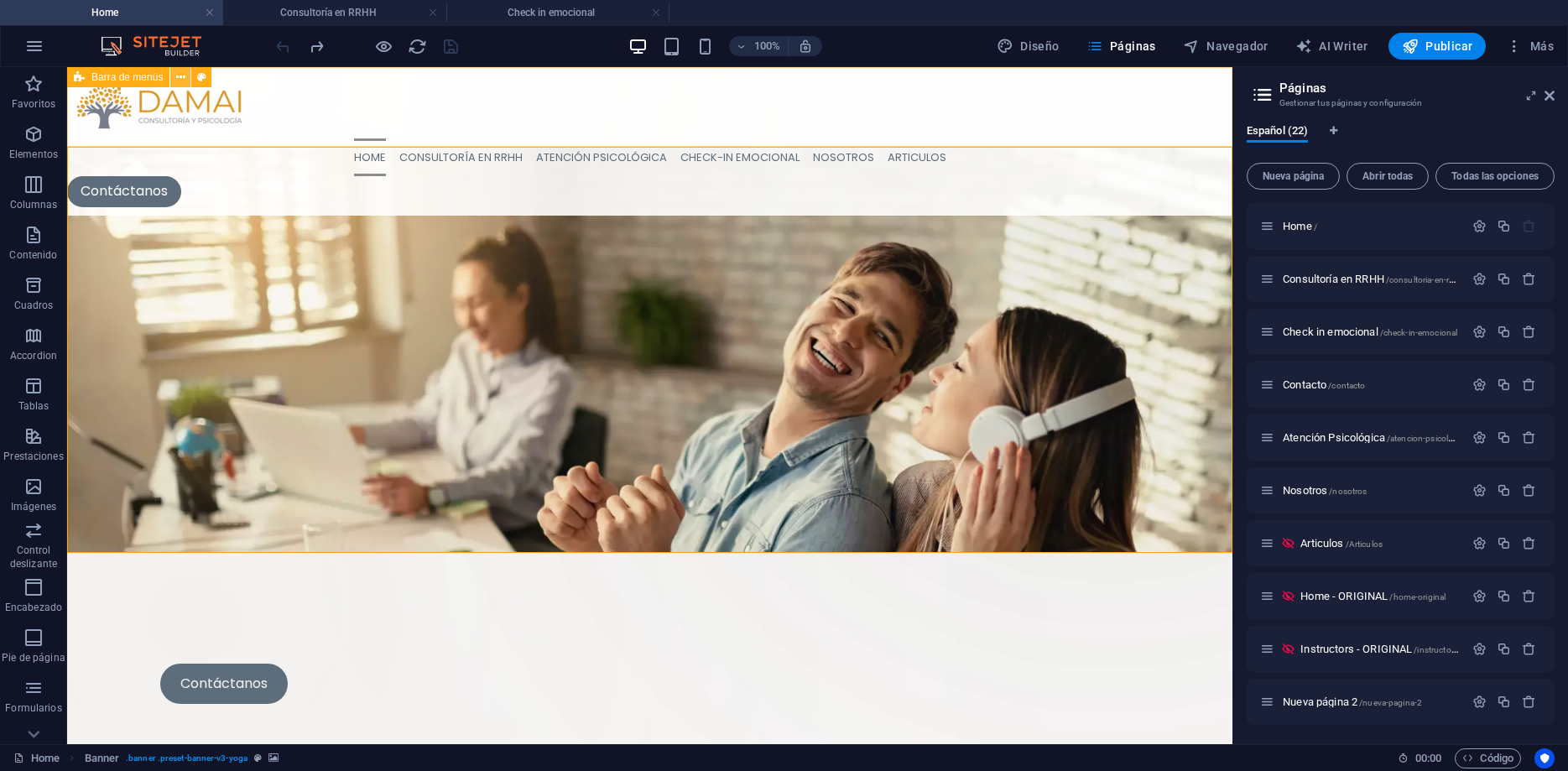 click at bounding box center [180, 77] 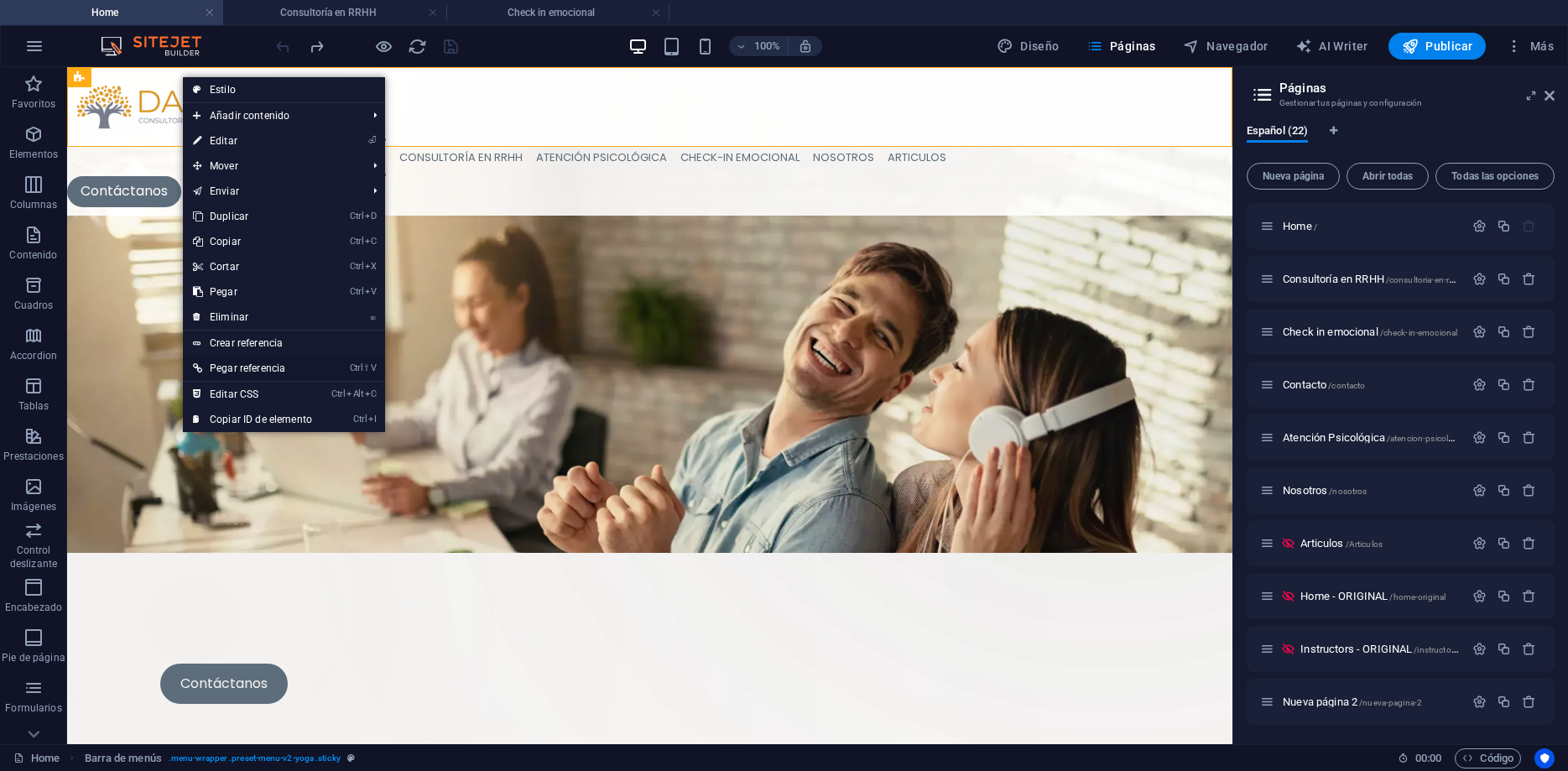 click on "Ctrl ⇧ V  Pegar referencia" at bounding box center [253, 368] 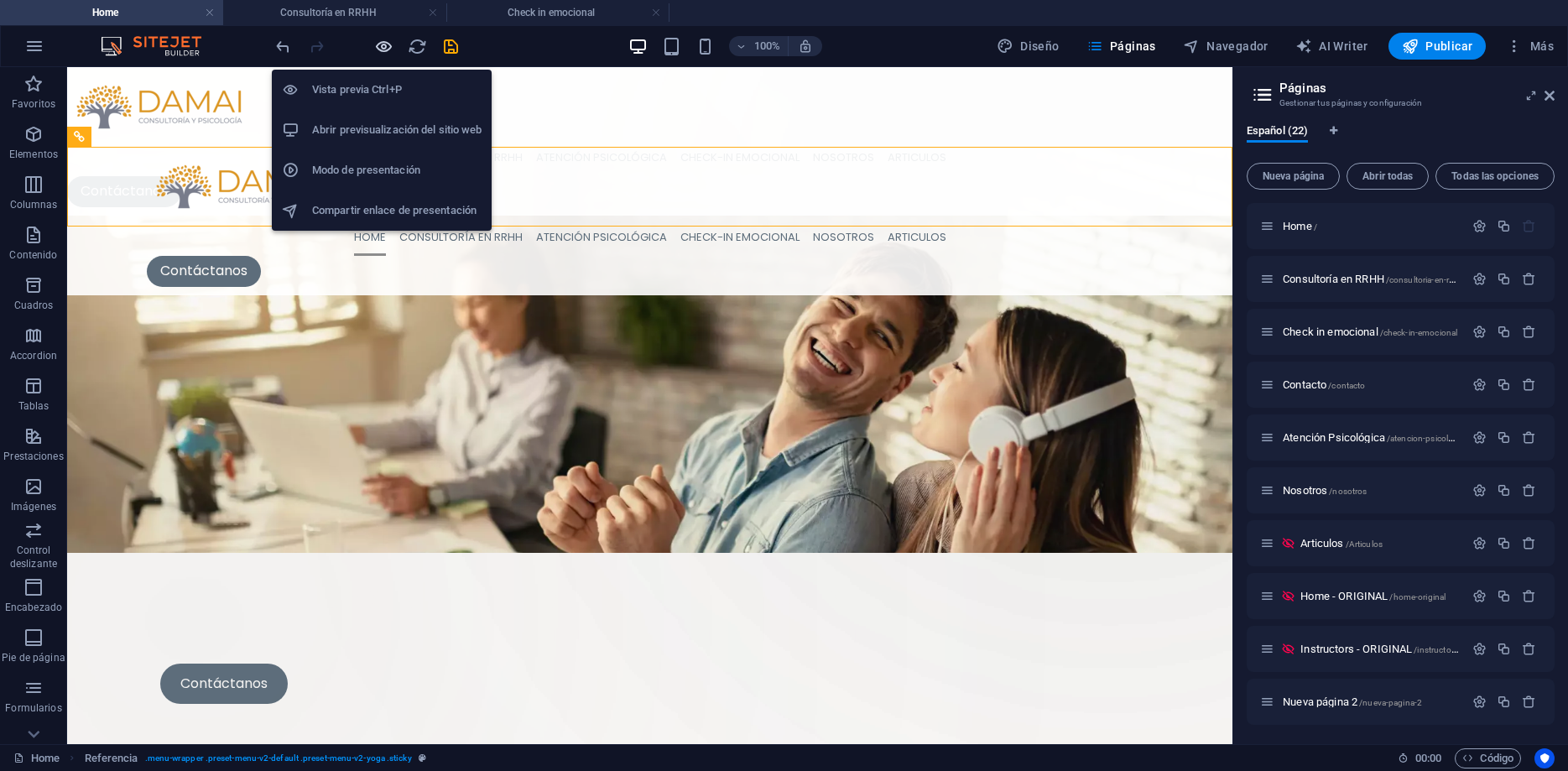 click at bounding box center (383, 46) 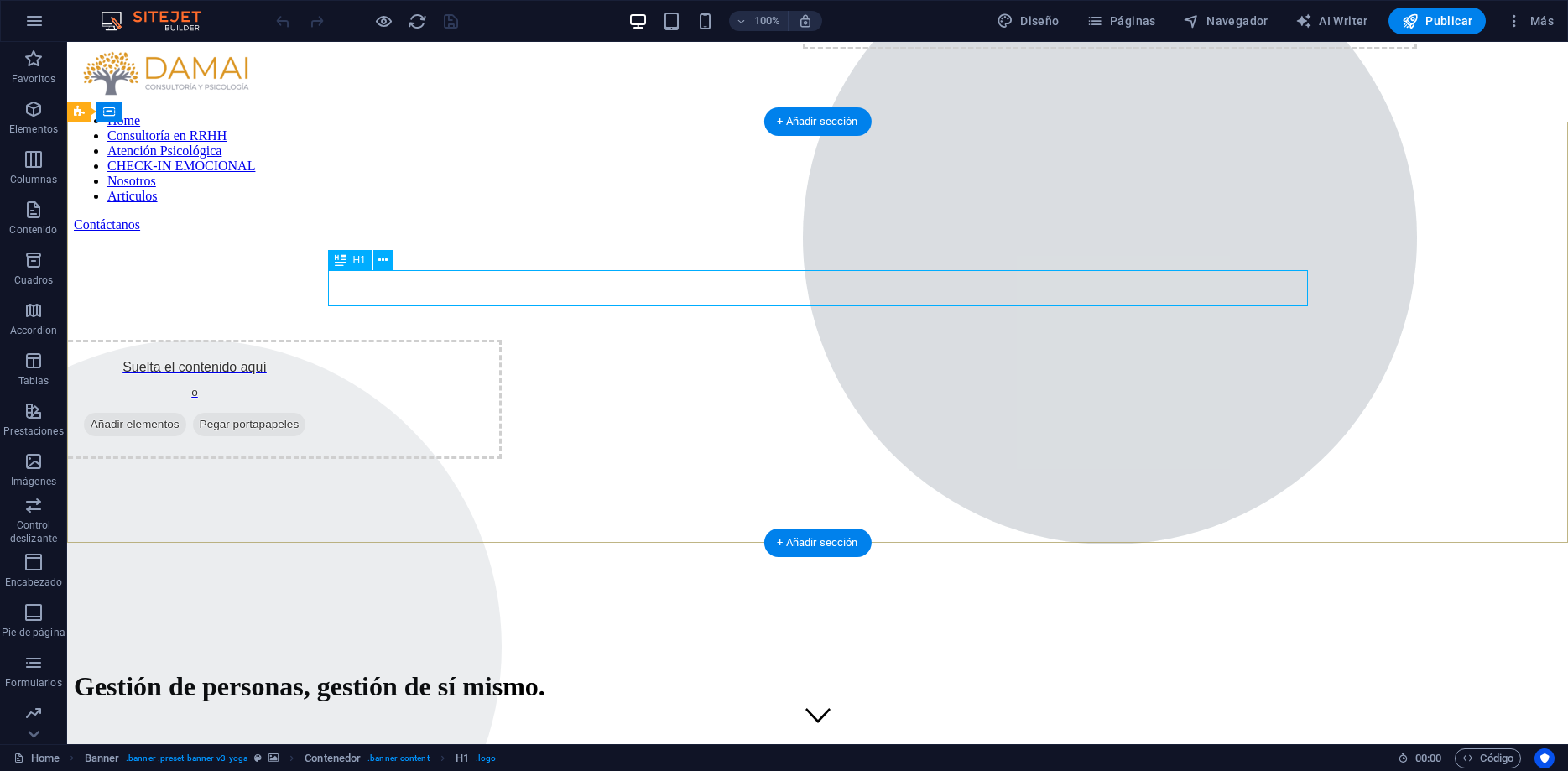 scroll, scrollTop: 0, scrollLeft: 0, axis: both 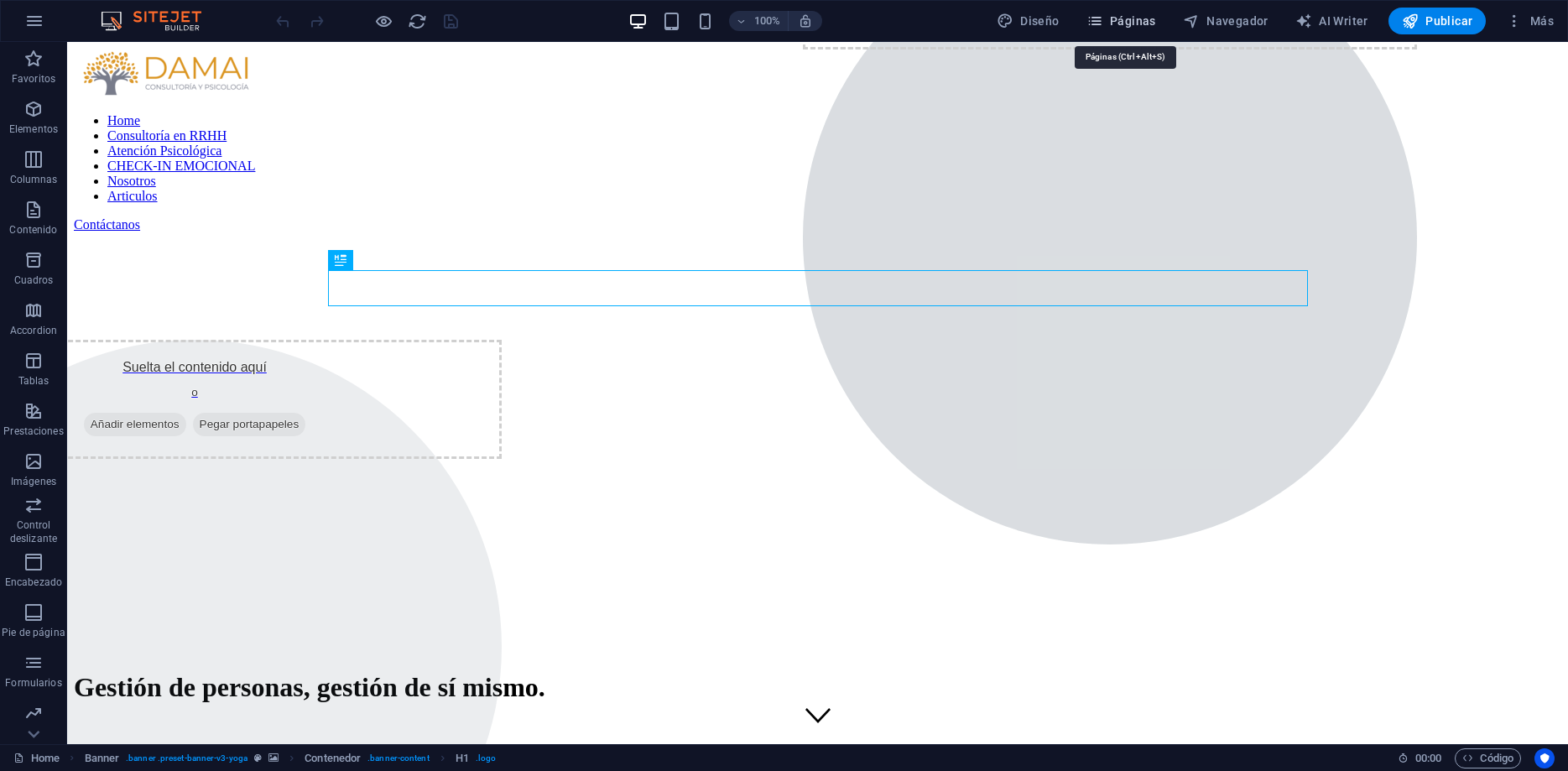 click on "Páginas" at bounding box center [1121, 21] 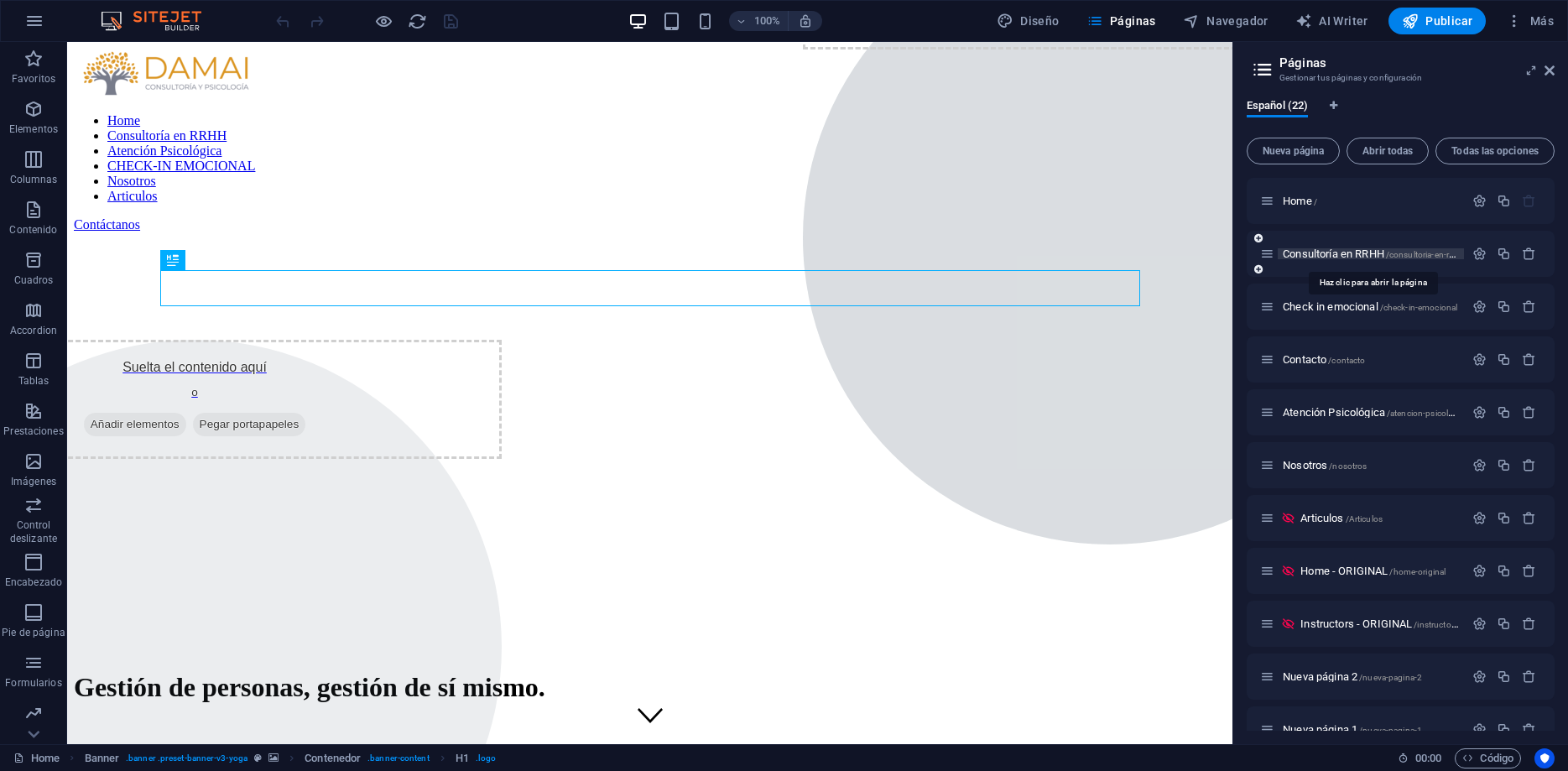 click on "Consultoría en RRHH /consultoria-en-rrhh" at bounding box center [1372, 253] 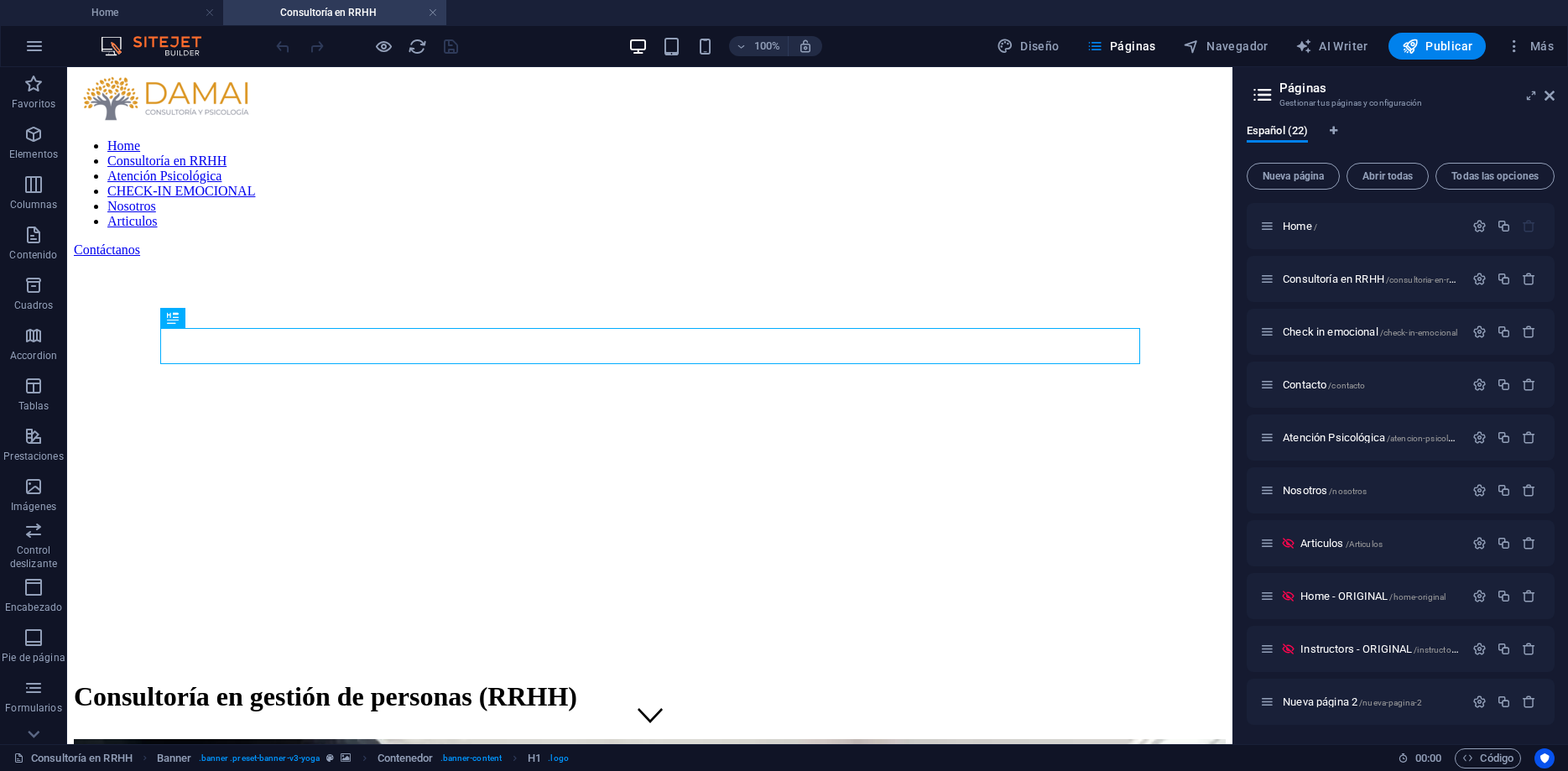 scroll, scrollTop: 0, scrollLeft: 0, axis: both 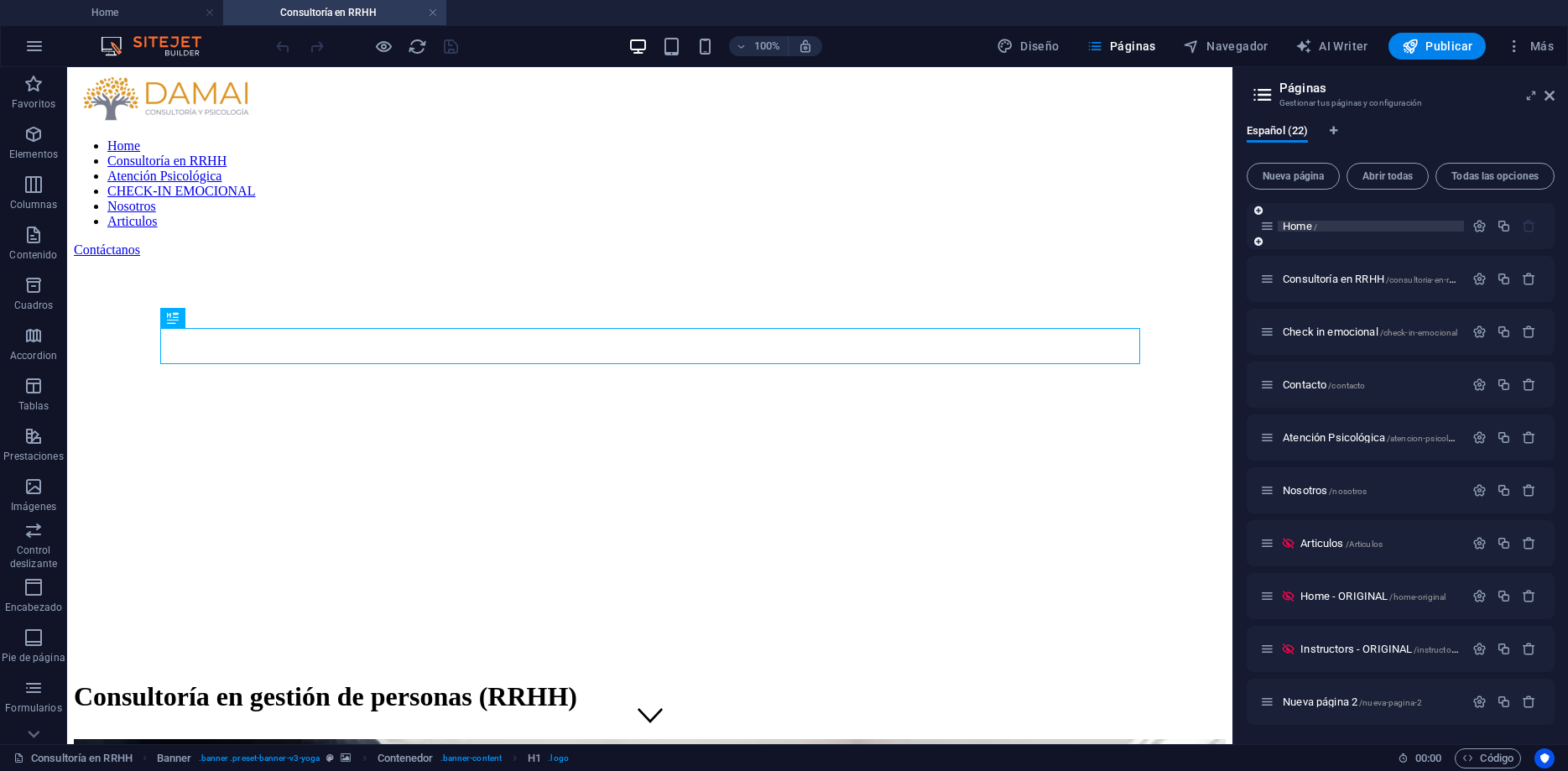 click on "Home /" at bounding box center (1300, 226) 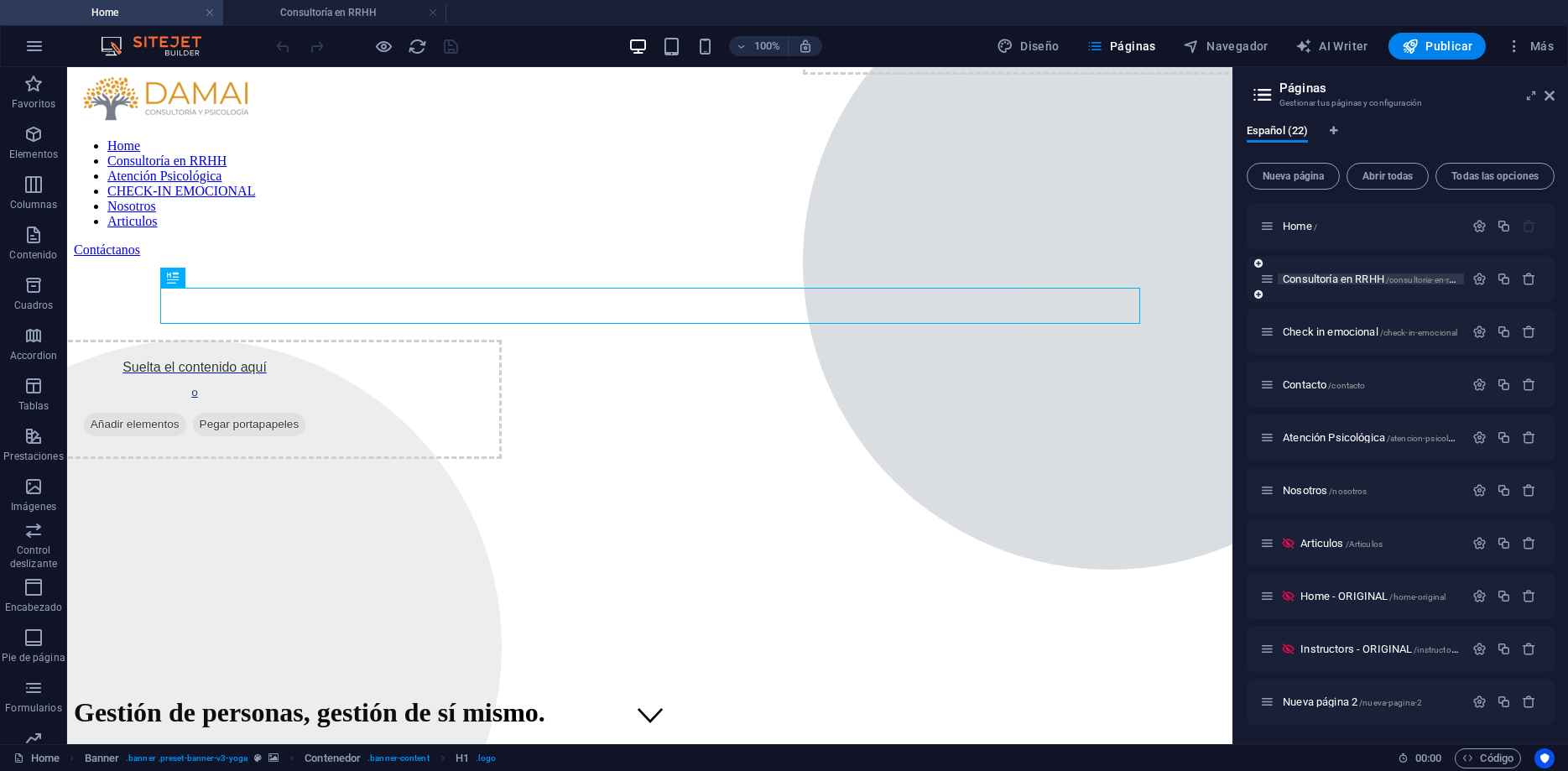 click on "Consultoría en RRHH /consultoria-en-rrhh" at bounding box center [1372, 279] 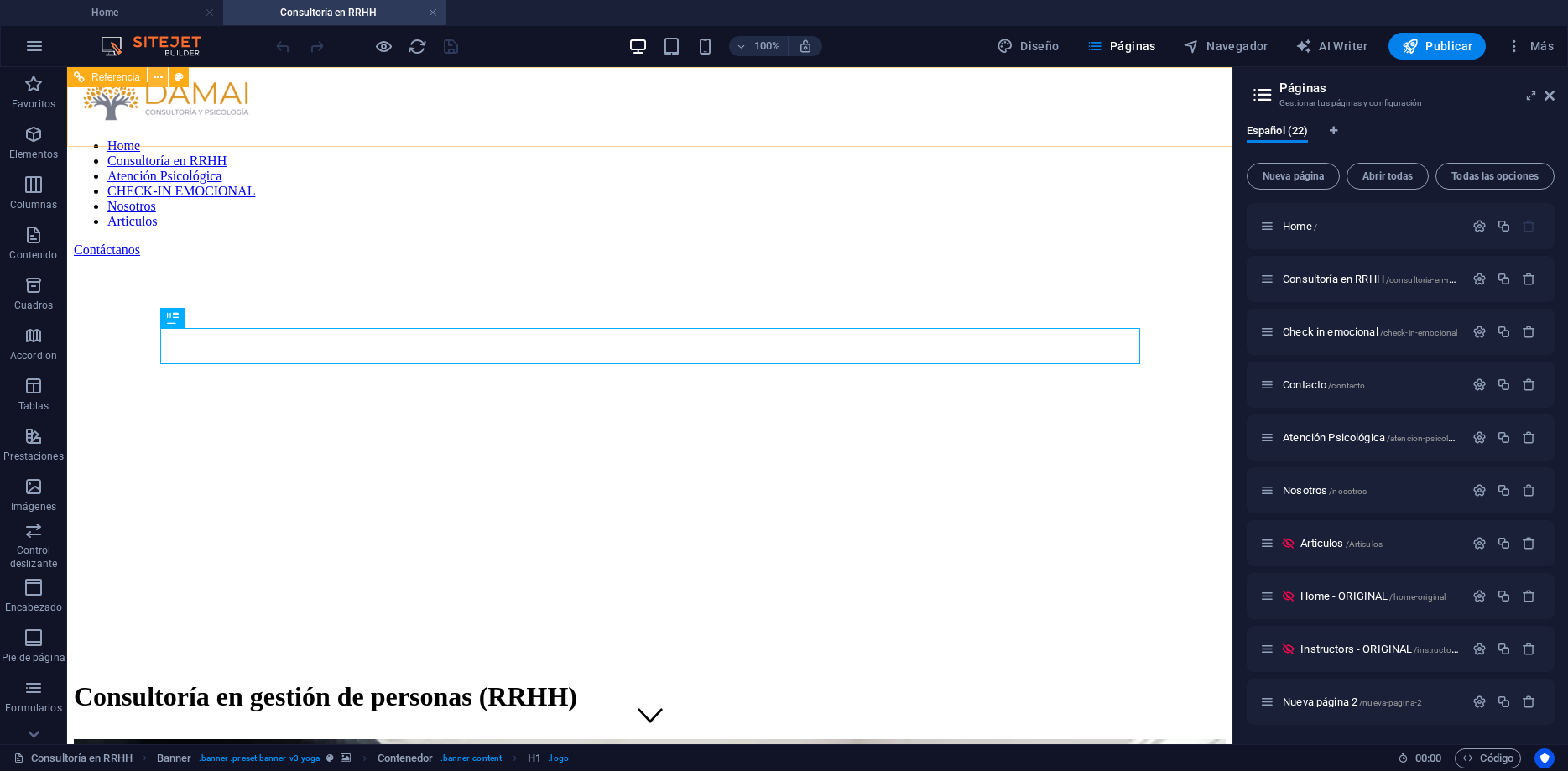 click at bounding box center (158, 77) 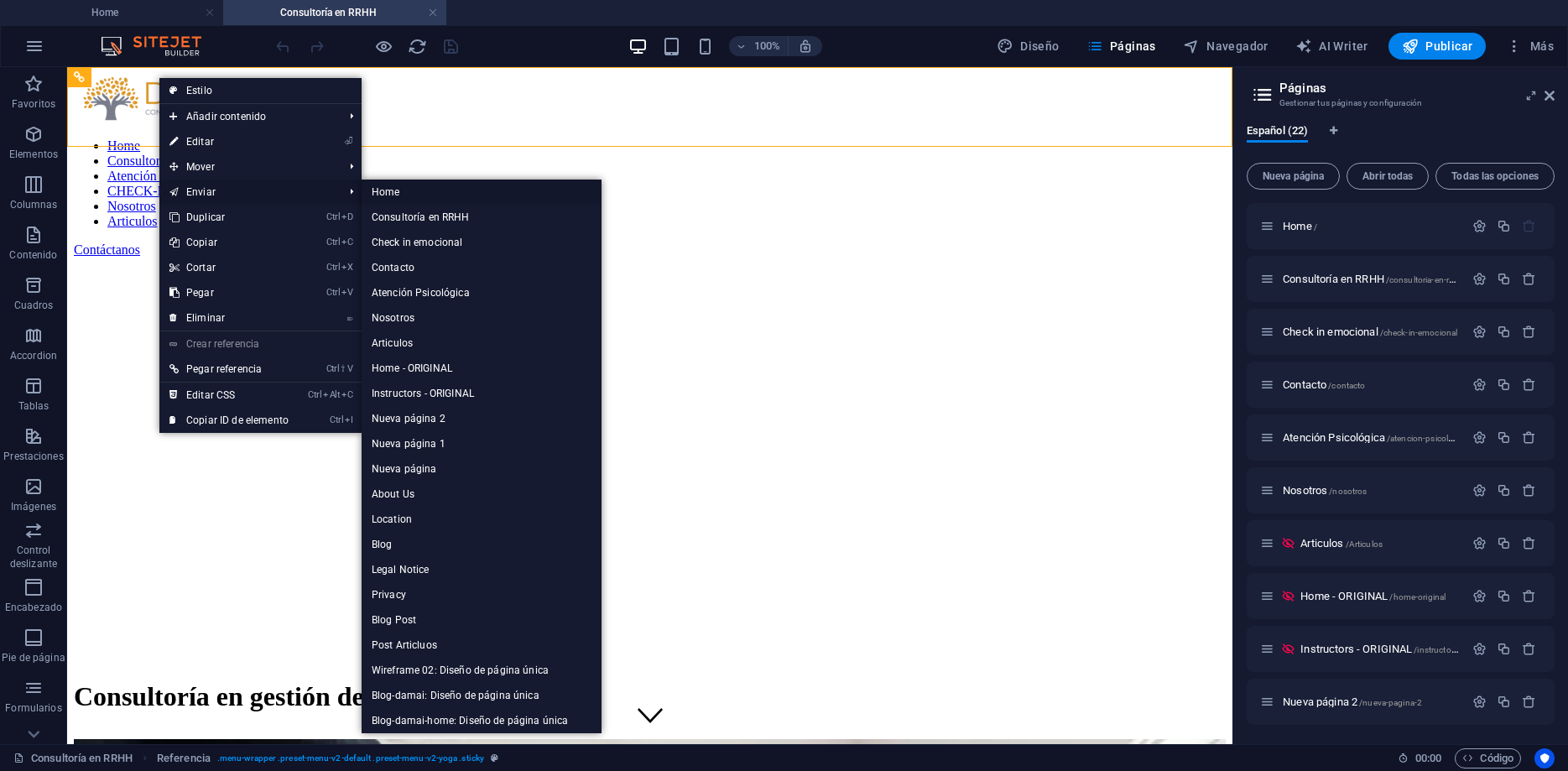 click on "Home" at bounding box center [482, 192] 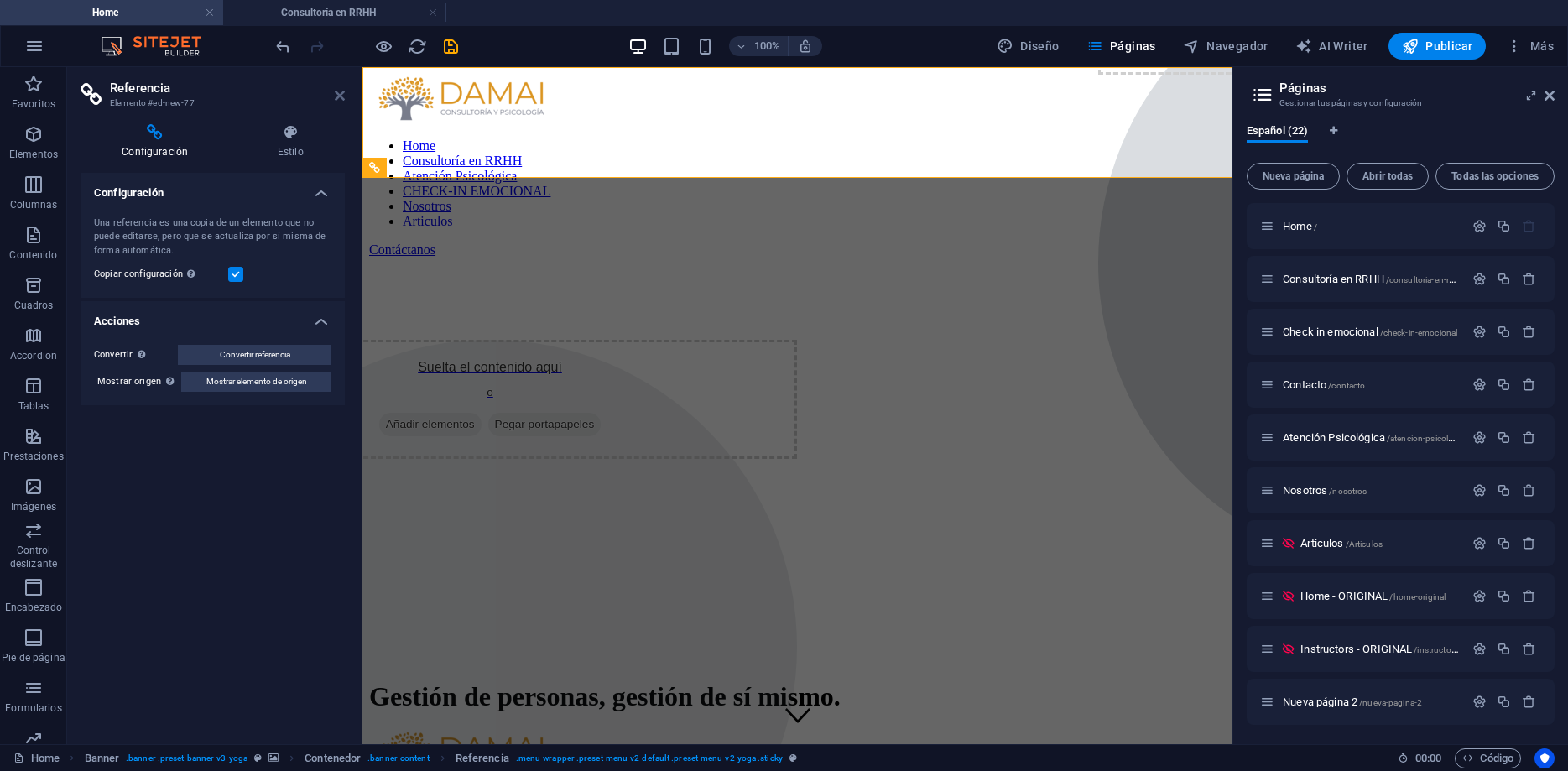 click at bounding box center (340, 96) 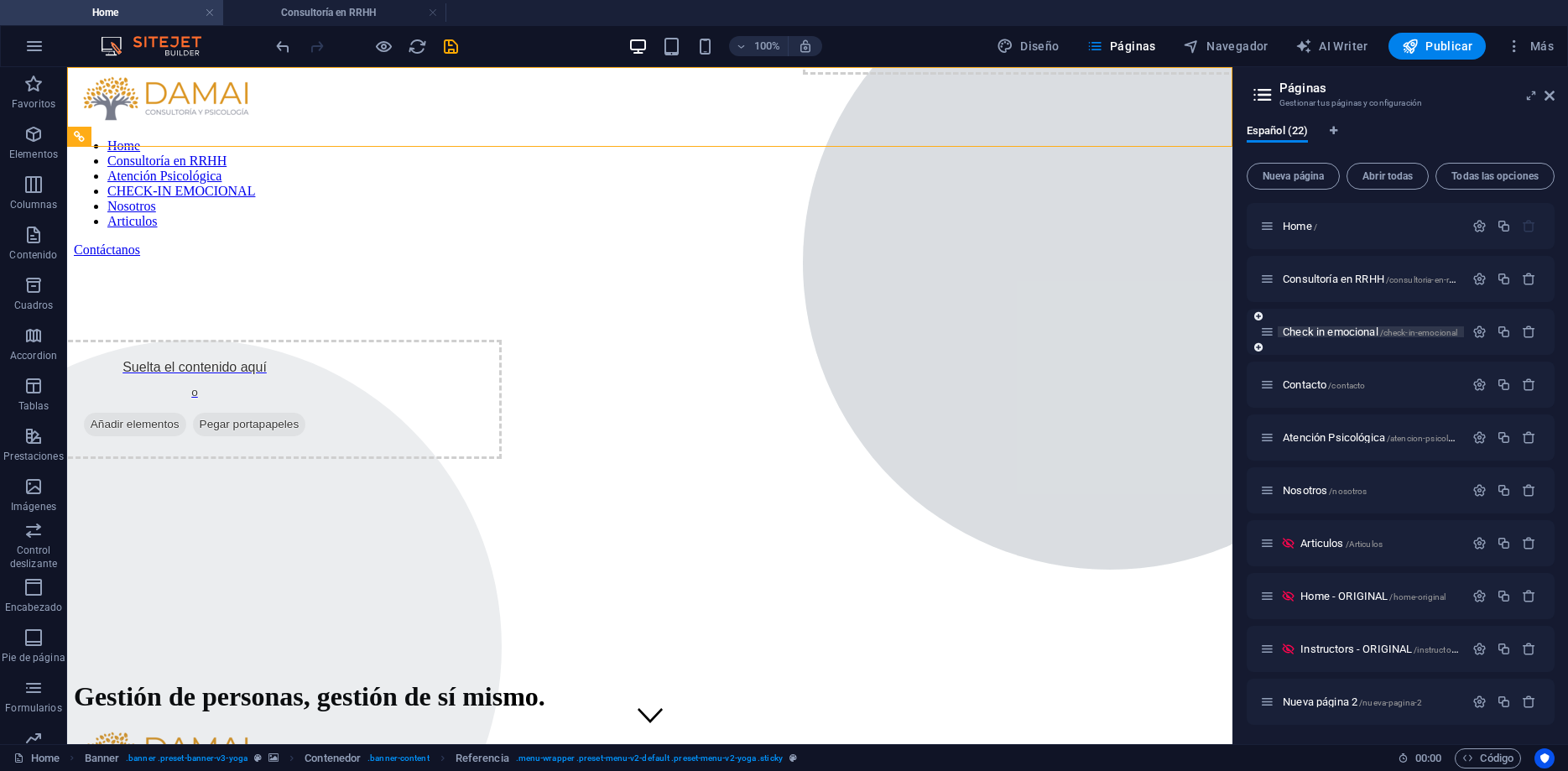 click on "Check in emocional /check-in-emocional" at bounding box center (1370, 331) 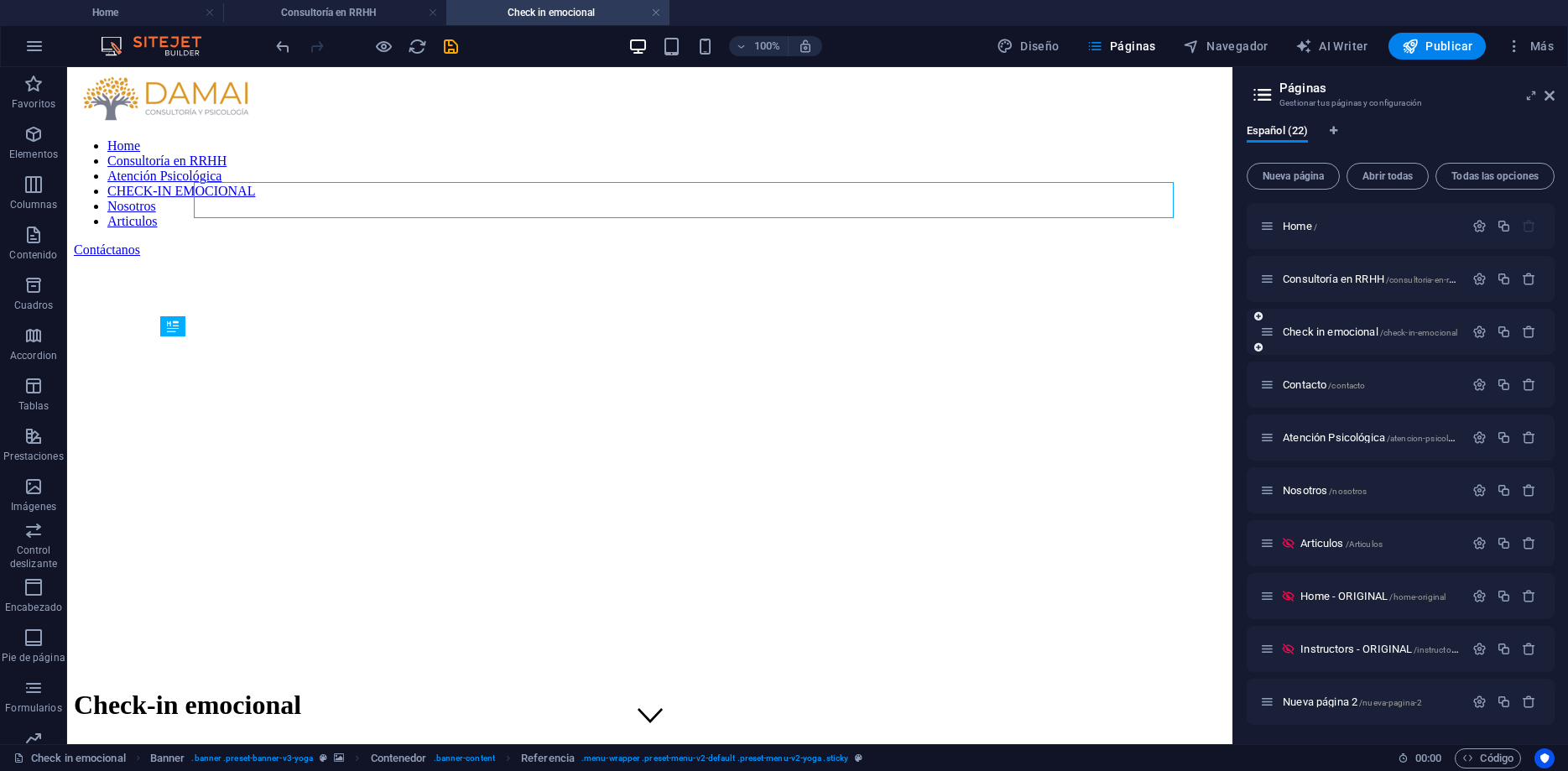scroll, scrollTop: 0, scrollLeft: 0, axis: both 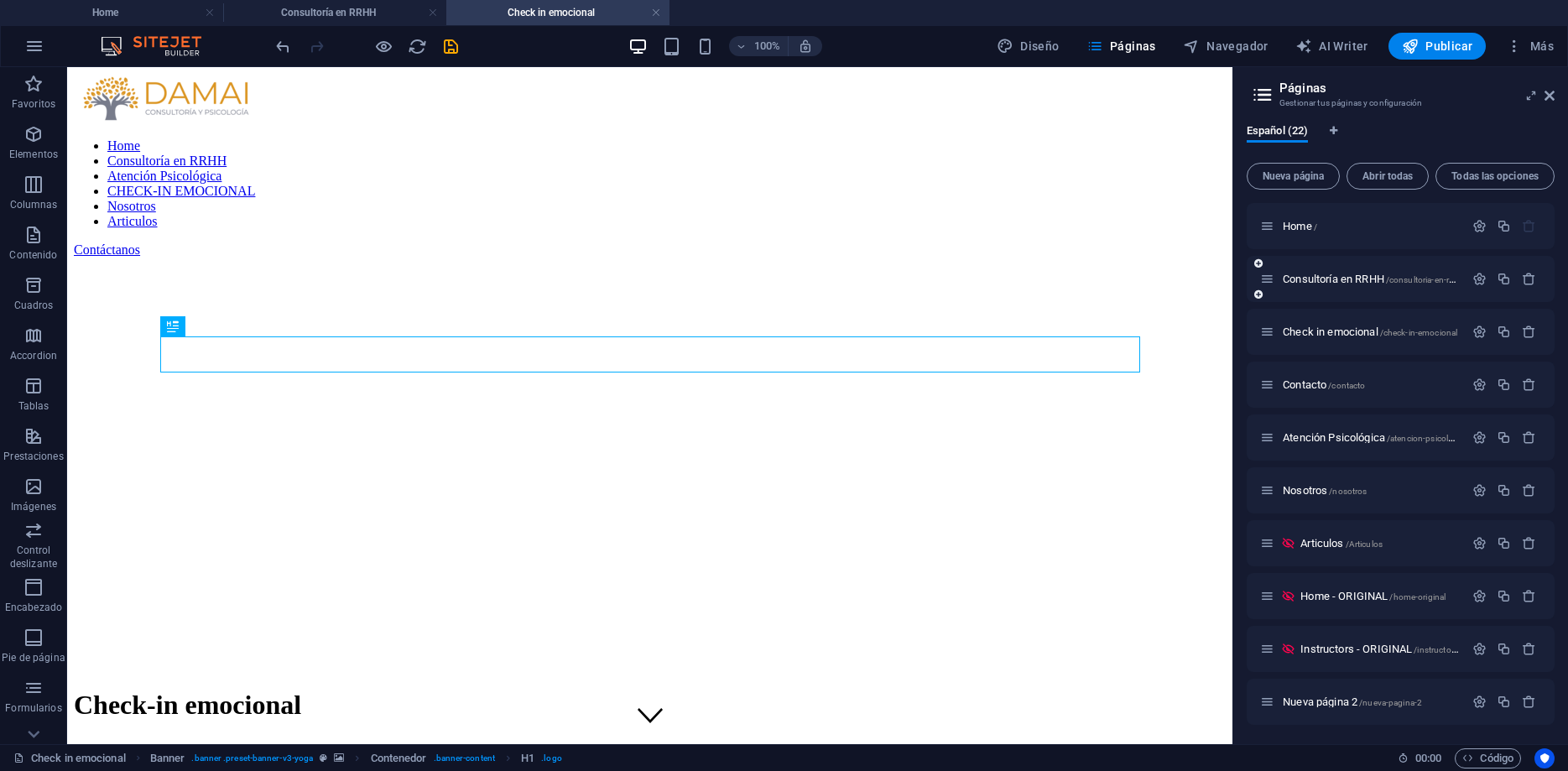 click on "Consultoría en RRHH /consultoria-en-rrhh" at bounding box center [1400, 279] 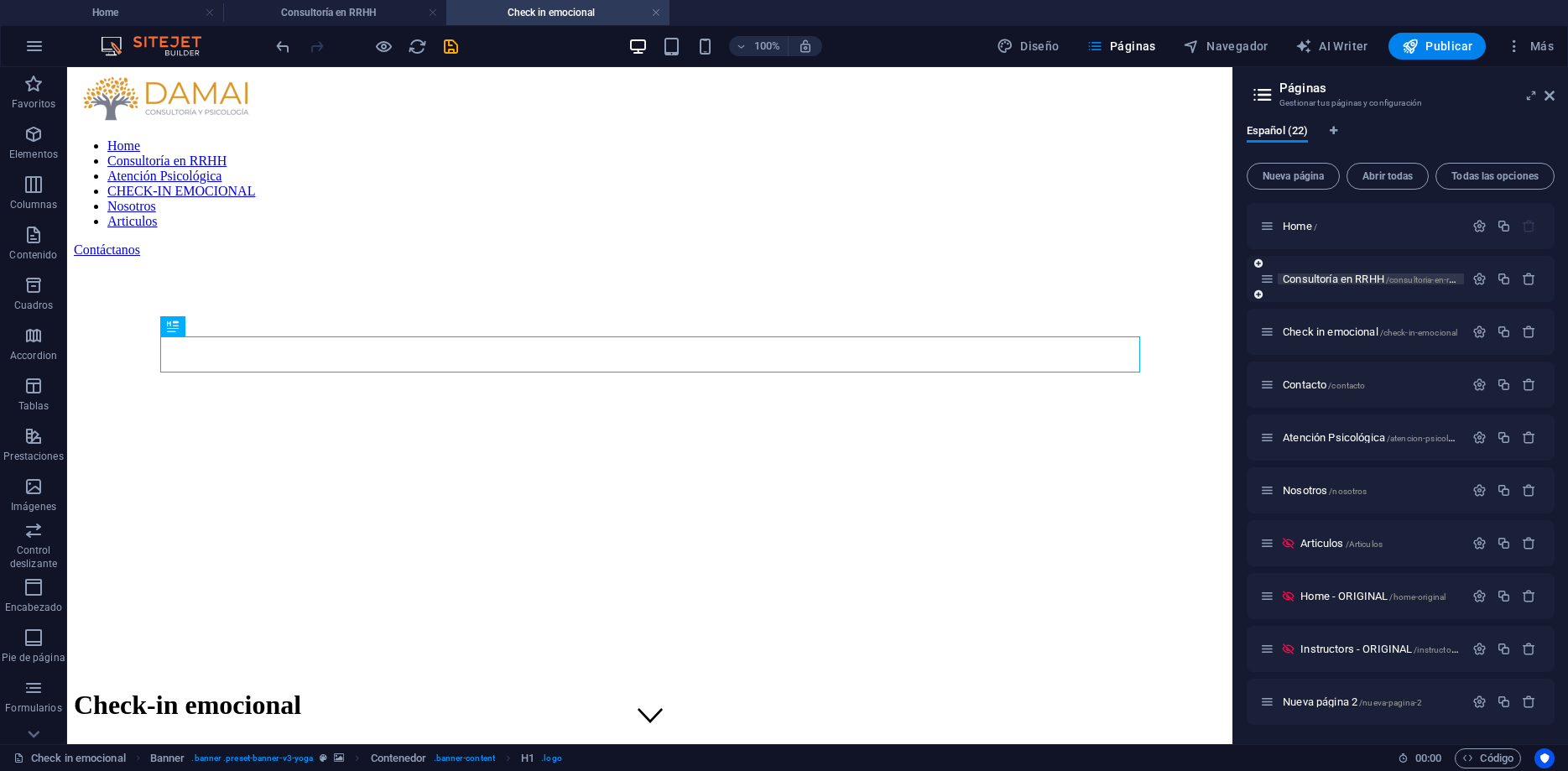click on "Consultoría en RRHH /consultoria-en-rrhh" at bounding box center (1372, 279) 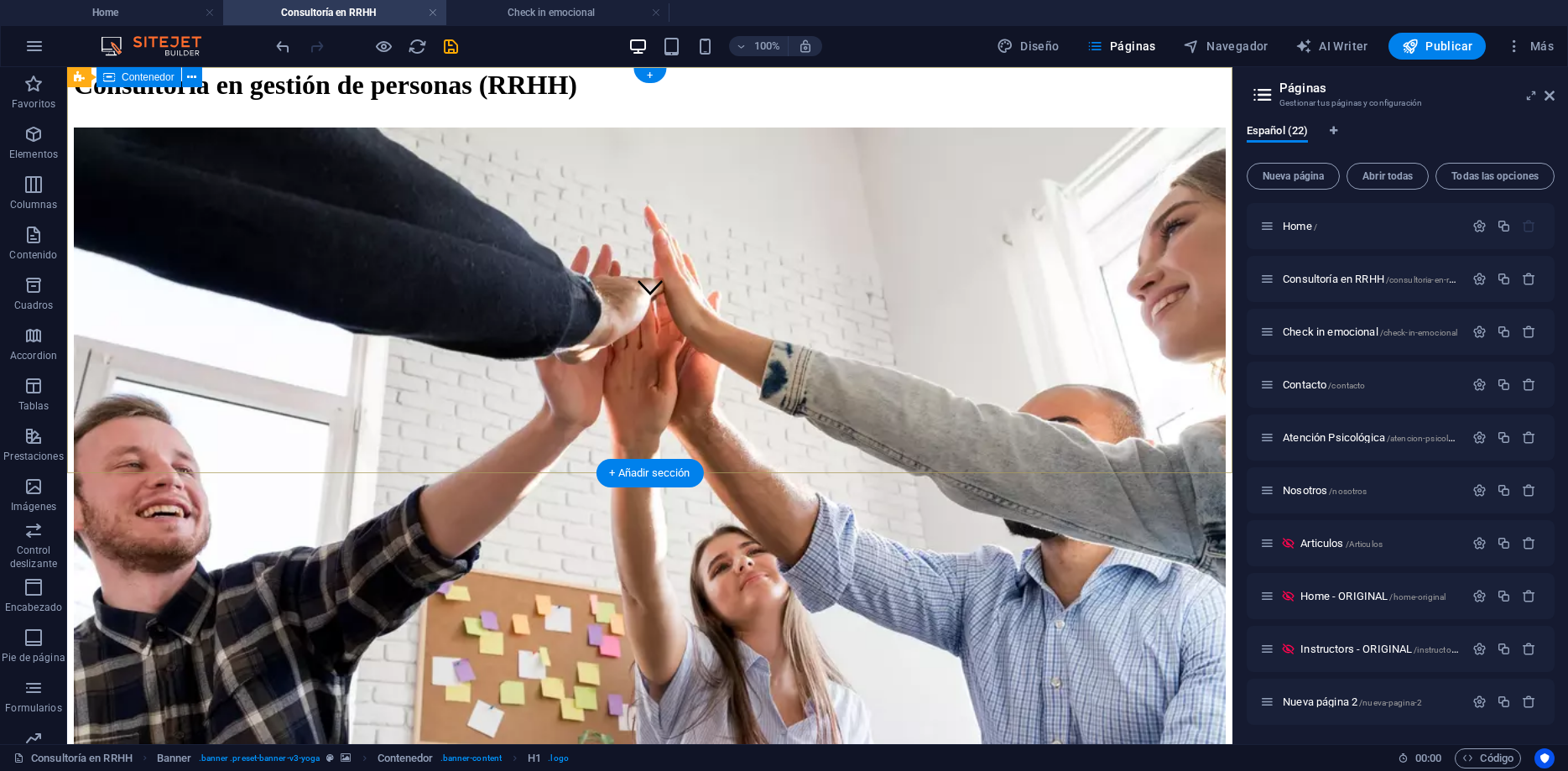 scroll, scrollTop: 0, scrollLeft: 0, axis: both 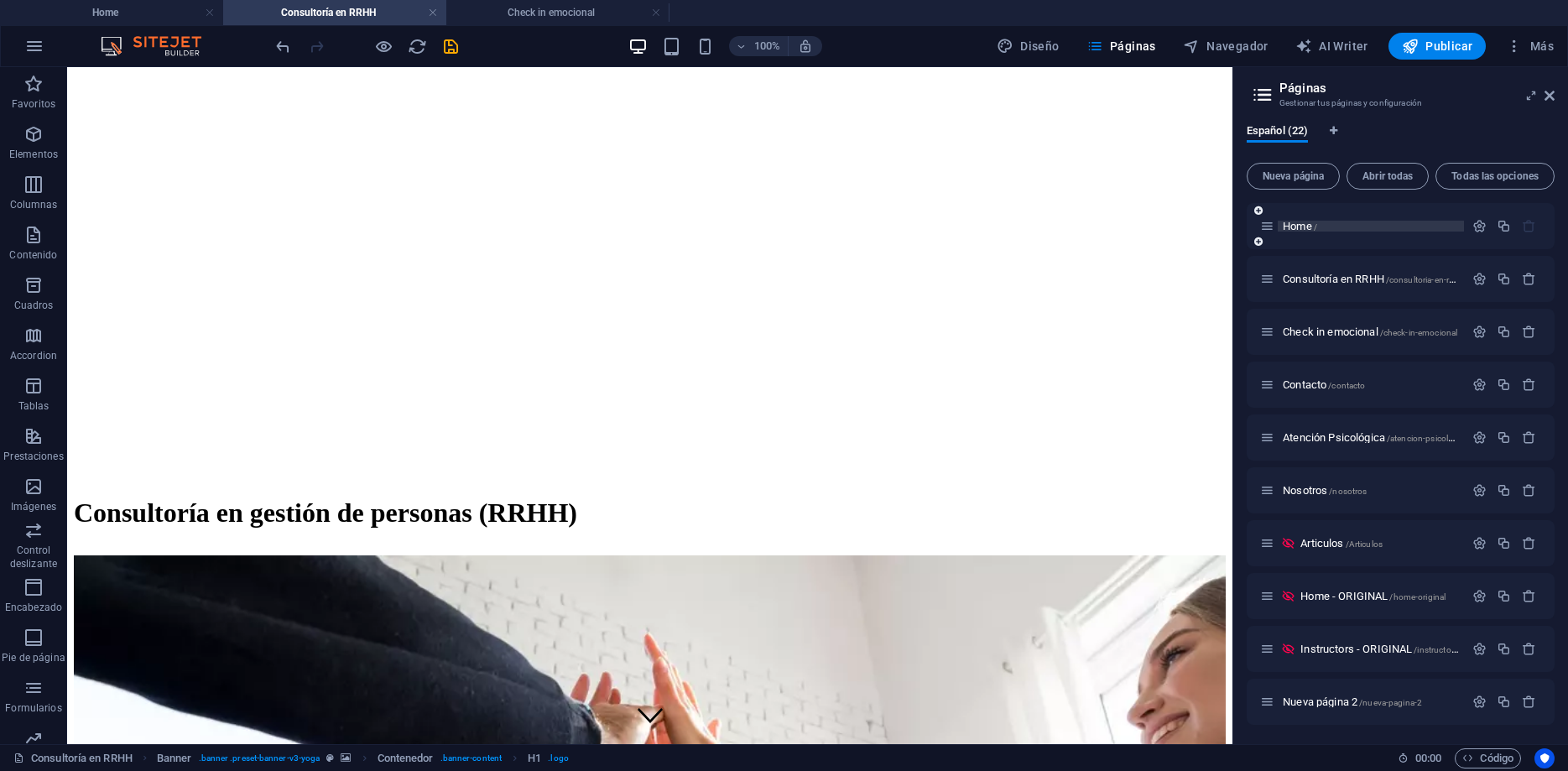 click on "Home /" at bounding box center (1300, 226) 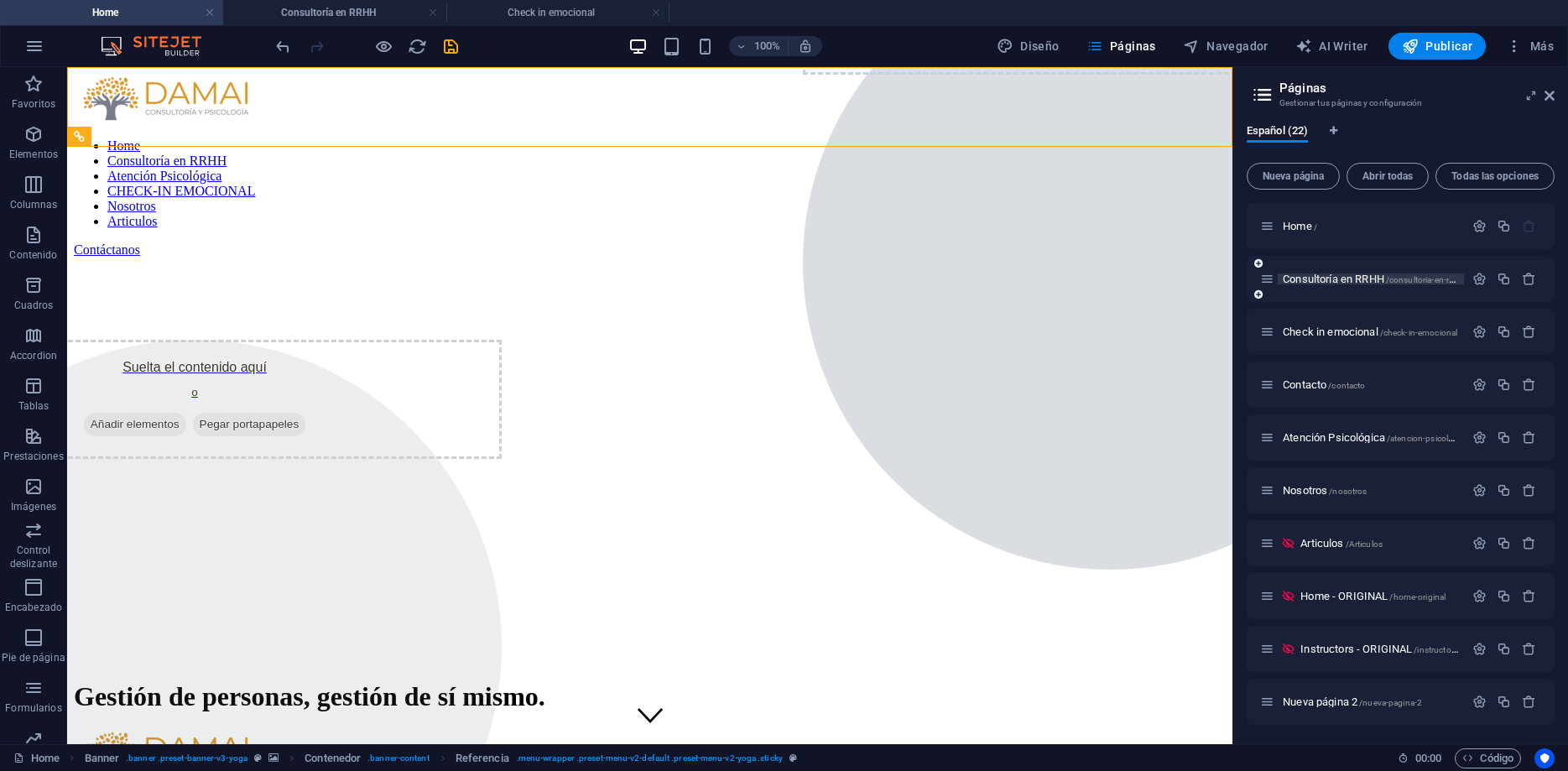 click on "Consultoría en RRHH /consultoria-en-rrhh" at bounding box center [1372, 279] 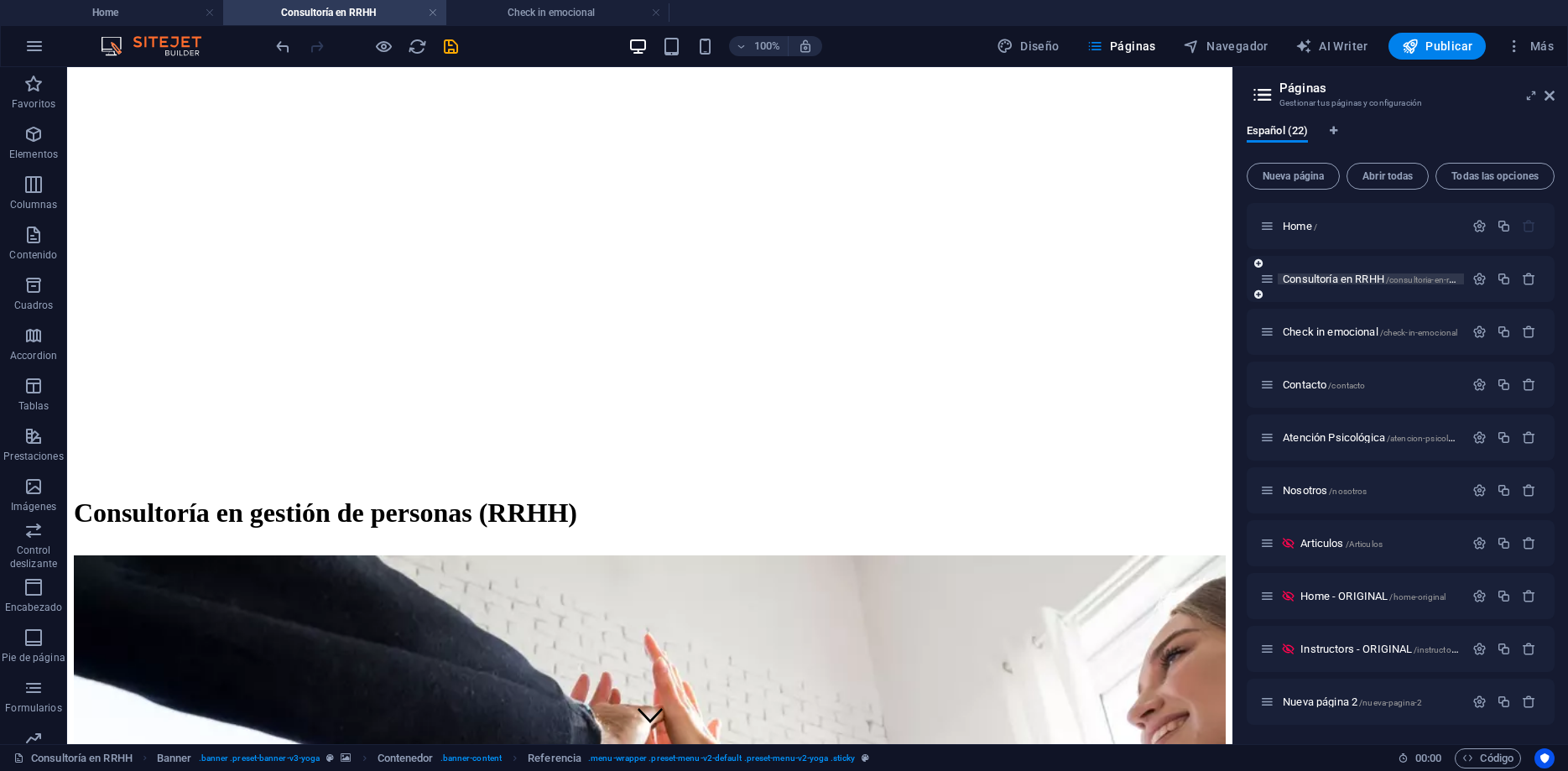 click on "Consultoría en RRHH /consultoria-en-rrhh" at bounding box center (1372, 279) 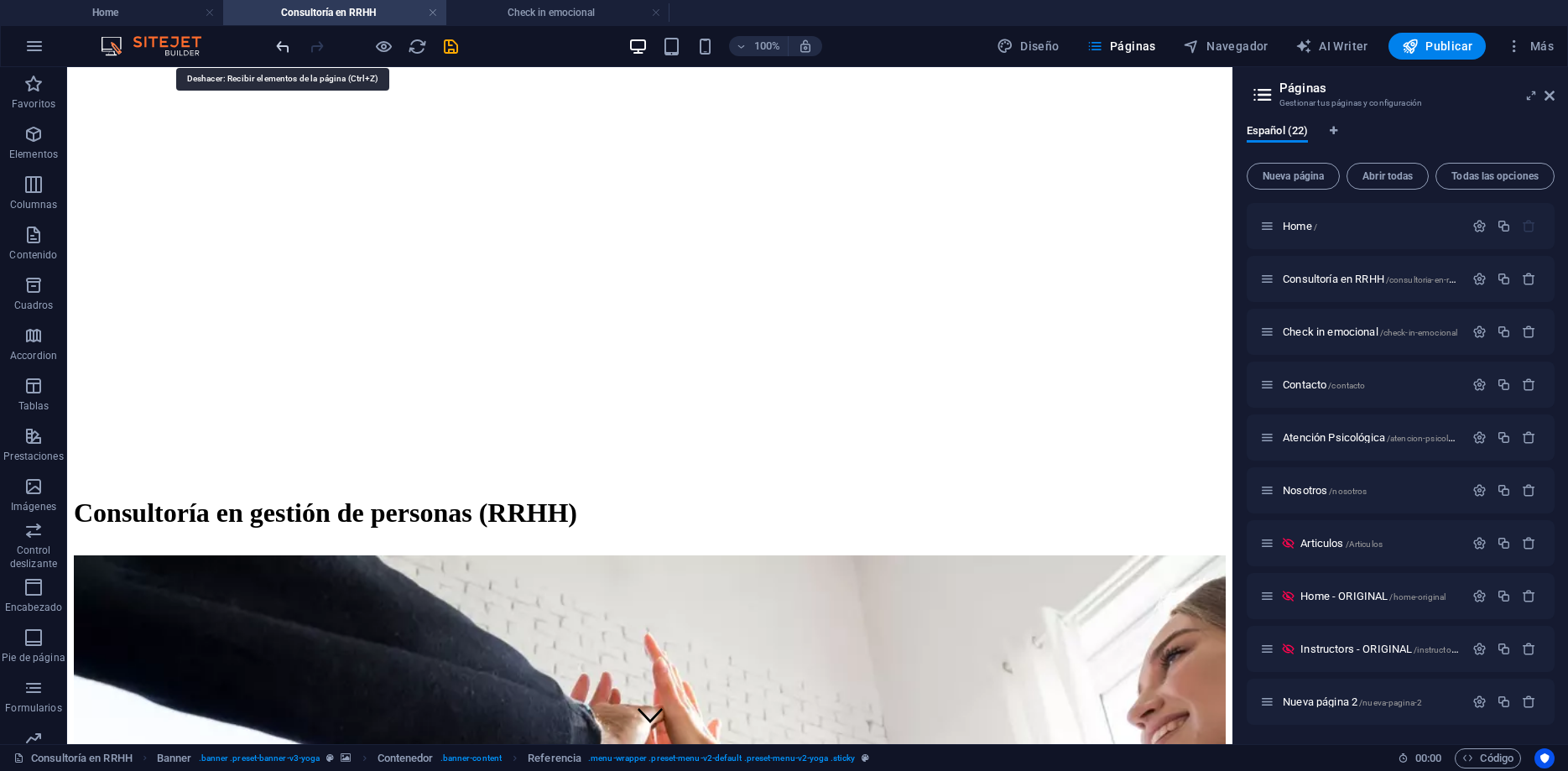 click at bounding box center [283, 46] 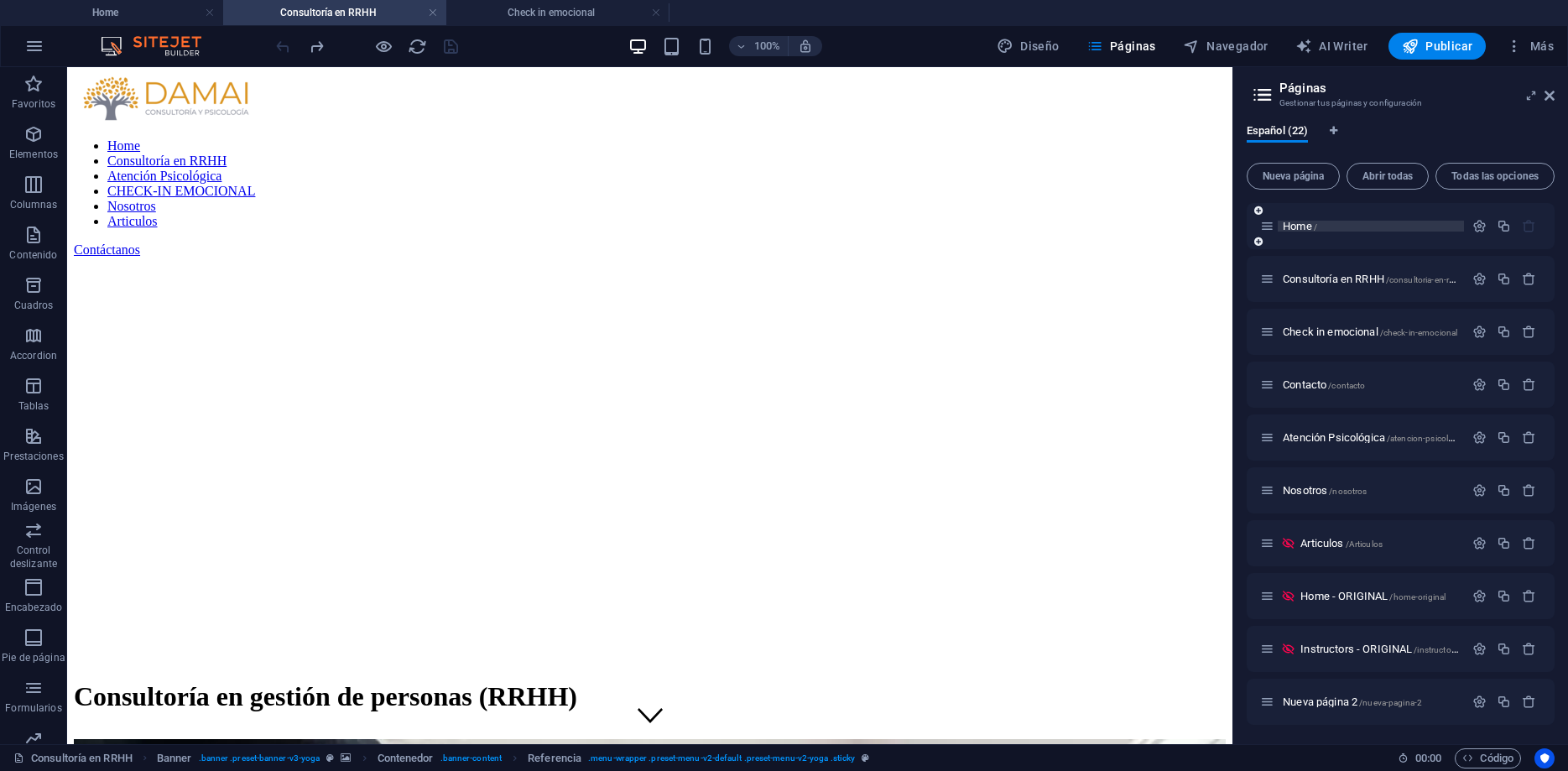 click on "Home /" at bounding box center (1300, 226) 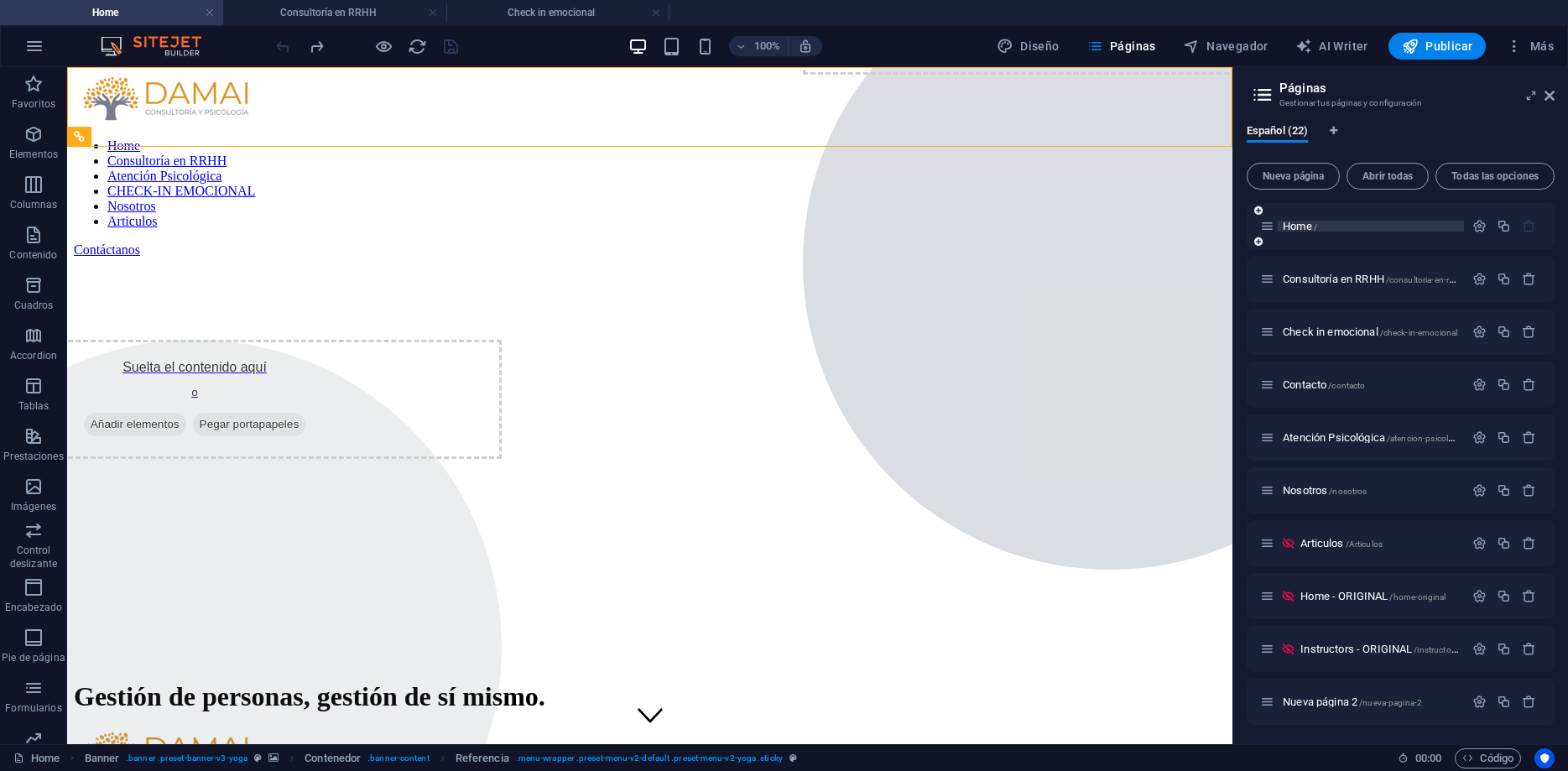click on "Home /" at bounding box center [1300, 226] 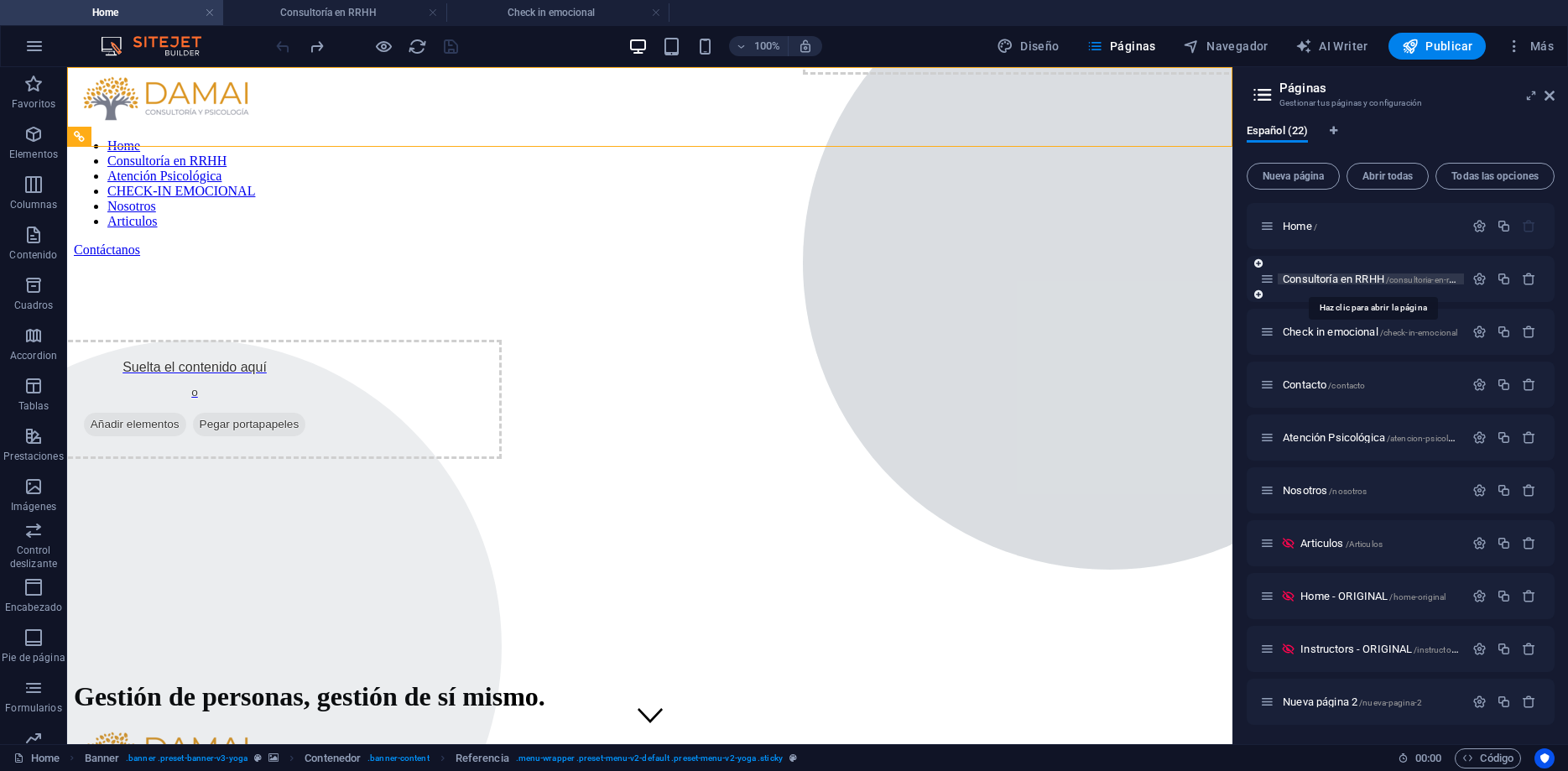 click on "Consultoría en RRHH /consultoria-en-rrhh" at bounding box center [1372, 279] 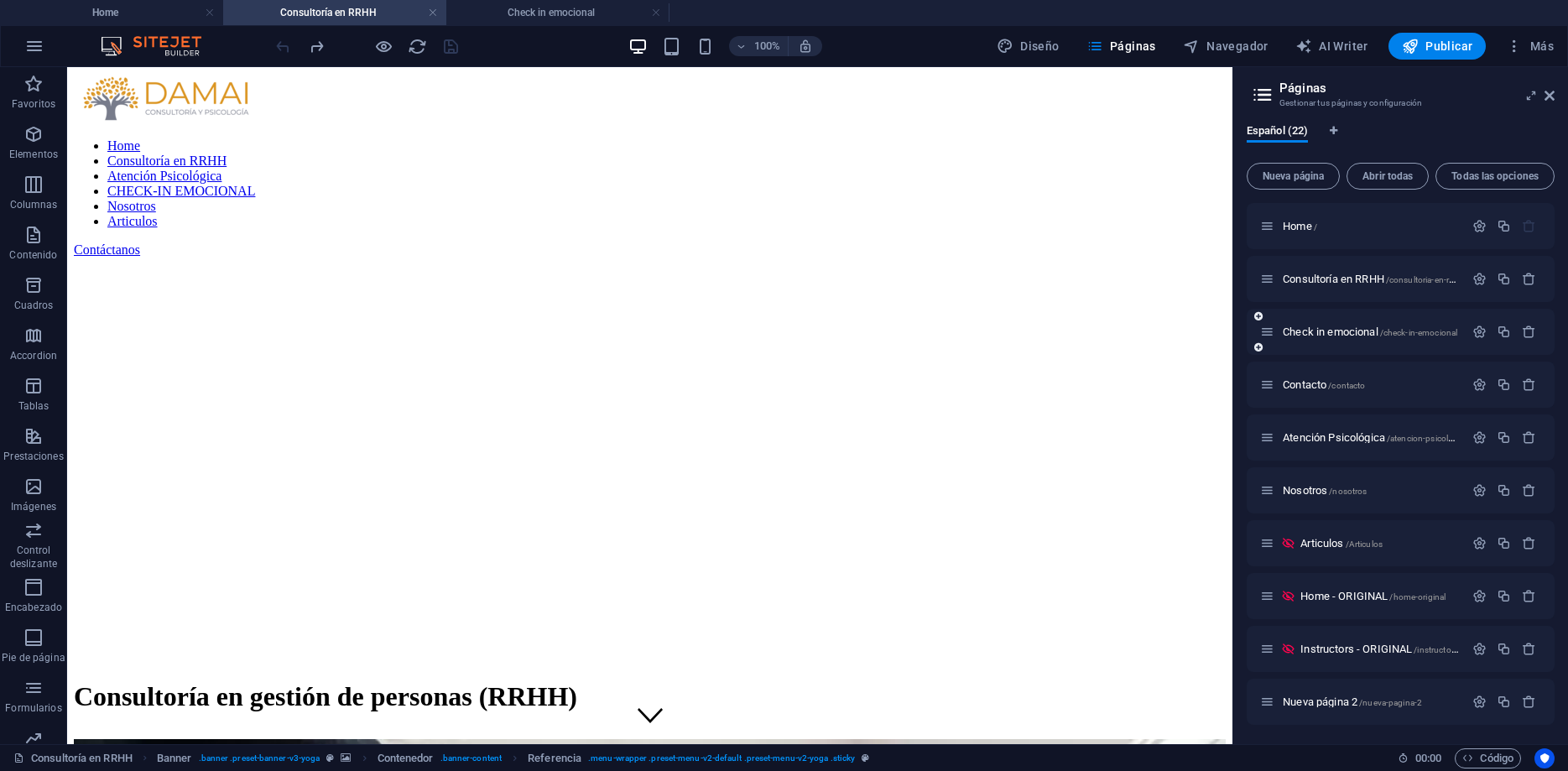 click on "Check in emocional /check-in-emocional" at bounding box center (1362, 331) 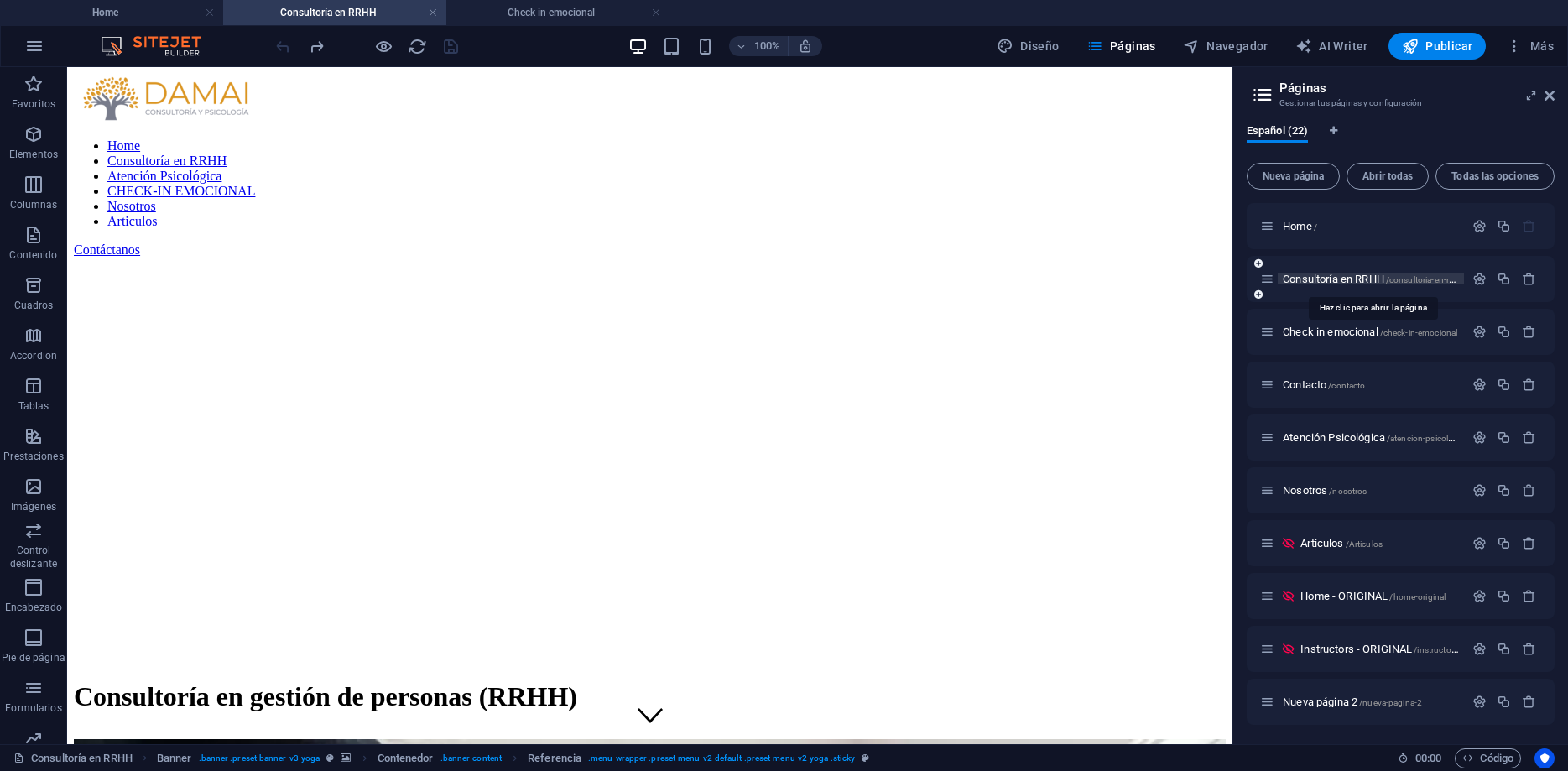 click on "Consultoría en RRHH /consultoria-en-rrhh" at bounding box center [1372, 279] 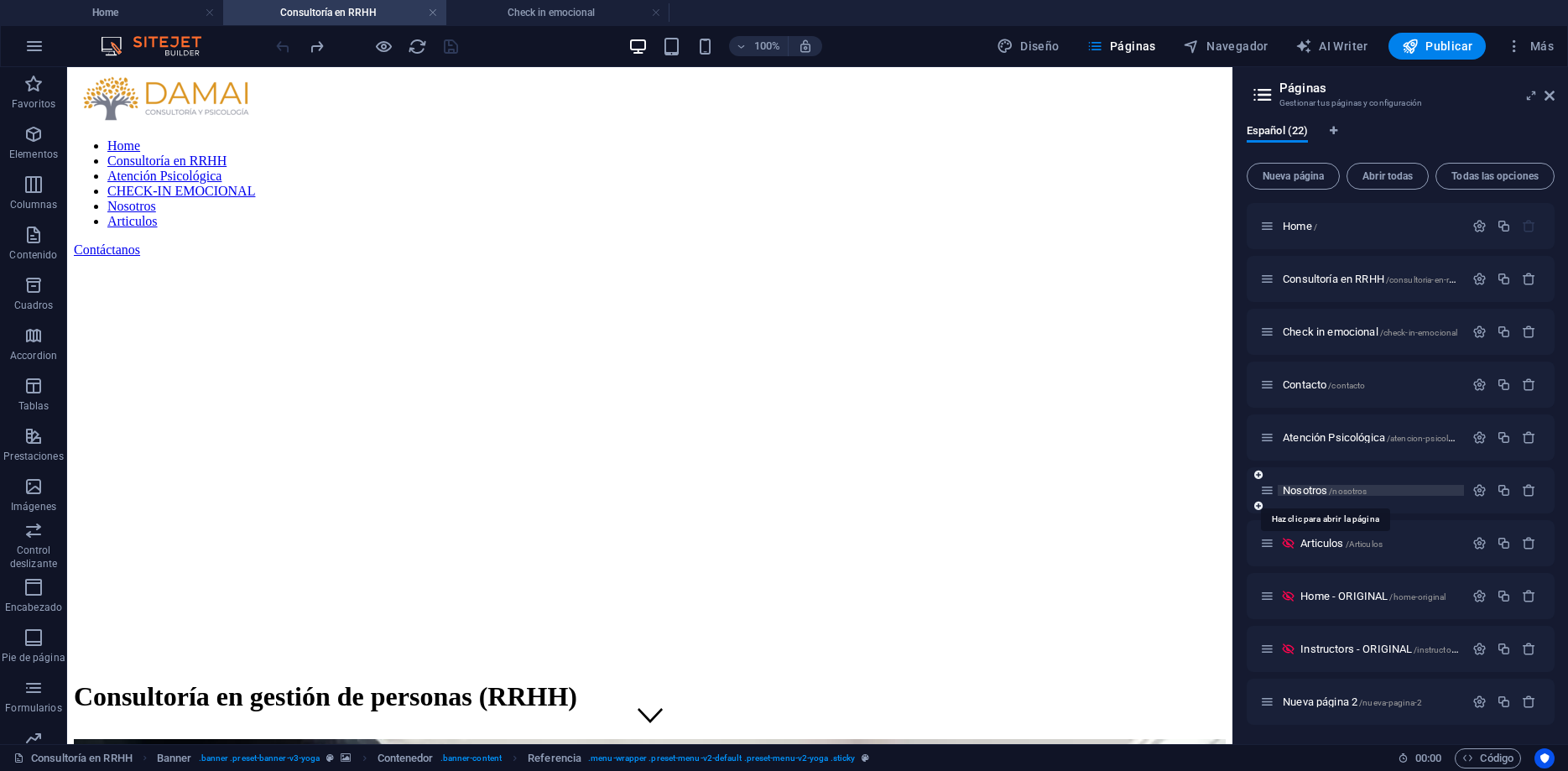click on "Nosotros /nosotros" at bounding box center [1325, 490] 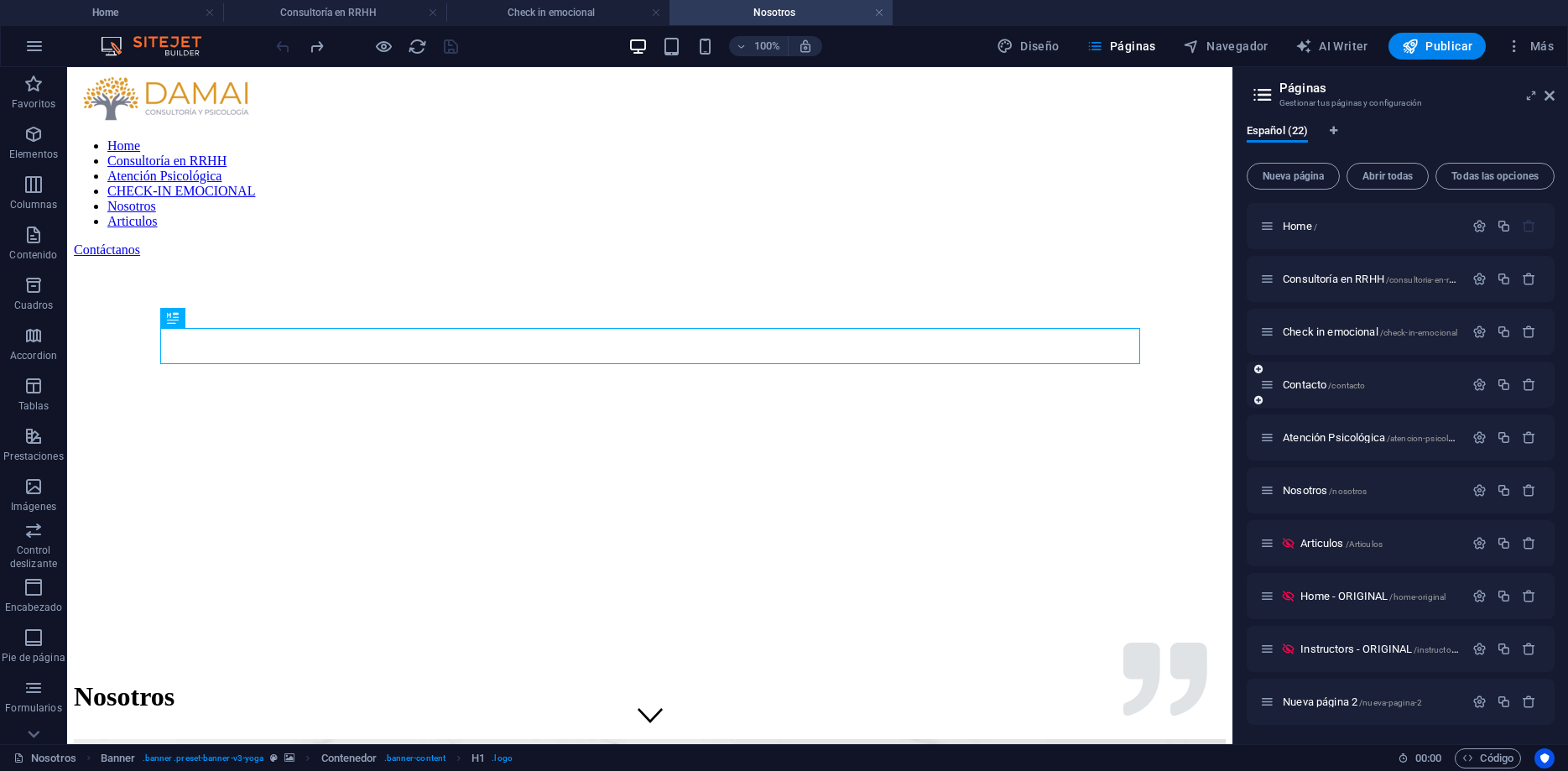 scroll, scrollTop: 0, scrollLeft: 0, axis: both 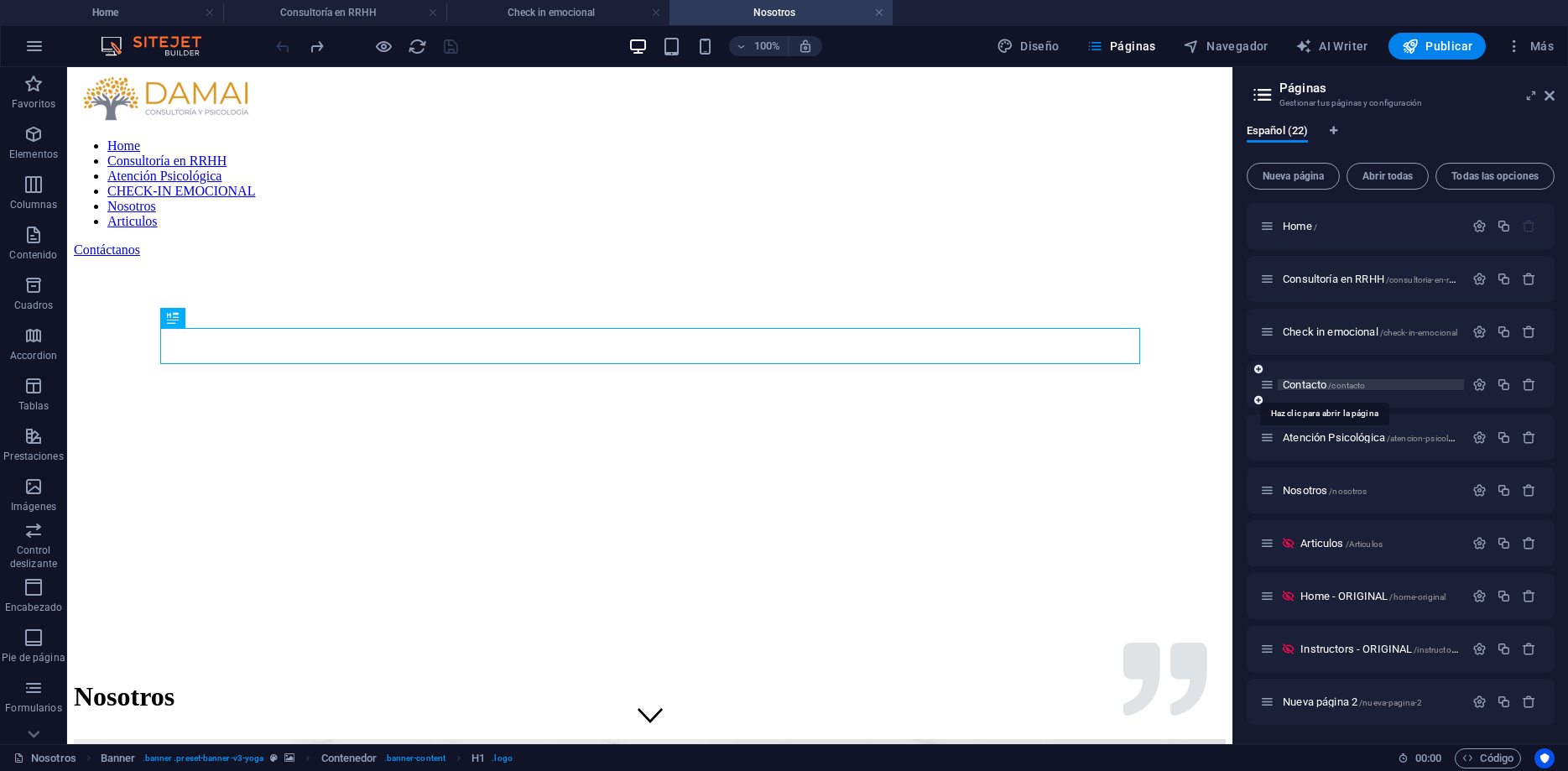 click on "Contacto /contacto" at bounding box center (1324, 384) 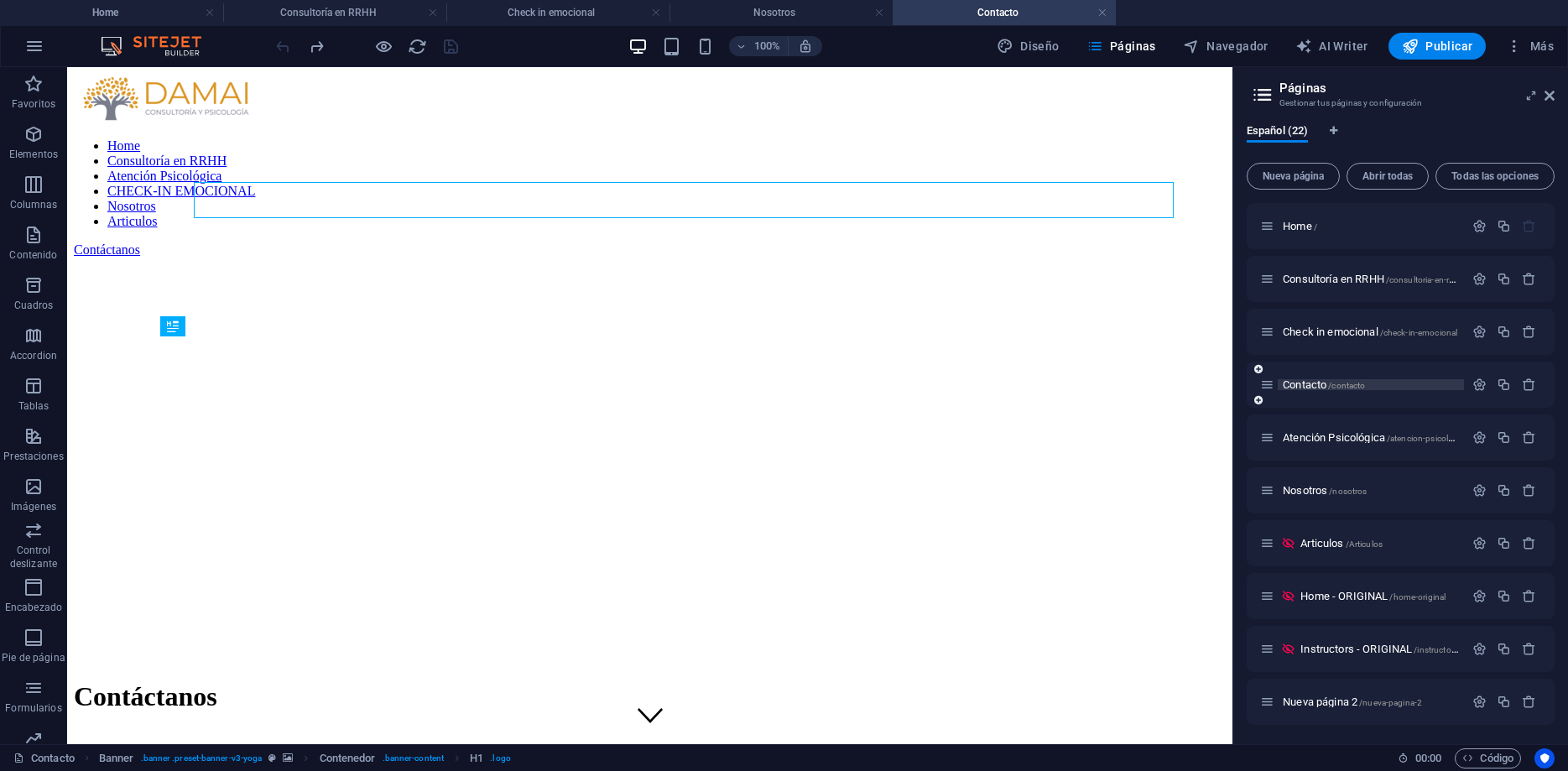 scroll, scrollTop: 0, scrollLeft: 0, axis: both 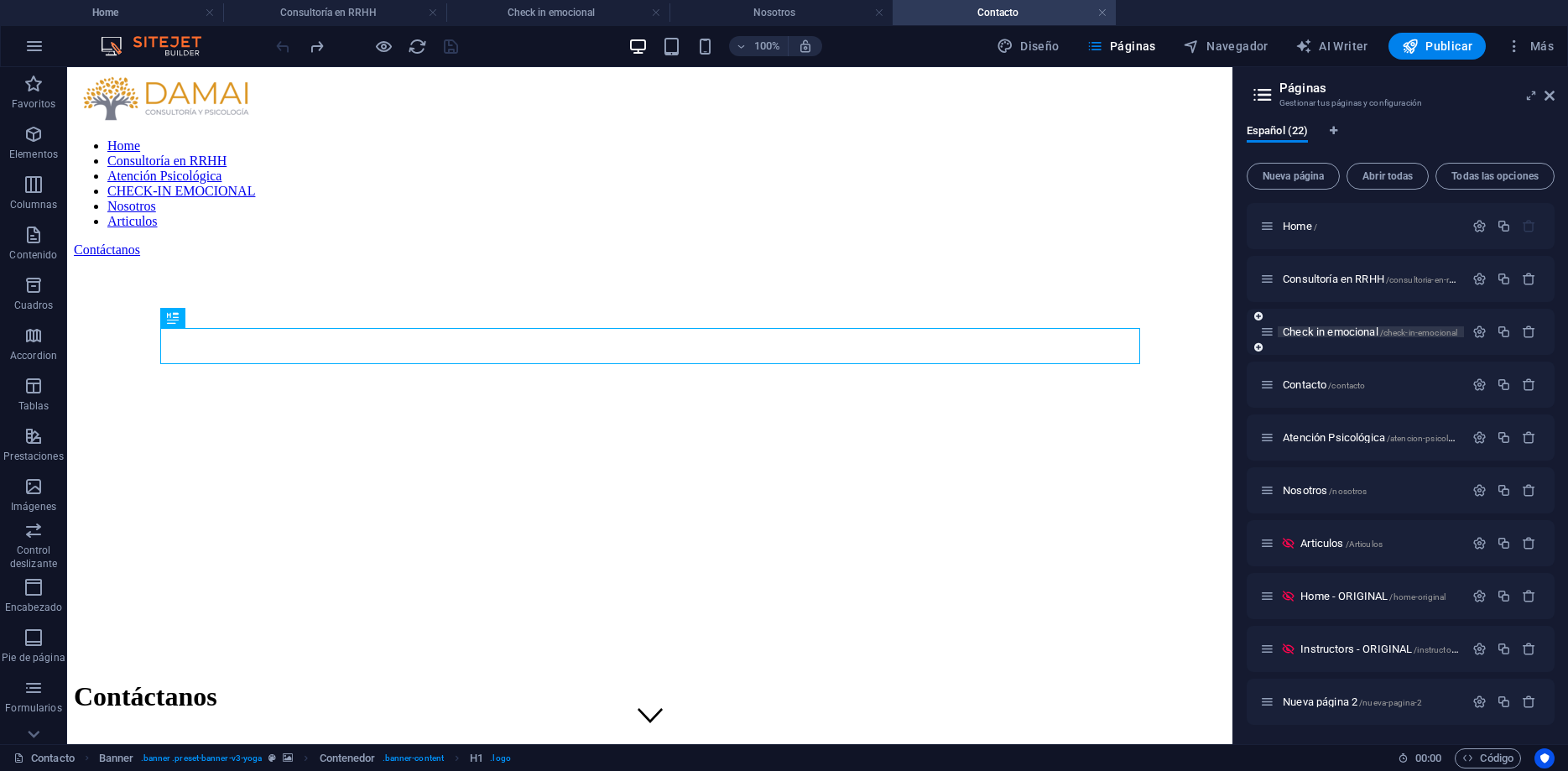 click on "Check in emocional /check-in-emocional" at bounding box center (1370, 331) 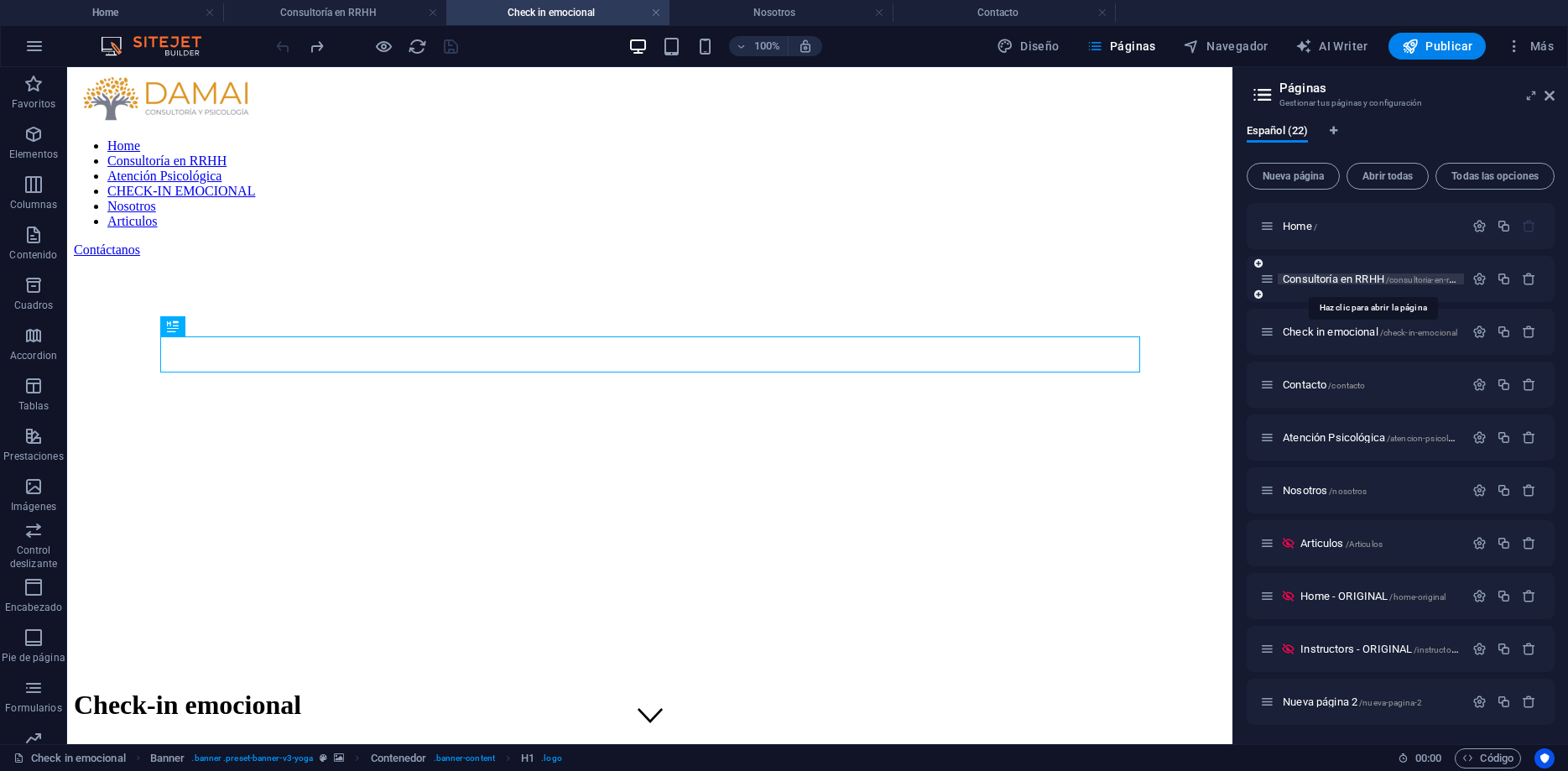 click on "Consultoría en RRHH /consultoria-en-rrhh" at bounding box center (1372, 279) 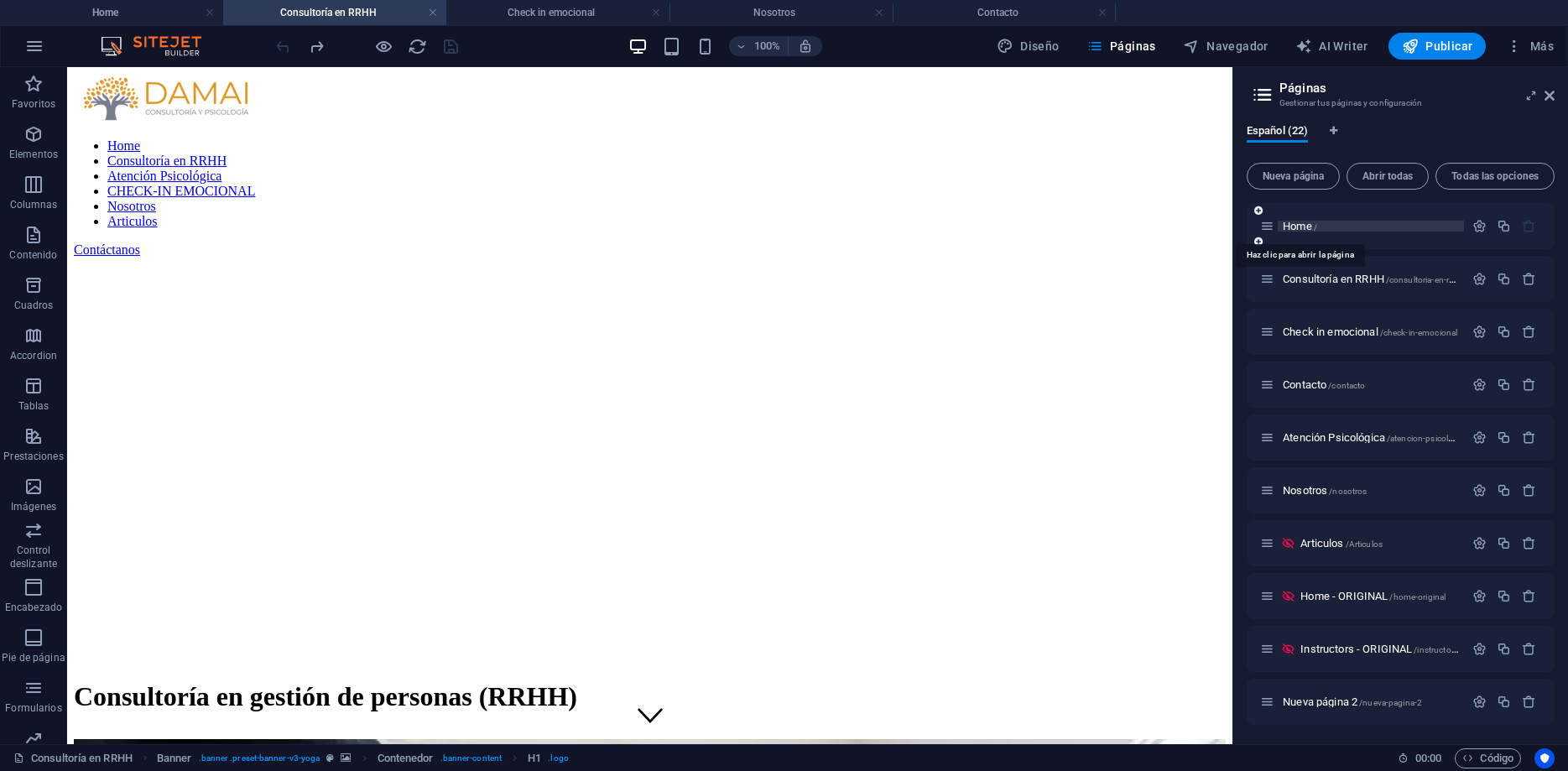 click on "Home /" at bounding box center [1300, 226] 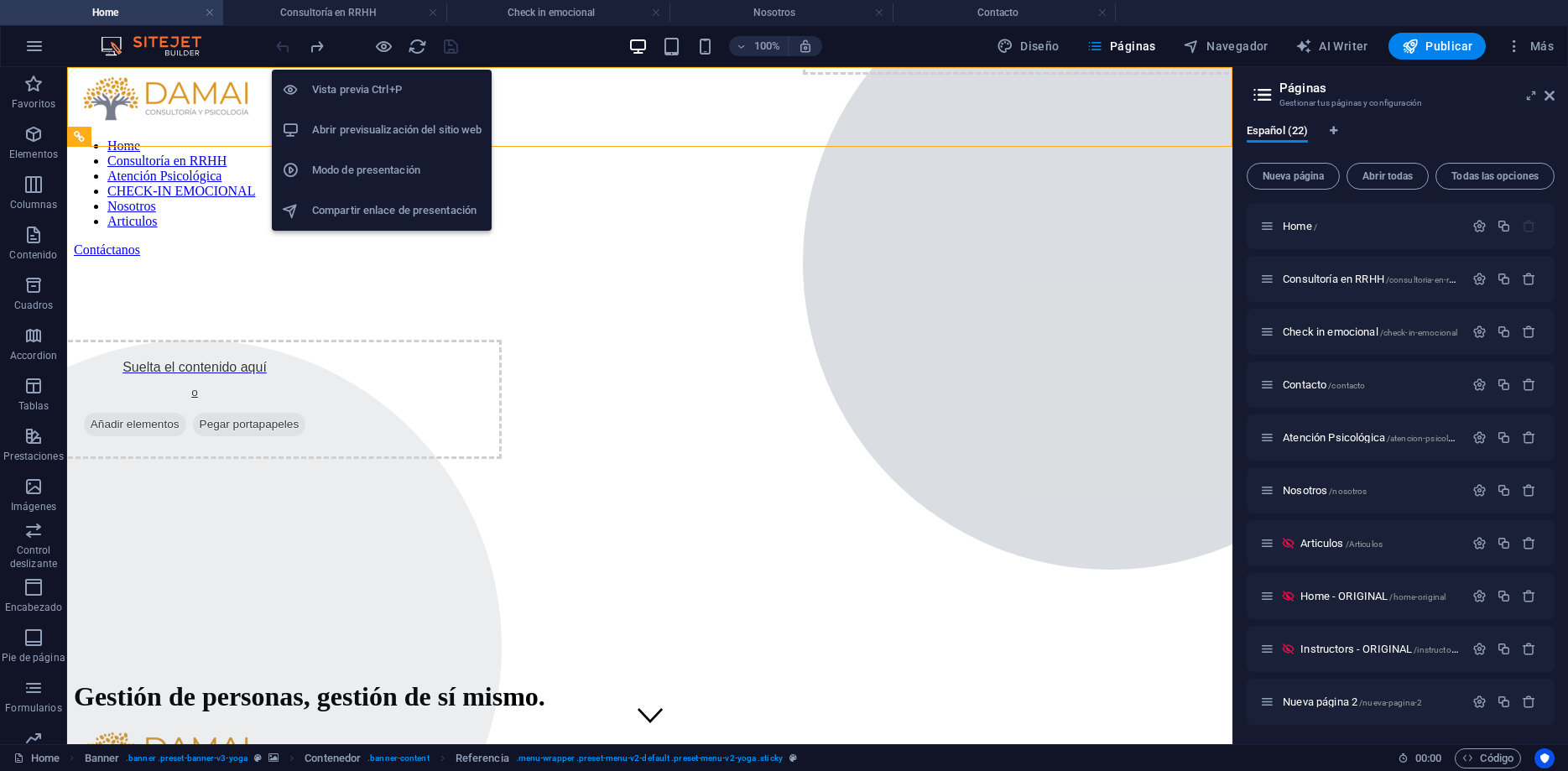 click on "Abrir previsualización del sitio web" at bounding box center (397, 130) 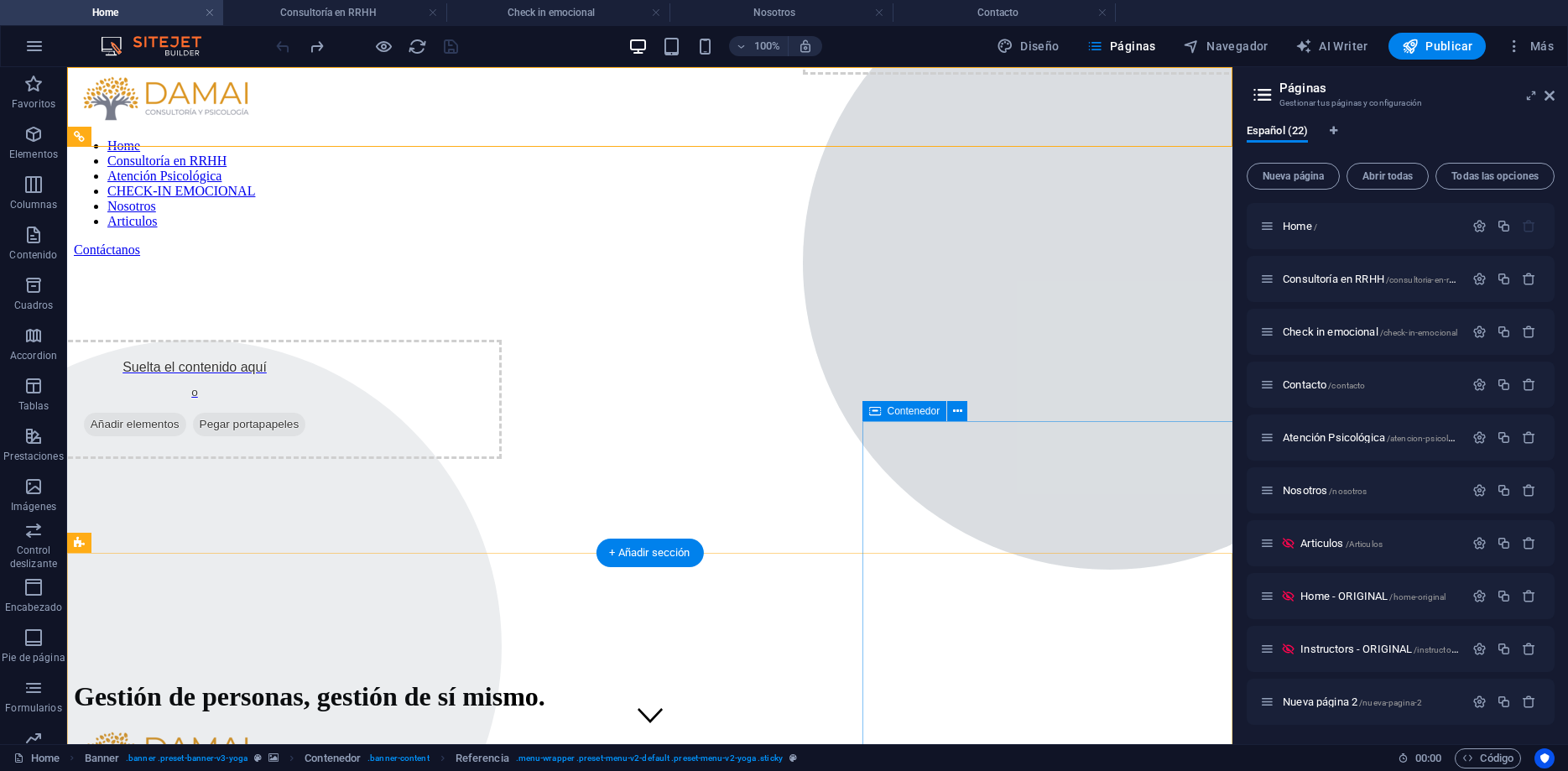 click on "Suelta el contenido aquí o  Añadir elementos  Pegar portapapeles" at bounding box center (1110, 263) 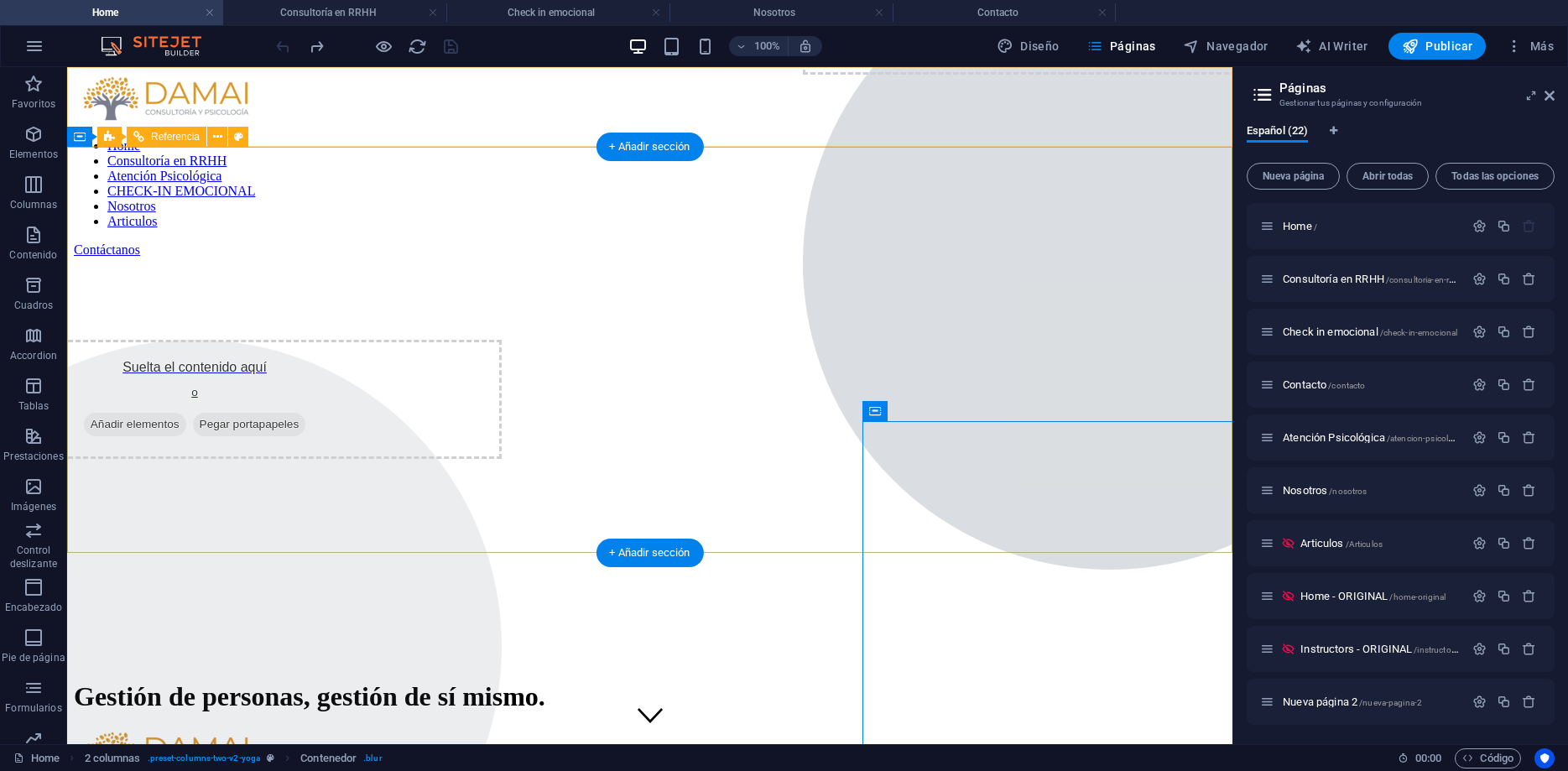 click on "Home Consultoría en RRHH Atención Psicológica CHECK-IN EMOCIONAL Nosotros Articulos Contáctanos" at bounding box center (649, 821) 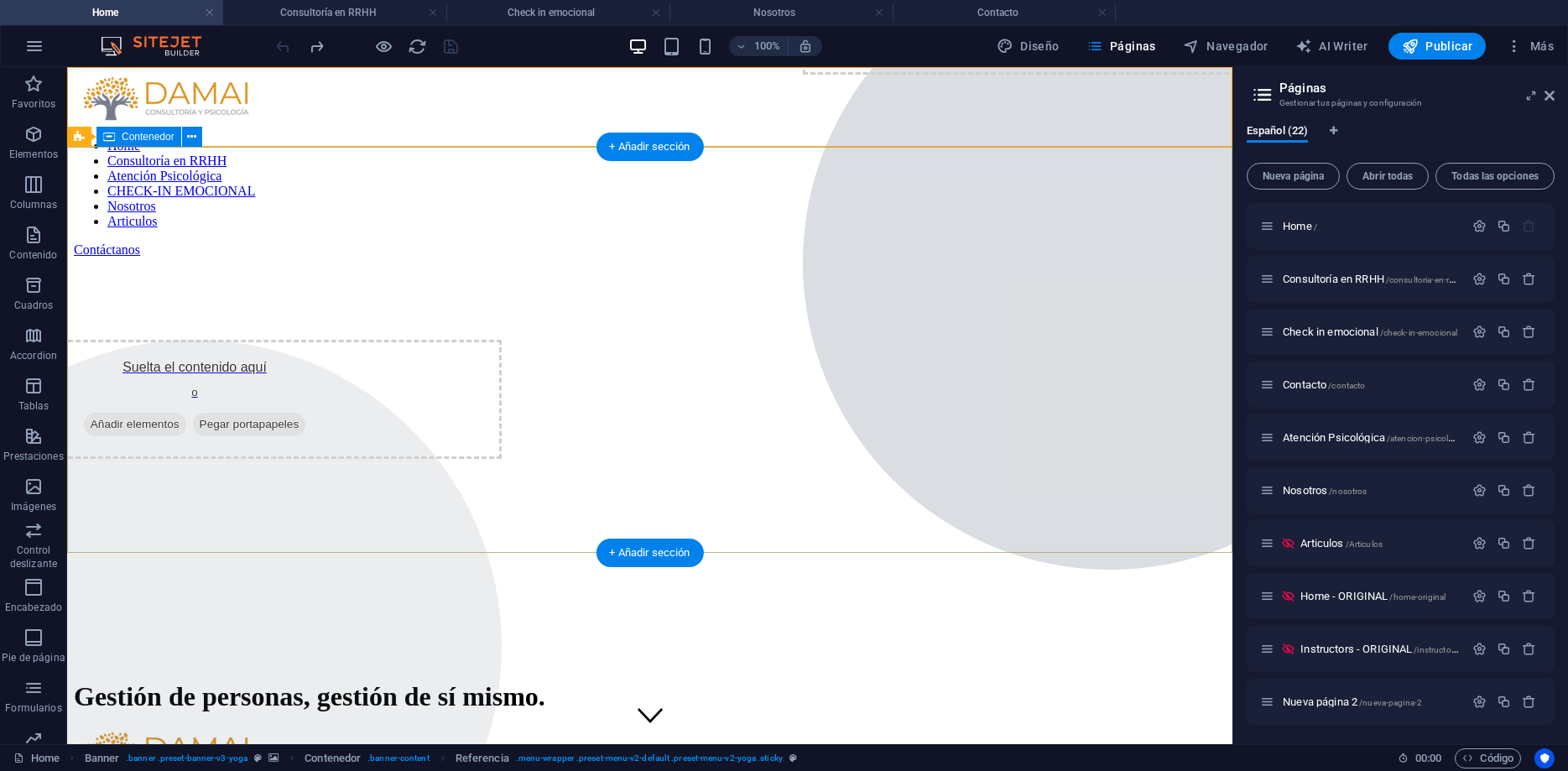 click on "Gestión de personas, gestión de sí mismo.         Home Consultoría en RRHH Atención Psicológica CHECK-IN EMOCIONAL Nosotros Articulos Contáctanos Potenciamos el talento humano y el bienestar personal. Contáctanos" at bounding box center (649, 831) 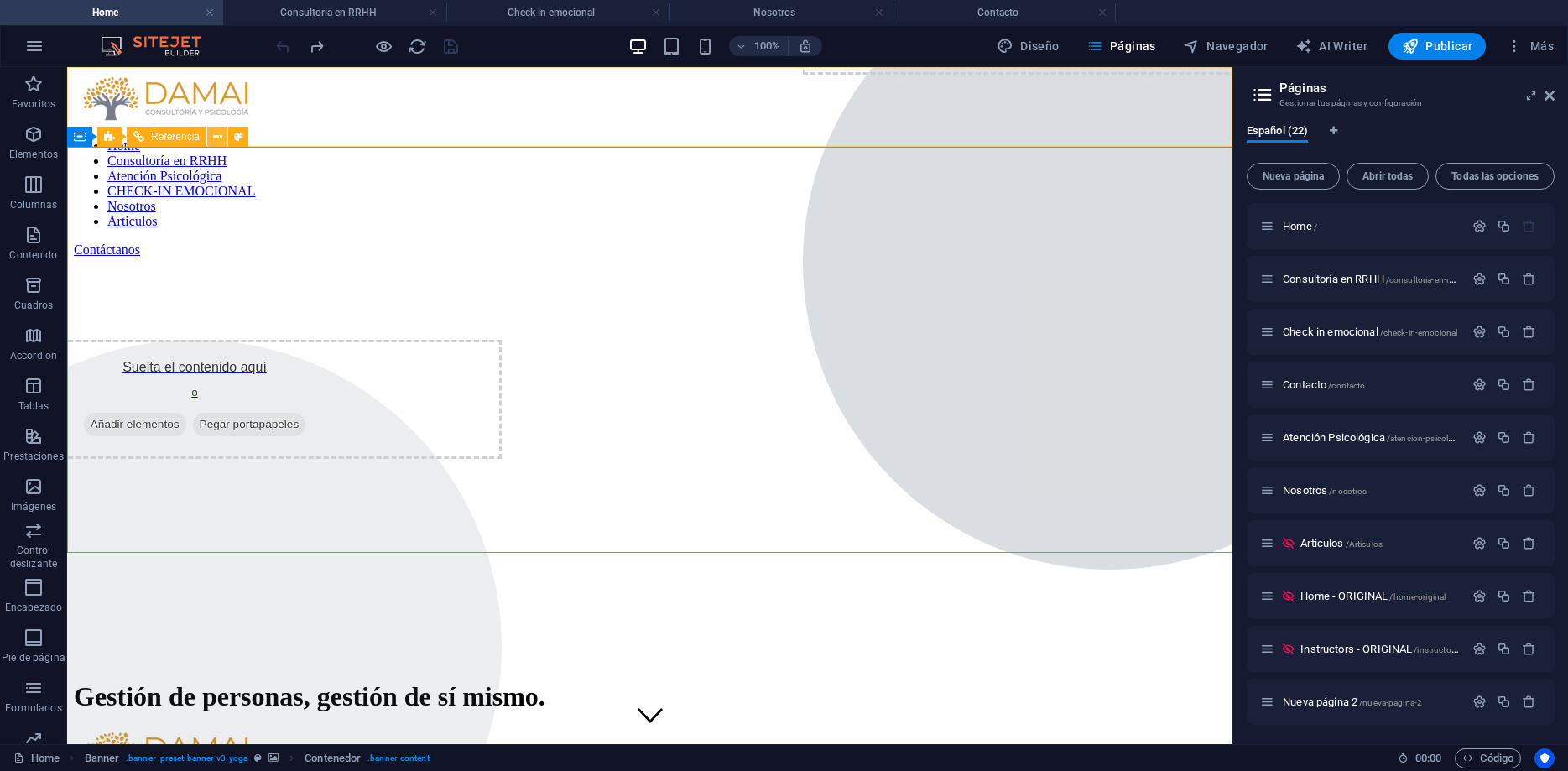 click at bounding box center (217, 137) 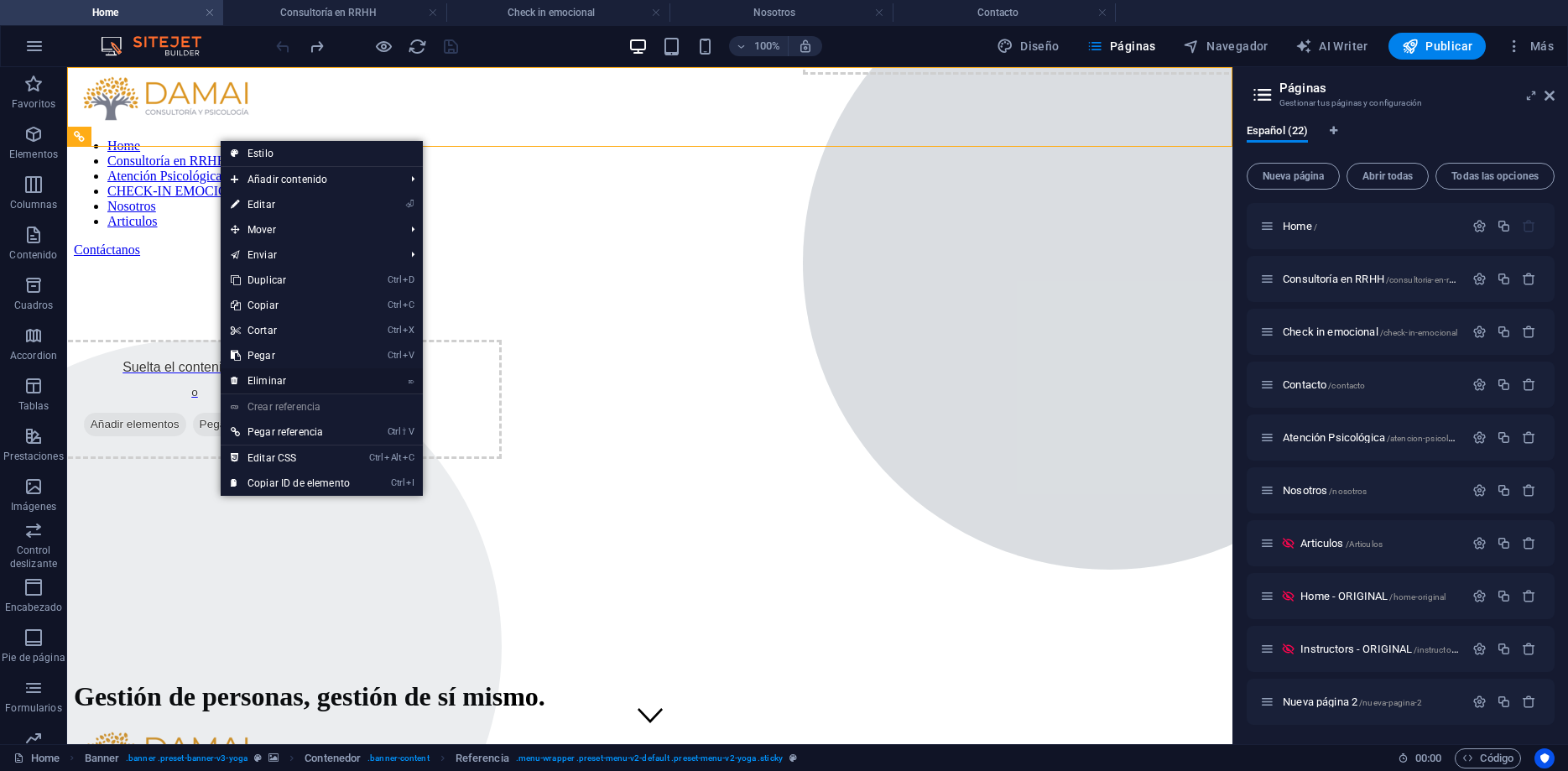 click on "⌦  Eliminar" at bounding box center [290, 381] 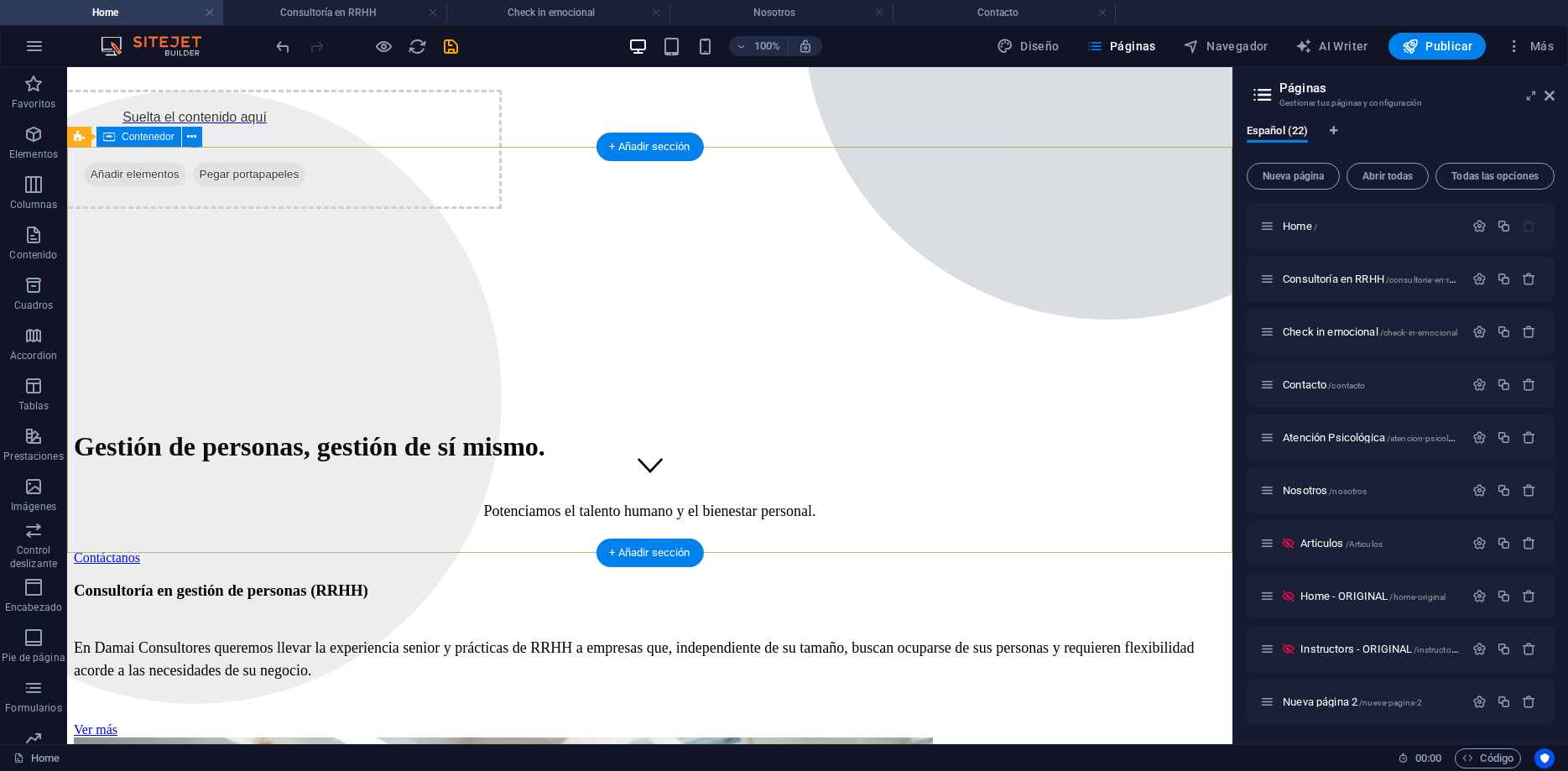 scroll, scrollTop: 0, scrollLeft: 0, axis: both 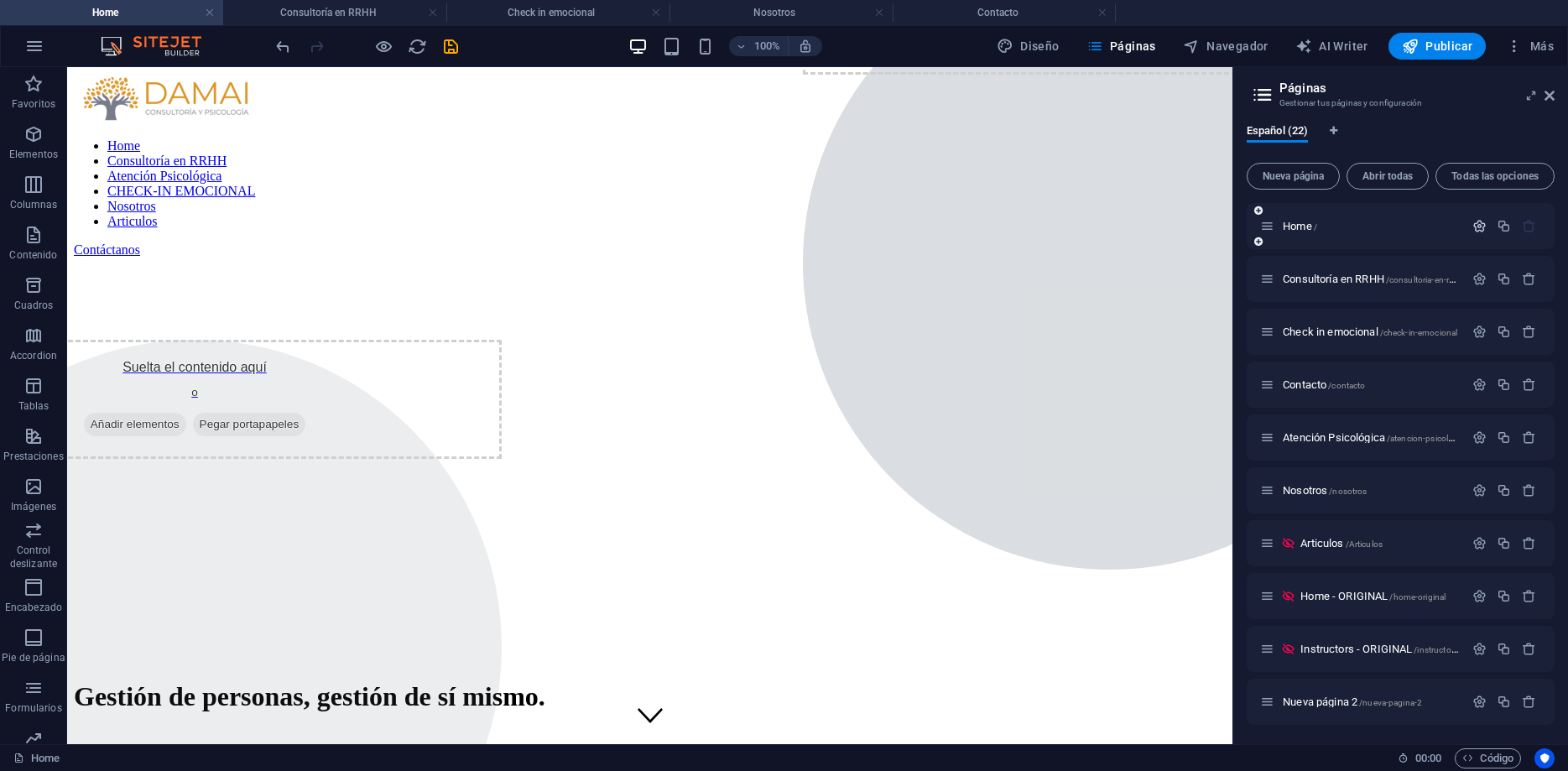 click at bounding box center (1479, 226) 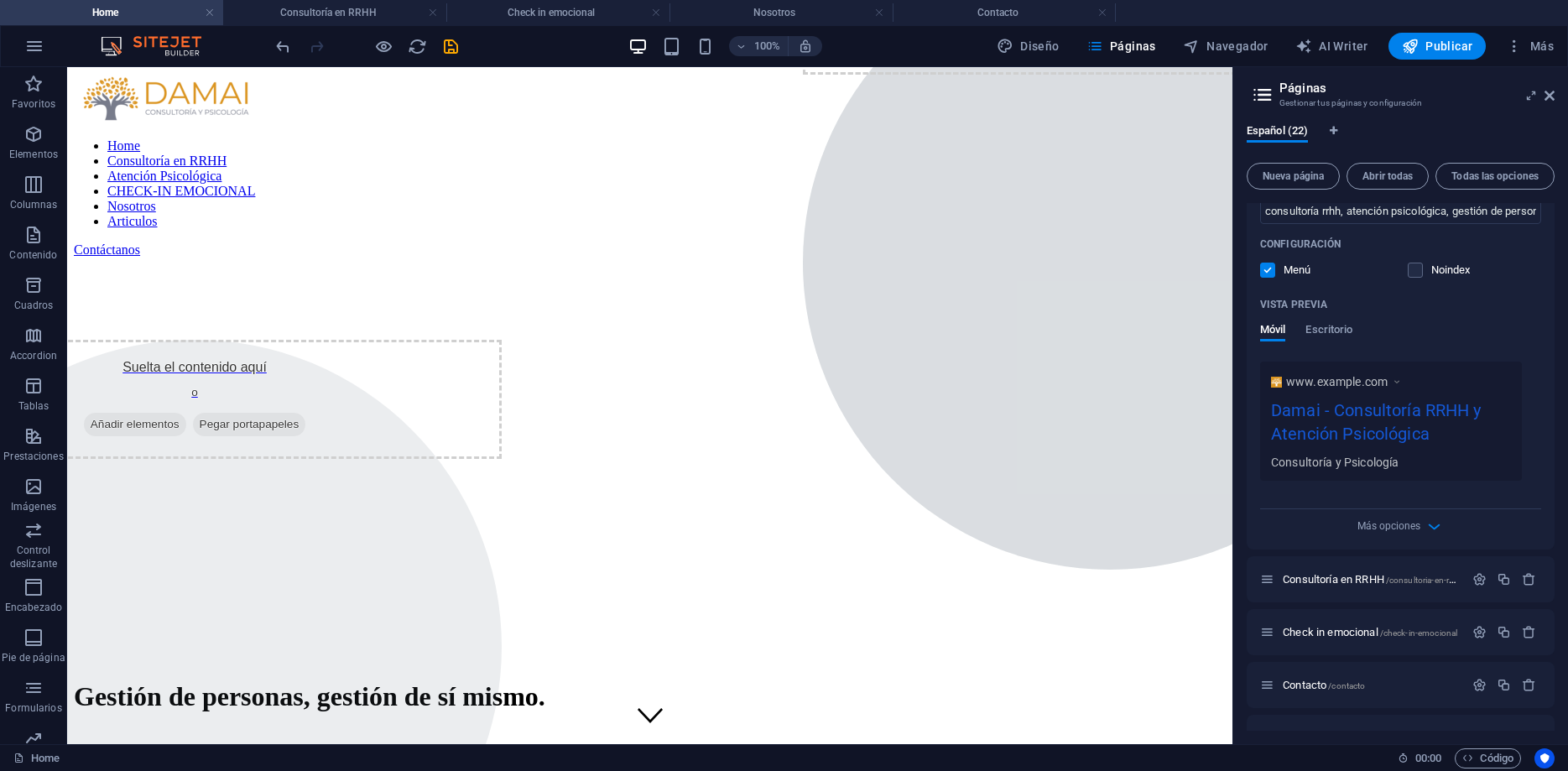 scroll, scrollTop: 378, scrollLeft: 0, axis: vertical 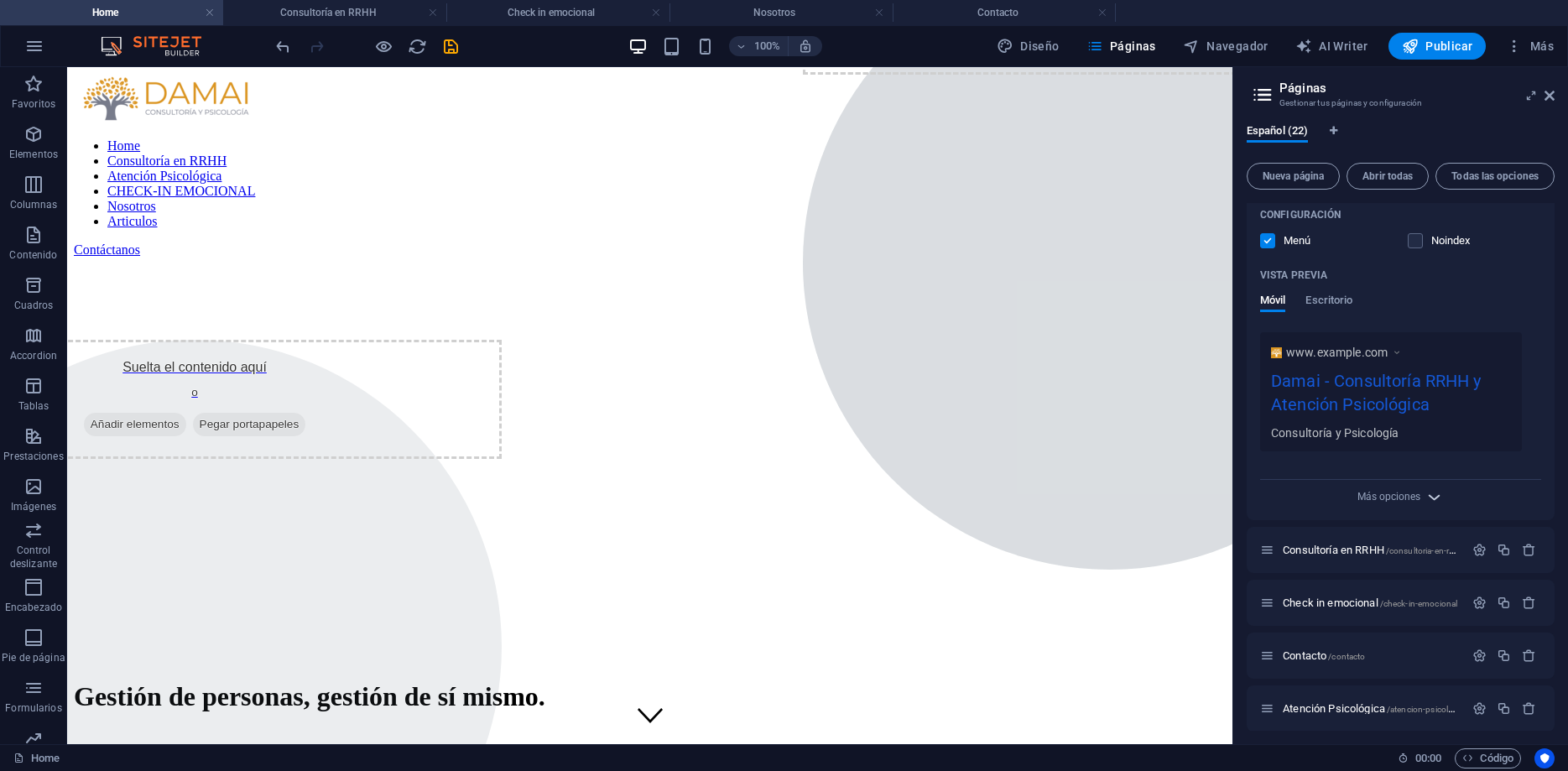 click at bounding box center [1434, 497] 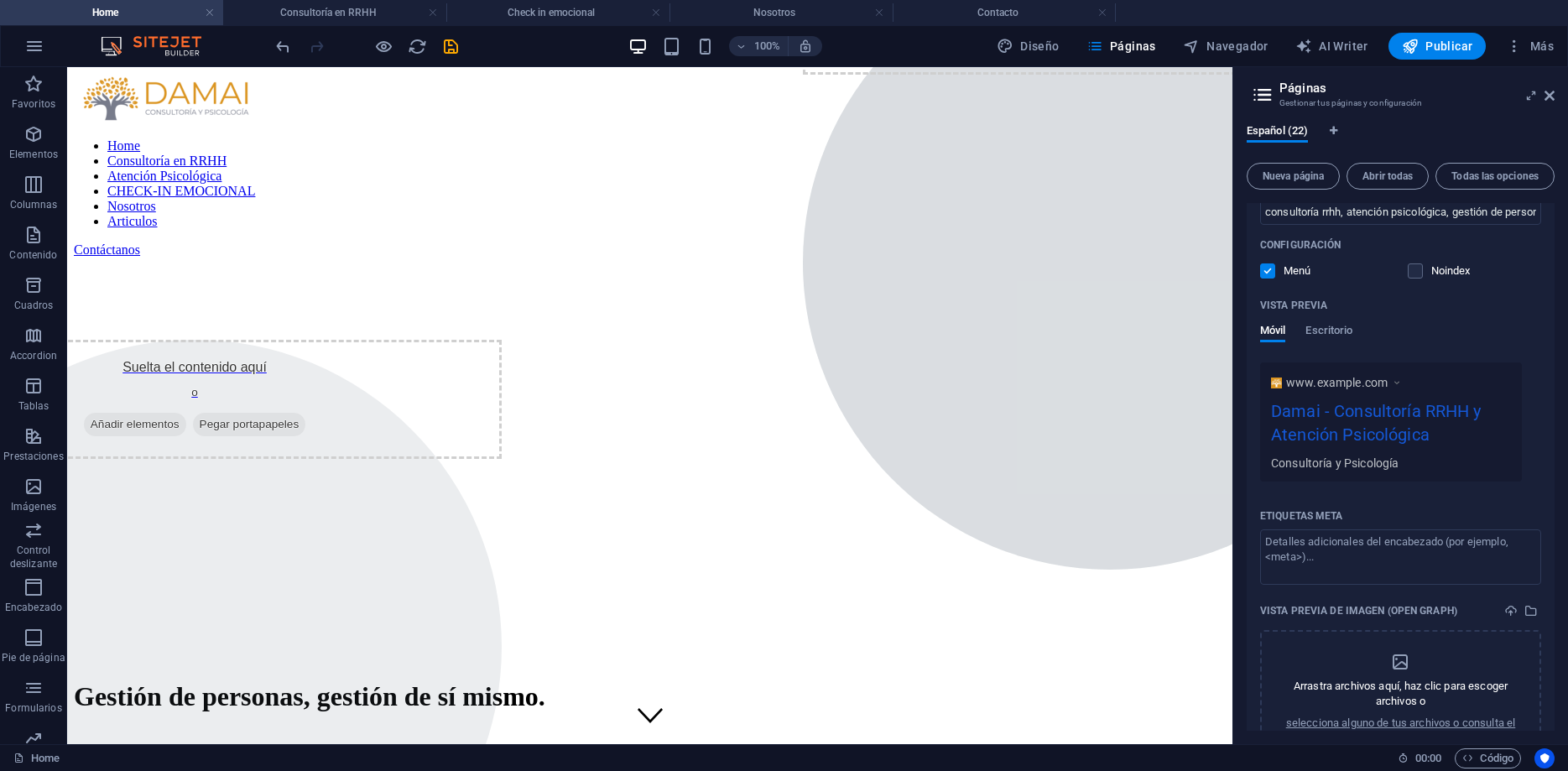 scroll, scrollTop: 0, scrollLeft: 0, axis: both 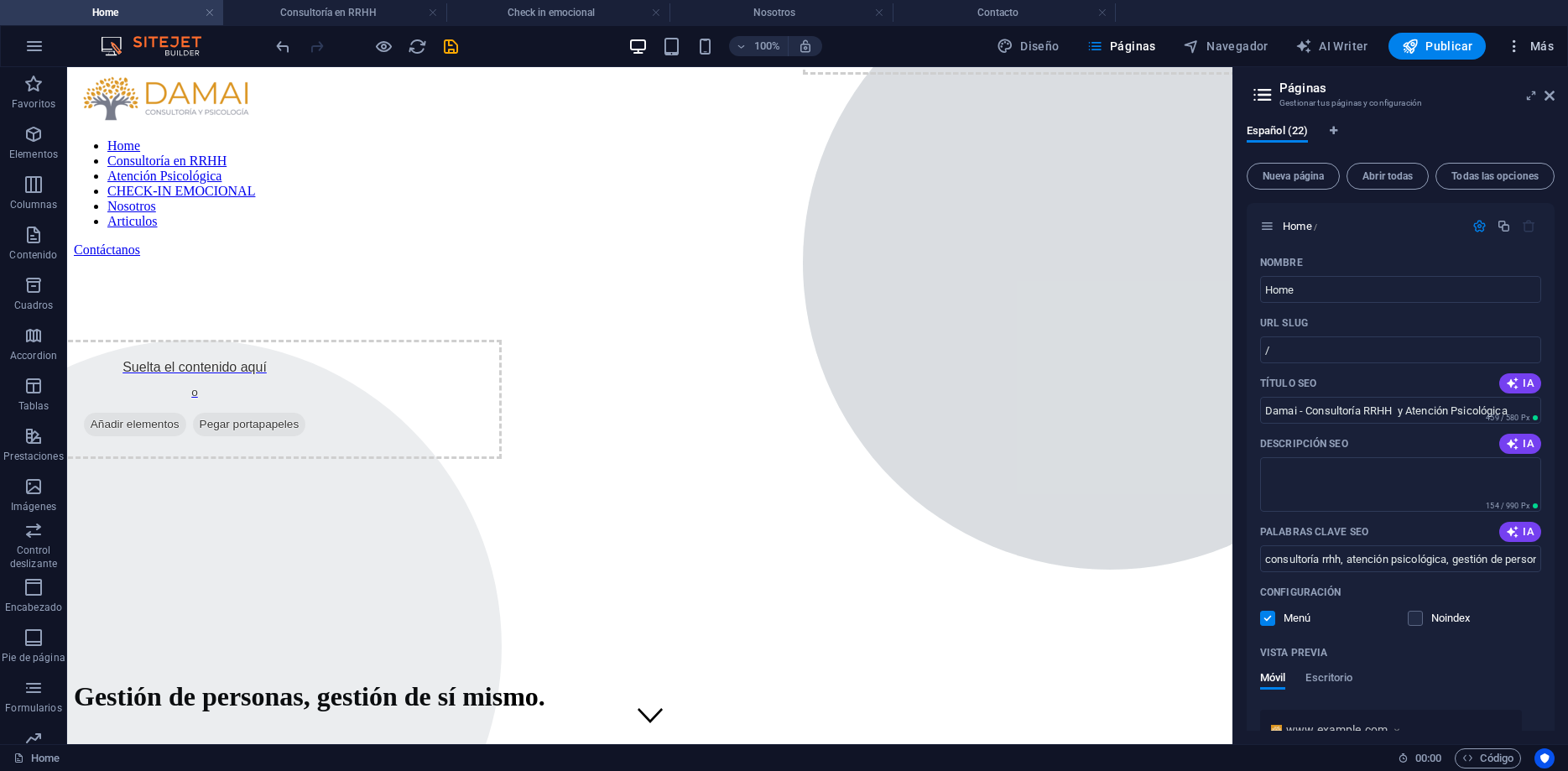 click at bounding box center (1514, 46) 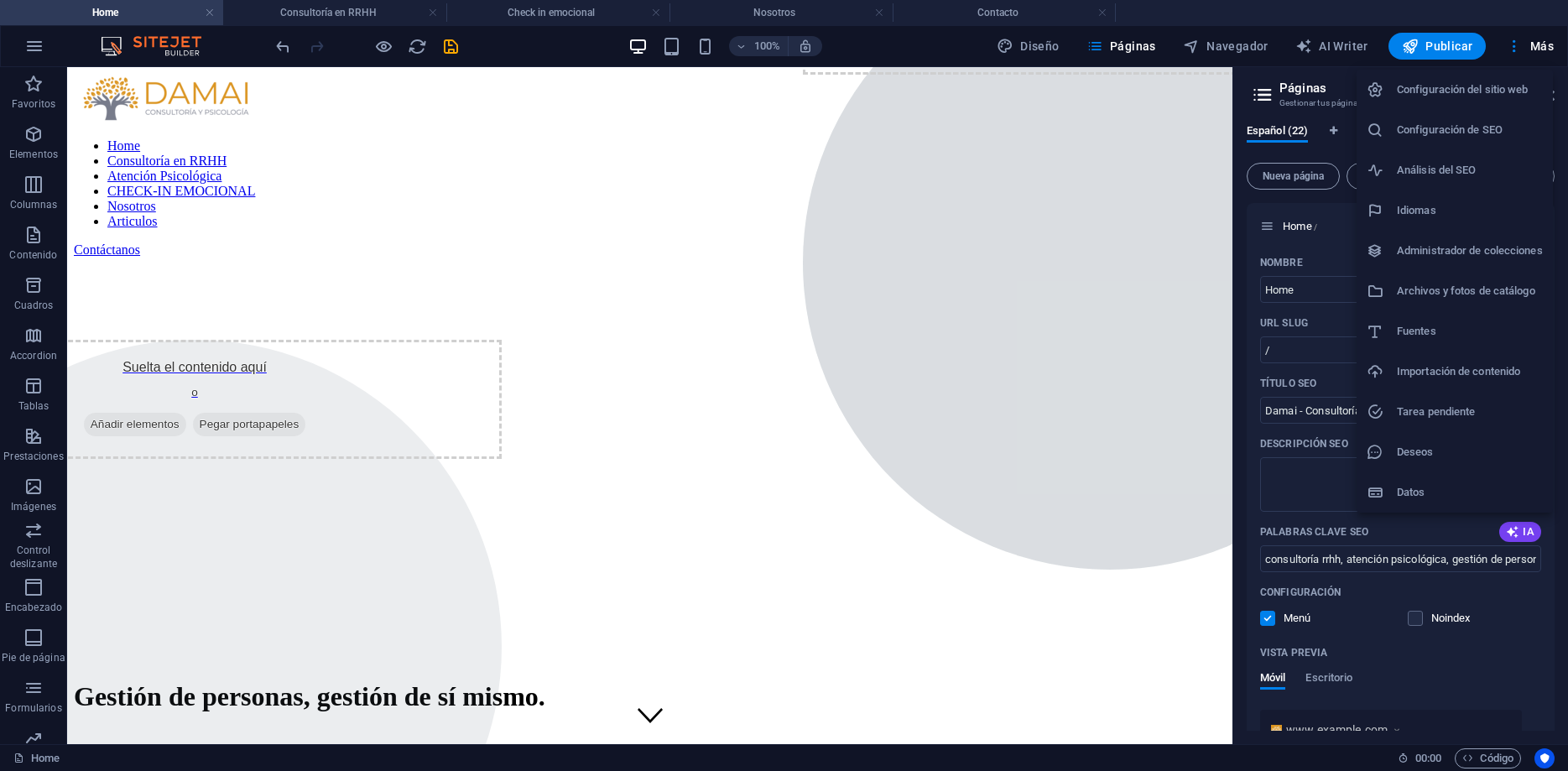 click on "Configuración del sitio web" at bounding box center (1470, 90) 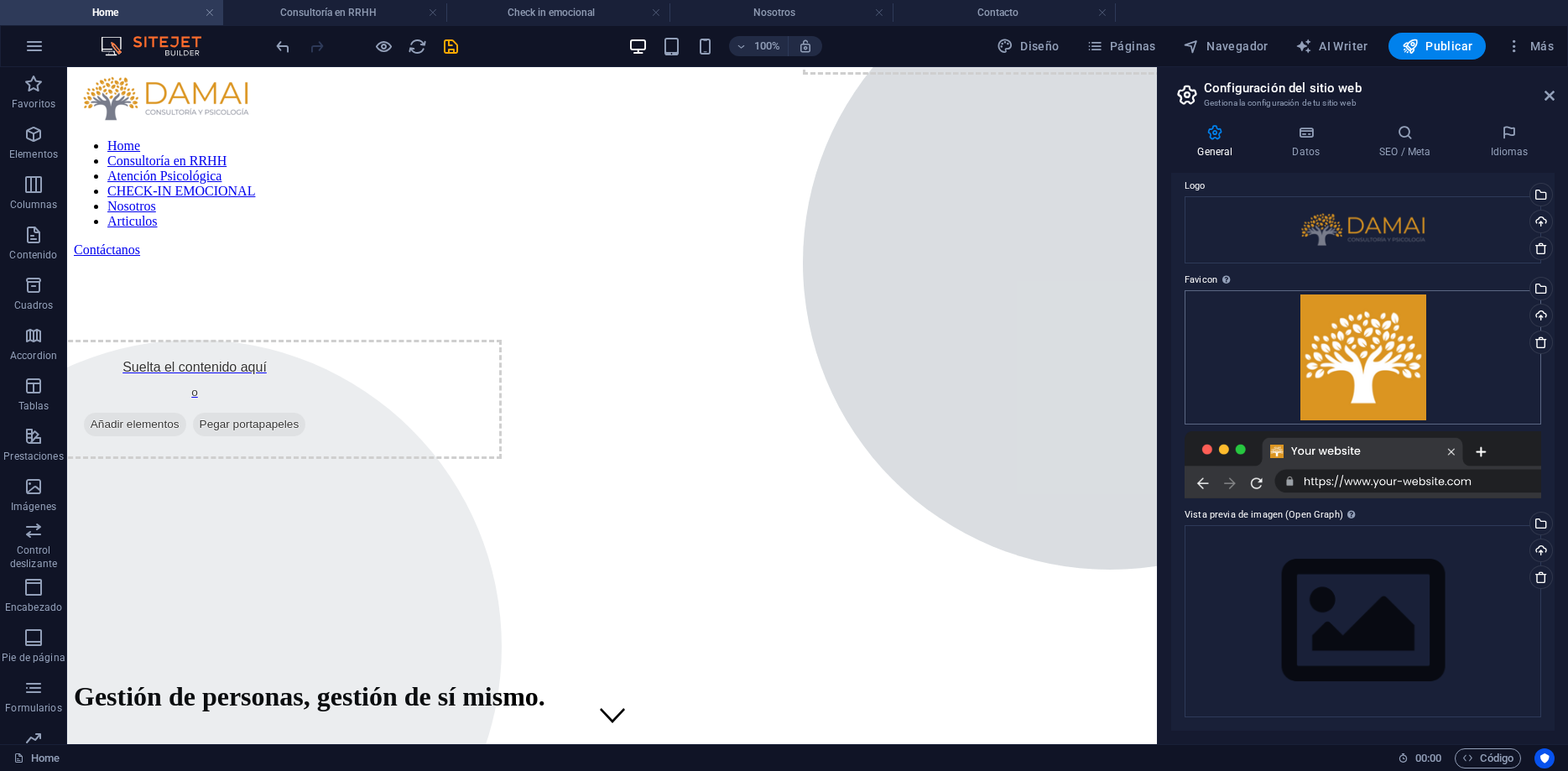 scroll, scrollTop: 0, scrollLeft: 0, axis: both 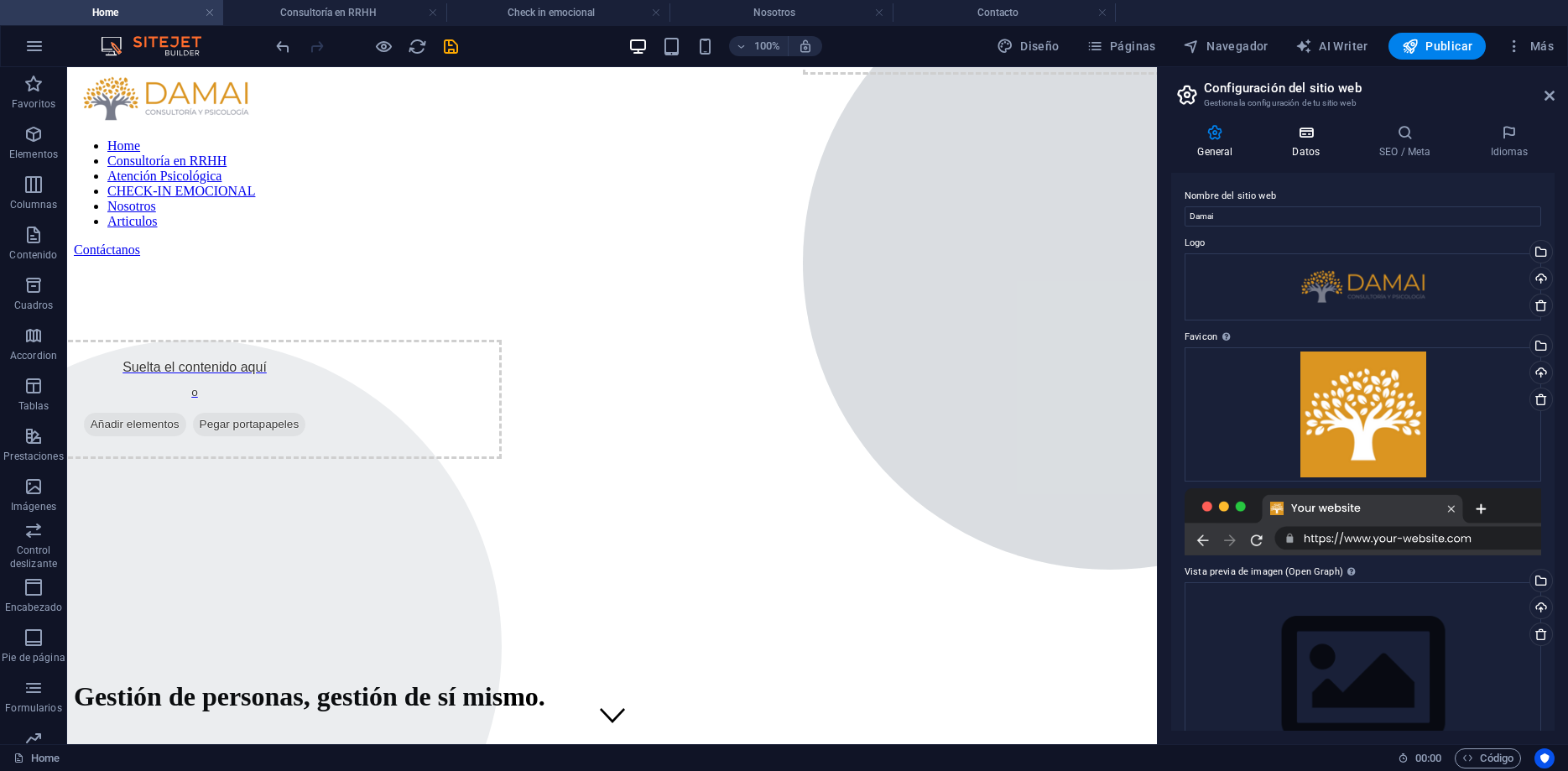 click at bounding box center [1306, 133] 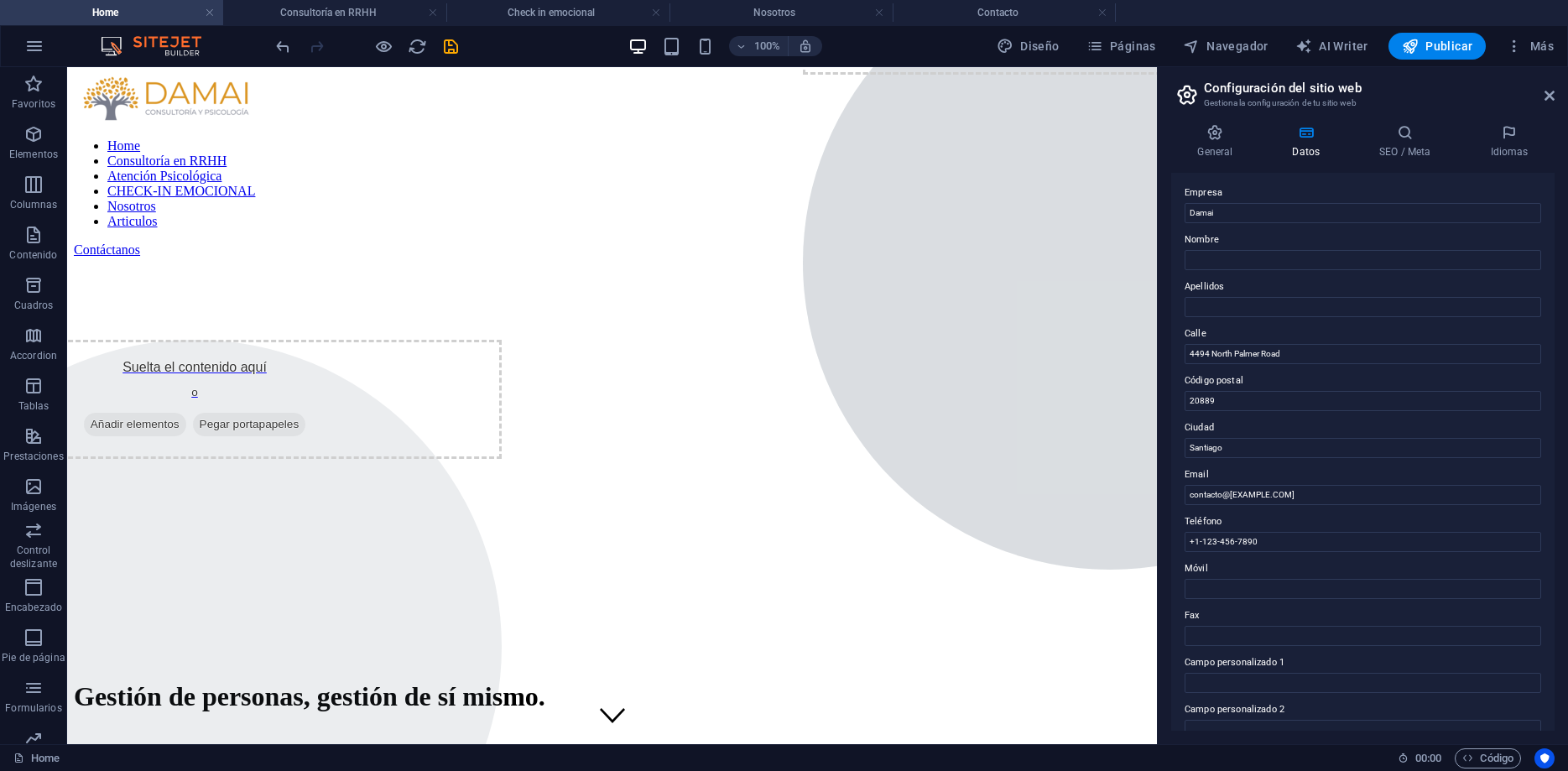 scroll, scrollTop: 0, scrollLeft: 0, axis: both 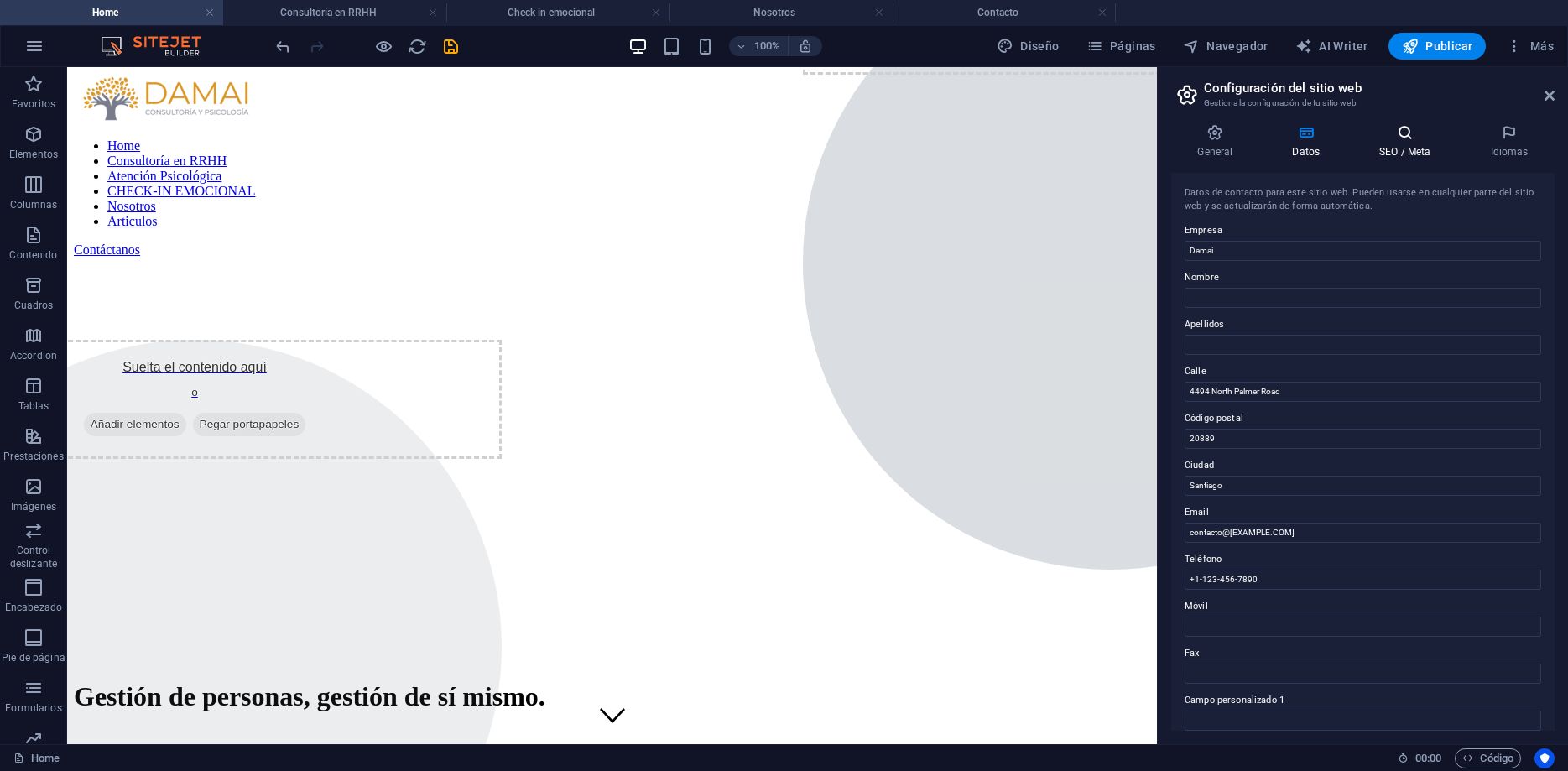 click at bounding box center (1405, 133) 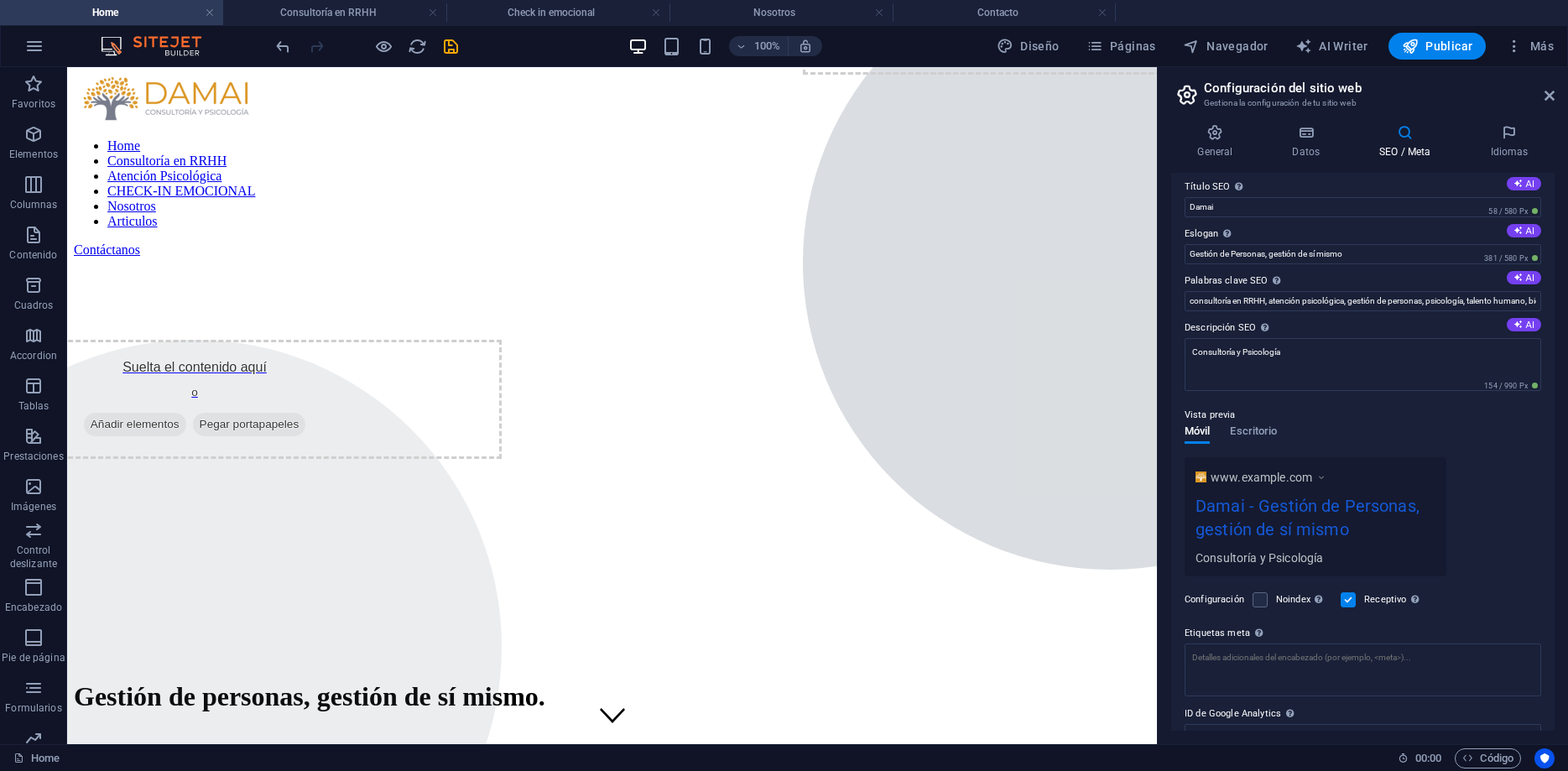 scroll, scrollTop: 0, scrollLeft: 0, axis: both 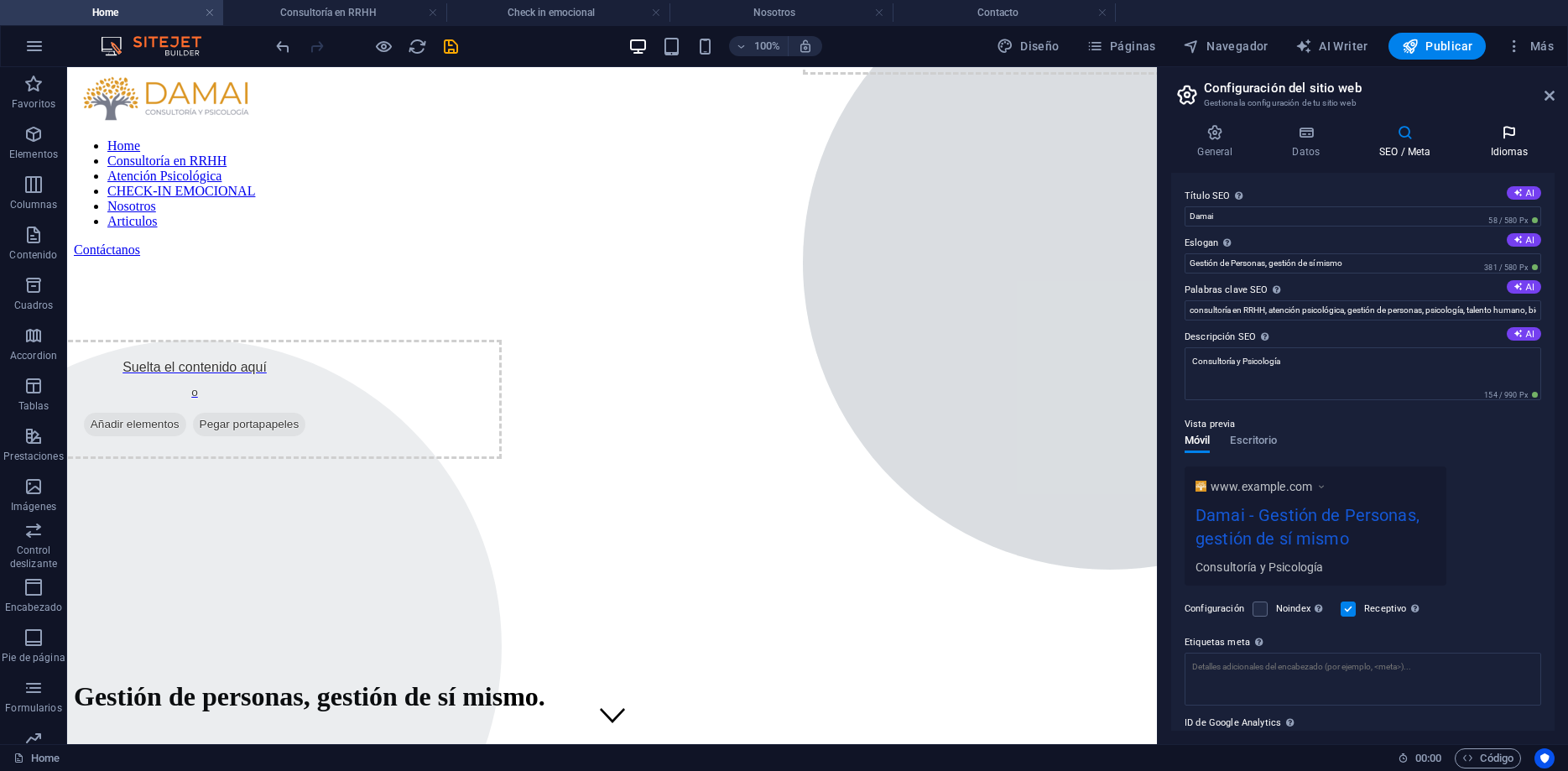 click at bounding box center (1509, 133) 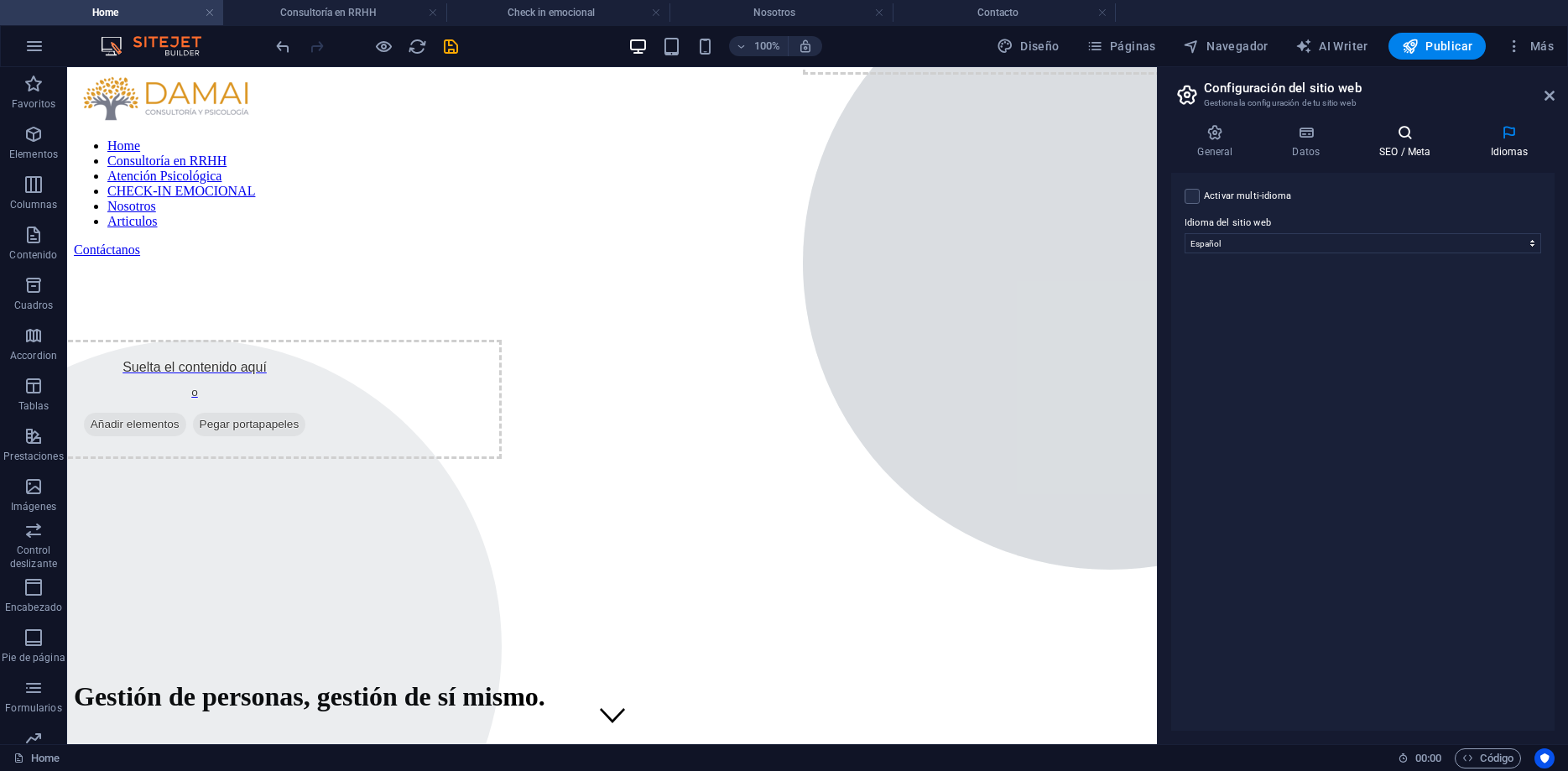 click on "SEO / Meta" at bounding box center (1409, 142) 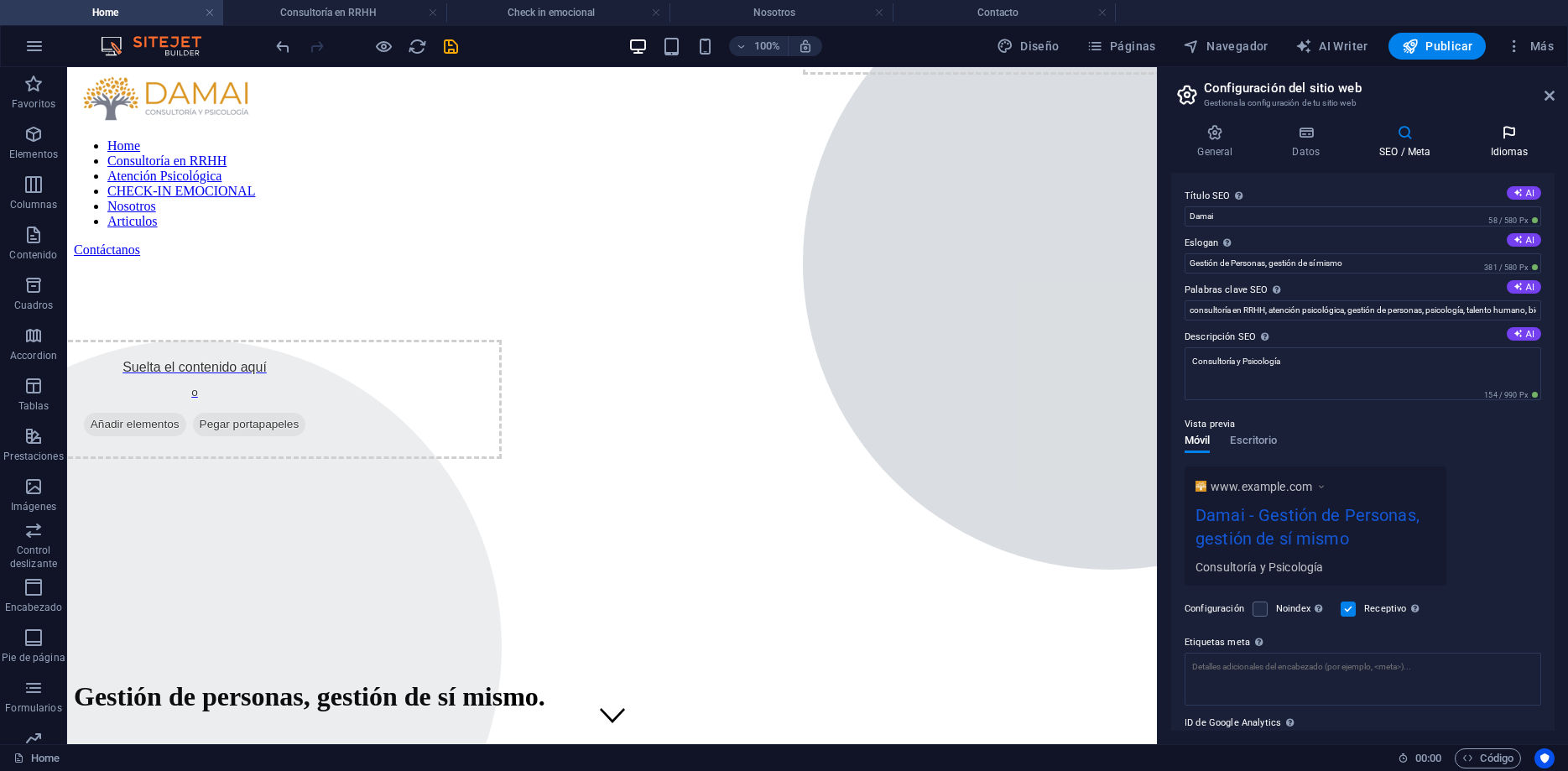 click on "Idiomas" at bounding box center [1509, 142] 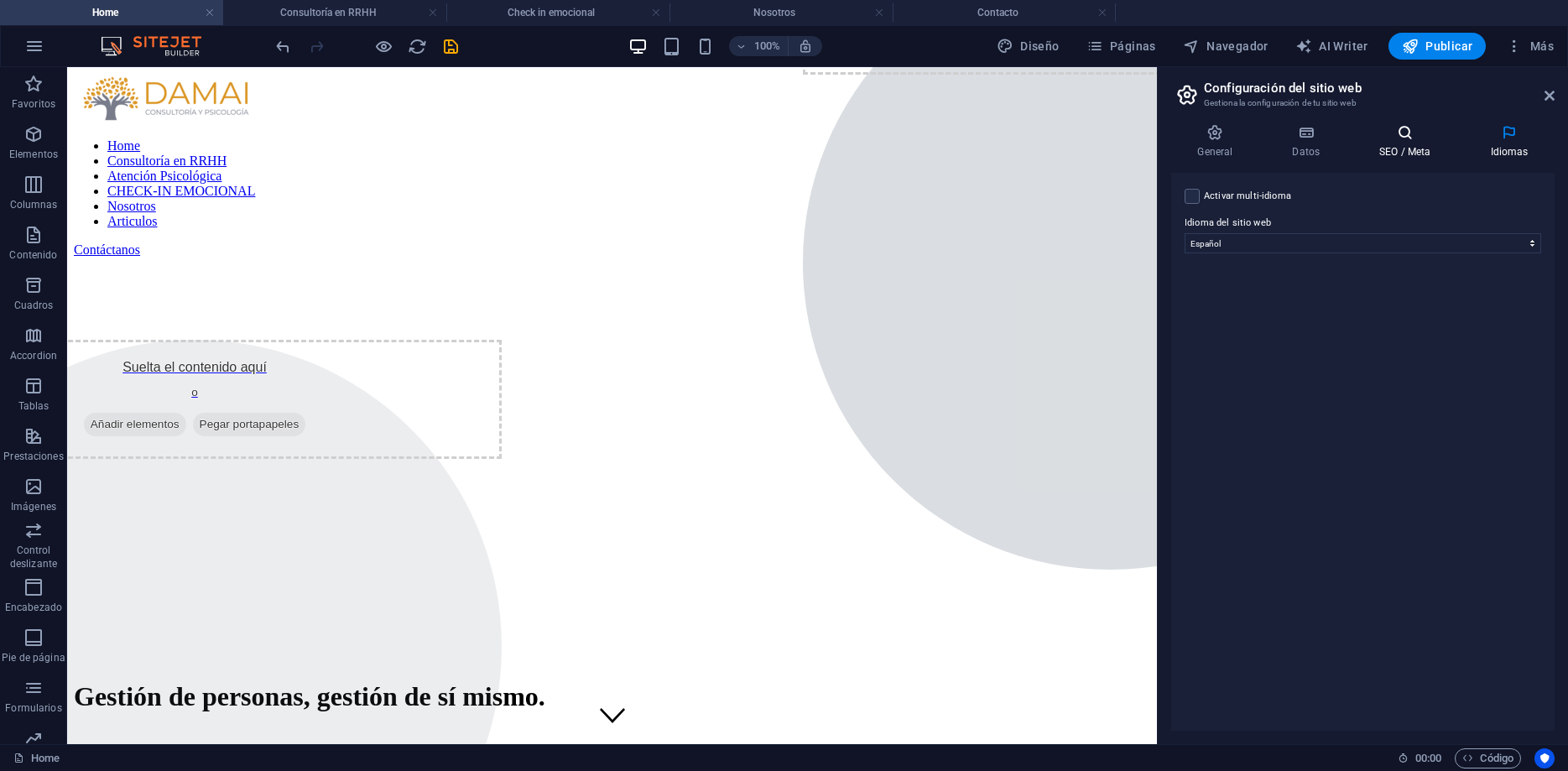 click on "SEO / Meta" at bounding box center (1409, 142) 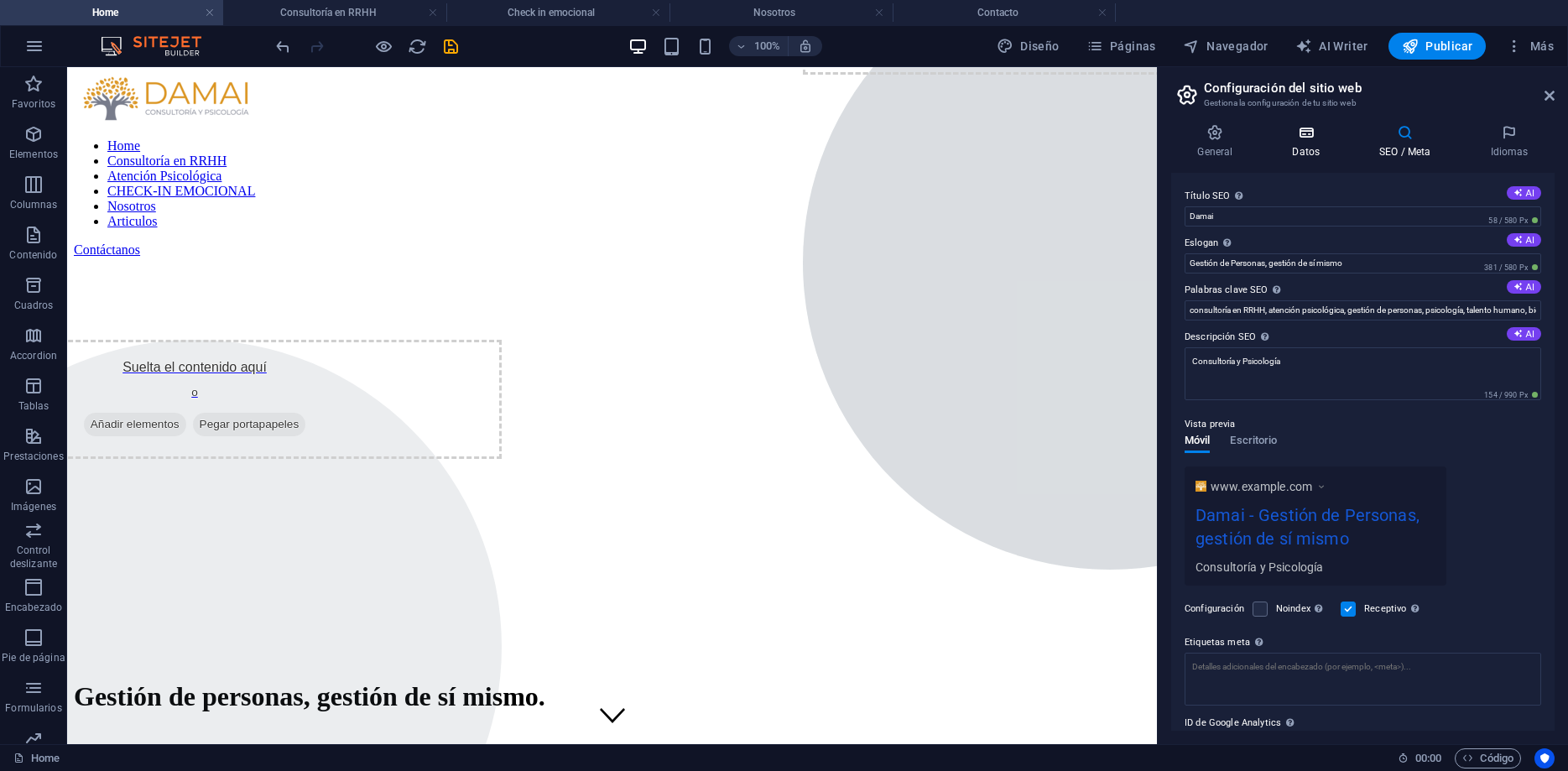 click on "Datos" at bounding box center (1310, 142) 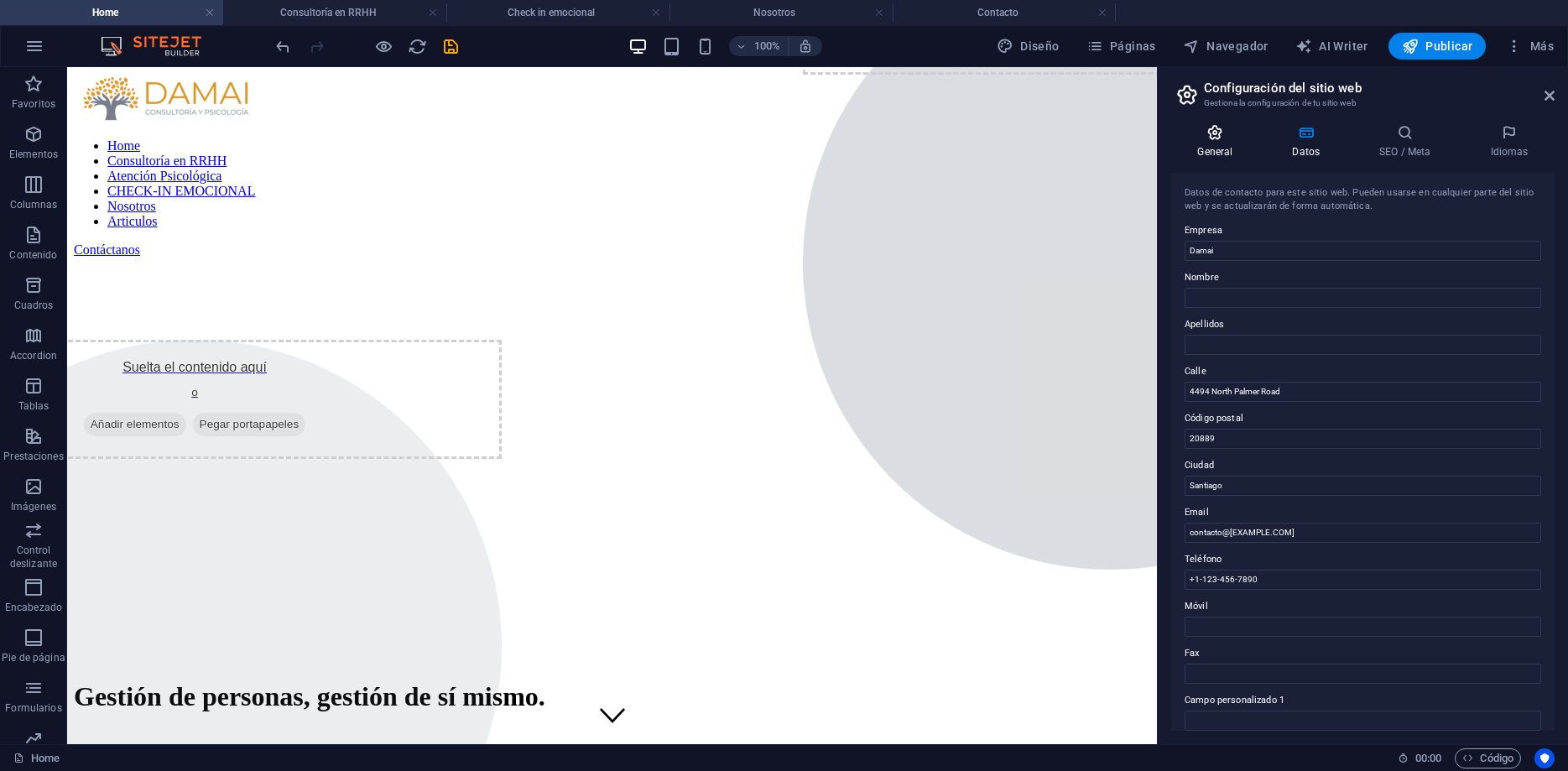 click on "General" at bounding box center [1218, 142] 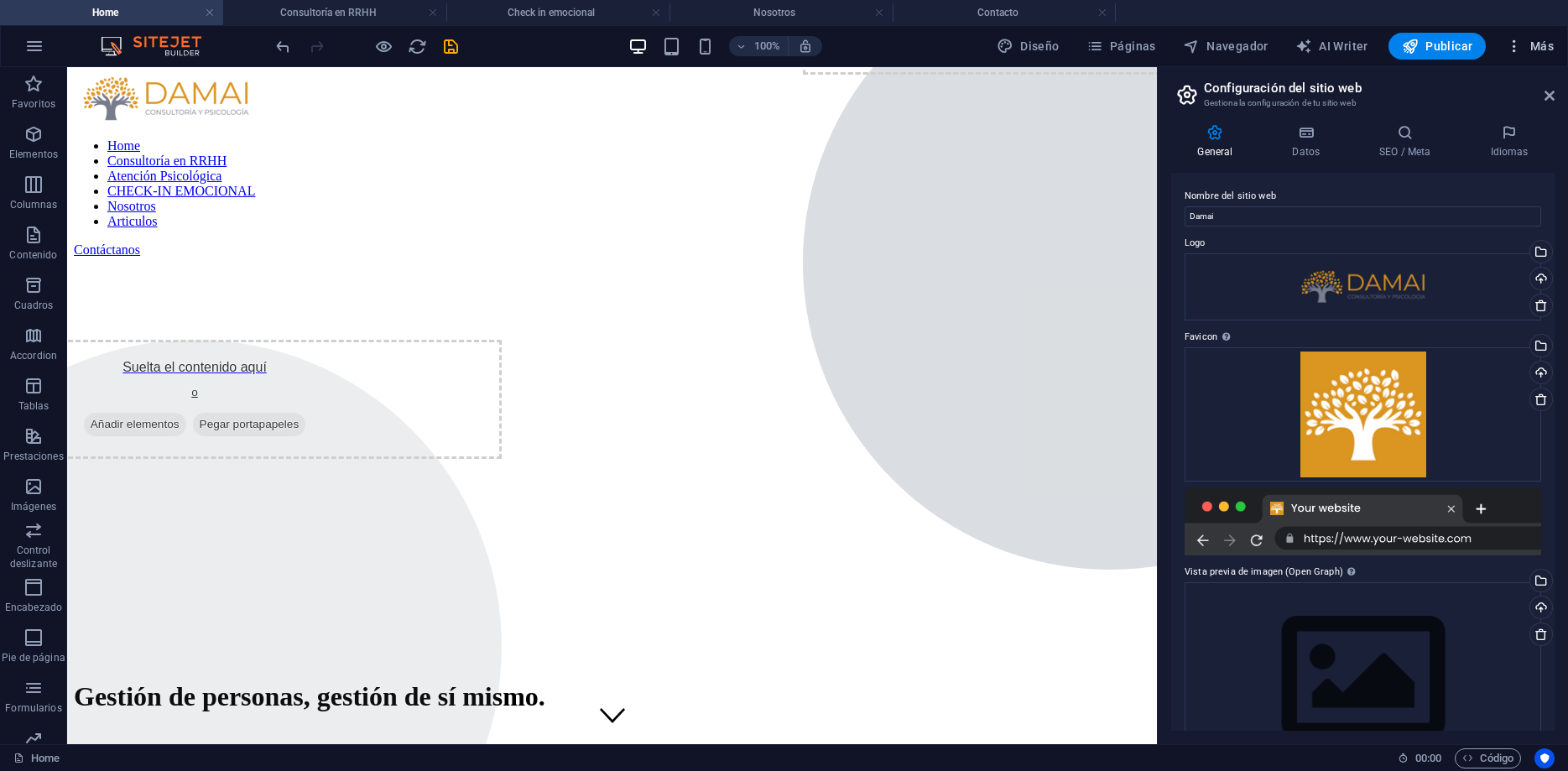 click at bounding box center (1514, 46) 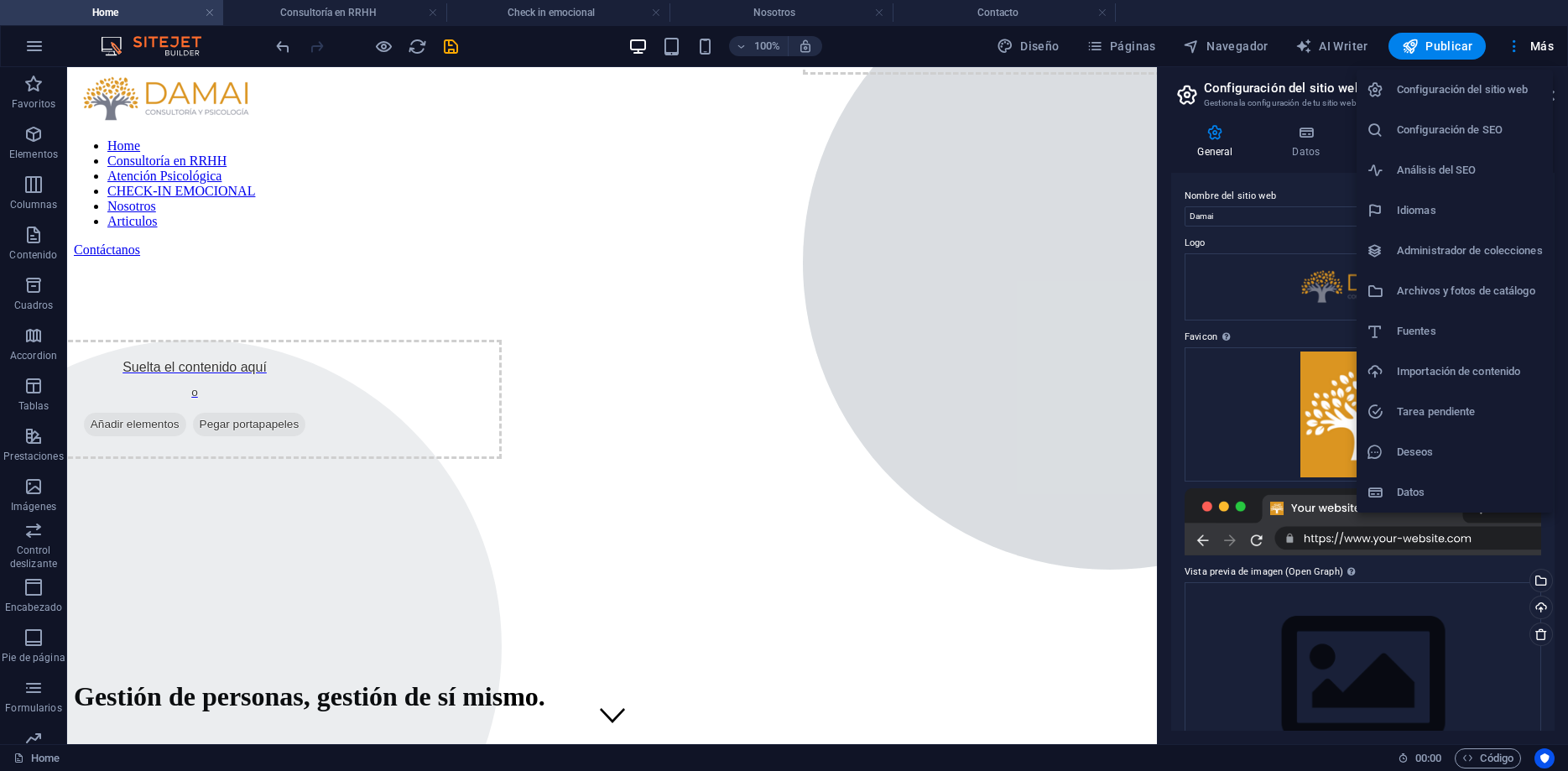 click on "Administrador de colecciones" at bounding box center [1470, 251] 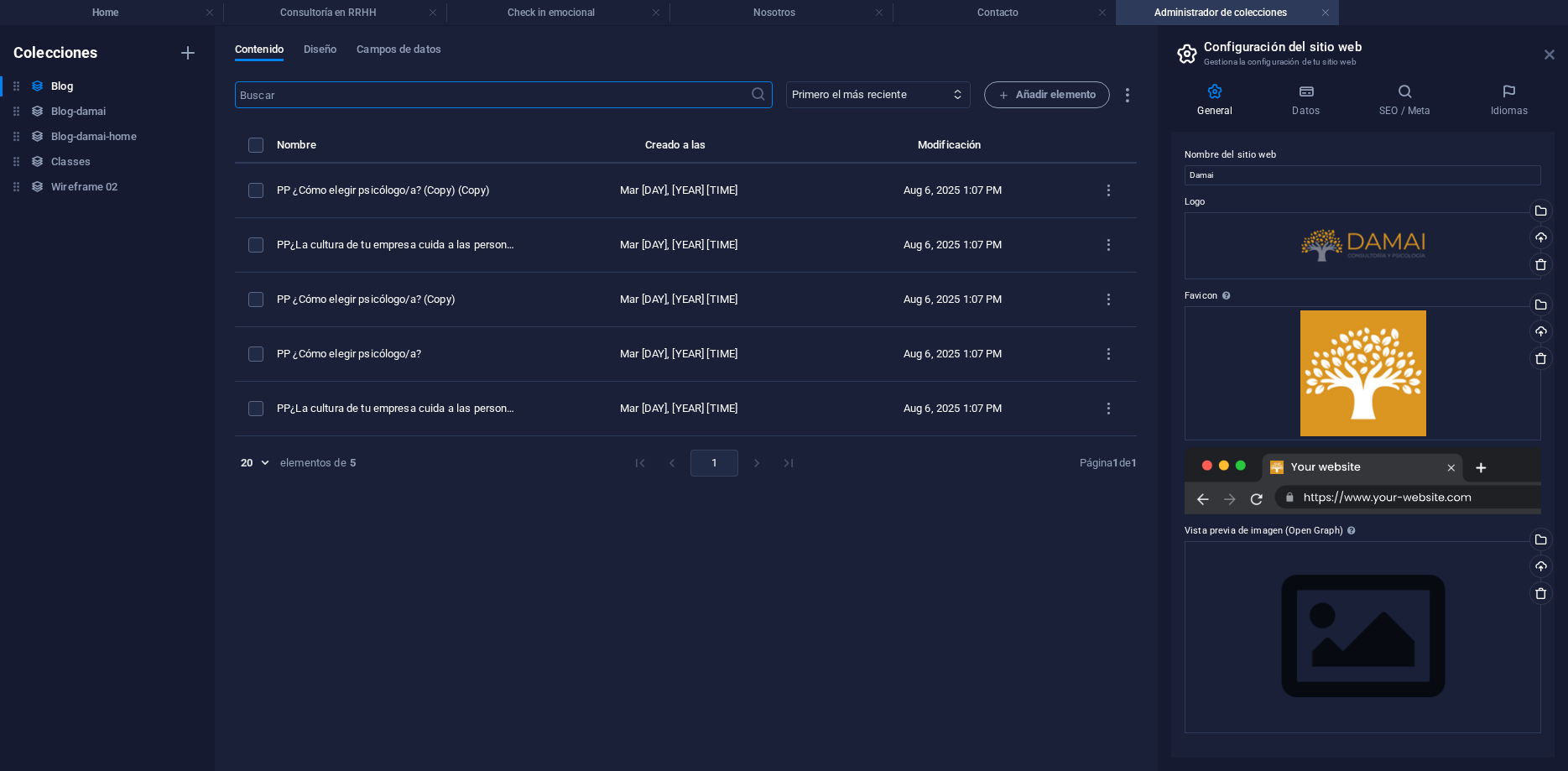 click at bounding box center (1550, 55) 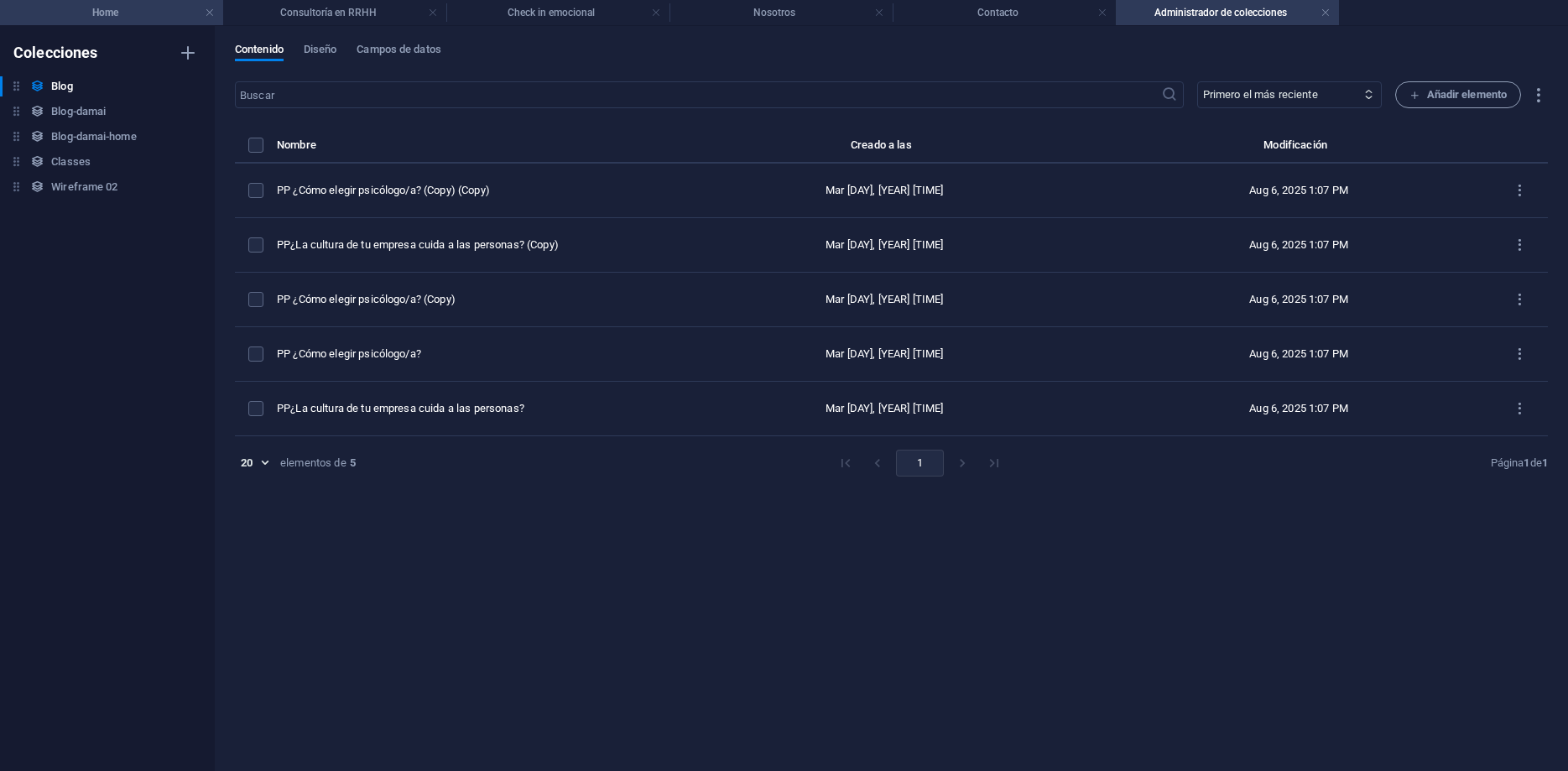 click on "Home" at bounding box center [112, 13] 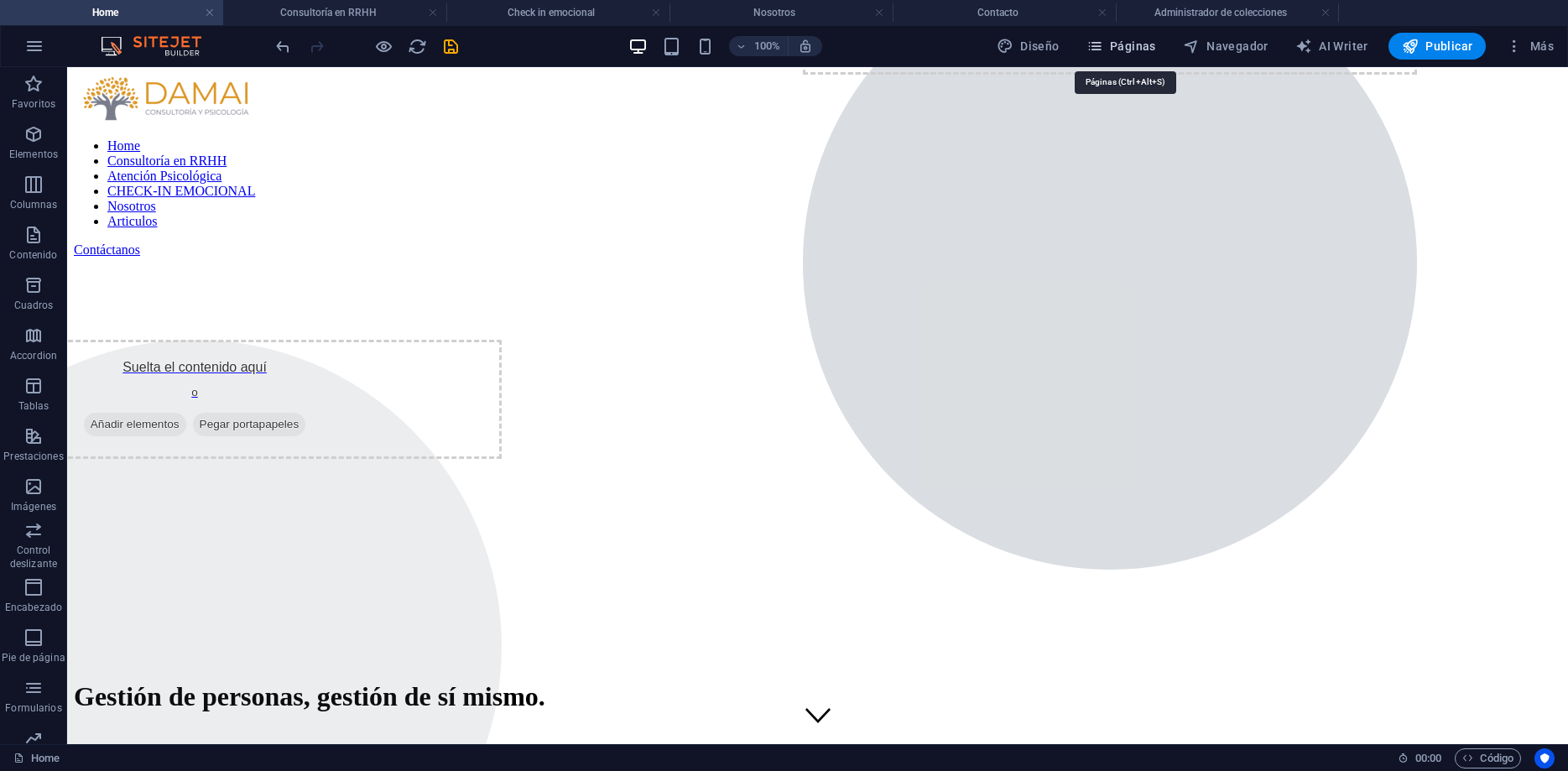click on "Páginas" at bounding box center (1121, 46) 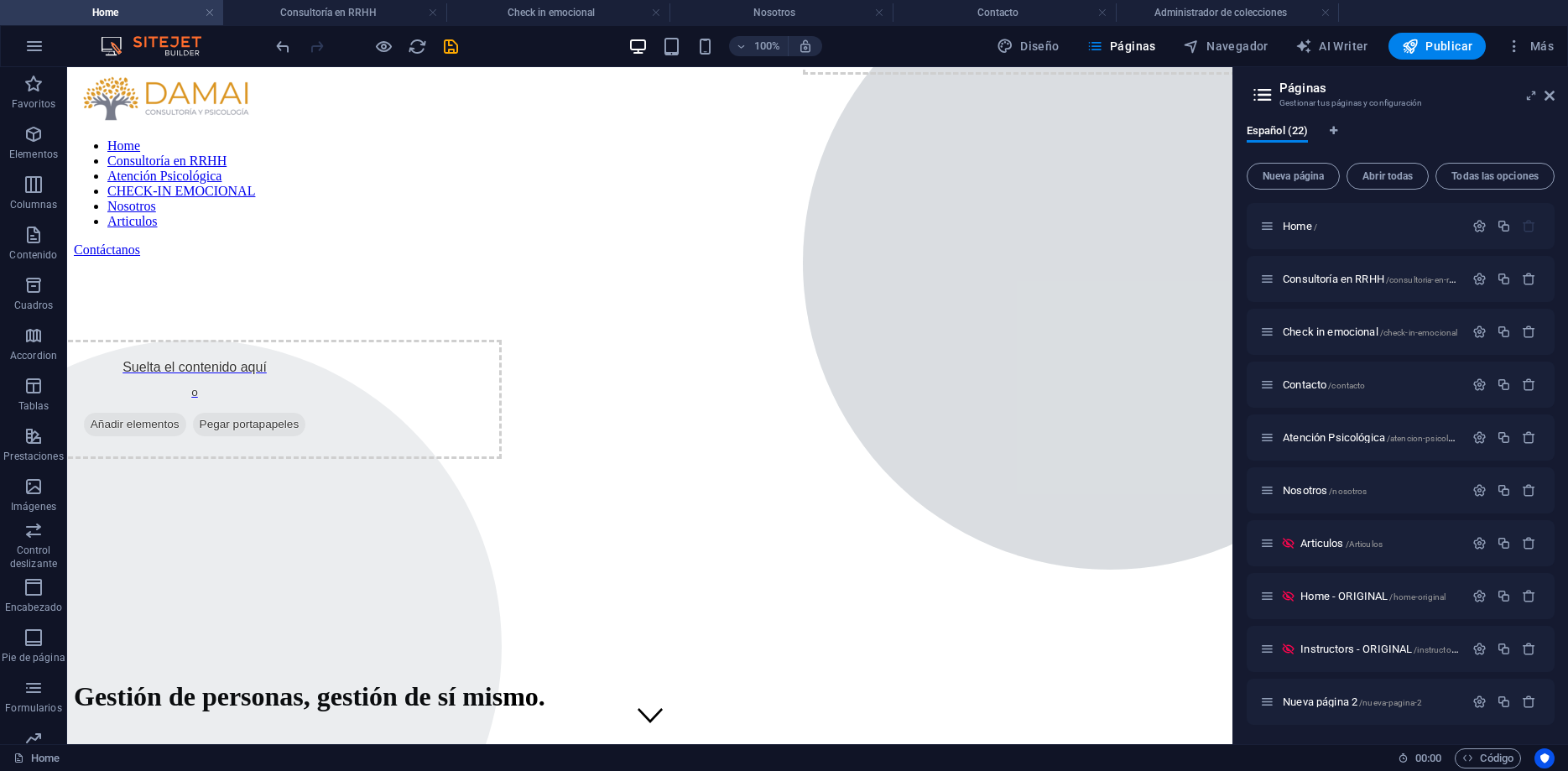 click at bounding box center (1235, 405) 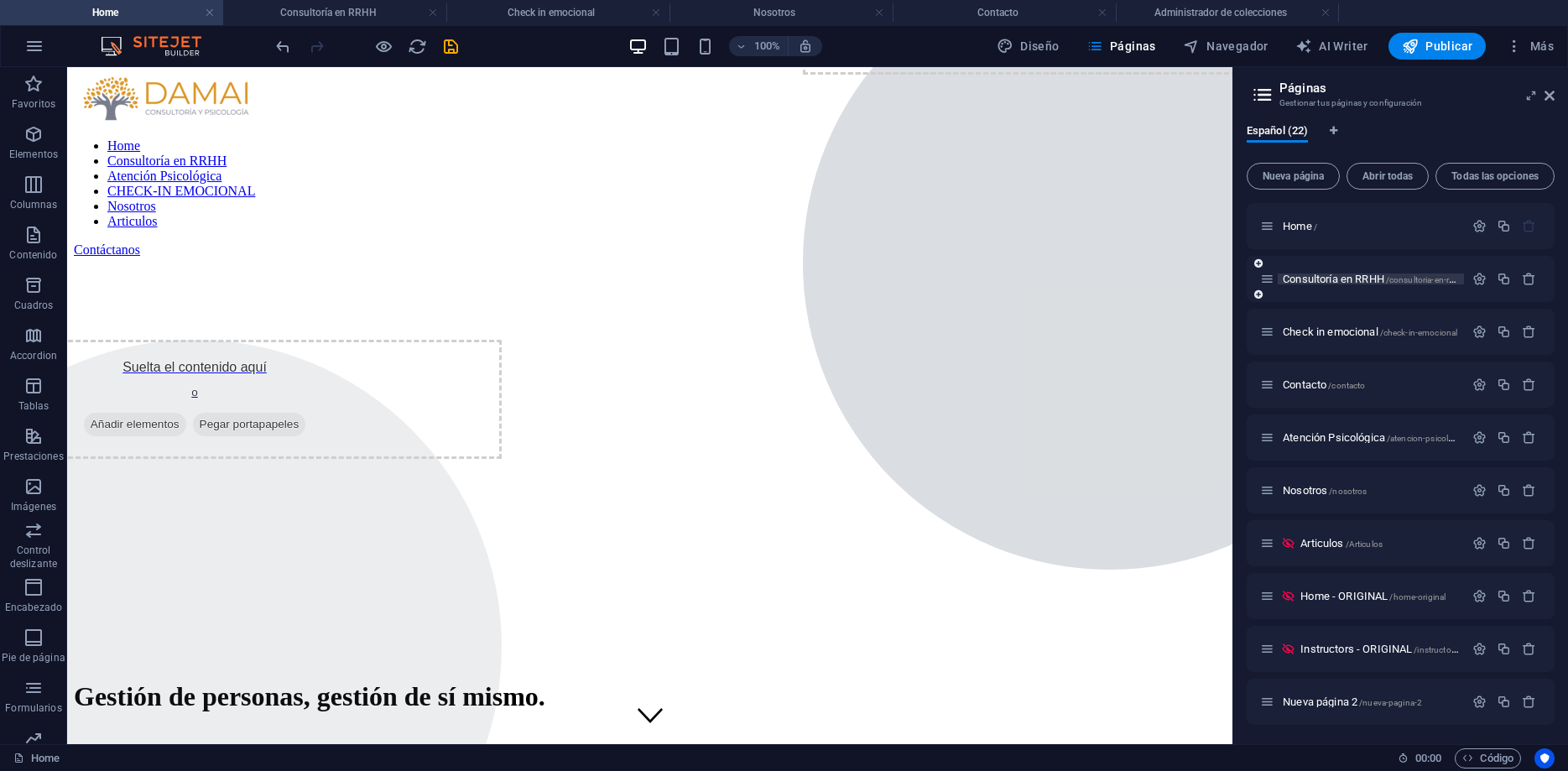 click on "Consultoría en RRHH /consultoria-en-rrhh" at bounding box center (1372, 279) 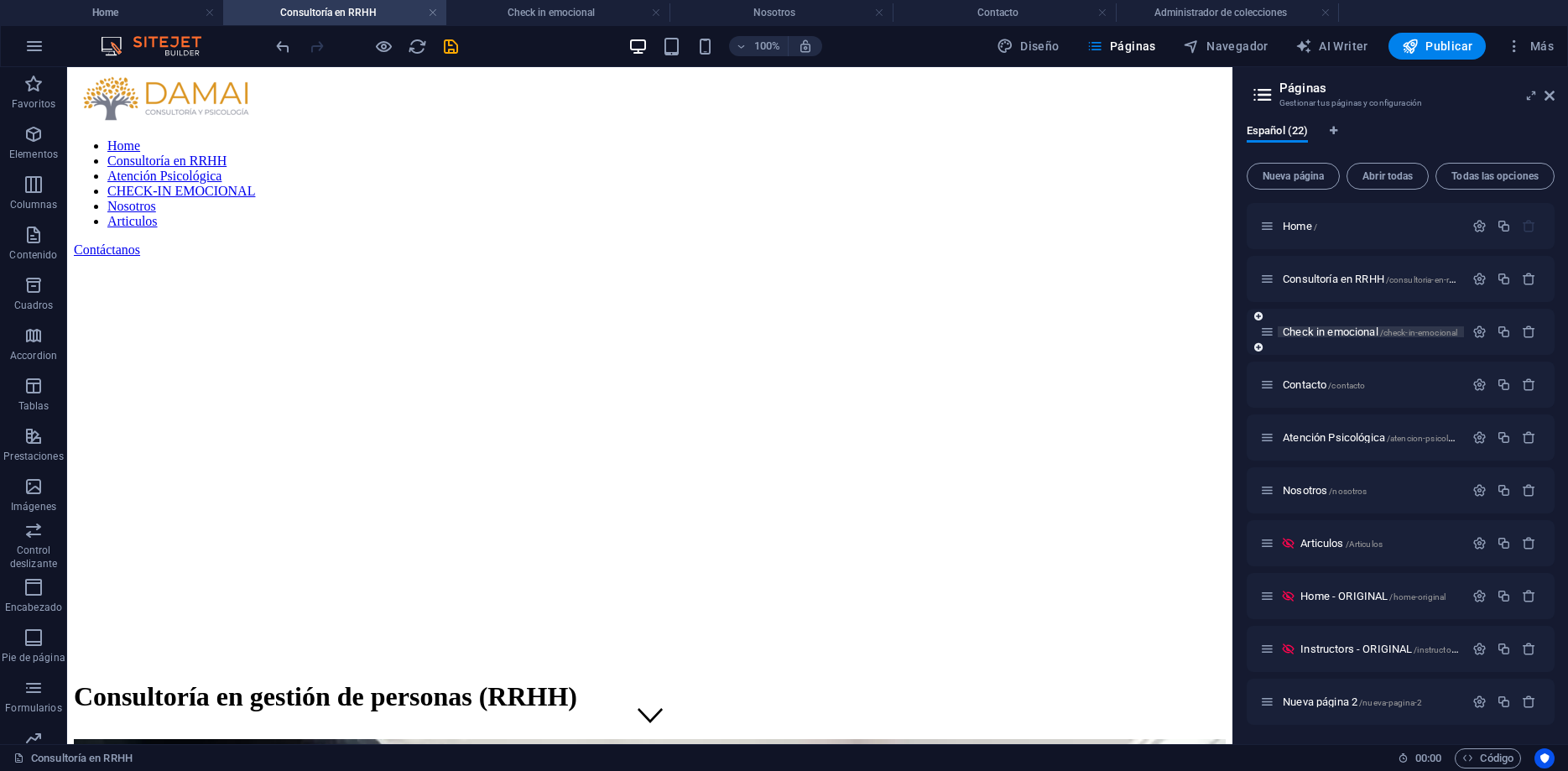 click on "Check in emocional /check-in-emocional" at bounding box center (1370, 331) 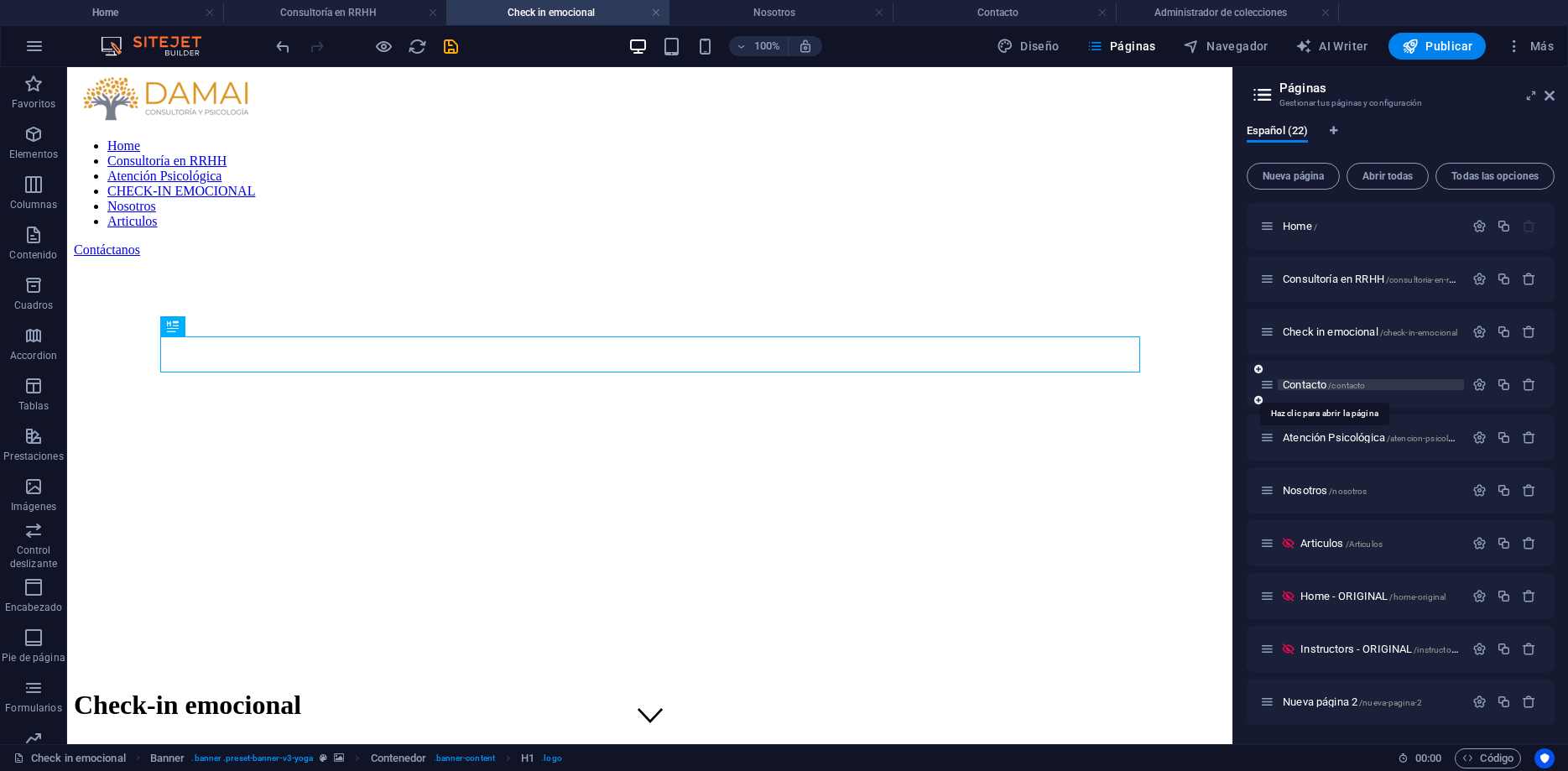 click on "Contacto /contacto" at bounding box center [1324, 384] 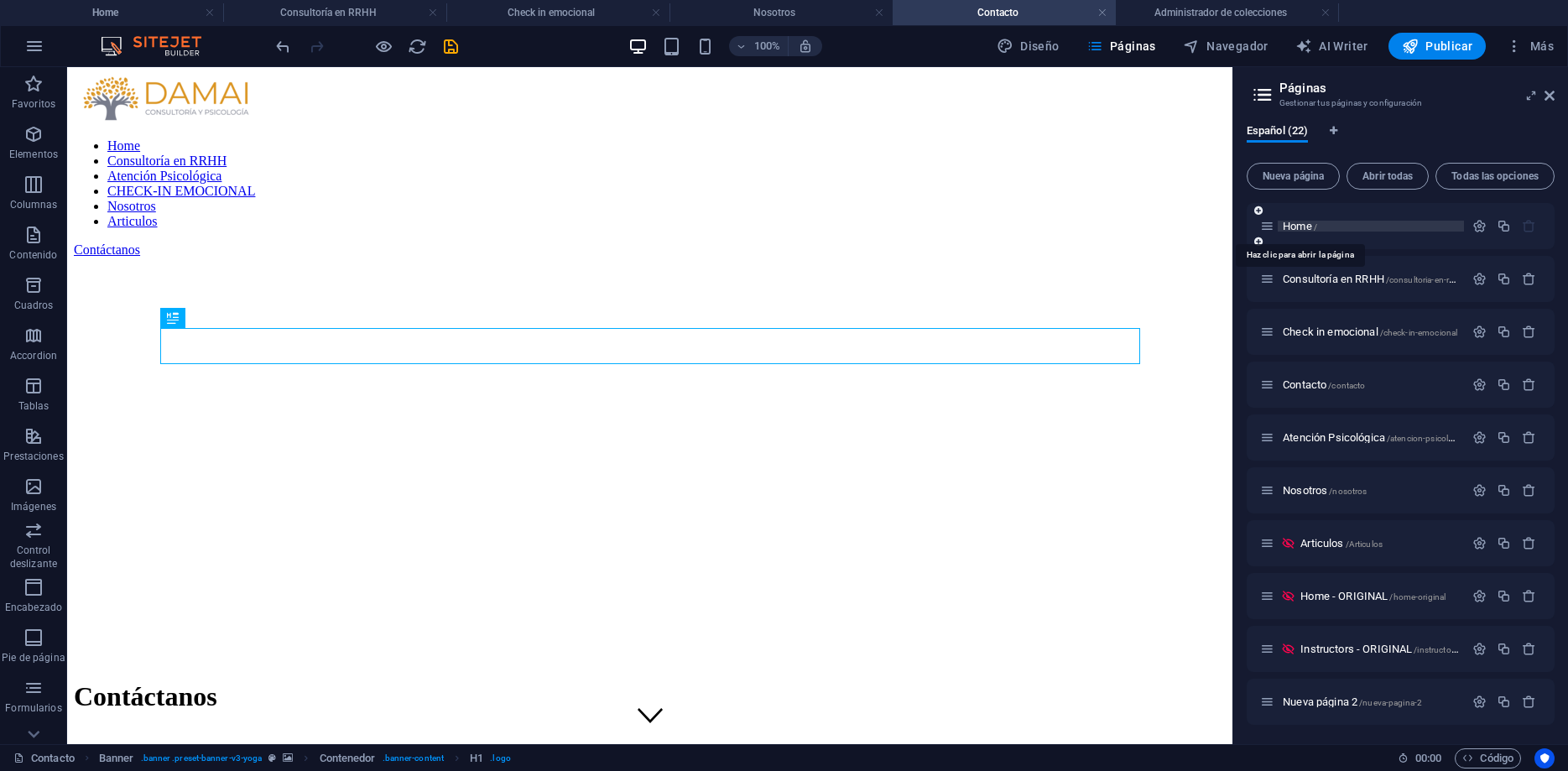 click on "Home /" at bounding box center (1300, 226) 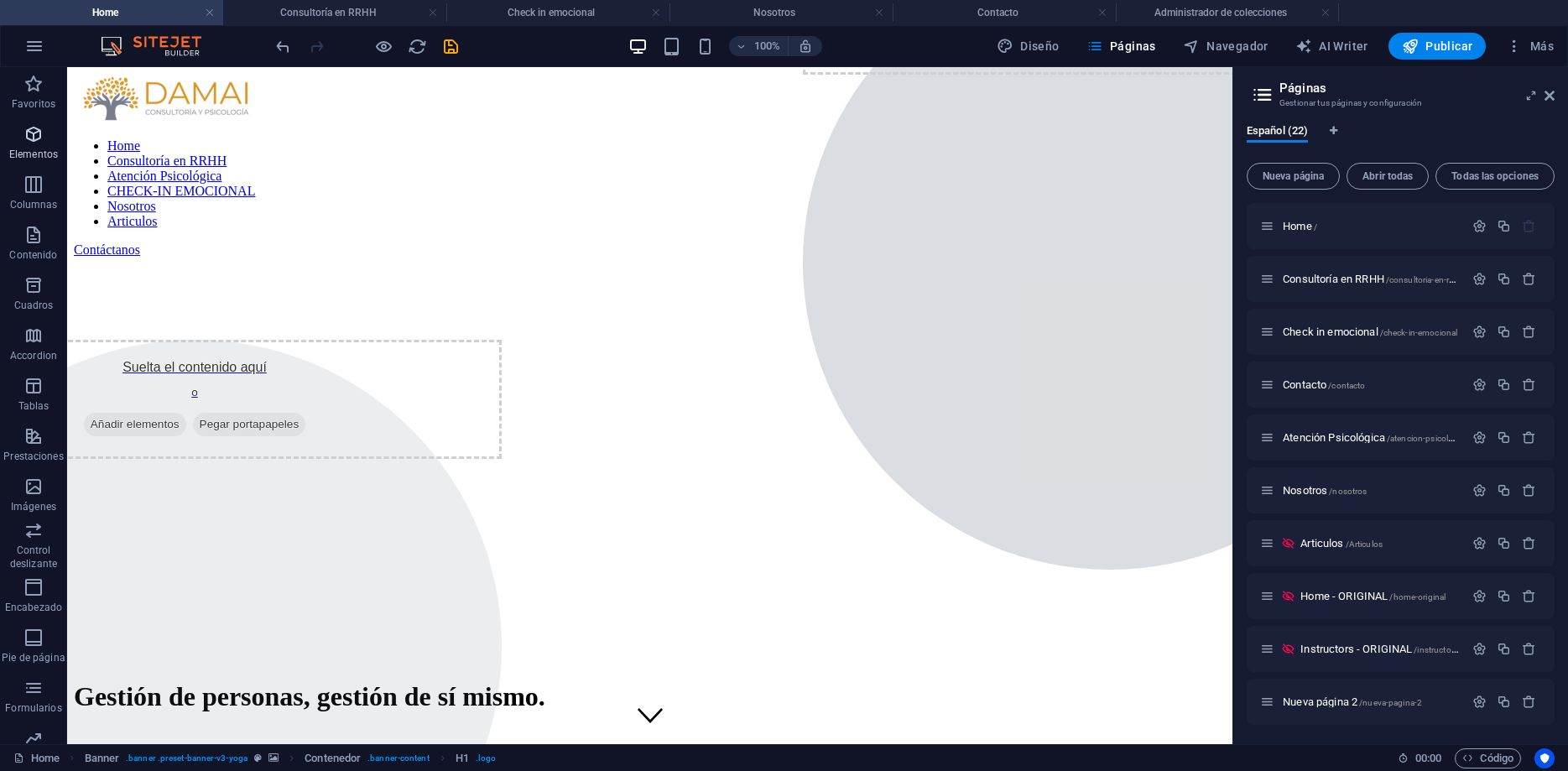 click at bounding box center [34, 134] 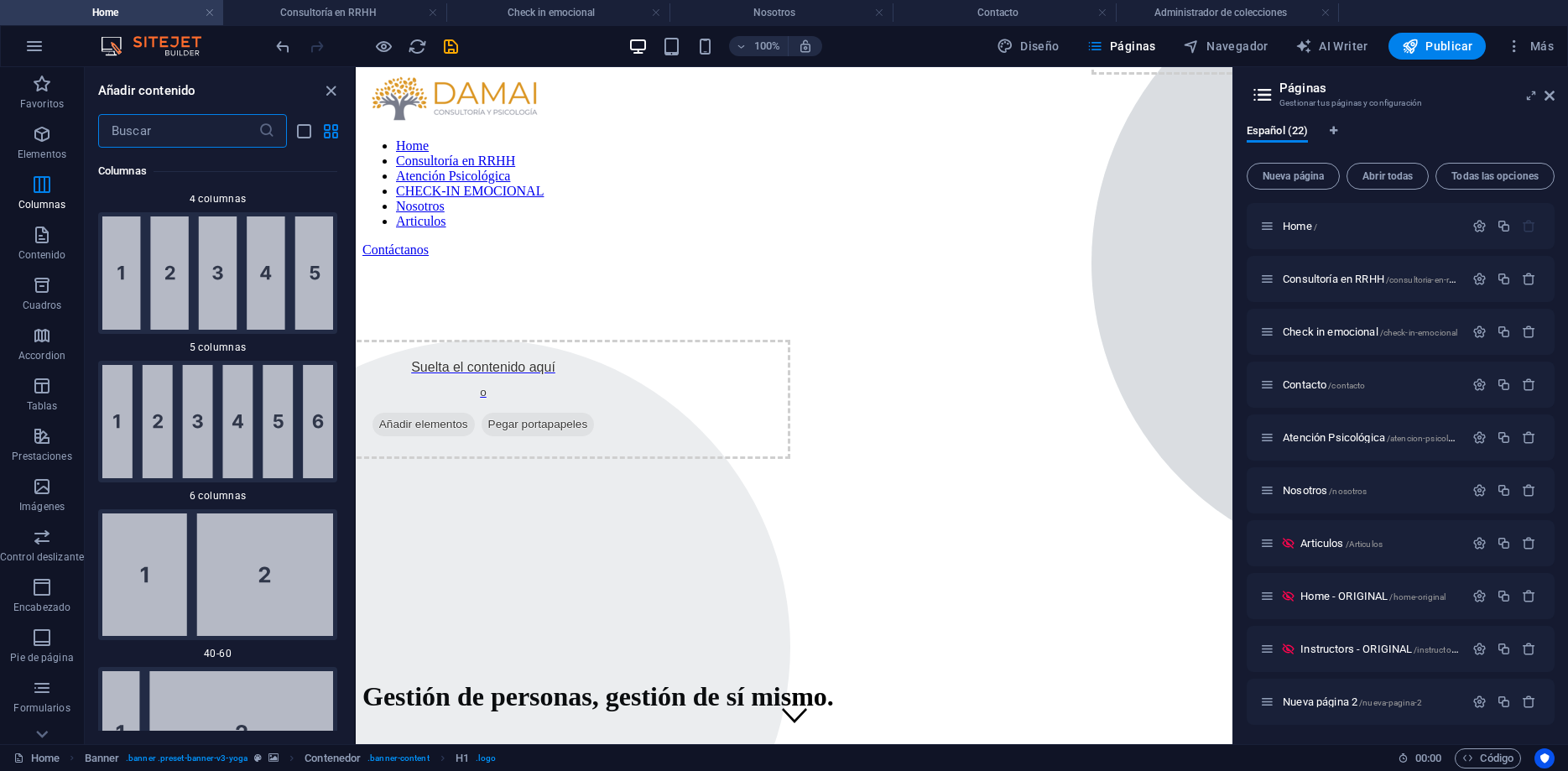 scroll, scrollTop: 1311, scrollLeft: 0, axis: vertical 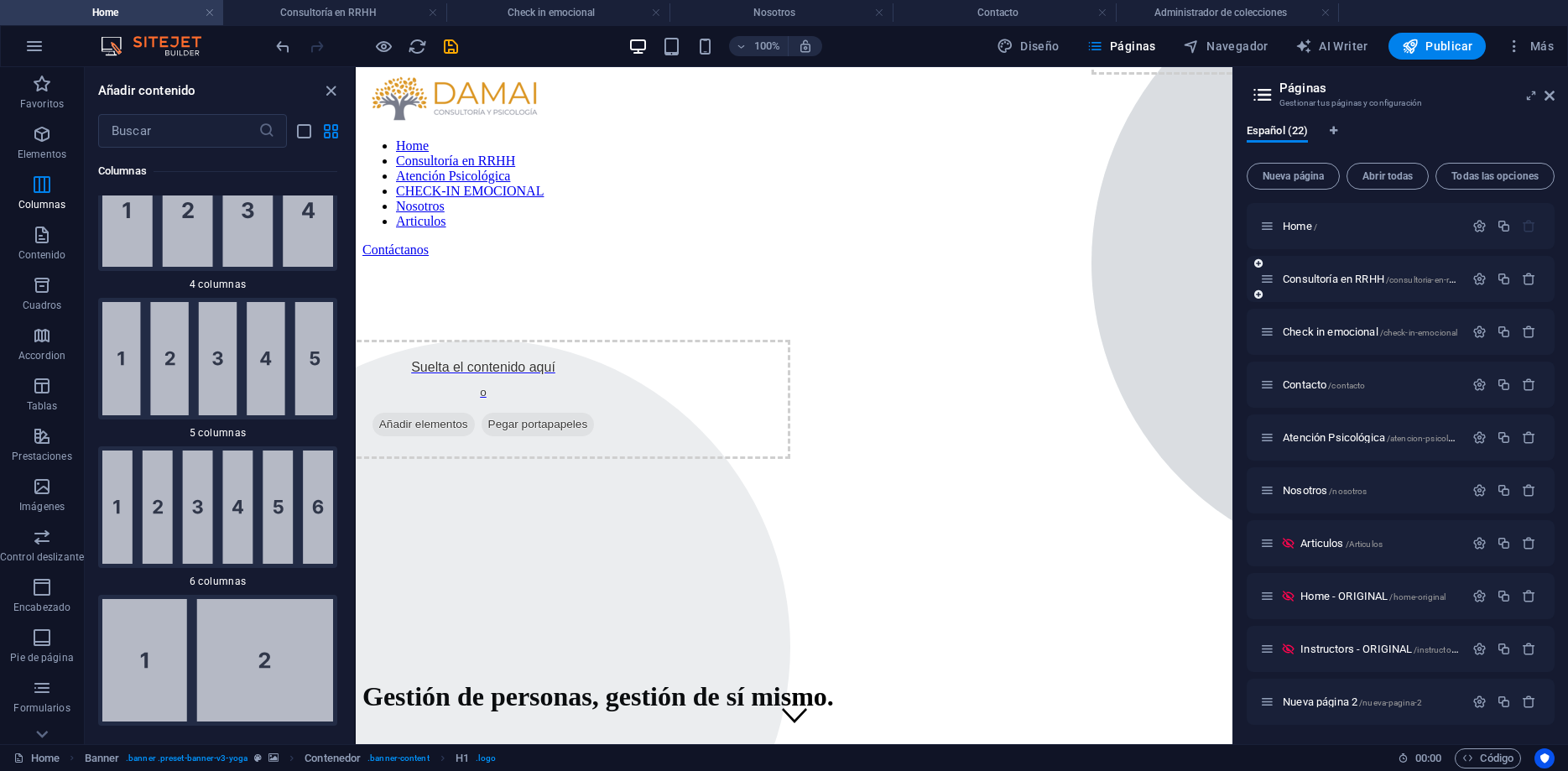 drag, startPoint x: 1340, startPoint y: 279, endPoint x: 1305, endPoint y: 291, distance: 37 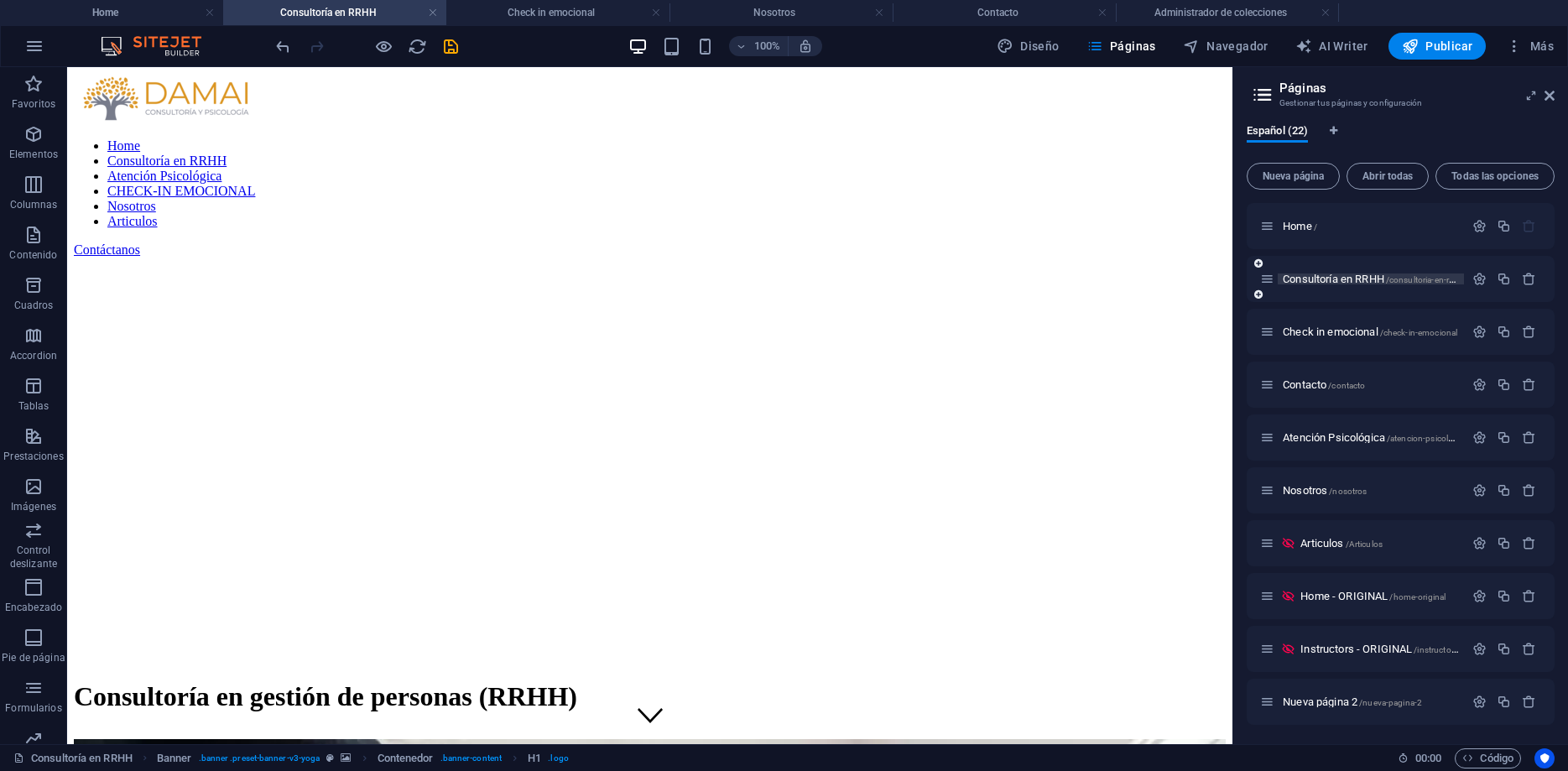 click on "Consultoría en RRHH /consultoria-en-rrhh" at bounding box center [1372, 279] 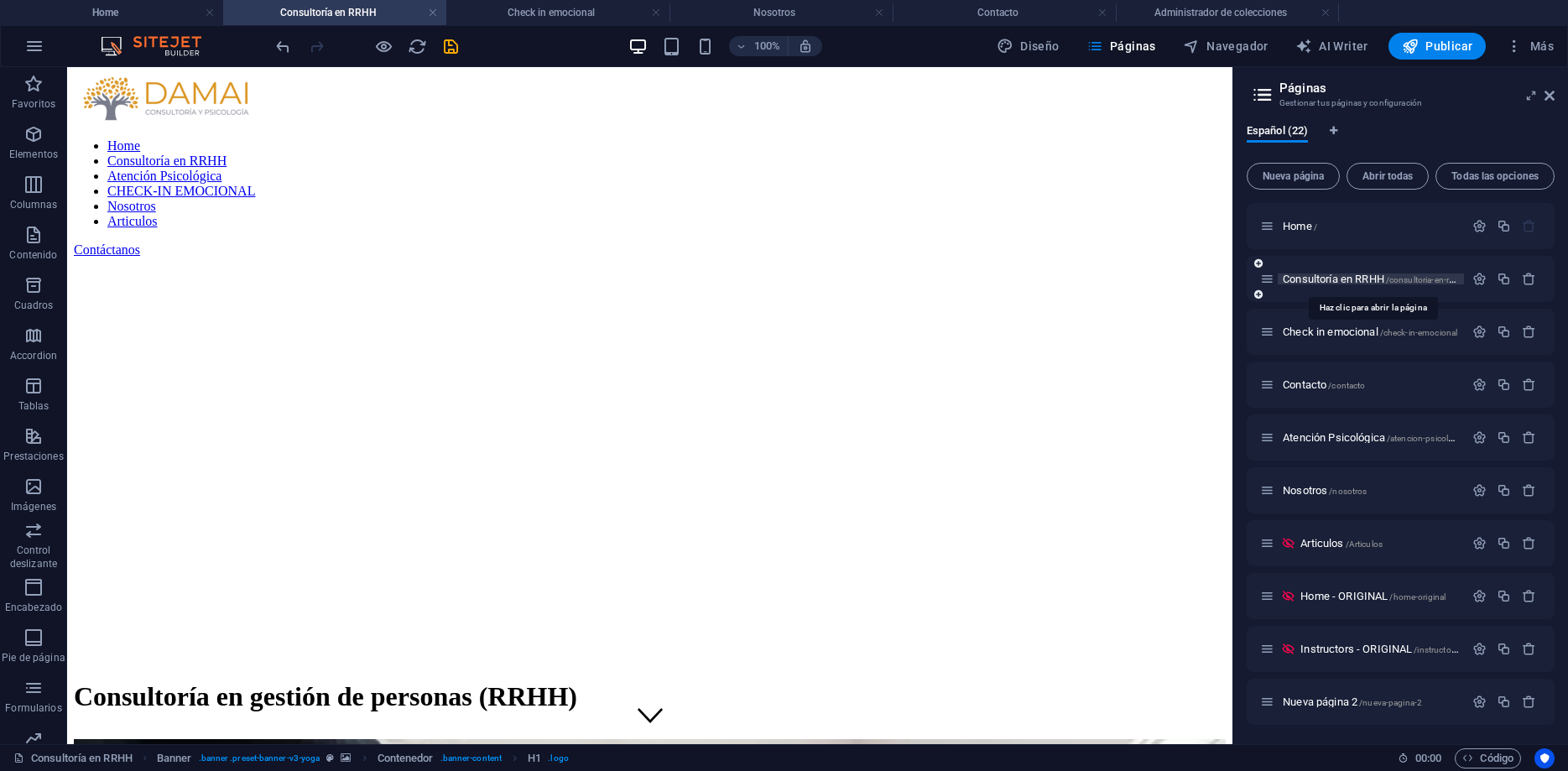 click on "Consultoría en RRHH /consultoria-en-rrhh" at bounding box center [1372, 279] 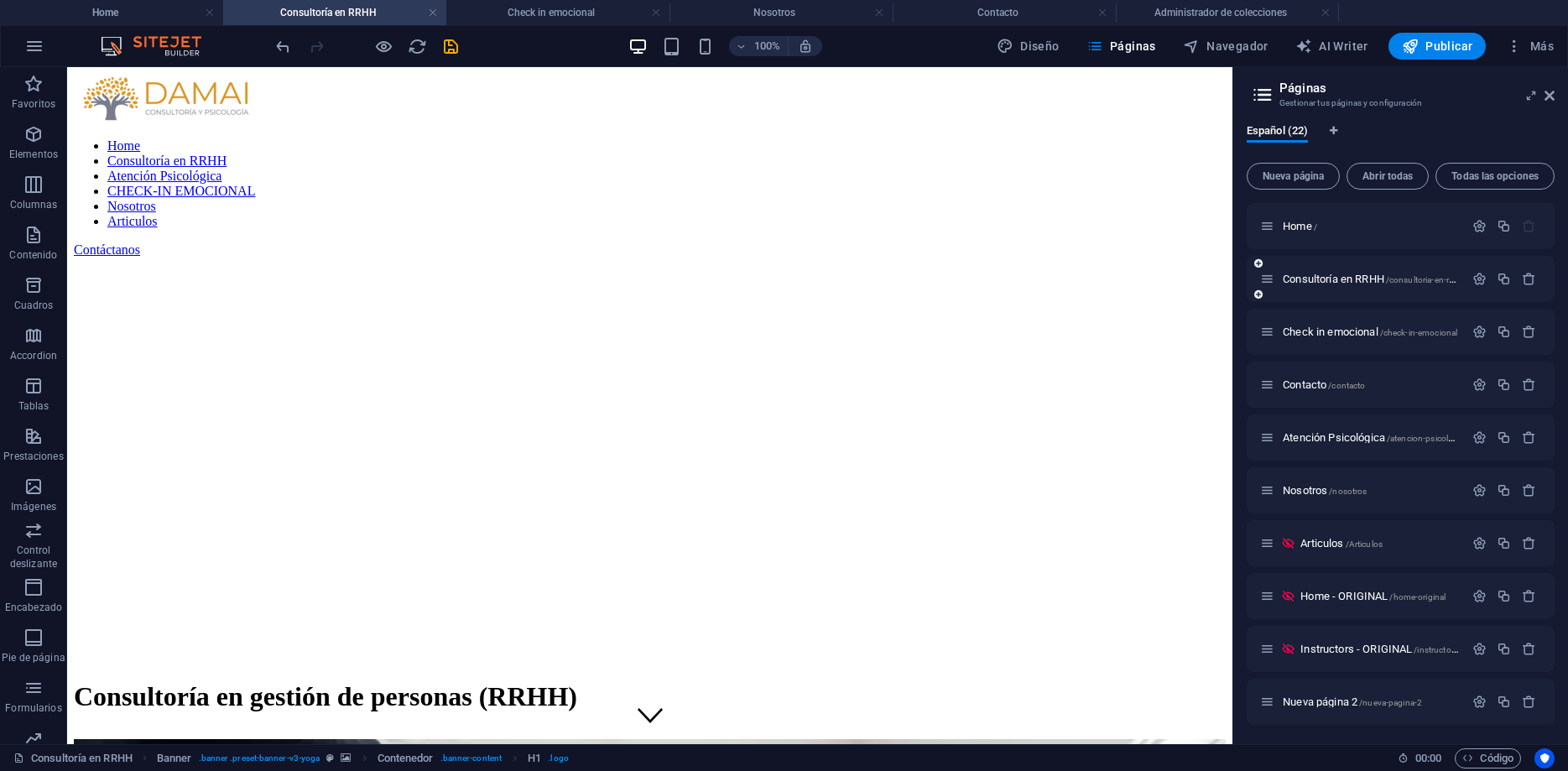 click on "Consultoría en RRHH /consultoria-en-rrhh" at bounding box center [1400, 279] 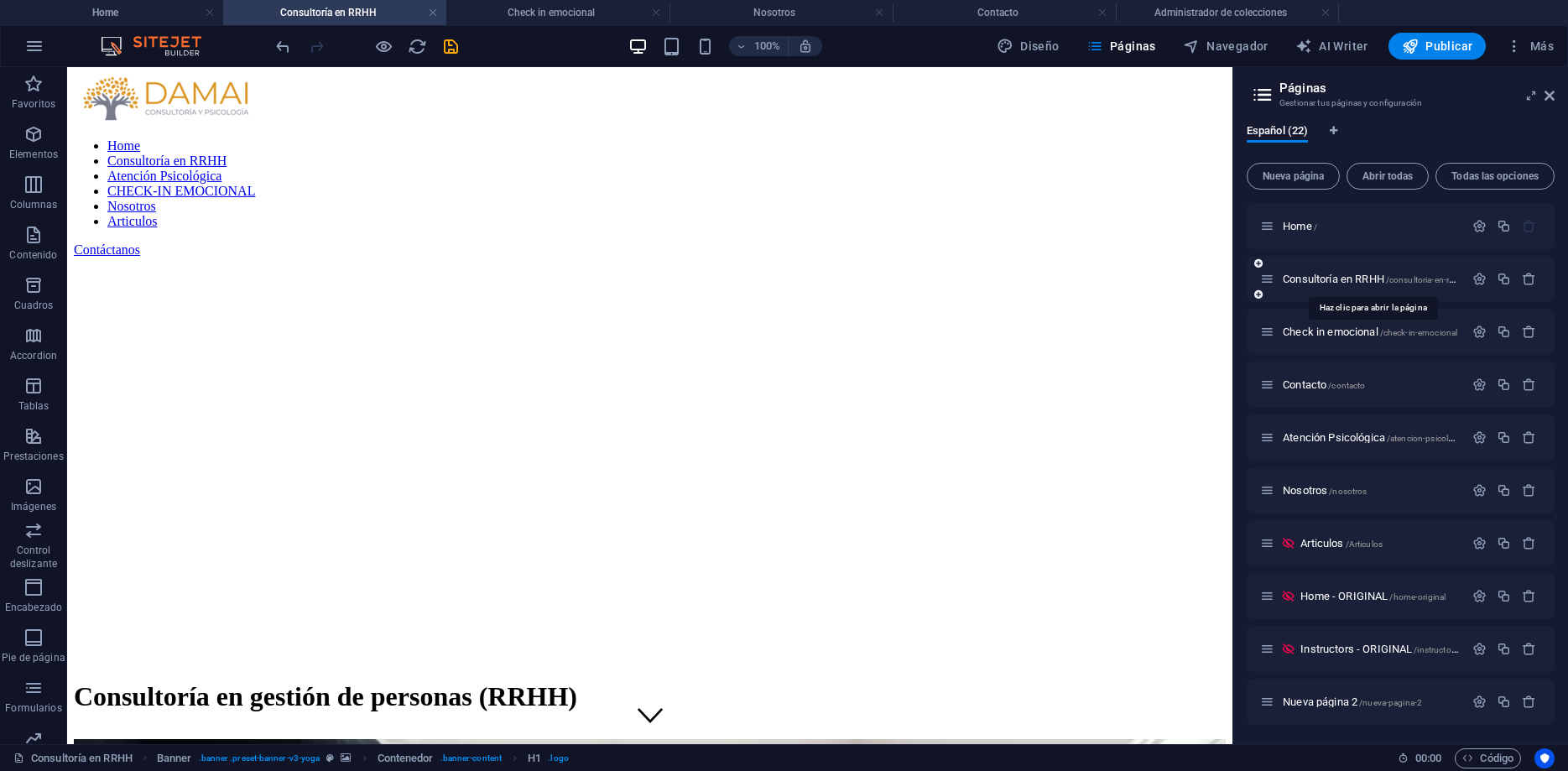 click on "Consultoría en RRHH /consultoria-en-rrhh" at bounding box center (1400, 279) 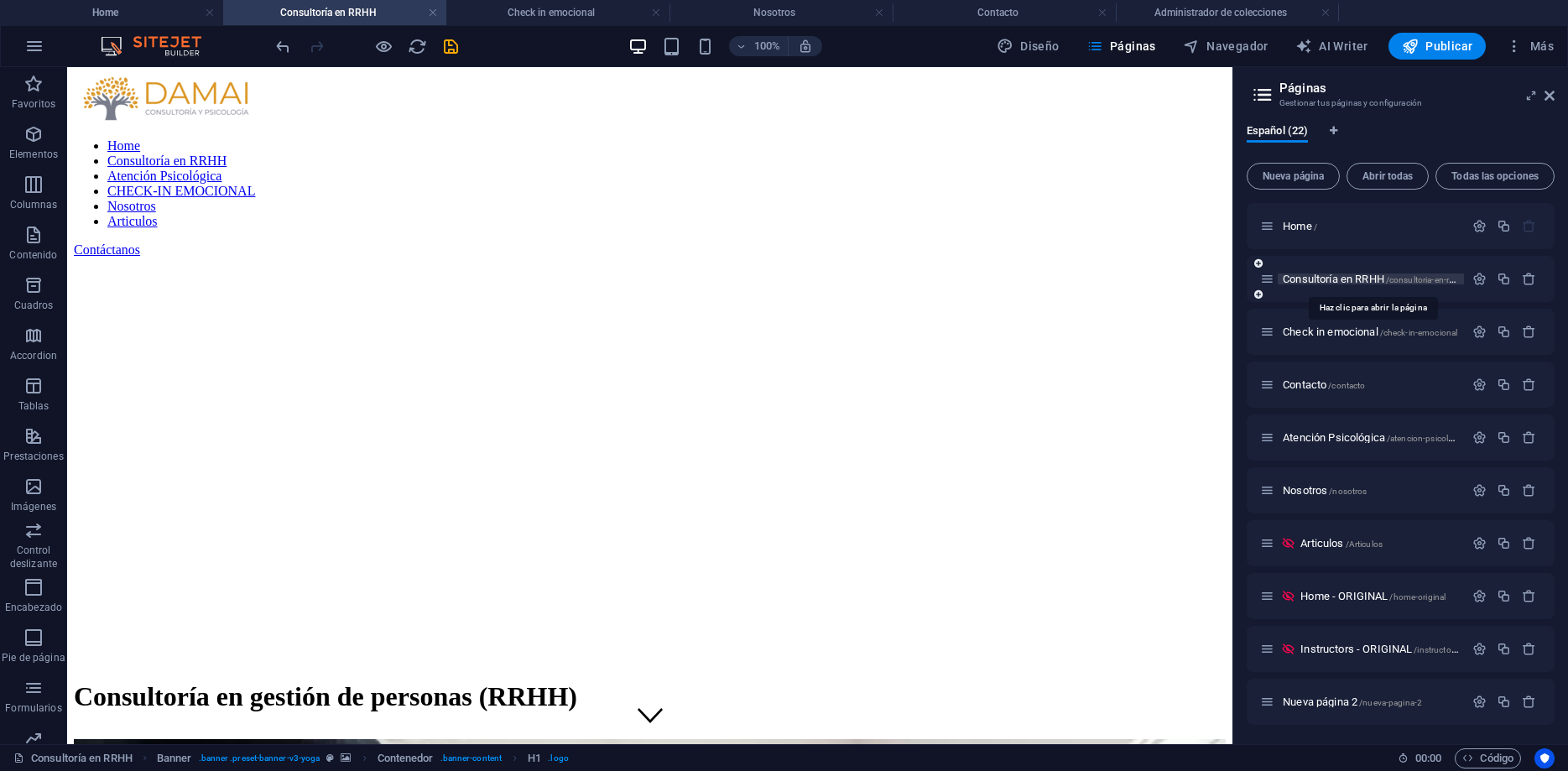 click on "Consultoría en RRHH /consultoria-en-rrhh" at bounding box center (1372, 279) 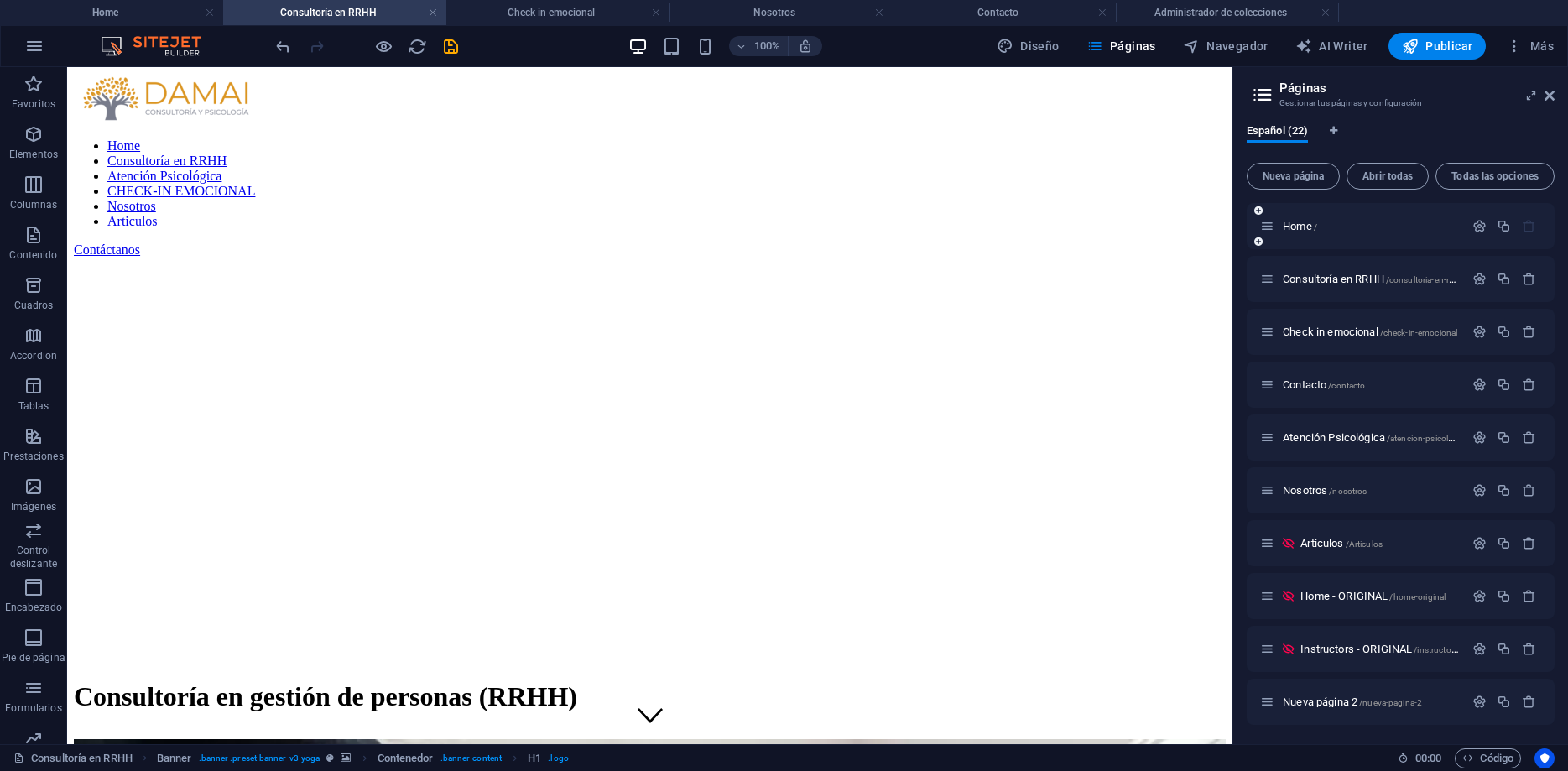 click on "Home /" at bounding box center [1362, 226] 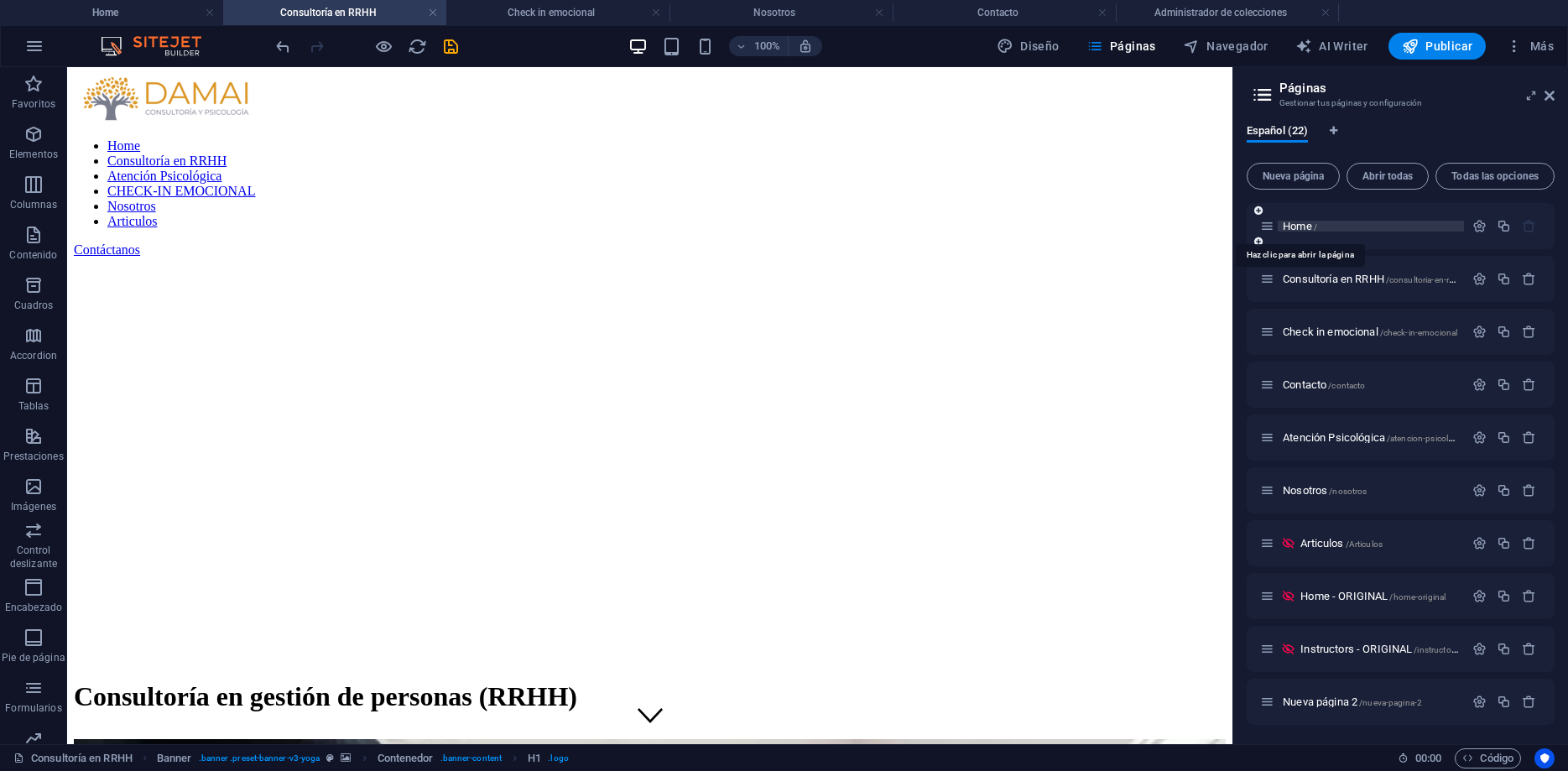 click on "Home /" at bounding box center (1300, 226) 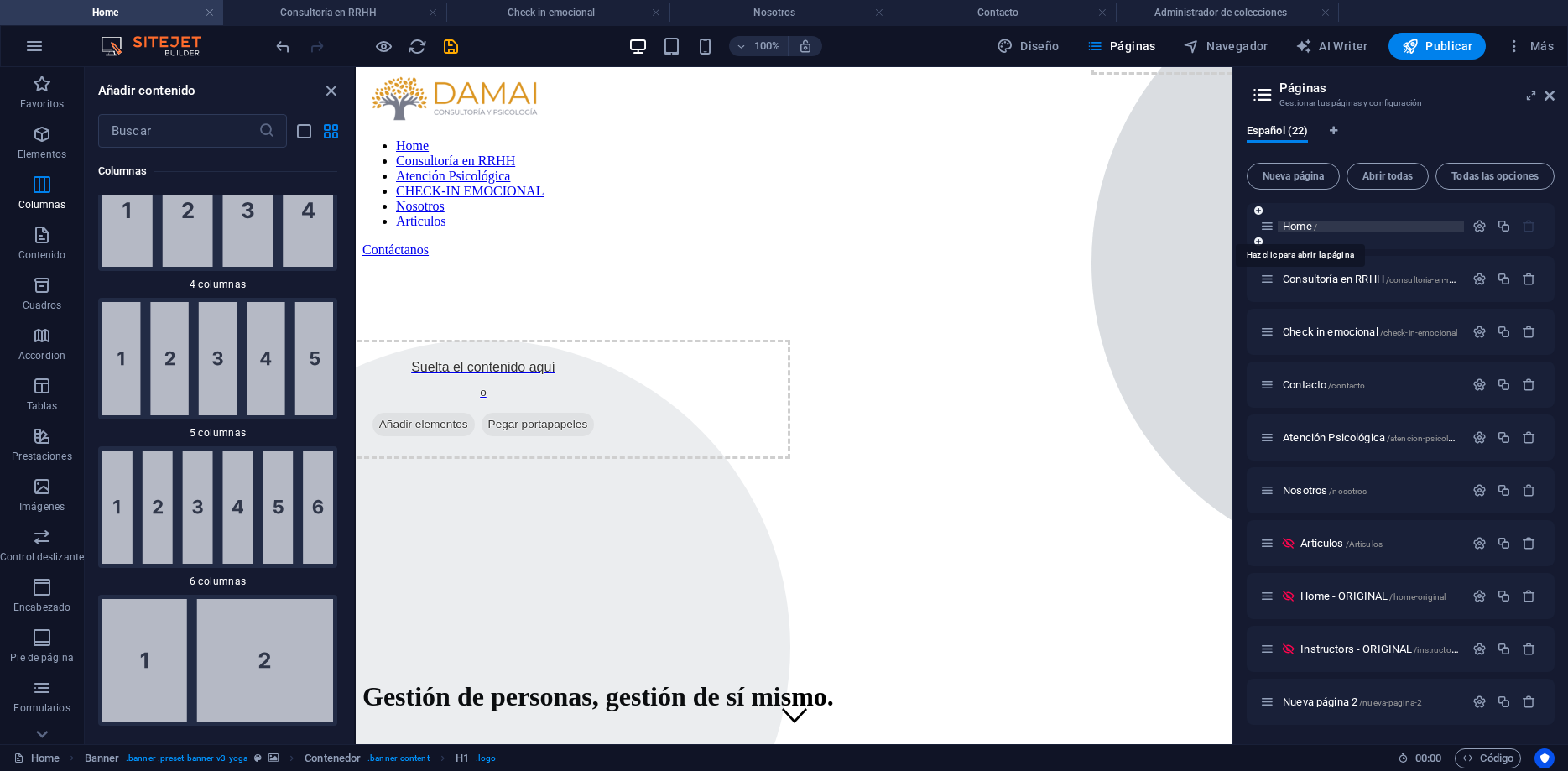 scroll, scrollTop: 1311, scrollLeft: 0, axis: vertical 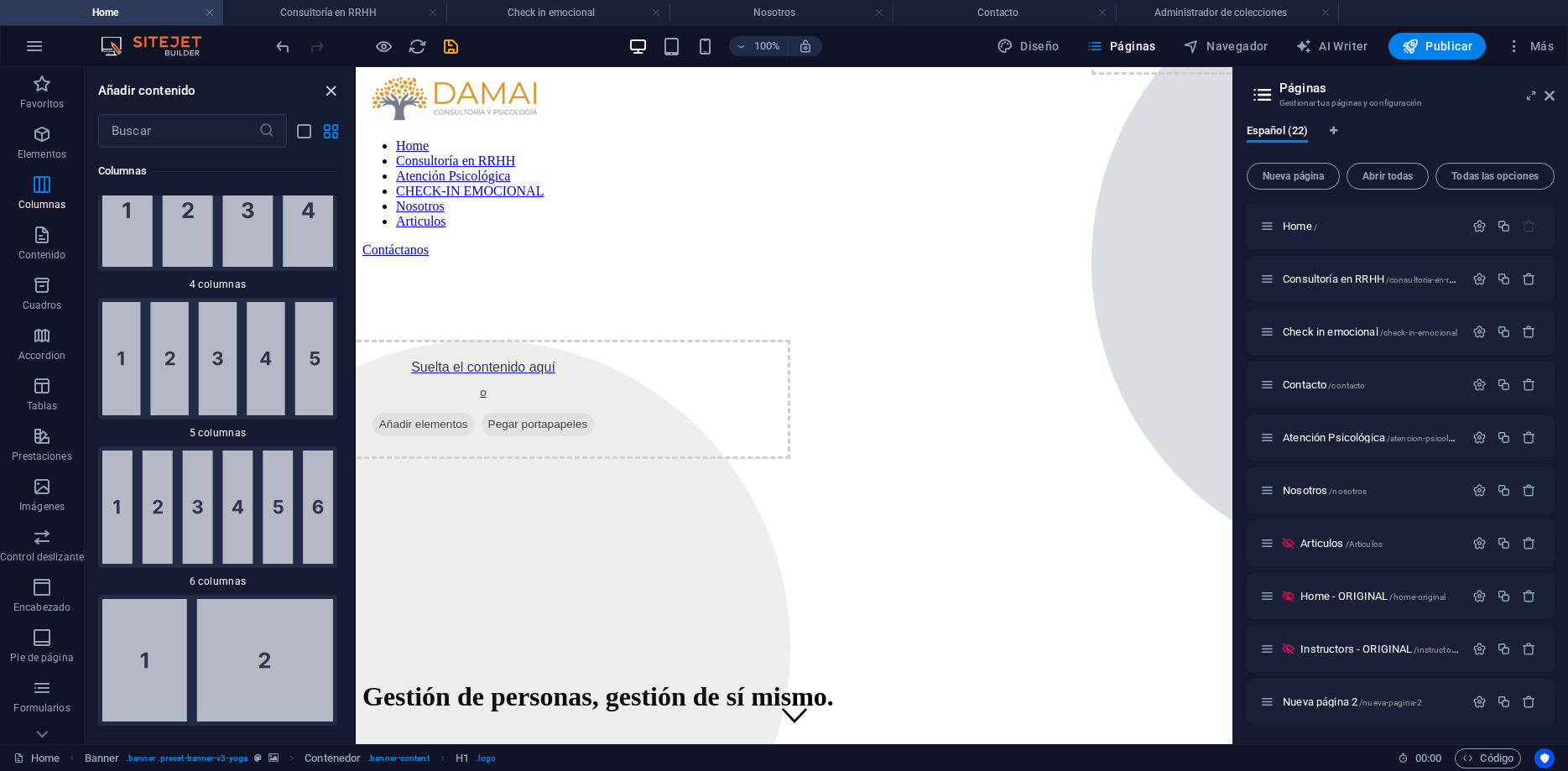 click at bounding box center [331, 91] 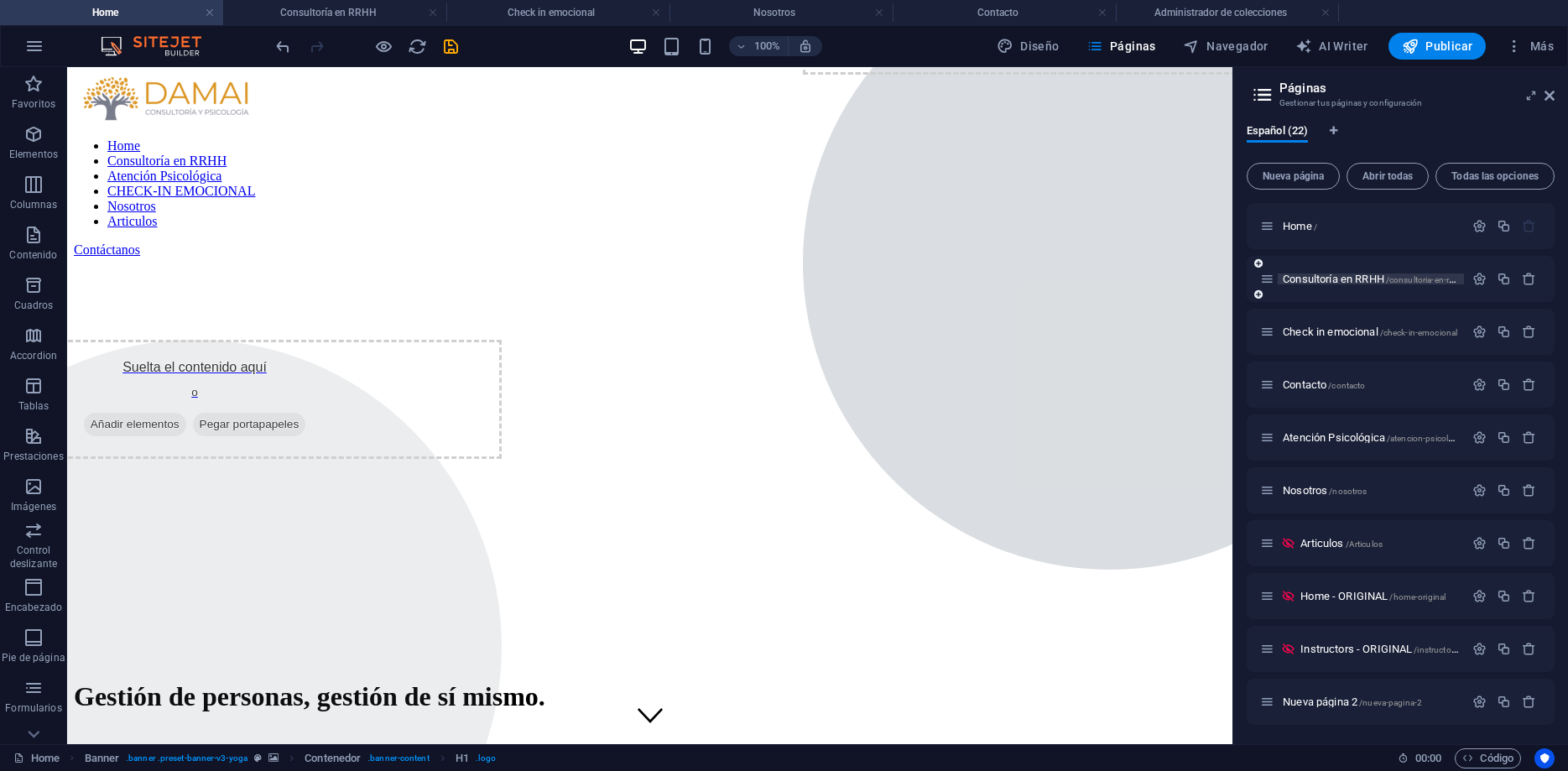 click on "Consultoría en RRHH /consultoria-en-rrhh" at bounding box center (1372, 279) 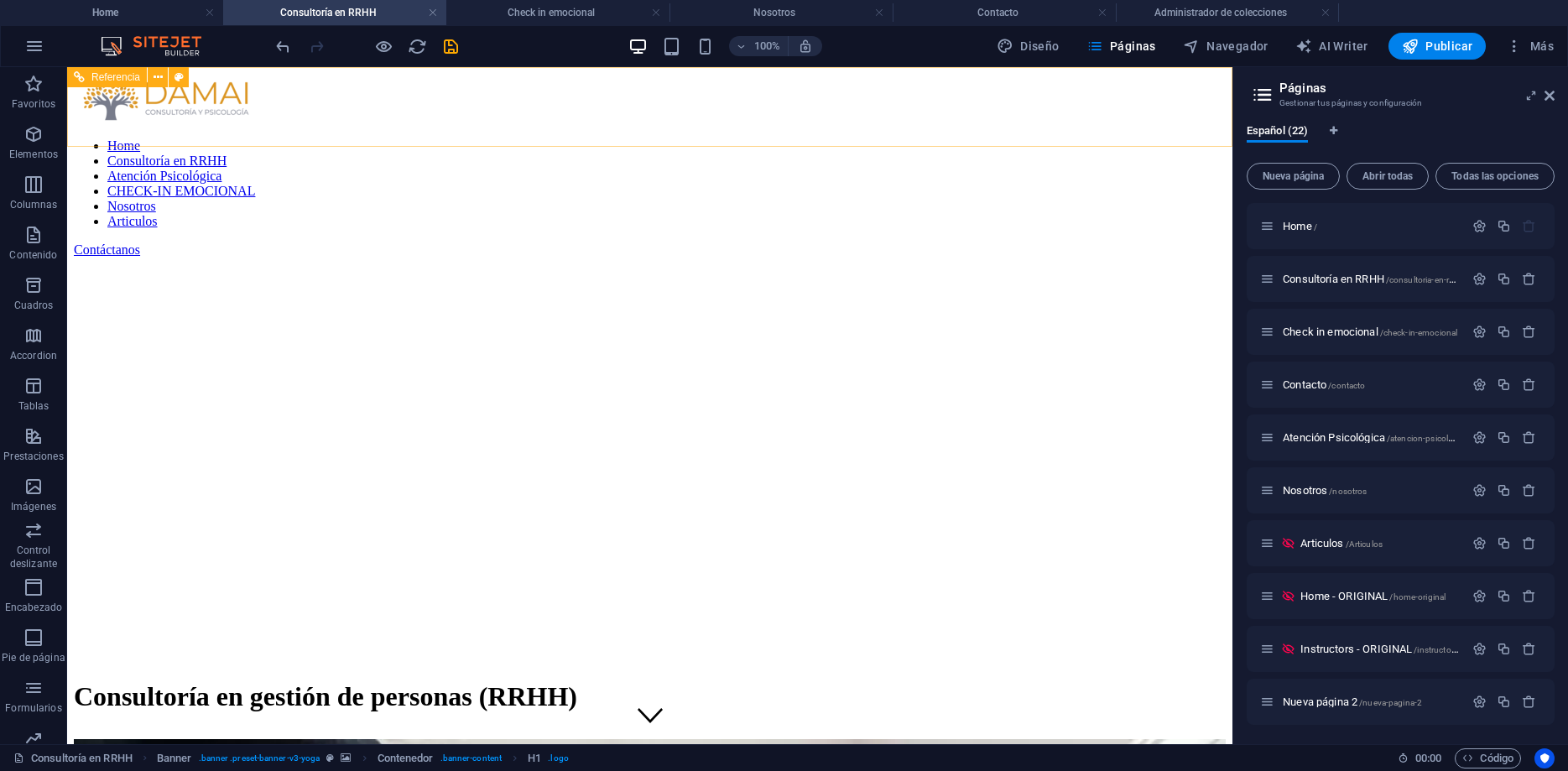click on "Referencia" at bounding box center [116, 77] 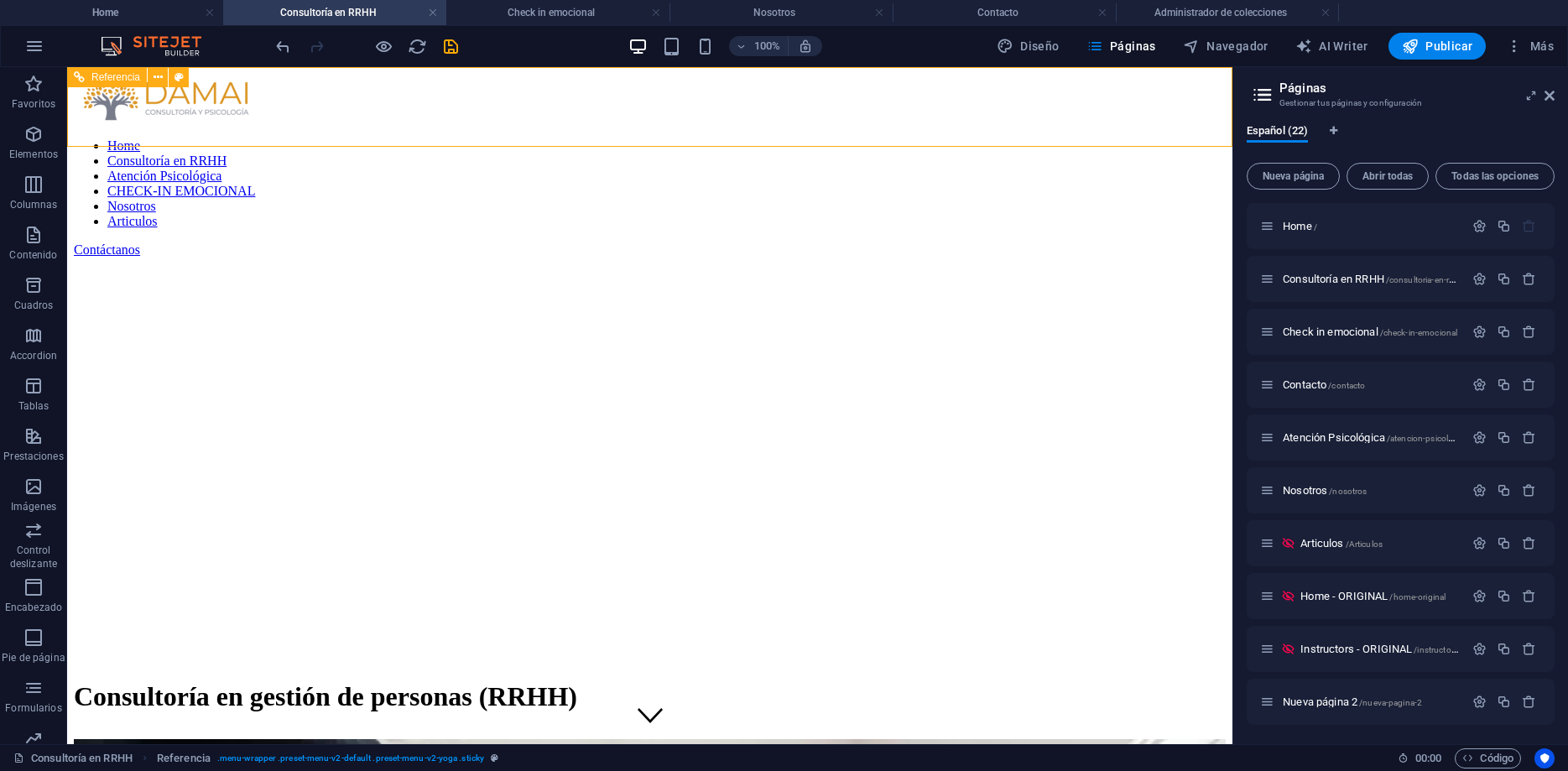 click on "Referencia" at bounding box center [116, 77] 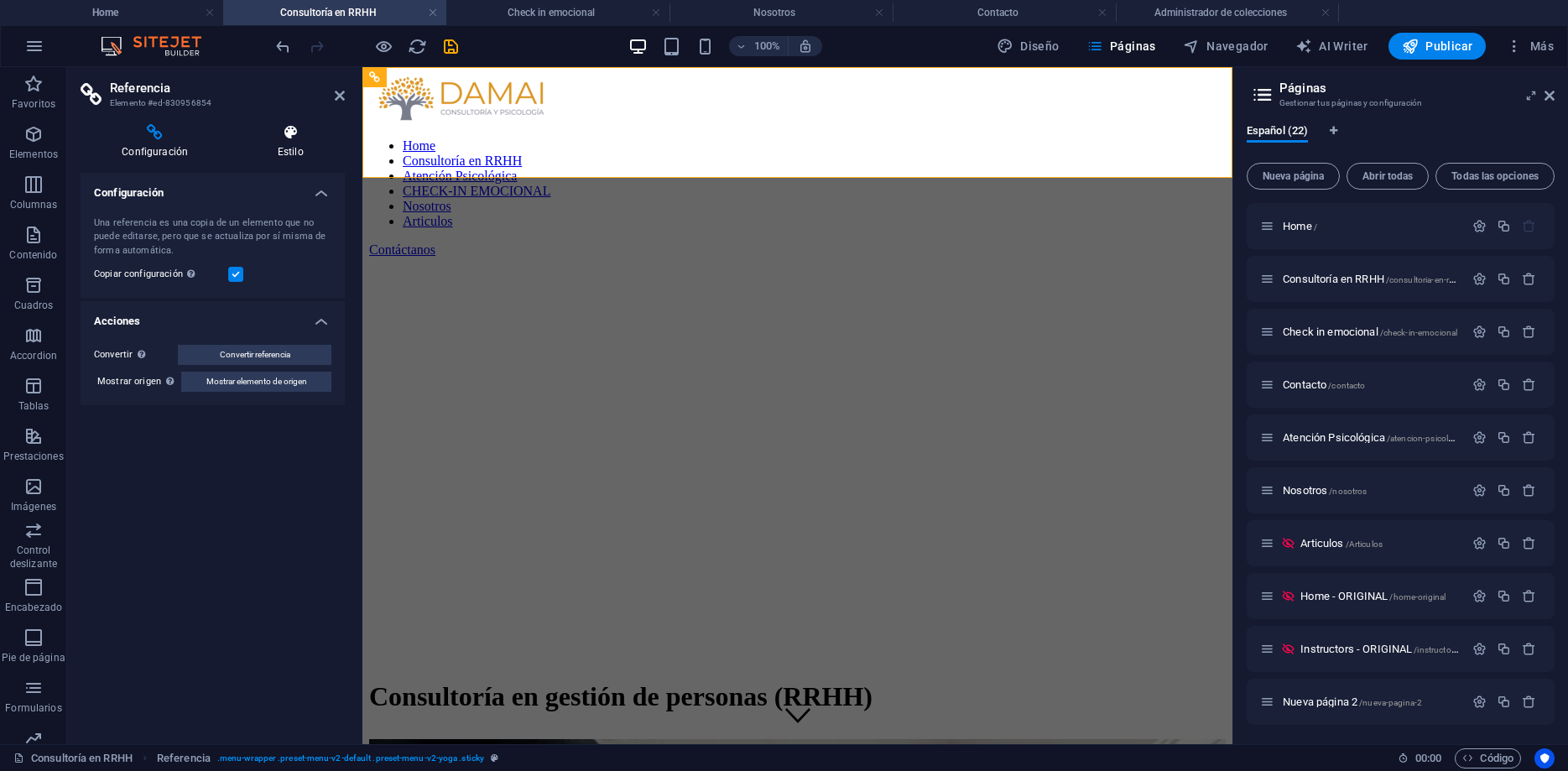 click on "Estilo" at bounding box center [290, 142] 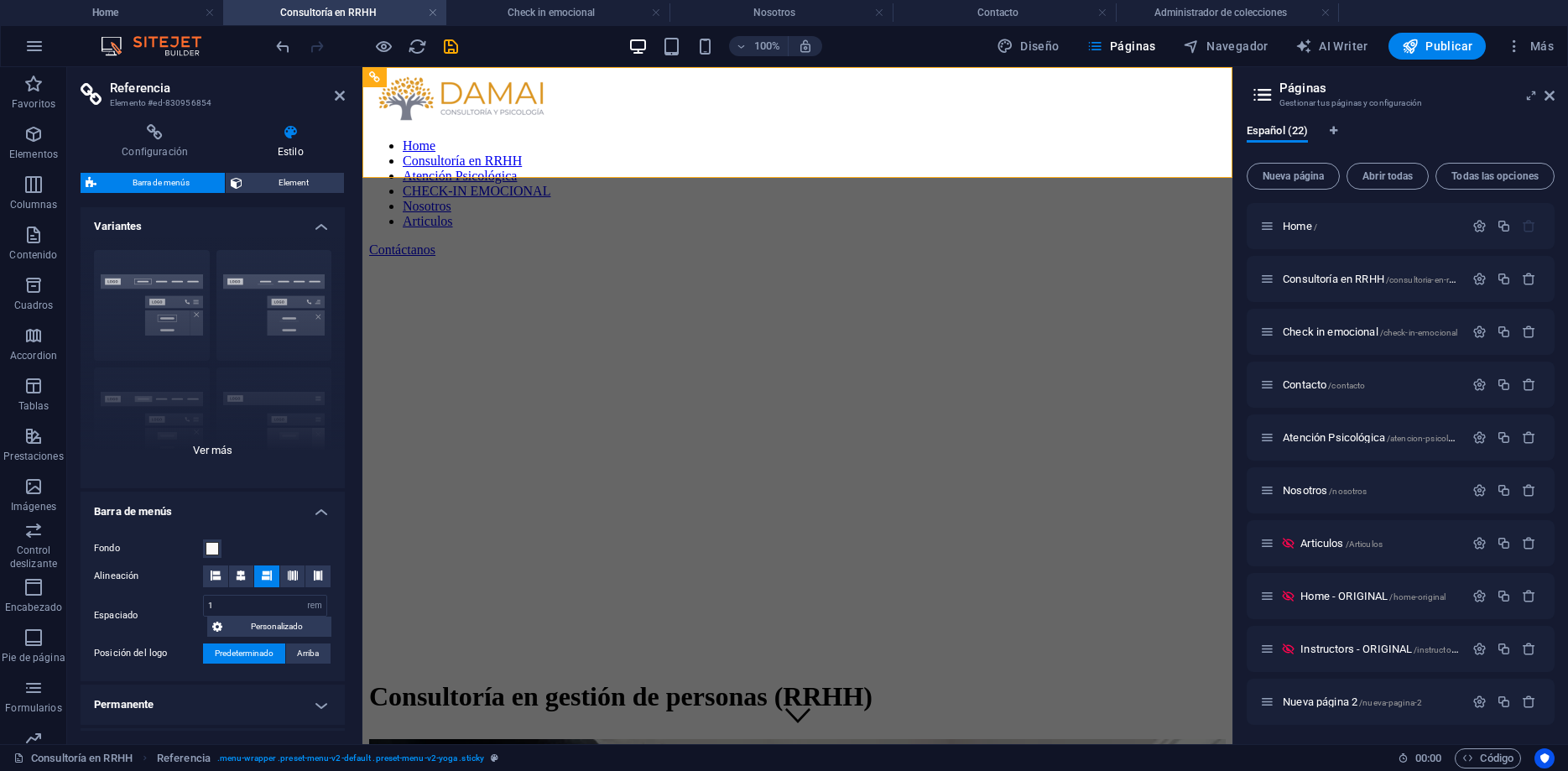 scroll, scrollTop: 0, scrollLeft: 0, axis: both 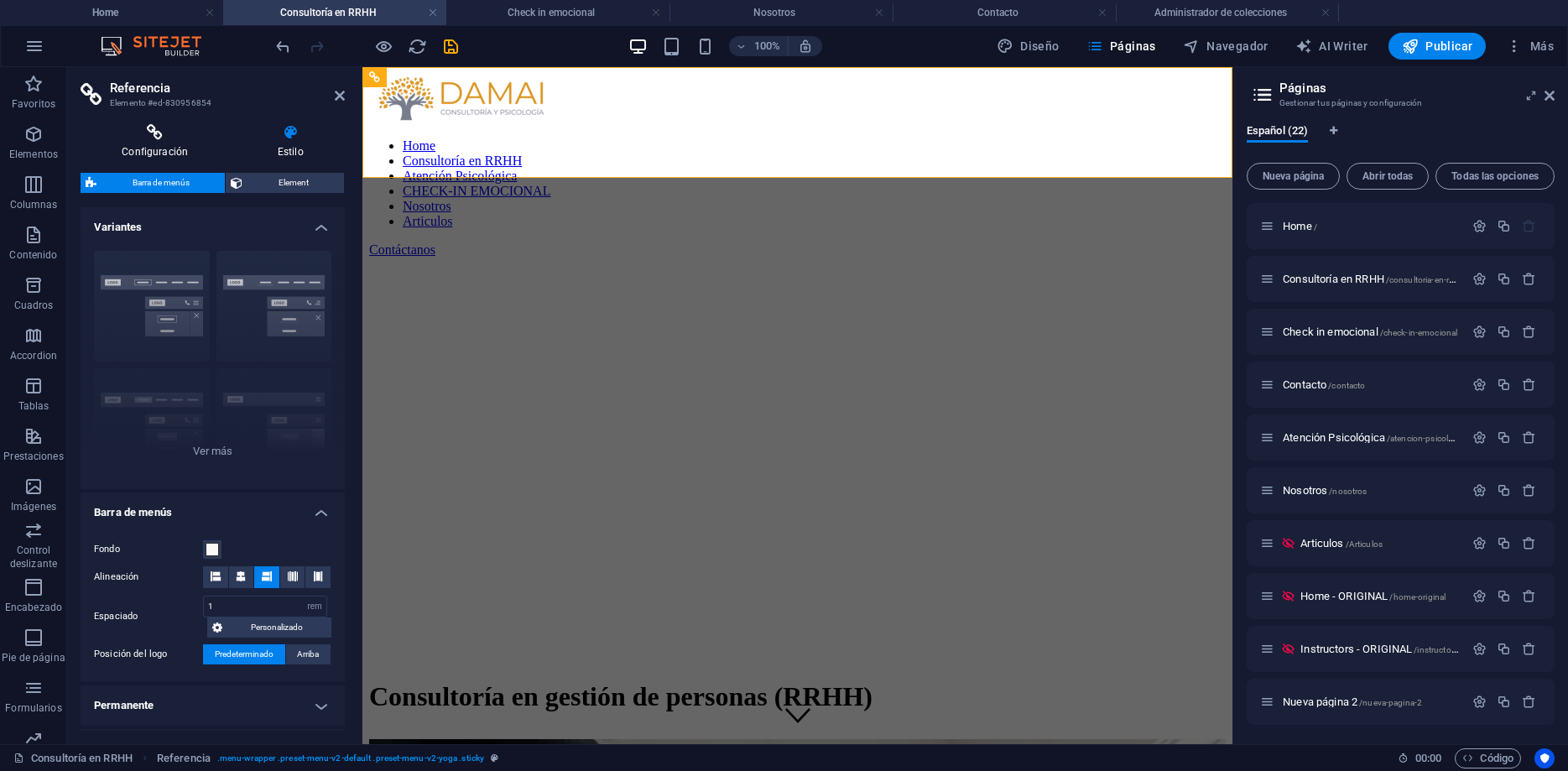 click on "Configuración" at bounding box center [158, 142] 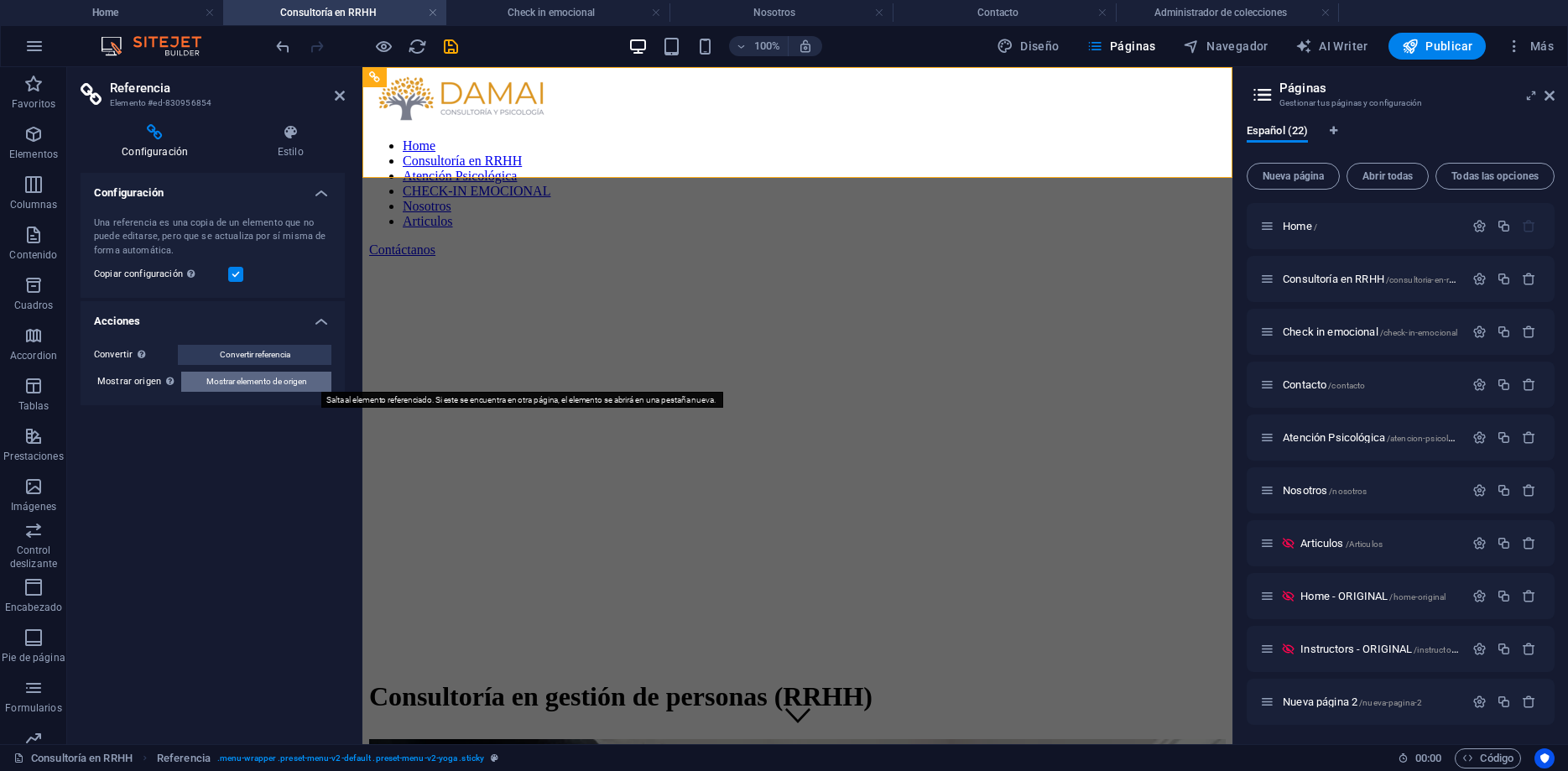 click on "Mostrar elemento de origen" at bounding box center (257, 382) 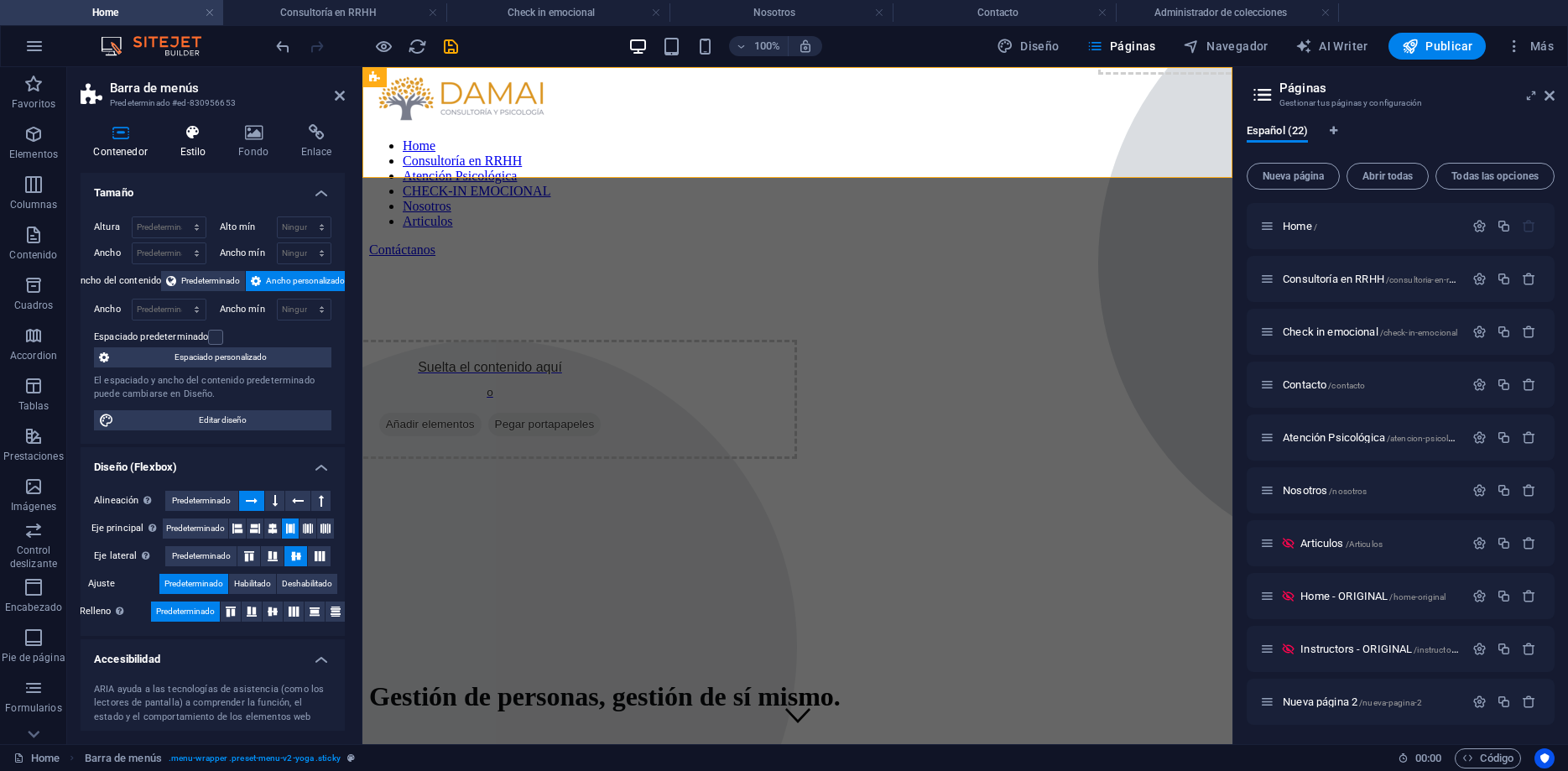 click on "Estilo" at bounding box center [196, 142] 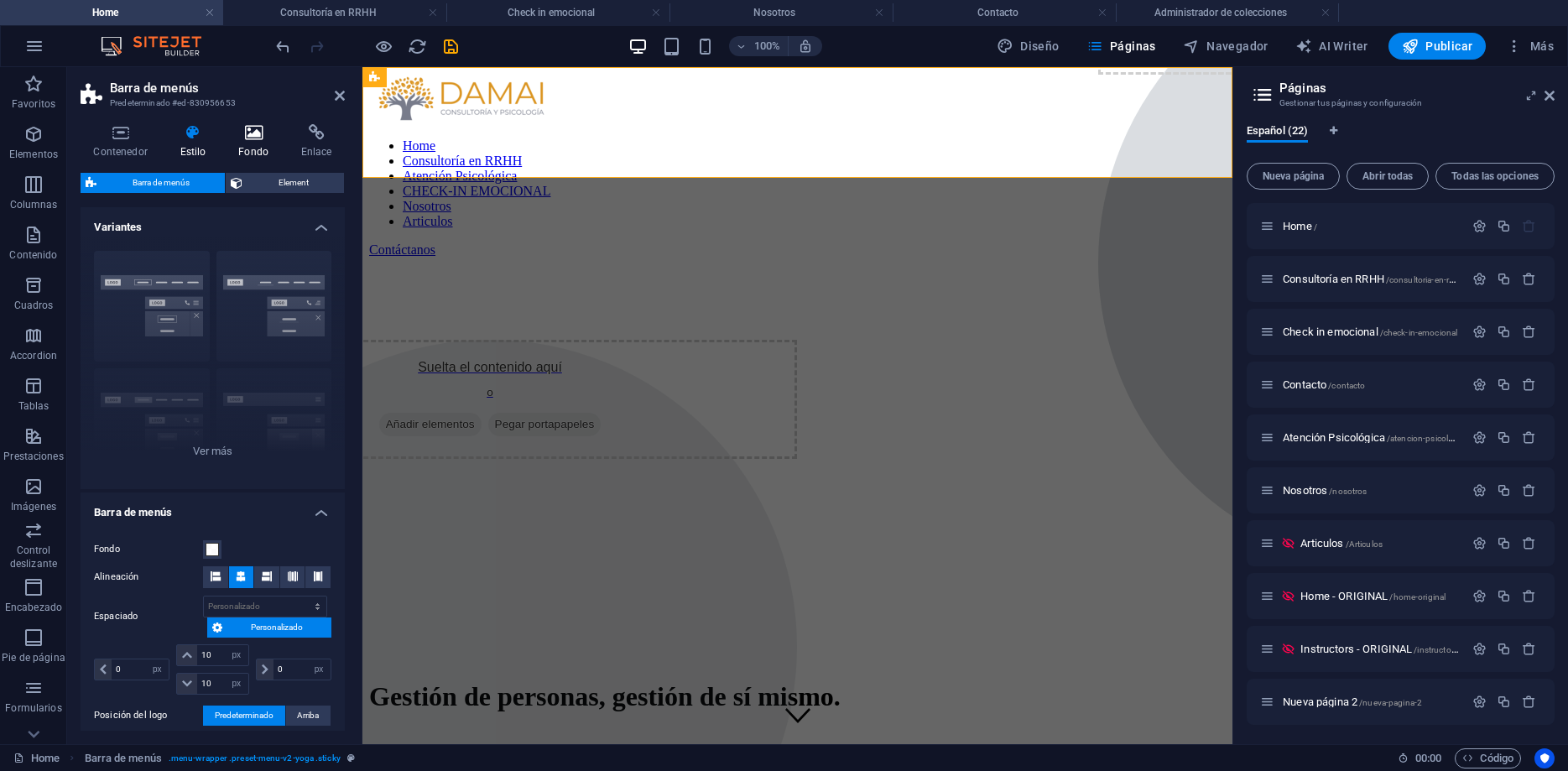click on "Fondo" at bounding box center (257, 142) 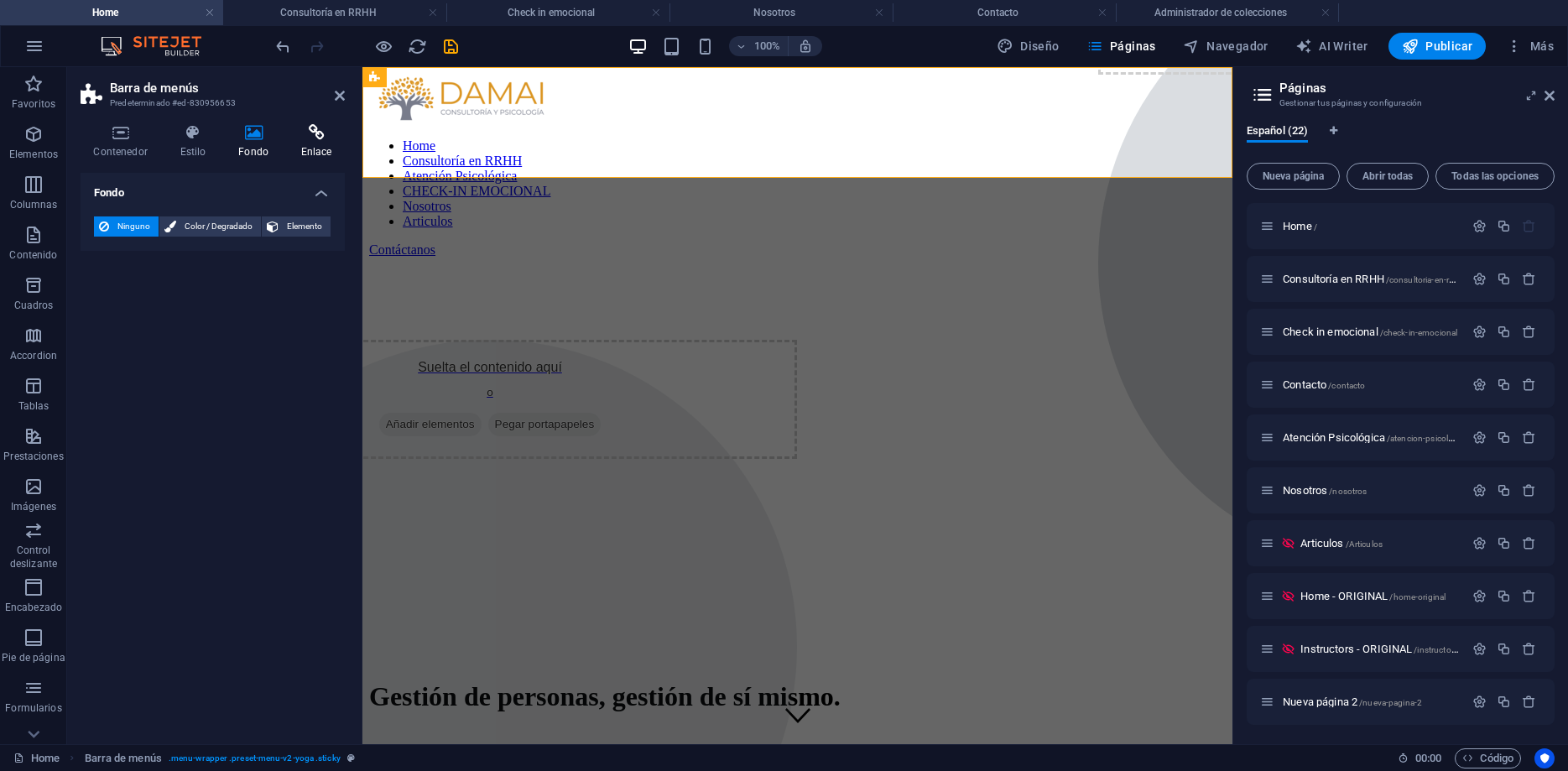 click at bounding box center (316, 133) 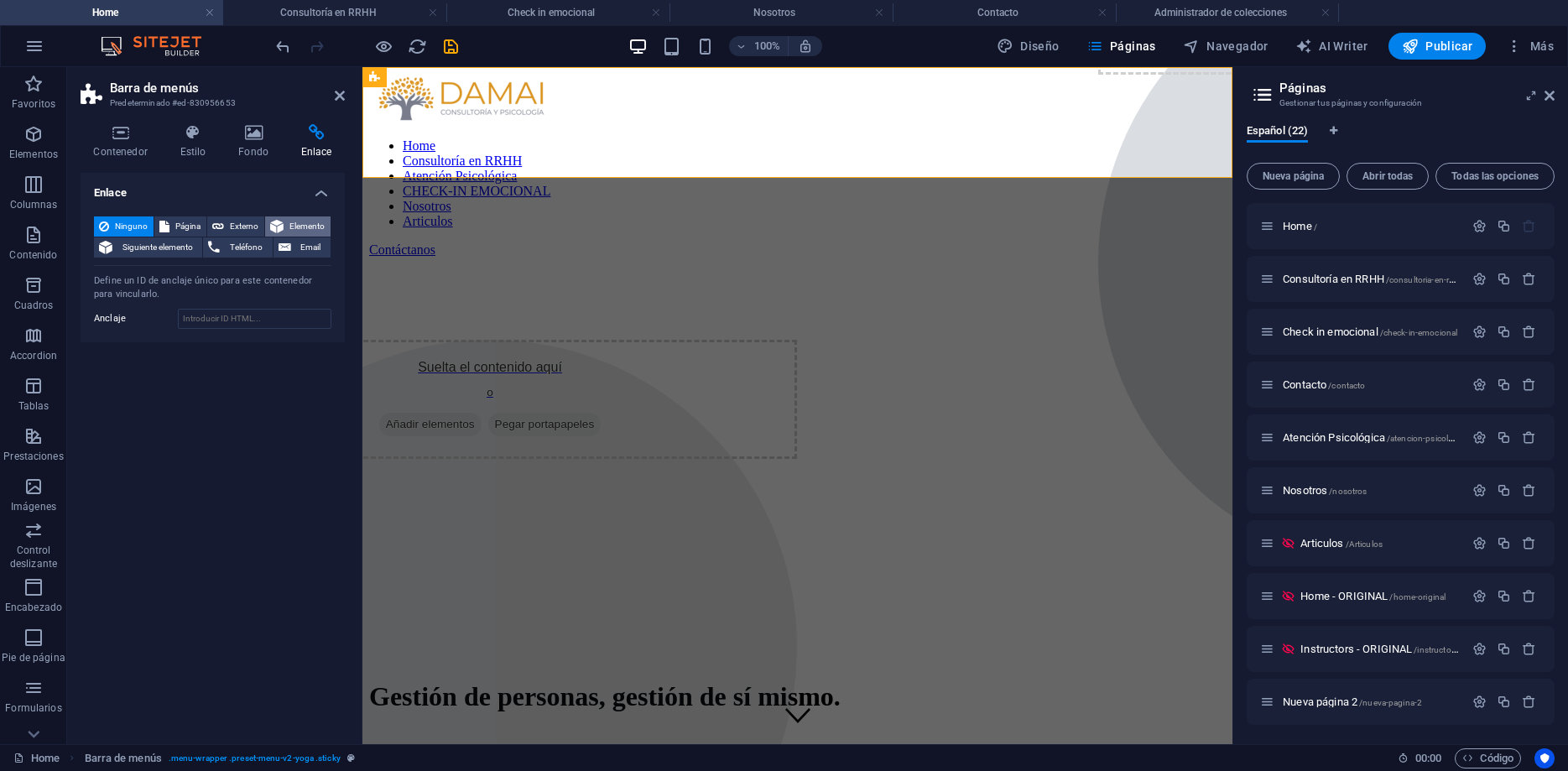 click on "Elemento" at bounding box center [307, 227] 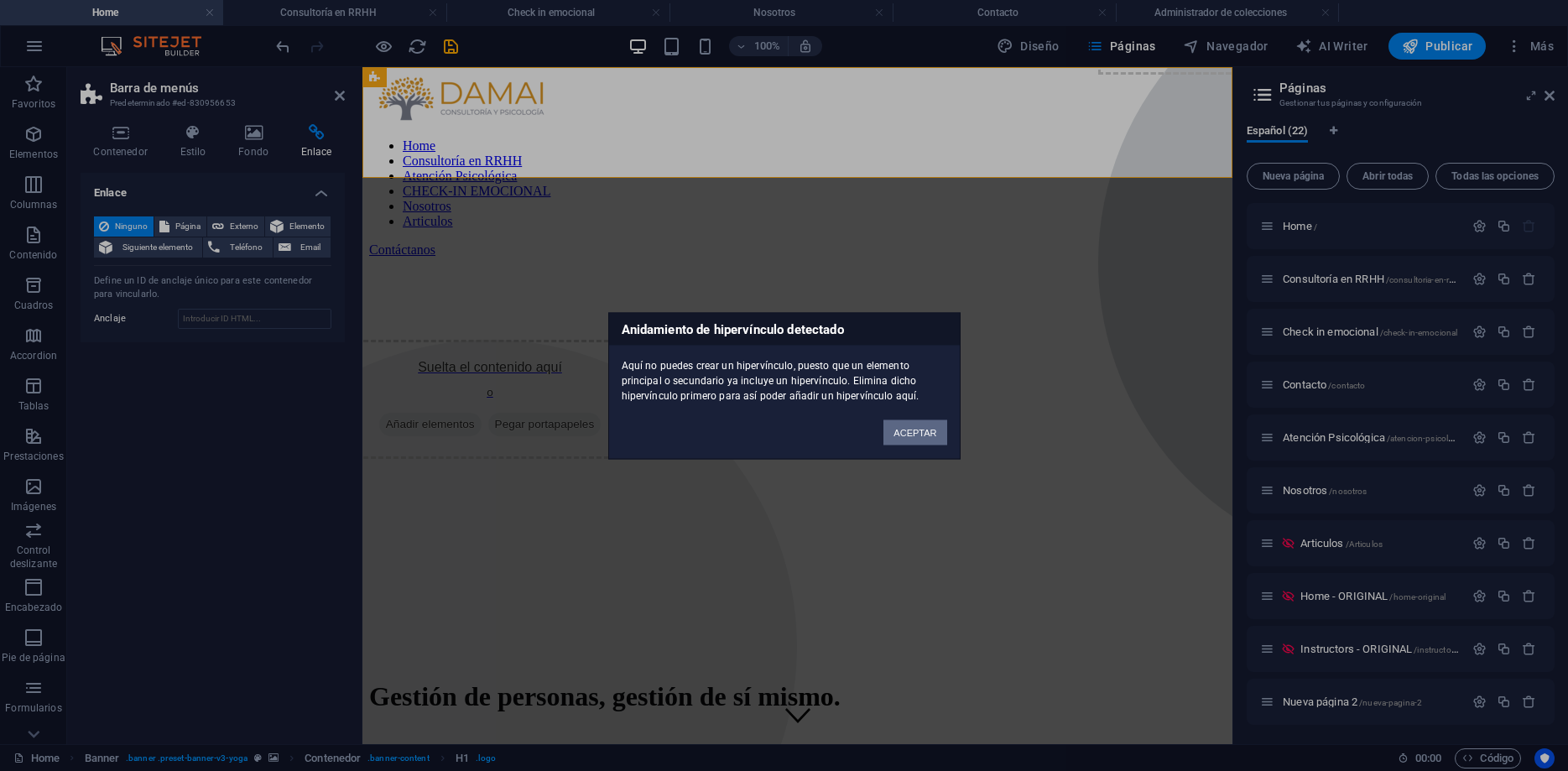 click on "ACEPTAR" at bounding box center (914, 432) 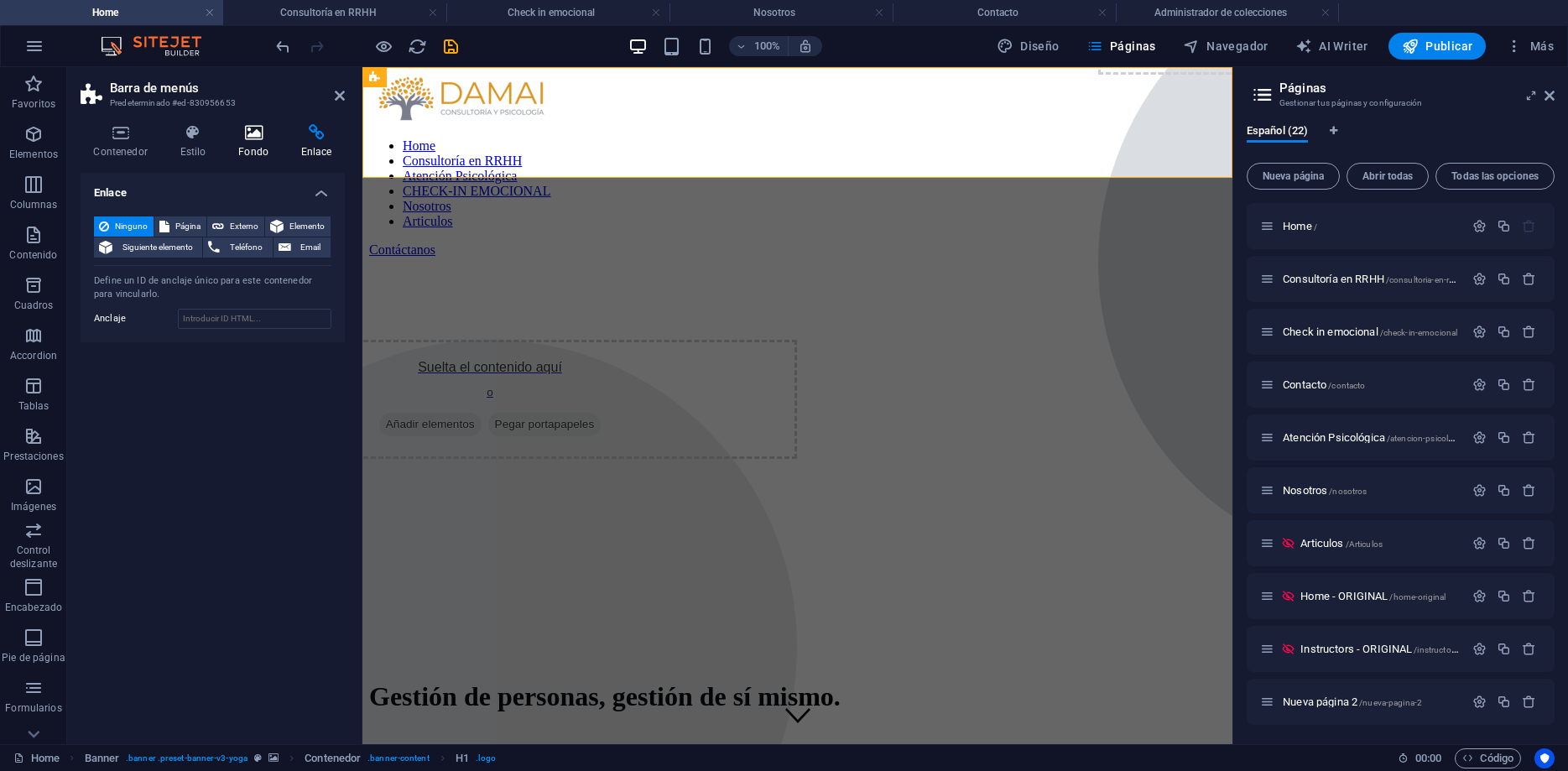 click on "Fondo" at bounding box center (257, 142) 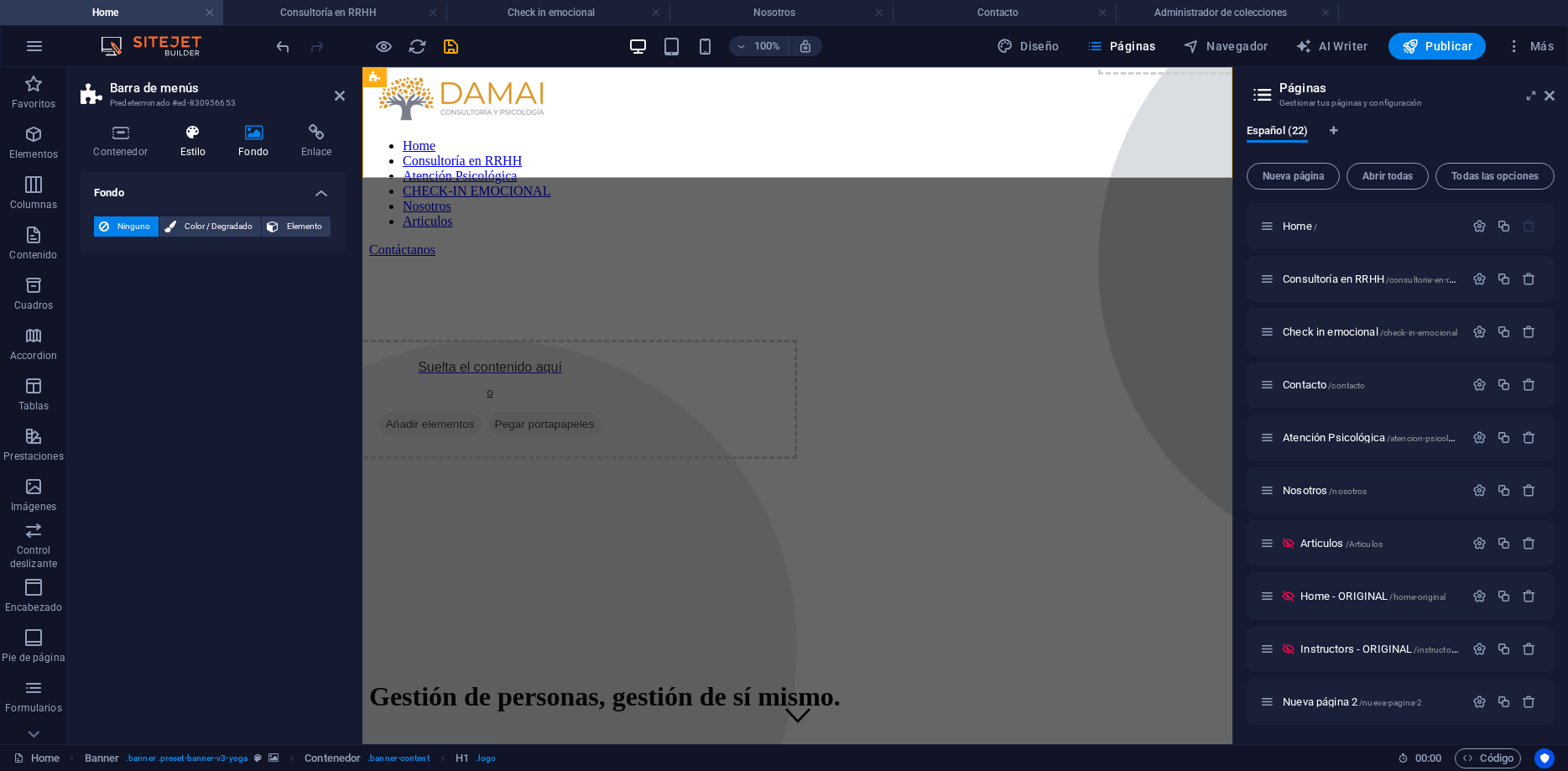 click on "Estilo" at bounding box center (196, 142) 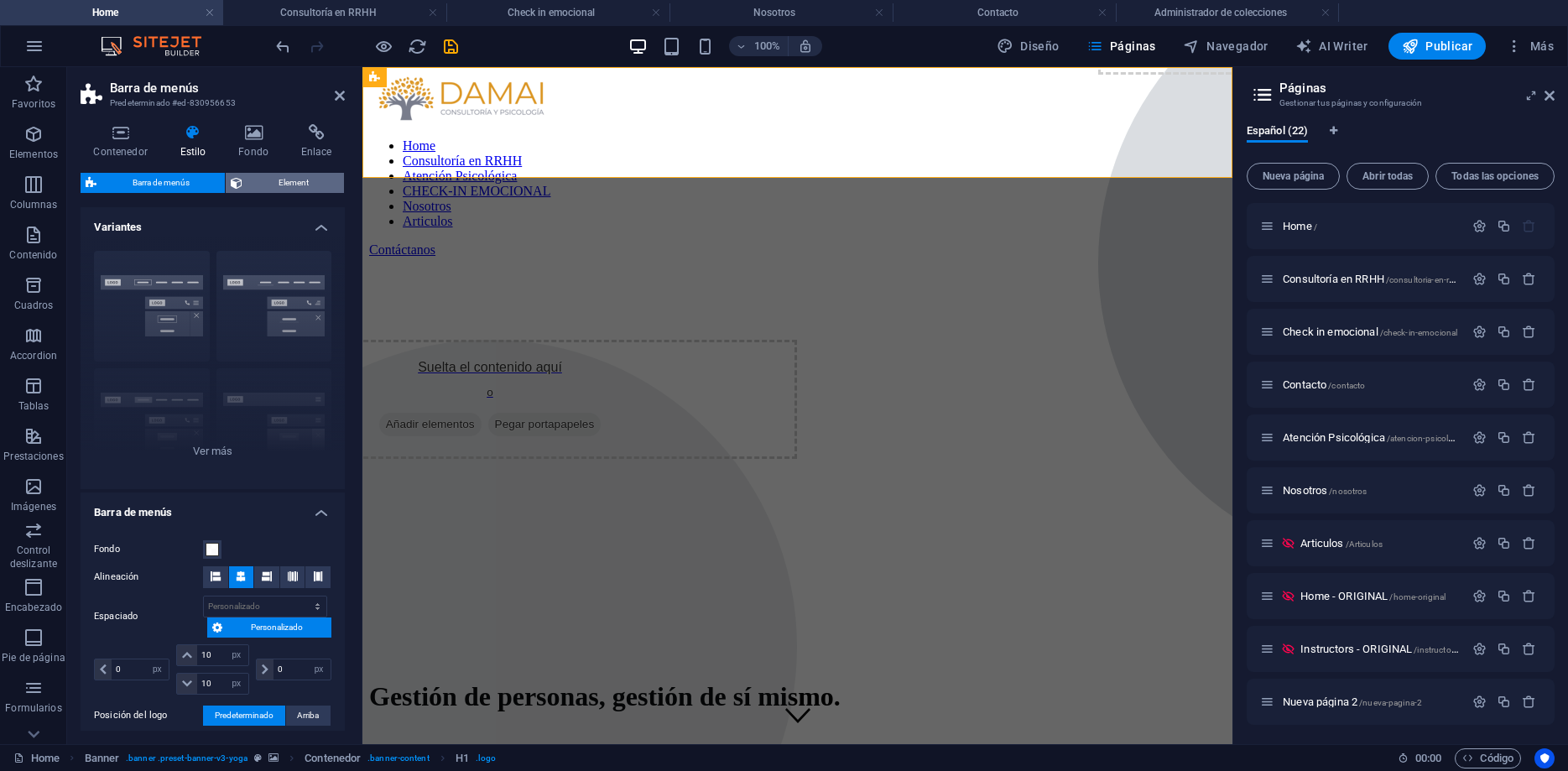 click on "Element" at bounding box center [293, 183] 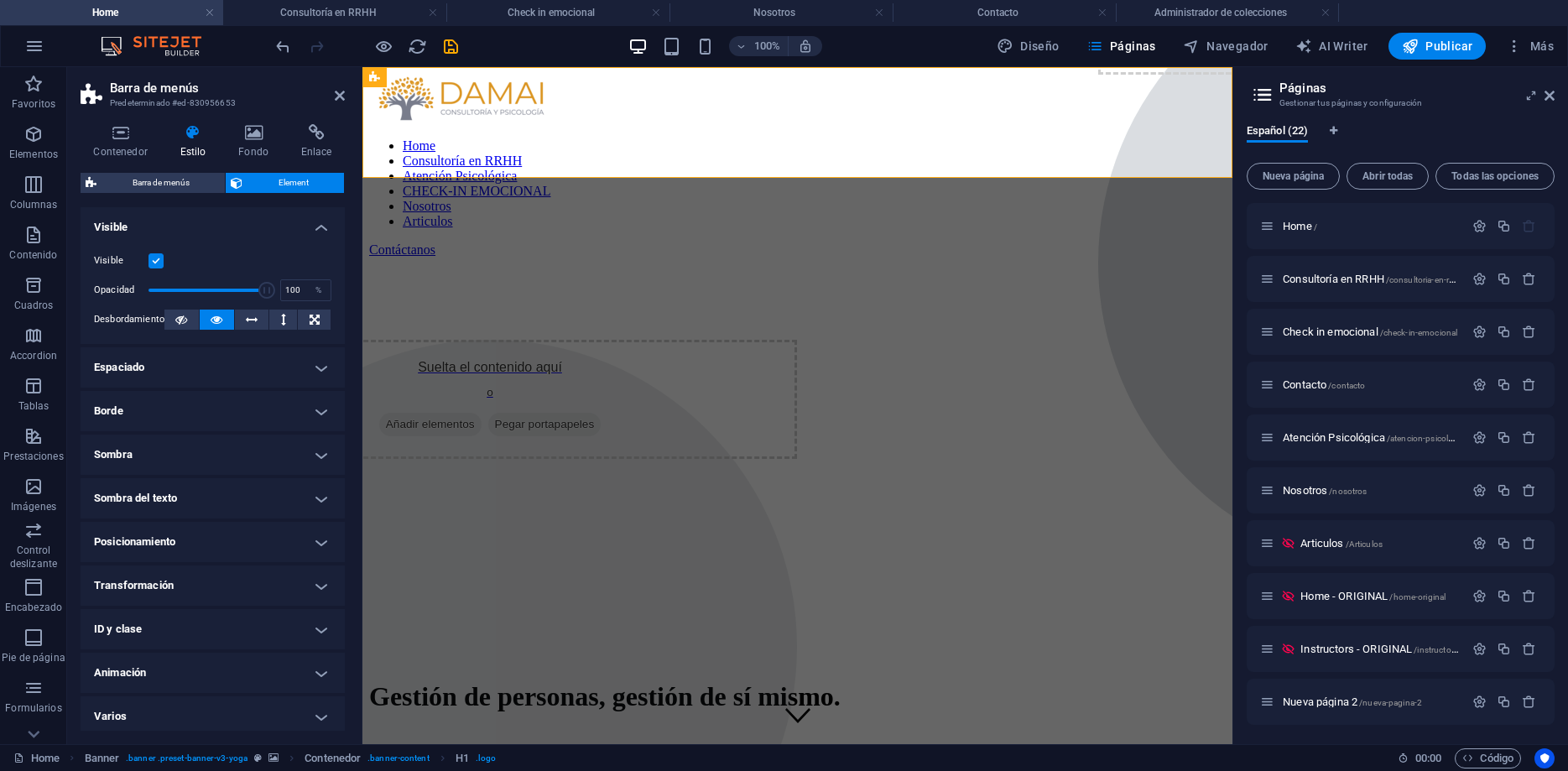 scroll, scrollTop: 6, scrollLeft: 0, axis: vertical 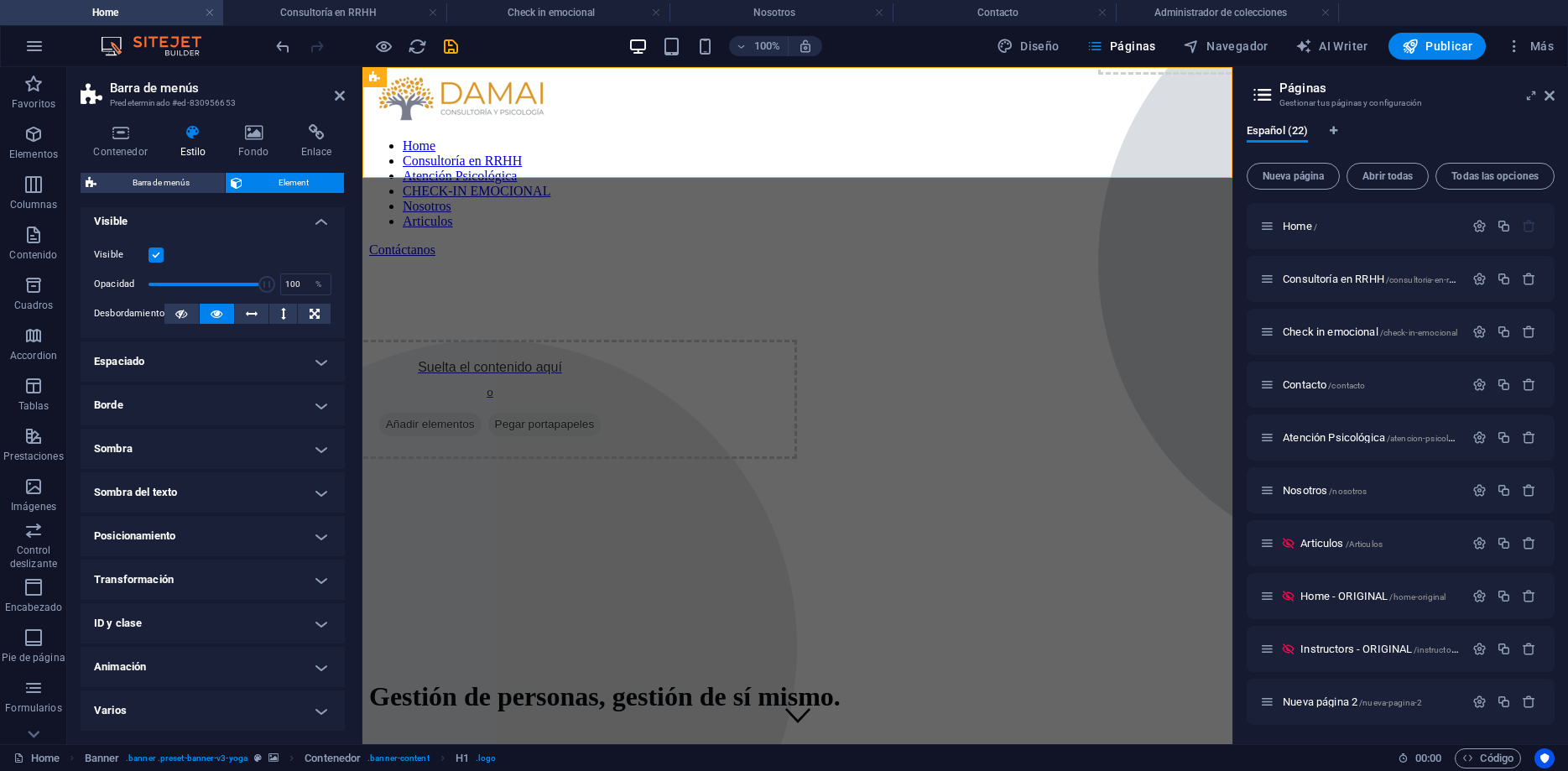 click at bounding box center [156, 255] 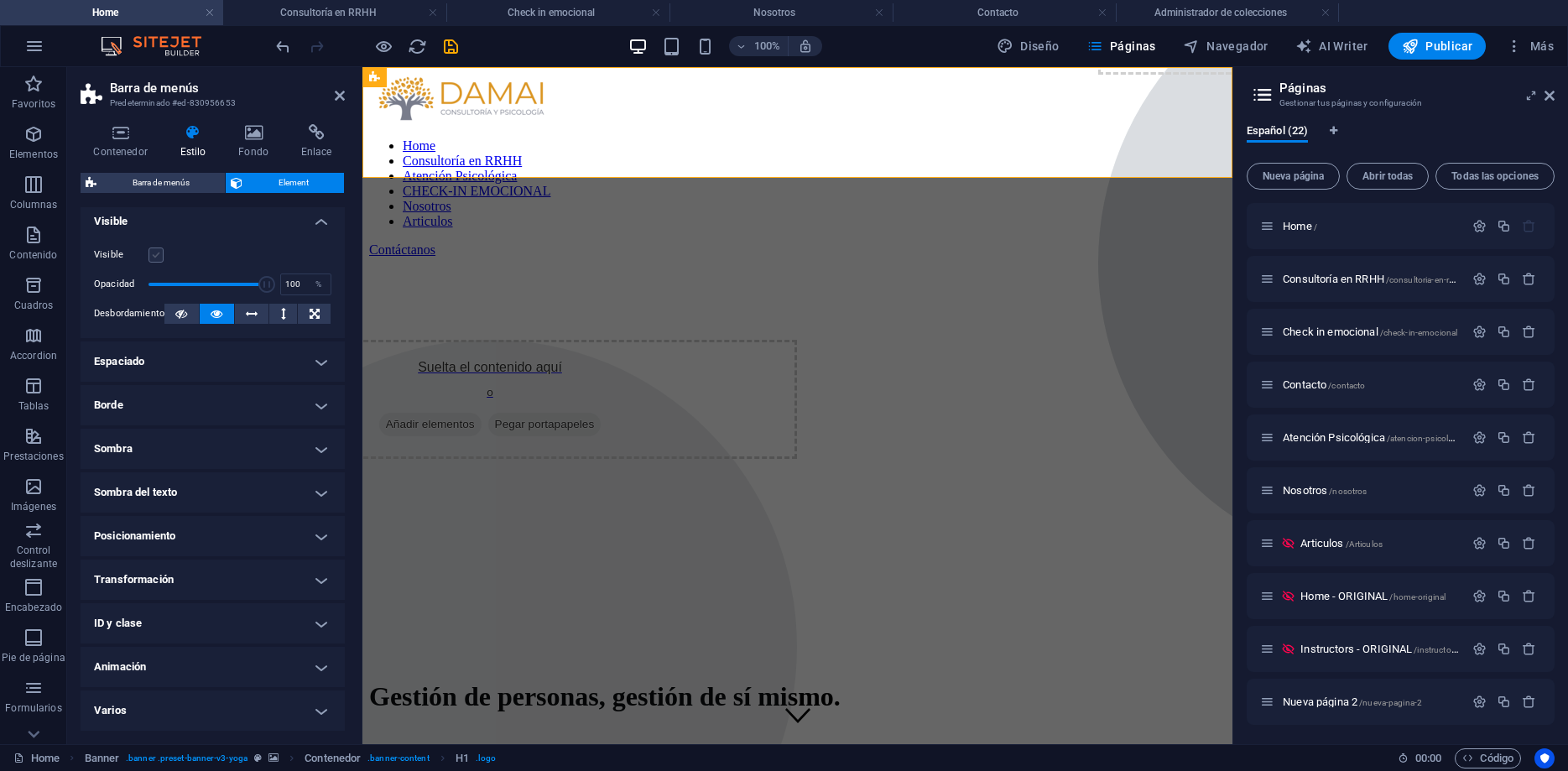 click at bounding box center [156, 255] 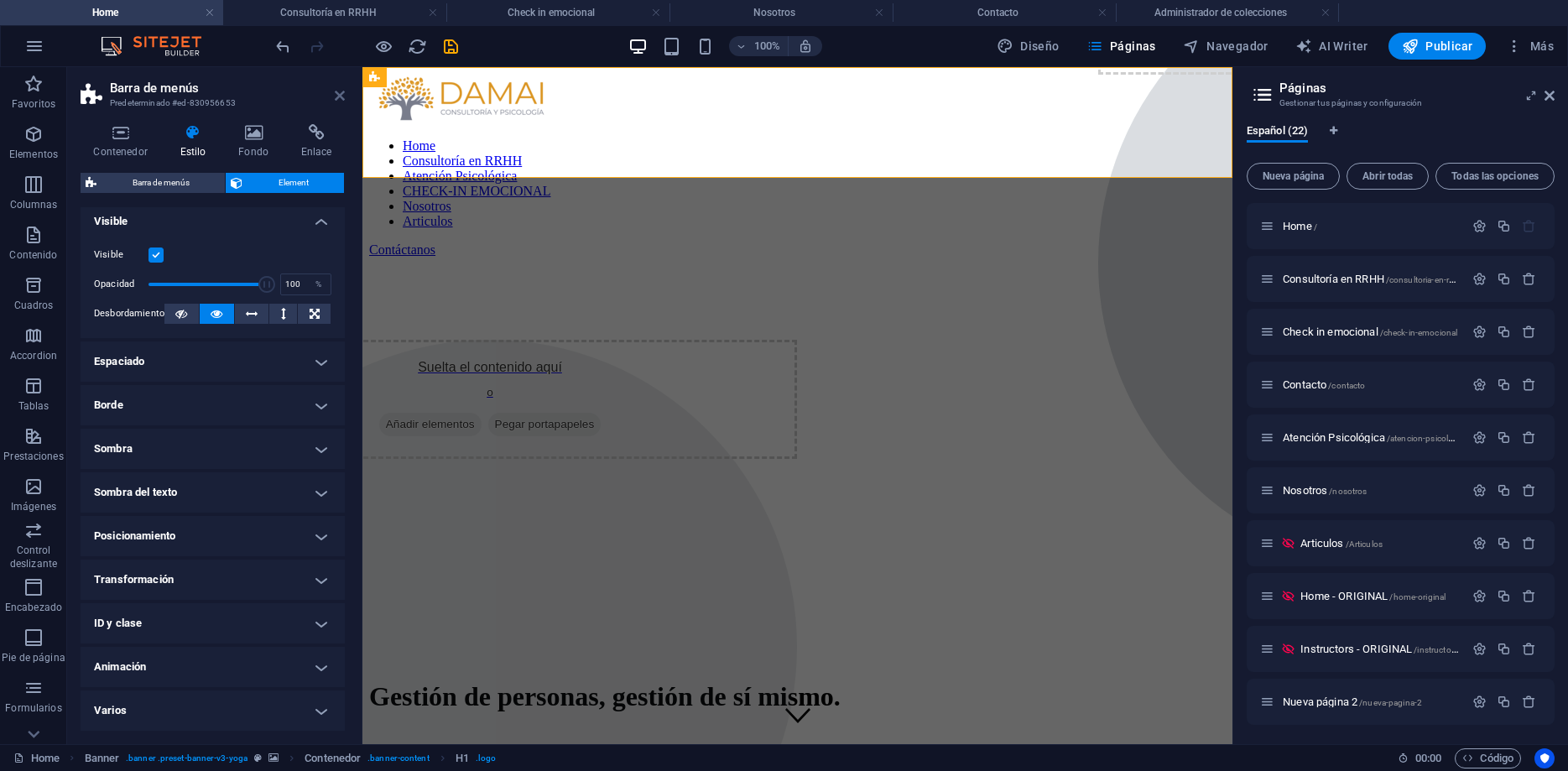 drag, startPoint x: 337, startPoint y: 94, endPoint x: 289, endPoint y: 107, distance: 49.72927 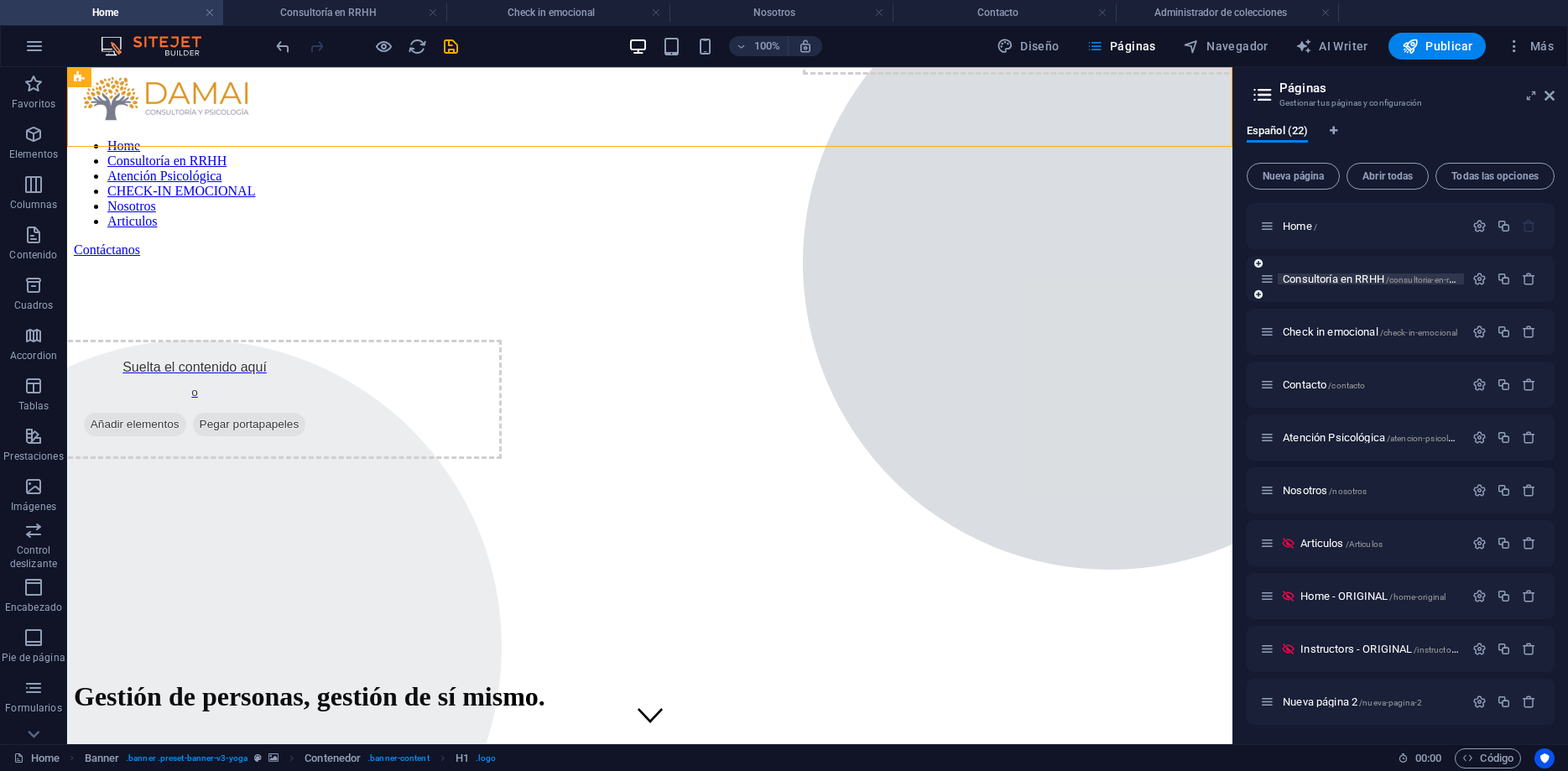 click on "Consultoría en RRHH /consultoria-en-rrhh" at bounding box center (1372, 279) 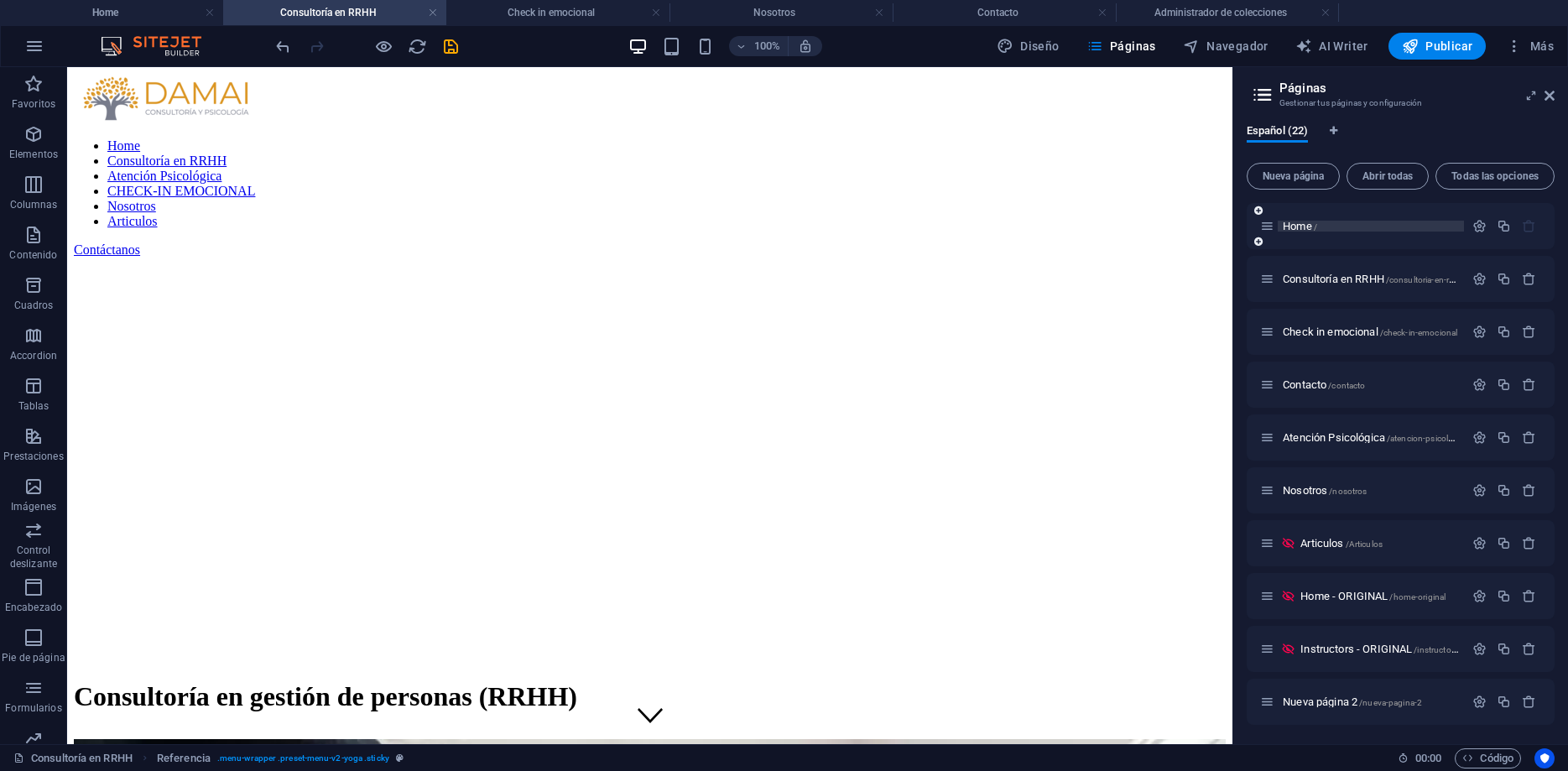 click on "Home /" at bounding box center (1300, 226) 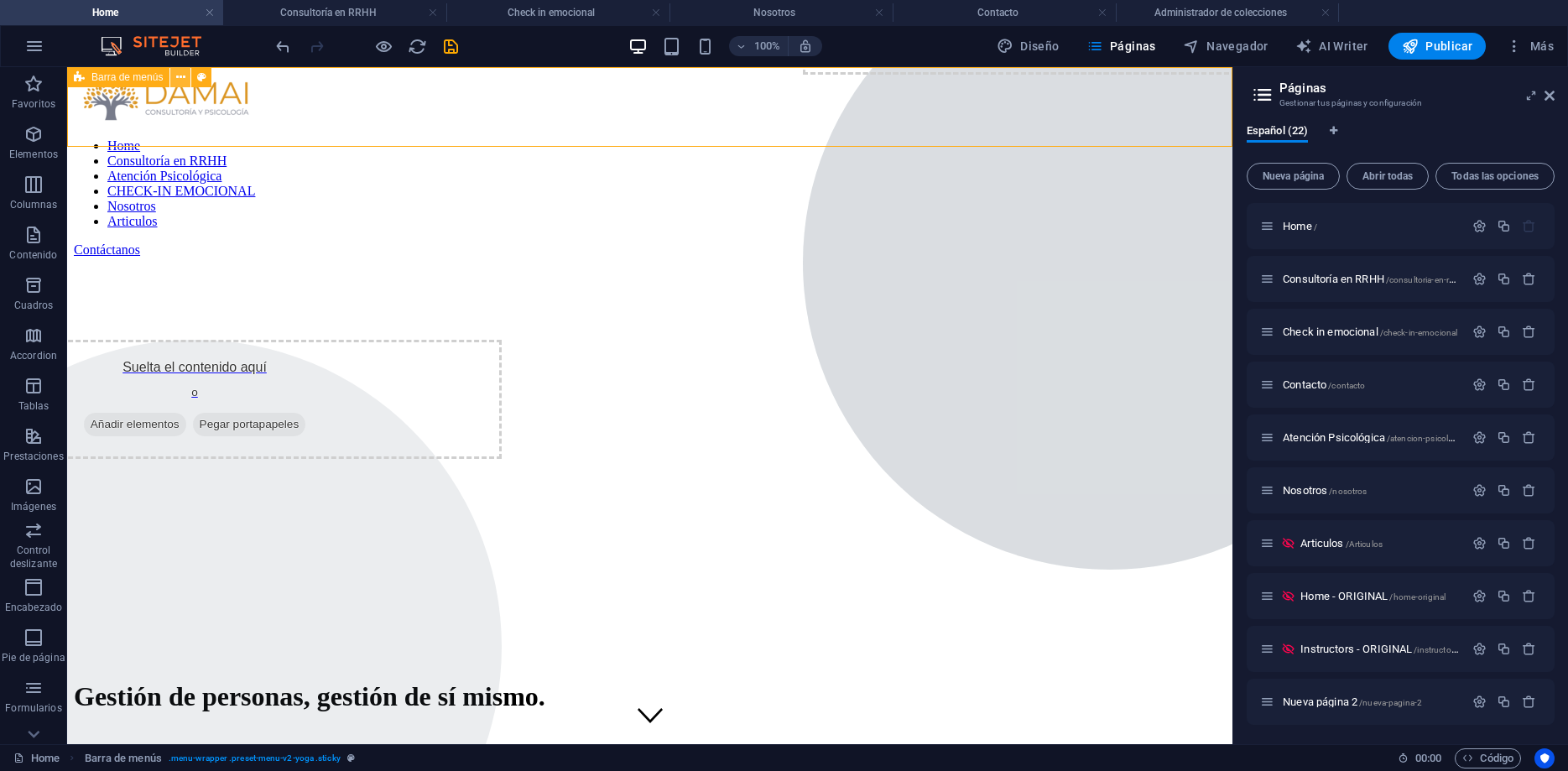click at bounding box center [180, 77] 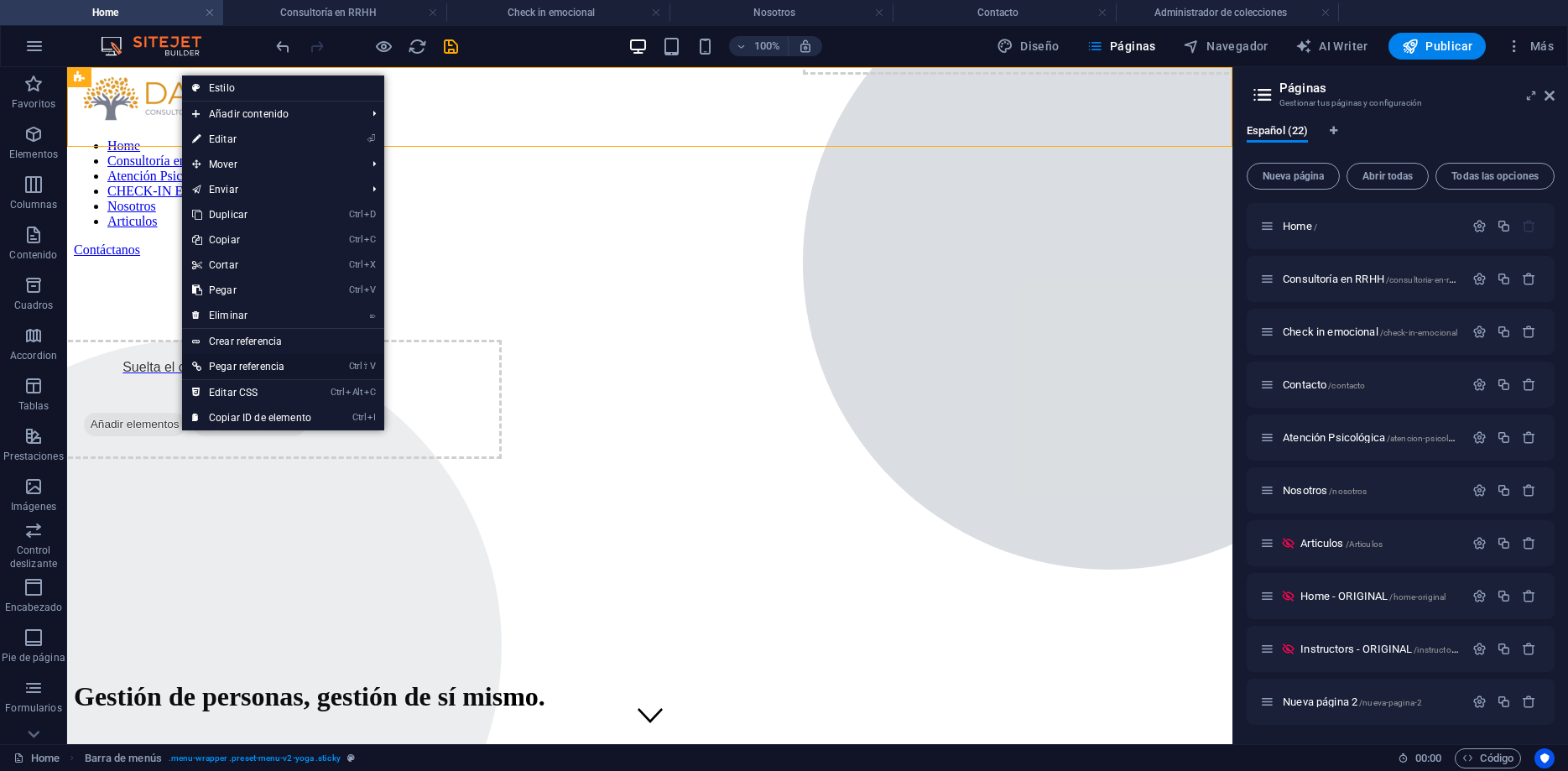 click on "Ctrl ⇧ V  Pegar referencia" at bounding box center [252, 367] 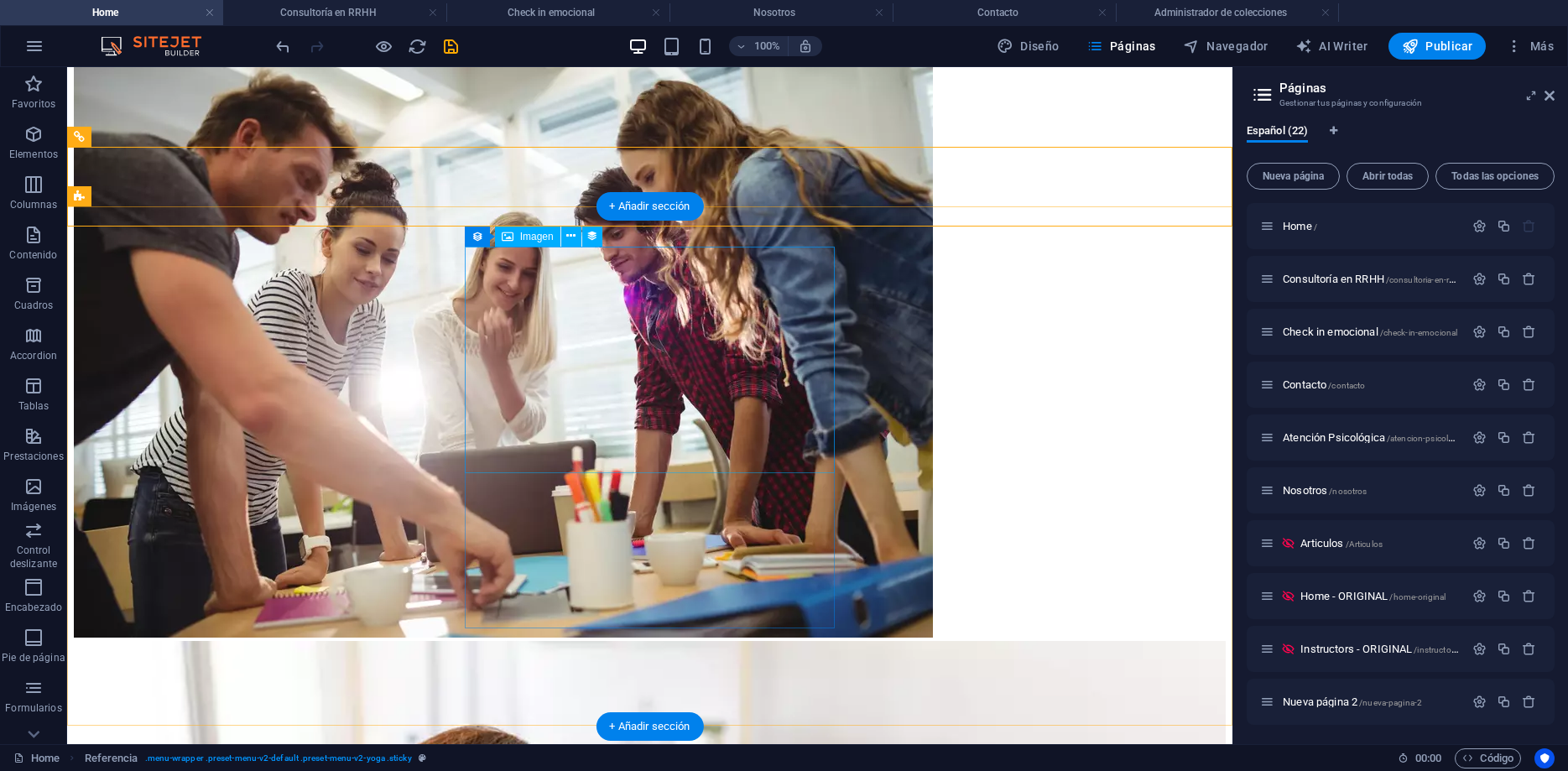 scroll, scrollTop: 1448, scrollLeft: 0, axis: vertical 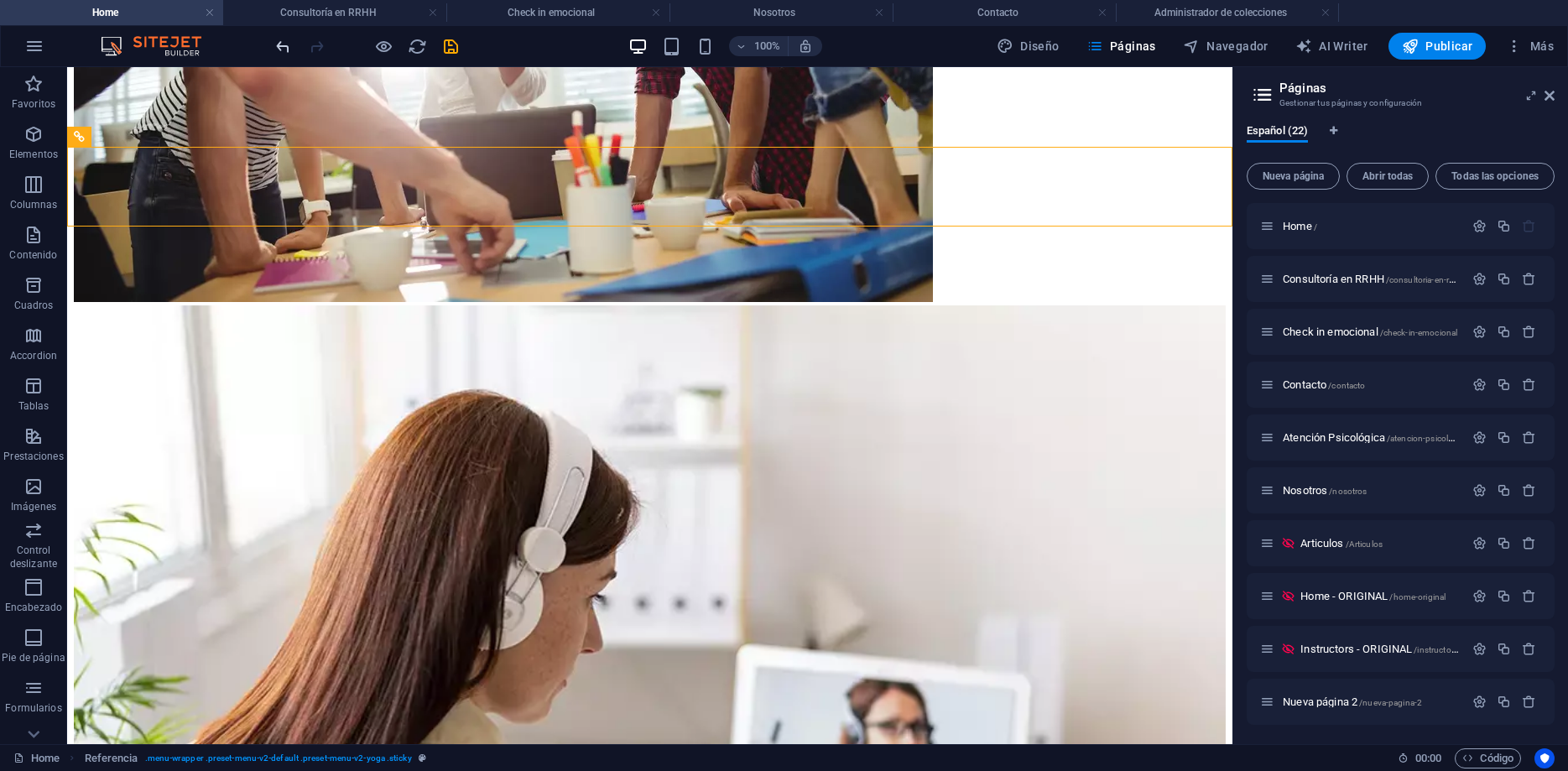click at bounding box center (283, 46) 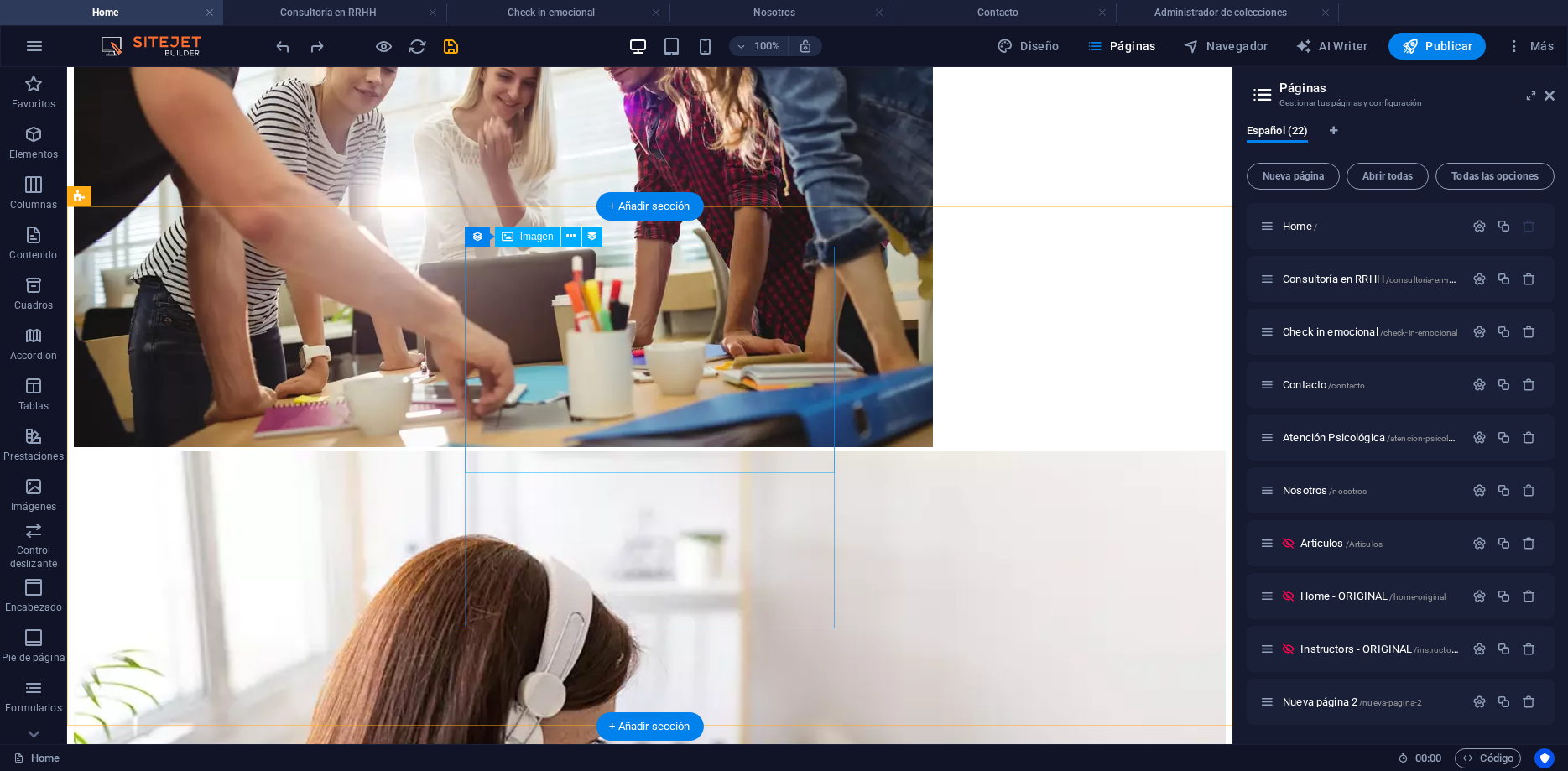 scroll, scrollTop: 1448, scrollLeft: 0, axis: vertical 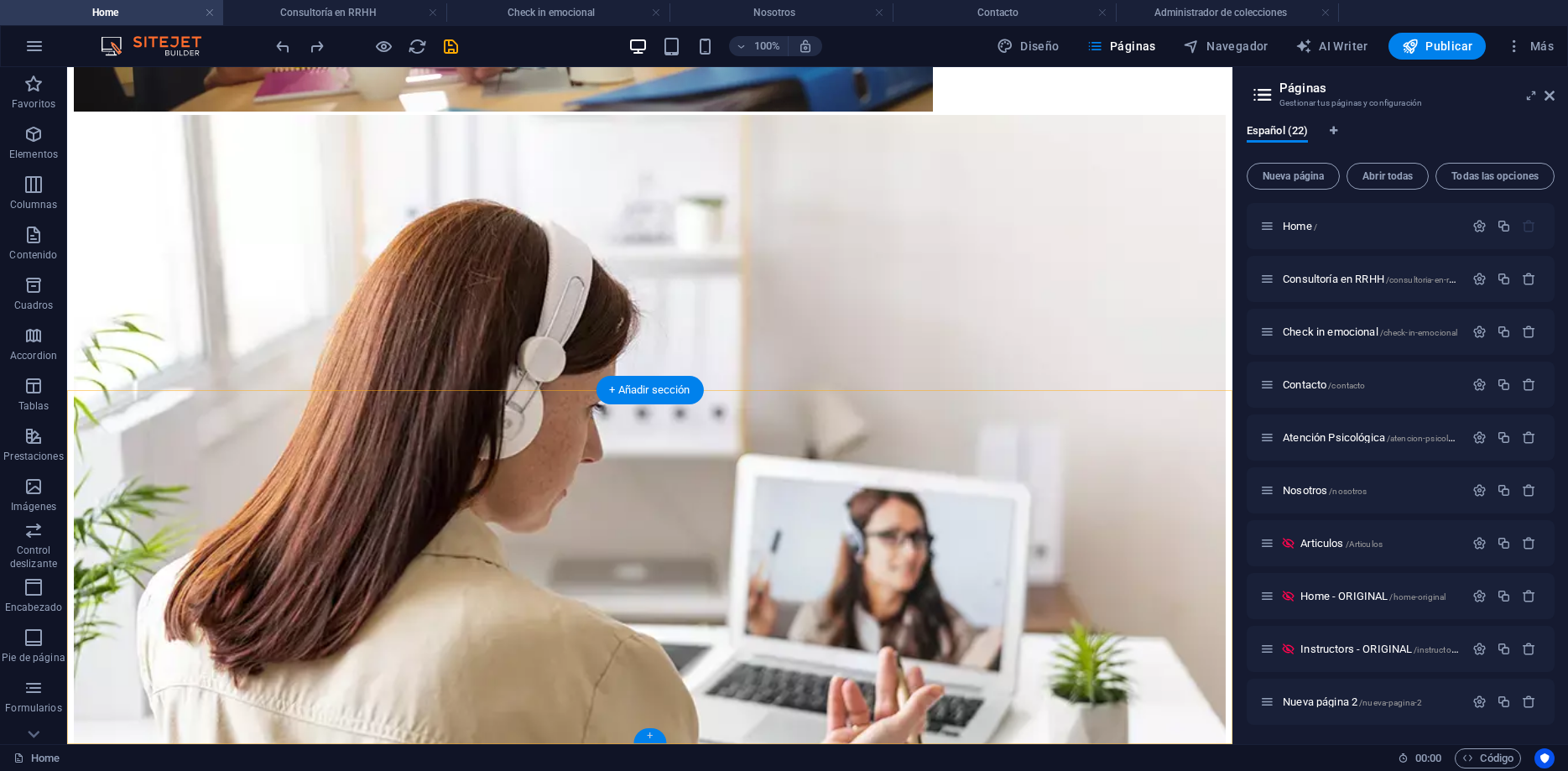 click on "+" at bounding box center [649, 736] 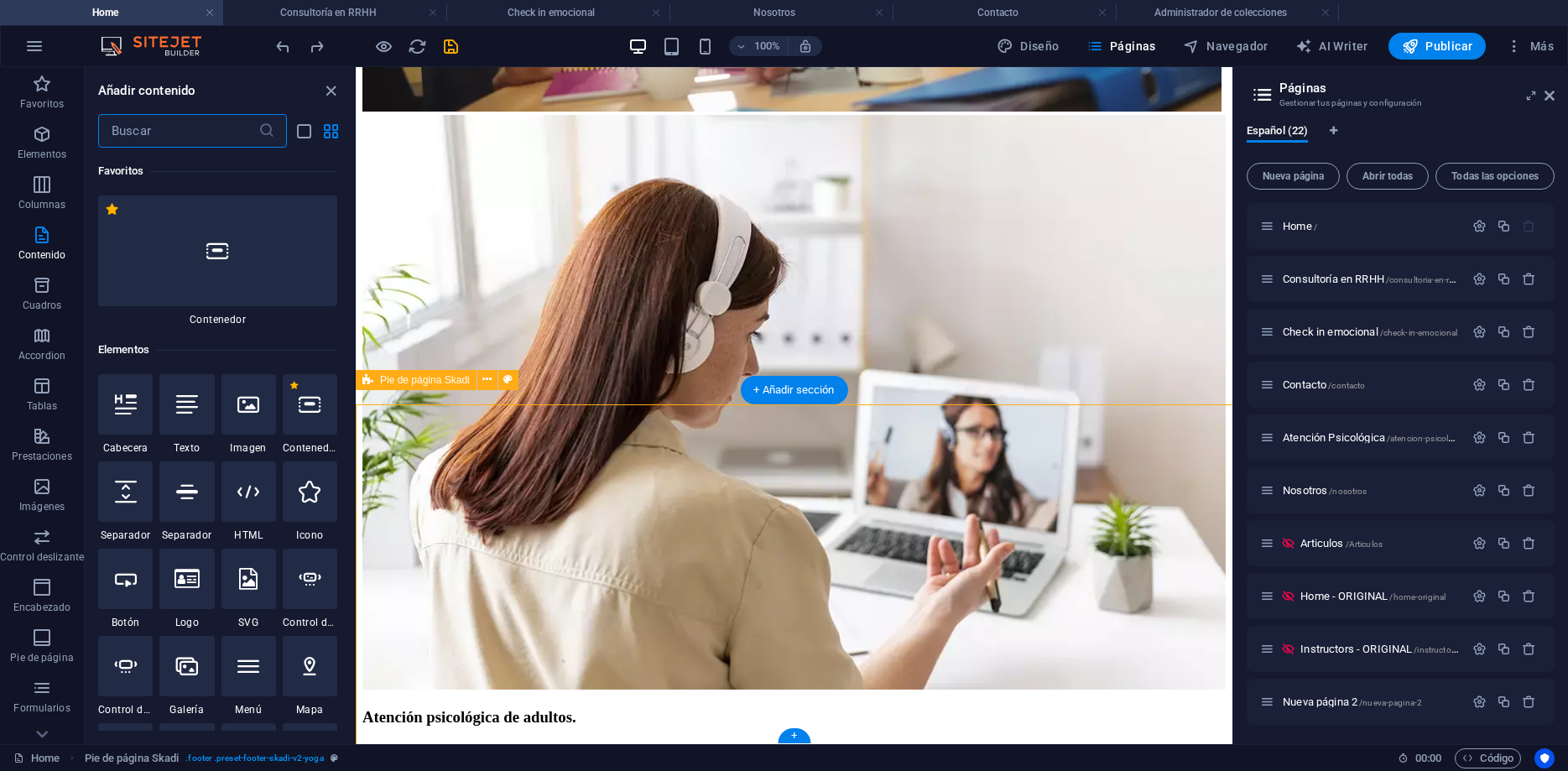 scroll, scrollTop: 1434, scrollLeft: 0, axis: vertical 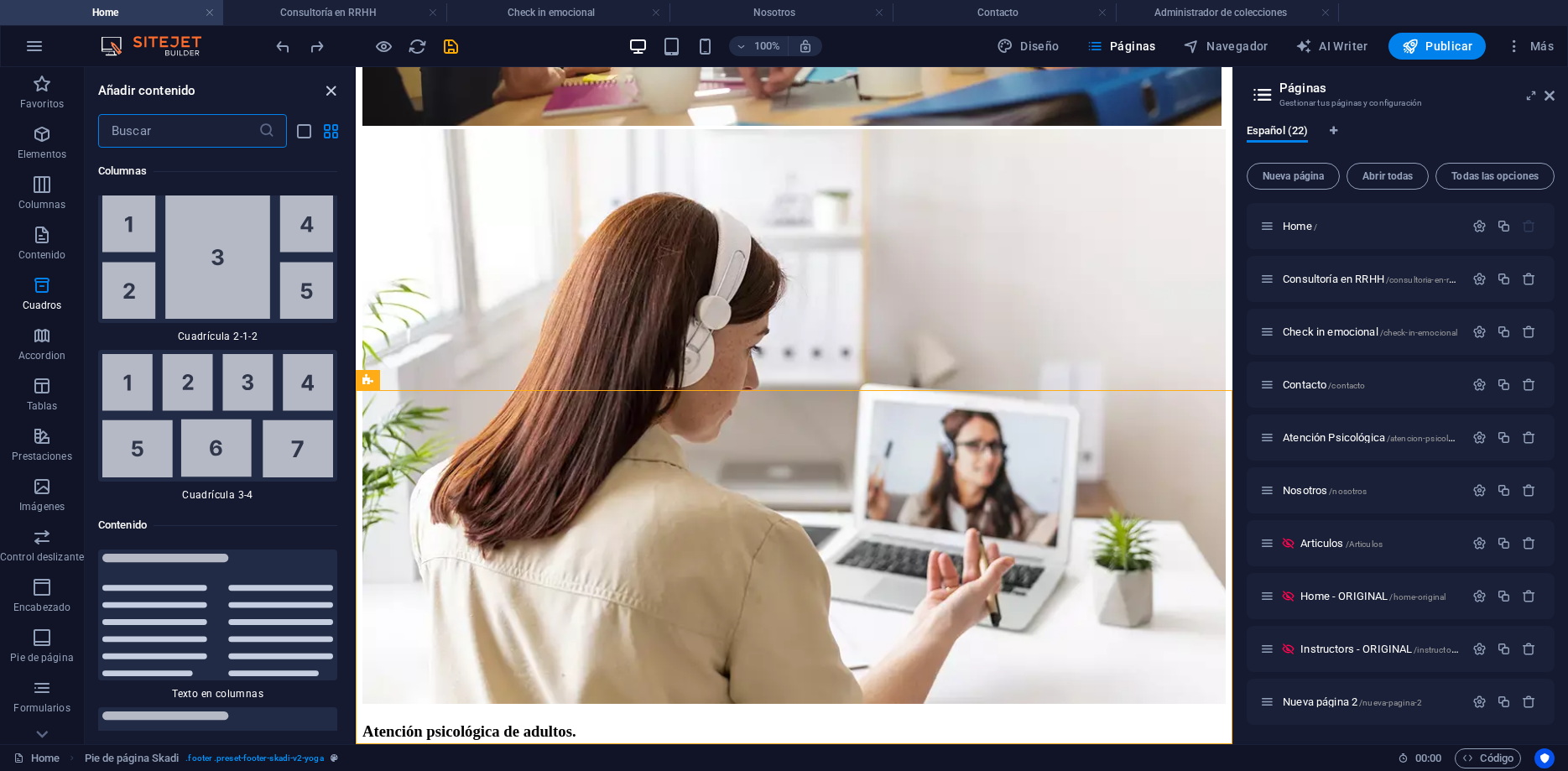 click at bounding box center [331, 91] 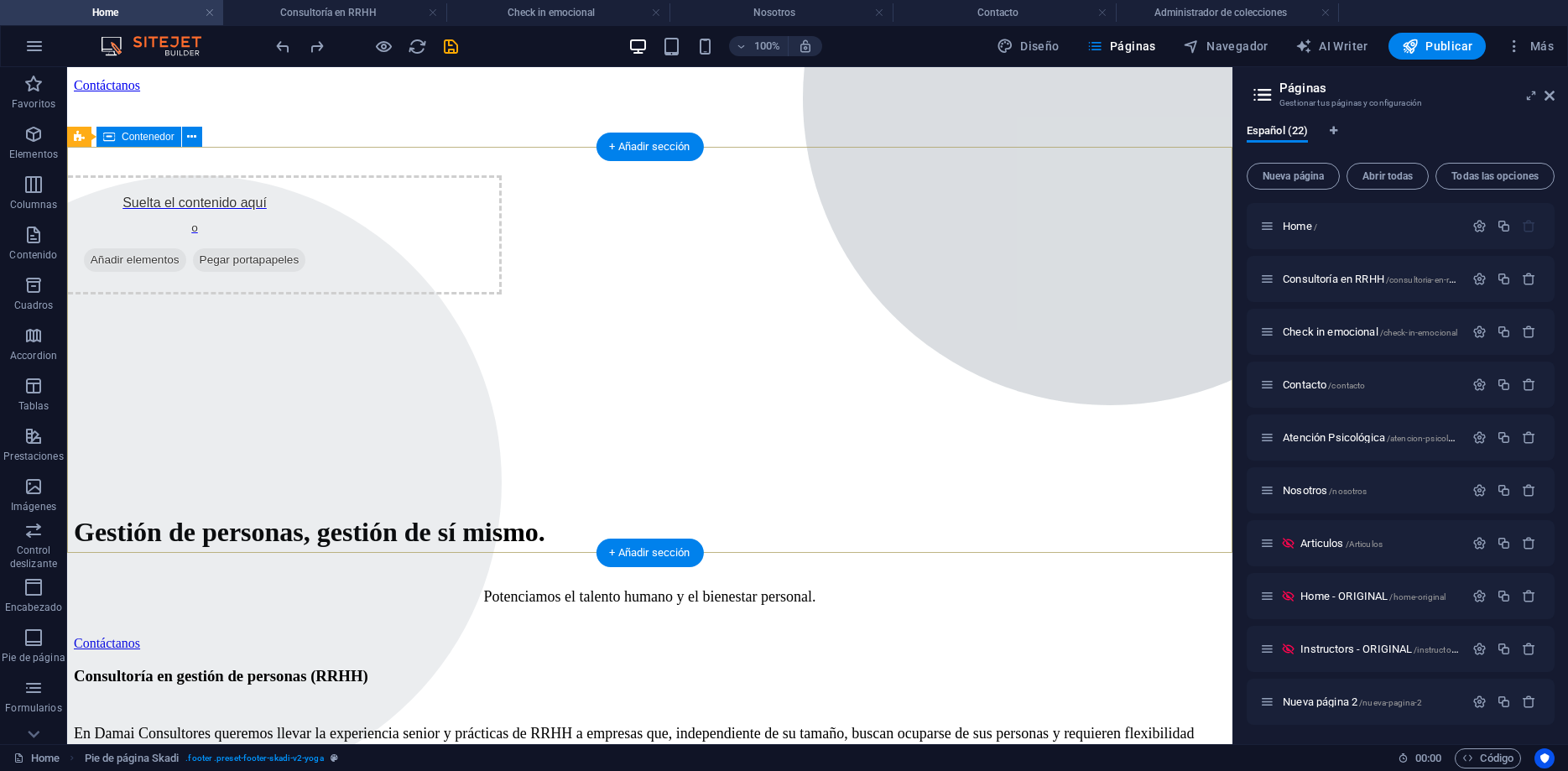 scroll, scrollTop: 0, scrollLeft: 0, axis: both 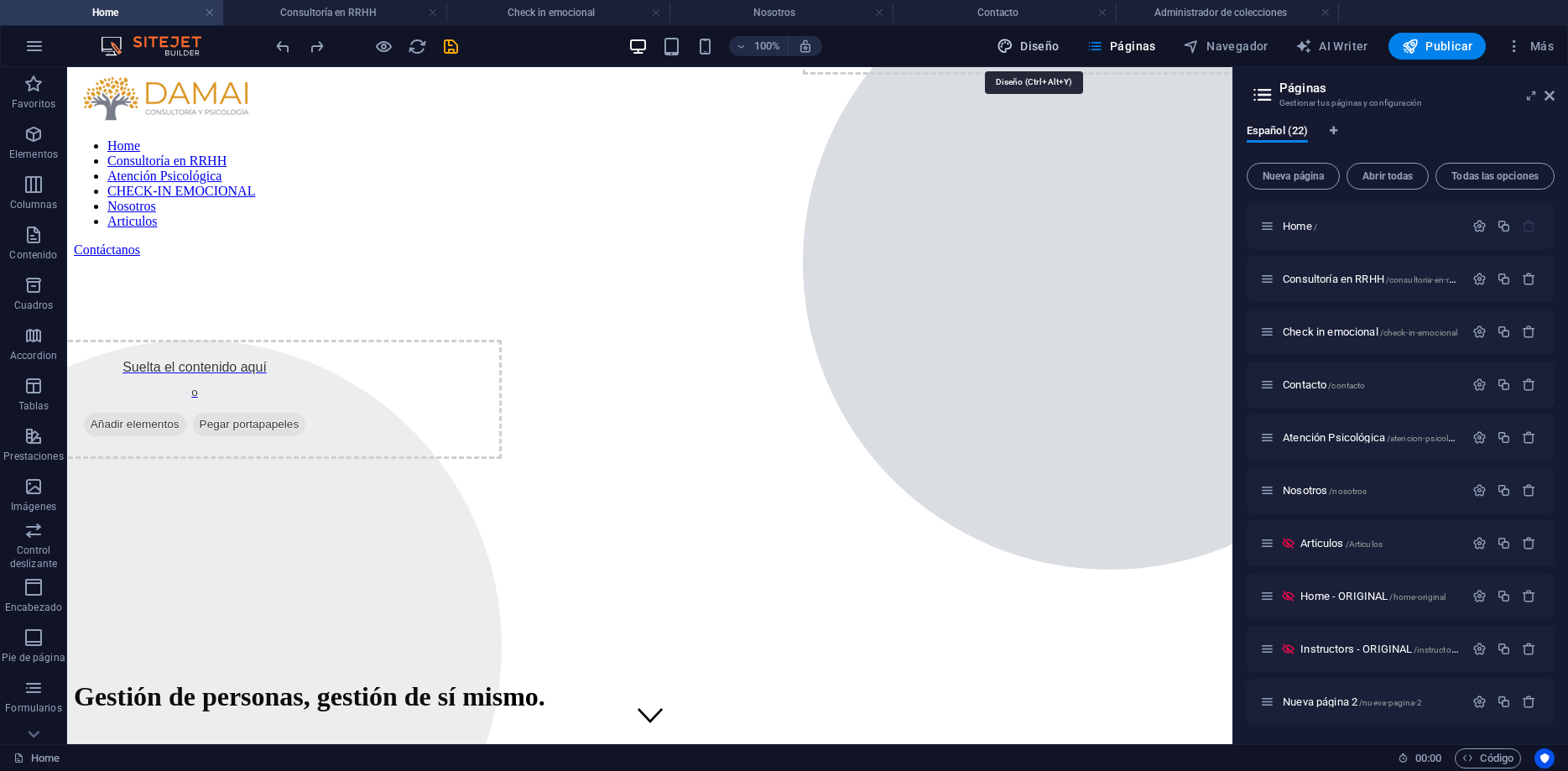 click on "Diseño" at bounding box center (1028, 46) 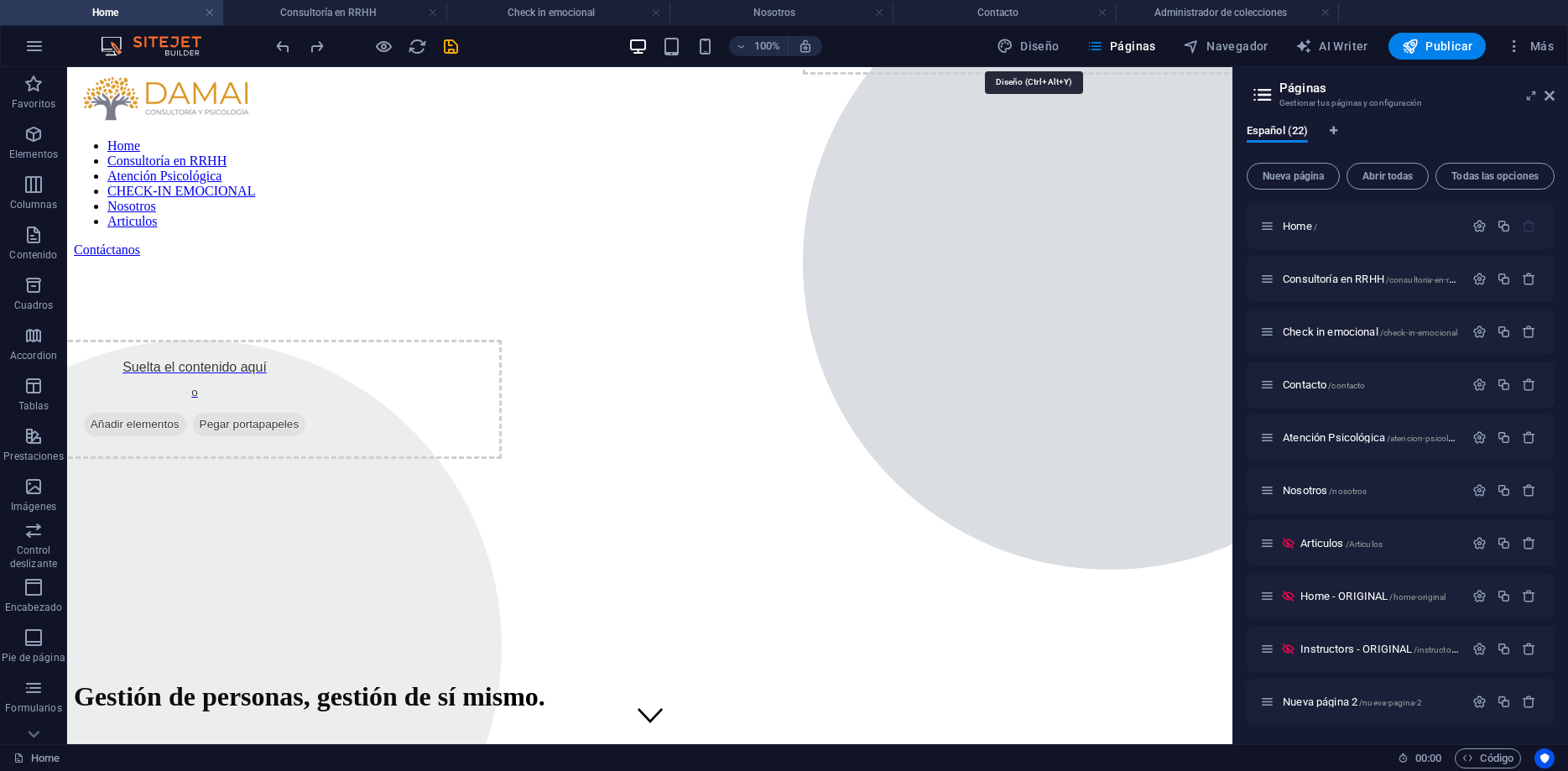 select on "px" 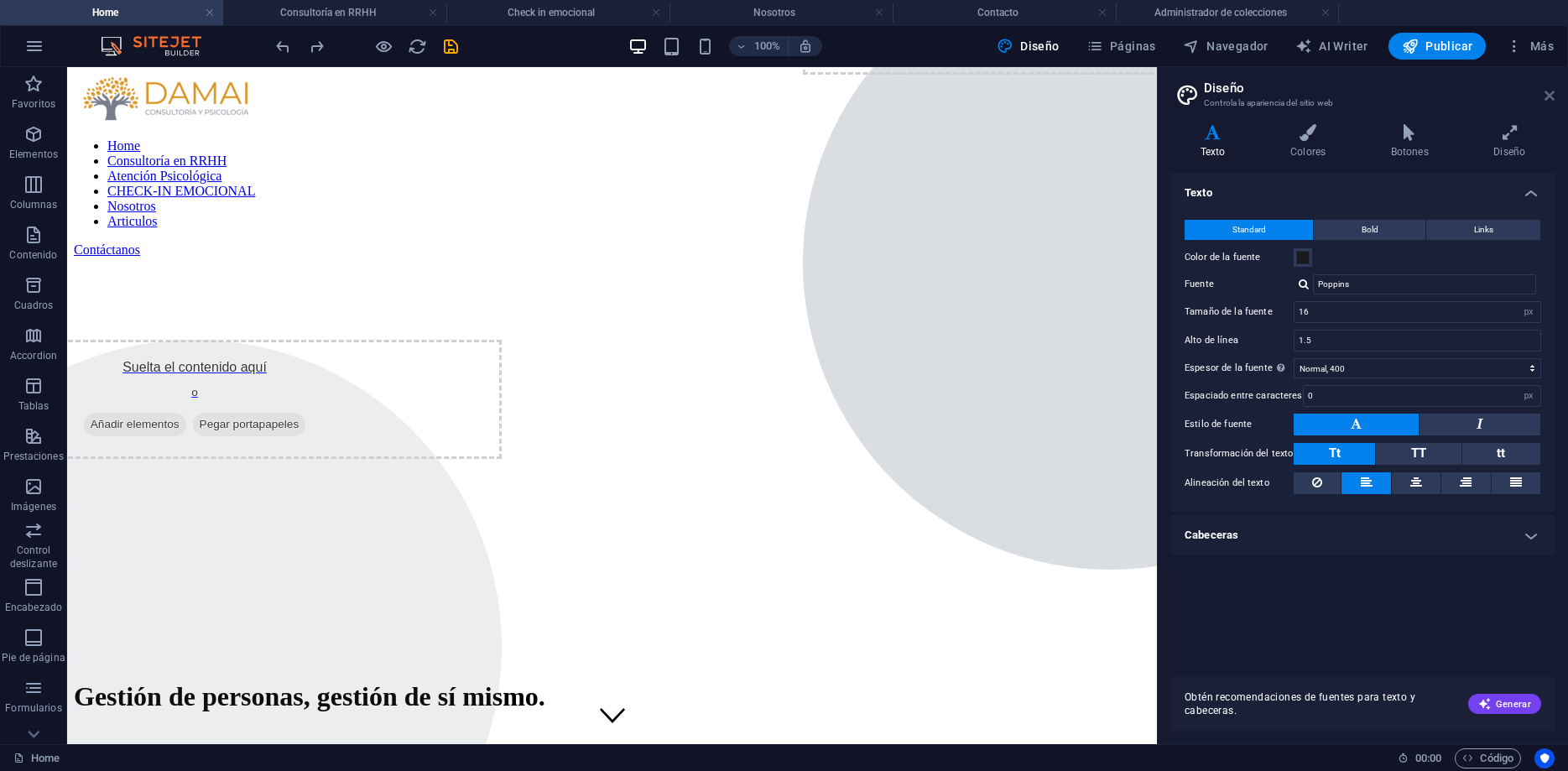 click at bounding box center (1550, 96) 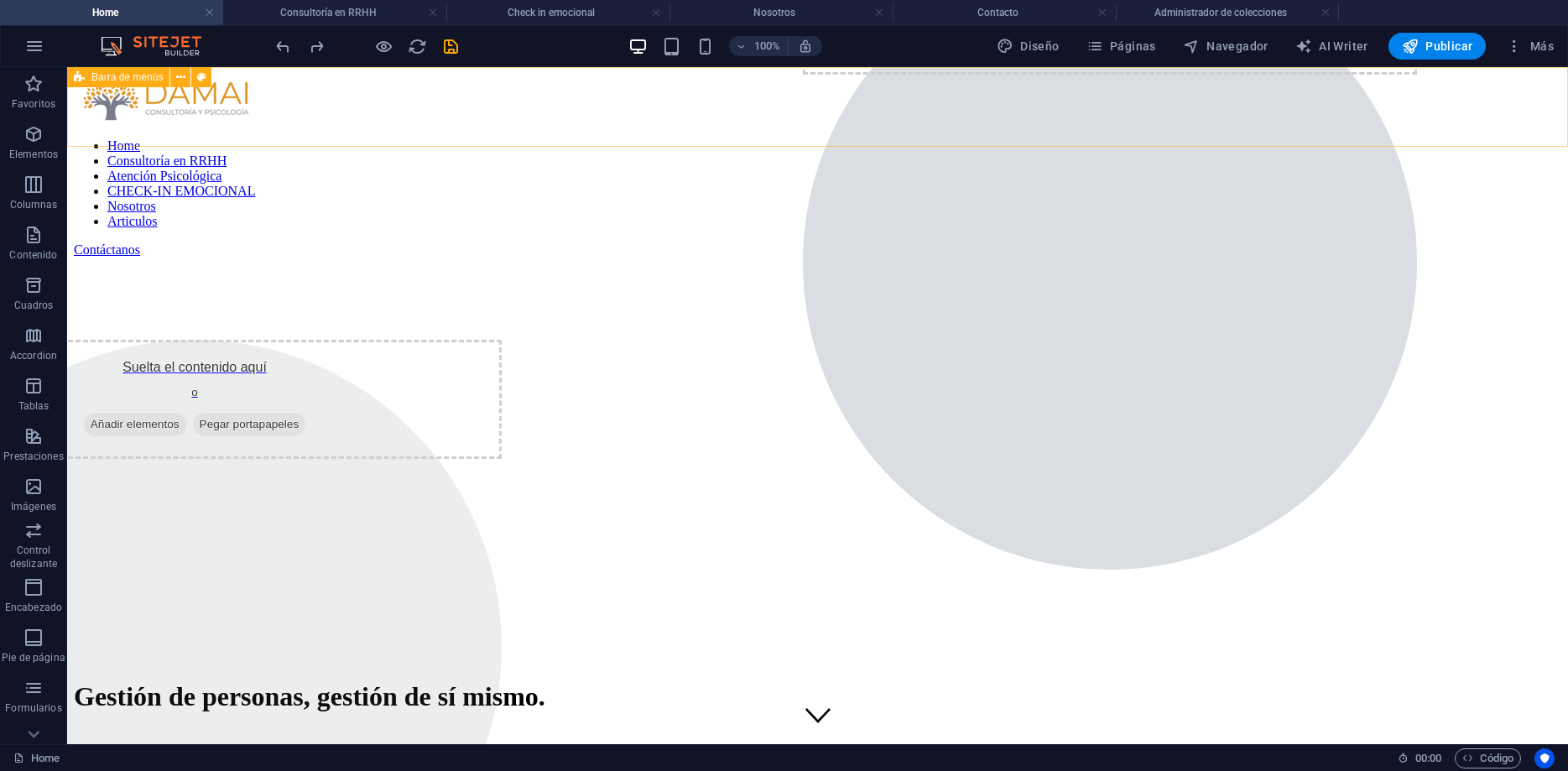 click on "Home Consultoría en RRHH Atención Psicológica CHECK-IN EMOCIONAL Nosotros Articulos Contáctanos" at bounding box center [817, 166] 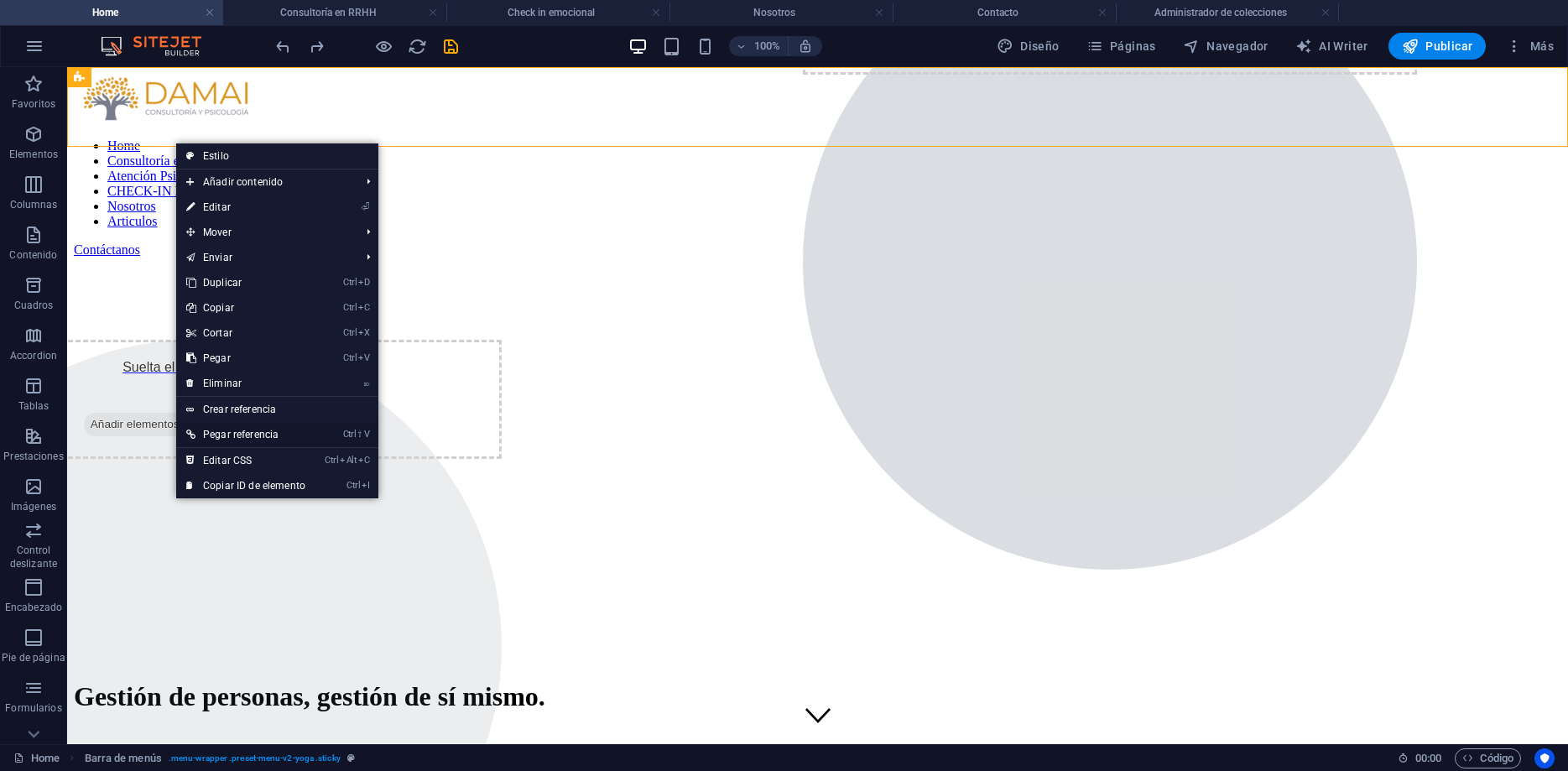 click on "Ctrl ⇧ V  Pegar referencia" at bounding box center [246, 435] 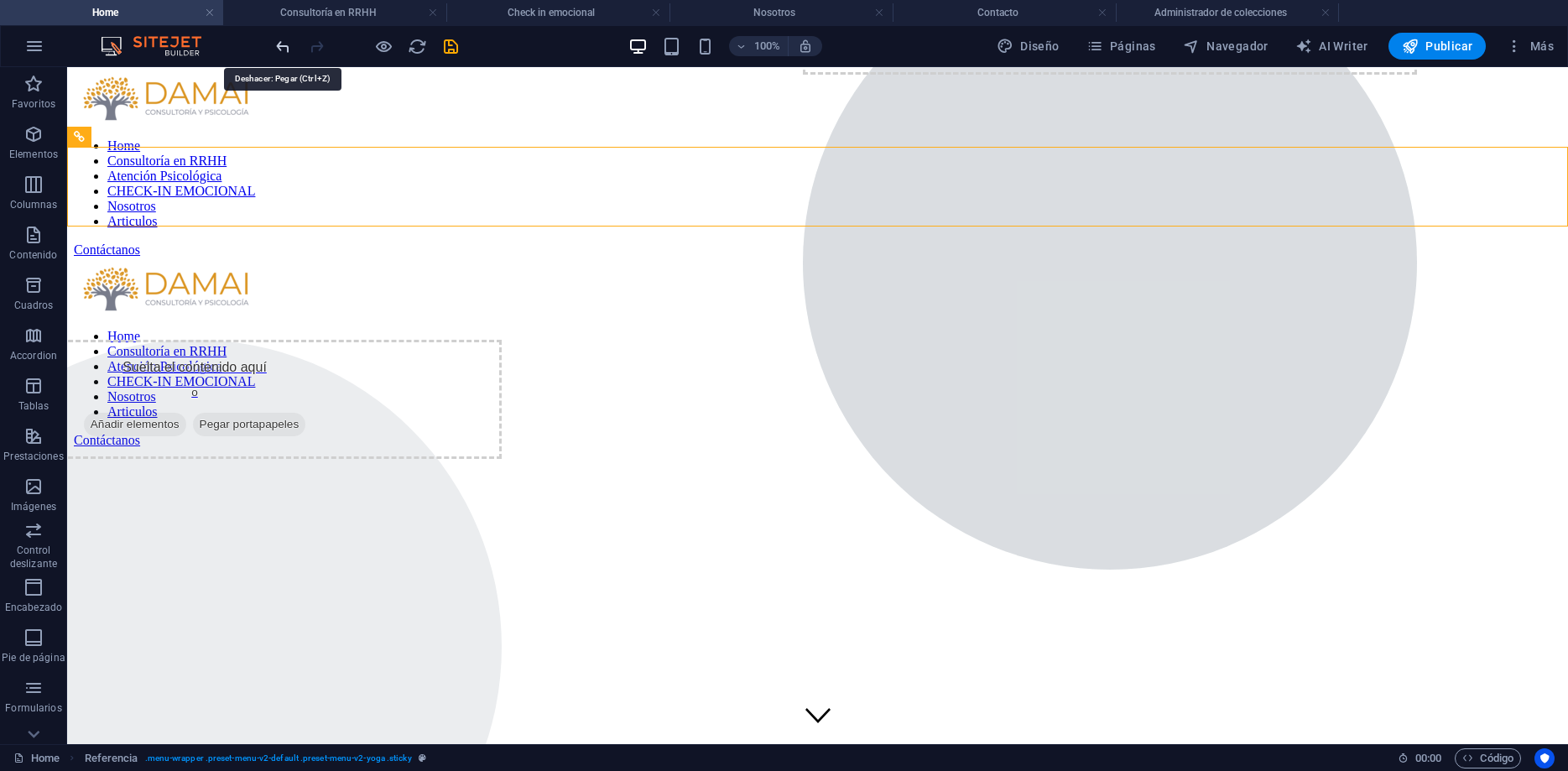 click at bounding box center [283, 46] 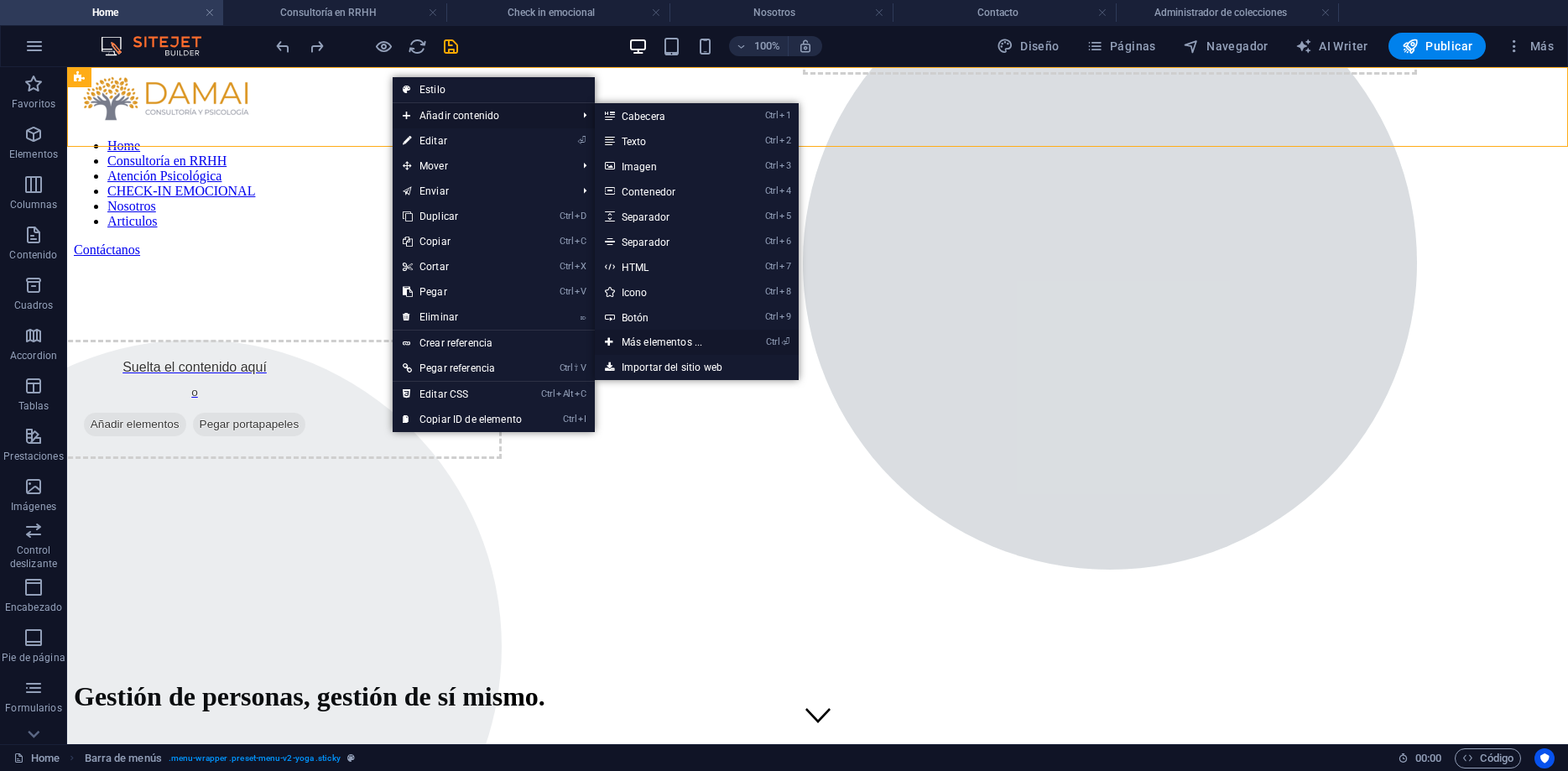 click on "Ctrl ⏎  Más elementos ..." at bounding box center (665, 342) 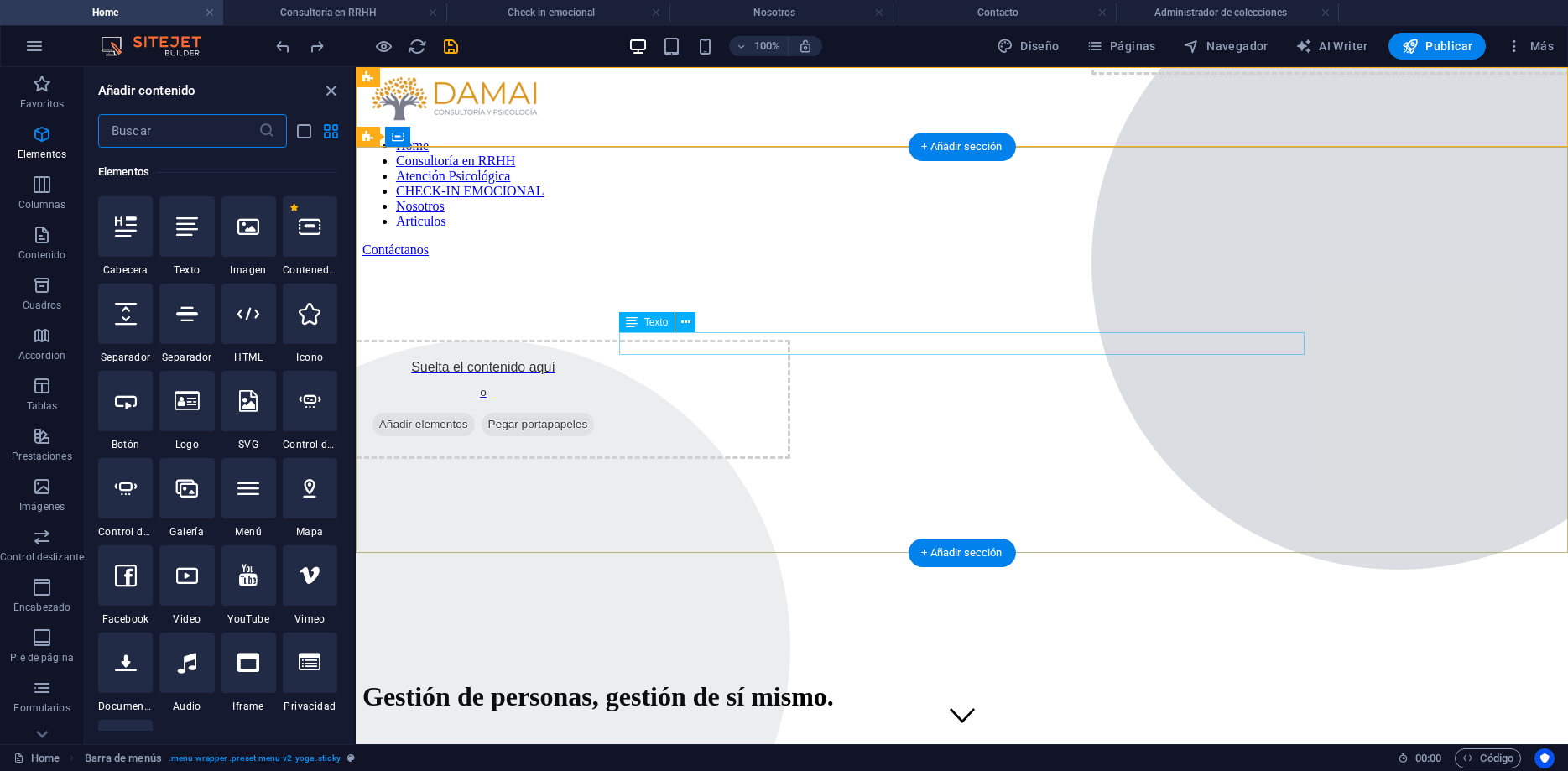 scroll, scrollTop: 179, scrollLeft: 0, axis: vertical 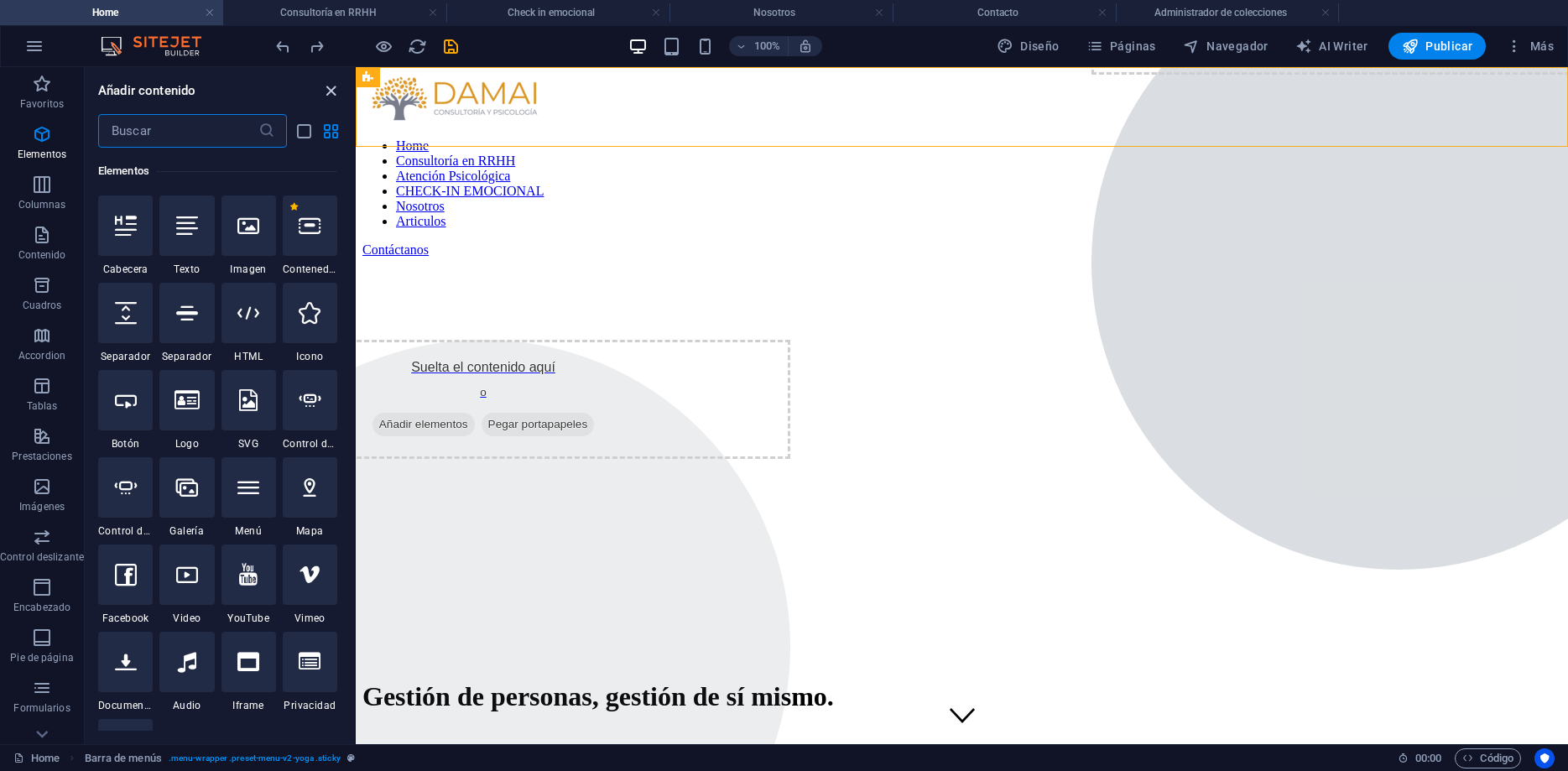 drag, startPoint x: 344, startPoint y: 97, endPoint x: 336, endPoint y: 96, distance: 8.062258 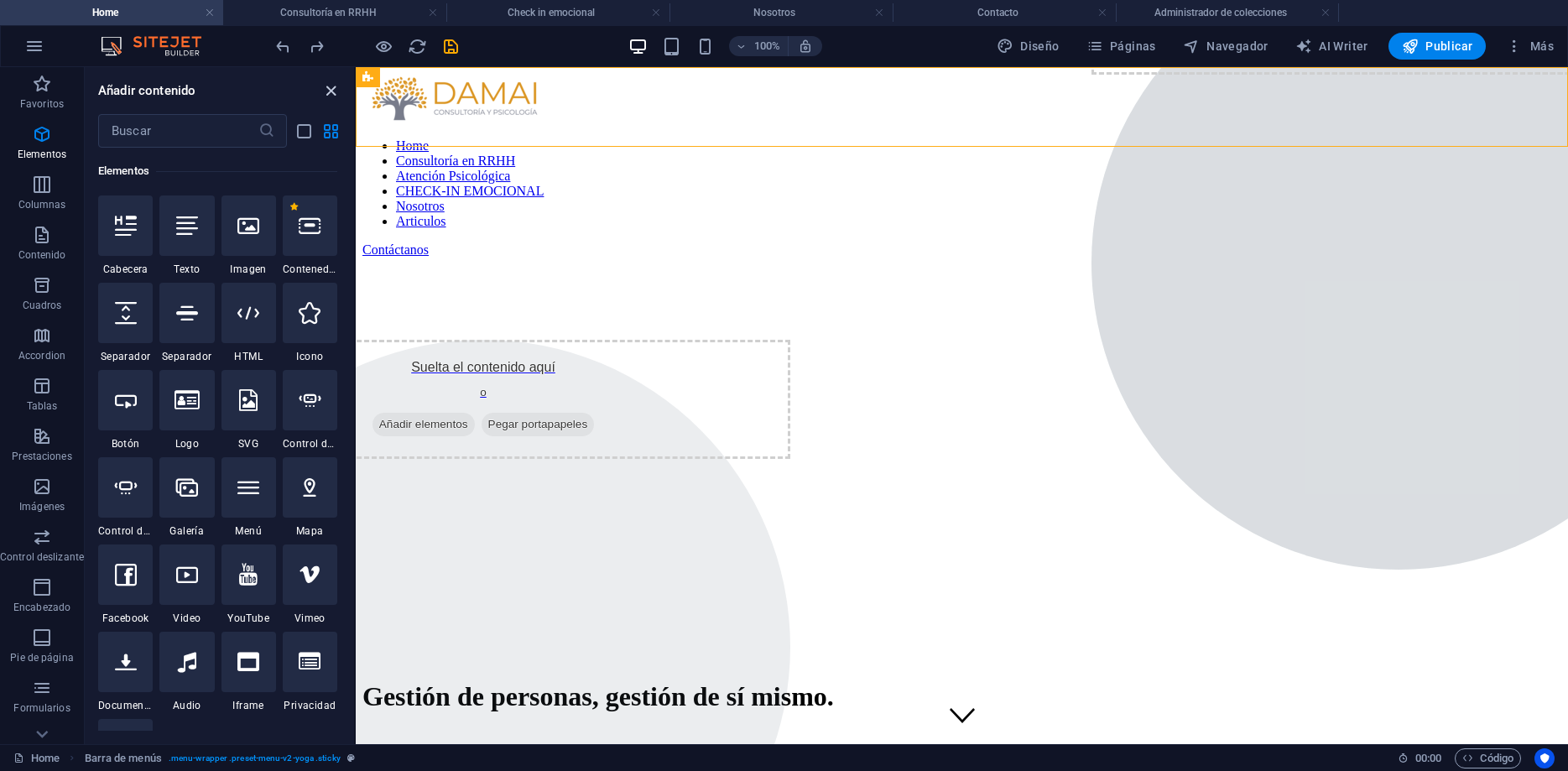 click at bounding box center [331, 91] 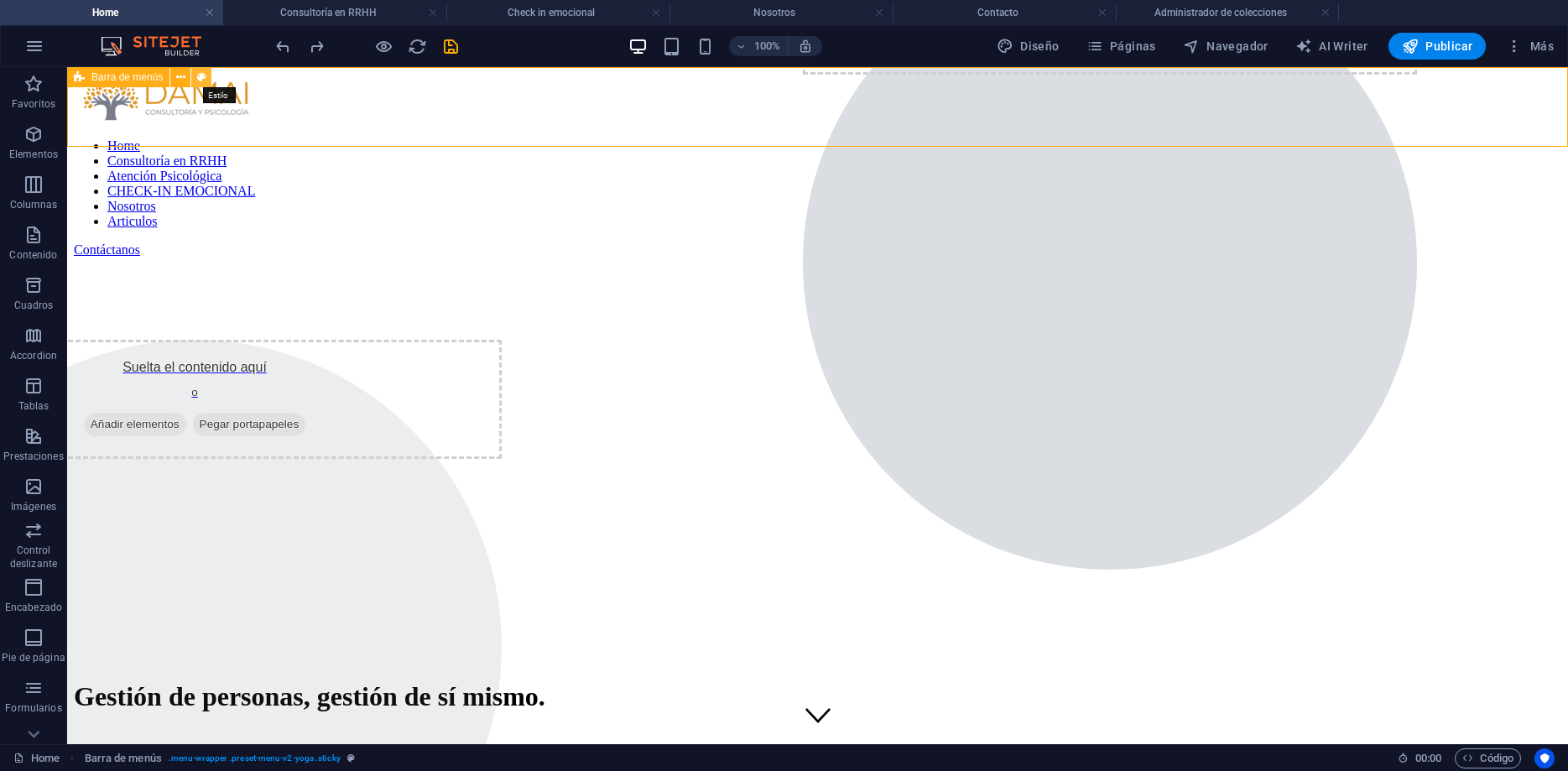 click at bounding box center [201, 77] 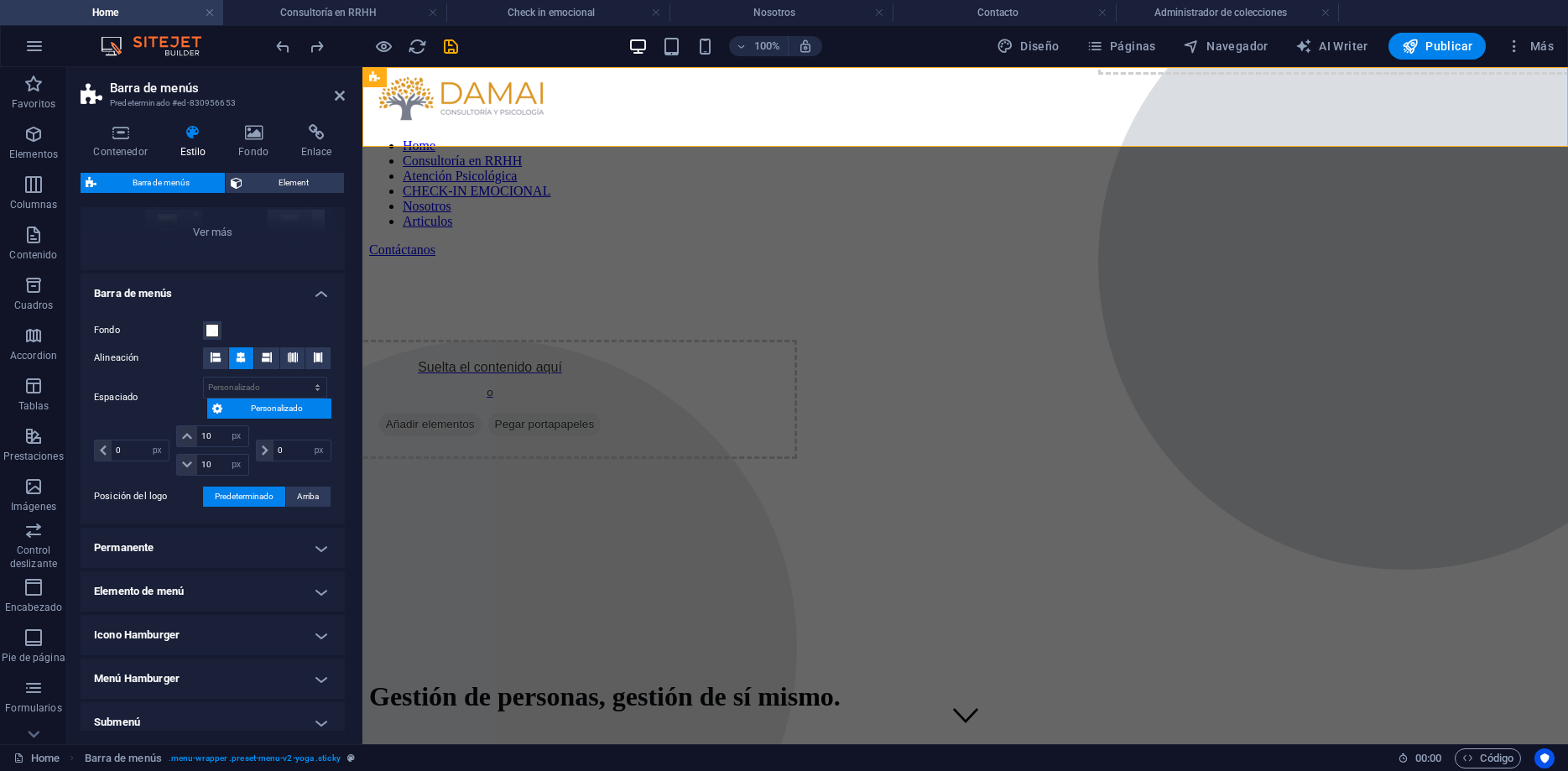 scroll, scrollTop: 0, scrollLeft: 0, axis: both 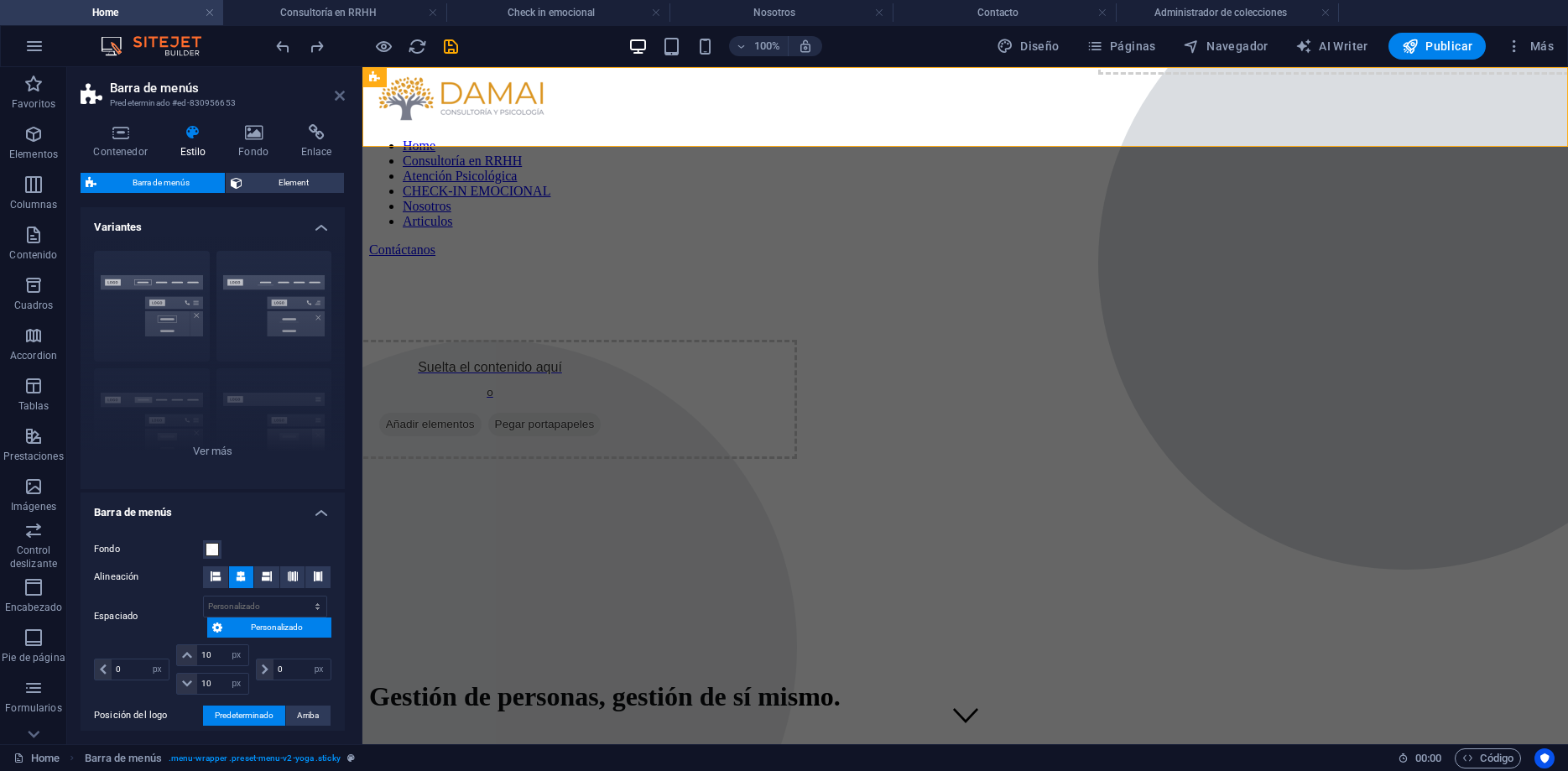 click at bounding box center (340, 96) 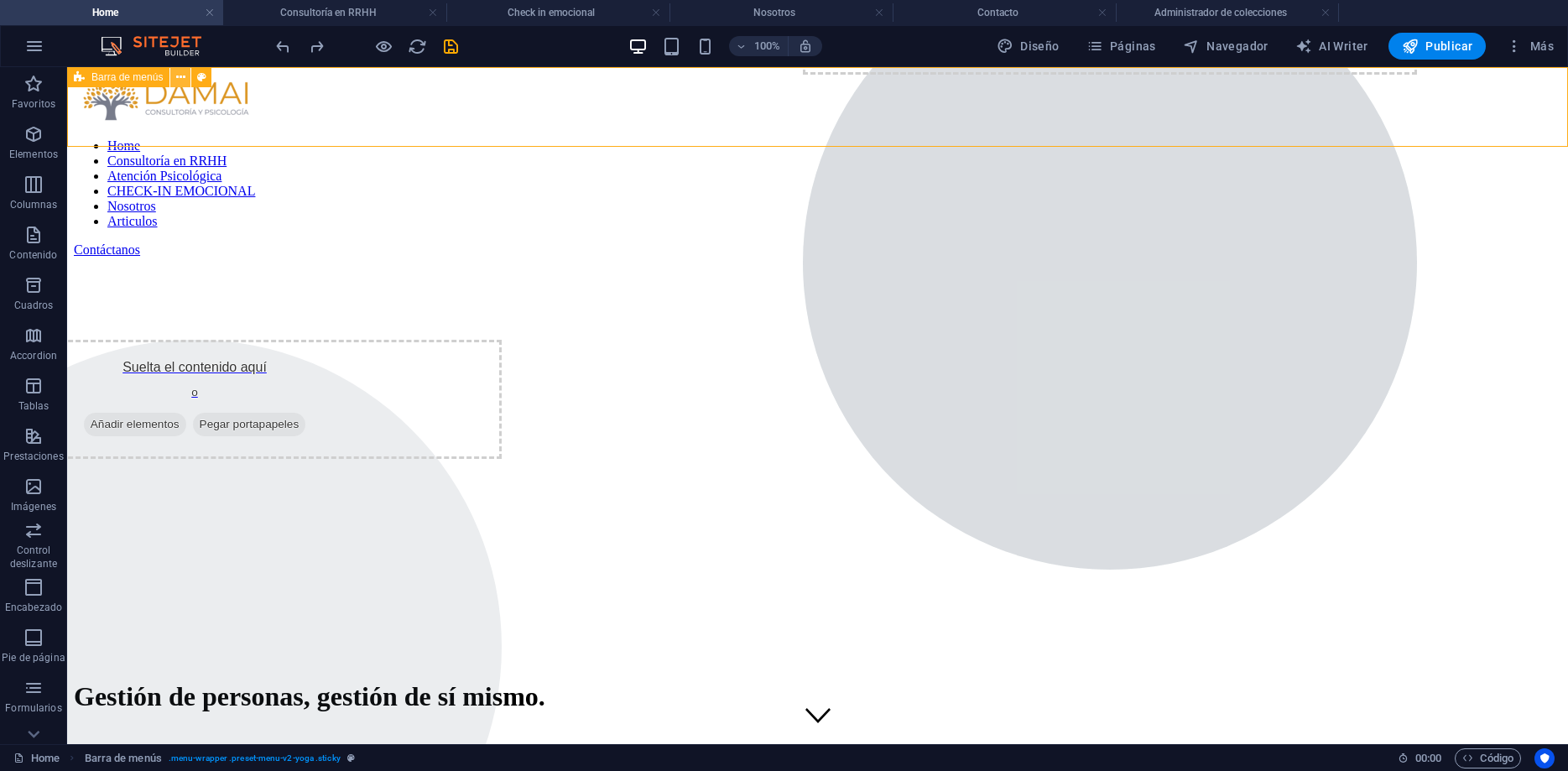 click at bounding box center [180, 77] 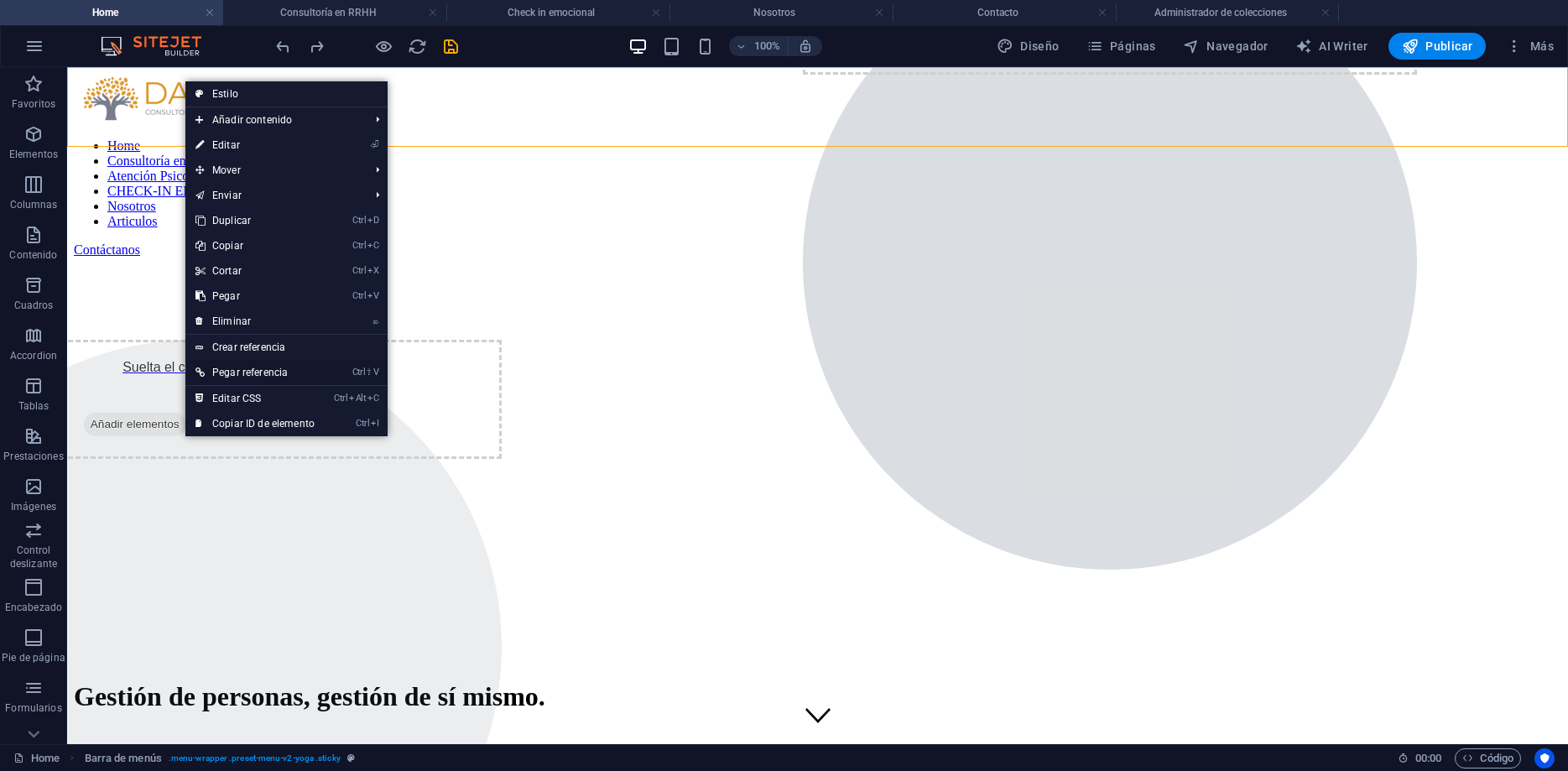 click on "Ctrl ⇧ V  Pegar referencia" at bounding box center [255, 372] 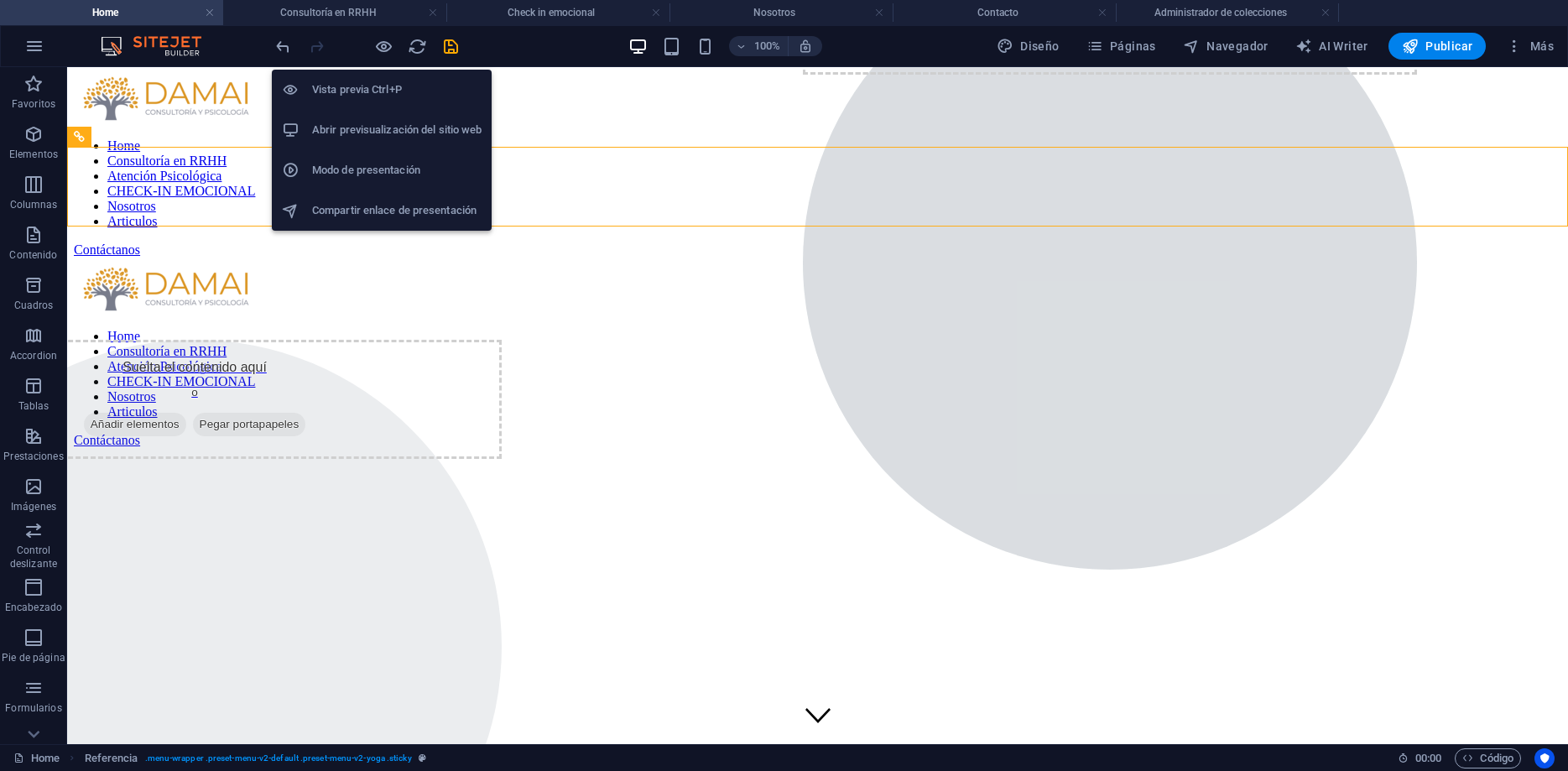 click on "Abrir previsualización del sitio web" at bounding box center [397, 130] 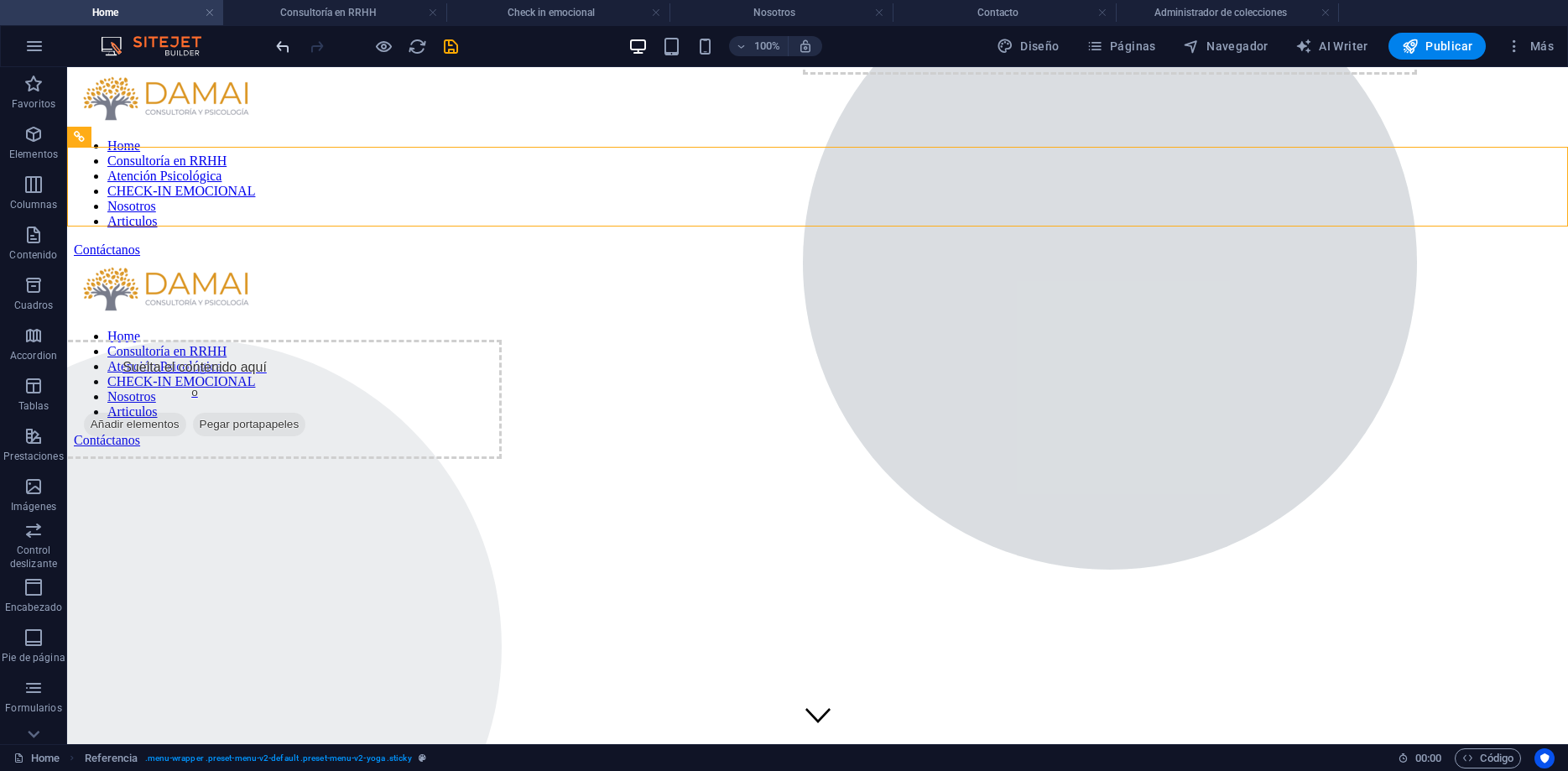 click at bounding box center [283, 46] 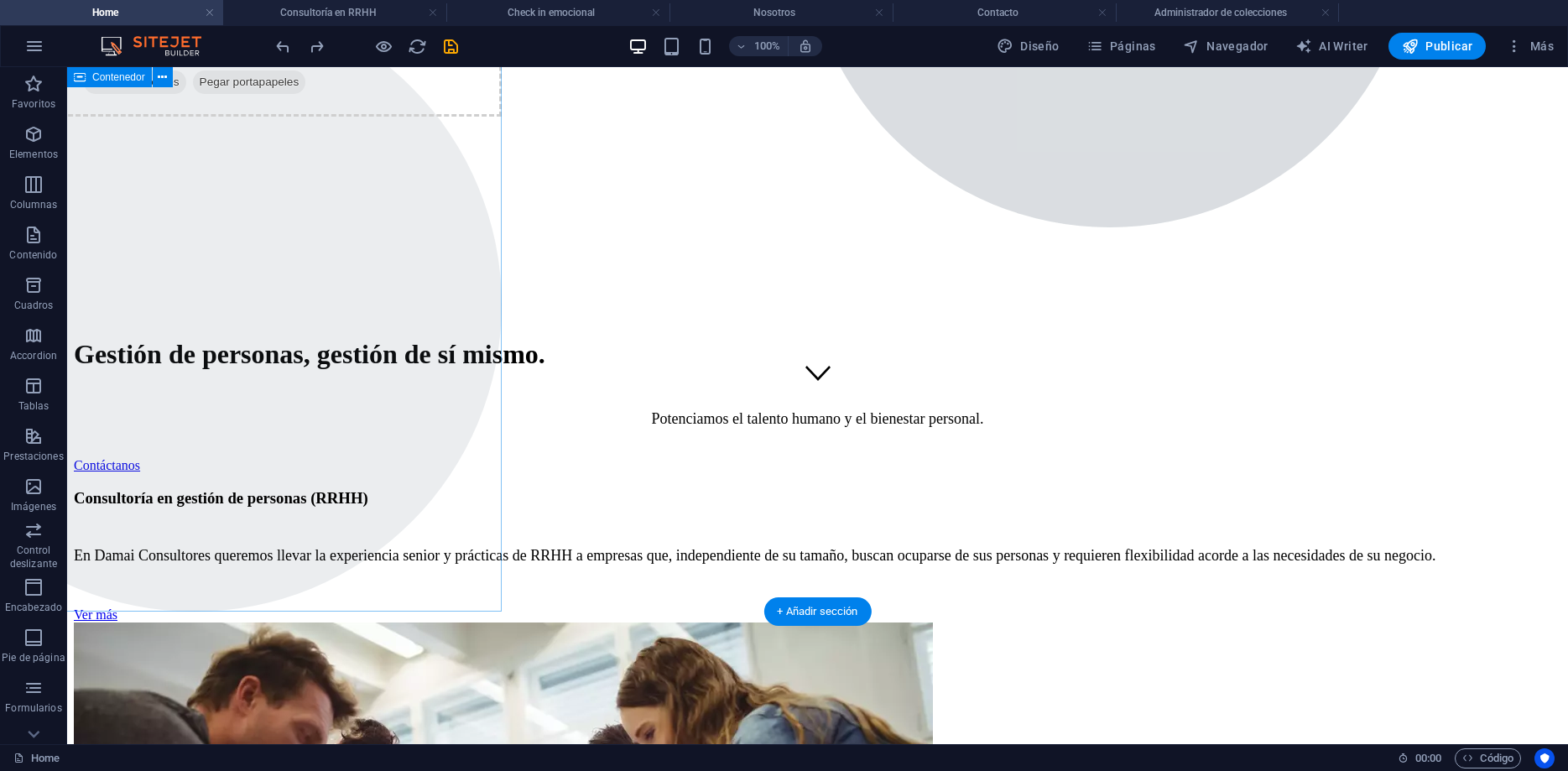 scroll, scrollTop: 0, scrollLeft: 0, axis: both 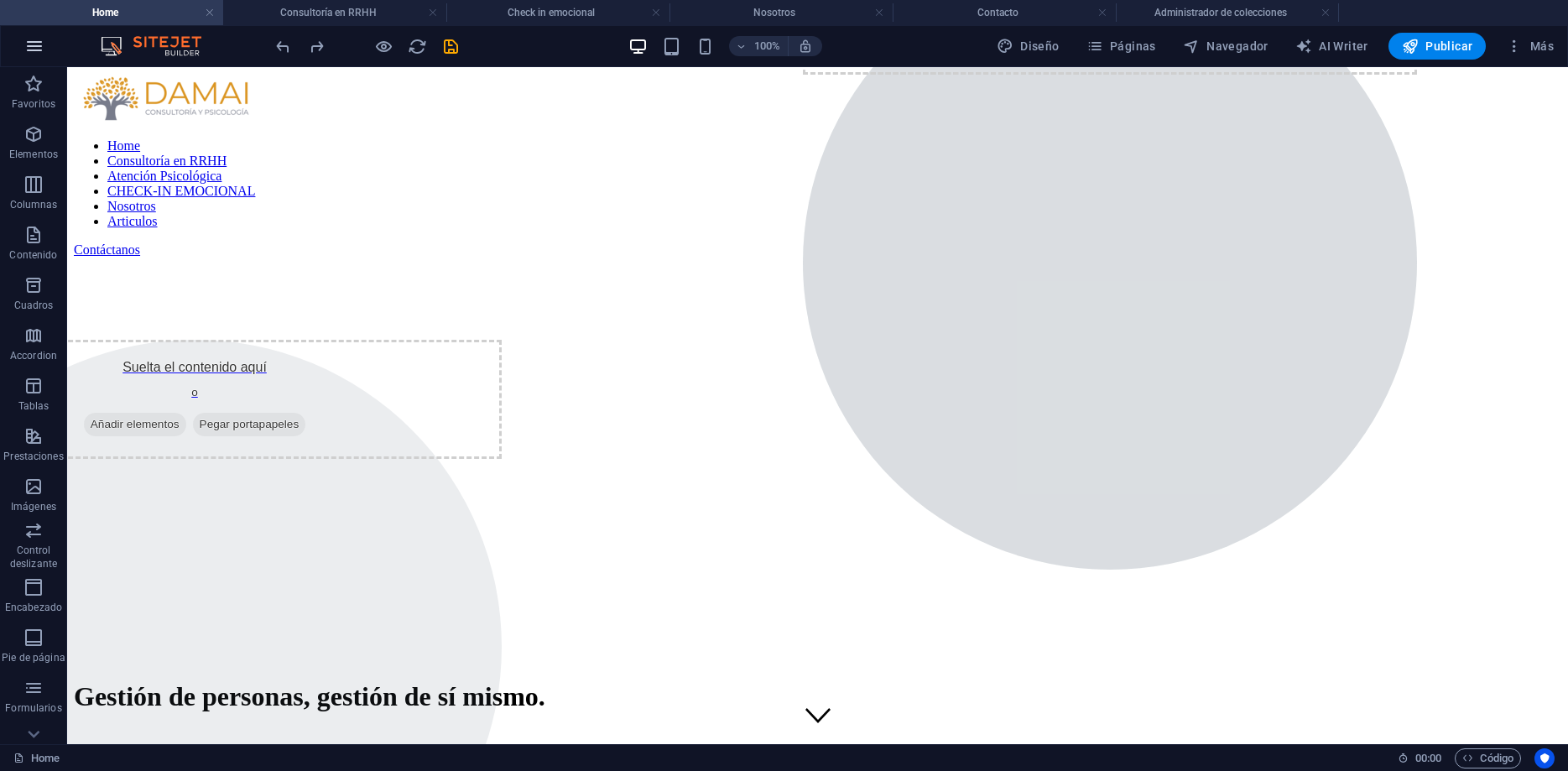 click at bounding box center [34, 46] 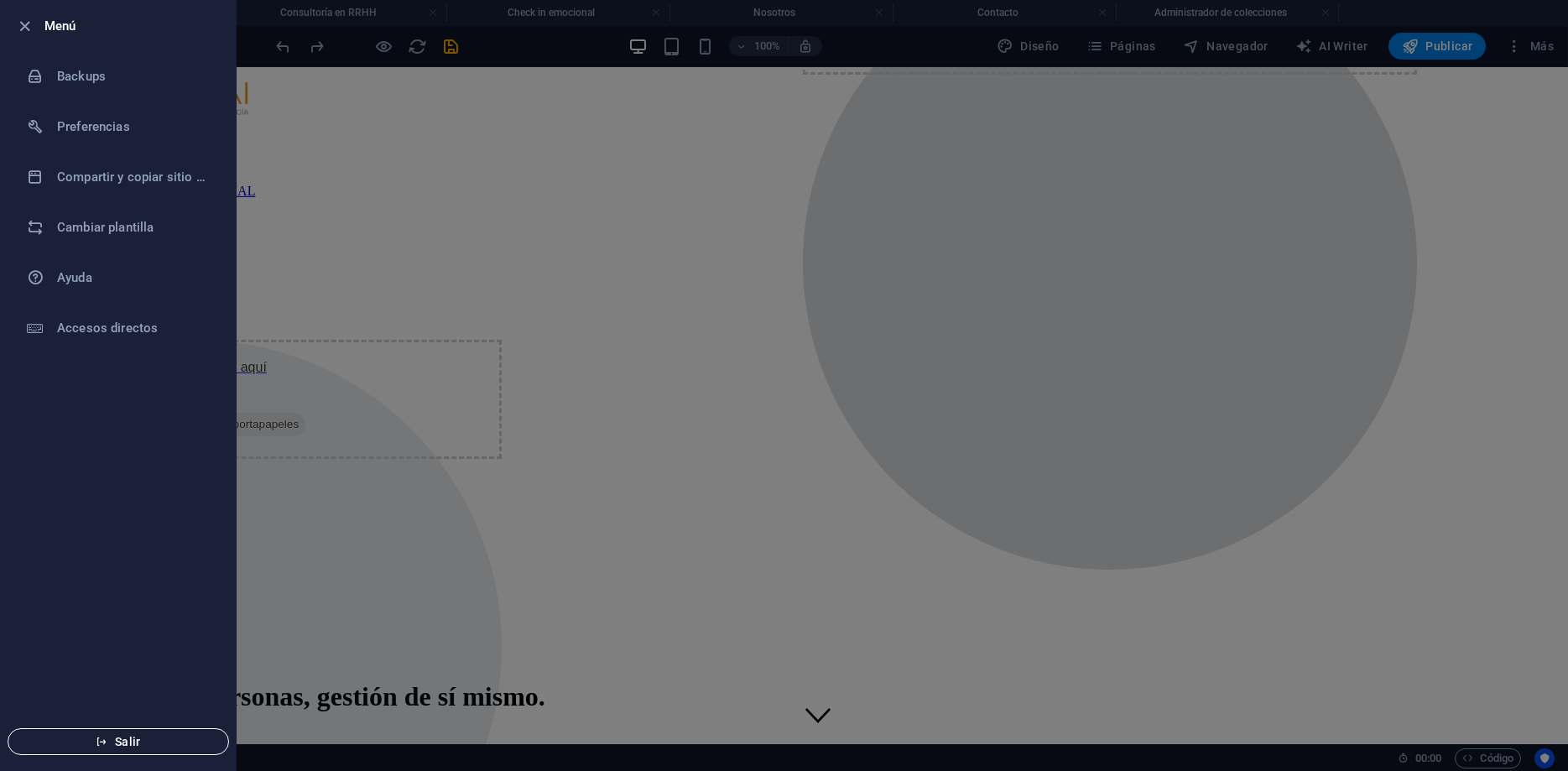click on "Salir" at bounding box center [118, 742] 